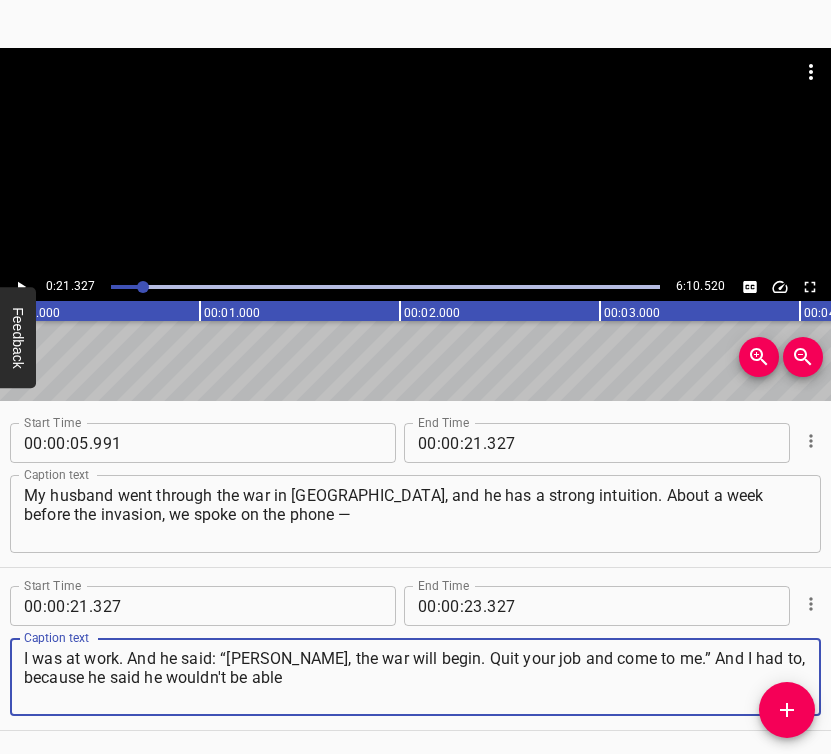 scroll, scrollTop: 0, scrollLeft: 0, axis: both 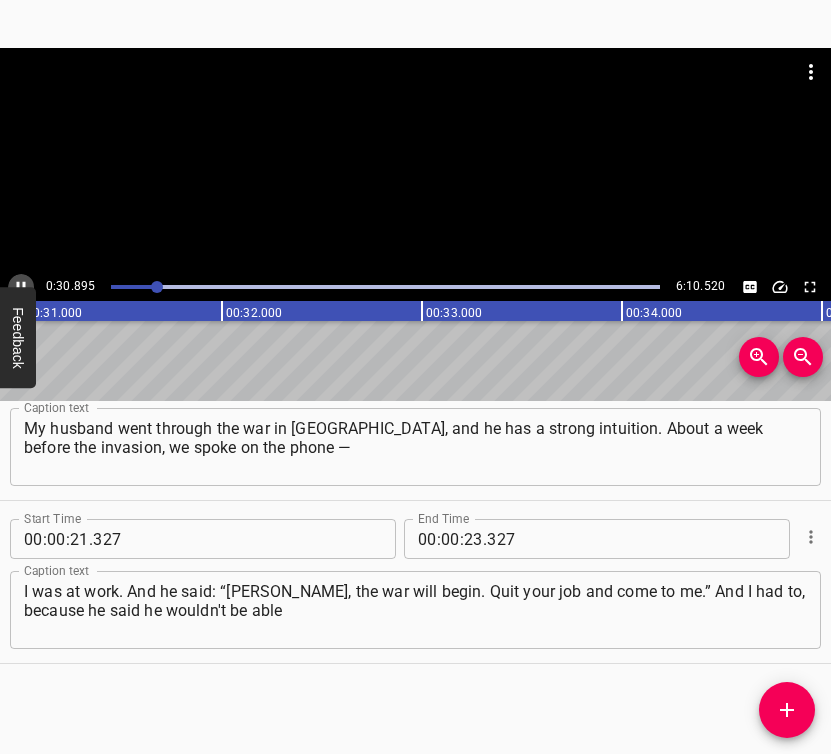 click at bounding box center (21, 287) 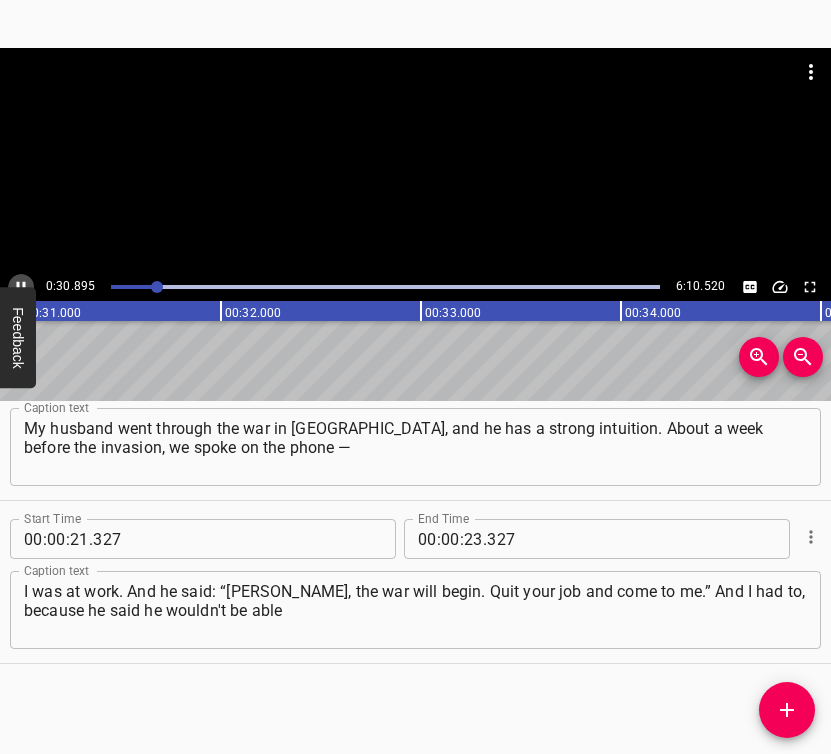 scroll, scrollTop: 0, scrollLeft: 6217, axis: horizontal 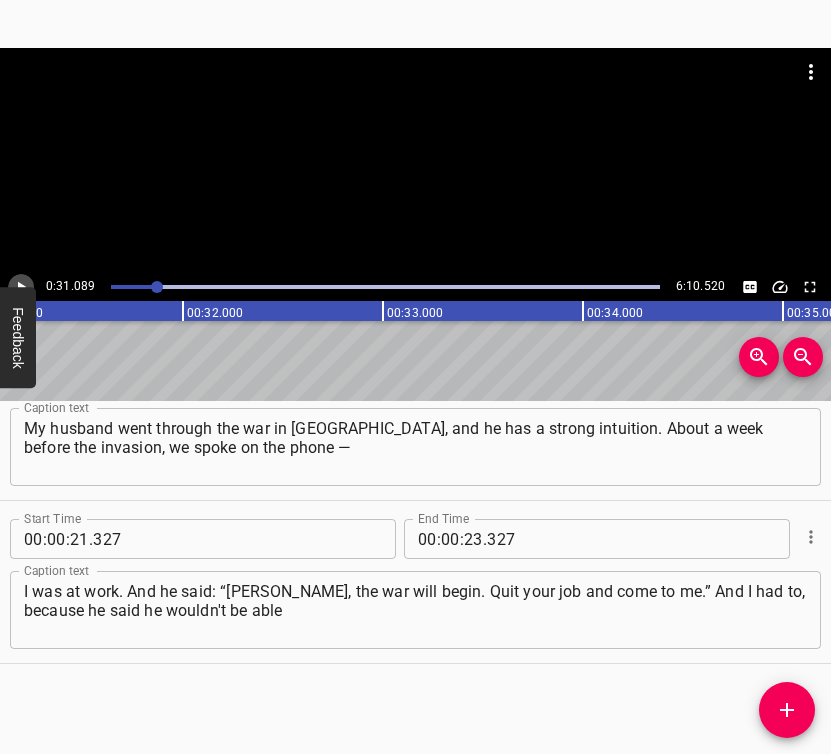 click 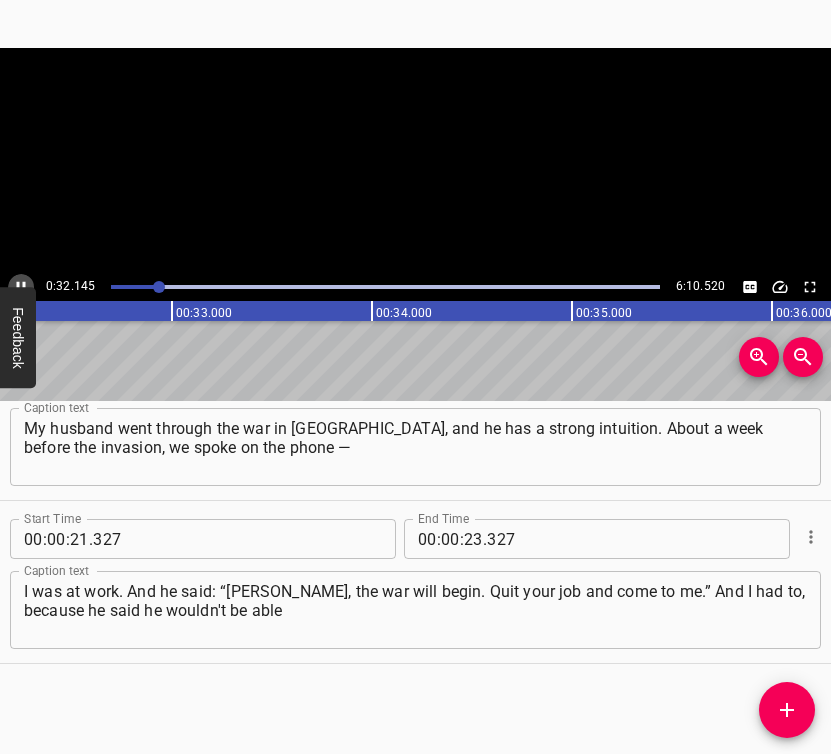 click 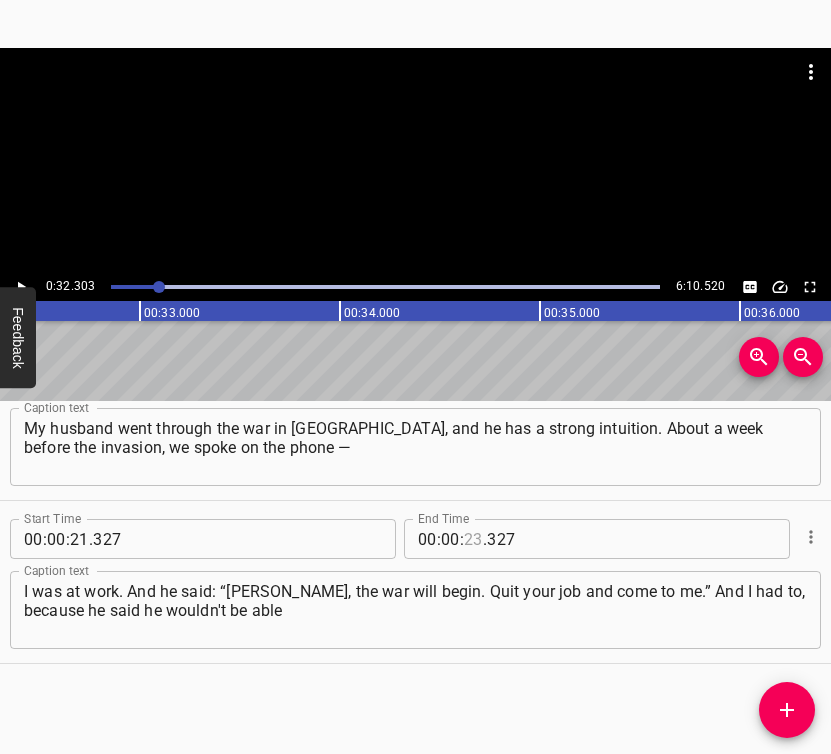 click at bounding box center [473, 539] 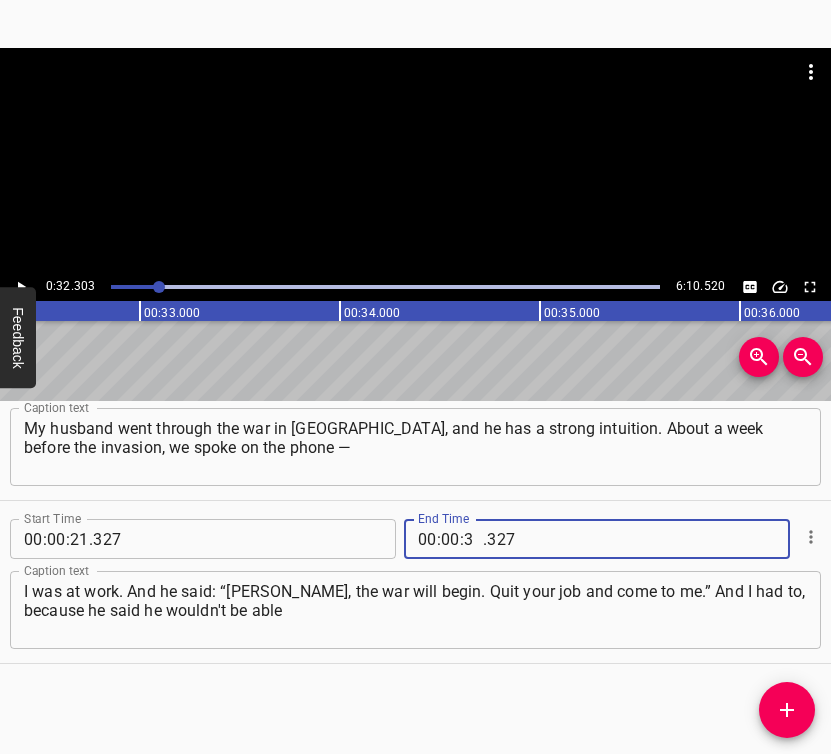 type on "32" 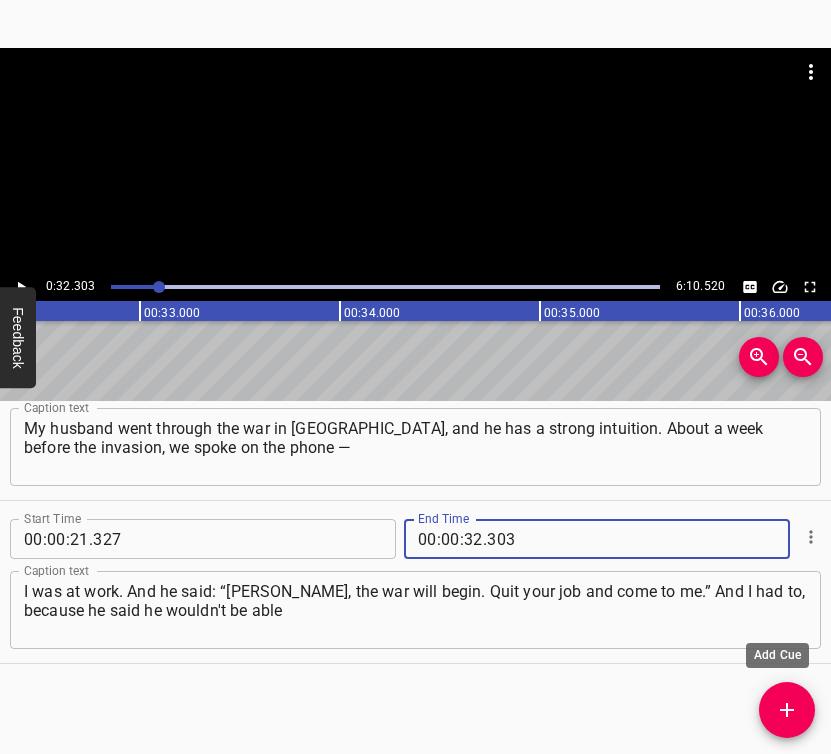 type on "303" 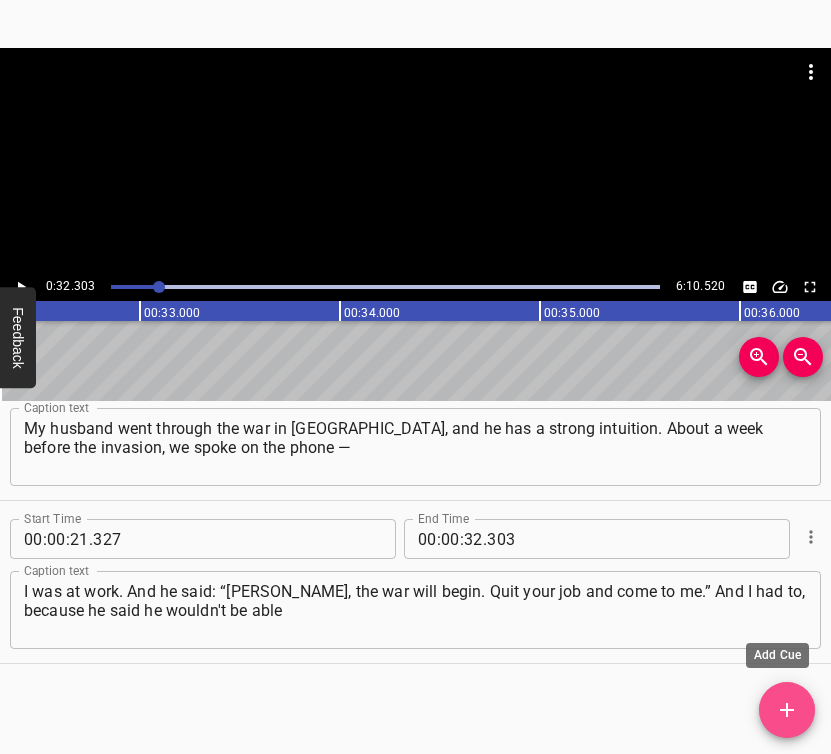 click 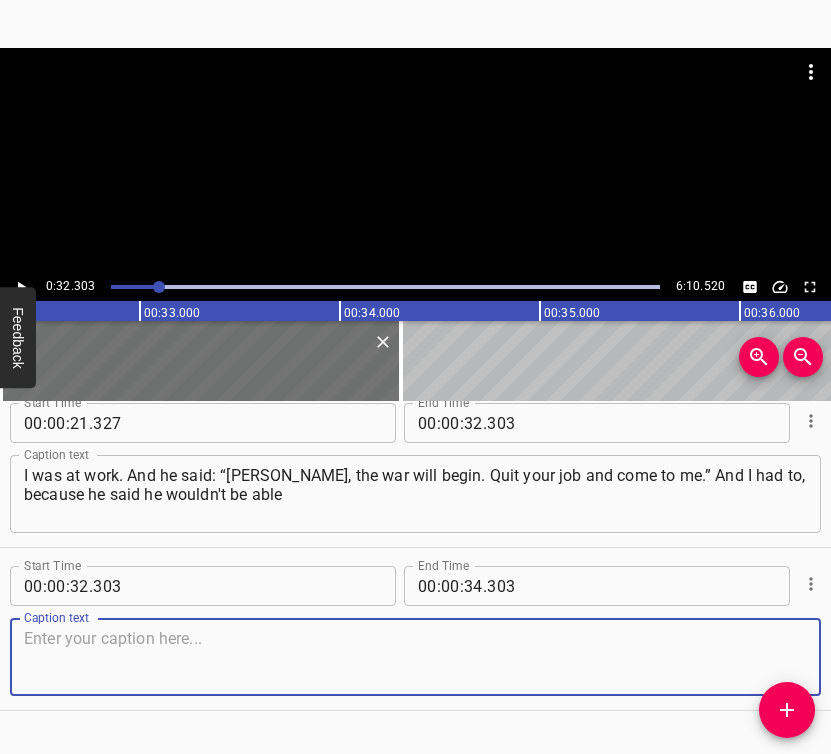 scroll, scrollTop: 230, scrollLeft: 0, axis: vertical 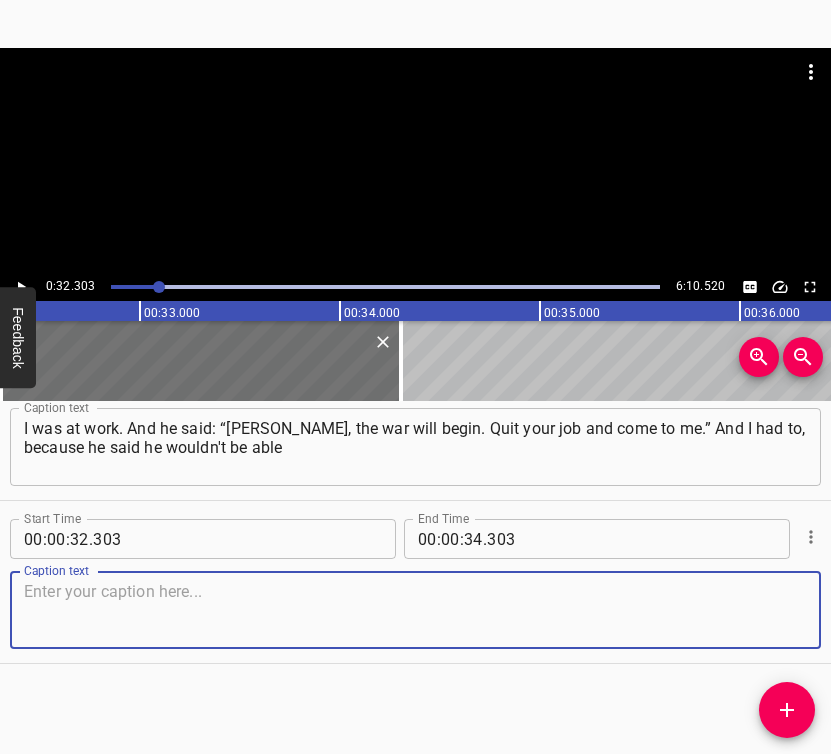 click at bounding box center [415, 610] 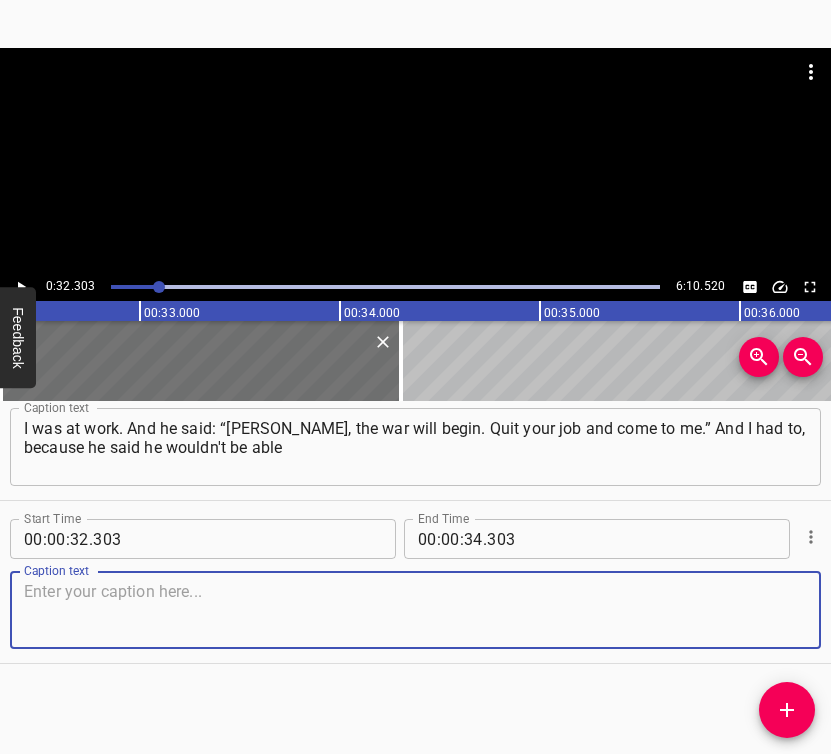 click at bounding box center [415, 610] 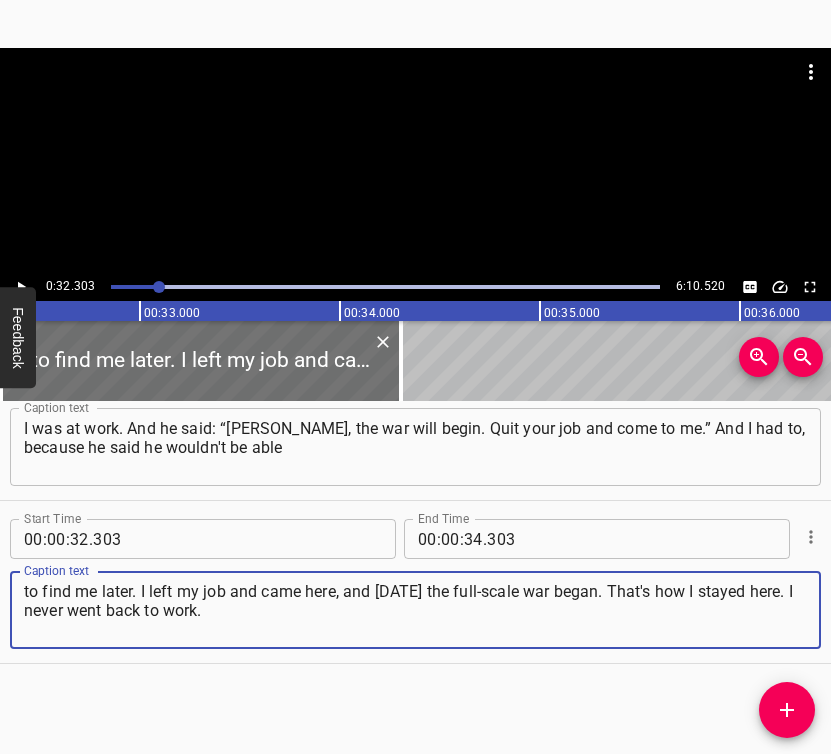 type on "to find me later. I left my job and came here, and [DATE] the full-scale war began. That's how I stayed here. I never went back to work." 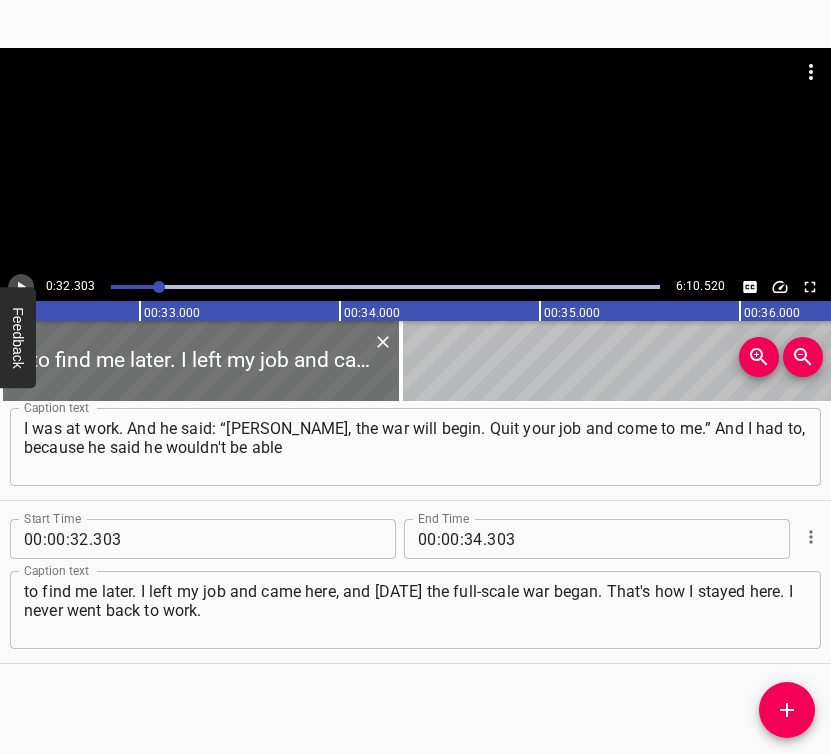click 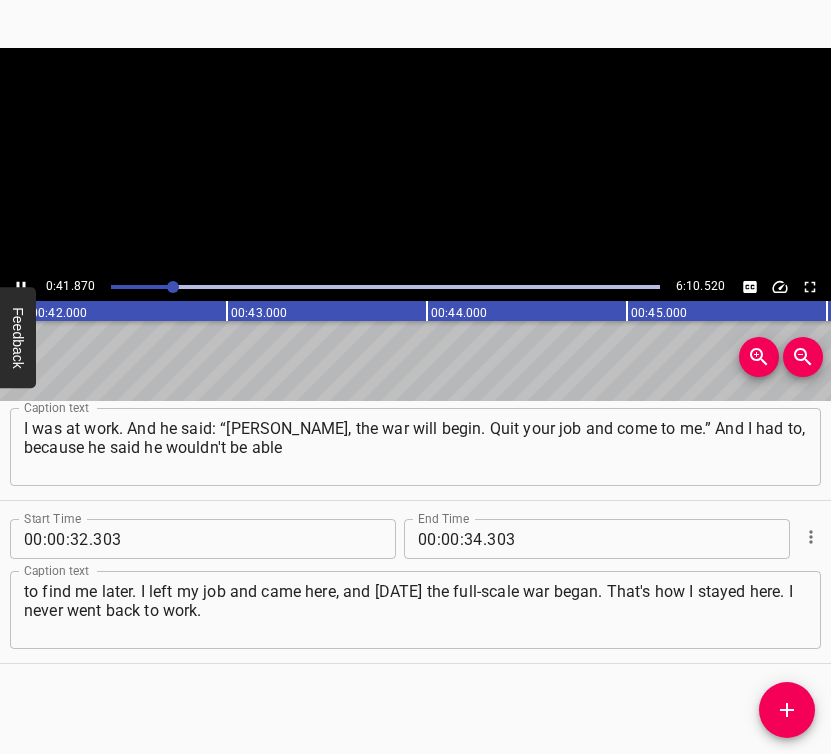 click 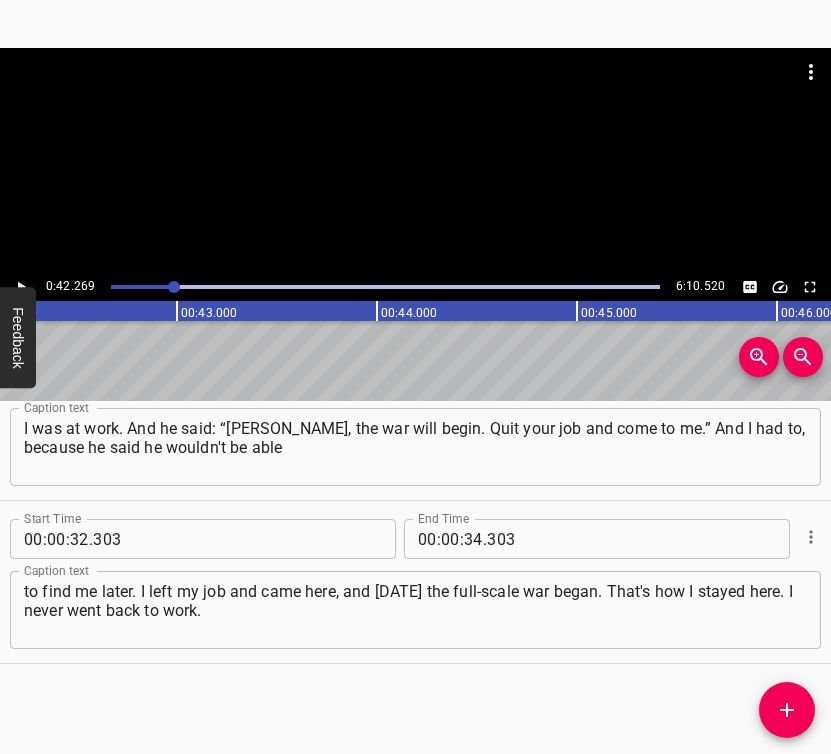 scroll, scrollTop: 0, scrollLeft: 8453, axis: horizontal 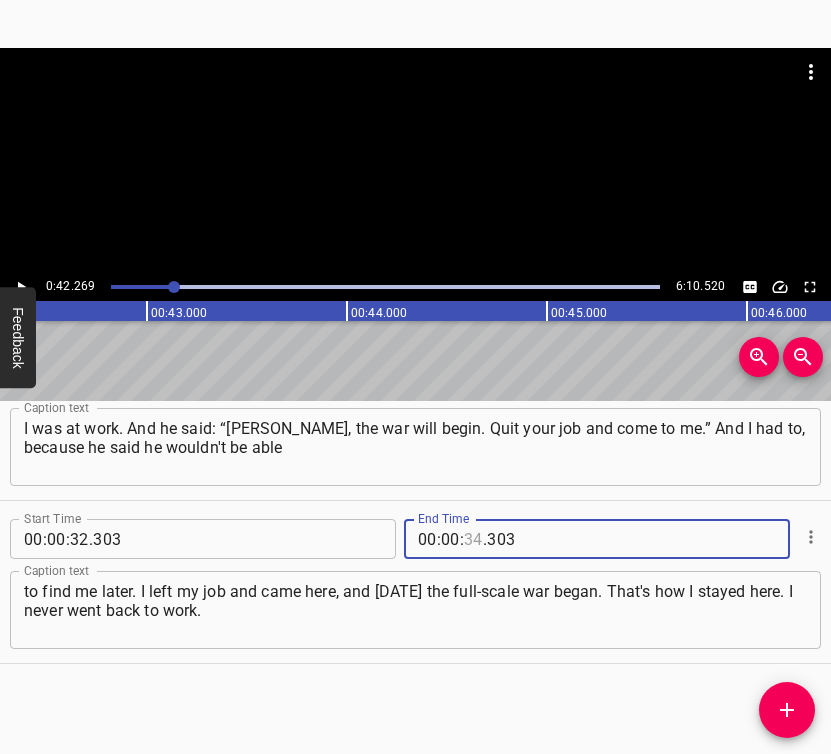 click at bounding box center (473, 539) 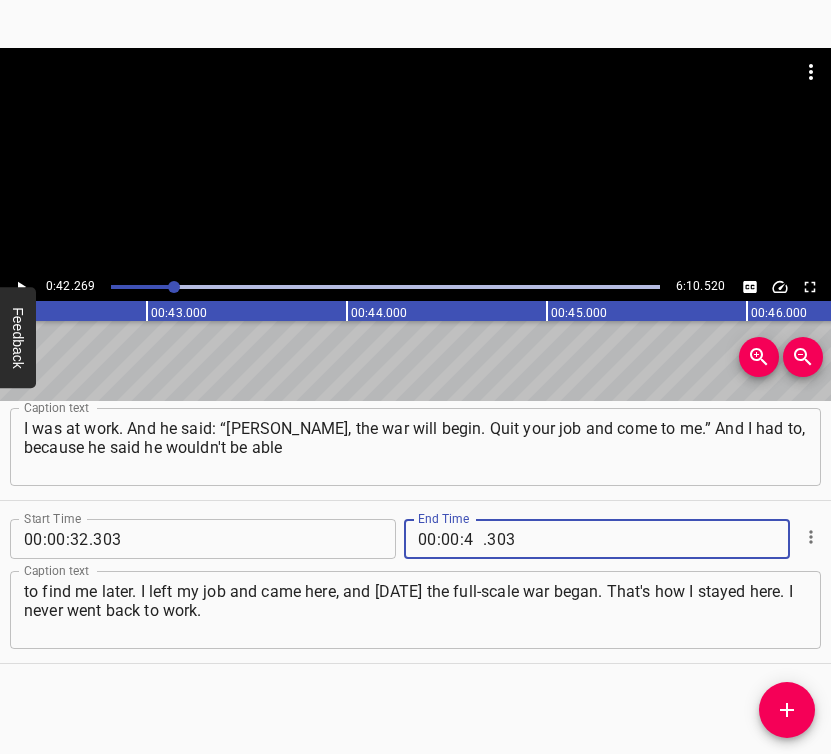 type on "42" 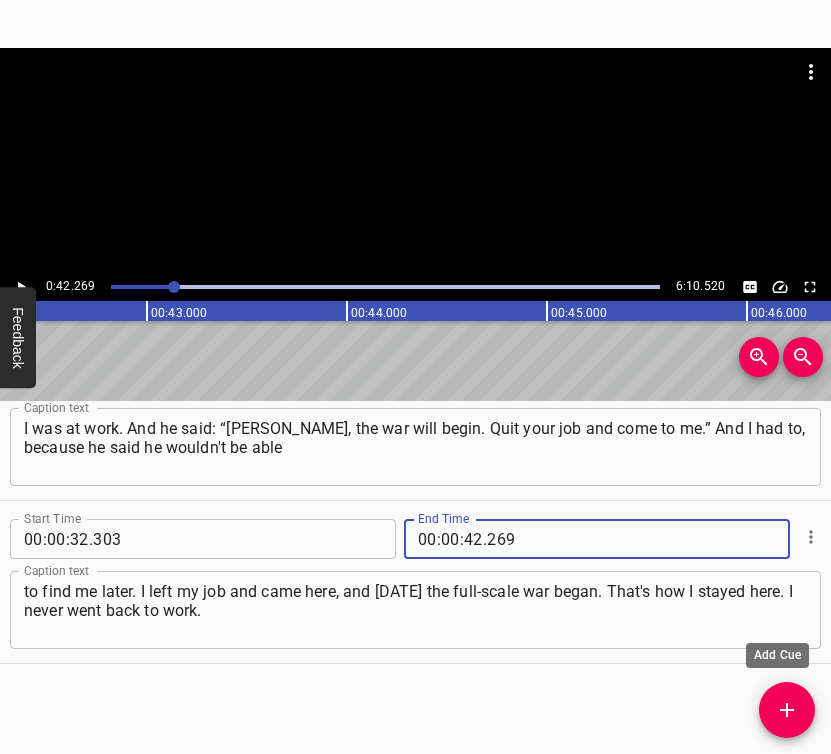 type on "269" 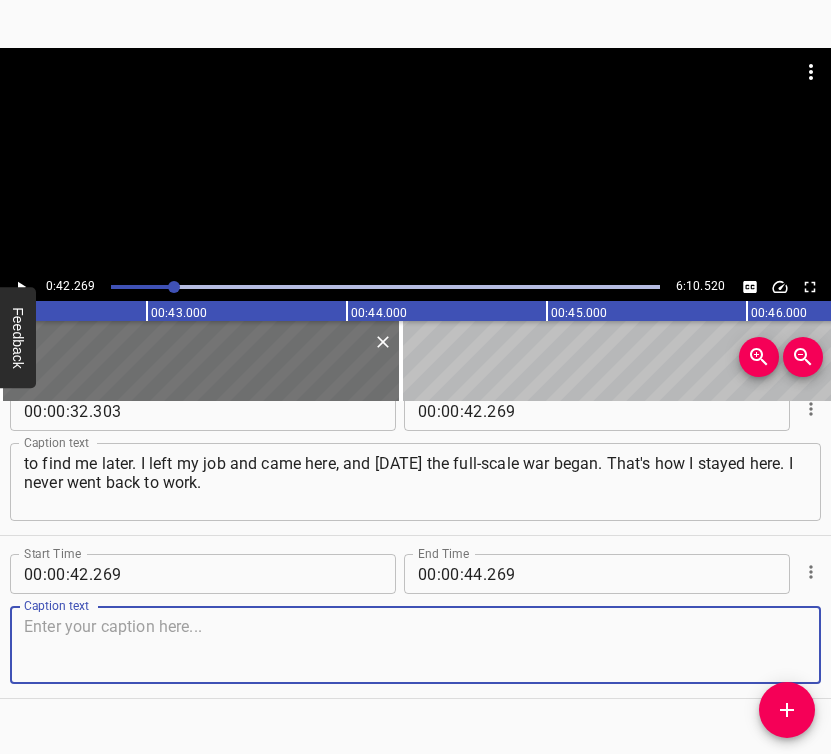 scroll, scrollTop: 379, scrollLeft: 0, axis: vertical 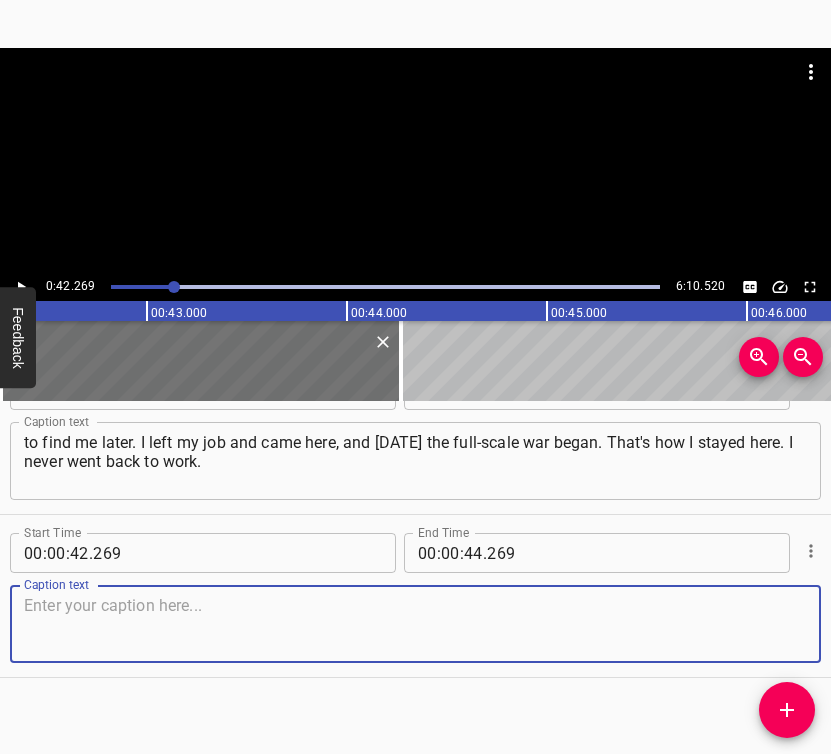 click at bounding box center [415, 624] 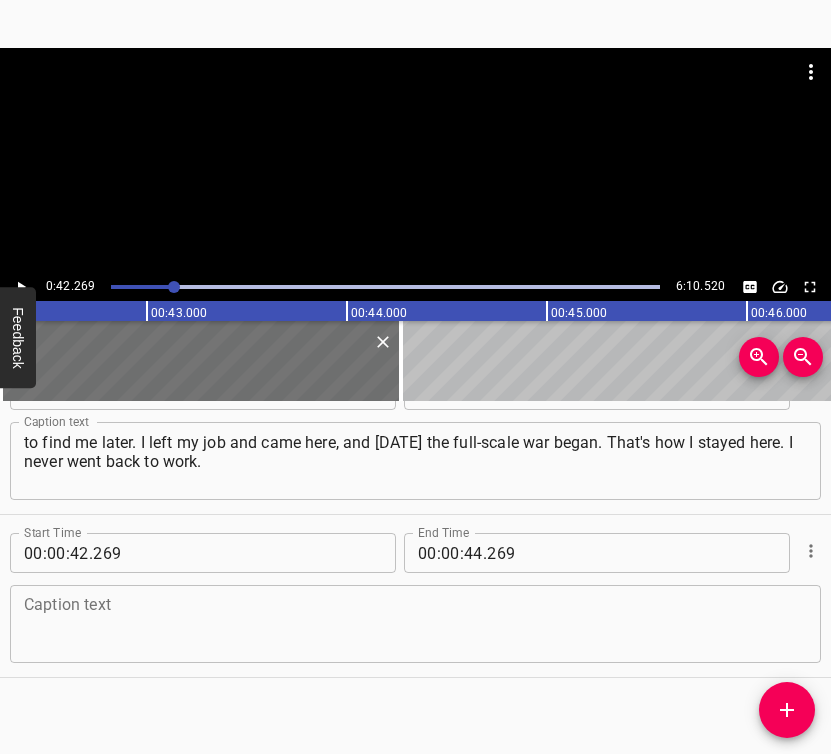 click at bounding box center (415, 624) 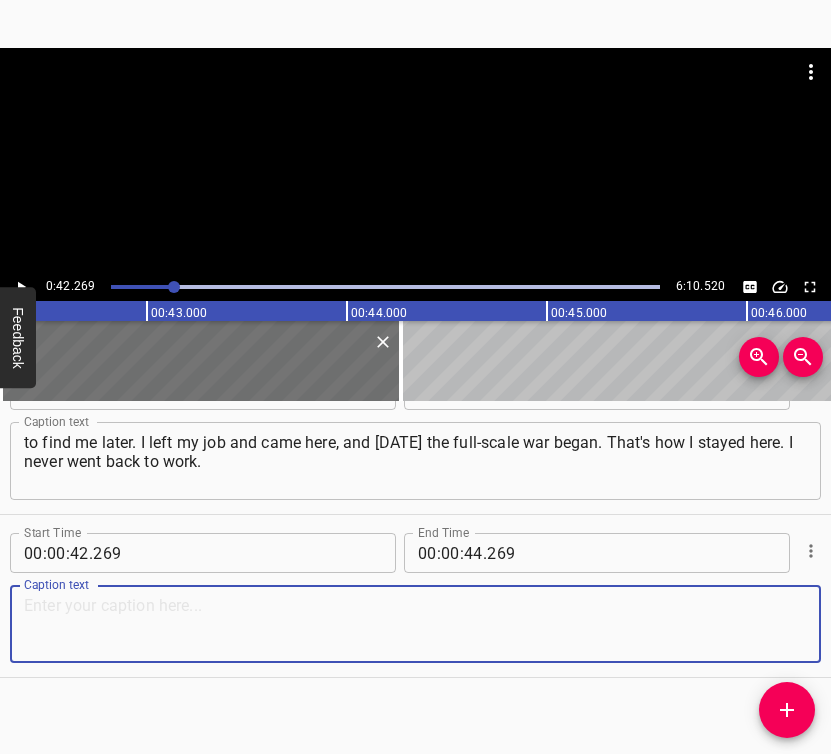 paste on "We organized ourselves here and we’ve been working. I didn’t see any explosions or the kinds of things people went through in [GEOGRAPHIC_DATA]. But, as you say, that pain," 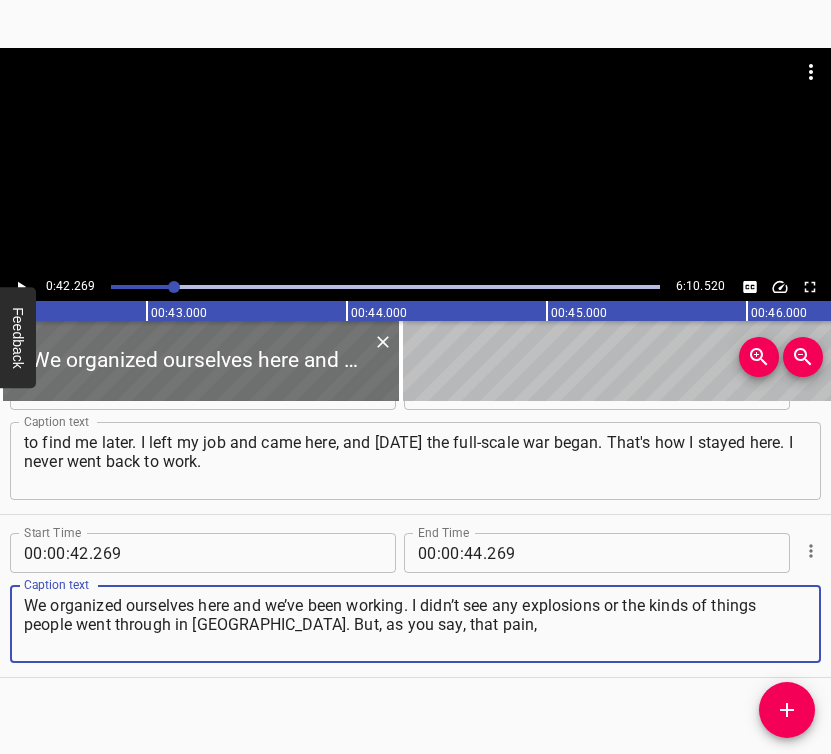 type on "We organized ourselves here and we’ve been working. I didn’t see any explosions or the kinds of things people went through in [GEOGRAPHIC_DATA]. But, as you say, that pain," 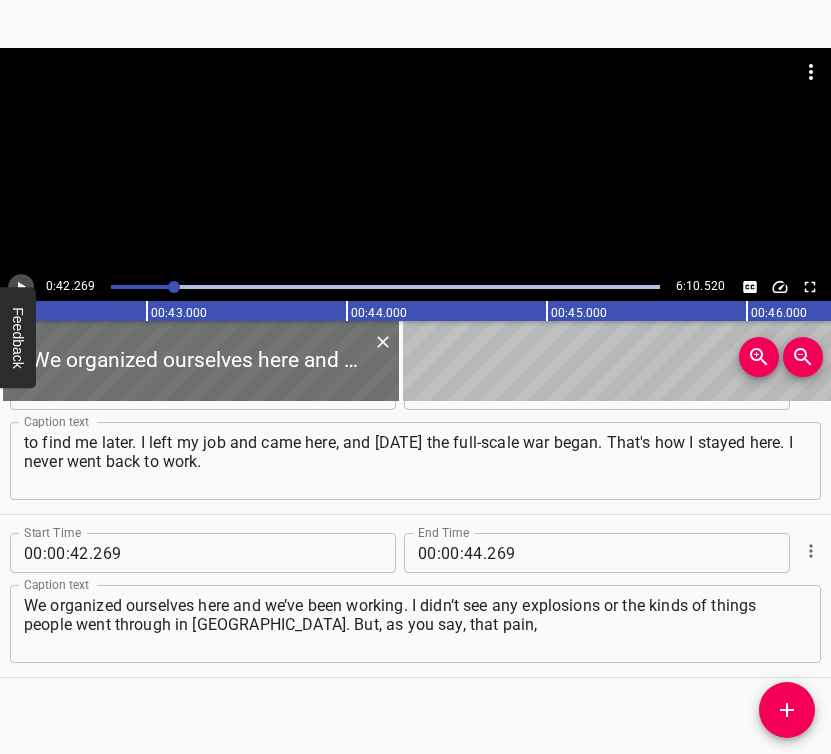 click at bounding box center (21, 287) 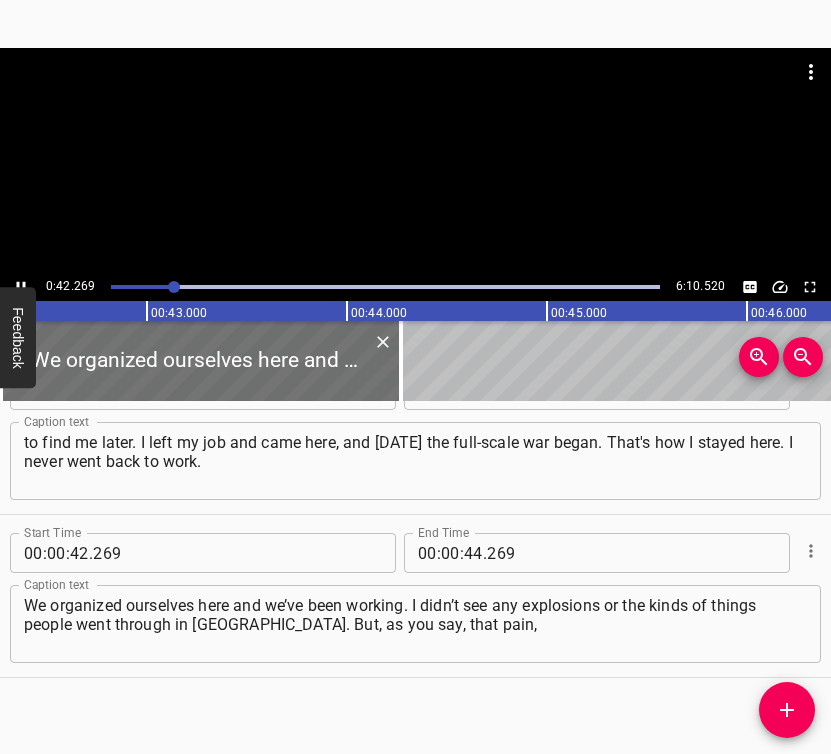 scroll, scrollTop: 0, scrollLeft: 8460, axis: horizontal 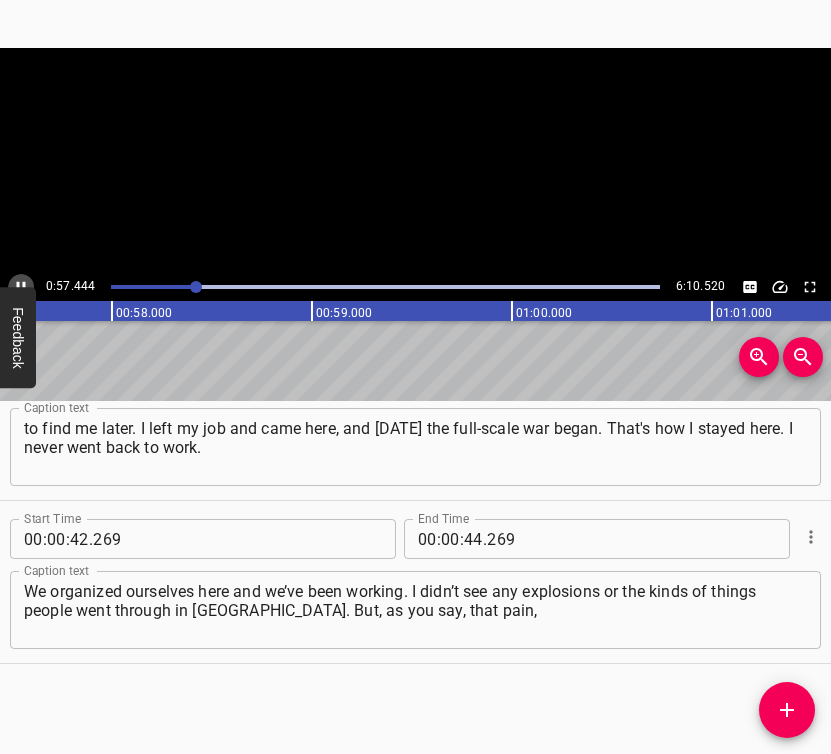 click 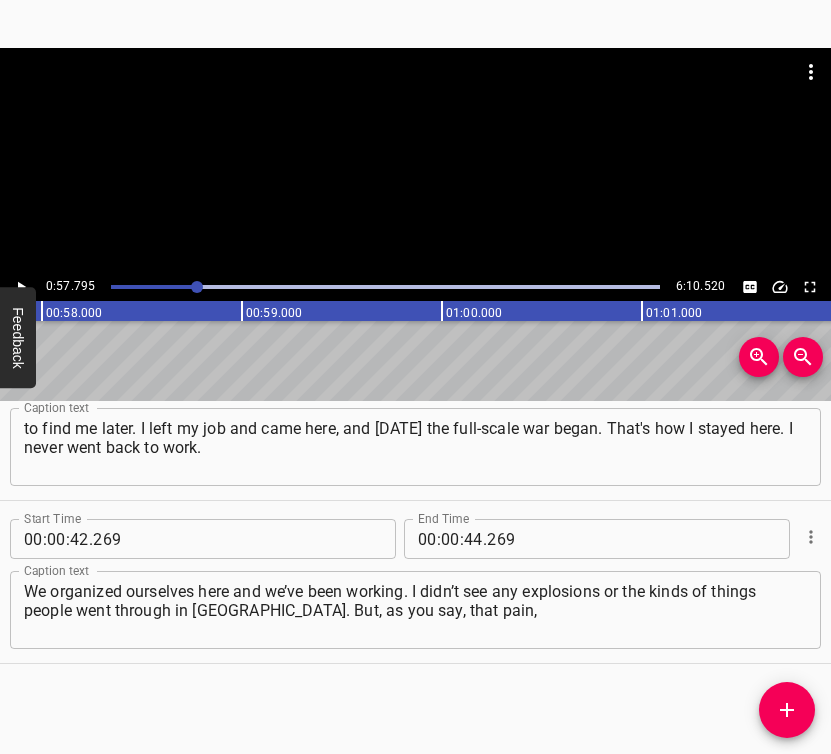 scroll, scrollTop: 0, scrollLeft: 11559, axis: horizontal 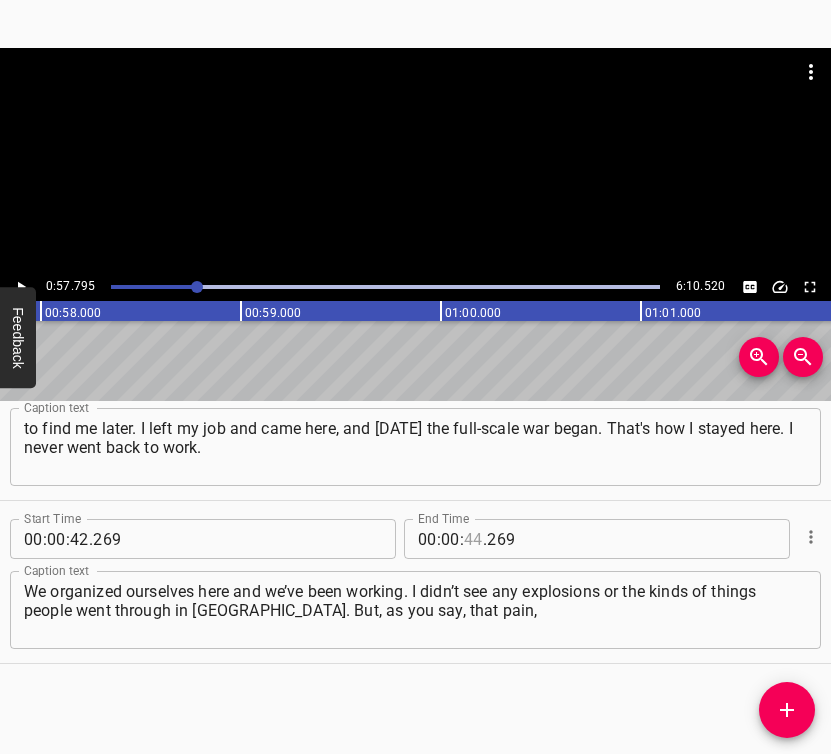 click at bounding box center [473, 539] 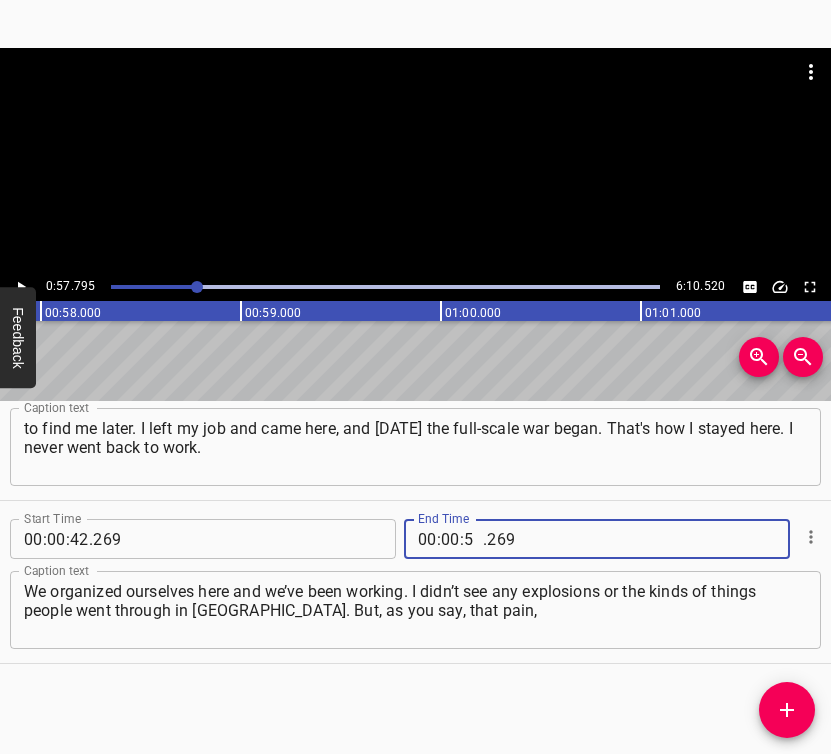 type on "57" 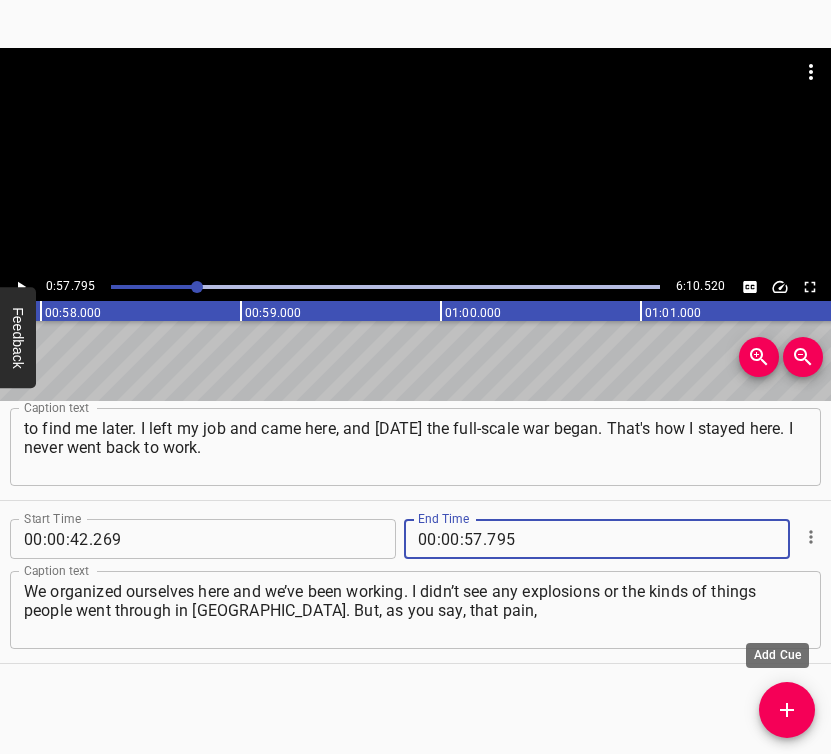 type on "795" 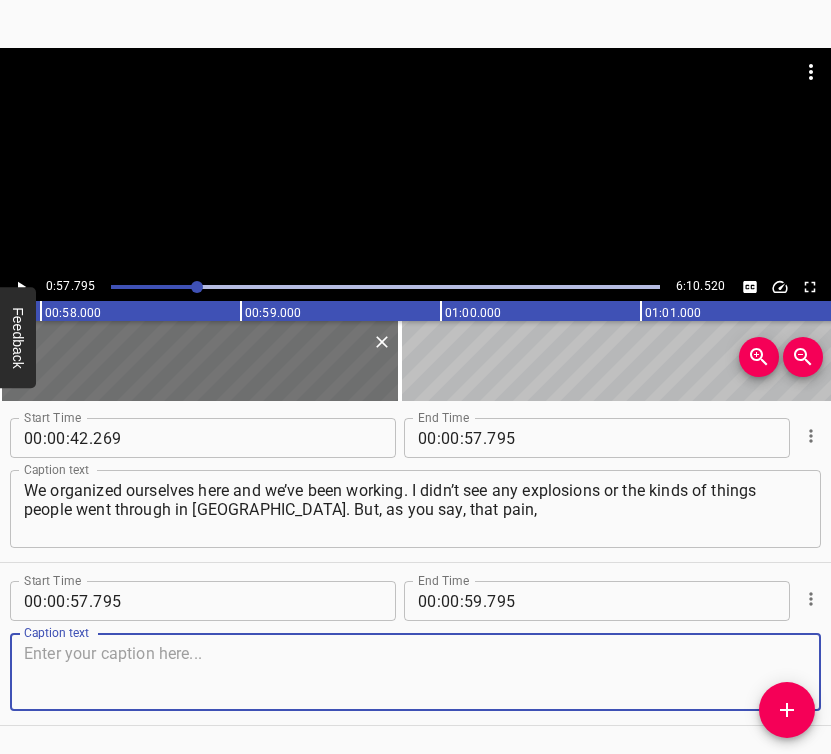 scroll, scrollTop: 556, scrollLeft: 0, axis: vertical 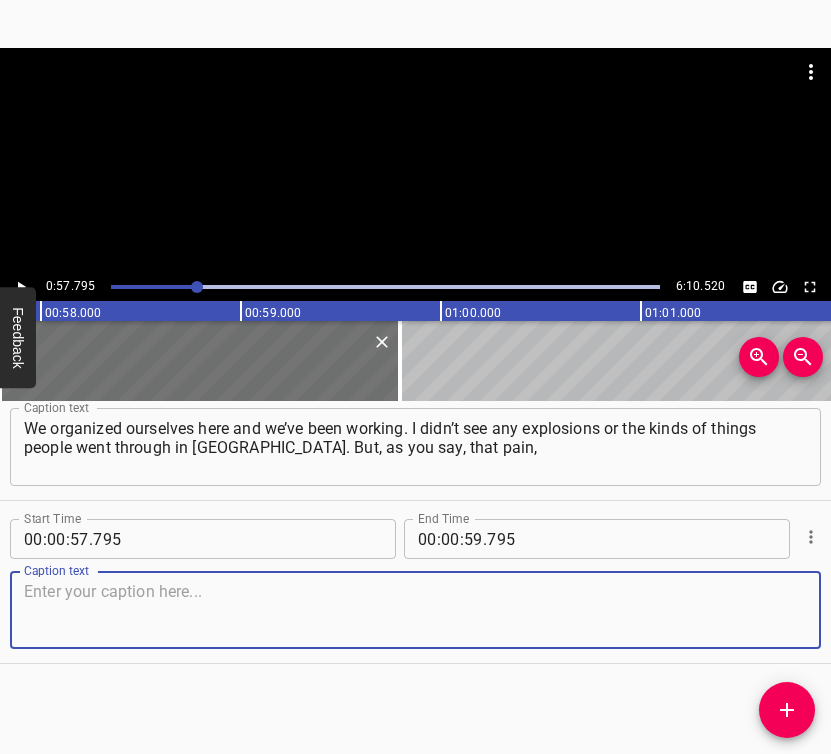 click at bounding box center [415, 610] 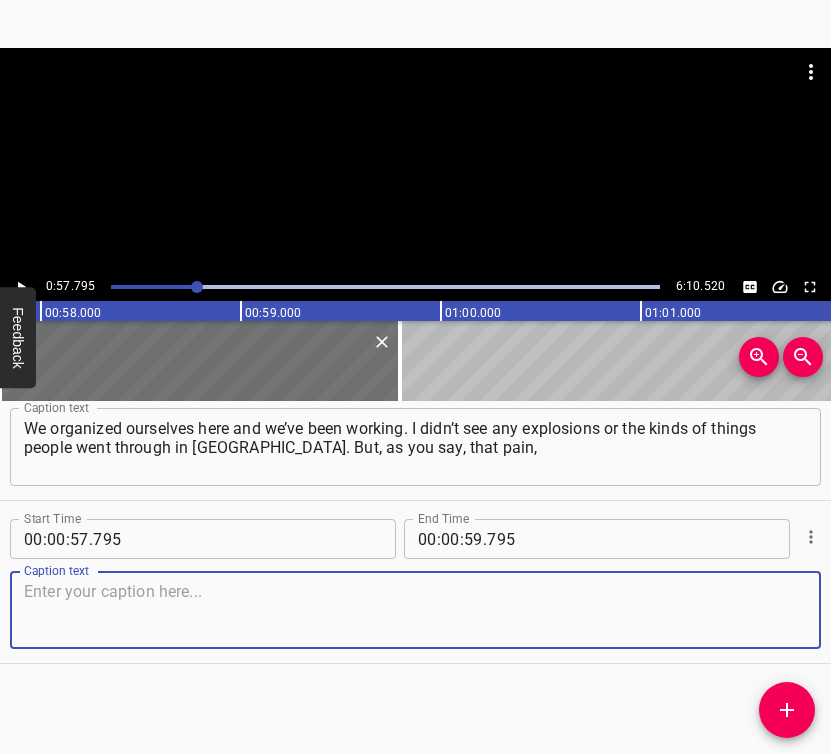 click at bounding box center (415, 610) 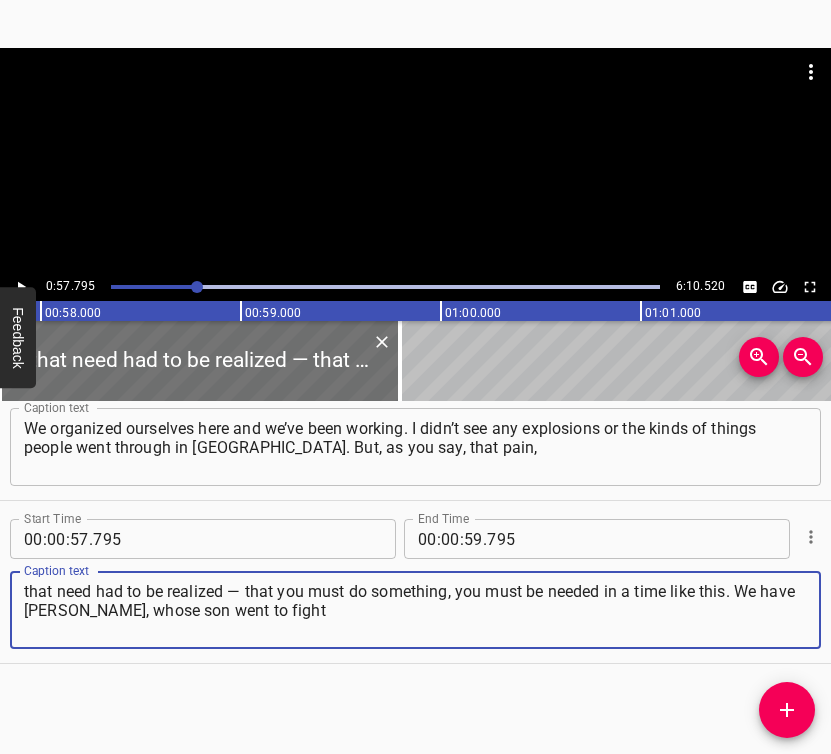 type on "that need had to be realized — that you must do something, you must be needed in a time like this. We have [PERSON_NAME], whose son went to fight" 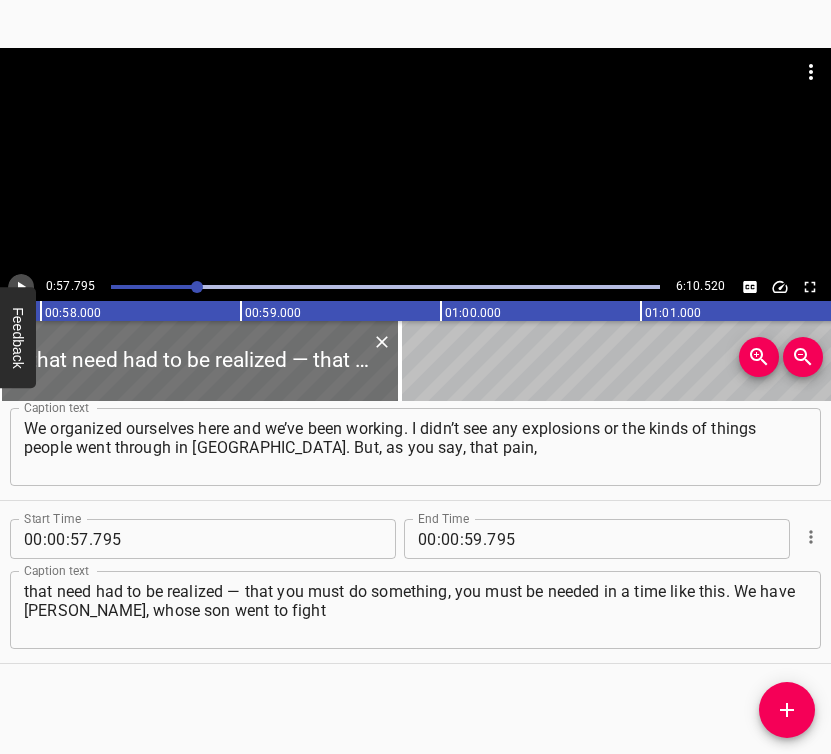 click 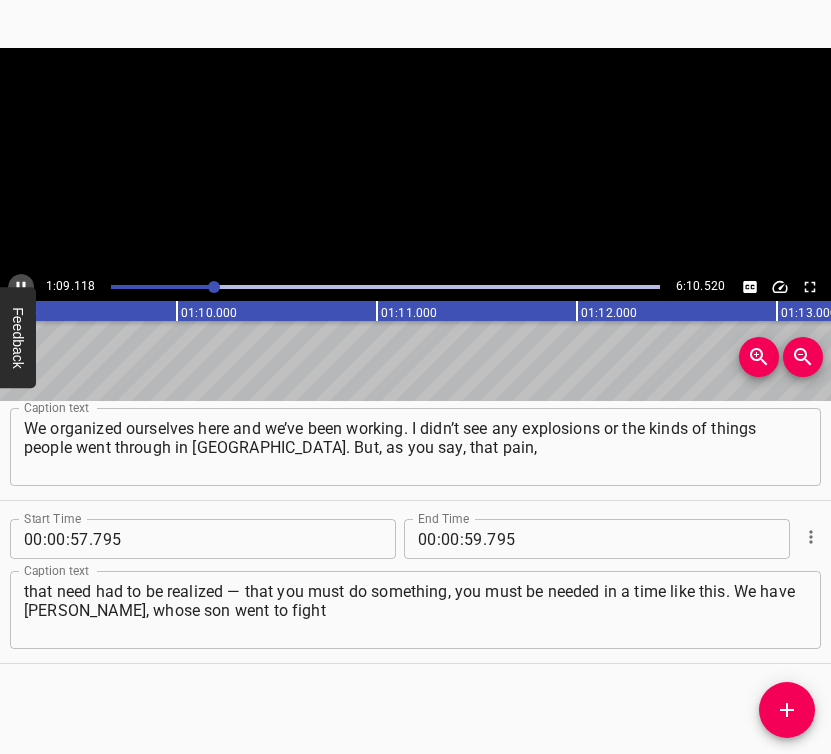 click 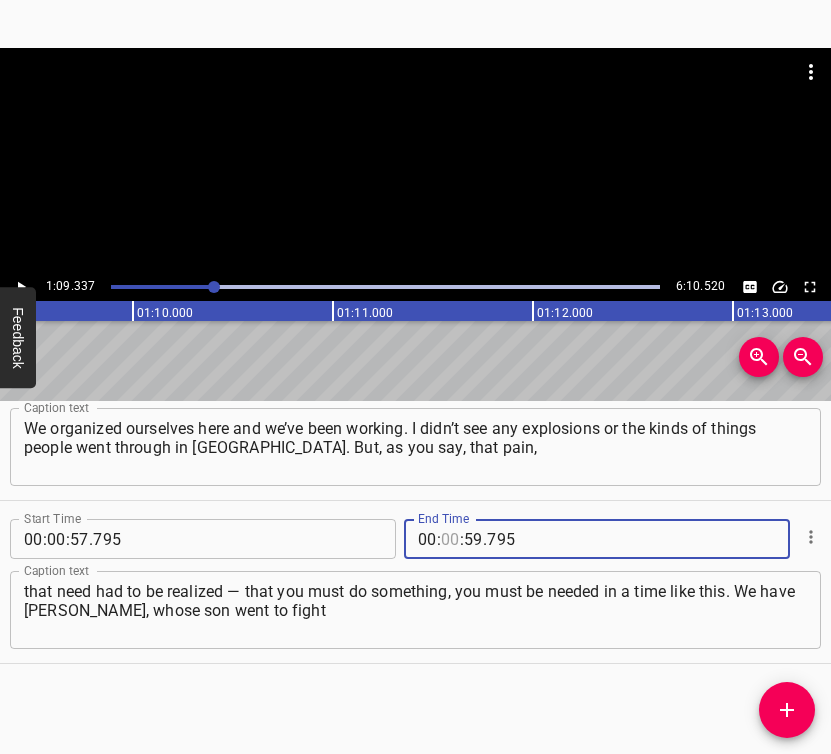 click at bounding box center [450, 539] 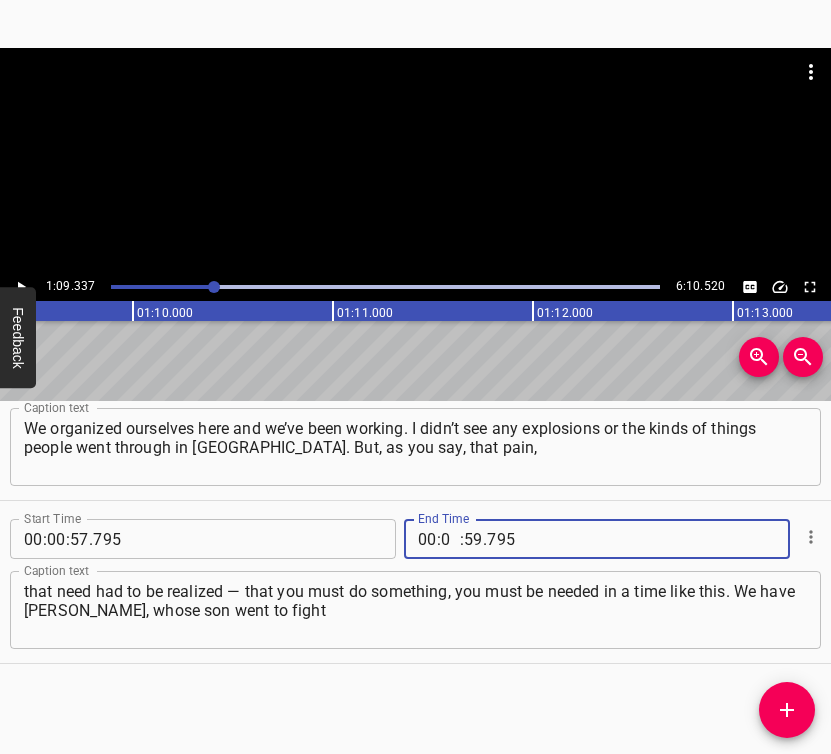 type on "01" 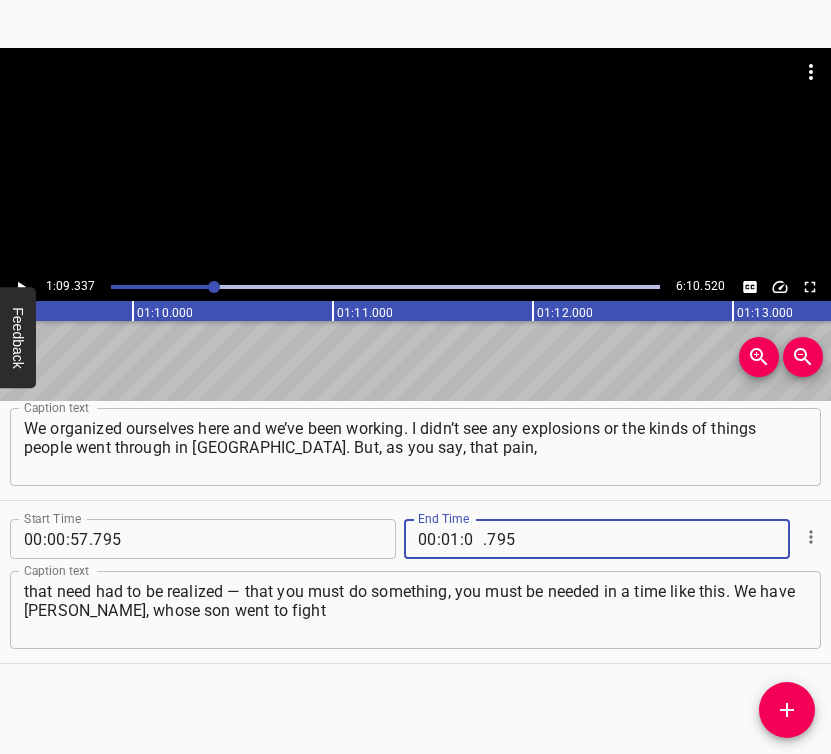 type on "09" 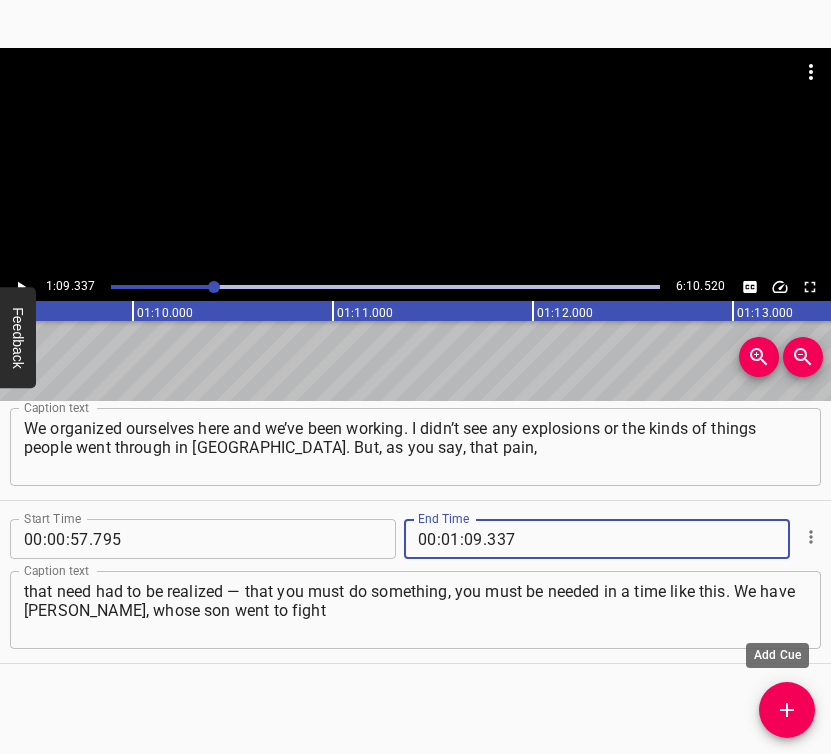 type on "337" 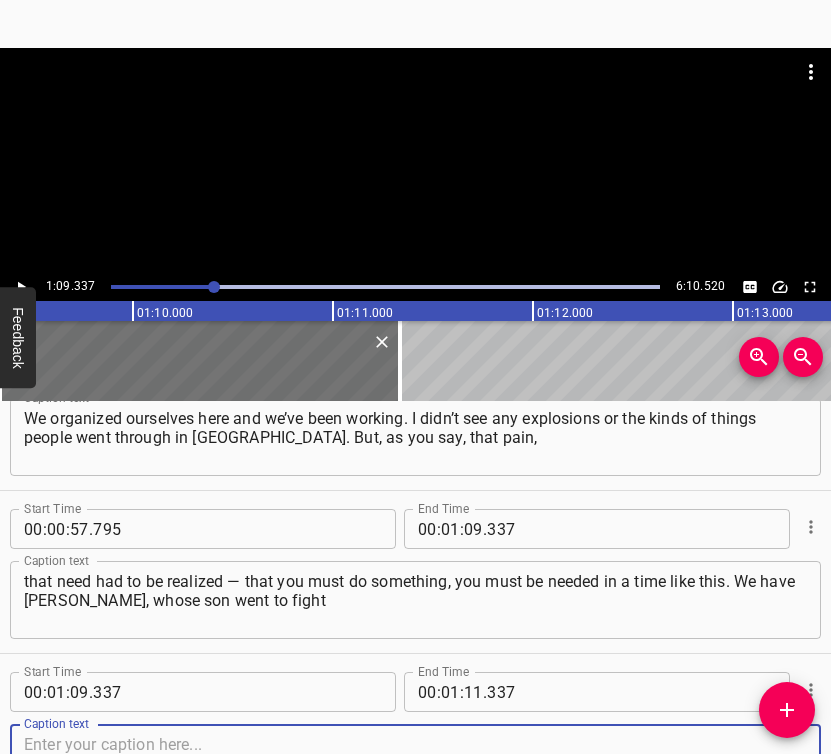 scroll, scrollTop: 719, scrollLeft: 0, axis: vertical 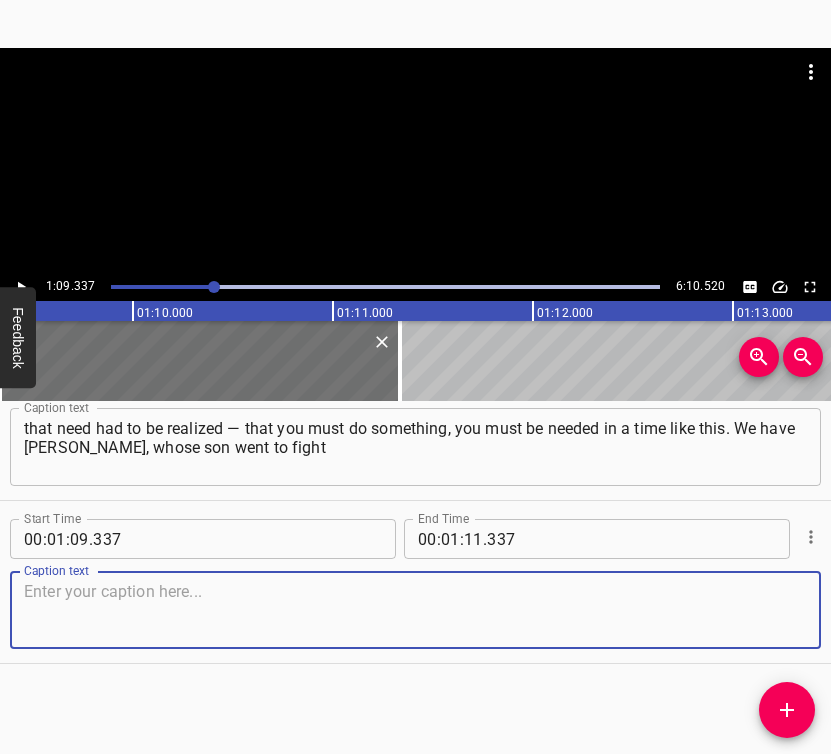 click at bounding box center (415, 610) 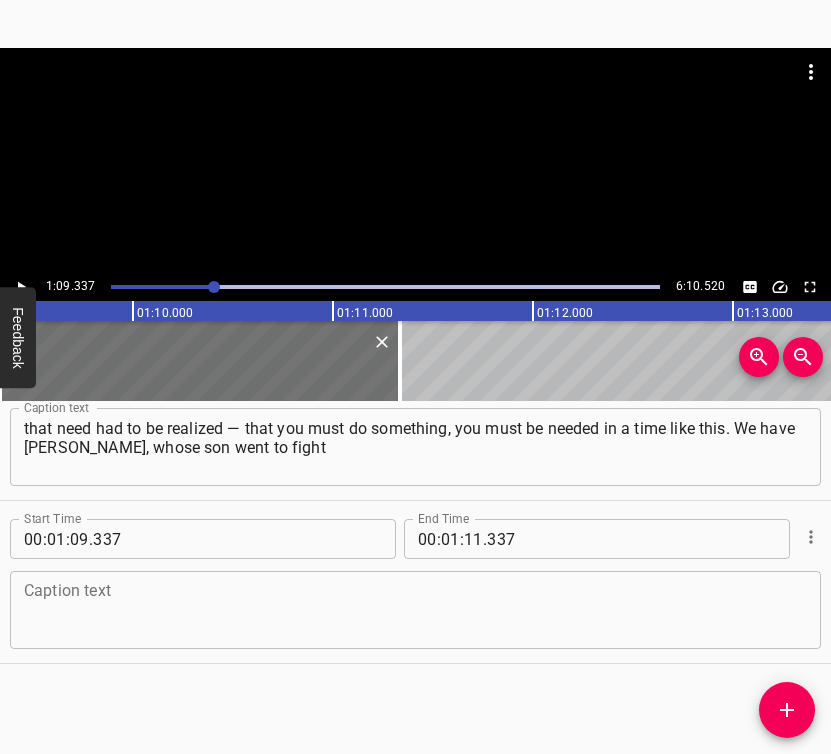 click at bounding box center [415, 610] 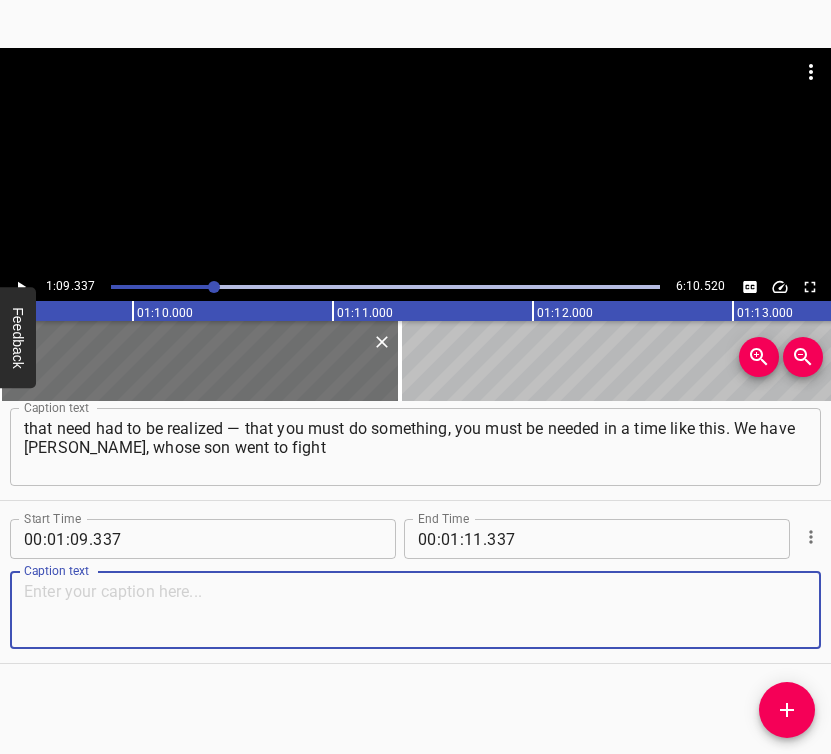 paste on "from the very first days. She lives near [GEOGRAPHIC_DATA], we're friends. I told her: “Let’s start doing something…” and she said she couldn’t, because her son was at war." 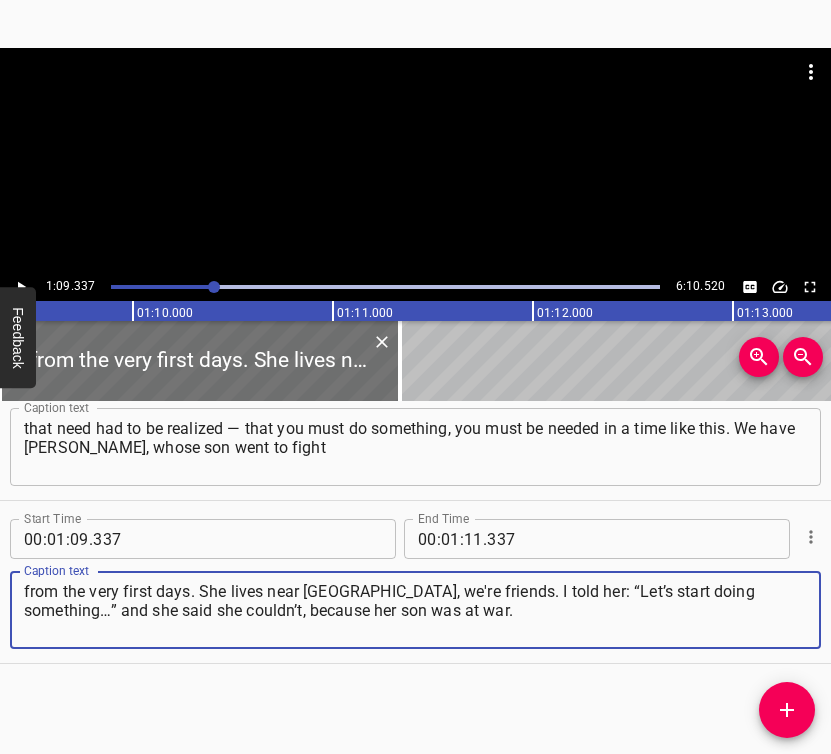 type on "from the very first days. She lives near [GEOGRAPHIC_DATA], we're friends. I told her: “Let’s start doing something…” and she said she couldn’t, because her son was at war." 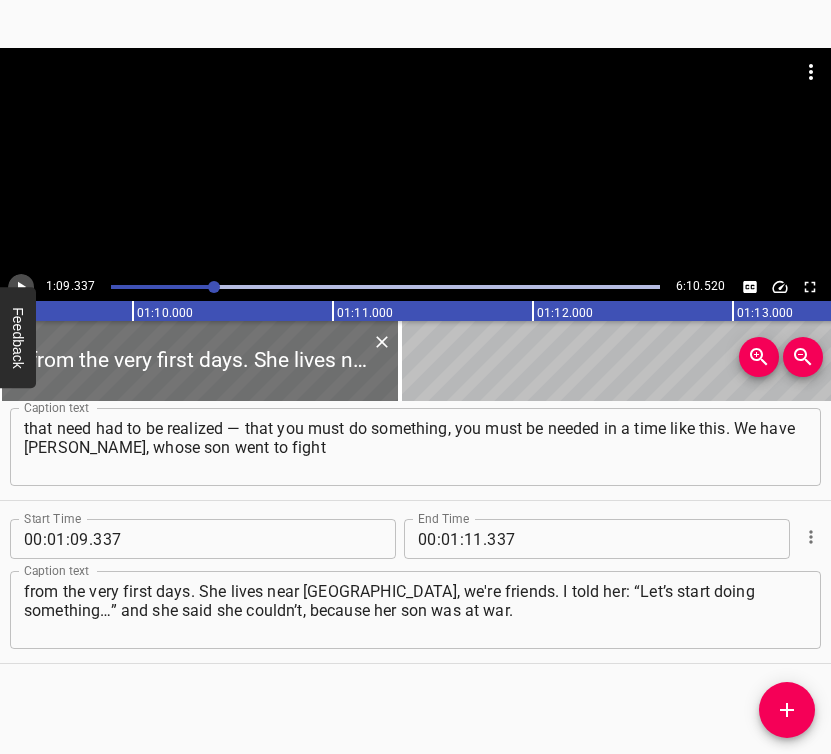 click 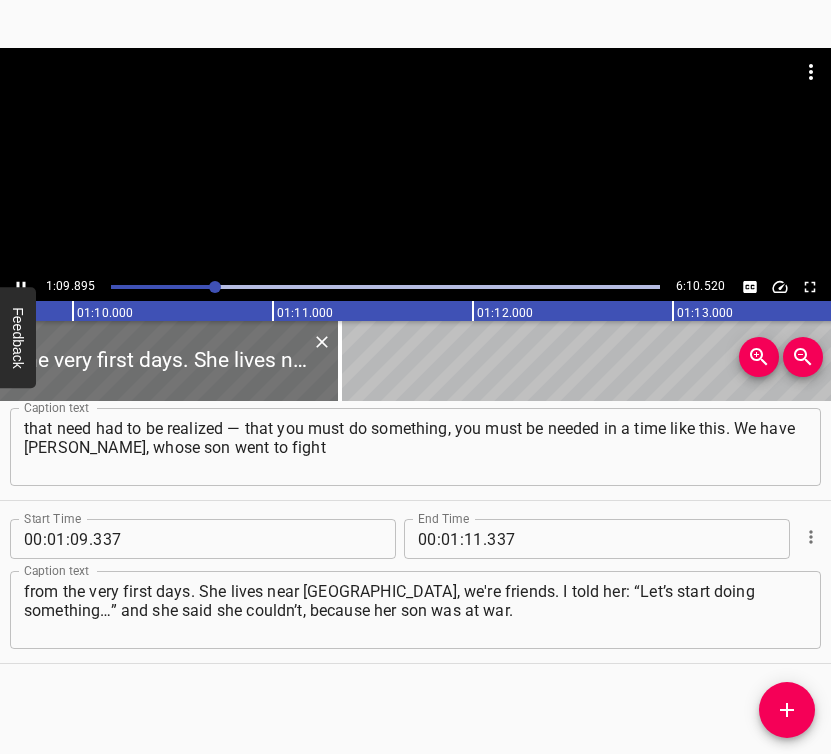 scroll, scrollTop: 0, scrollLeft: 13978, axis: horizontal 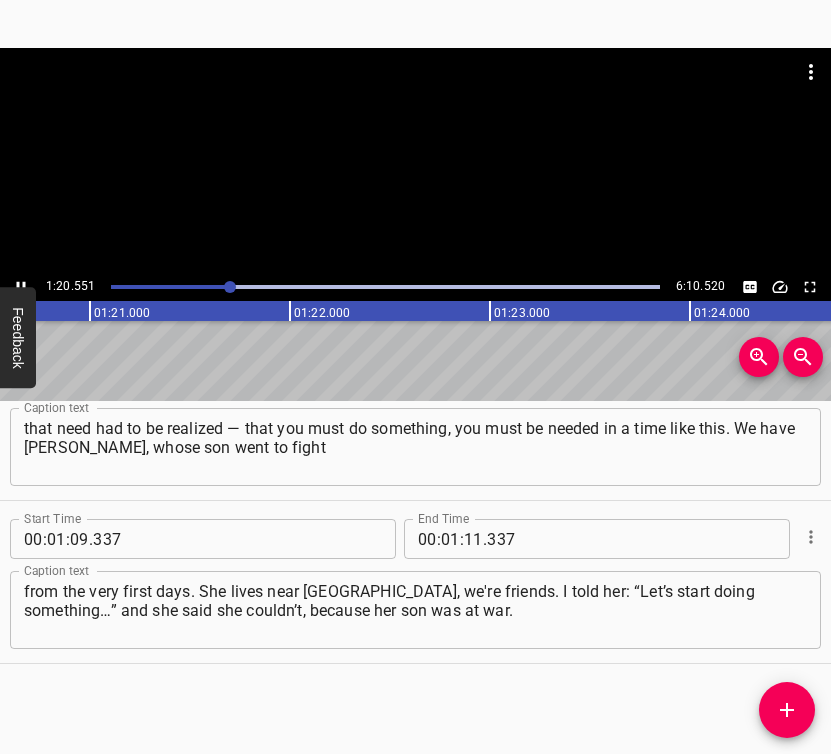 click at bounding box center [21, 287] 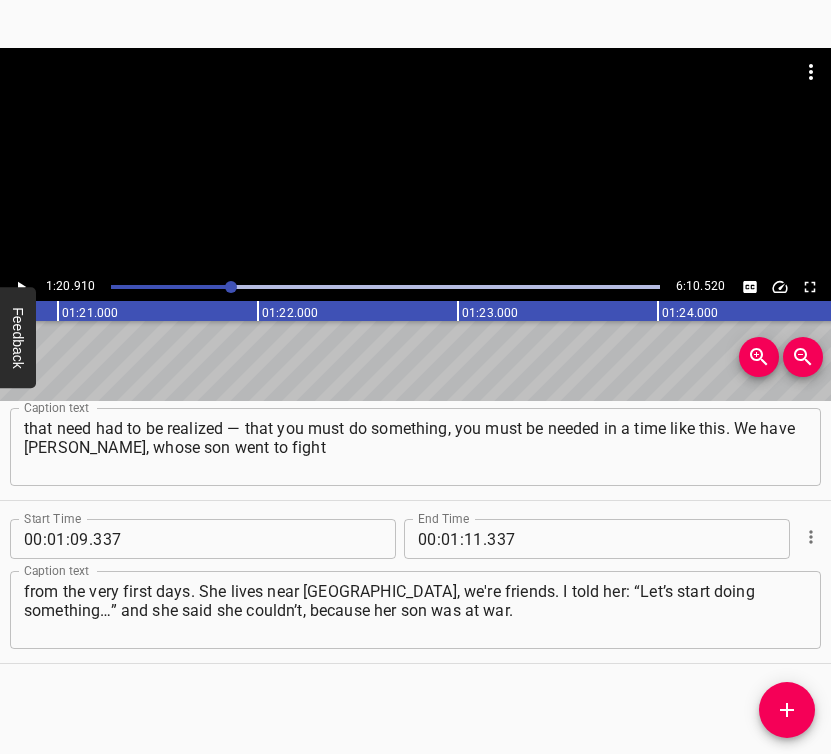 scroll, scrollTop: 0, scrollLeft: 16182, axis: horizontal 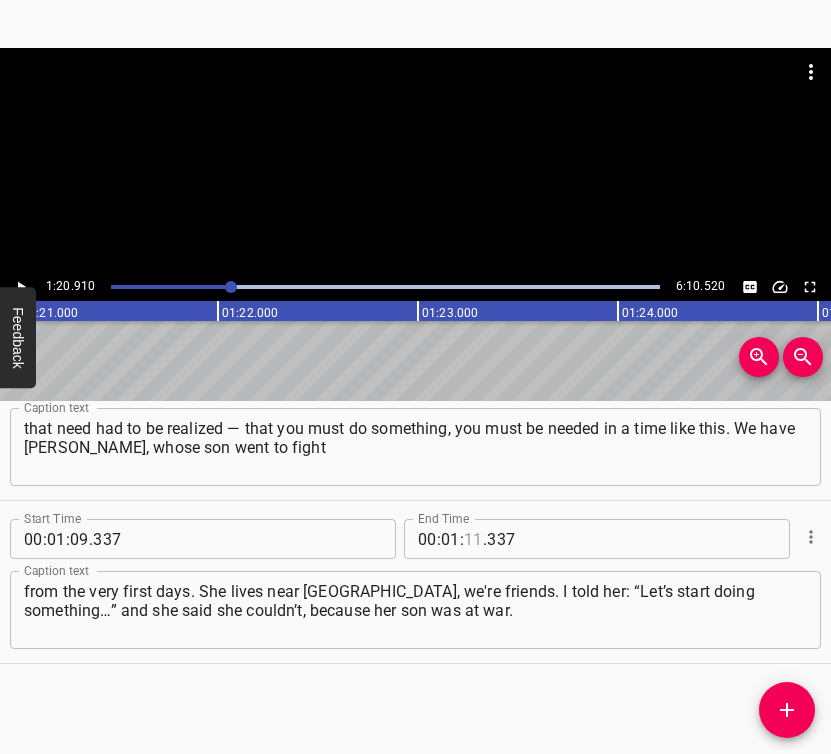 click at bounding box center [473, 539] 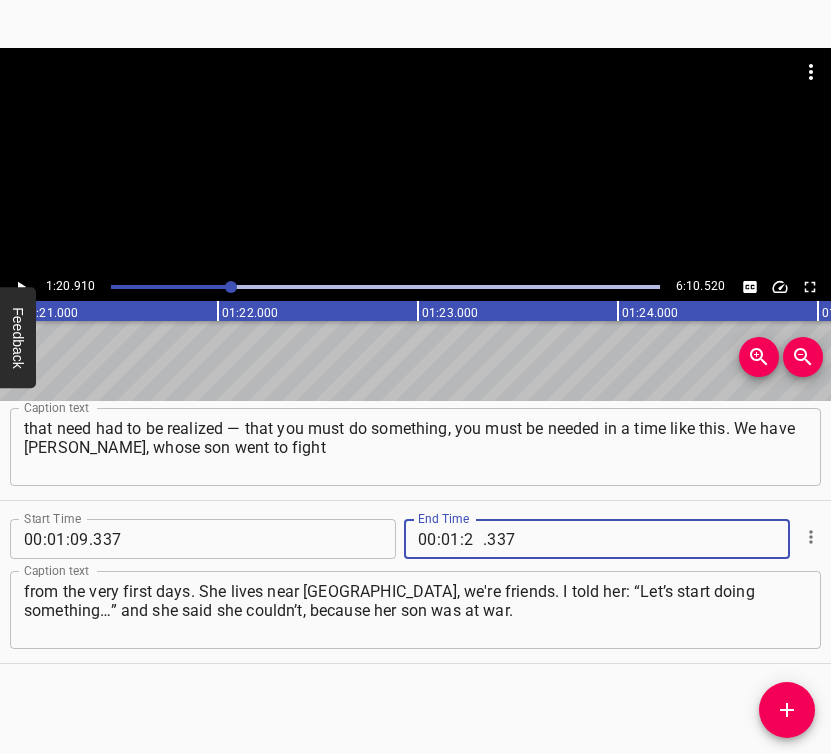 type on "20" 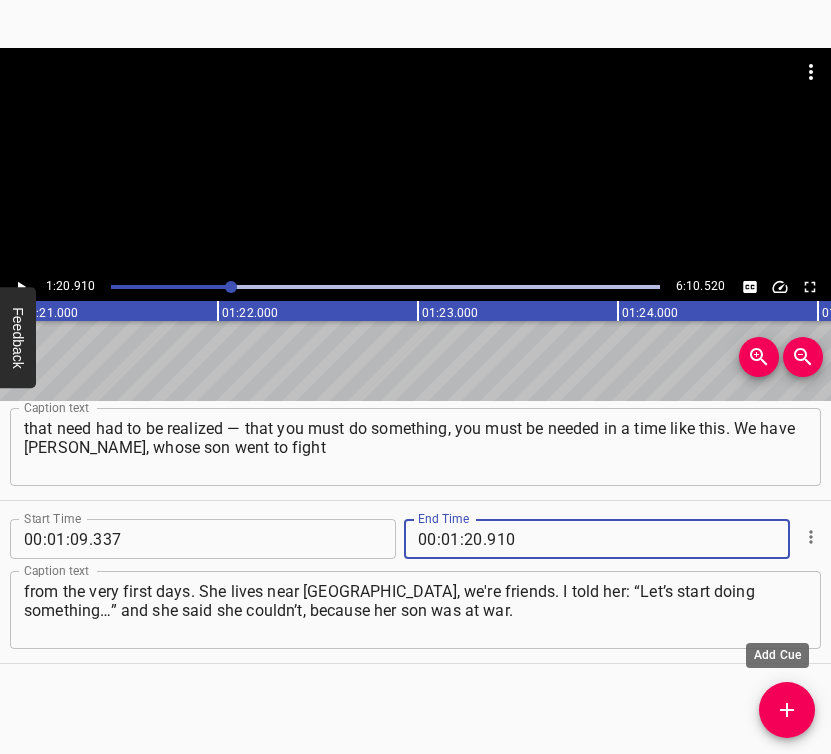type on "910" 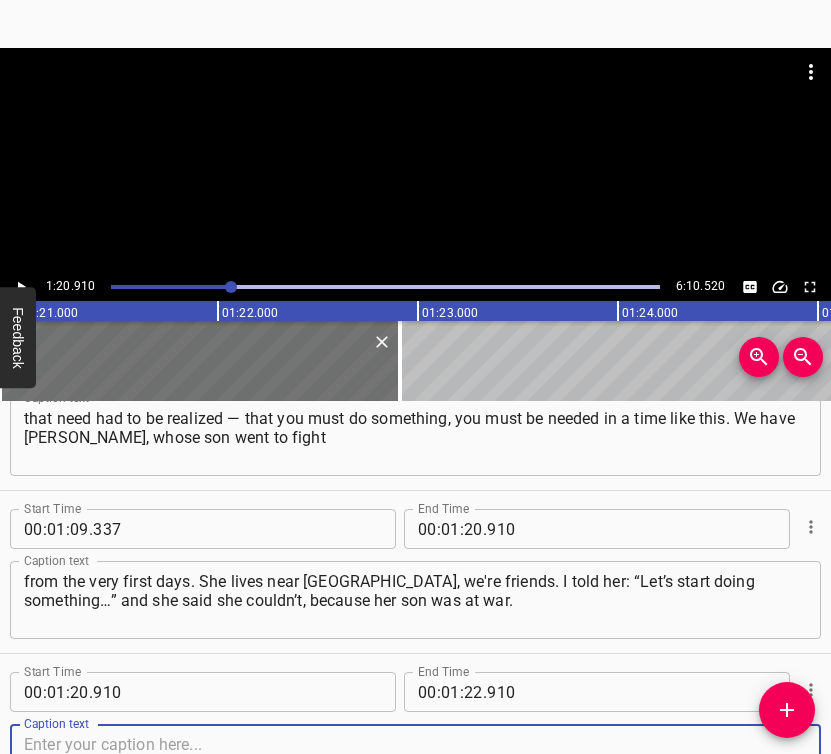 scroll, scrollTop: 882, scrollLeft: 0, axis: vertical 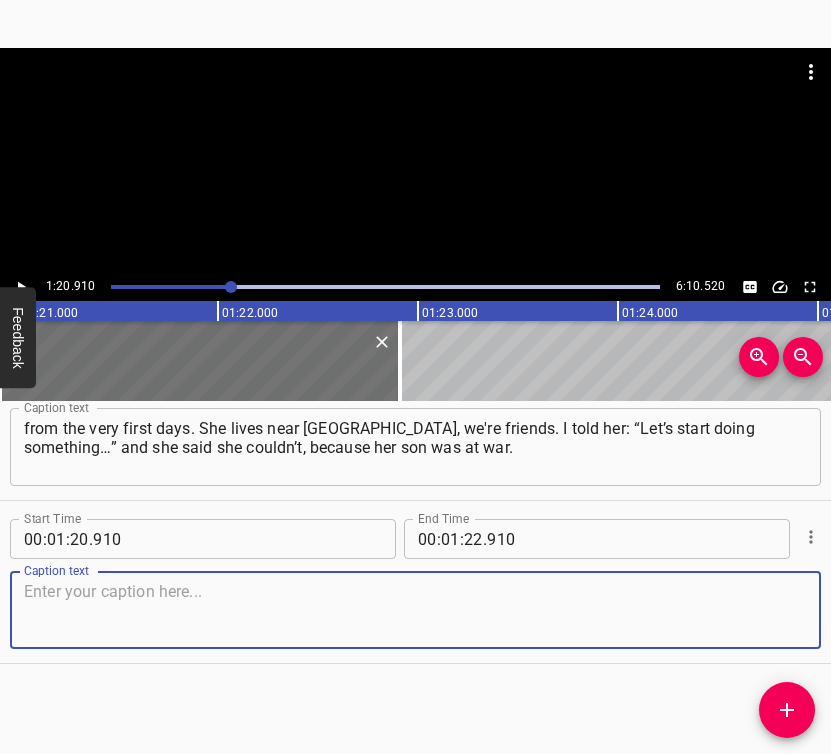 drag, startPoint x: 772, startPoint y: 615, endPoint x: 829, endPoint y: 596, distance: 60.083275 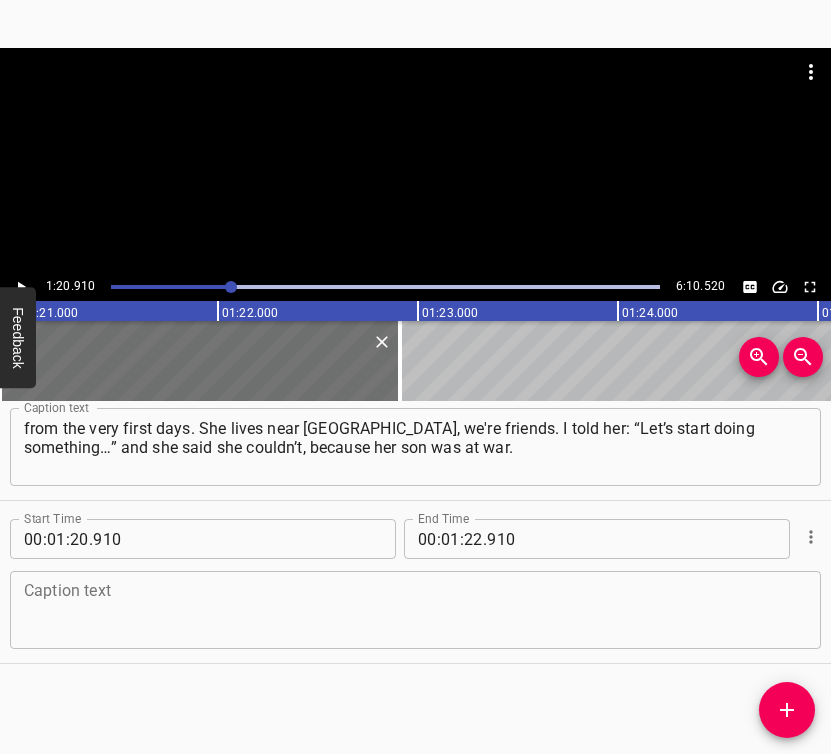 click at bounding box center (415, 610) 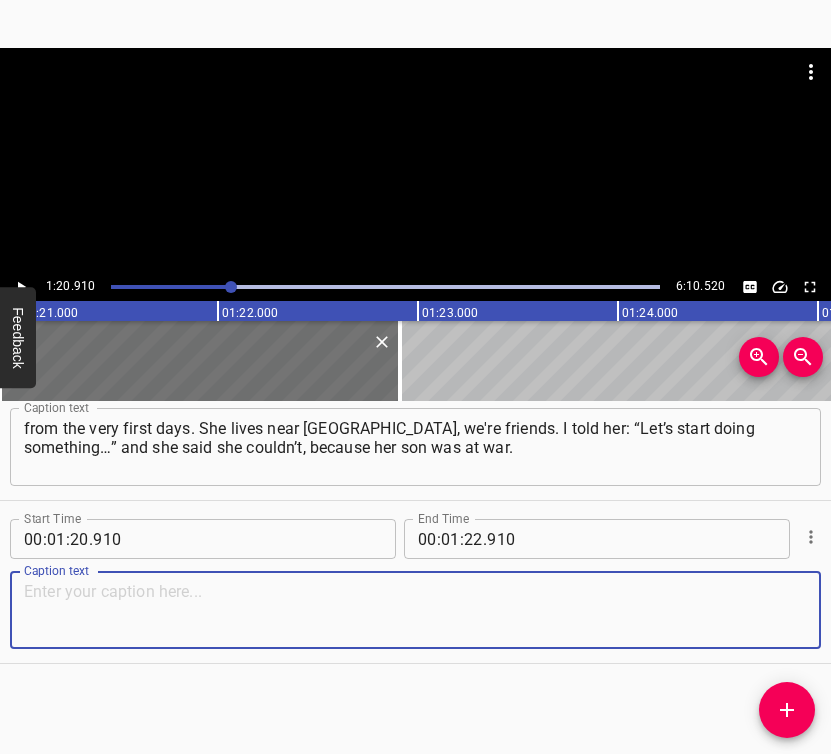 paste on ". I replied: “On the contrary, we need to do something.” I gathered the women around me and organized them. Our group is called “Mother’s Kitchen.”" 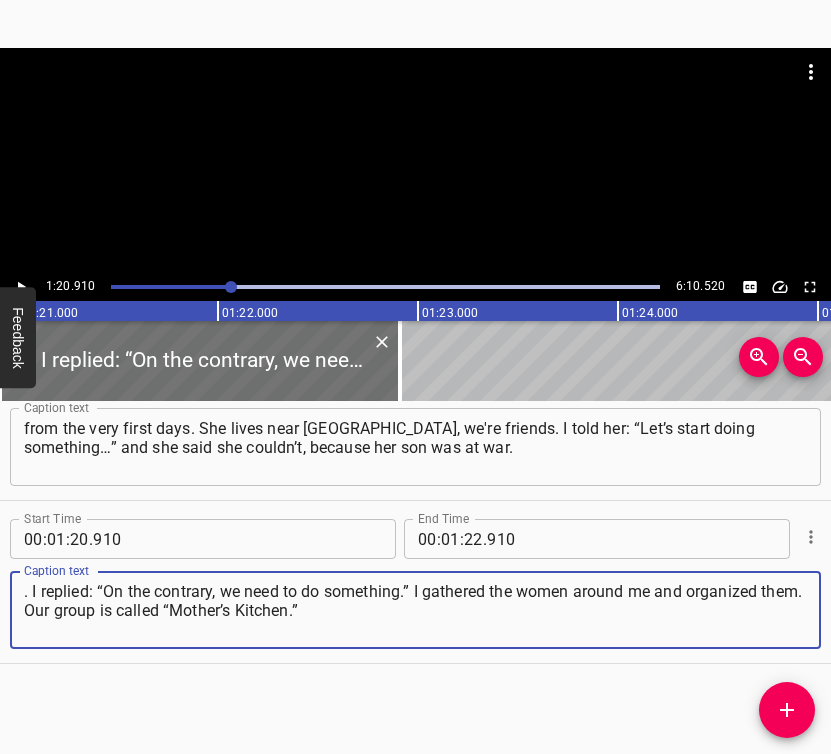type on ". I replied: “On the contrary, we need to do something.” I gathered the women around me and organized them. Our group is called “Mother’s Kitchen.”" 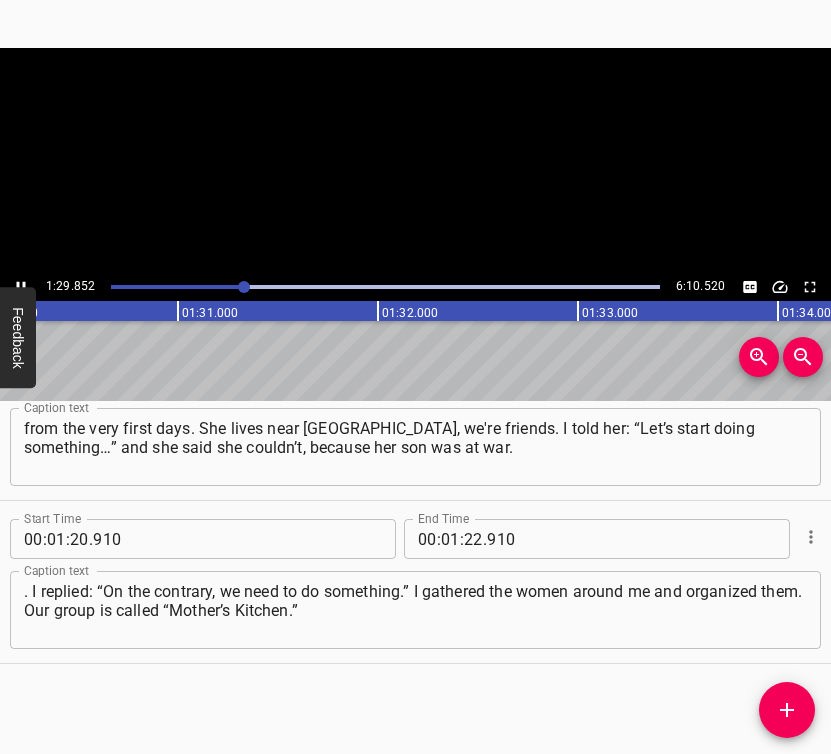click 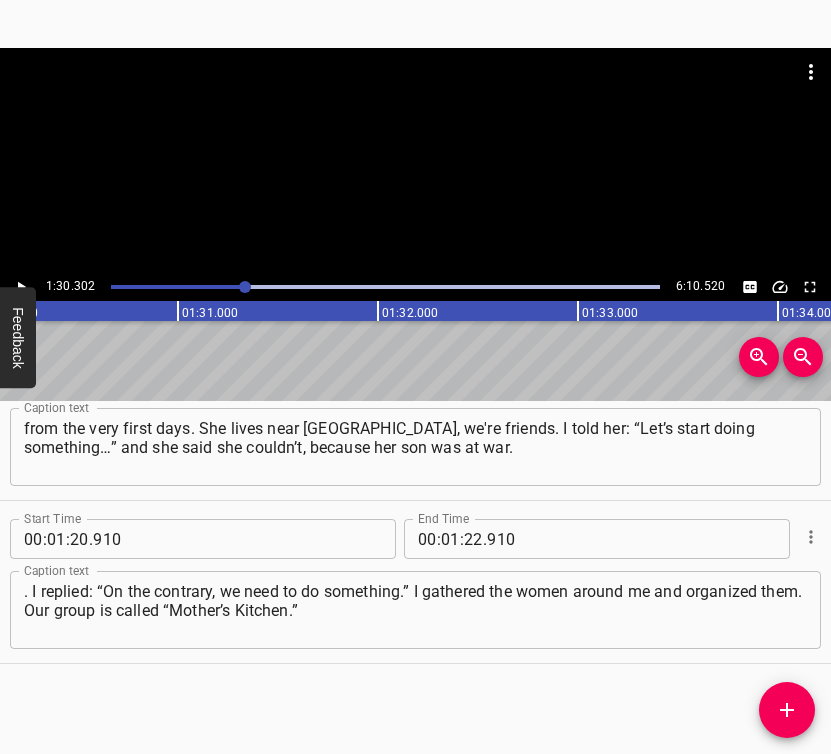 scroll, scrollTop: 0, scrollLeft: 18060, axis: horizontal 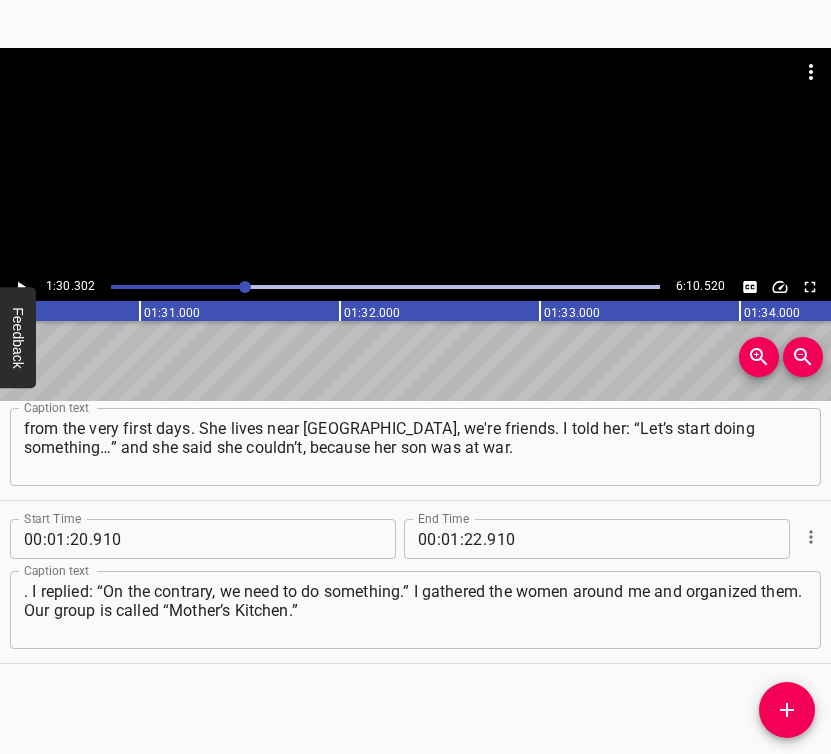 click 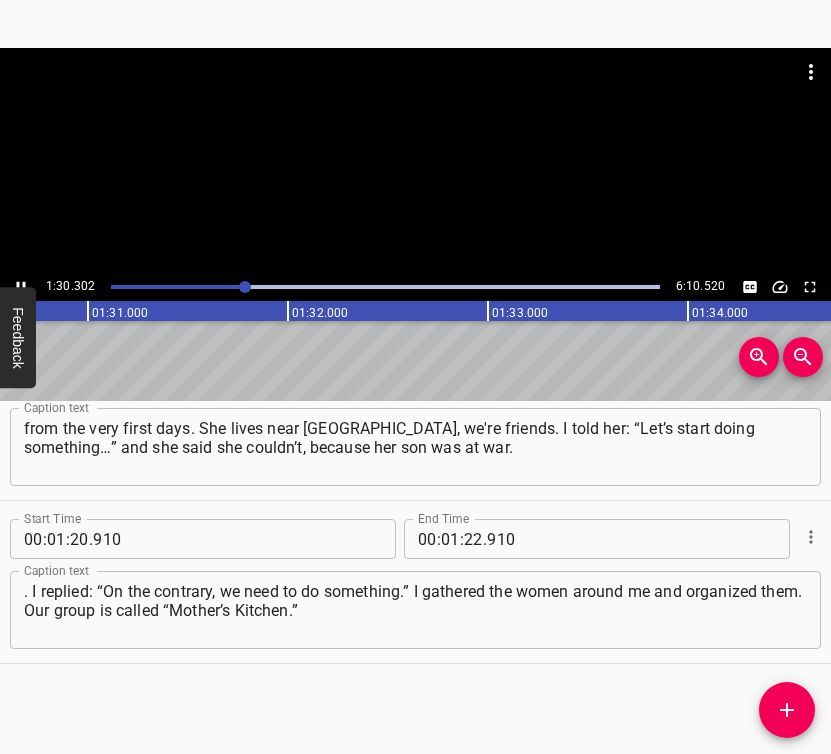 click 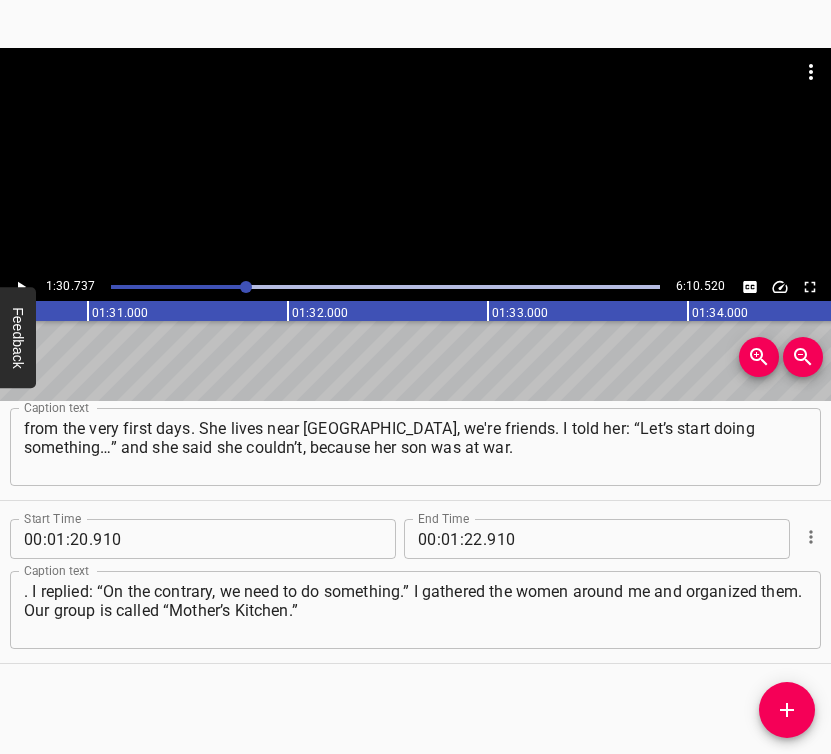 scroll, scrollTop: 0, scrollLeft: 18147, axis: horizontal 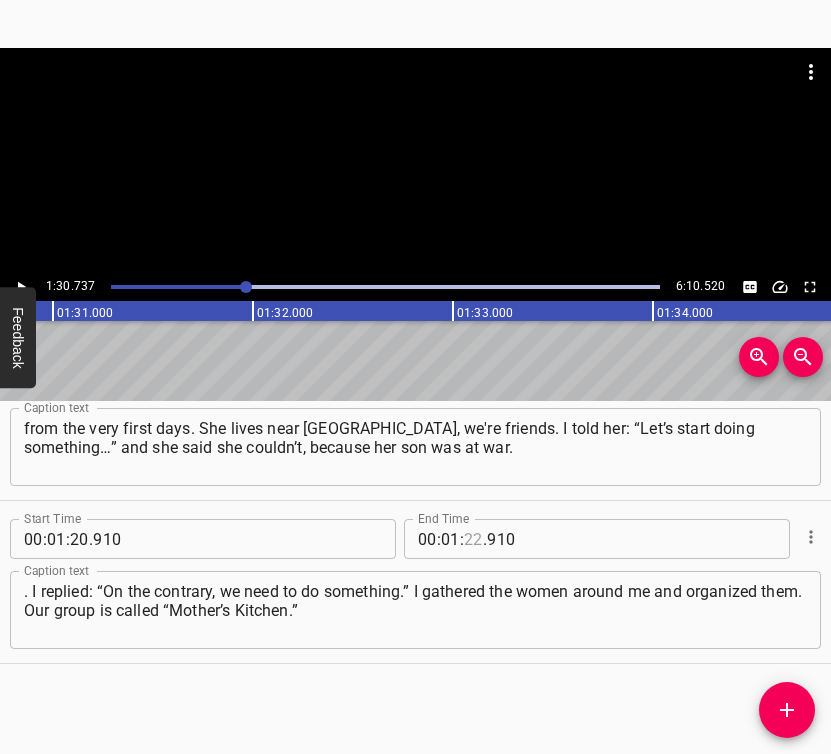 click at bounding box center (473, 539) 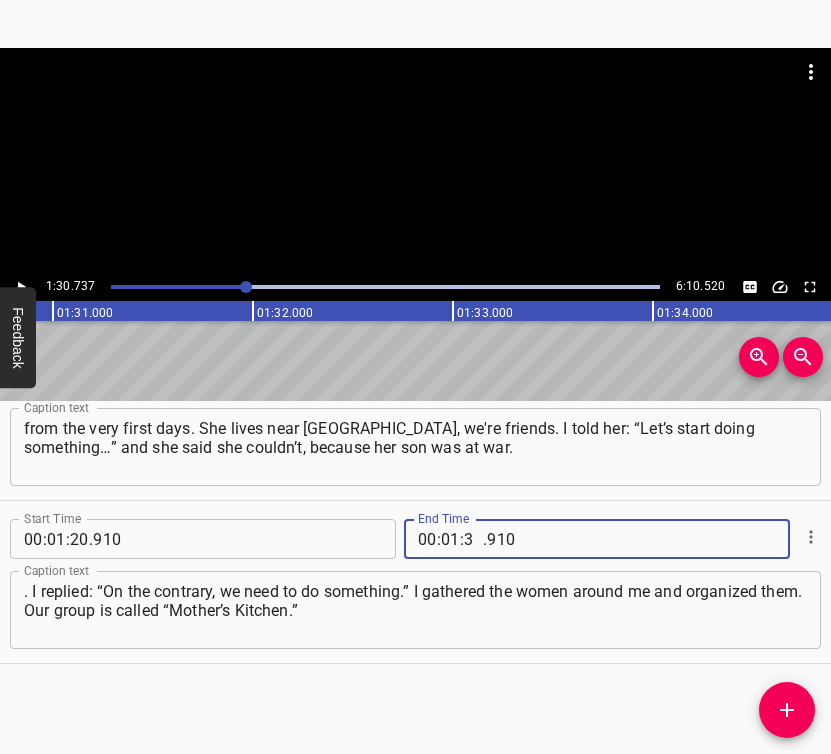 type on "30" 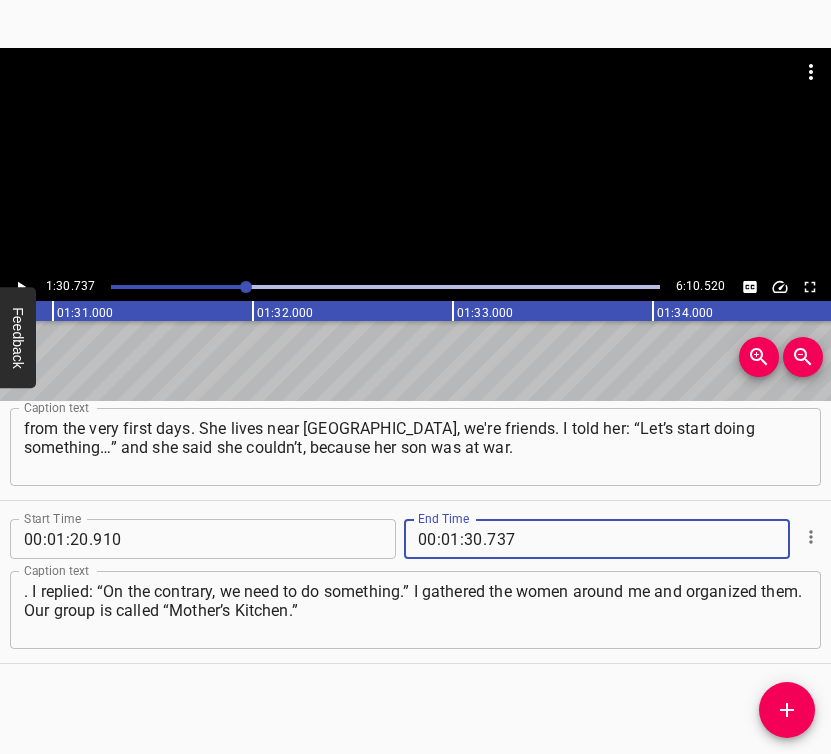 type on "737" 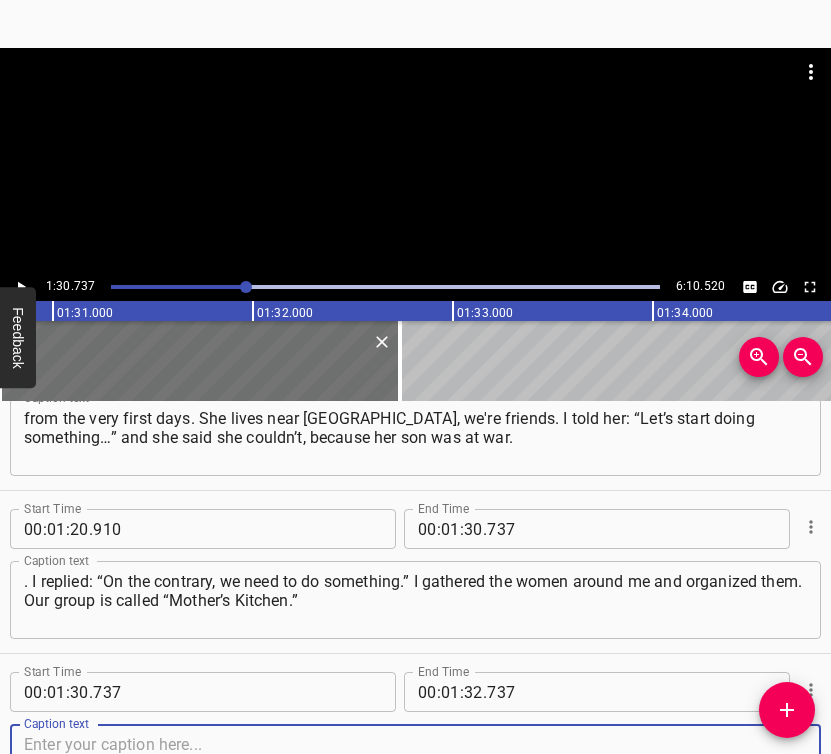 scroll, scrollTop: 1045, scrollLeft: 0, axis: vertical 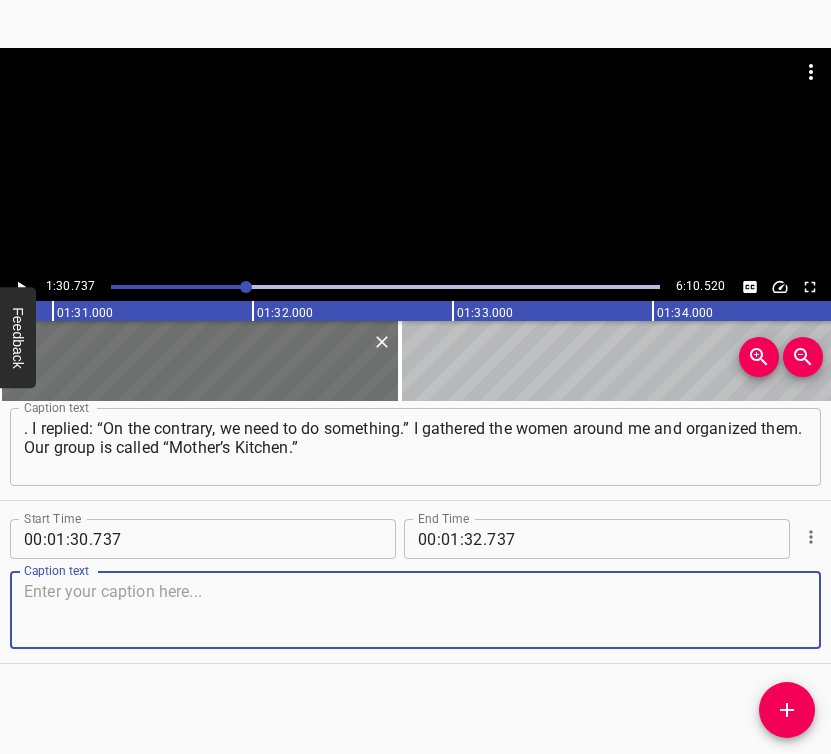 click at bounding box center (415, 610) 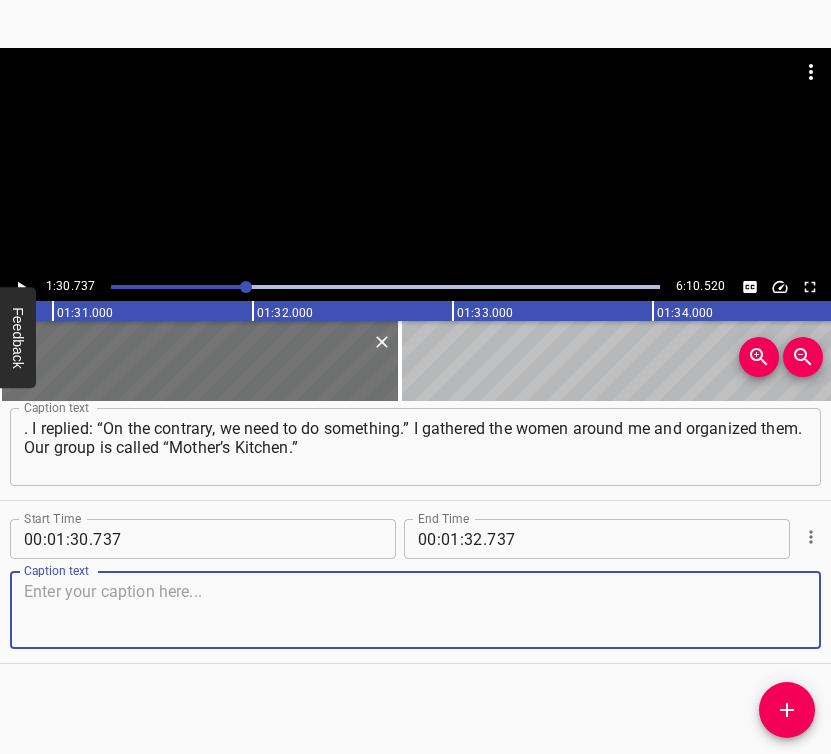 click at bounding box center (415, 610) 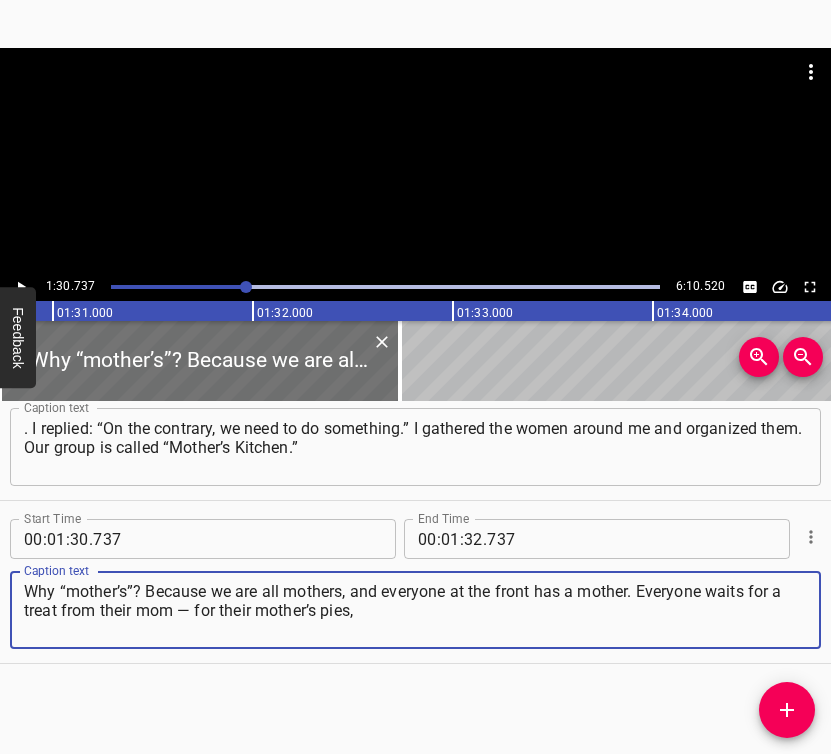 type on "Why “mother’s”? Because we are all mothers, and everyone at the front has a mother. Everyone waits for a treat from their mom — for their mother’s pies," 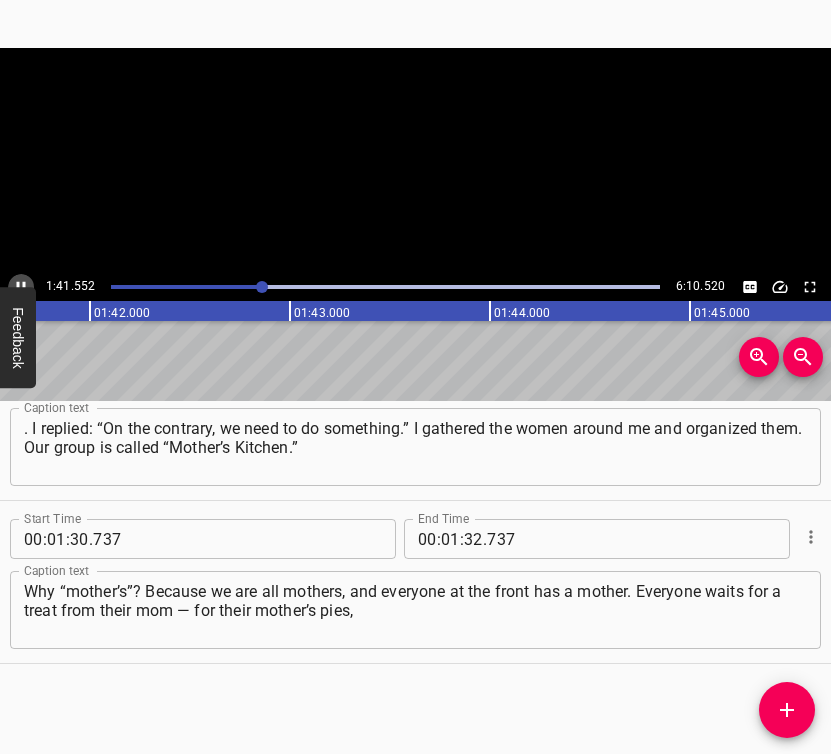 click 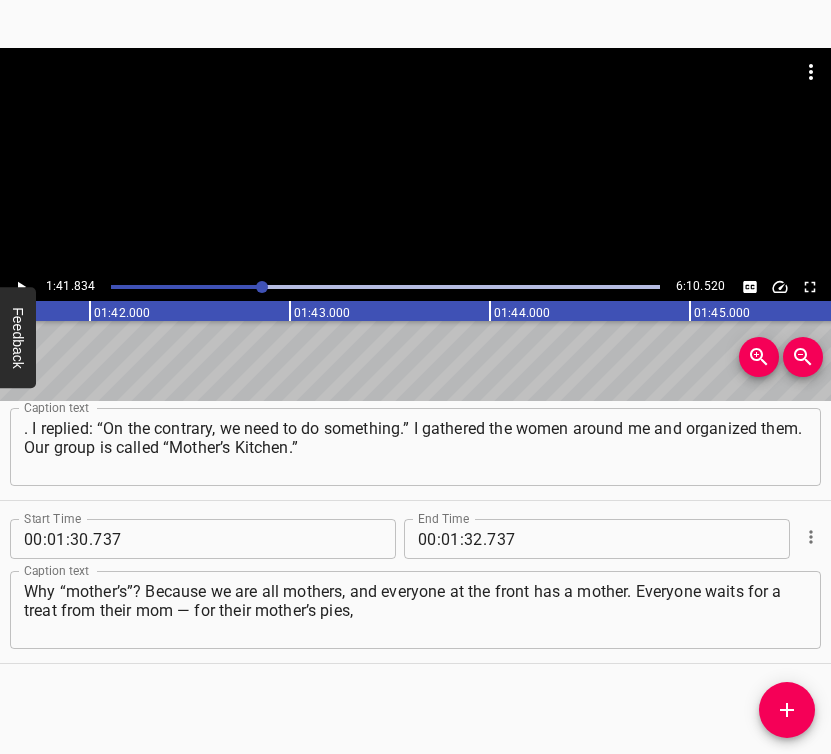scroll, scrollTop: 0, scrollLeft: 20366, axis: horizontal 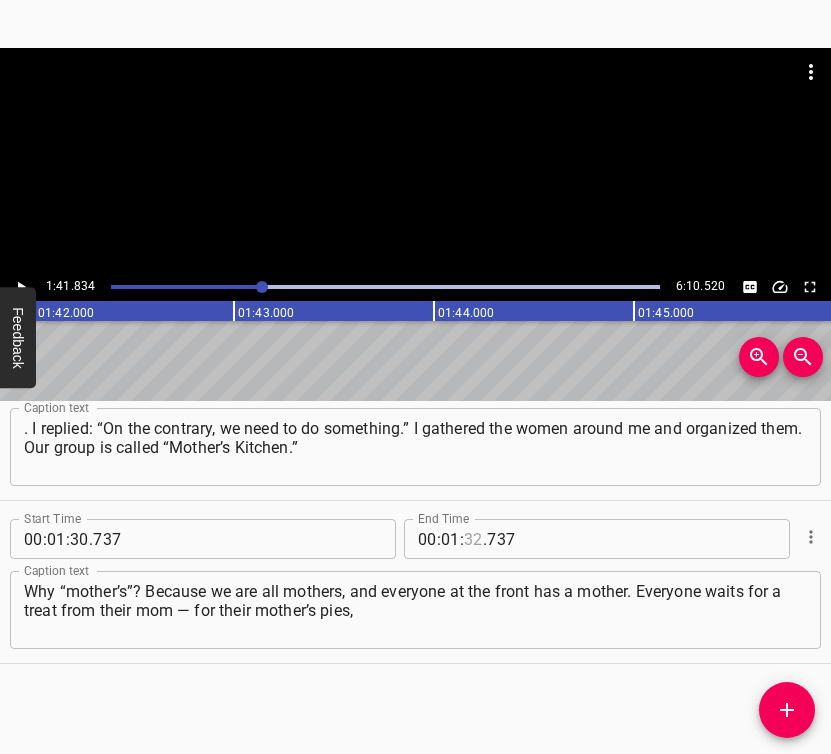 click at bounding box center [473, 539] 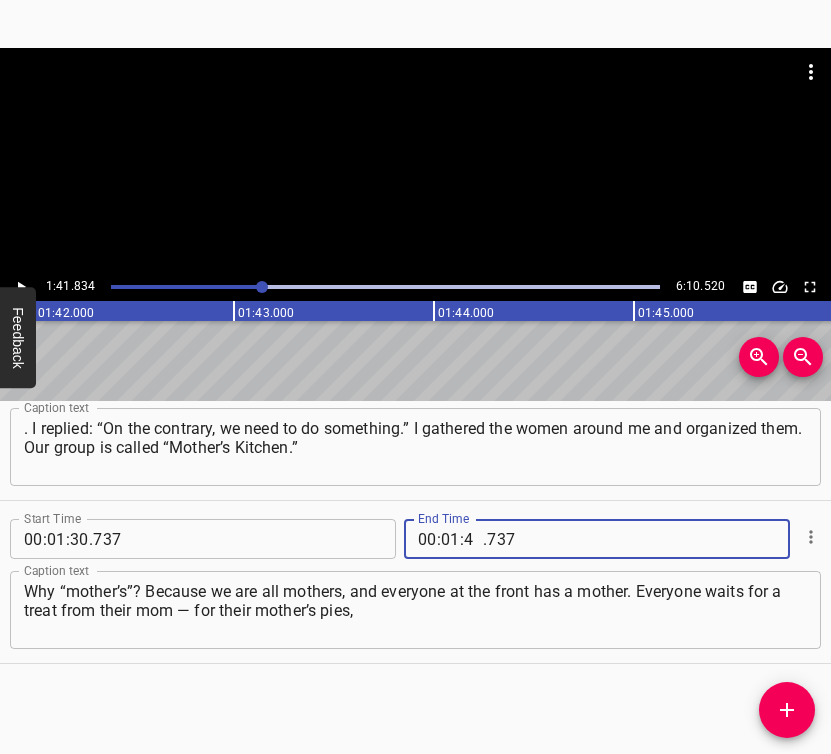 type on "41" 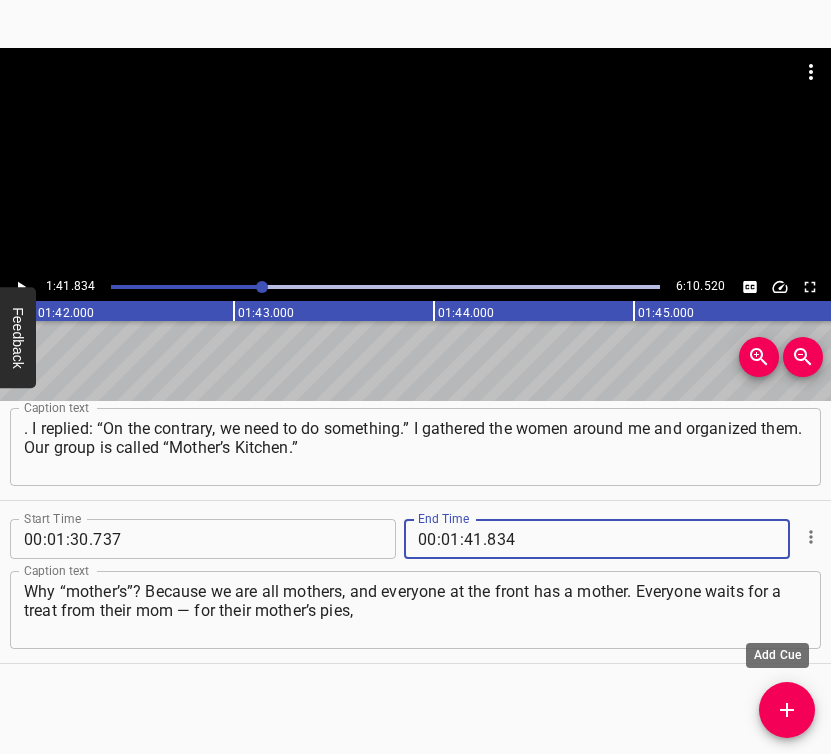 type on "834" 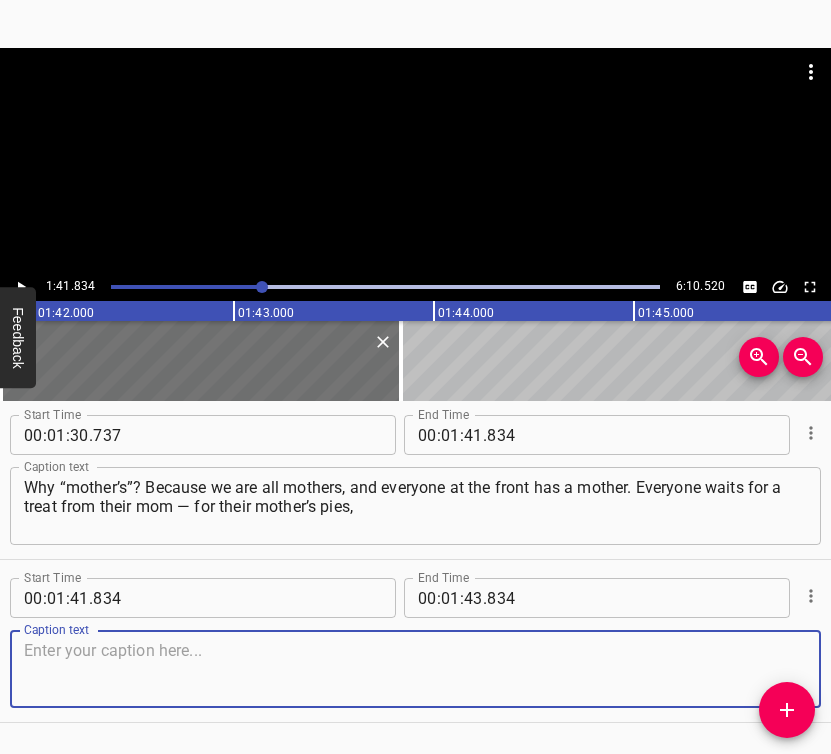 scroll, scrollTop: 1208, scrollLeft: 0, axis: vertical 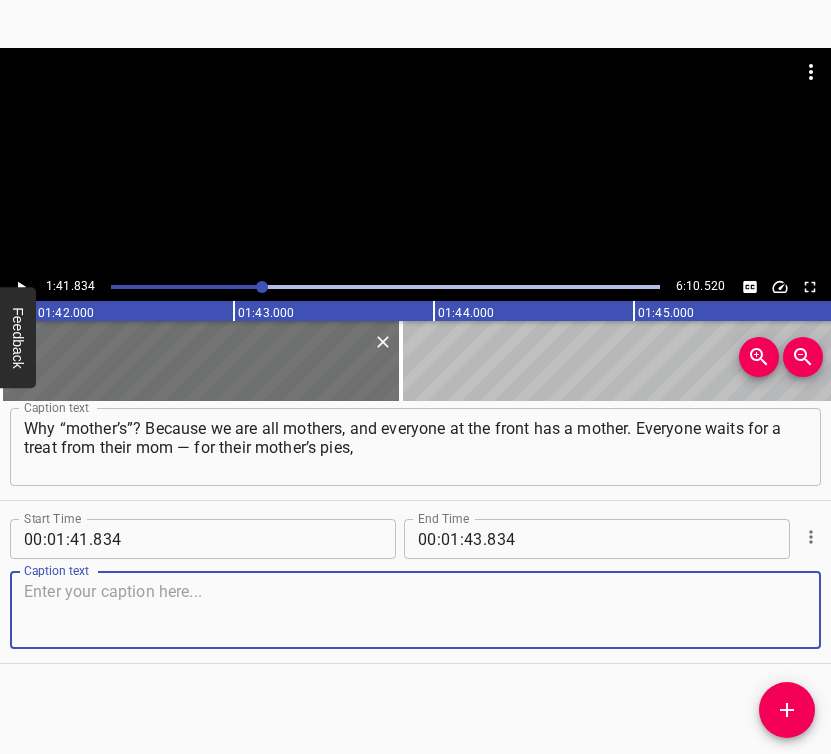 drag, startPoint x: 770, startPoint y: 612, endPoint x: 795, endPoint y: 603, distance: 26.57066 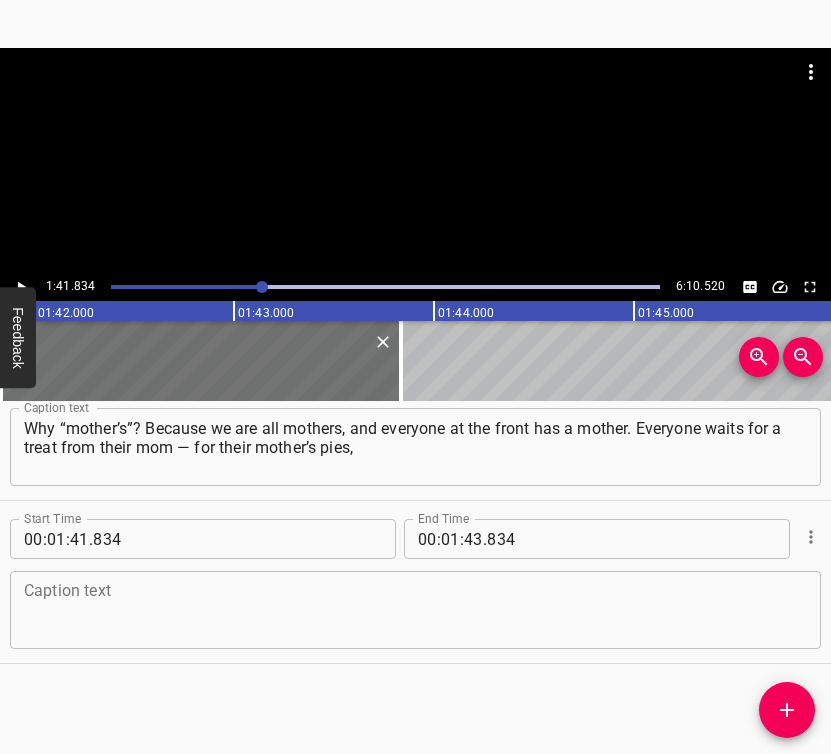 click at bounding box center (415, 610) 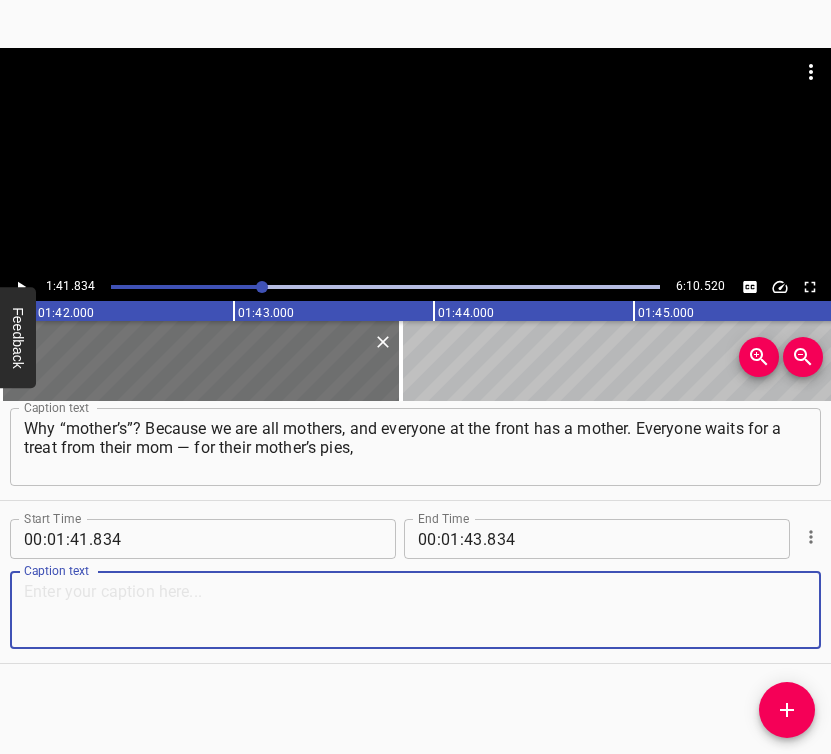 paste on "their mother’s cutlets, their mother’s baked goods. We got organized and gave ourselves a name. I want to tell you — it all happened thanks" 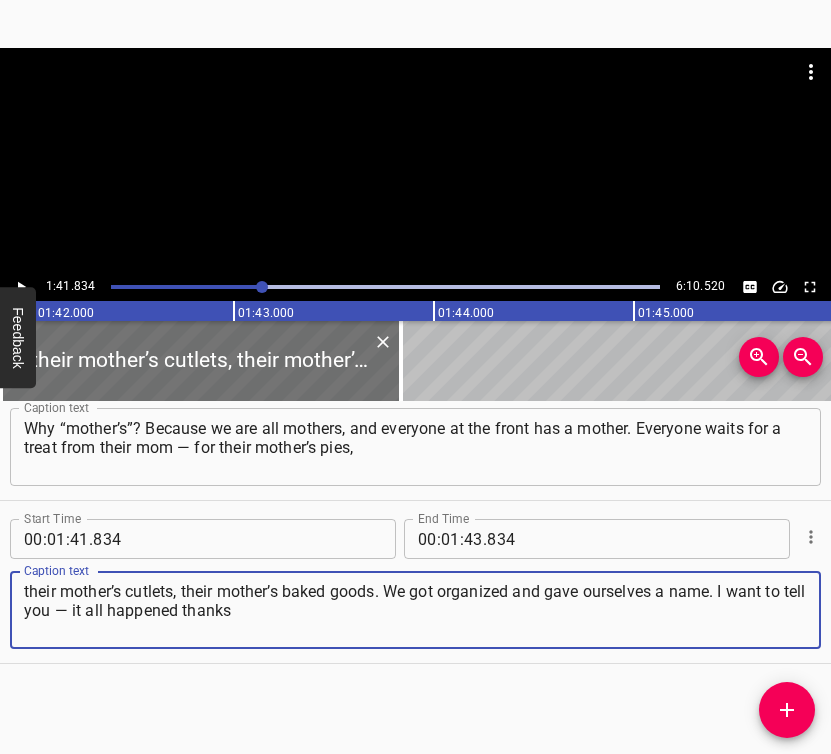 type on "their mother’s cutlets, their mother’s baked goods. We got organized and gave ourselves a name. I want to tell you — it all happened thanks" 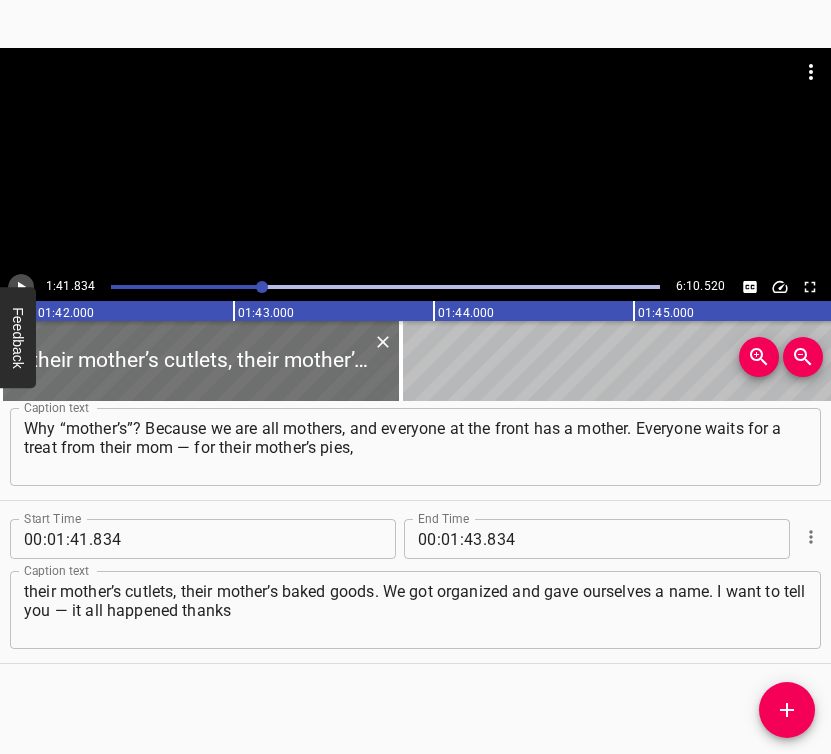 click 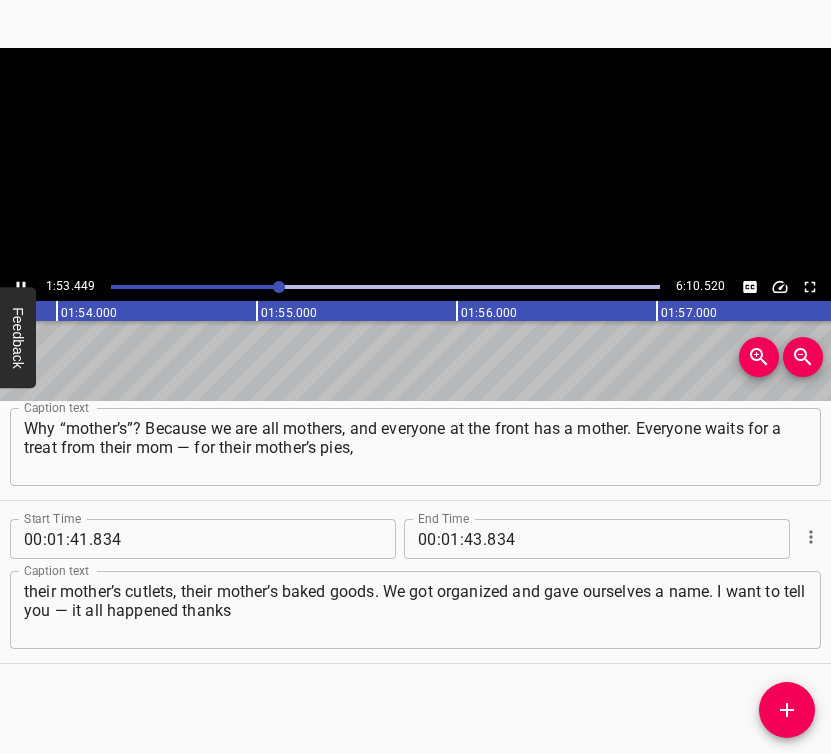 click 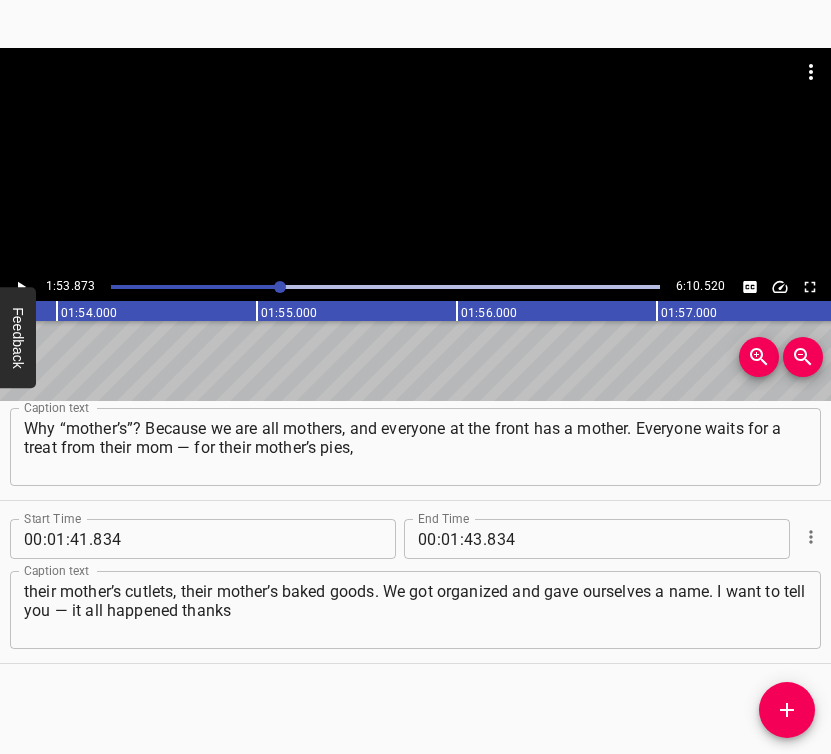scroll, scrollTop: 0, scrollLeft: 22774, axis: horizontal 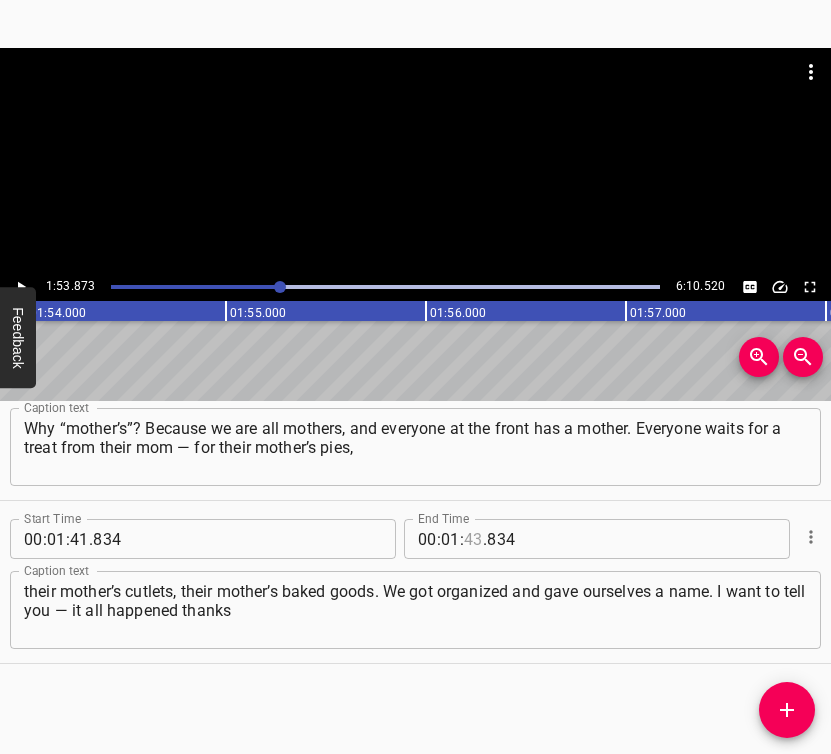 click at bounding box center [473, 539] 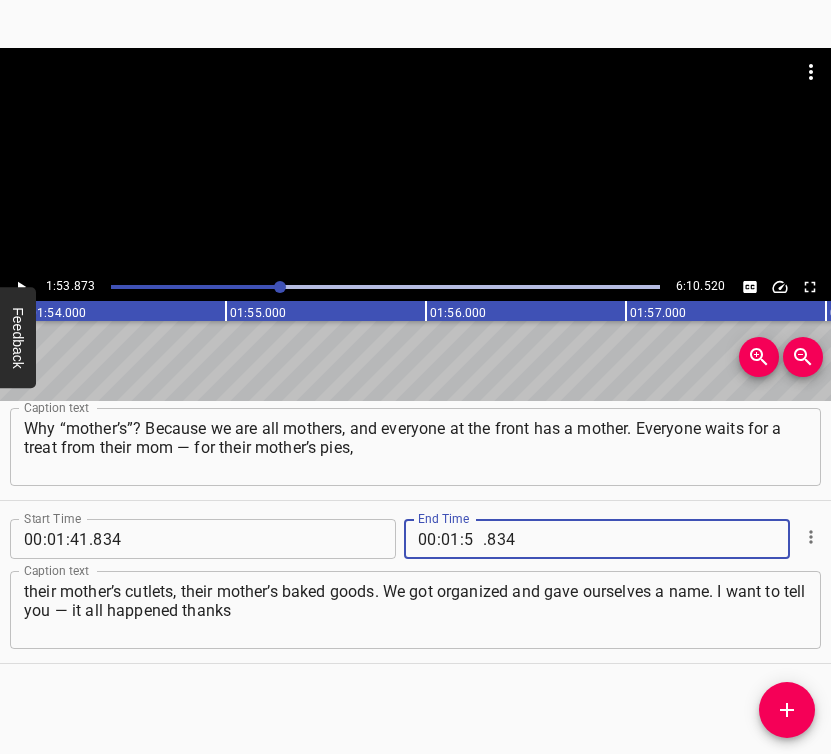 type on "53" 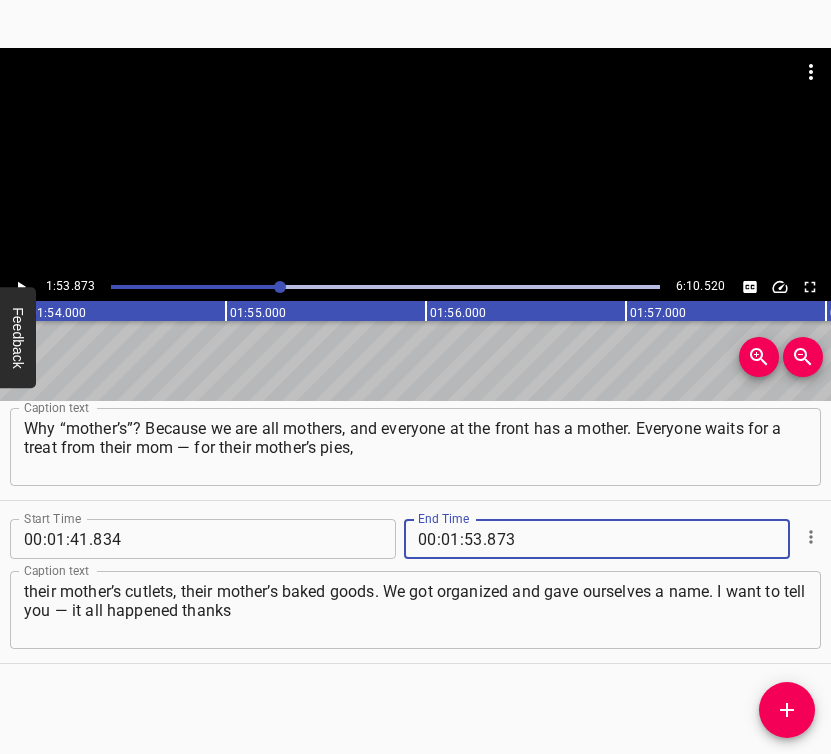 type on "873" 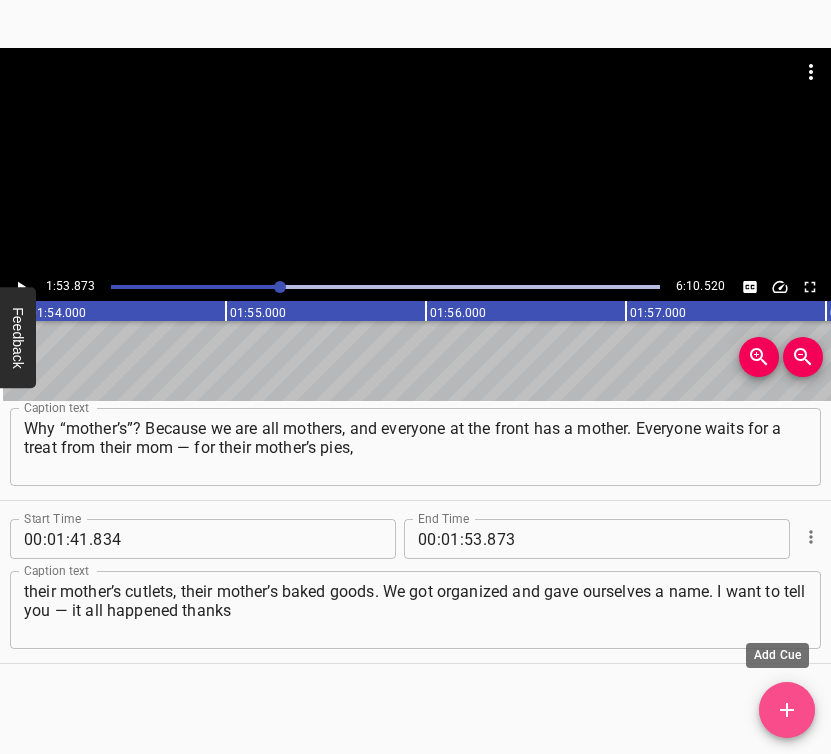 click 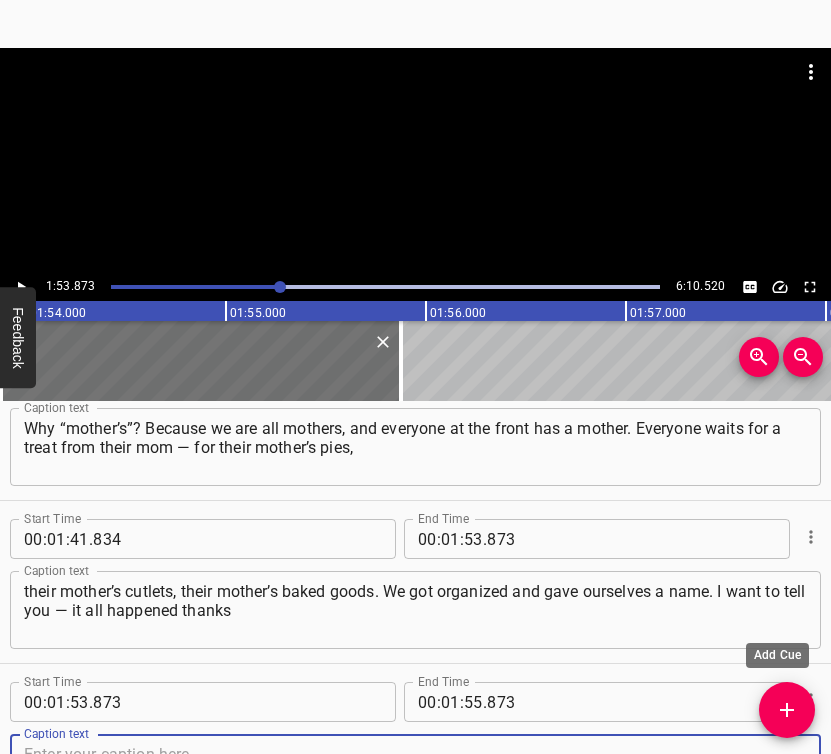 scroll, scrollTop: 1218, scrollLeft: 0, axis: vertical 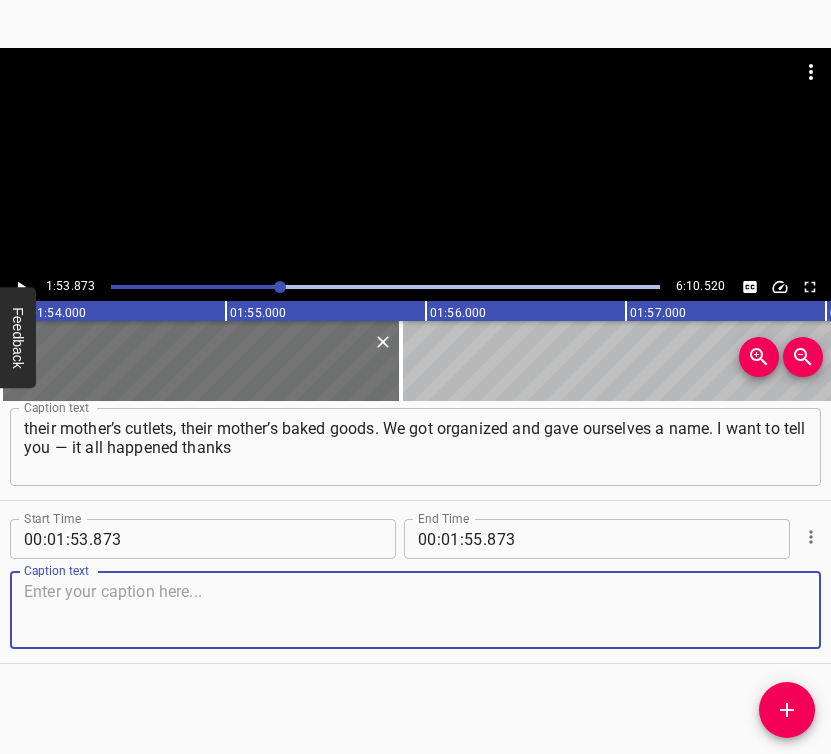 click at bounding box center [415, 610] 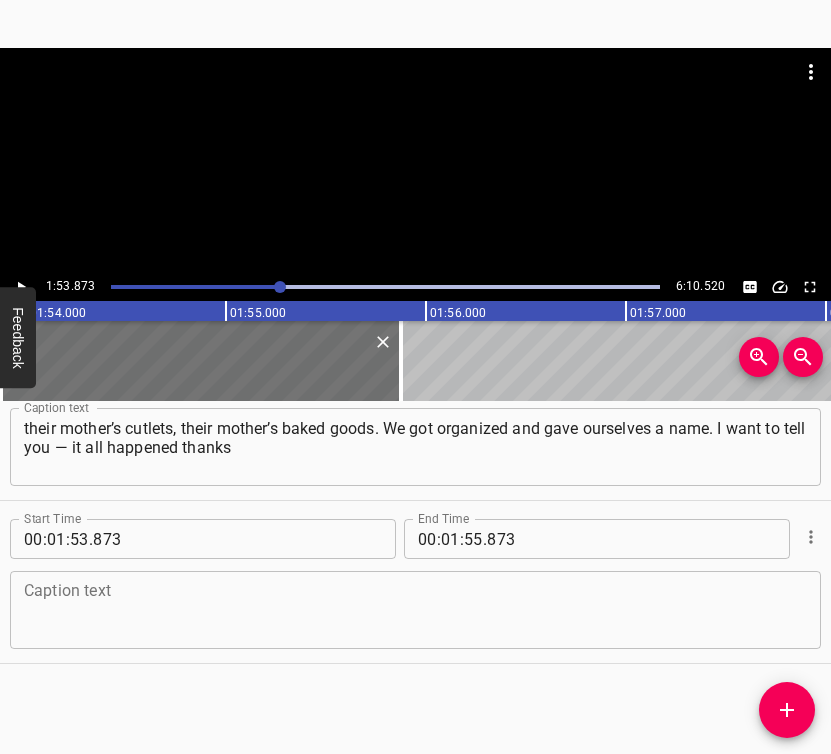 click at bounding box center [415, 610] 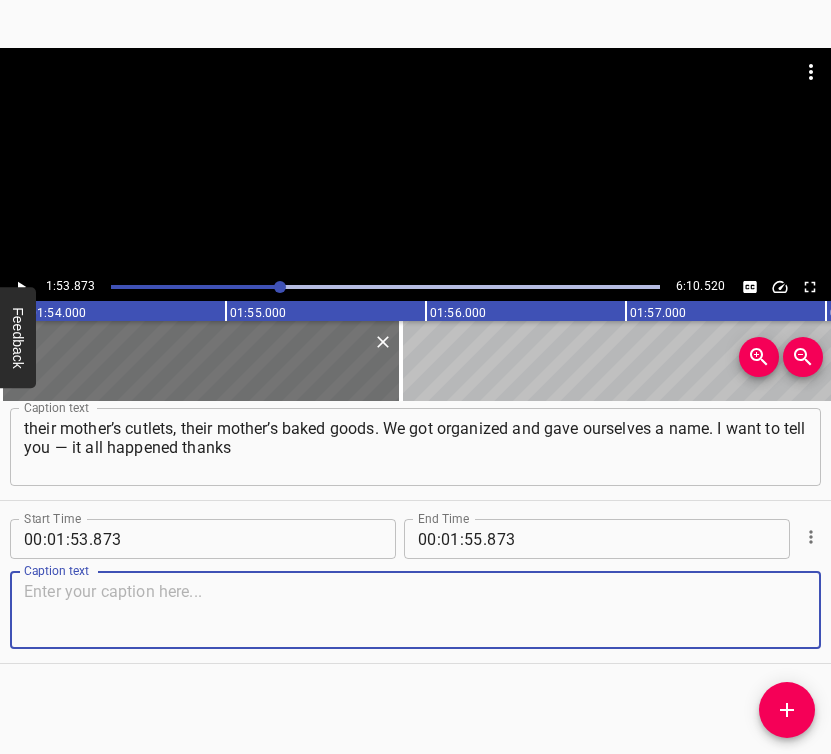 paste on "to one person from [GEOGRAPHIC_DATA], a sponsor. He helped us a lot. He supported us for an entire year. And now we’re the ones helping him." 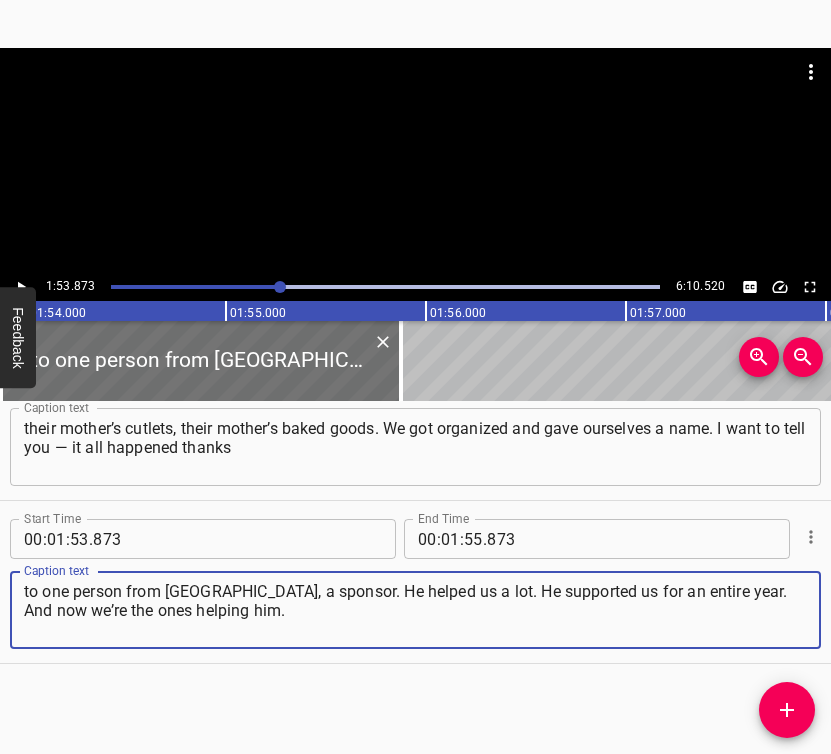 type on "to one person from [GEOGRAPHIC_DATA], a sponsor. He helped us a lot. He supported us for an entire year. And now we’re the ones helping him." 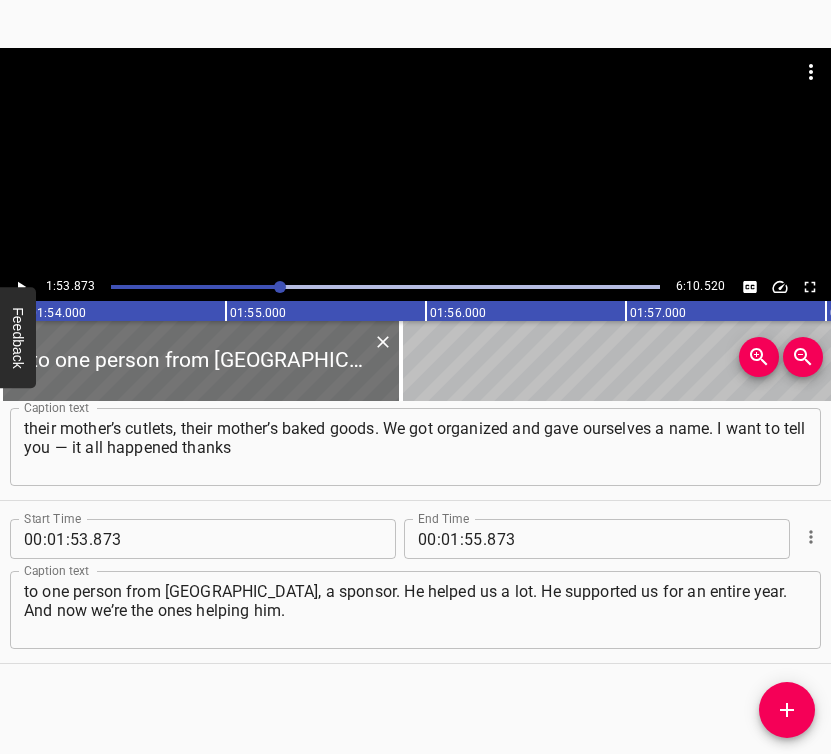 click on "1:53.873 6:10.520" at bounding box center [415, 287] 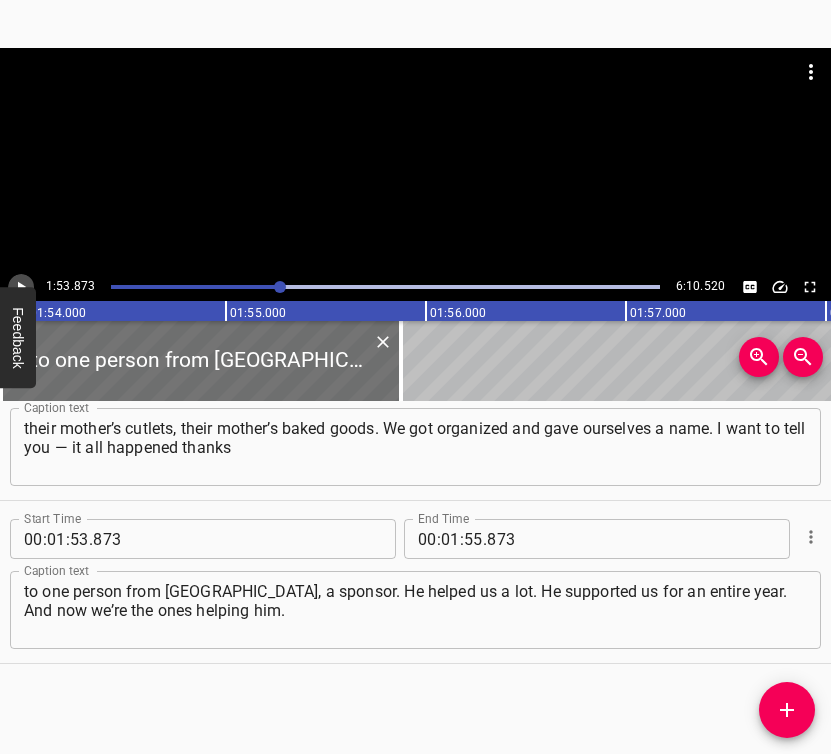 click 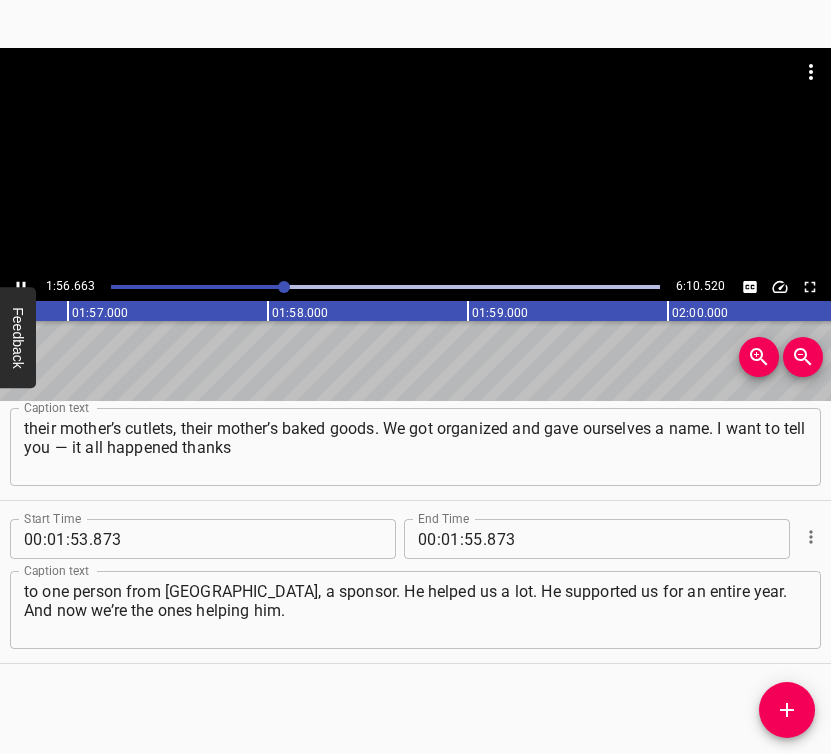scroll, scrollTop: 0, scrollLeft: 23385, axis: horizontal 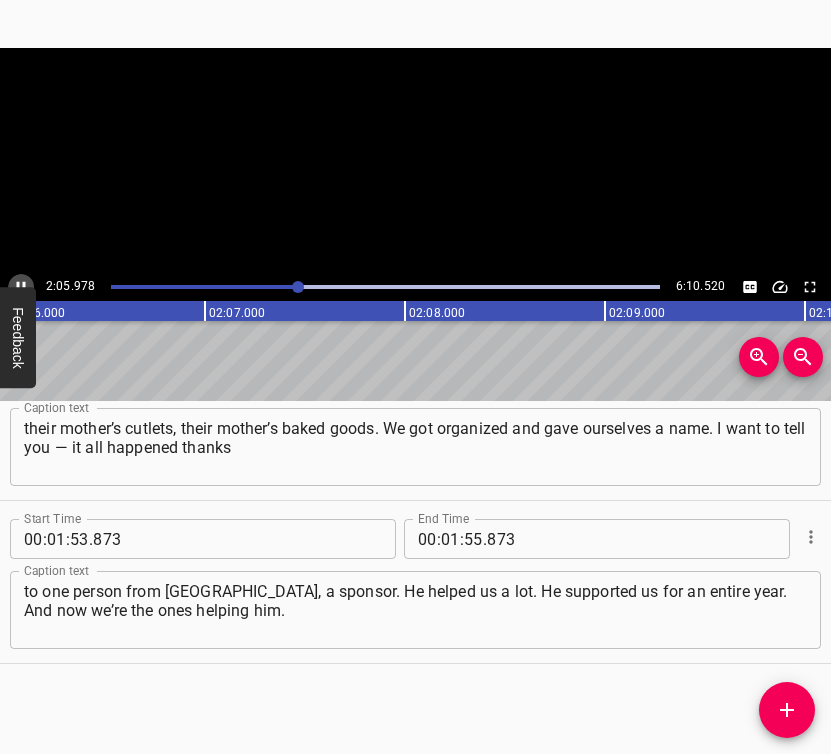 click 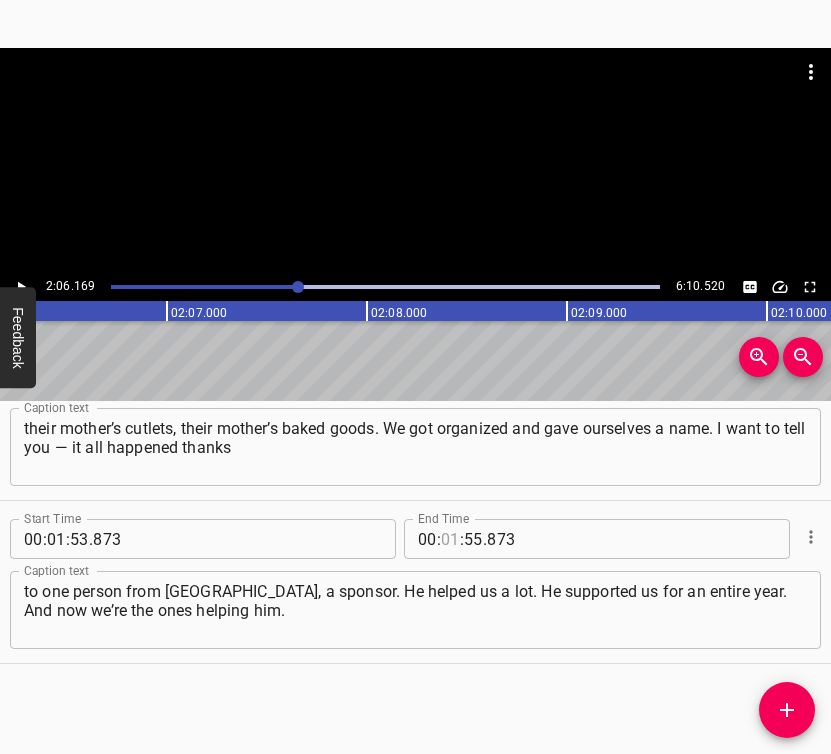click at bounding box center [450, 539] 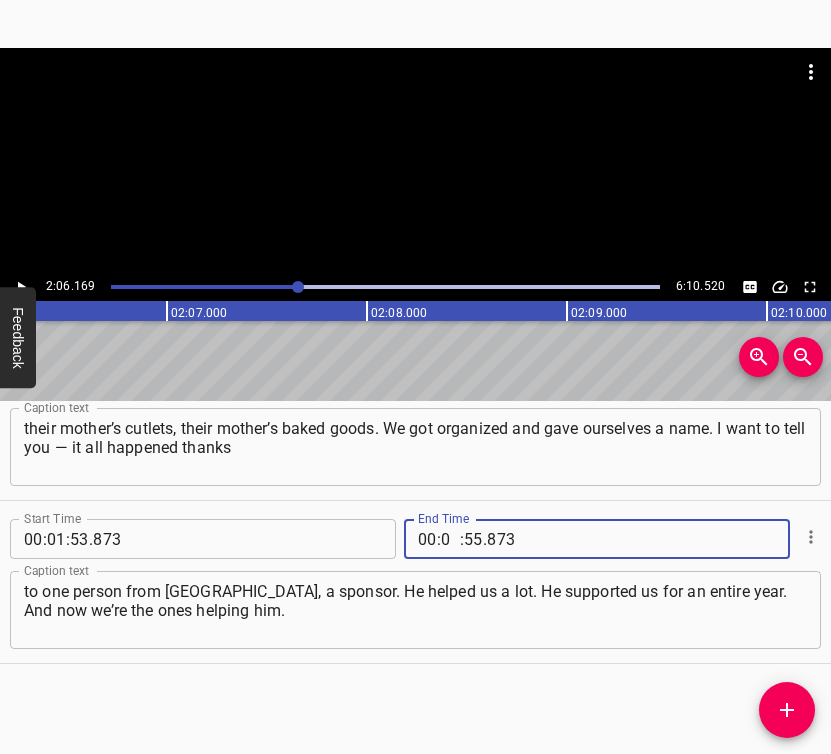type on "02" 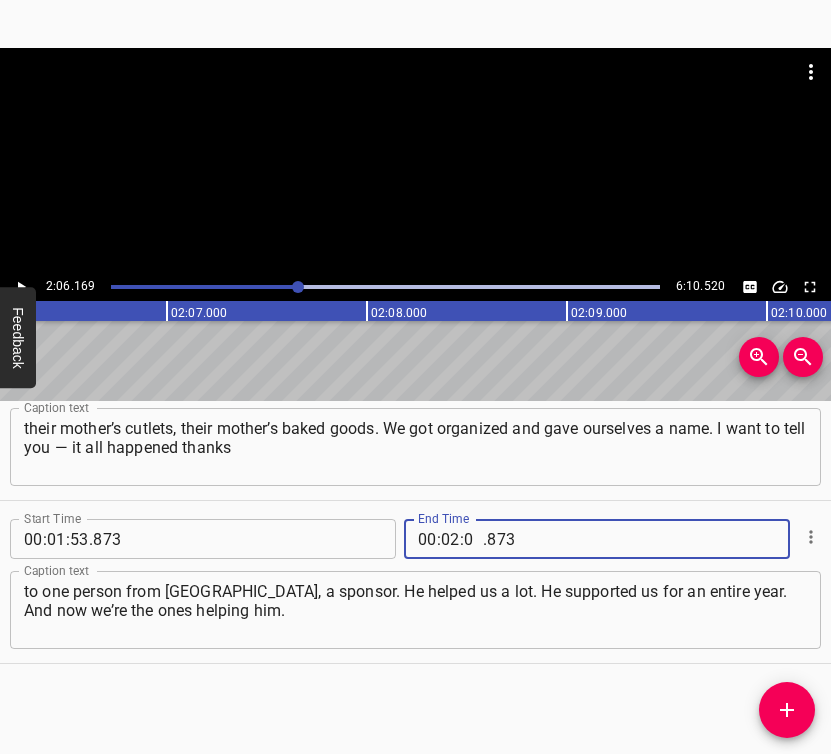 type on "06" 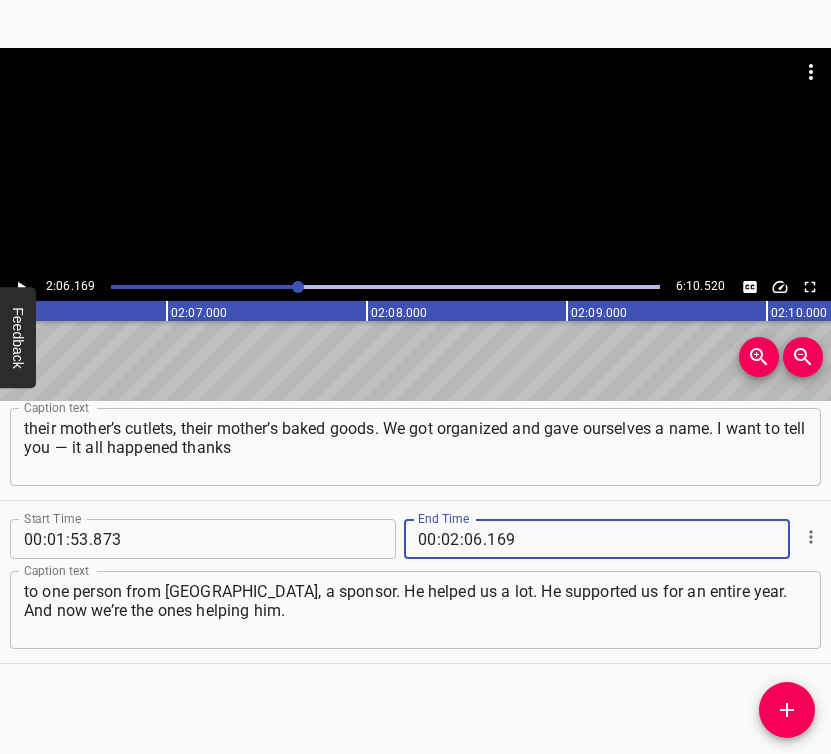 type on "169" 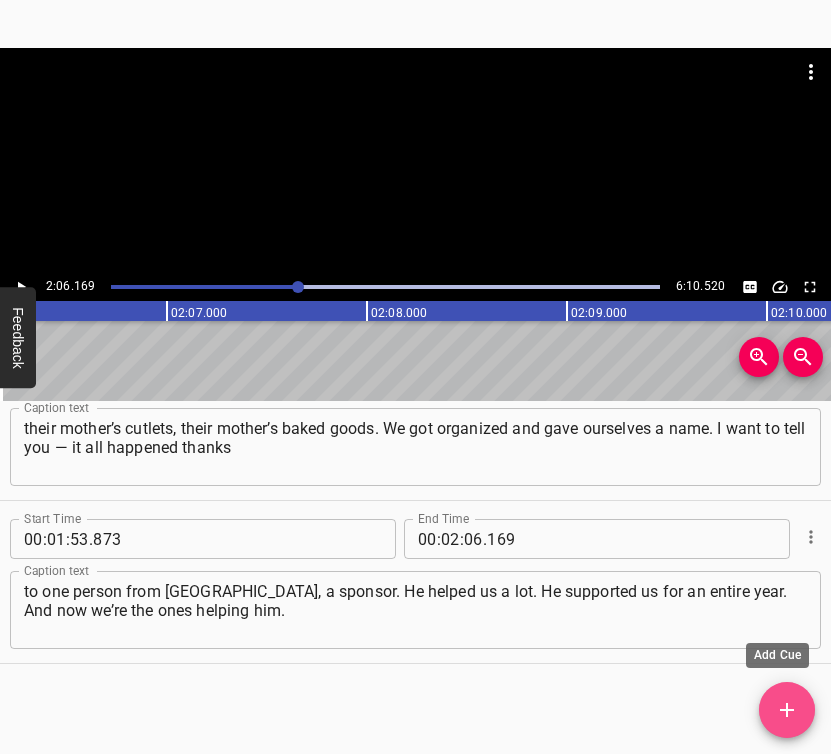 click 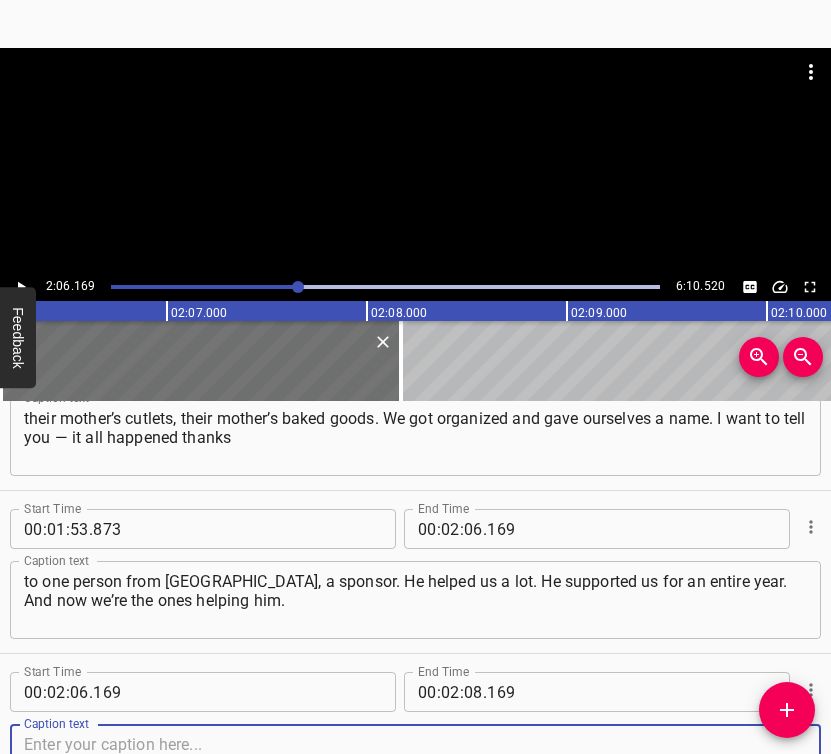 scroll, scrollTop: 1534, scrollLeft: 0, axis: vertical 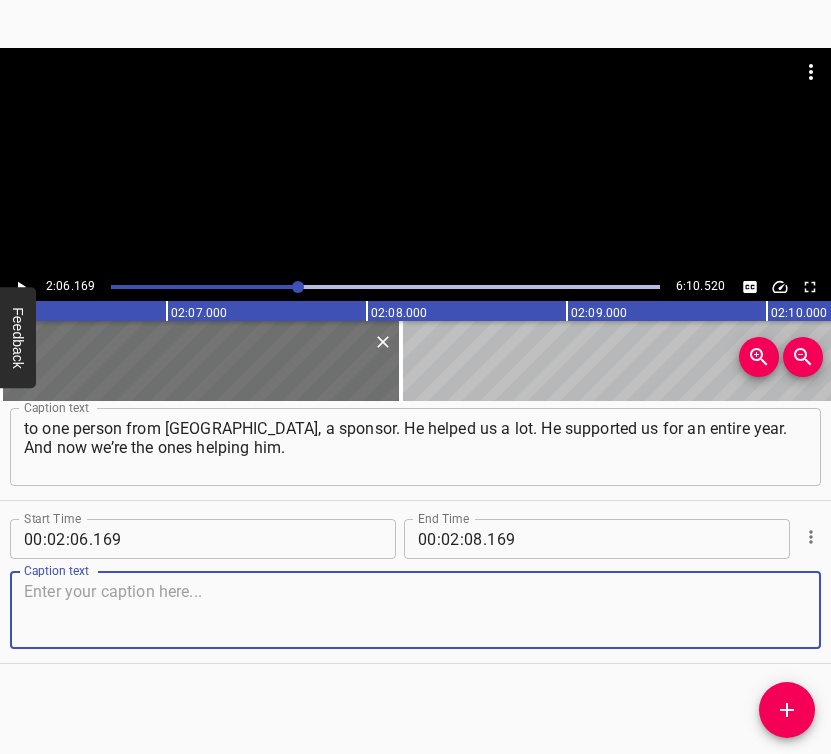 drag, startPoint x: 778, startPoint y: 614, endPoint x: 815, endPoint y: 605, distance: 38.078865 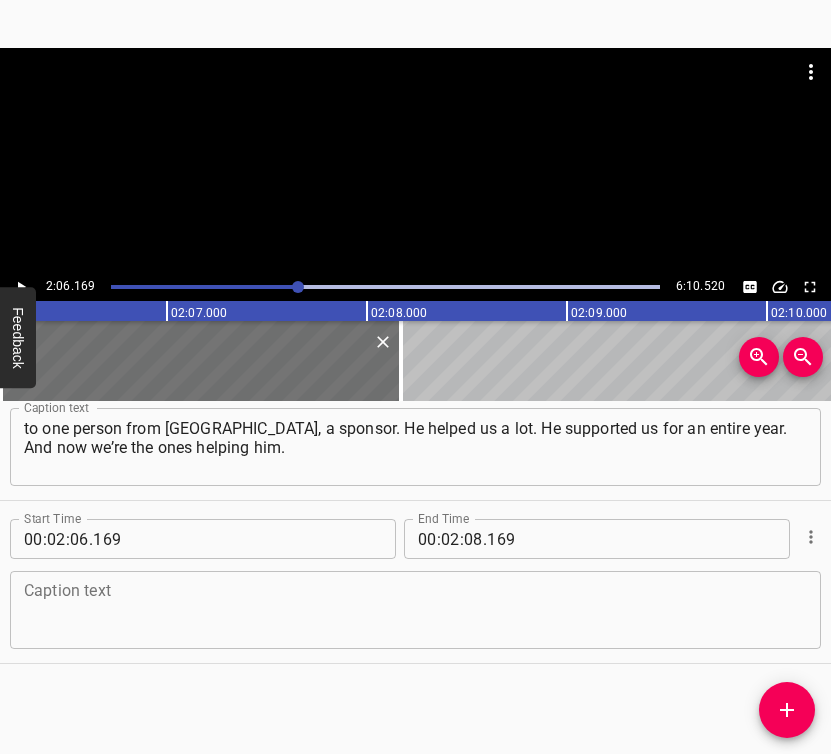 click at bounding box center (415, 610) 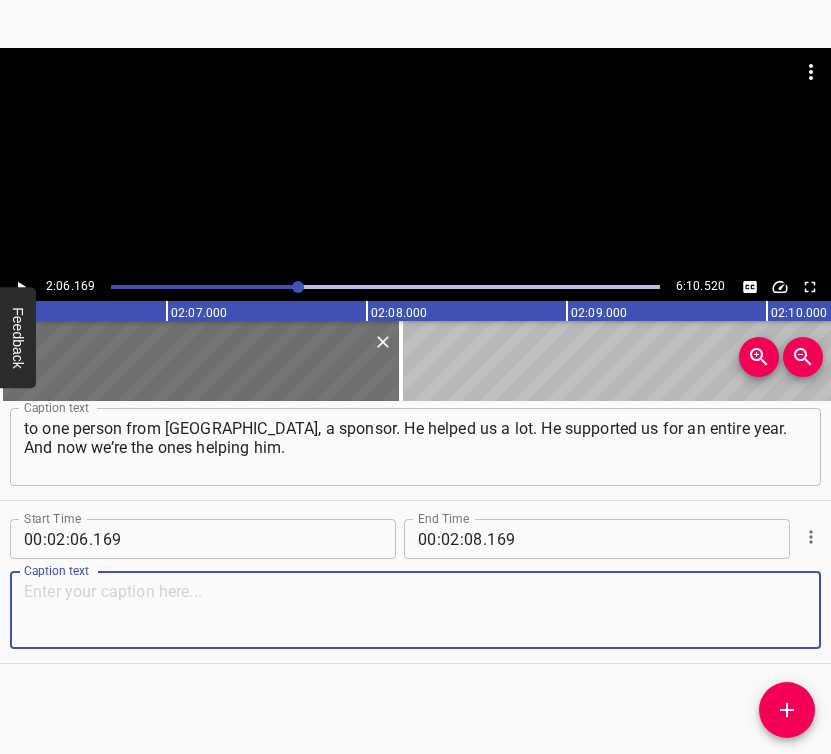 paste on "He’s fighting now, and we help him. But caring people are amazing — they donate. I have many friends in [GEOGRAPHIC_DATA] who donate." 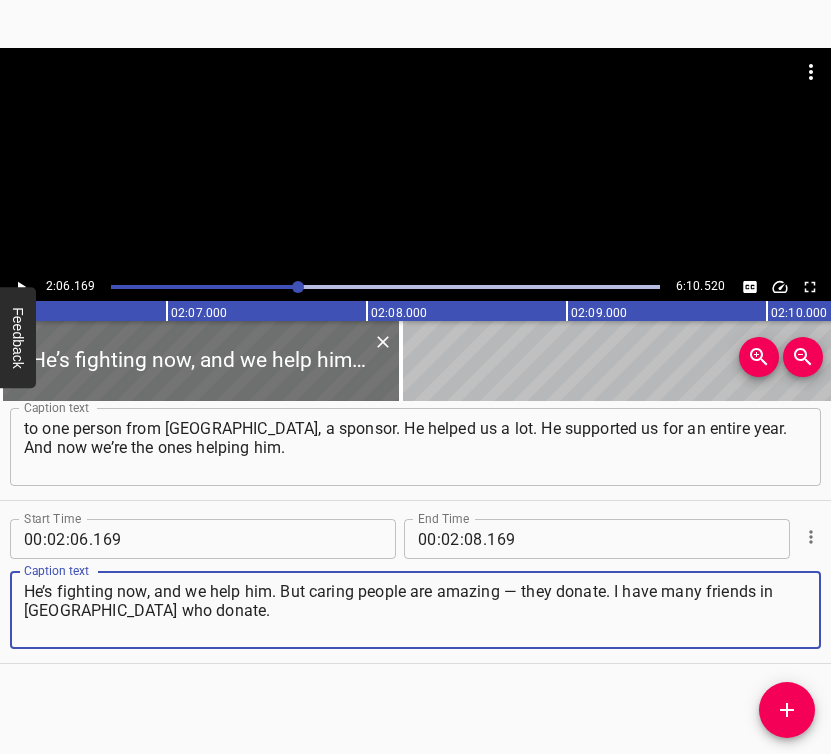 type on "He’s fighting now, and we help him. But caring people are amazing — they donate. I have many friends in [GEOGRAPHIC_DATA] who donate." 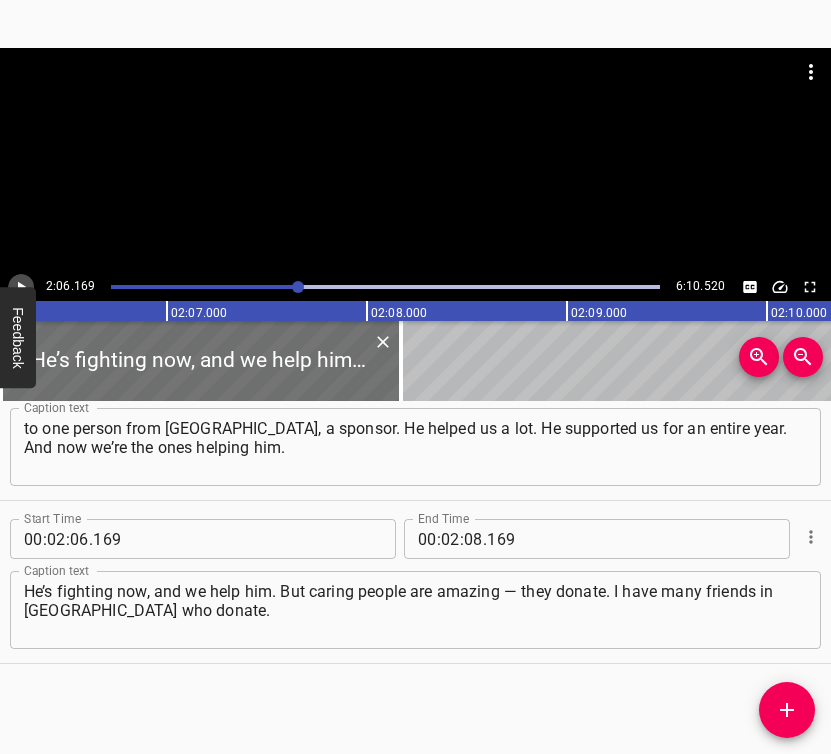click at bounding box center [21, 287] 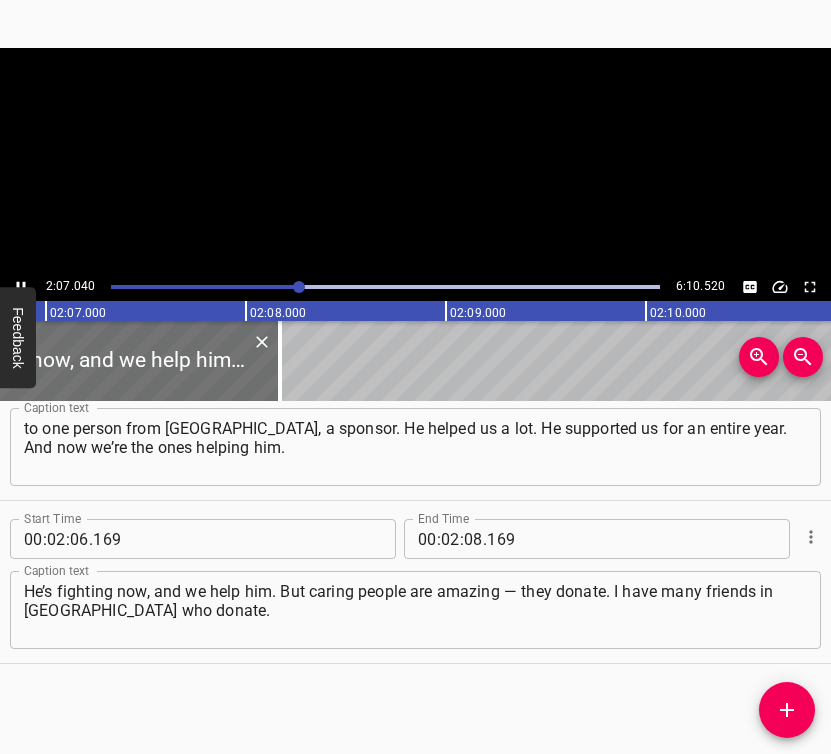 scroll, scrollTop: 0, scrollLeft: 25407, axis: horizontal 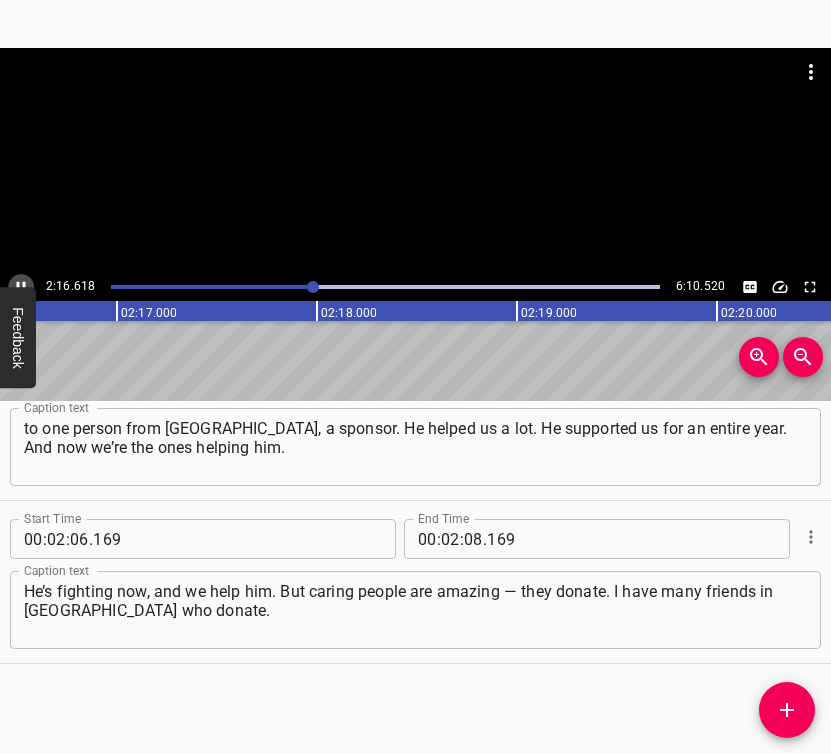 click at bounding box center [21, 287] 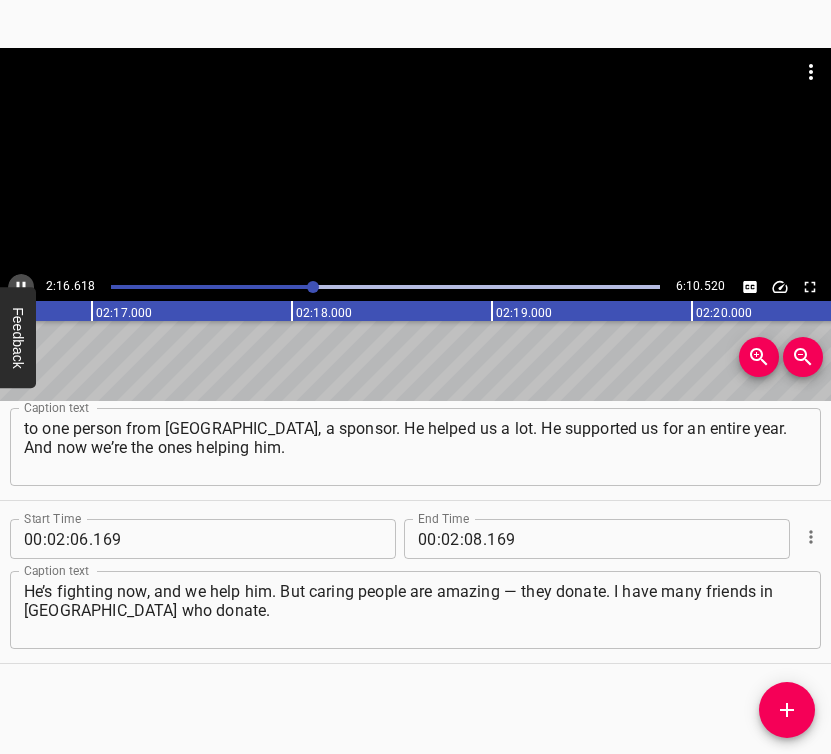scroll, scrollTop: 0, scrollLeft: 27341, axis: horizontal 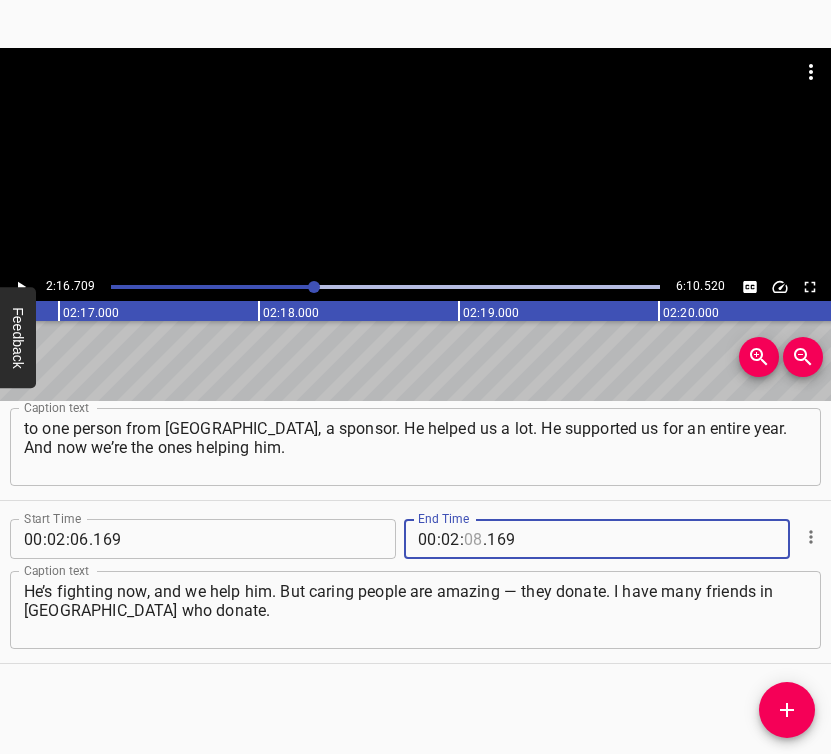 click at bounding box center [473, 539] 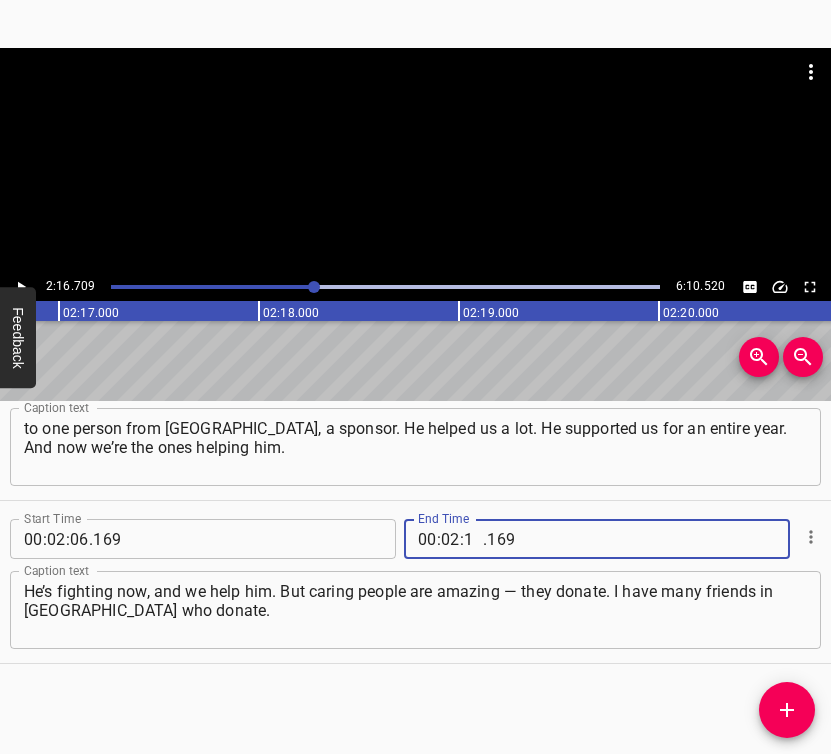 type on "16" 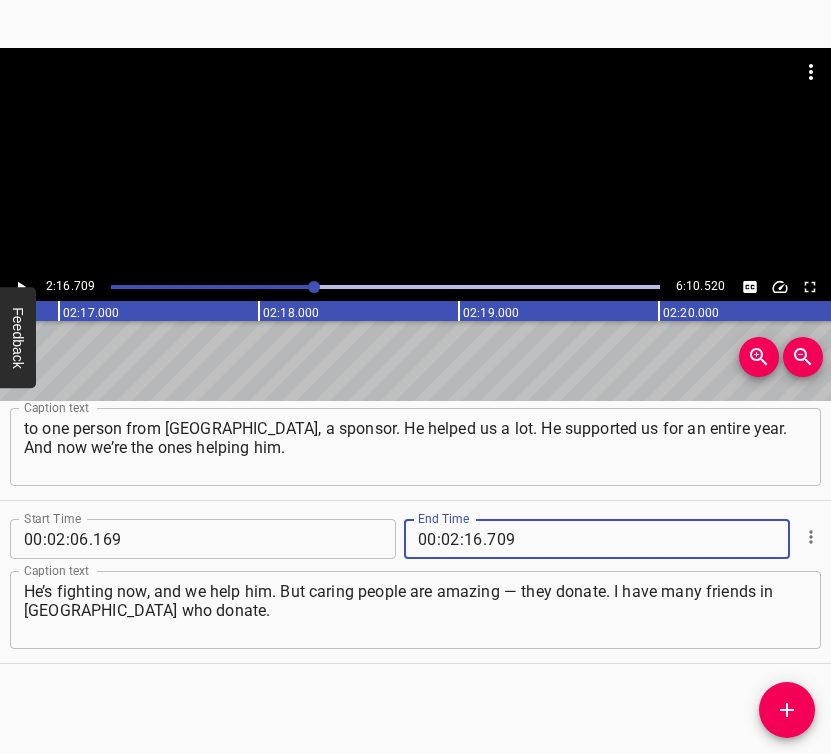 type on "709" 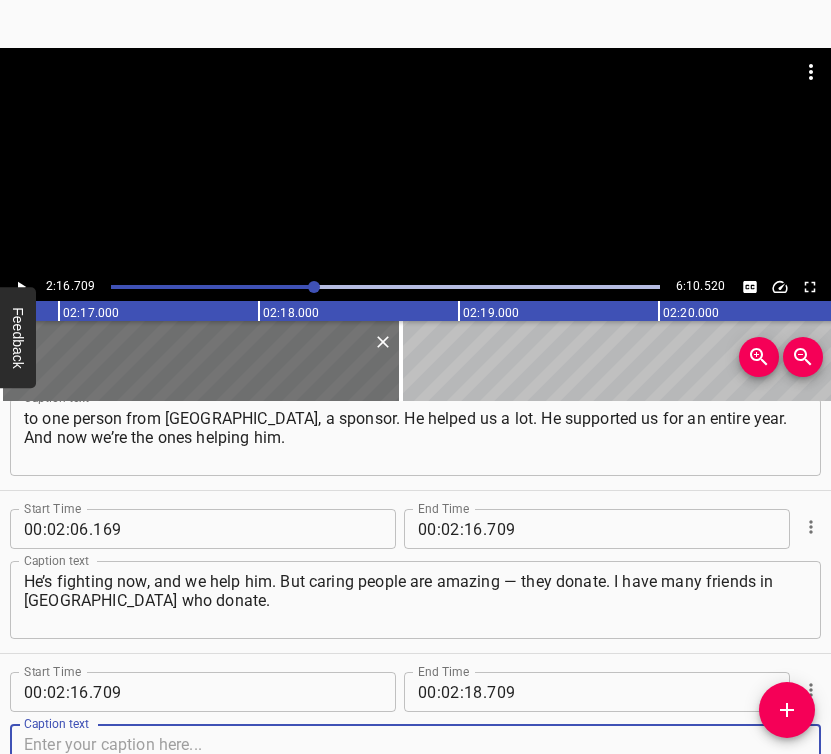 scroll, scrollTop: 1697, scrollLeft: 0, axis: vertical 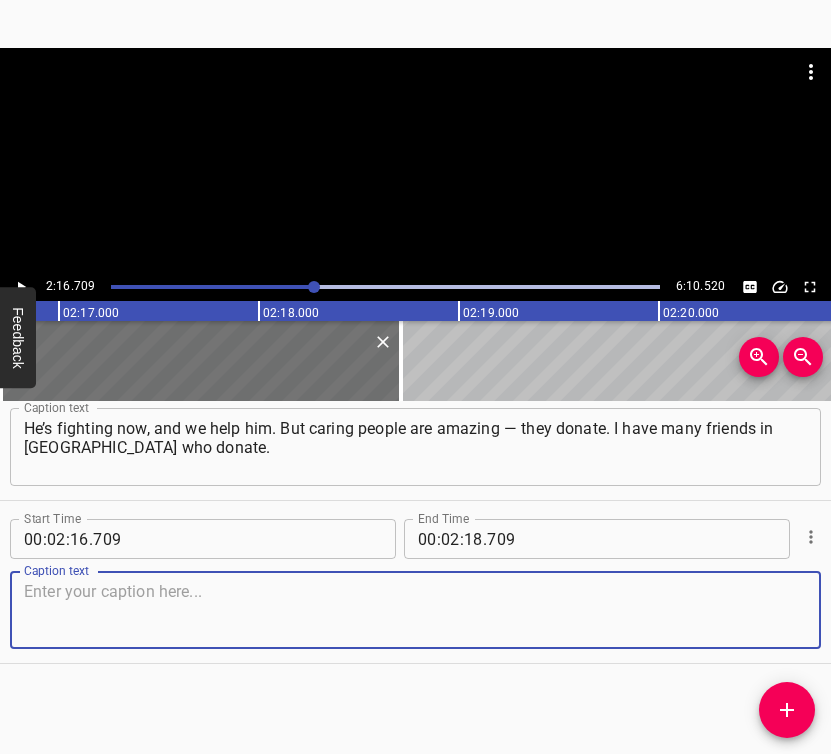 click at bounding box center [415, 610] 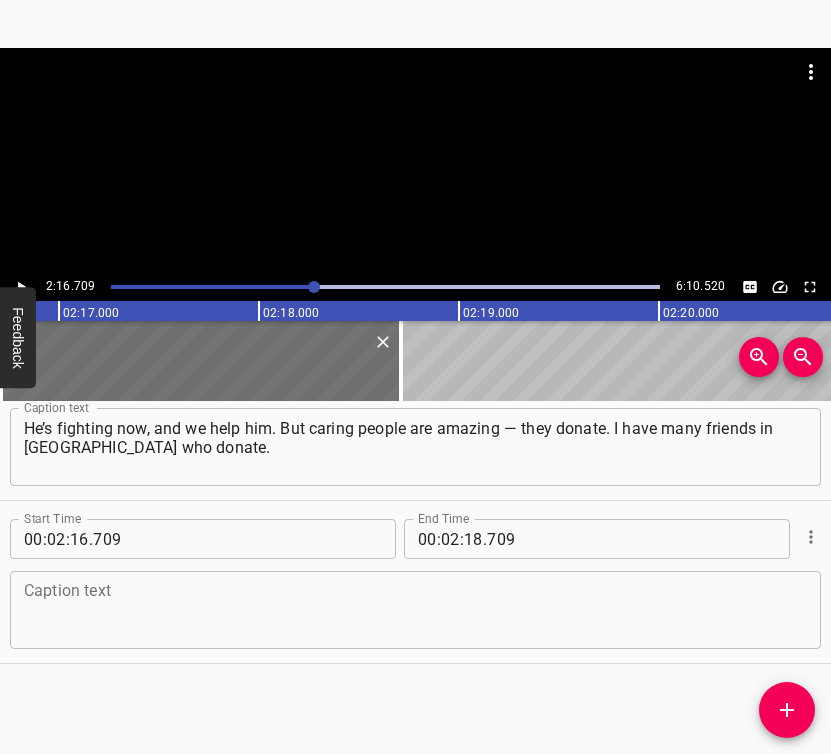 click at bounding box center [415, 610] 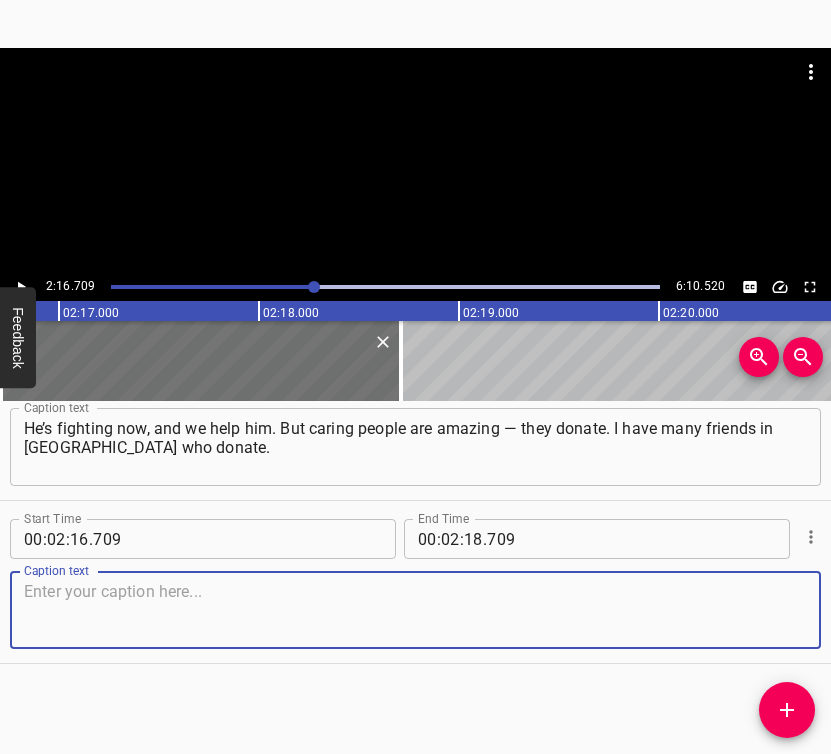 paste on "And people in the village bring food, supplies — they help with eggs and everything they have. In the first year, we cooked borshch for the guys —" 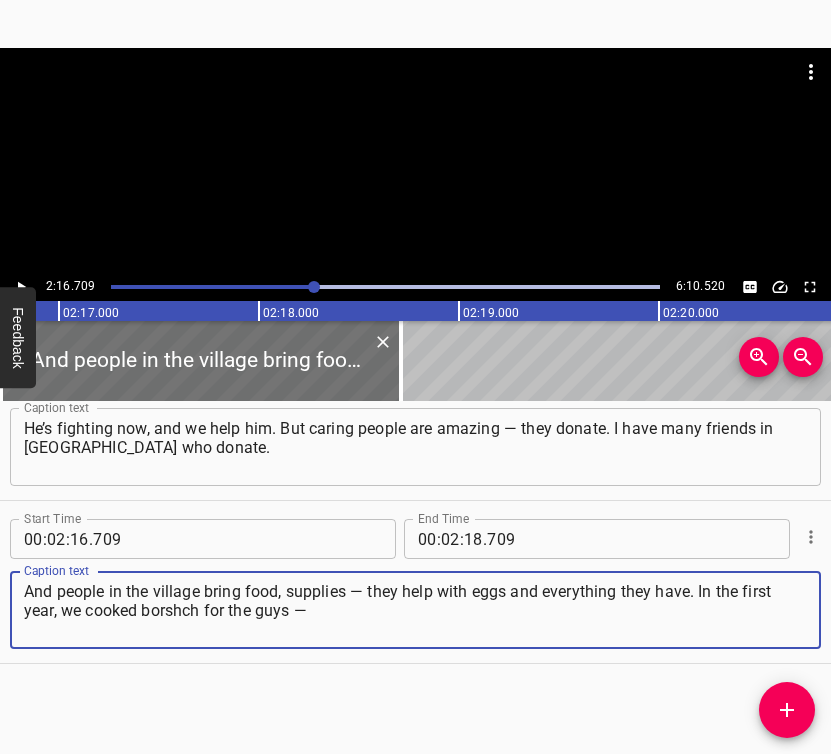 type on "And people in the village bring food, supplies — they help with eggs and everything they have. In the first year, we cooked borshch for the guys —" 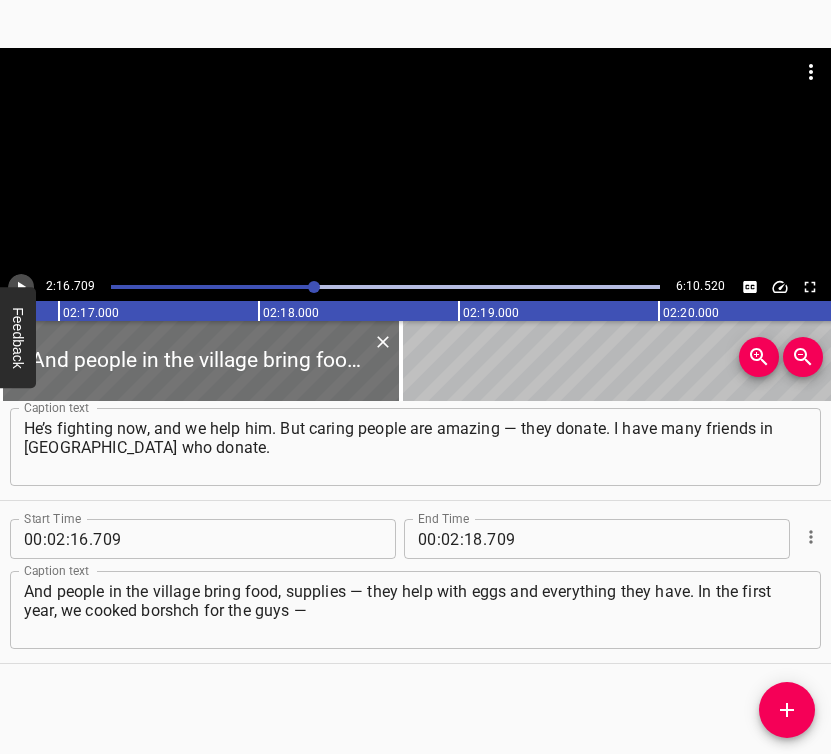 click 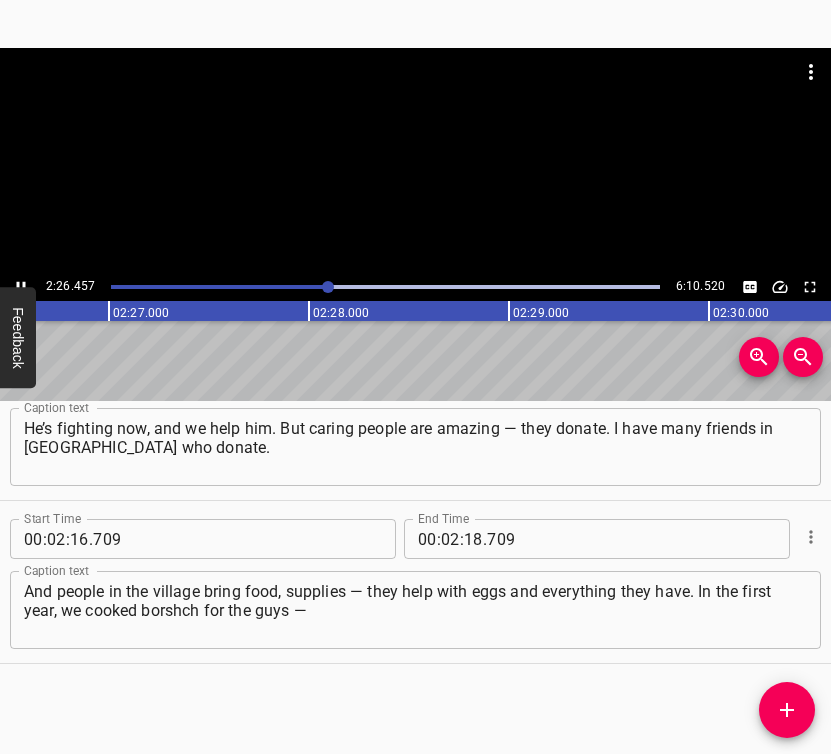 click 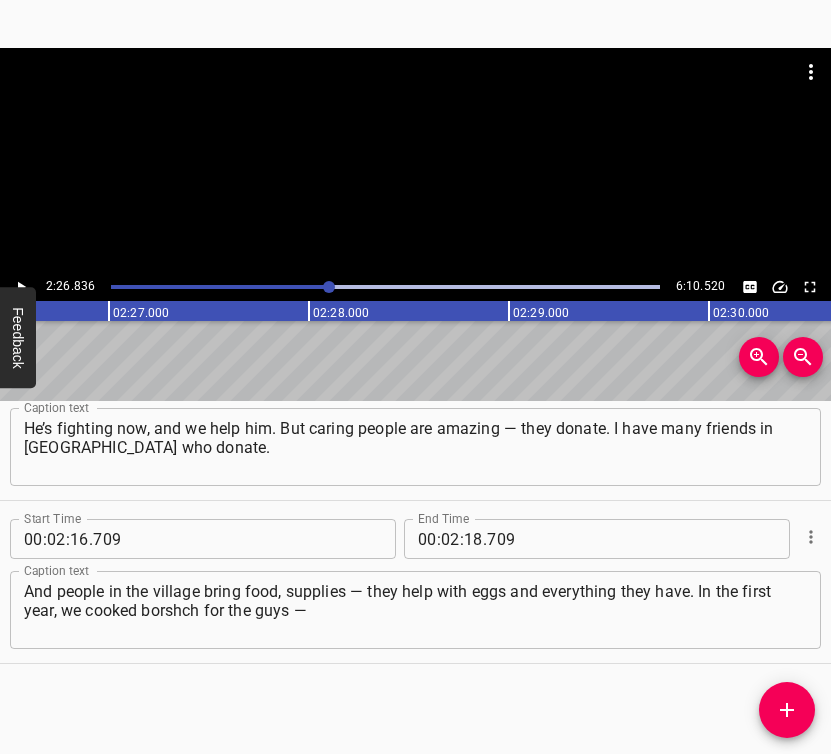 scroll, scrollTop: 0, scrollLeft: 29367, axis: horizontal 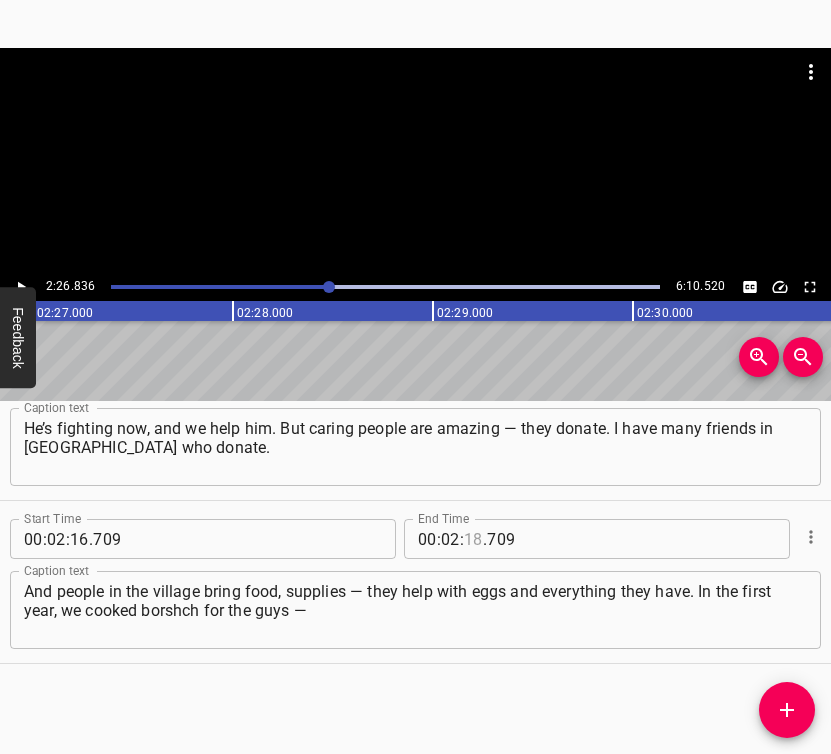 click at bounding box center (473, 539) 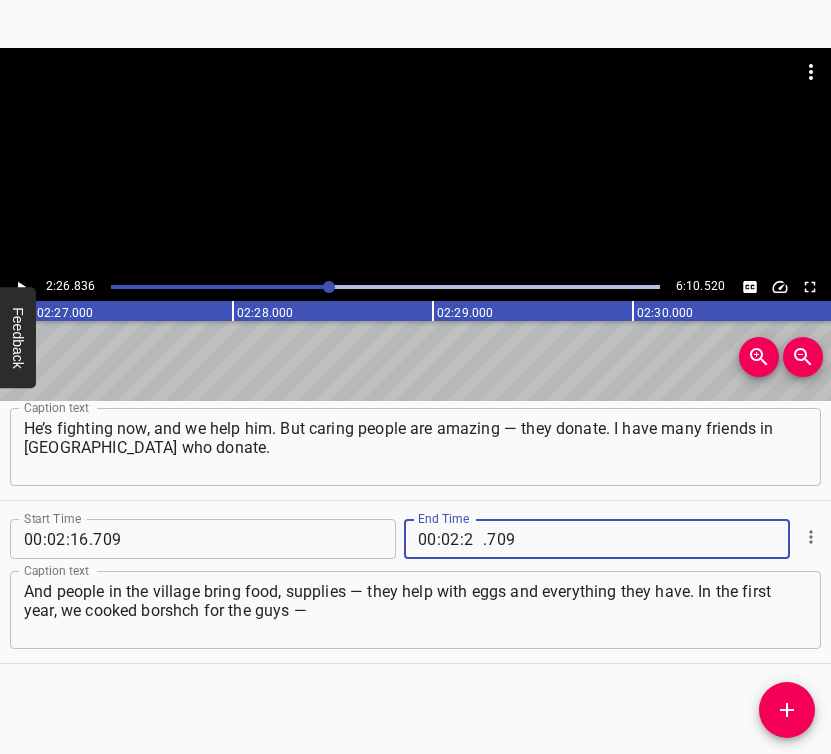 type on "26" 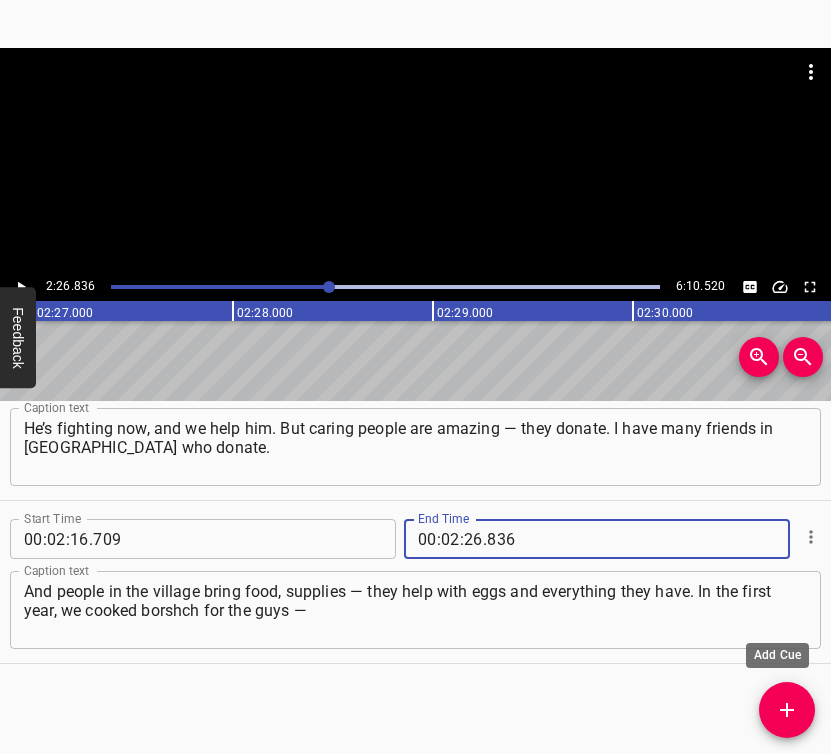 type on "836" 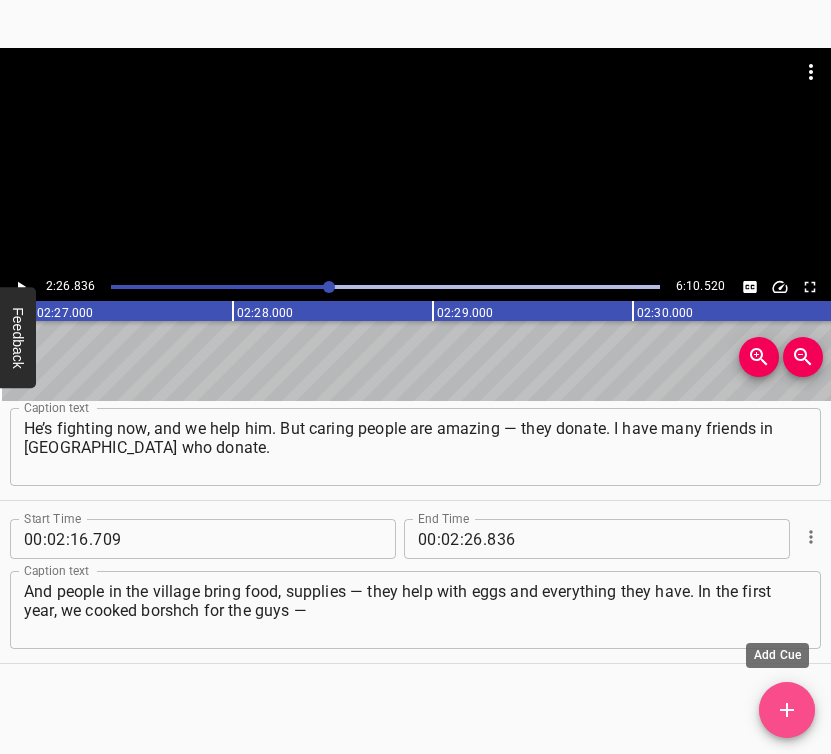 click 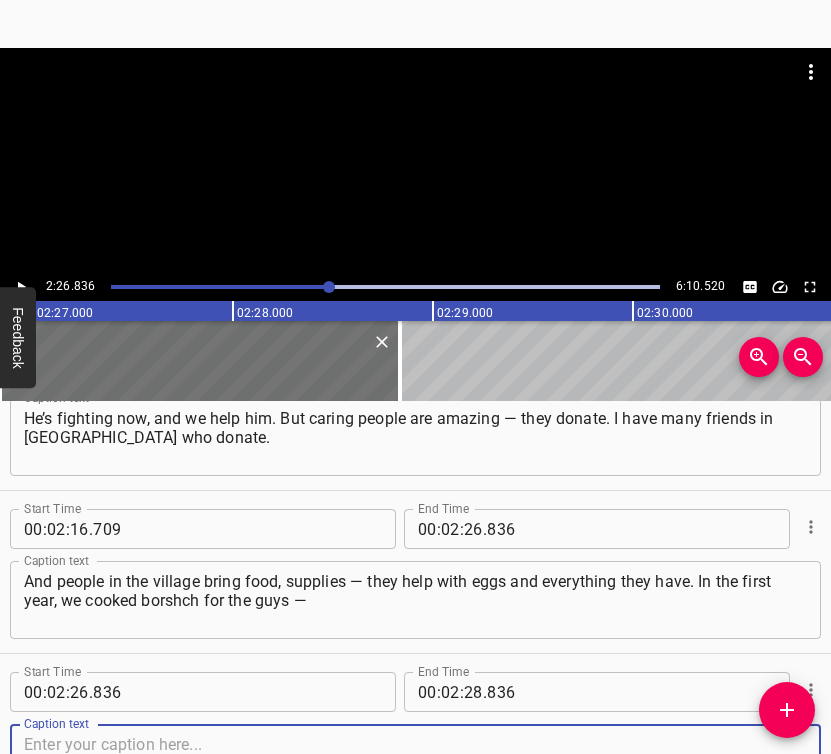 scroll, scrollTop: 1860, scrollLeft: 0, axis: vertical 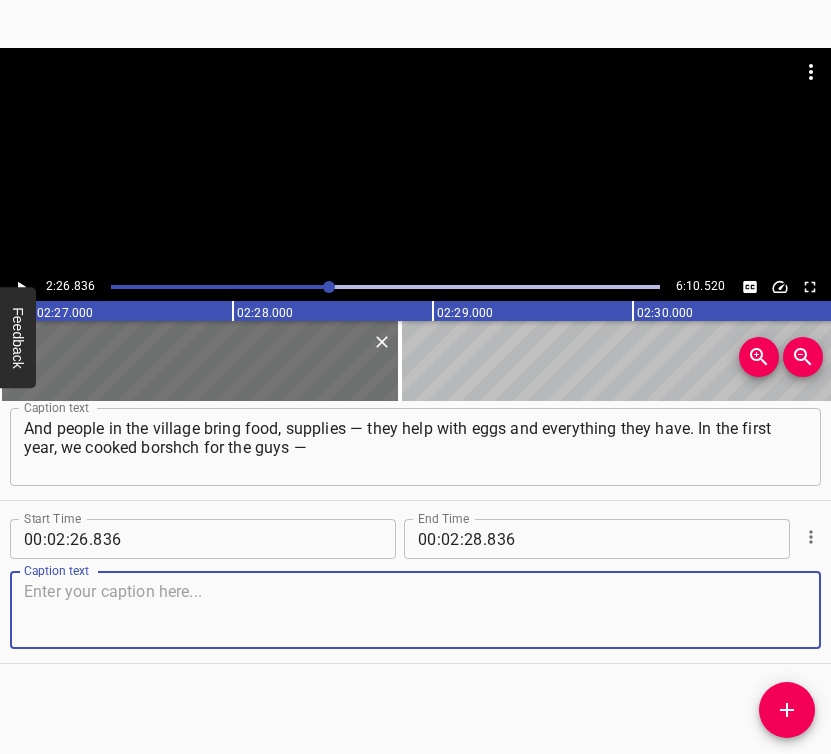 click at bounding box center (415, 610) 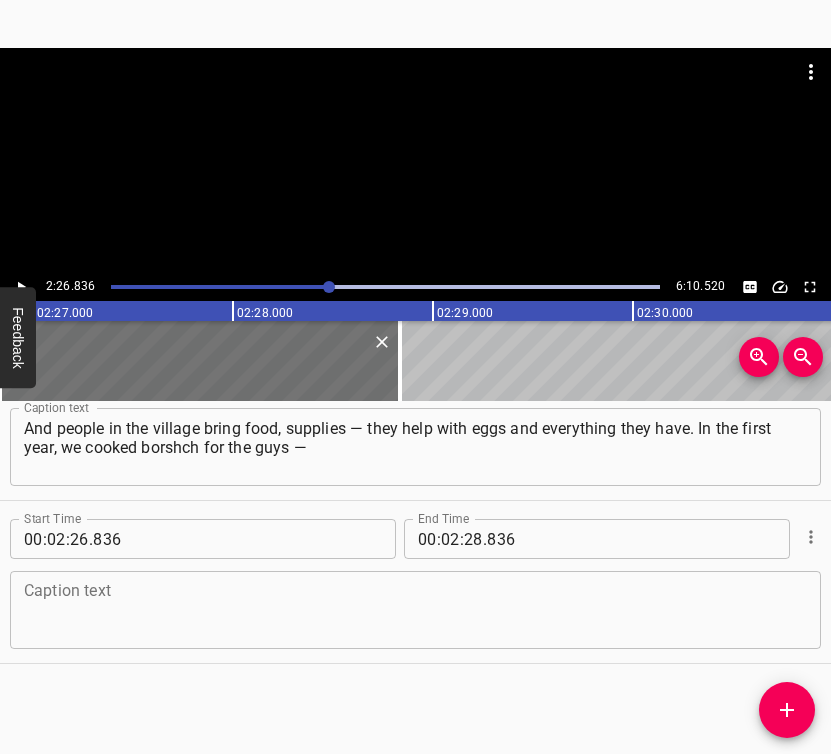 click at bounding box center (415, 610) 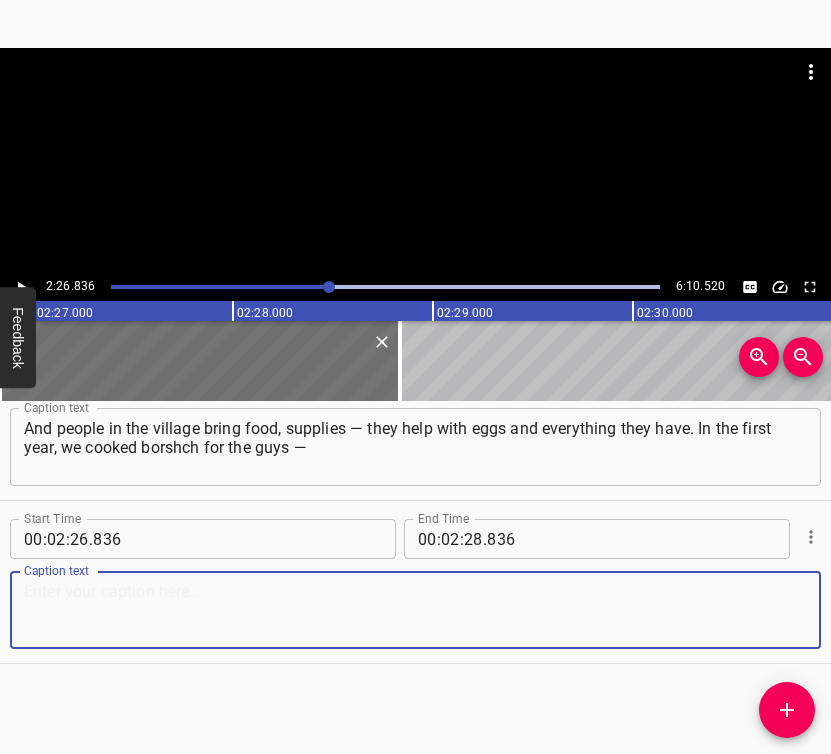 paste on "with pampushky and garlic, made cutlets, meat patties, stuffed cabbage rolls, porridge, pasta. We have an autoclave. Only one, though." 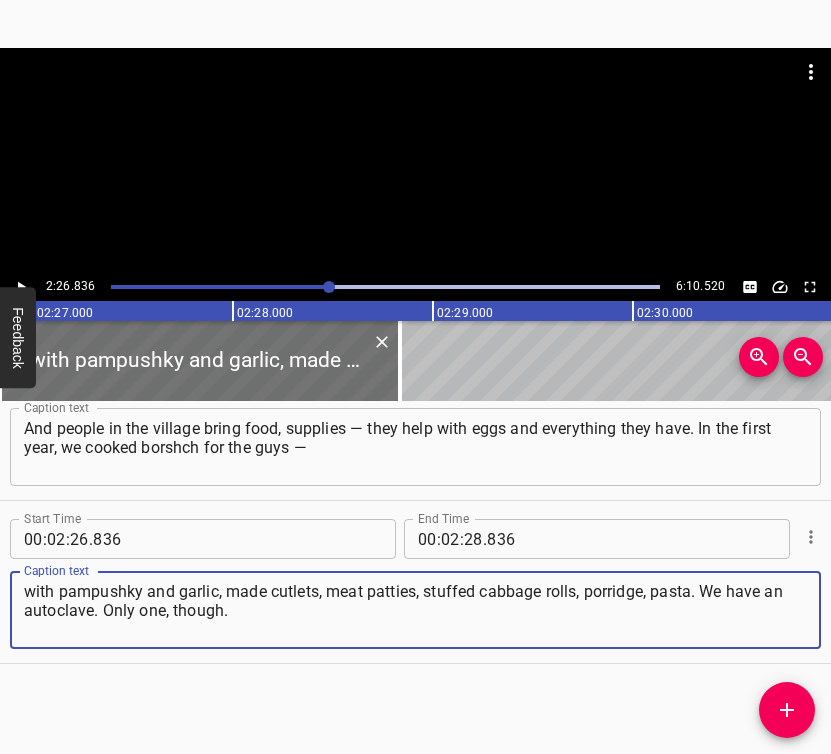 type on "with pampushky and garlic, made cutlets, meat patties, stuffed cabbage rolls, porridge, pasta. We have an autoclave. Only one, though." 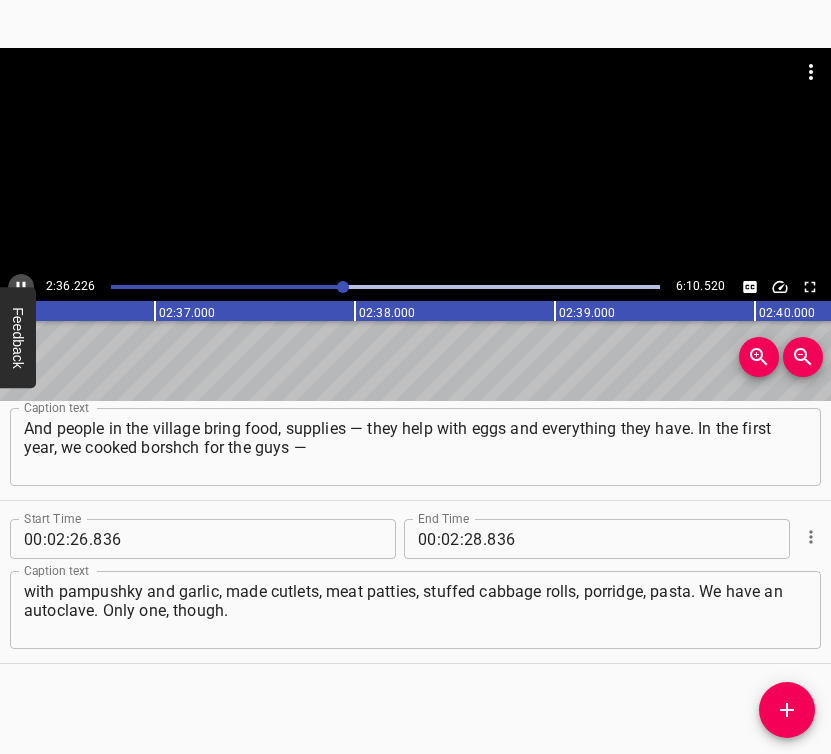 click 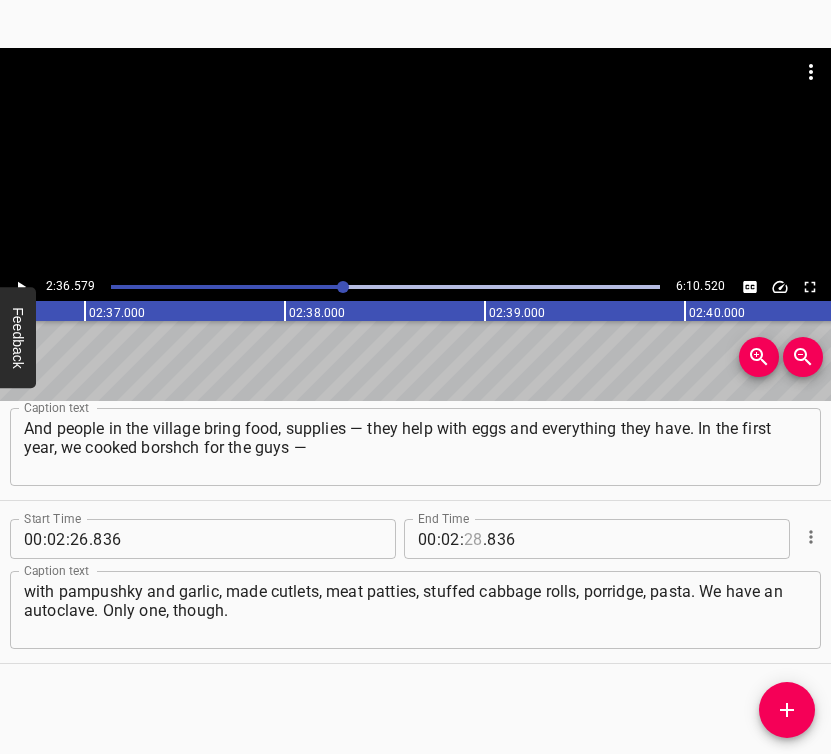 click at bounding box center [473, 539] 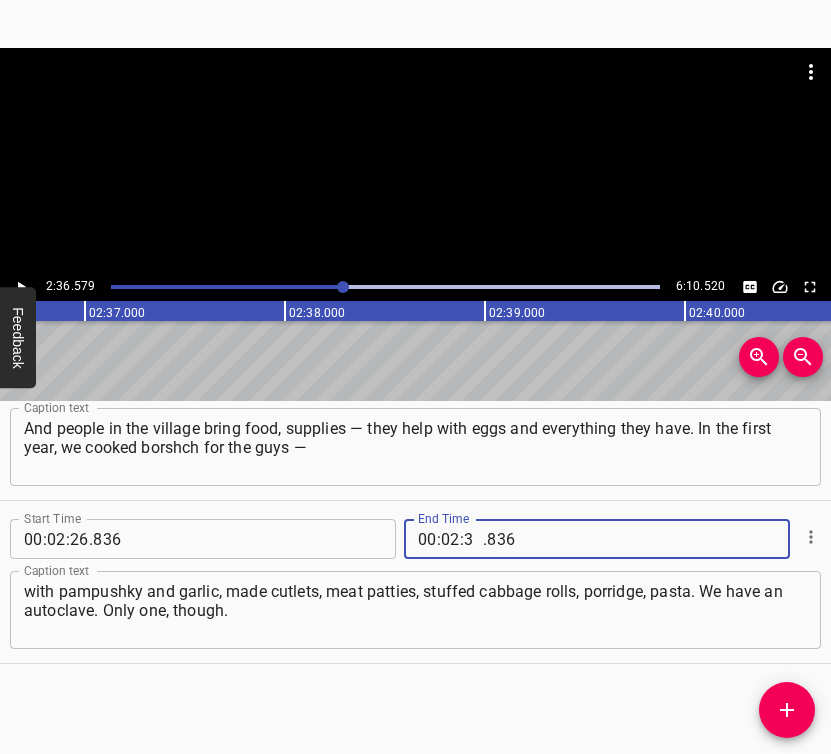 type on "36" 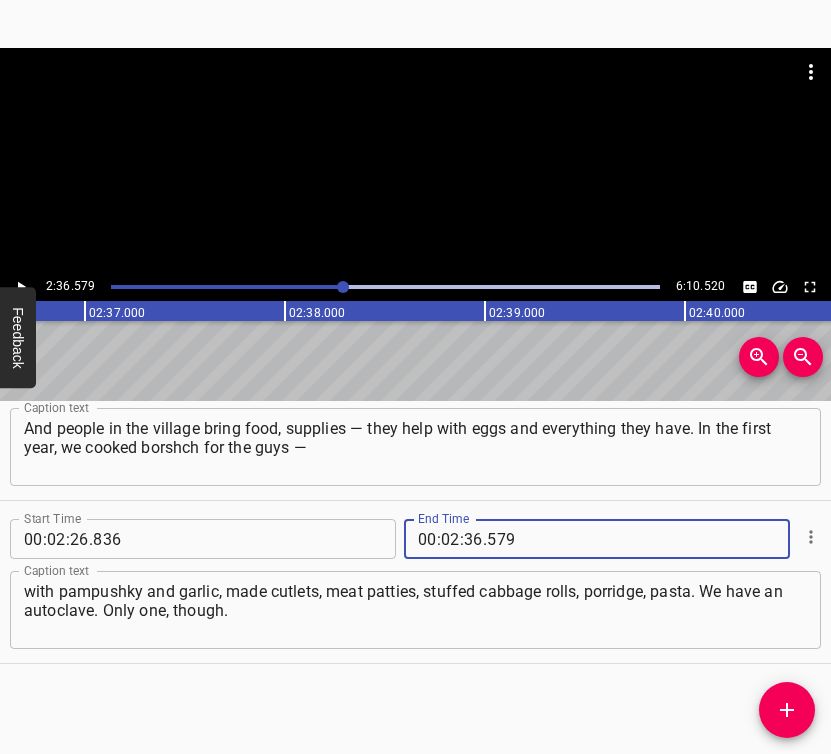 type on "579" 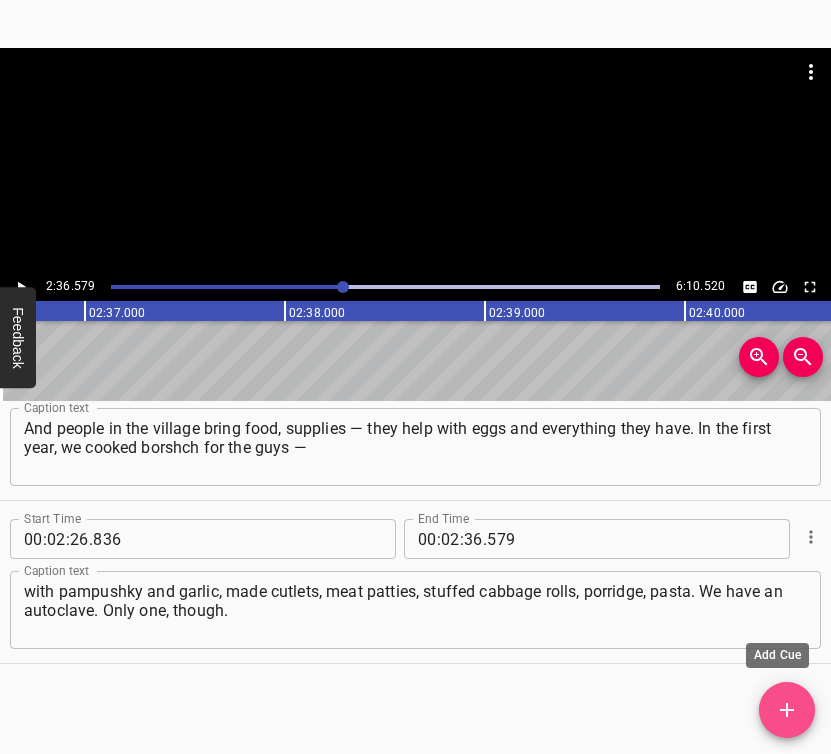 click 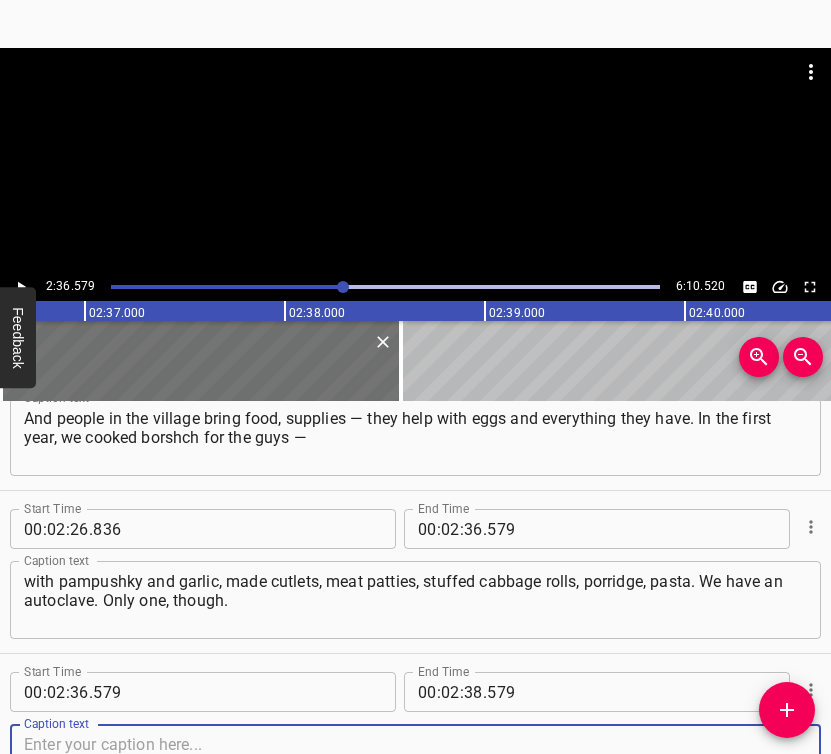 scroll, scrollTop: 2023, scrollLeft: 0, axis: vertical 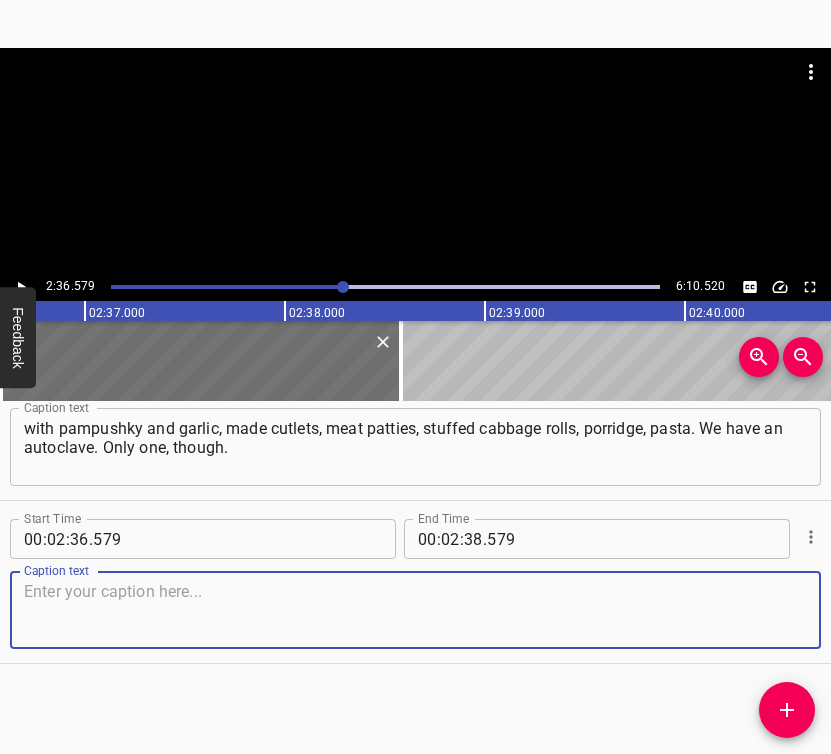 click at bounding box center [415, 610] 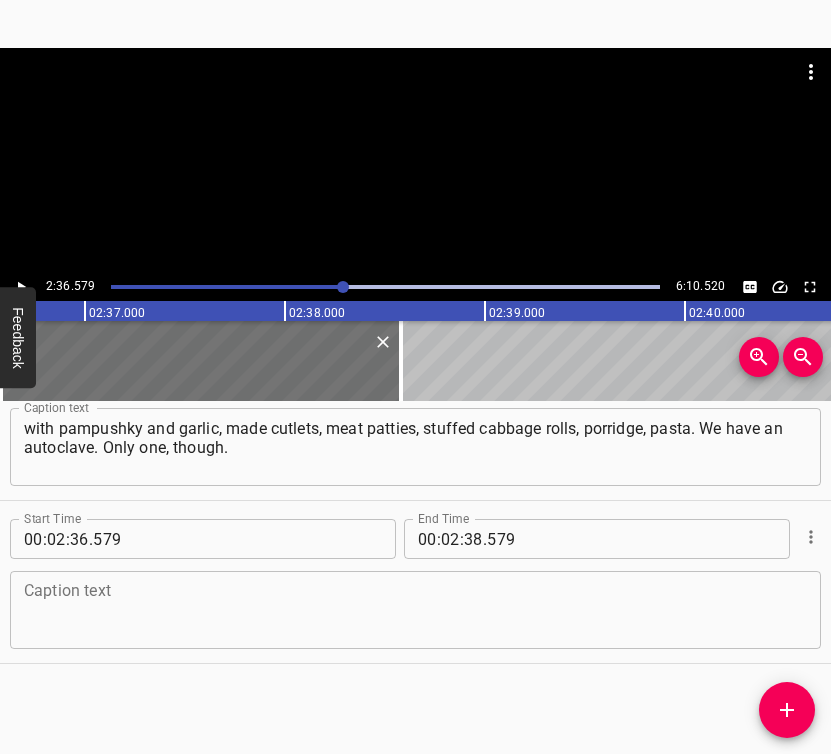 click at bounding box center (415, 610) 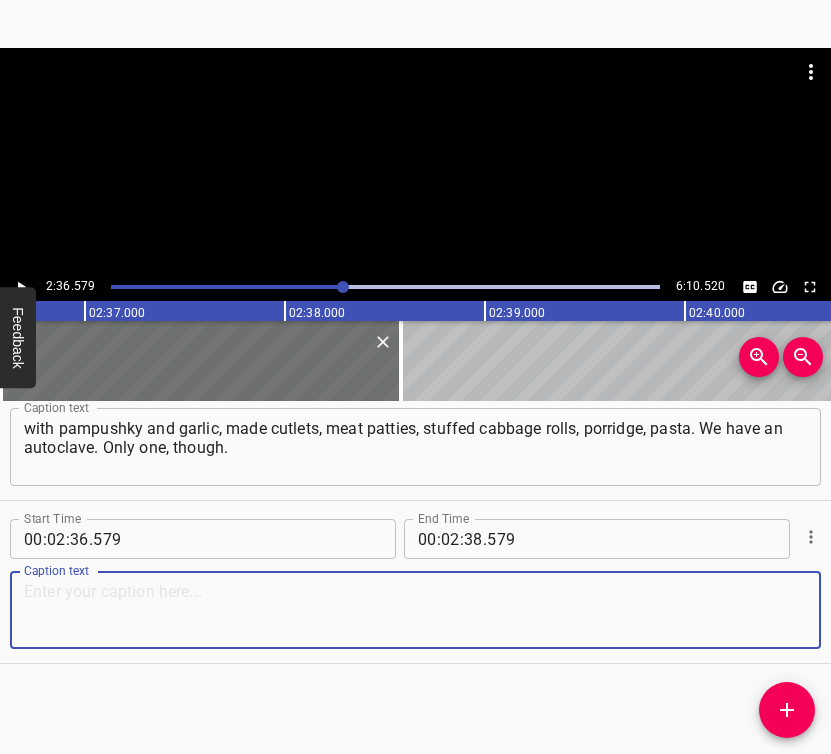 paste on "Our group is small, and we can’t… If only we had a proper space, if only we had the means. For example, in some schools, women are cooking." 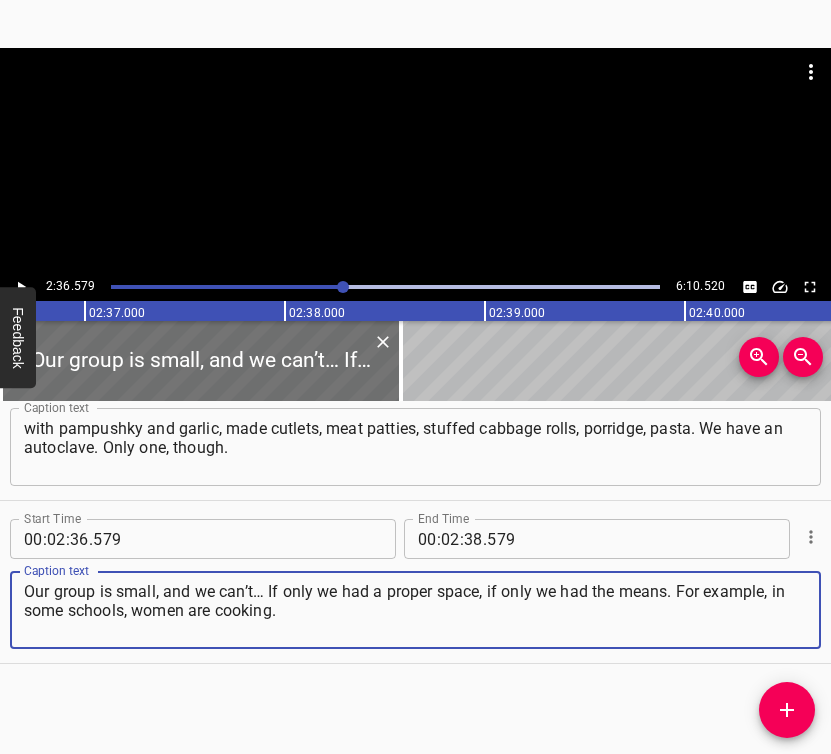 type on "Our group is small, and we can’t… If only we had a proper space, if only we had the means. For example, in some schools, women are cooking." 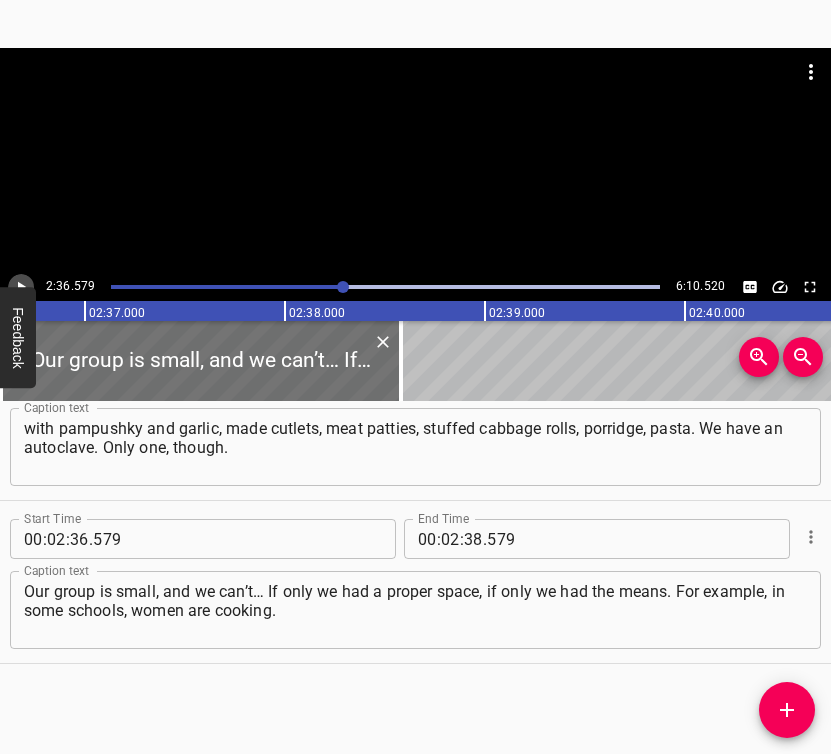 click 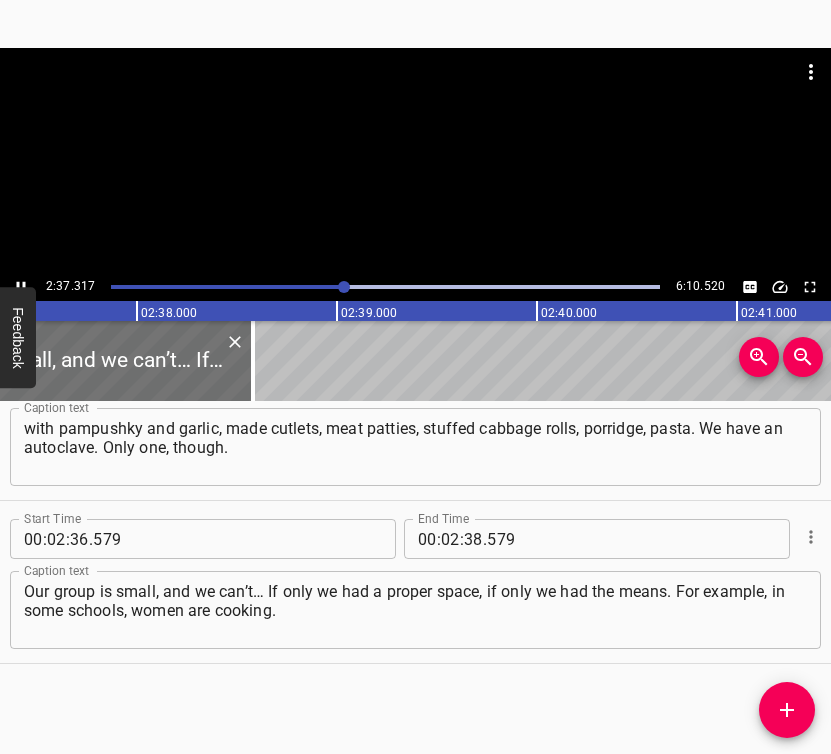 scroll, scrollTop: 0, scrollLeft: 31517, axis: horizontal 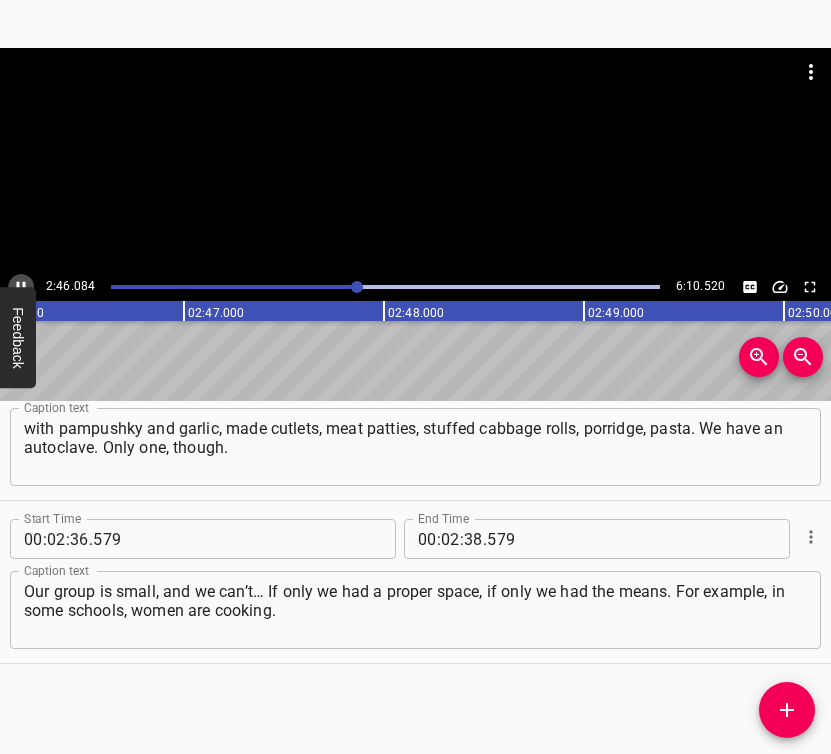 click 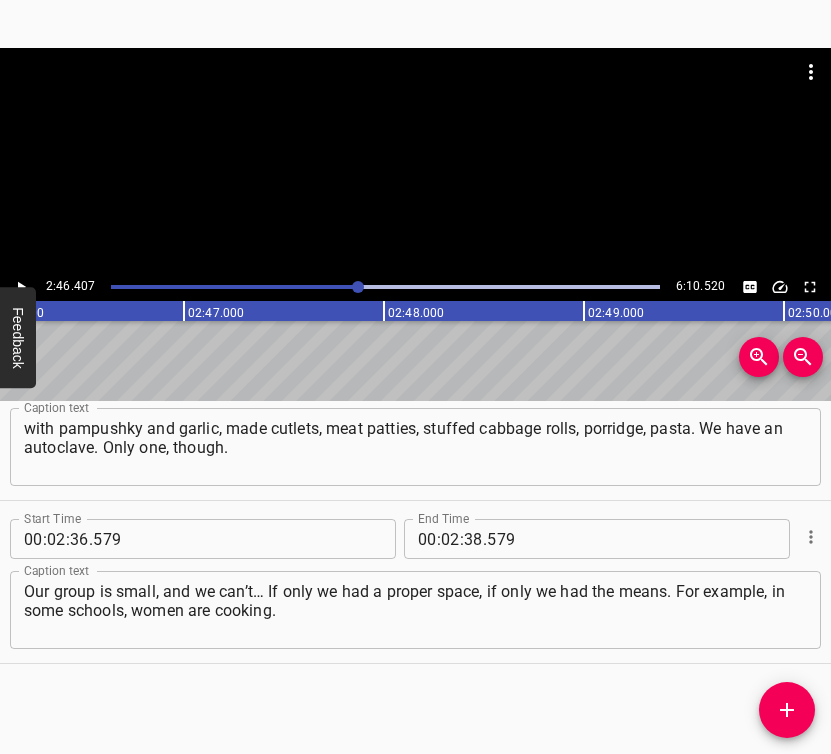 scroll, scrollTop: 0, scrollLeft: 33281, axis: horizontal 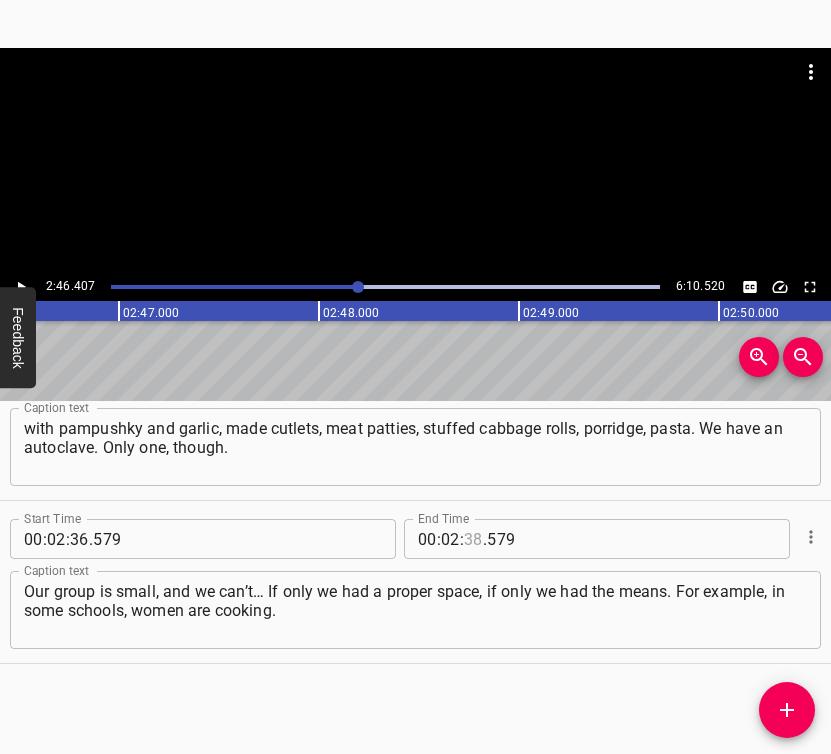 click at bounding box center [473, 539] 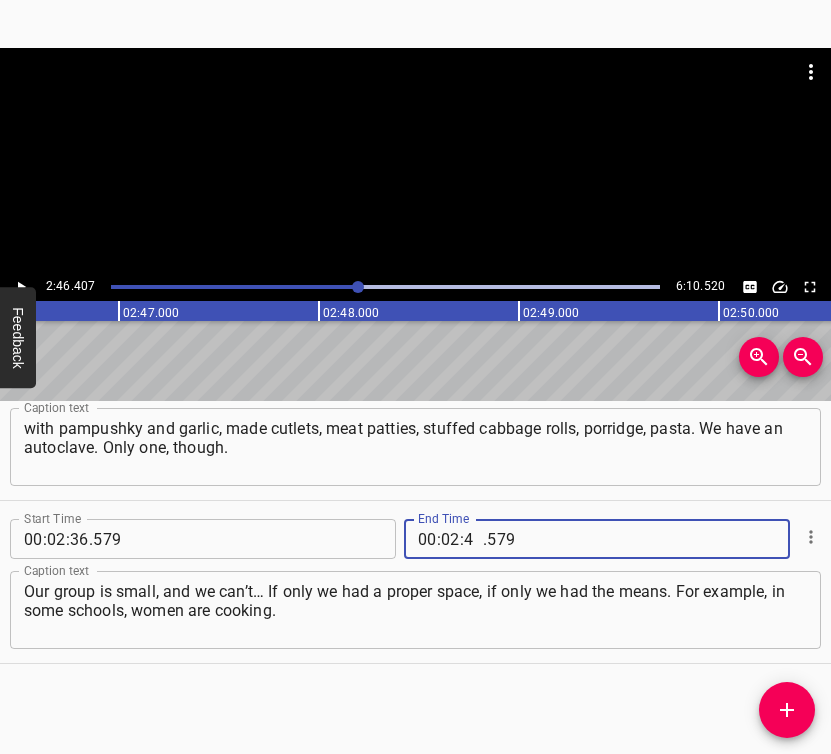 type on "46" 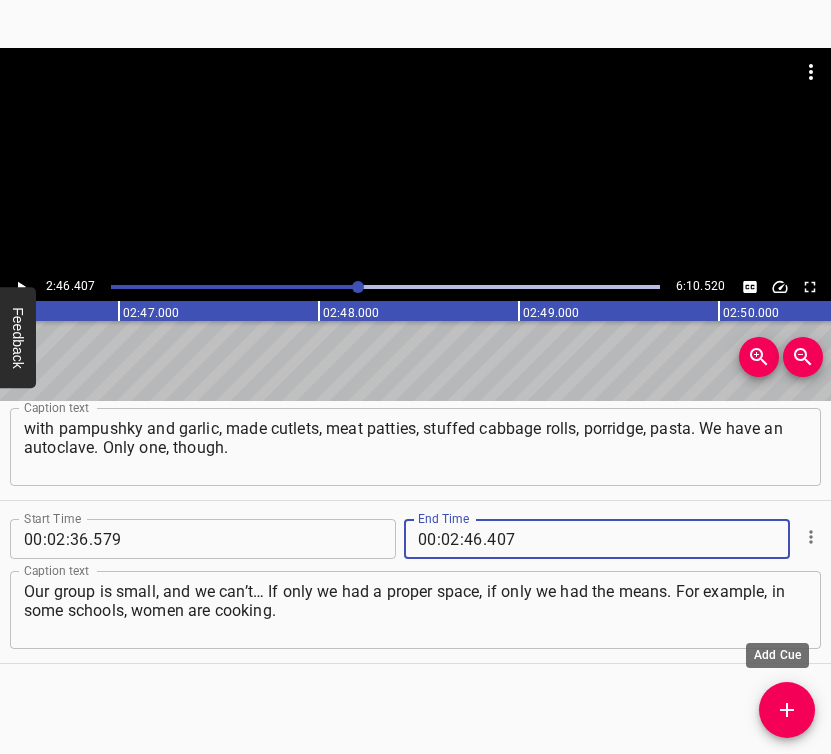 type on "407" 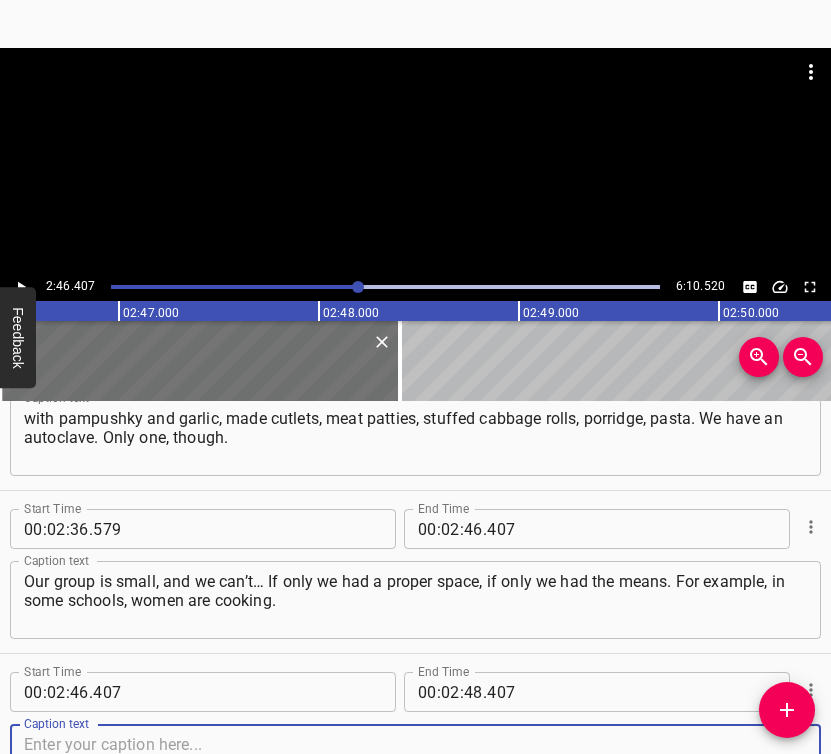 scroll, scrollTop: 2186, scrollLeft: 0, axis: vertical 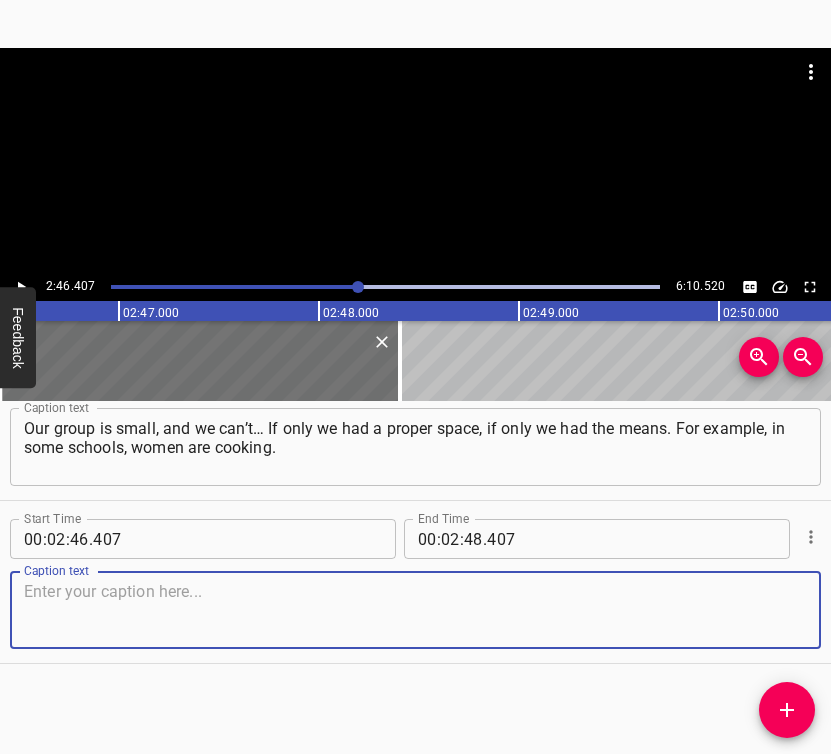 drag, startPoint x: 780, startPoint y: 610, endPoint x: 826, endPoint y: 599, distance: 47.296936 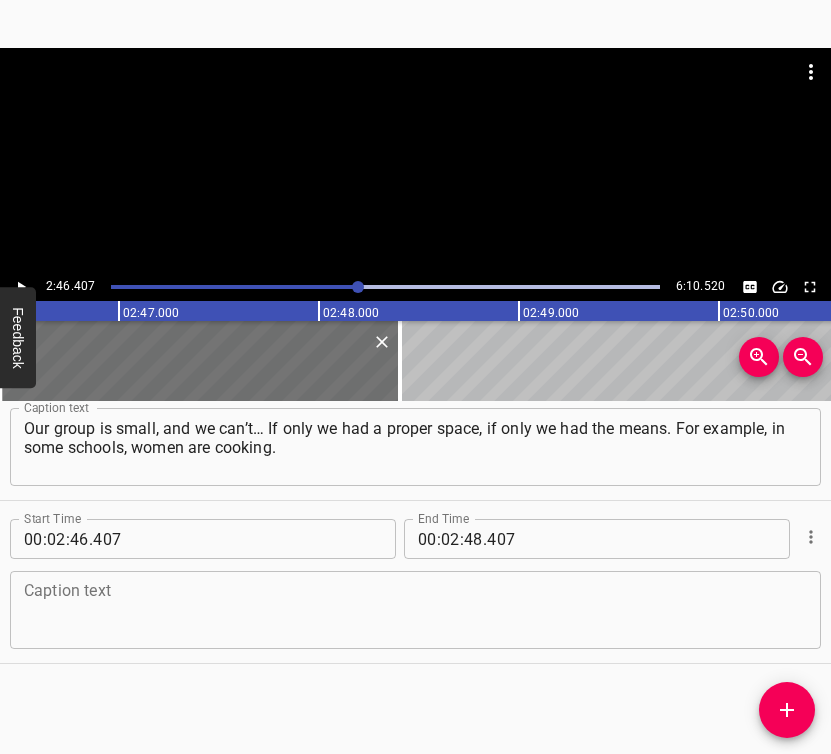 click at bounding box center (415, 610) 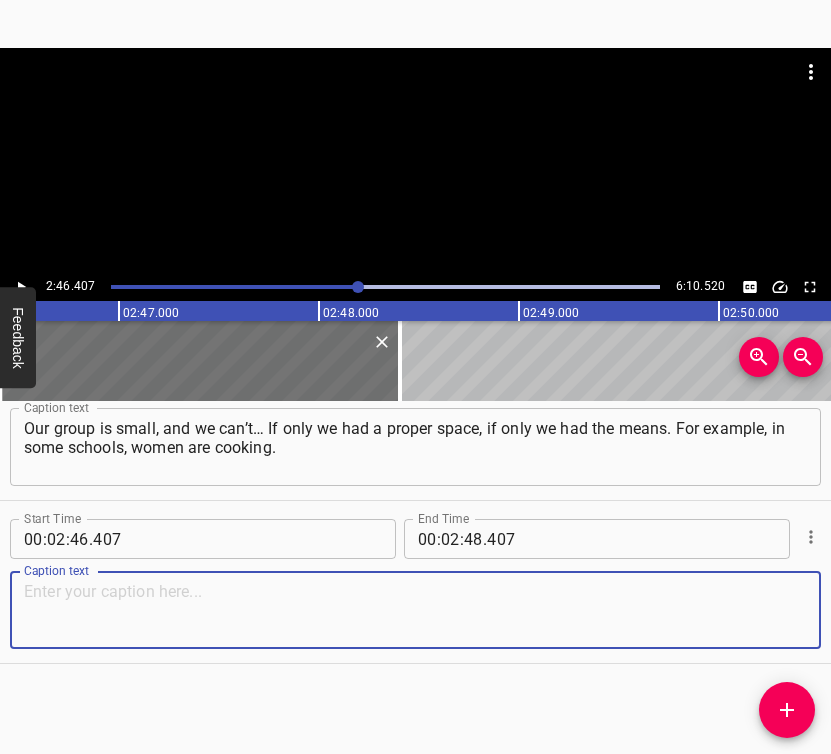 paste on "We don’t have that opportunity. We cook at my house — on a single stovetop, with one oven, and one autoclave. But we do have both the autoclave" 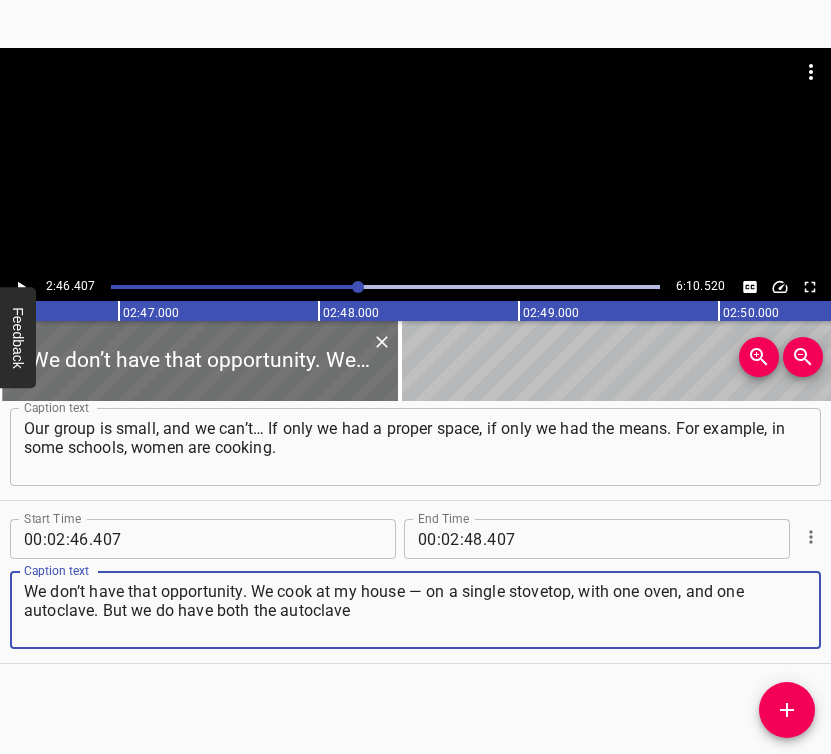 type on "We don’t have that opportunity. We cook at my house — on a single stovetop, with one oven, and one autoclave. But we do have both the autoclave" 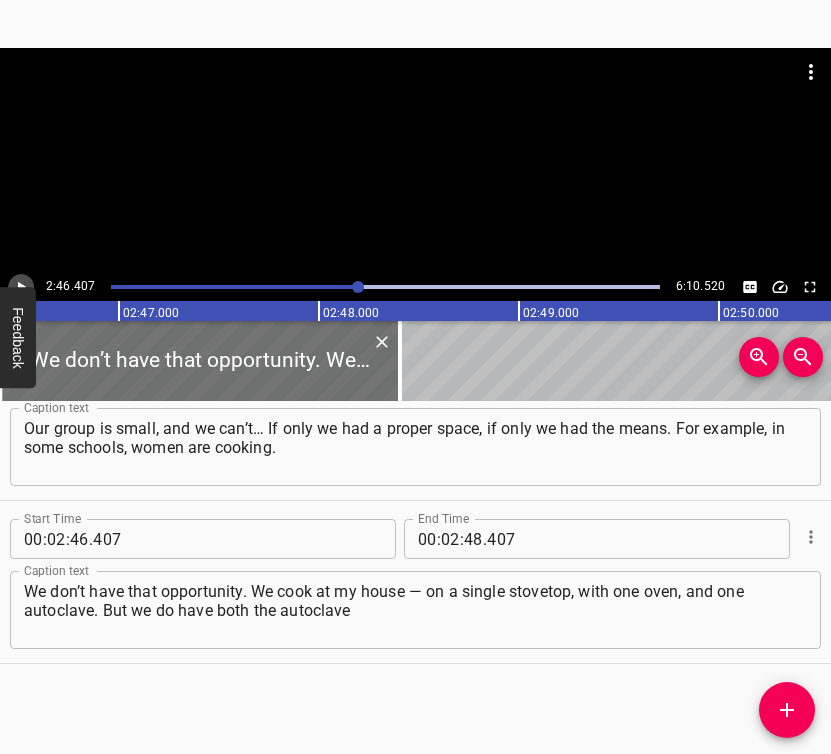 click 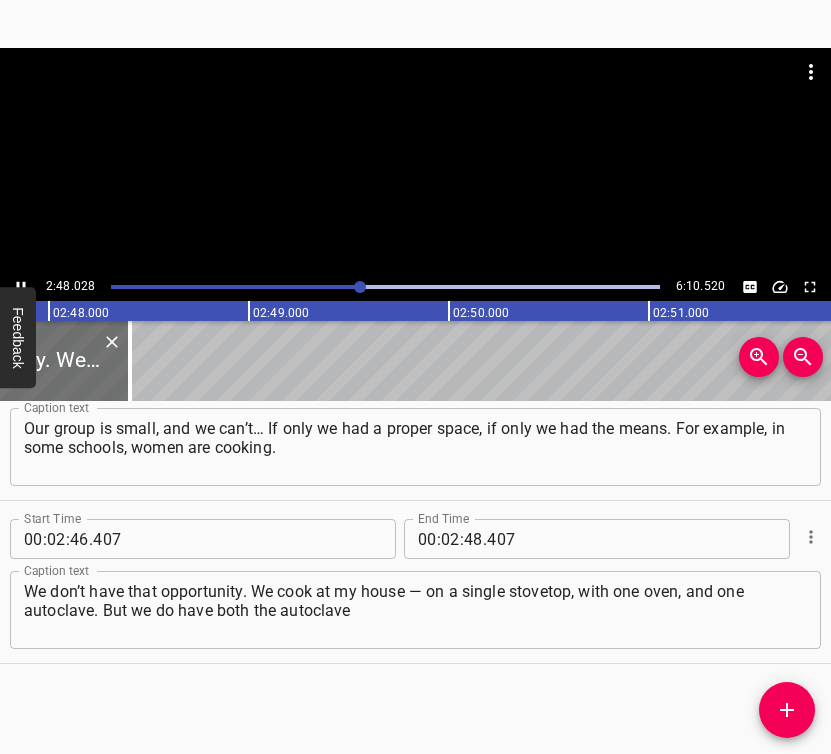 scroll, scrollTop: 0, scrollLeft: 33605, axis: horizontal 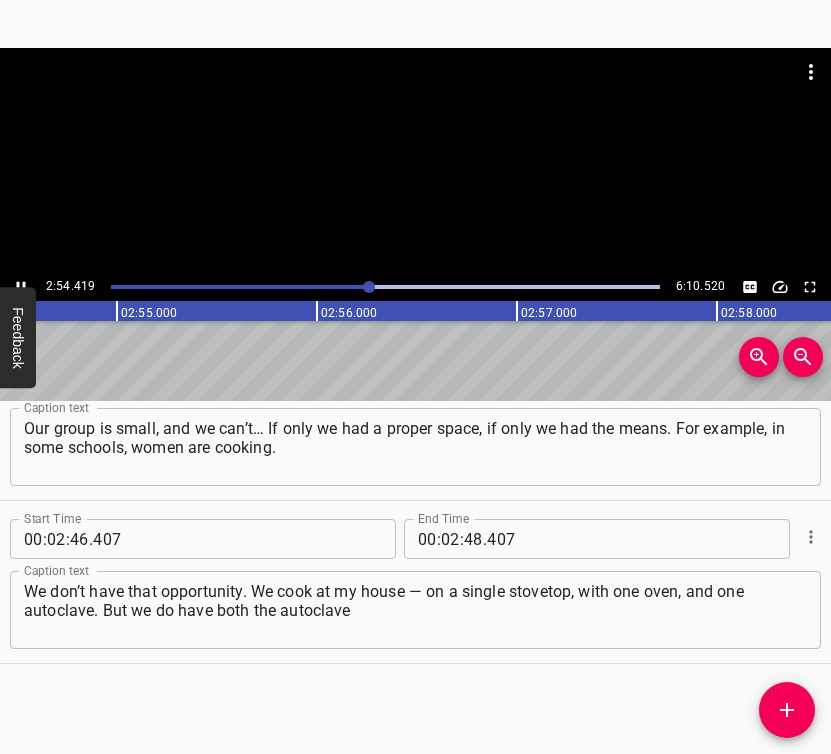 click 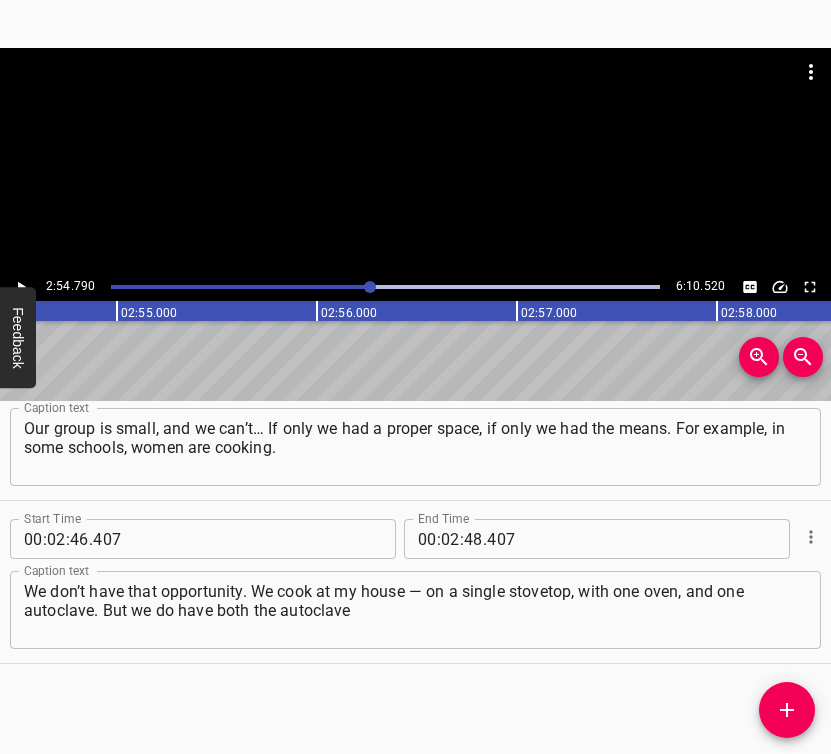 scroll, scrollTop: 0, scrollLeft: 34958, axis: horizontal 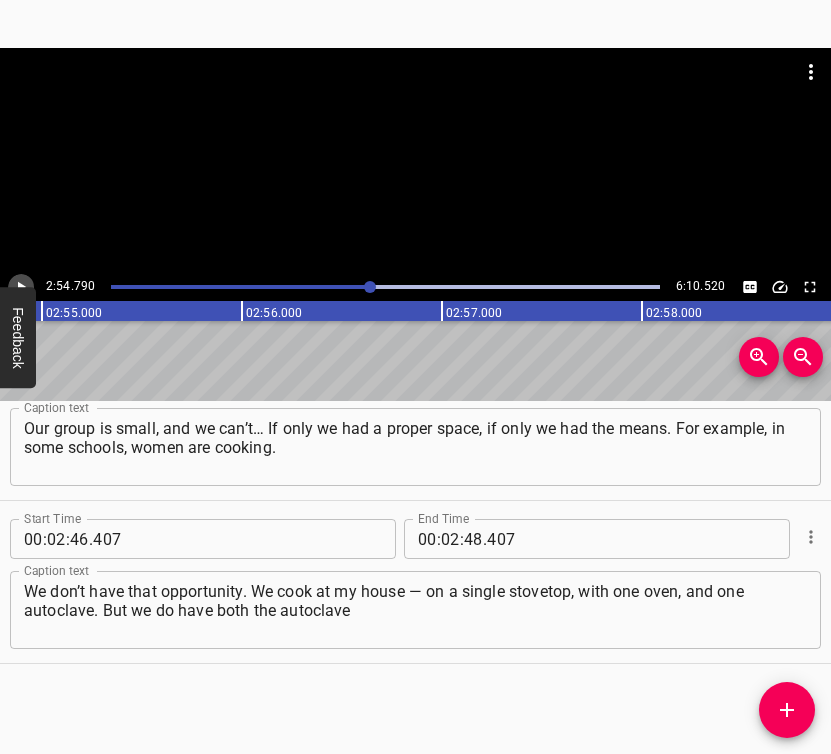 click 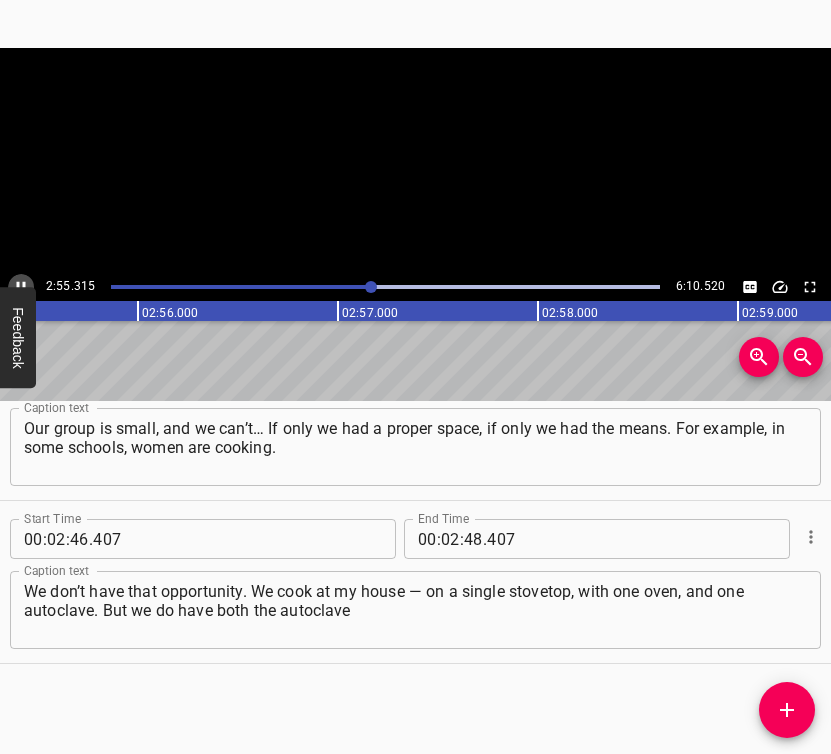 click 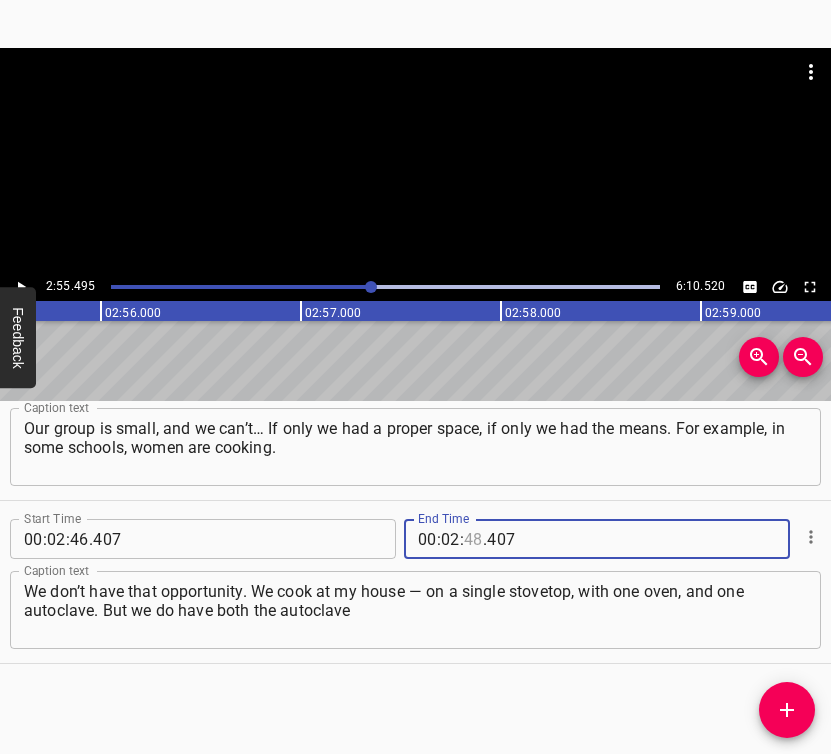 click at bounding box center (473, 539) 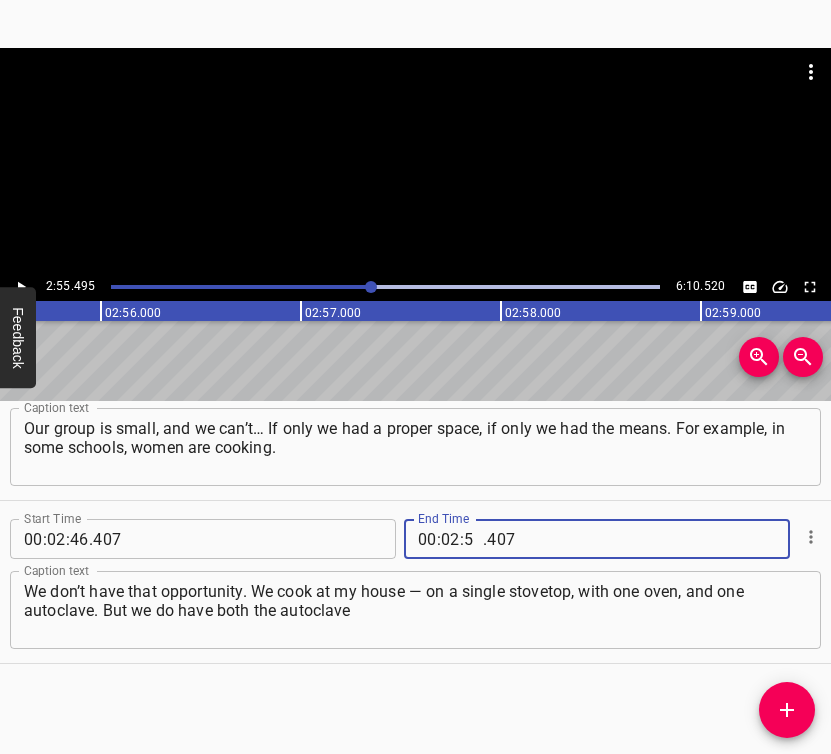 type on "55" 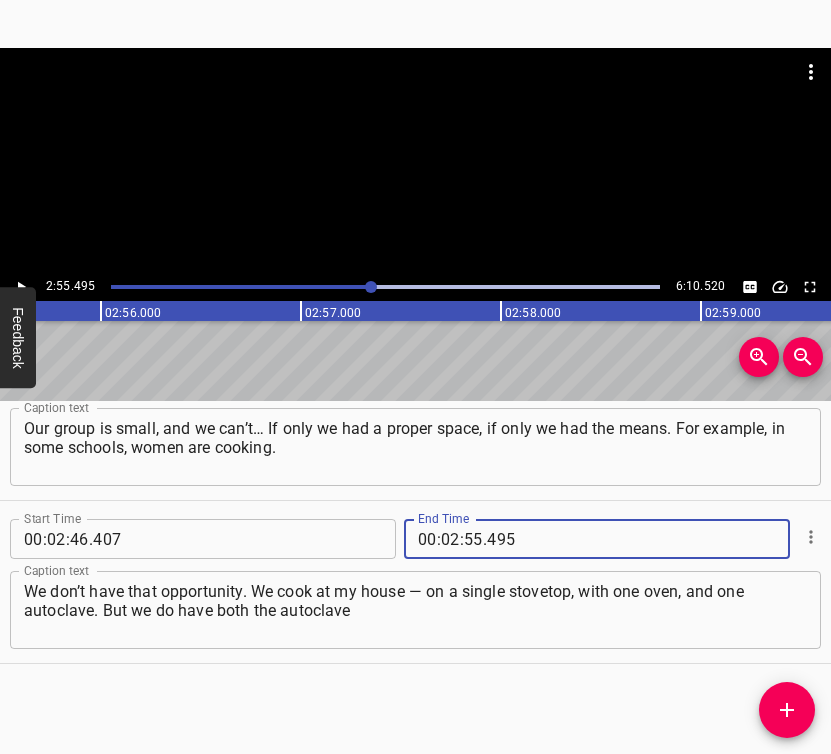 type on "495" 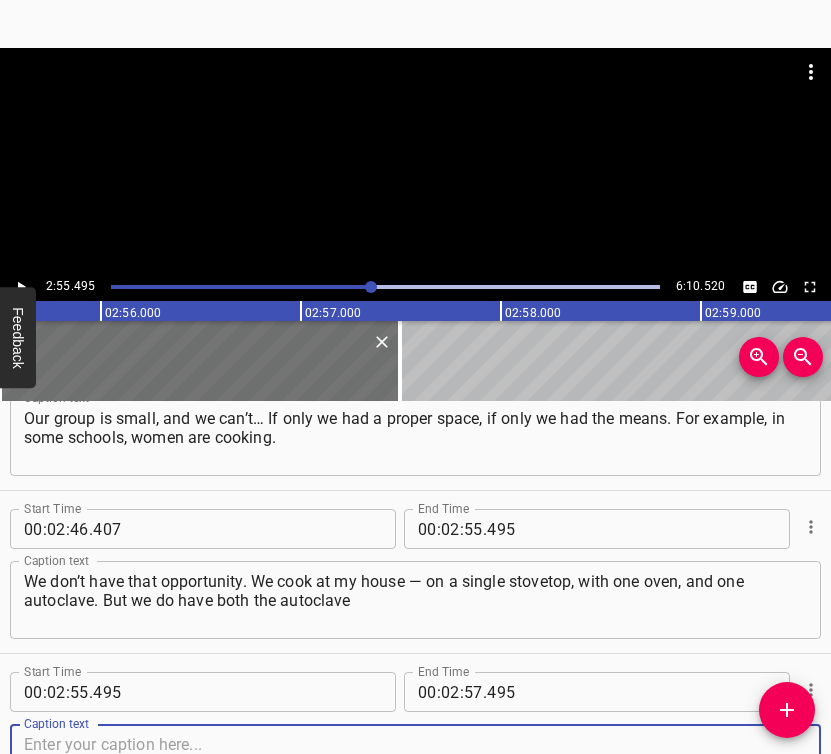 scroll, scrollTop: 2349, scrollLeft: 0, axis: vertical 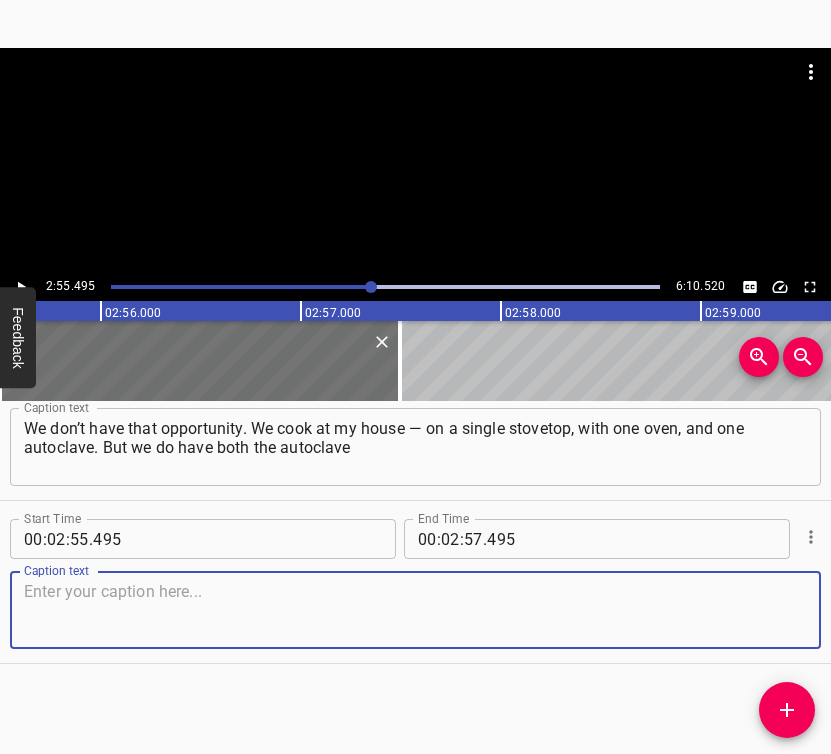 click at bounding box center (415, 610) 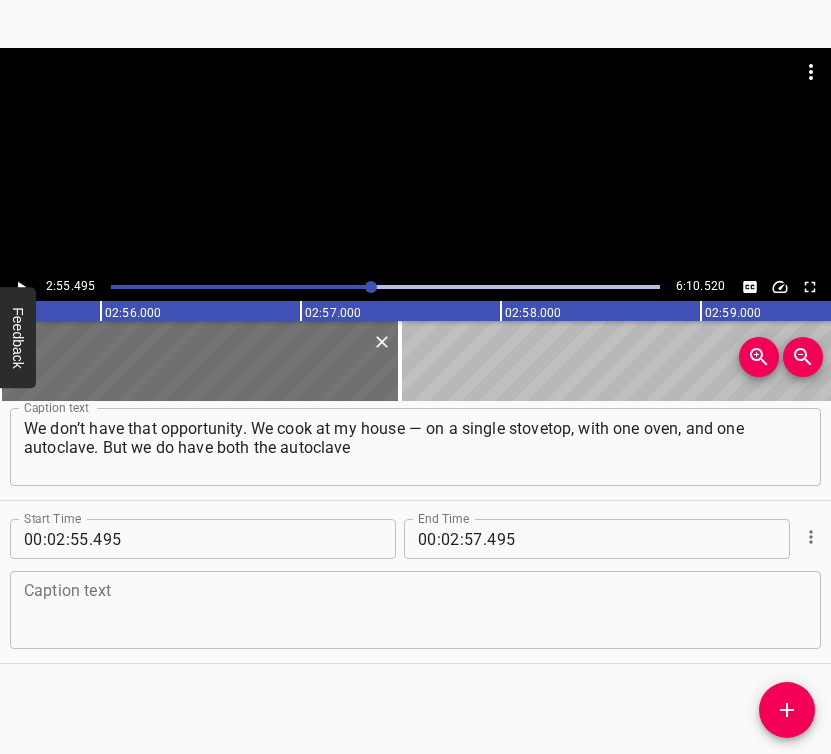 click at bounding box center (415, 610) 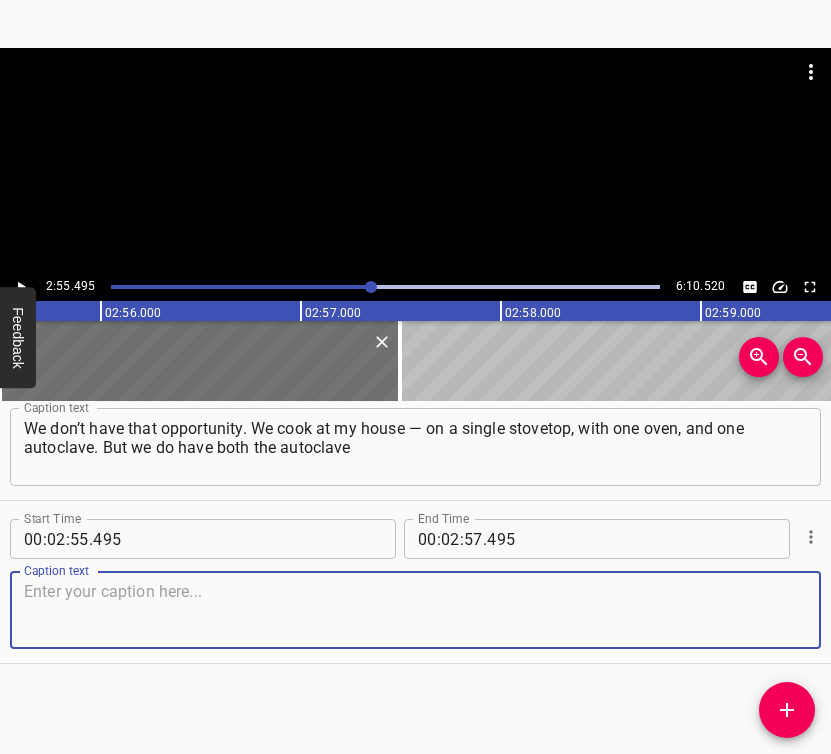 paste on "and a vacuum sealer. We cook everything and freeze it. We send it to the guys in 5-liter buckets. We make assorted meat dishes and send them." 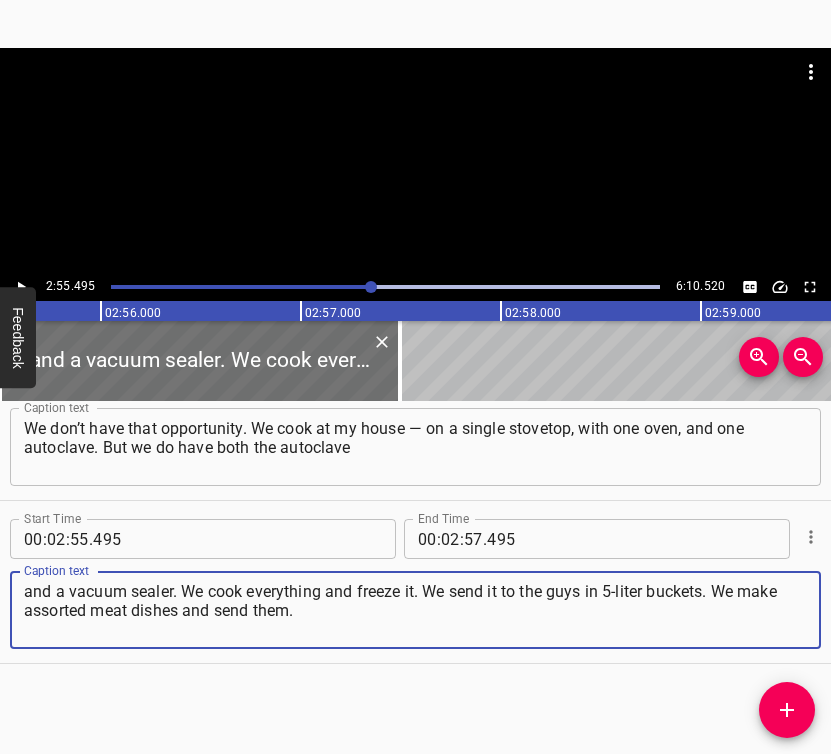 type on "and a vacuum sealer. We cook everything and freeze it. We send it to the guys in 5-liter buckets. We make assorted meat dishes and send them." 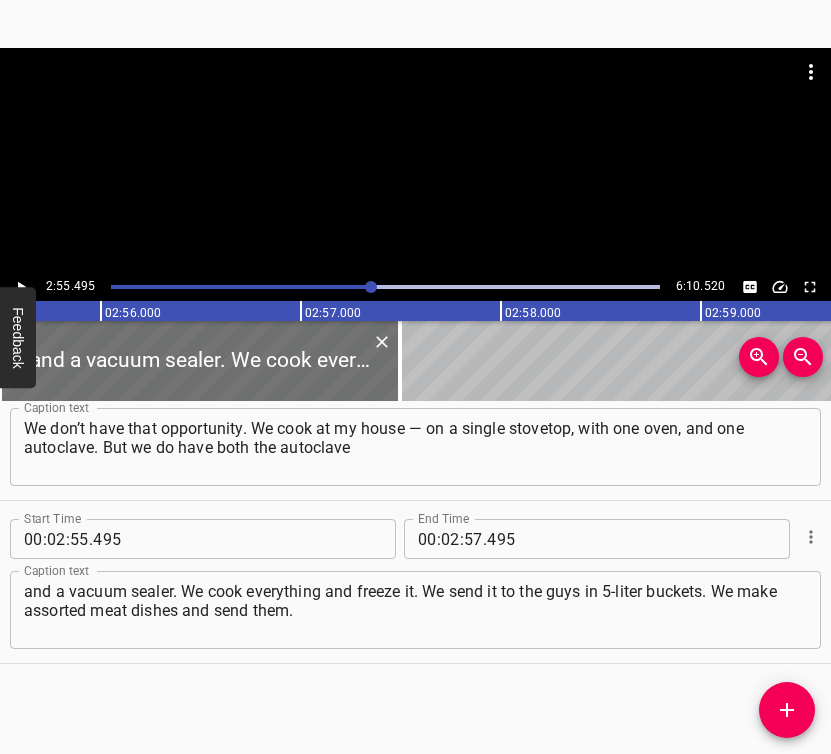 click at bounding box center [21, 287] 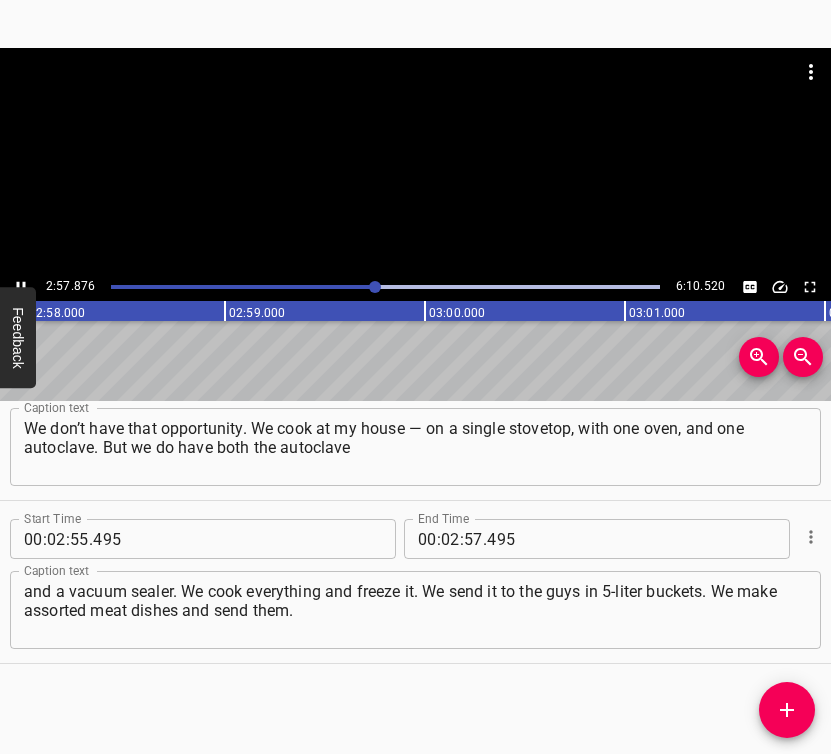 scroll, scrollTop: 0, scrollLeft: 35625, axis: horizontal 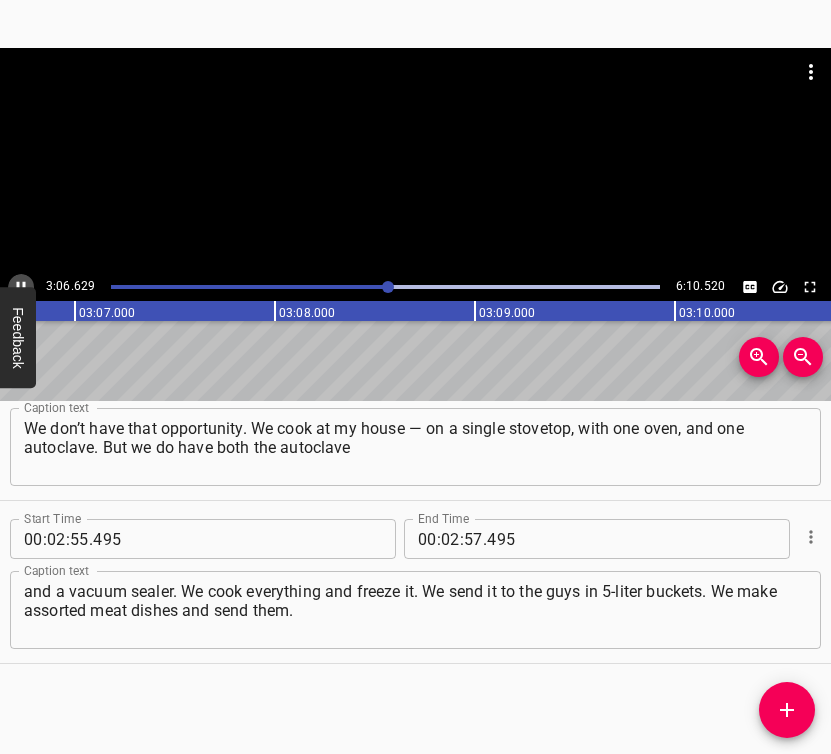 click 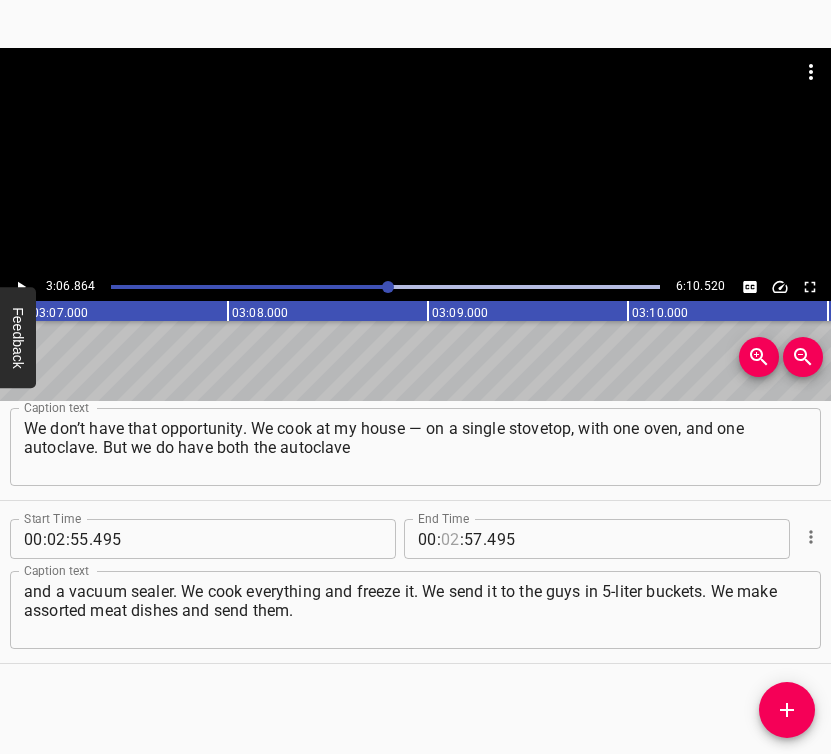 click at bounding box center (450, 539) 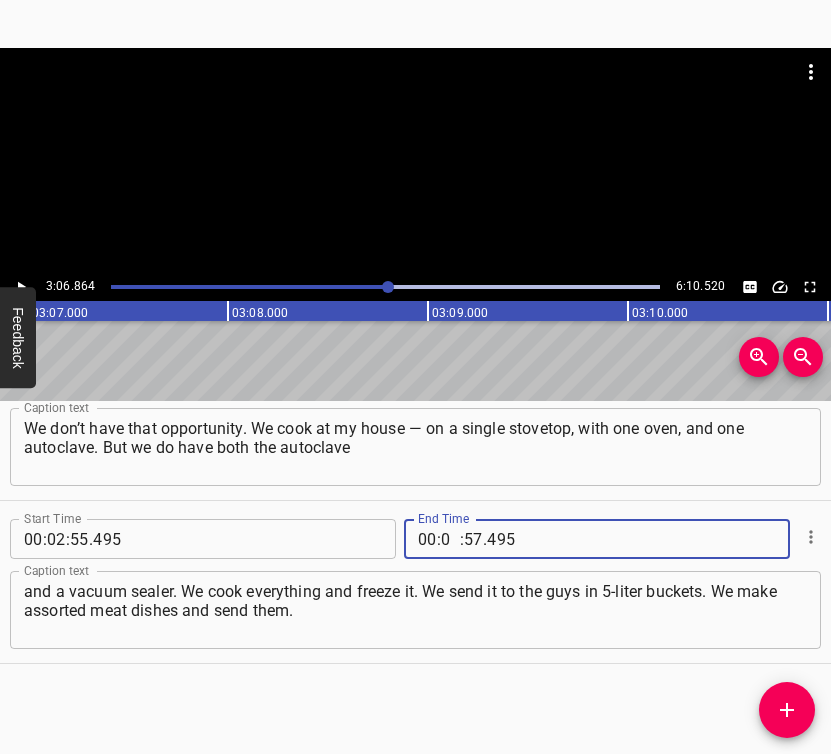 type on "03" 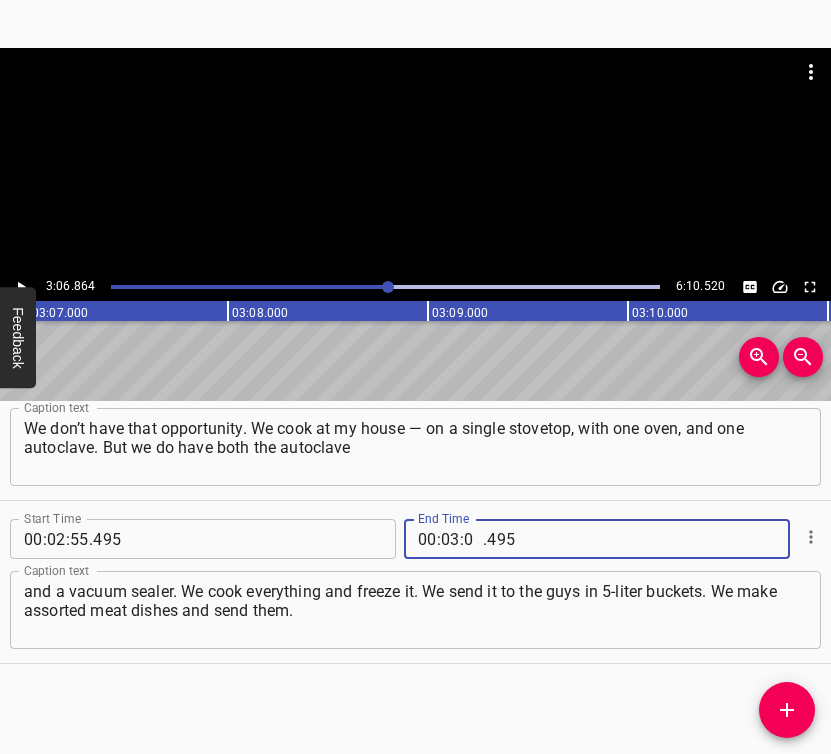 type on "06" 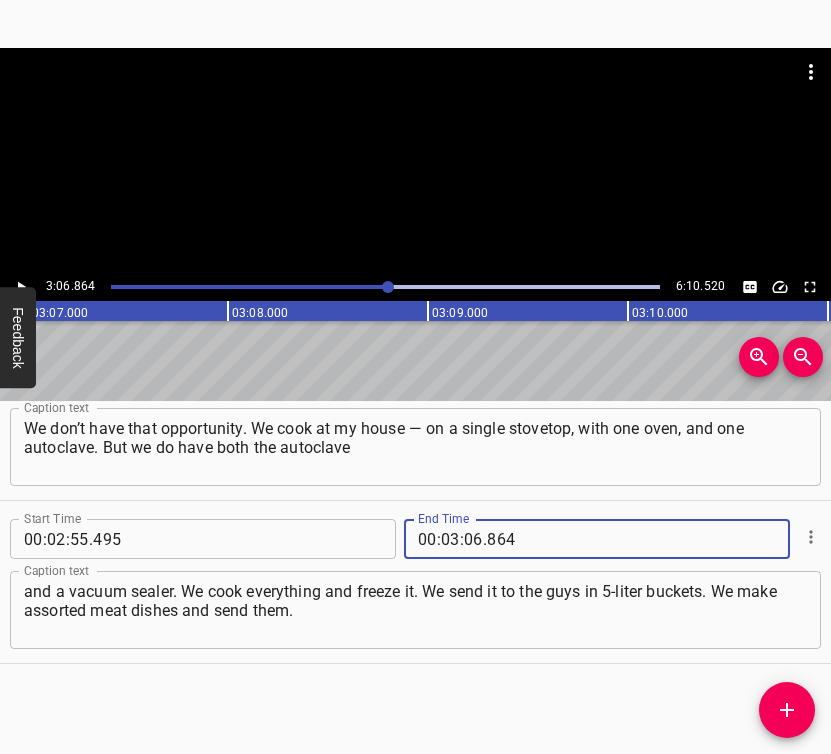 type on "864" 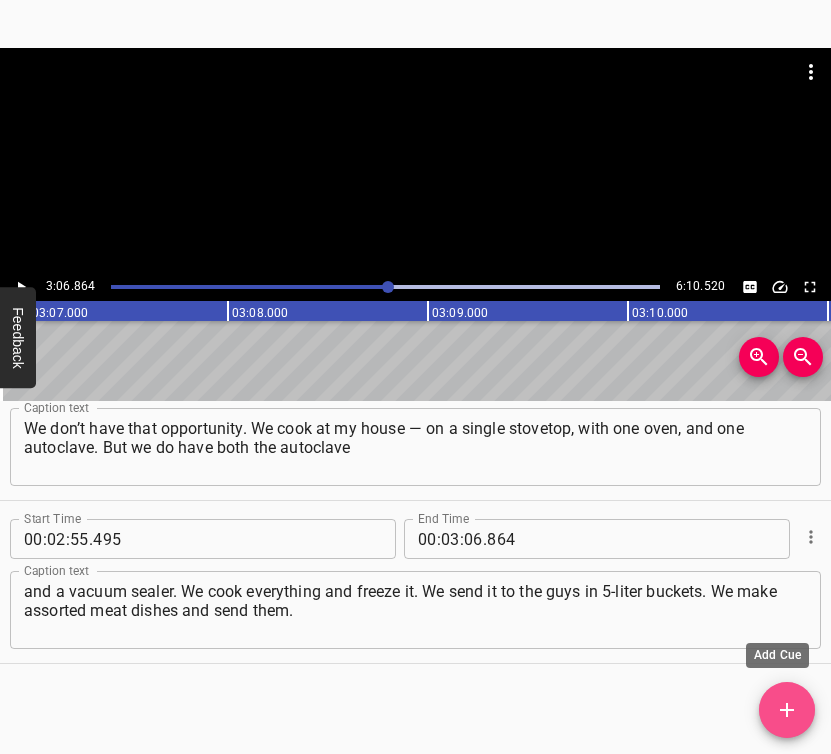 click 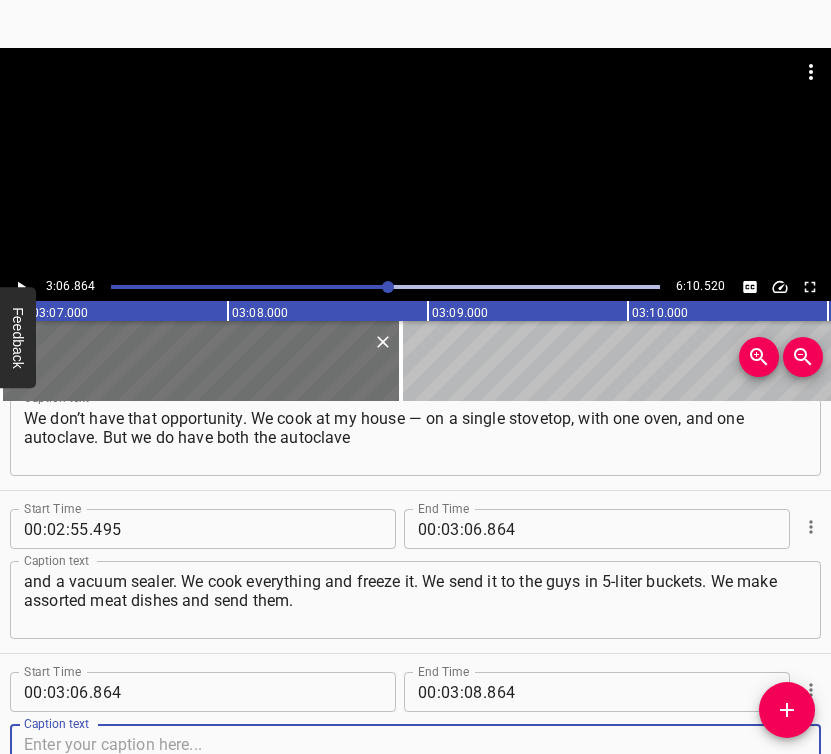scroll, scrollTop: 2512, scrollLeft: 0, axis: vertical 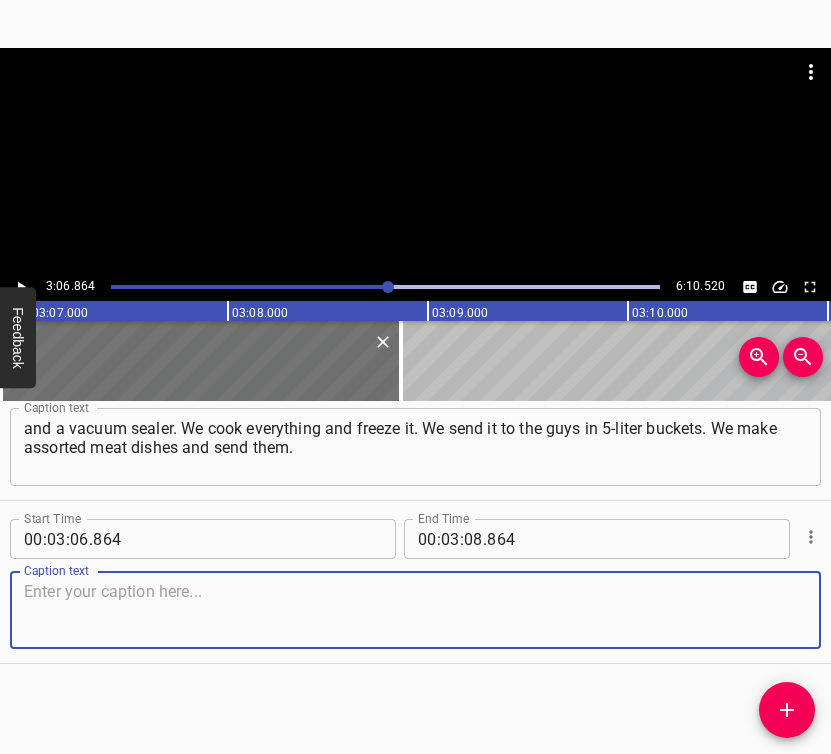 click at bounding box center (415, 610) 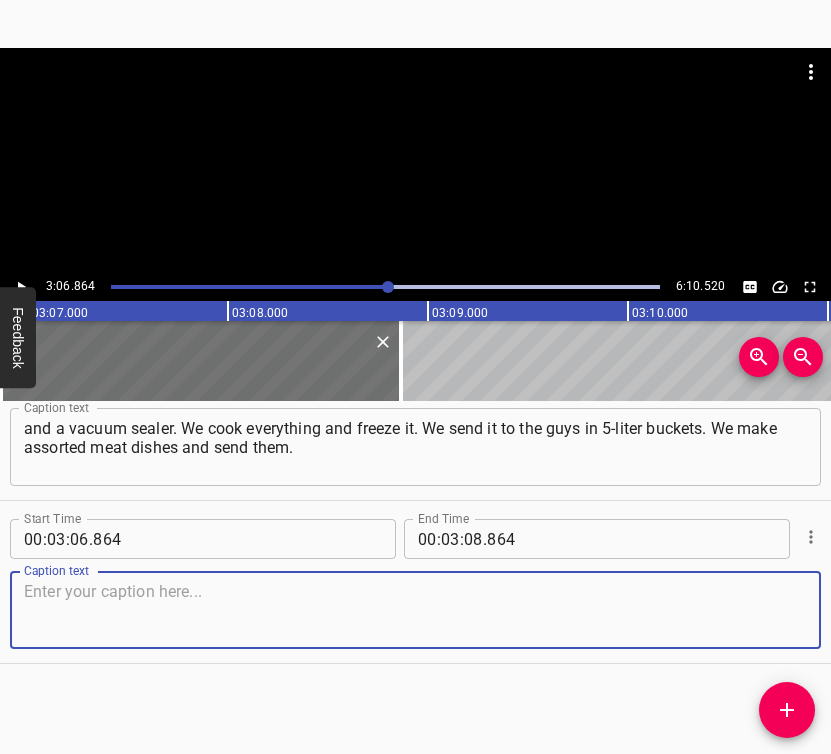 click at bounding box center (415, 610) 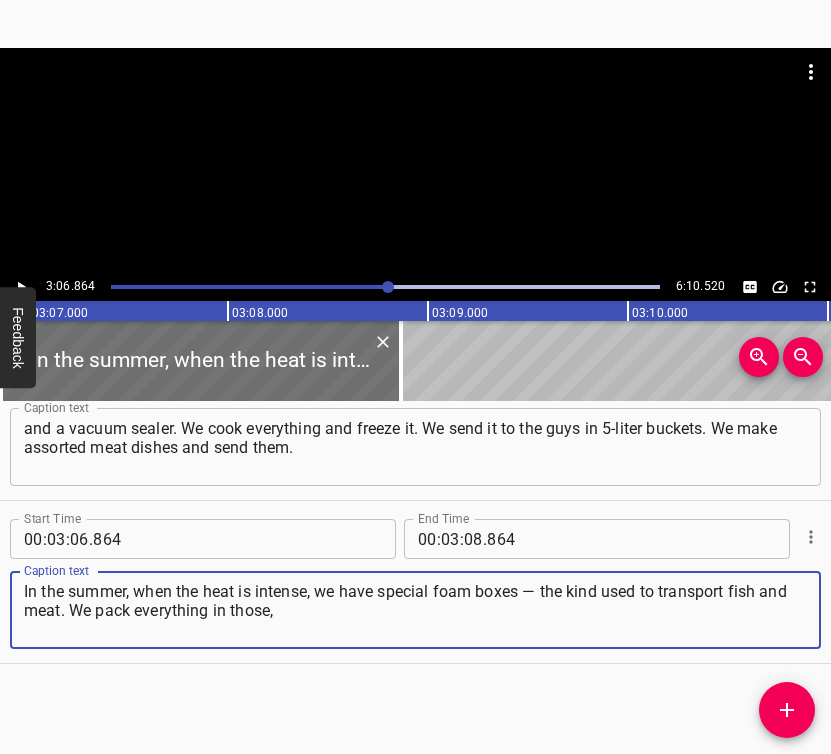 type on "In the summer, when the heat is intense, we have special foam boxes — the kind used to transport fish and meat. We pack everything in those," 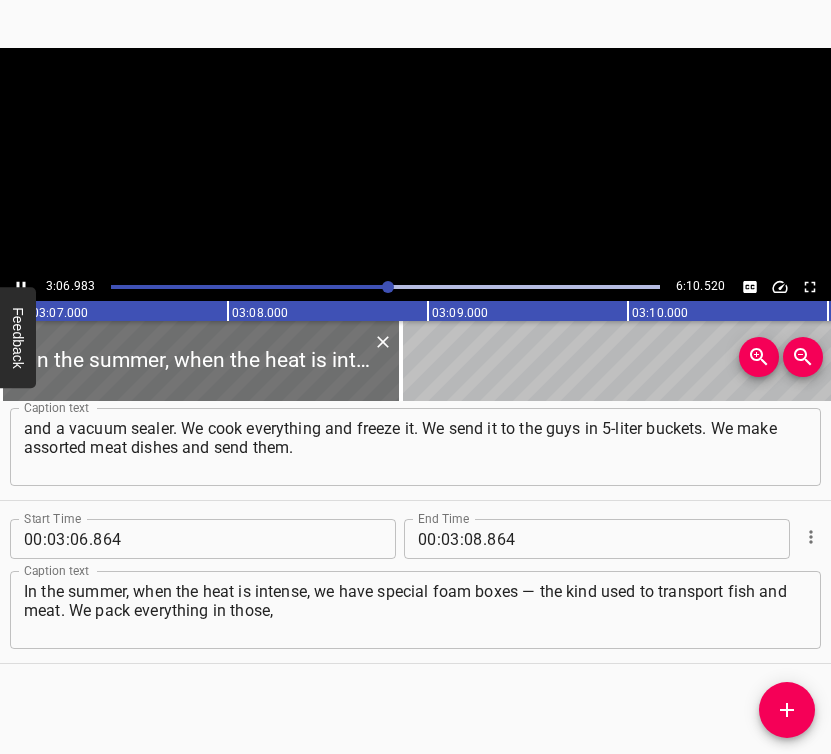 scroll, scrollTop: 0, scrollLeft: 37396, axis: horizontal 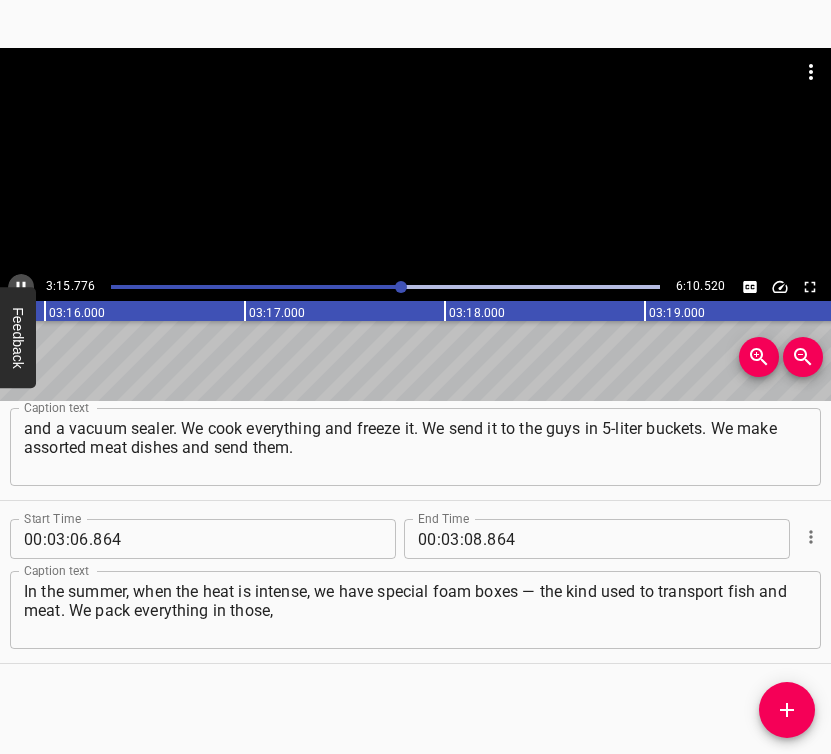 click 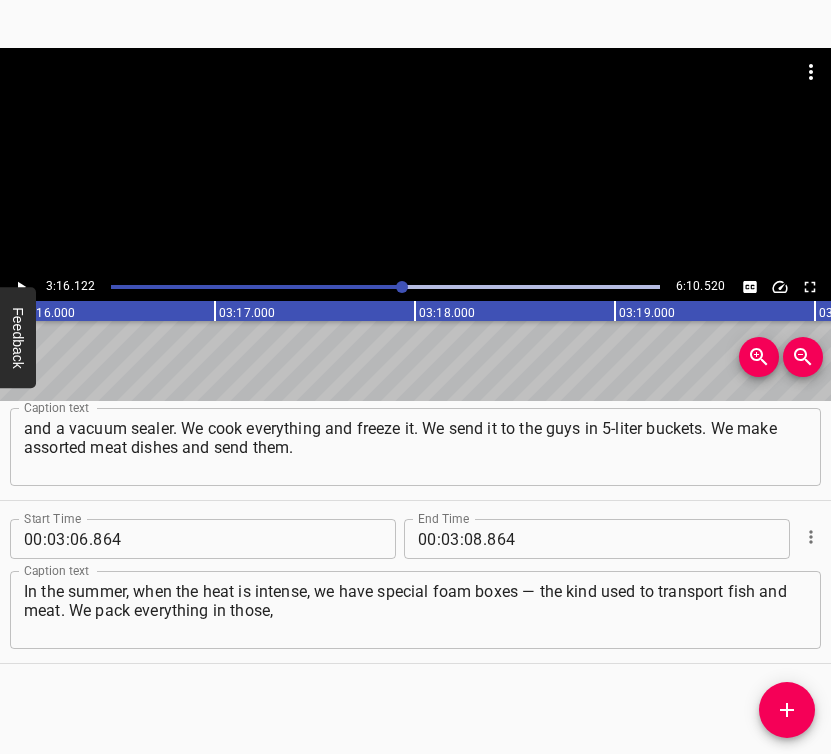 scroll, scrollTop: 0, scrollLeft: 39224, axis: horizontal 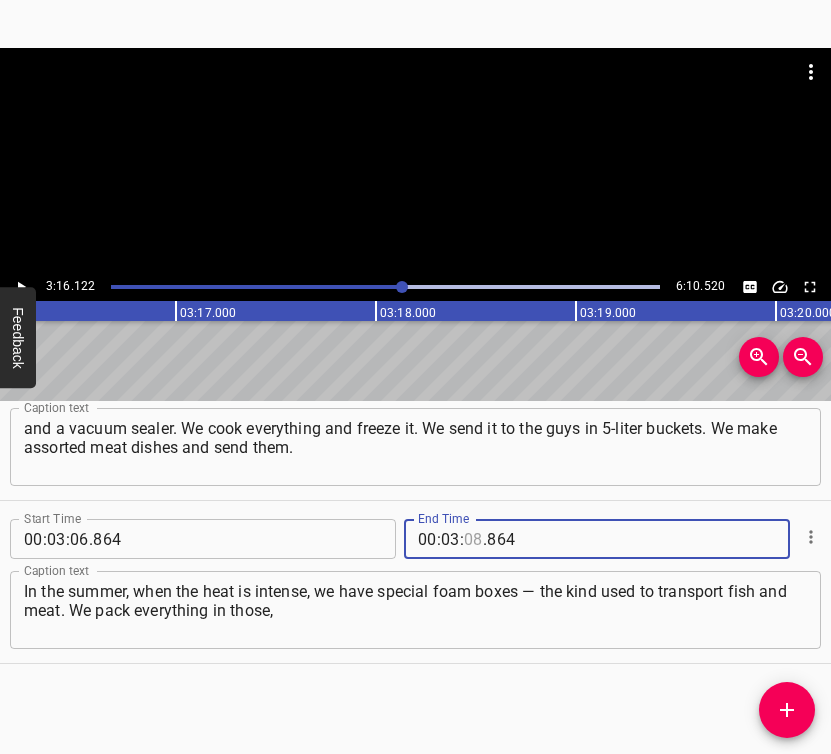 drag, startPoint x: 460, startPoint y: 535, endPoint x: 464, endPoint y: 525, distance: 10.770329 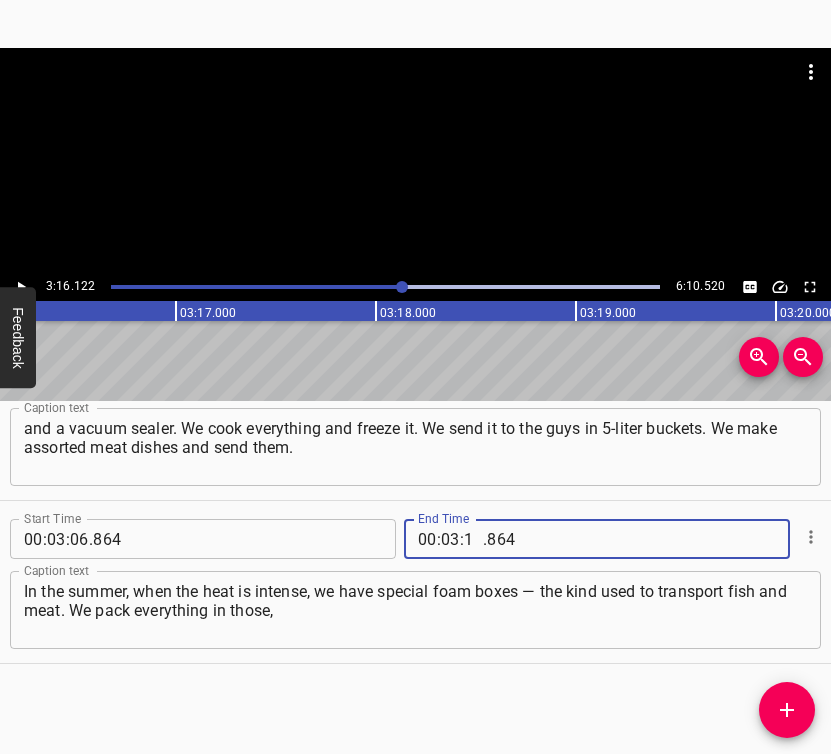 type on "16" 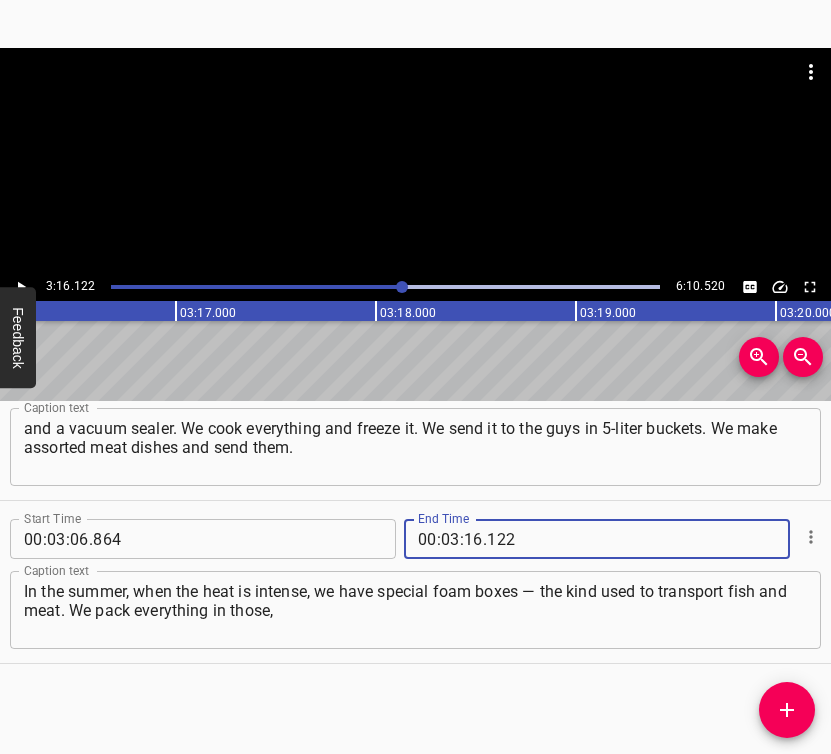 type on "122" 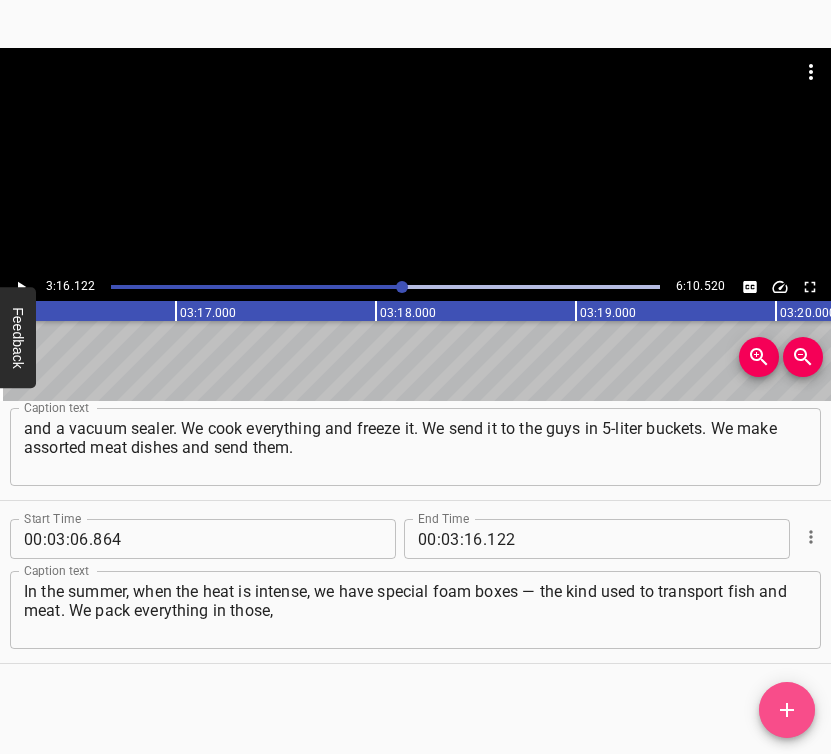 click 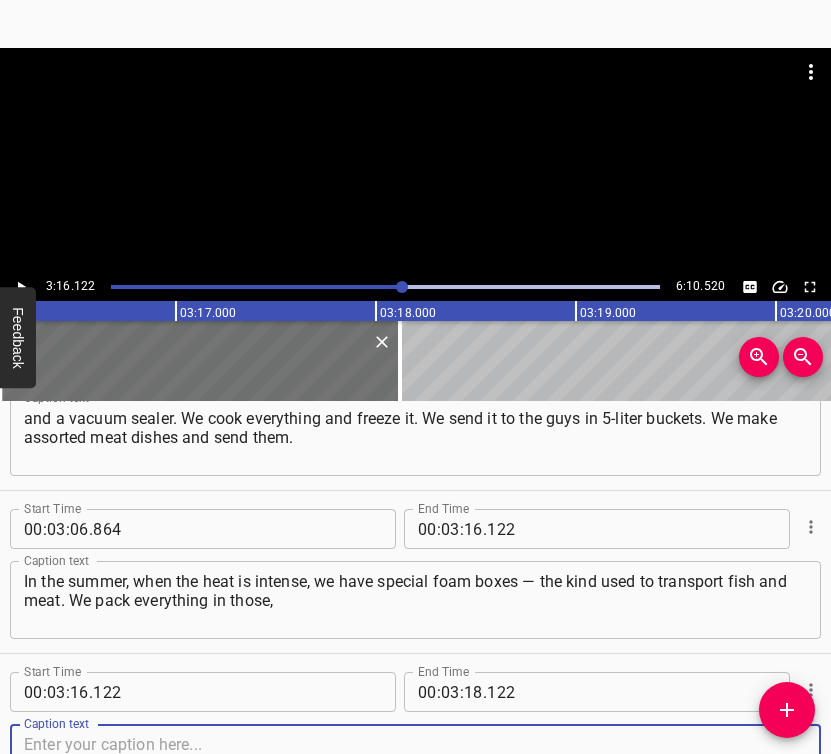 scroll, scrollTop: 2675, scrollLeft: 0, axis: vertical 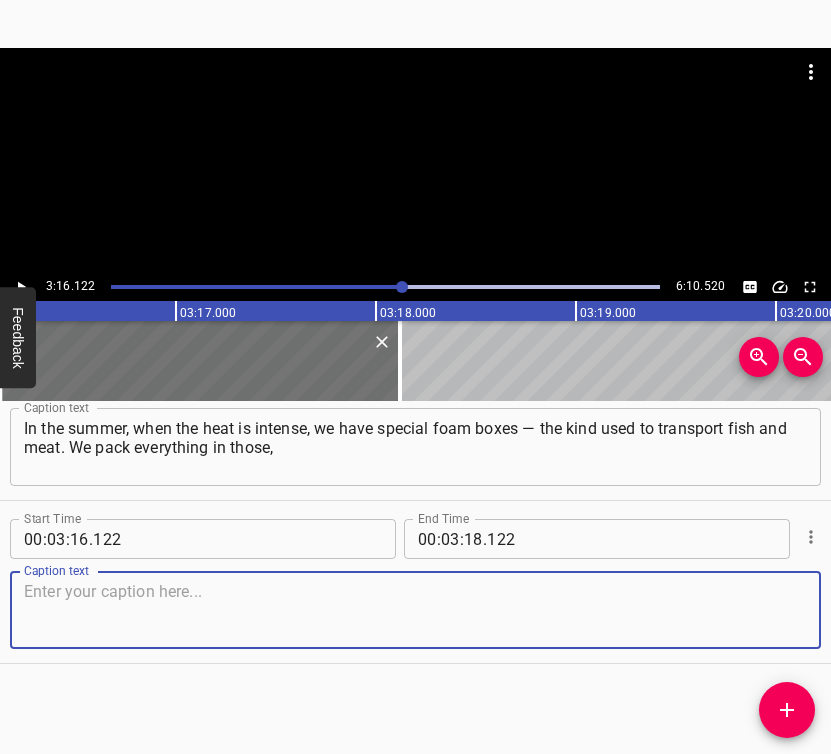 click at bounding box center (415, 610) 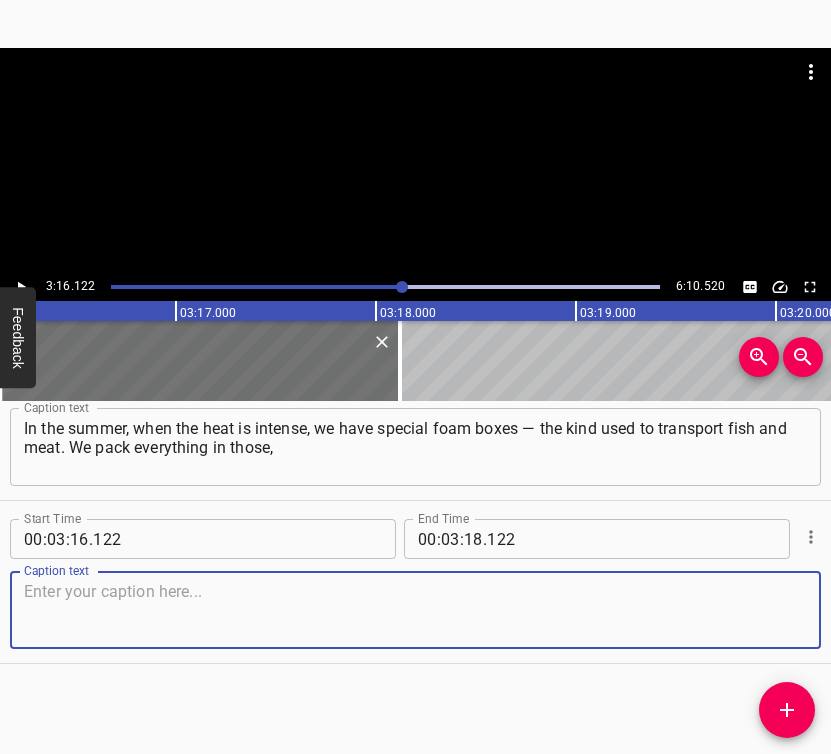 click at bounding box center [415, 610] 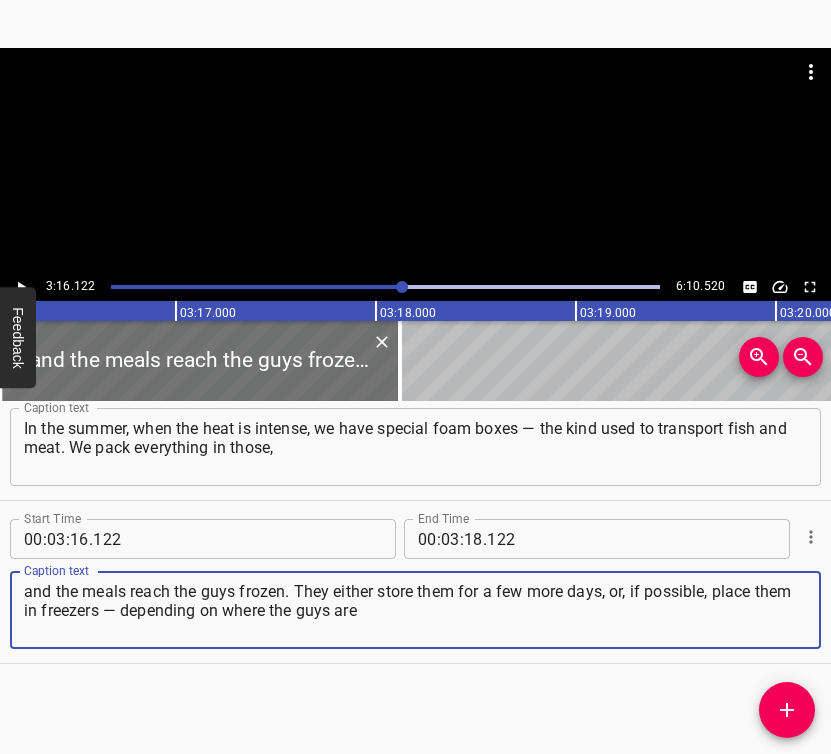 type on "and the meals reach the guys frozen. They either store them for a few more days, or, if possible, place them in freezers — depending on where the guys are" 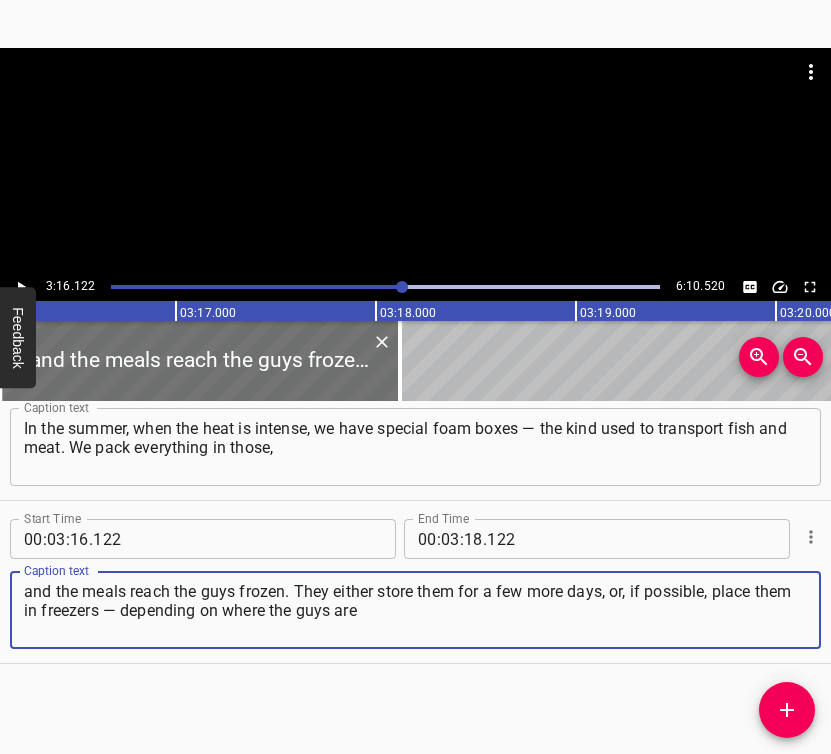 click 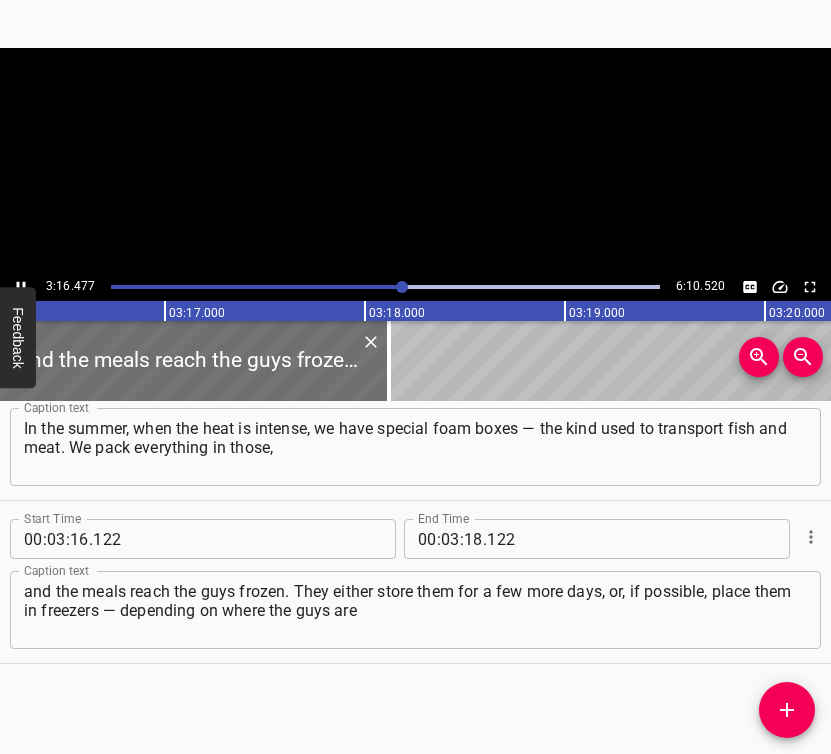 scroll, scrollTop: 0, scrollLeft: 39294, axis: horizontal 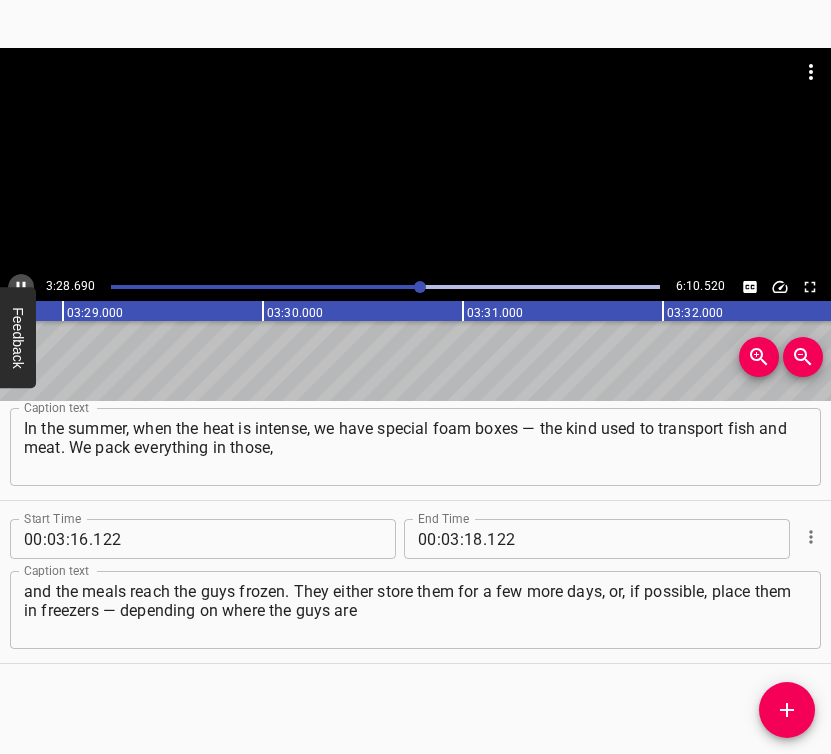 click 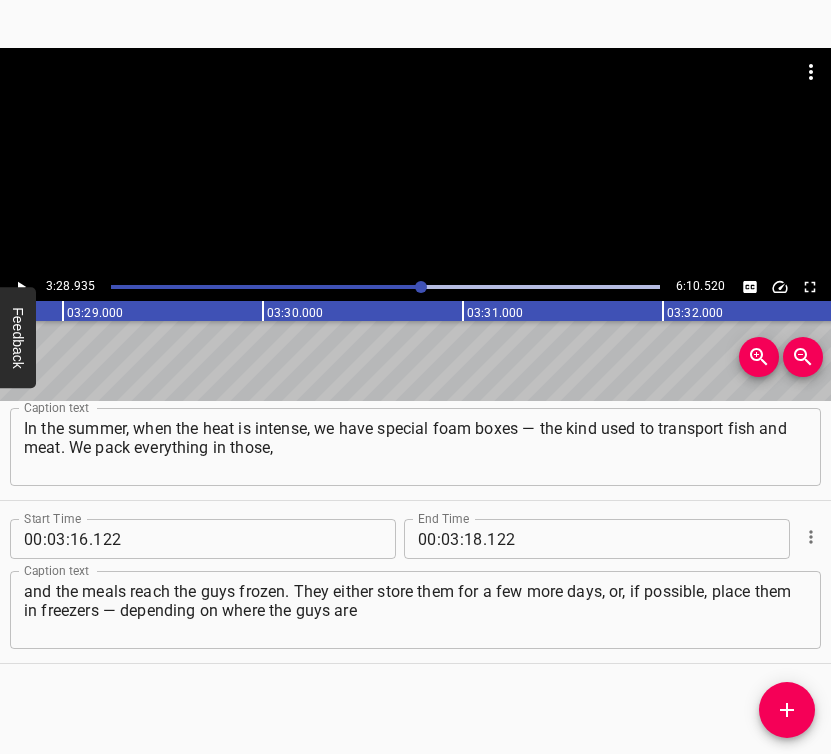 scroll, scrollTop: 0, scrollLeft: 41786, axis: horizontal 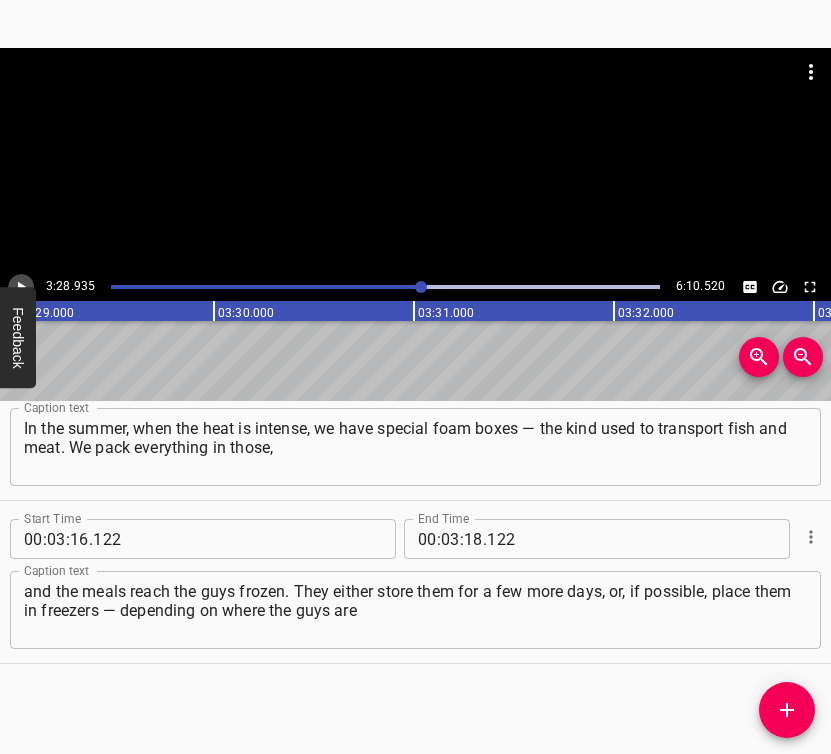 click 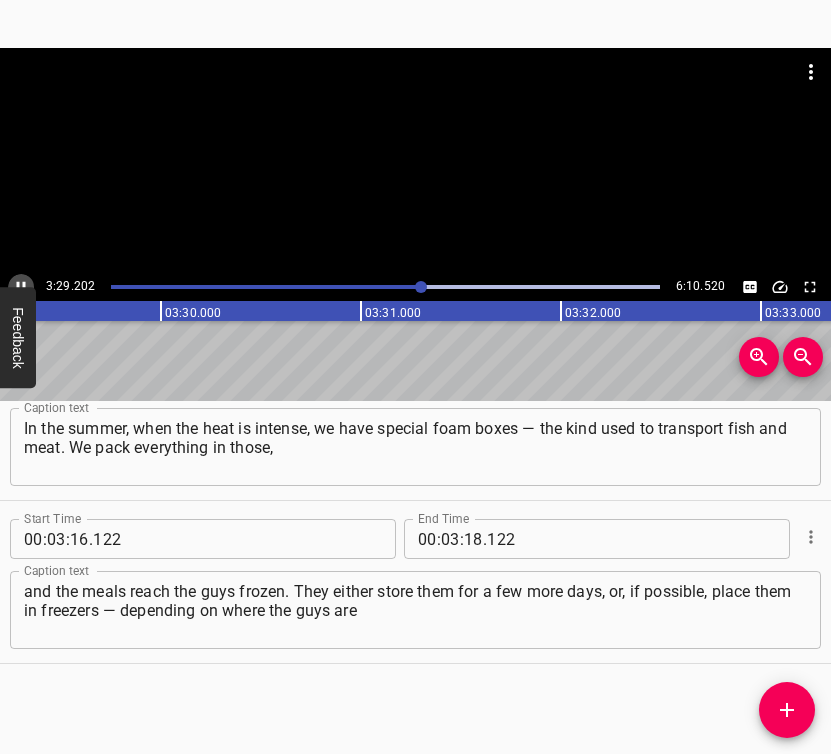 click 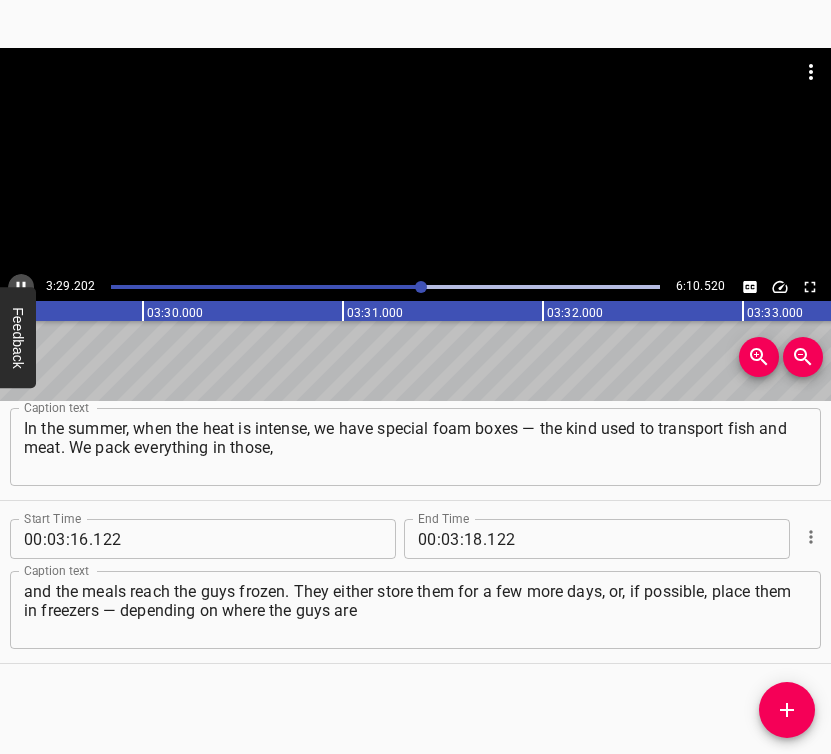 scroll, scrollTop: 0, scrollLeft: 41874, axis: horizontal 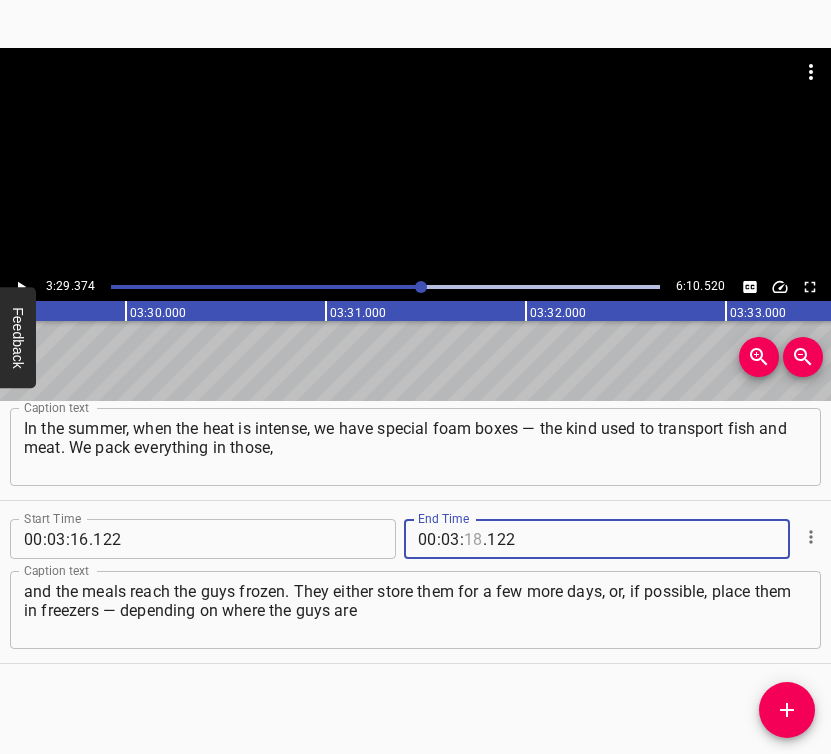 click at bounding box center (473, 539) 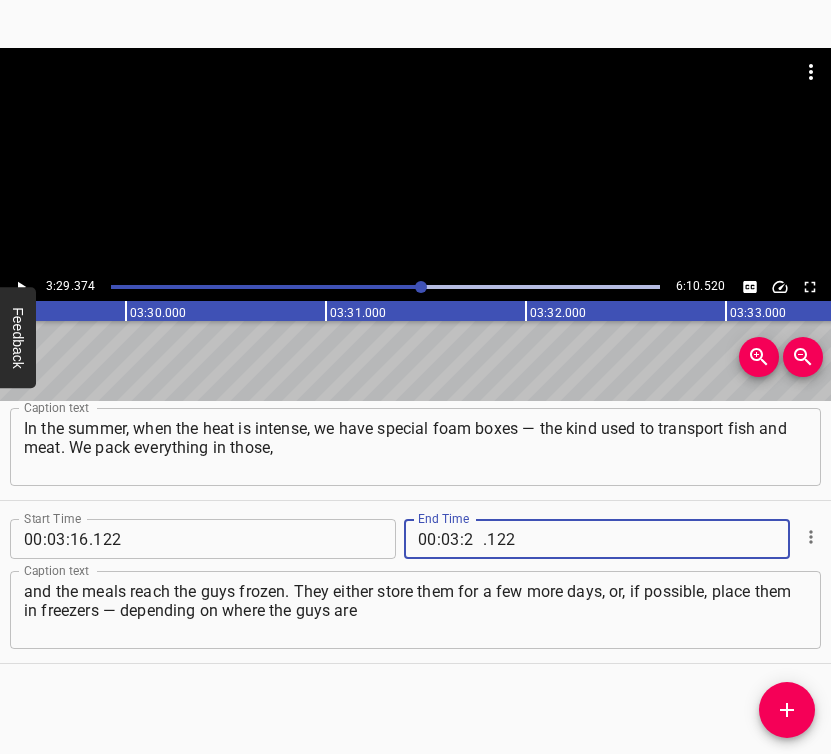 type on "29" 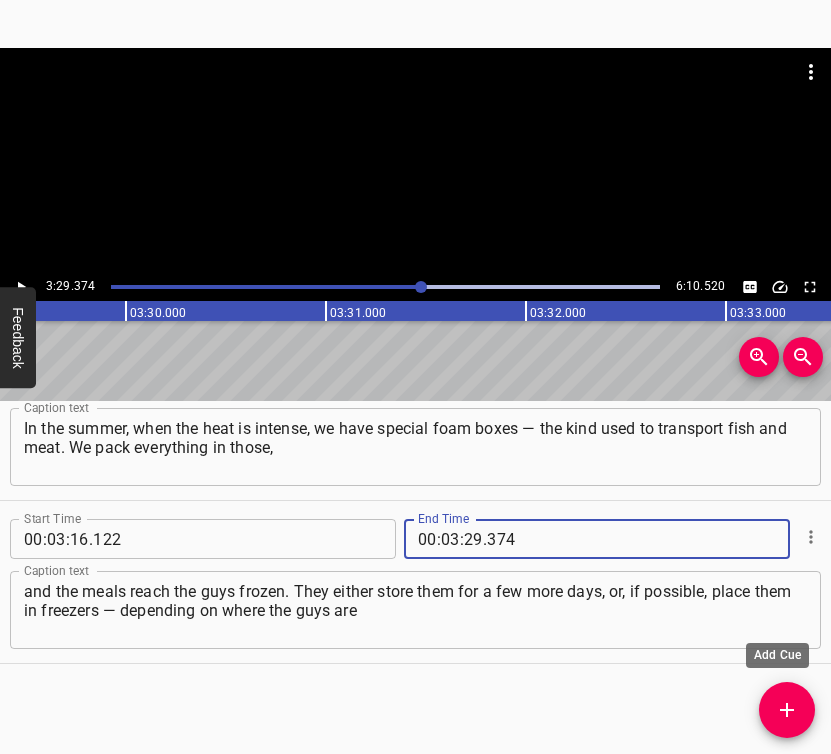 type on "374" 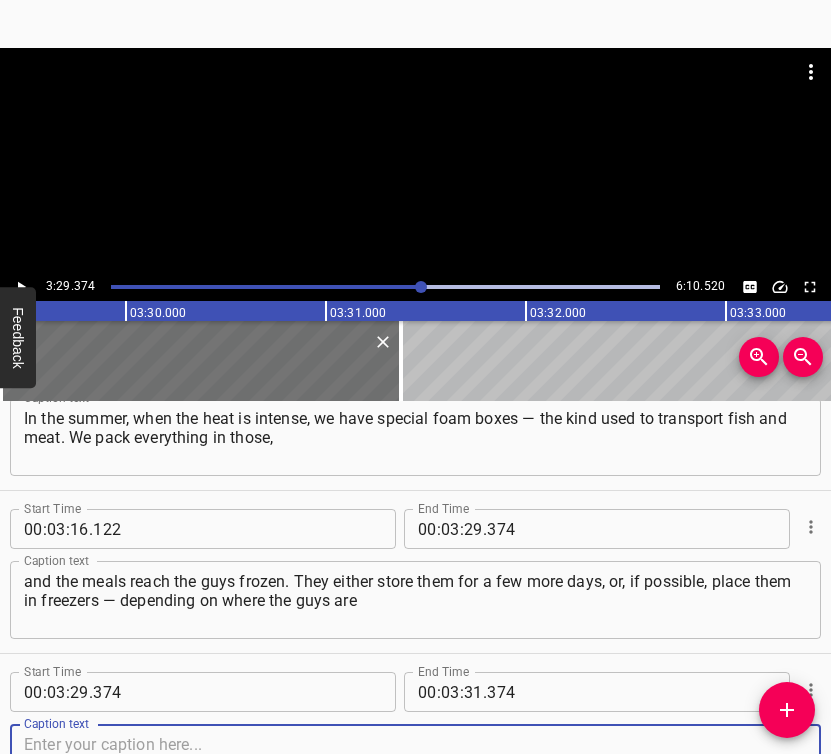 scroll, scrollTop: 2838, scrollLeft: 0, axis: vertical 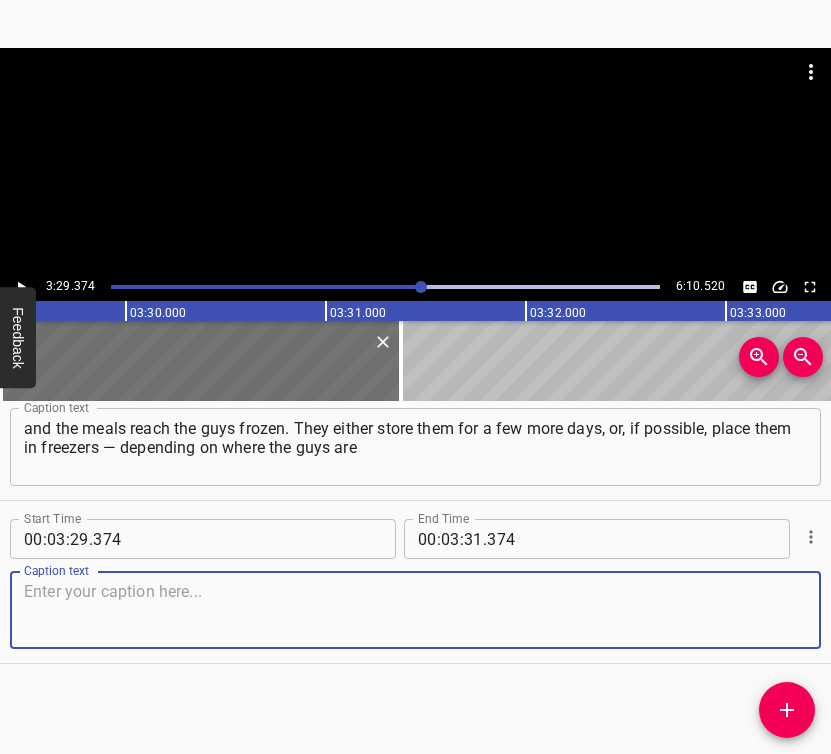 click at bounding box center [415, 610] 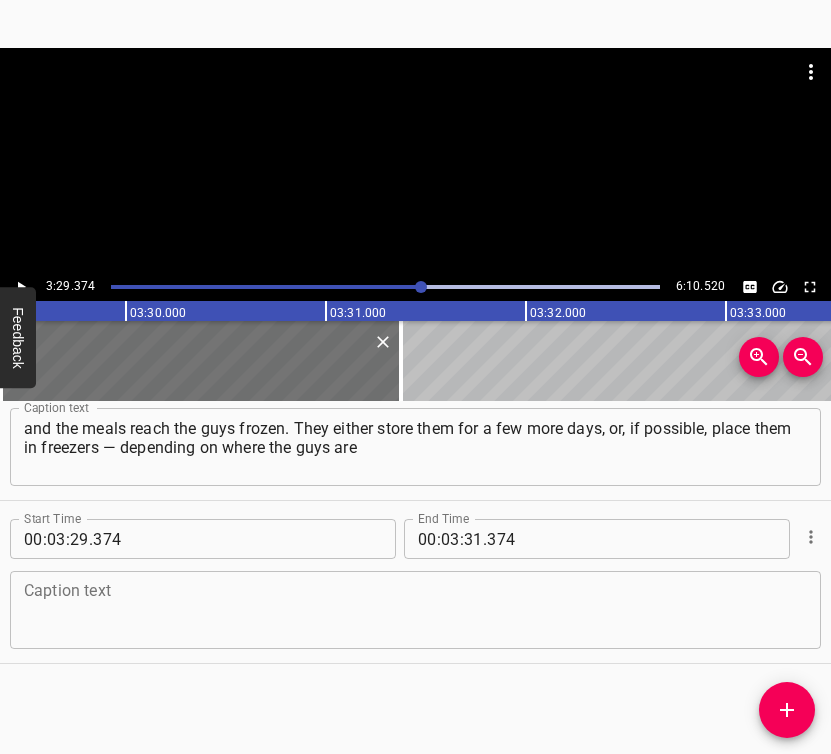 click at bounding box center (415, 610) 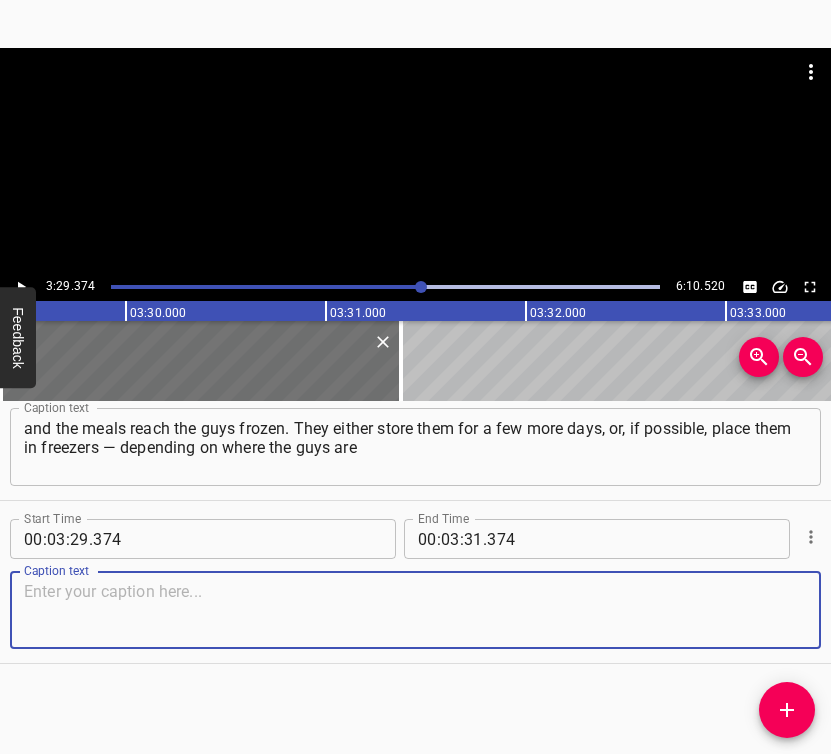 paste on "and what their location is. We bake pies, make pancakes, and cook porridge in the autoclave — buckwheat, barley with meat. We make beans with meat," 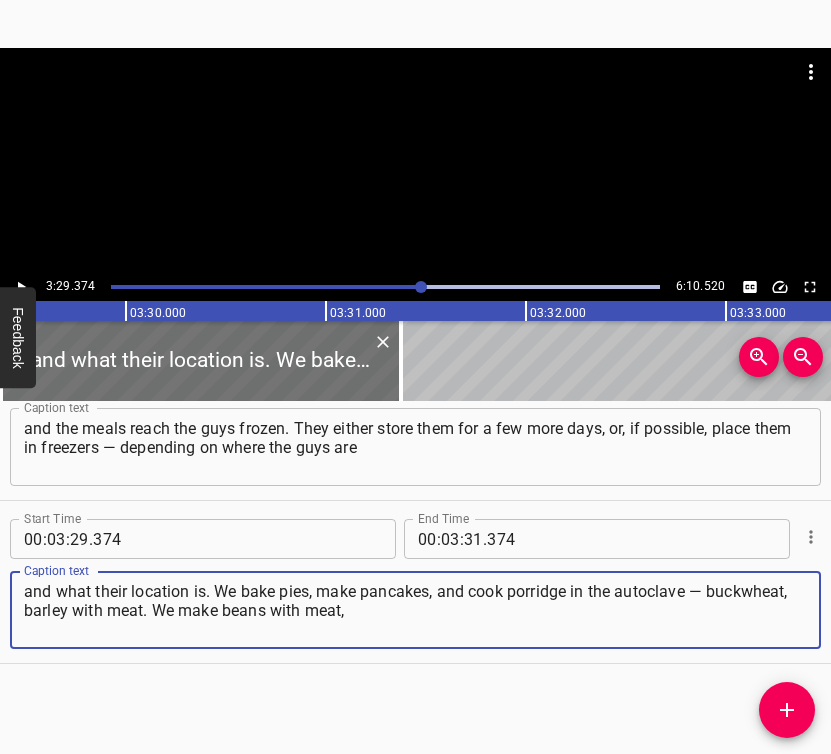 type on "and what their location is. We bake pies, make pancakes, and cook porridge in the autoclave — buckwheat, barley with meat. We make beans with meat," 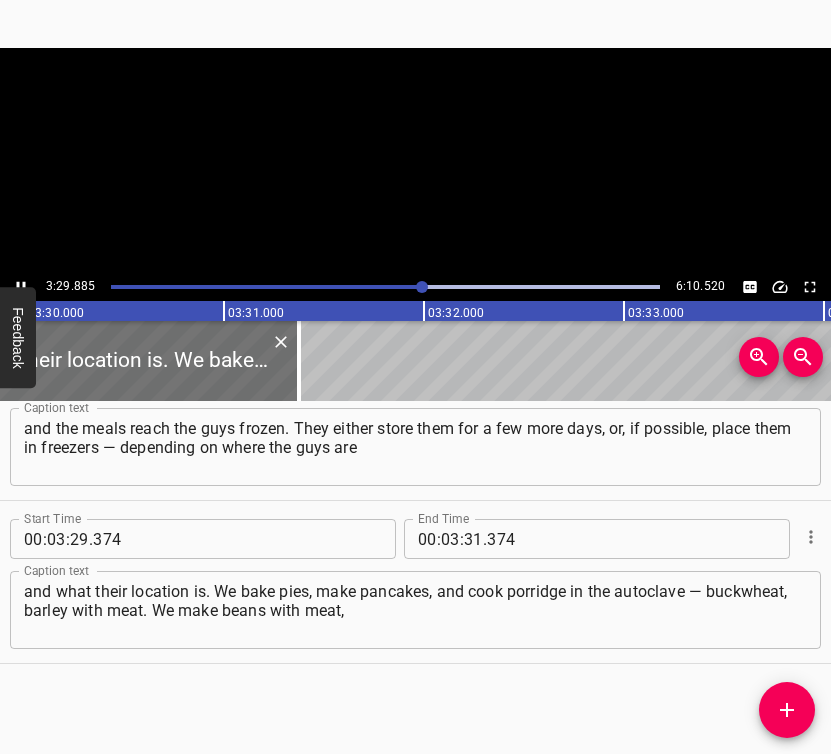 scroll, scrollTop: 0, scrollLeft: 41977, axis: horizontal 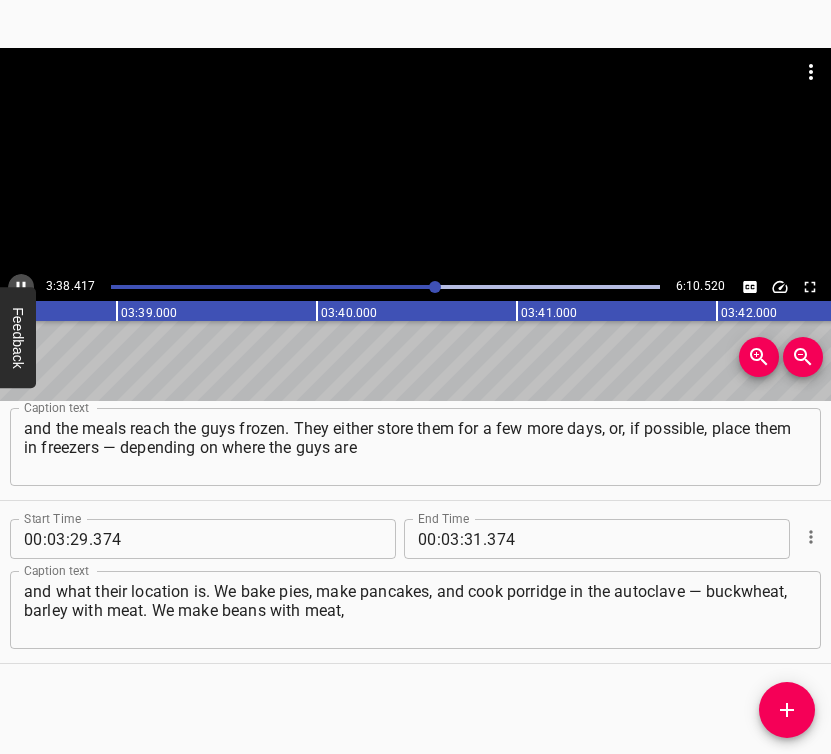 click 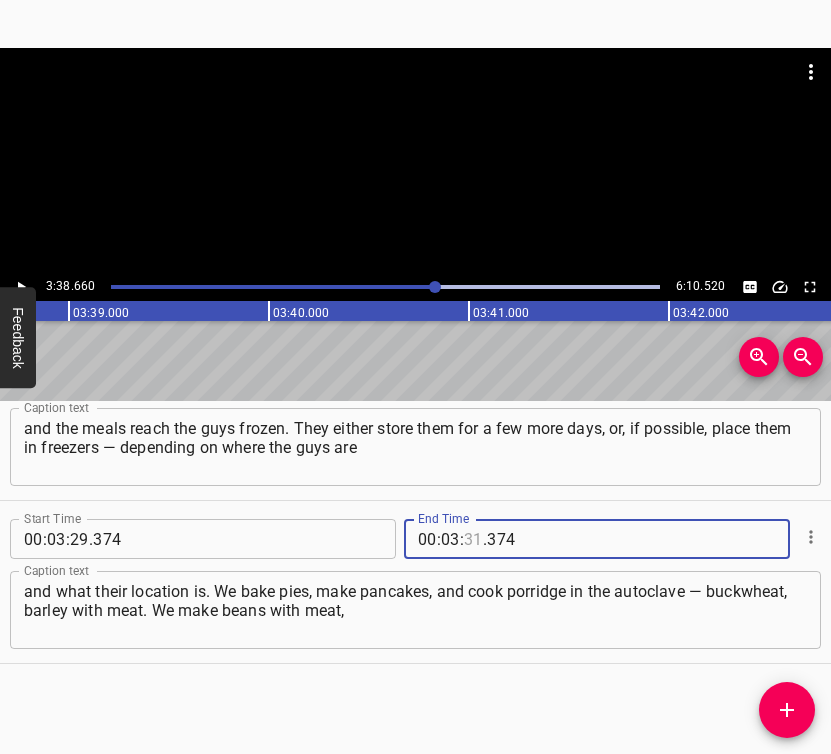 click at bounding box center (473, 539) 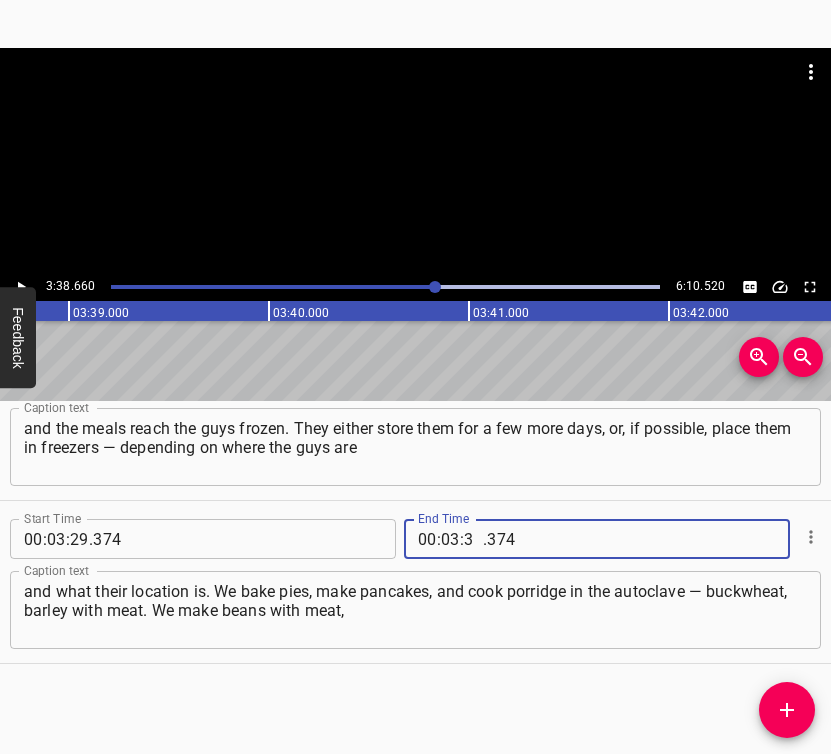 type on "38" 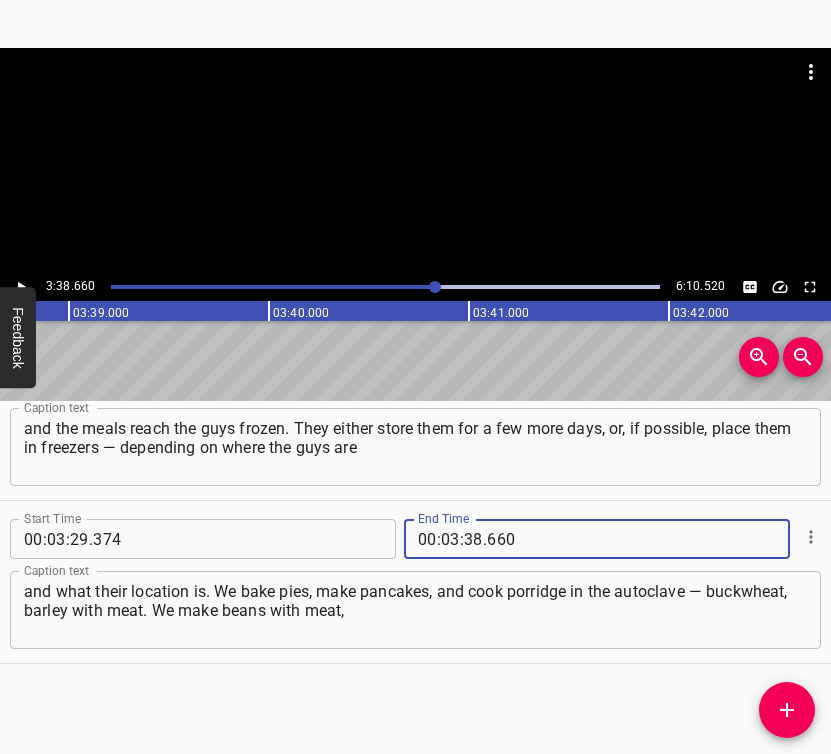 type on "660" 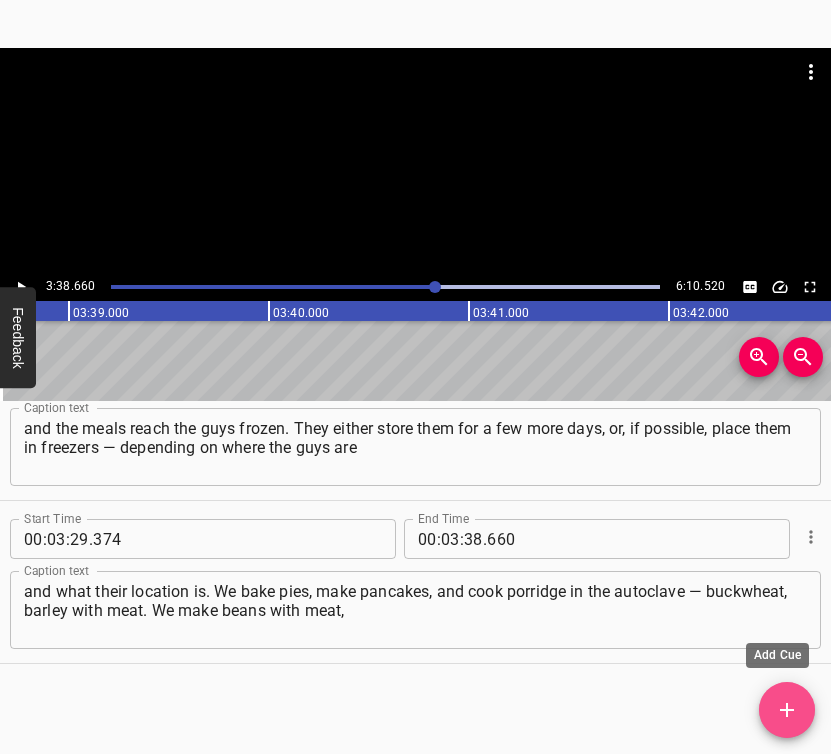 click at bounding box center [787, 710] 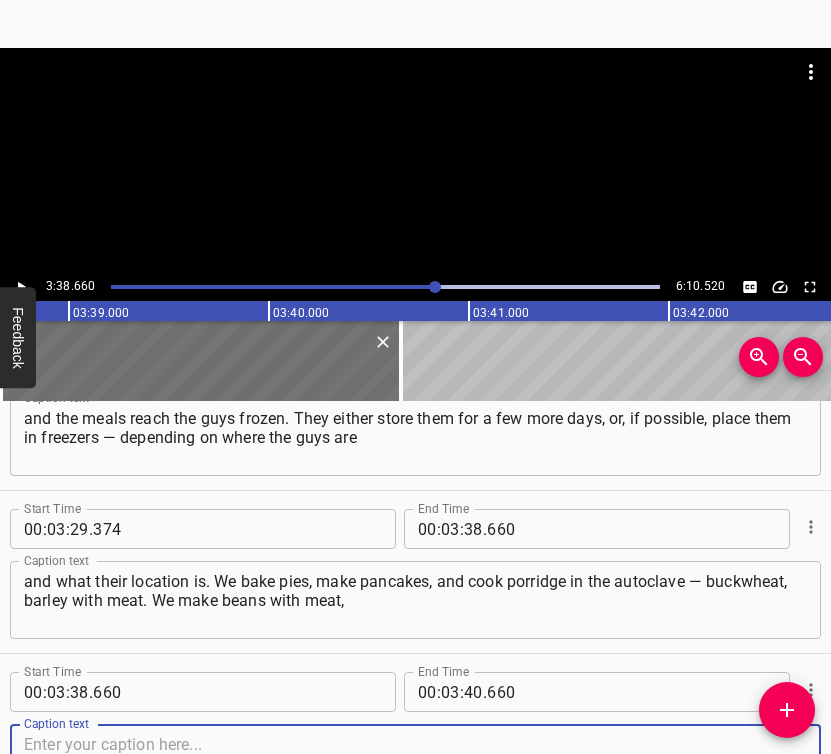 scroll, scrollTop: 3001, scrollLeft: 0, axis: vertical 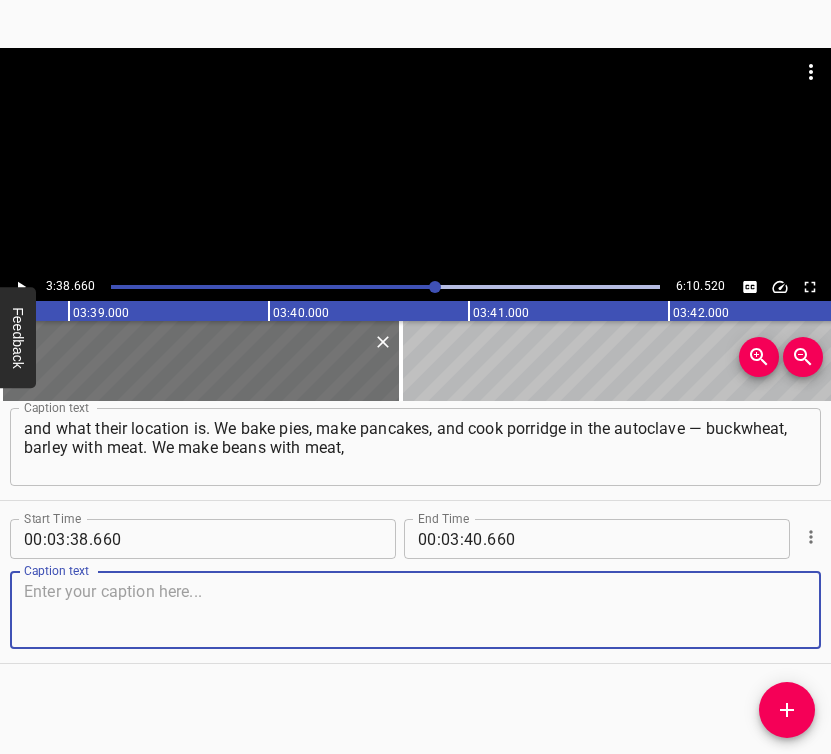 click at bounding box center [415, 610] 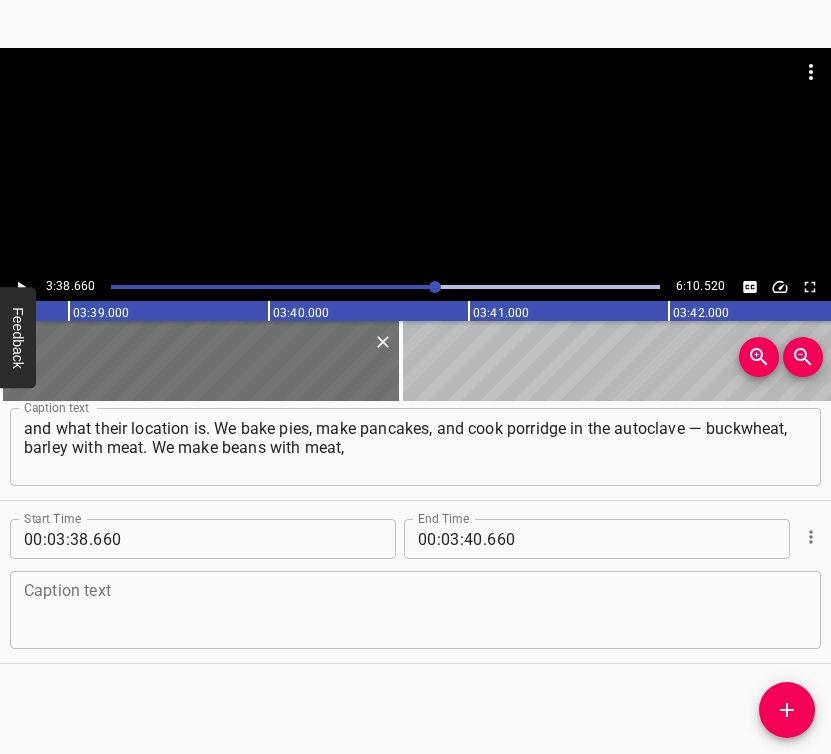 click at bounding box center (415, 610) 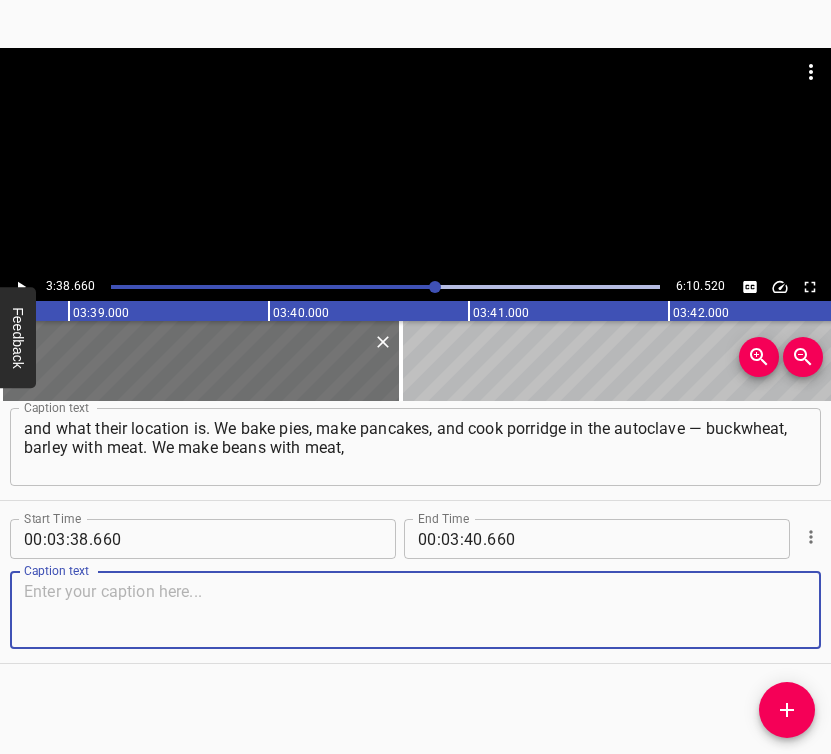paste on "canned fish — so much of everything. And we send it all in jars packed in boxes. We can't afford retort pouches — they’re too expensive —" 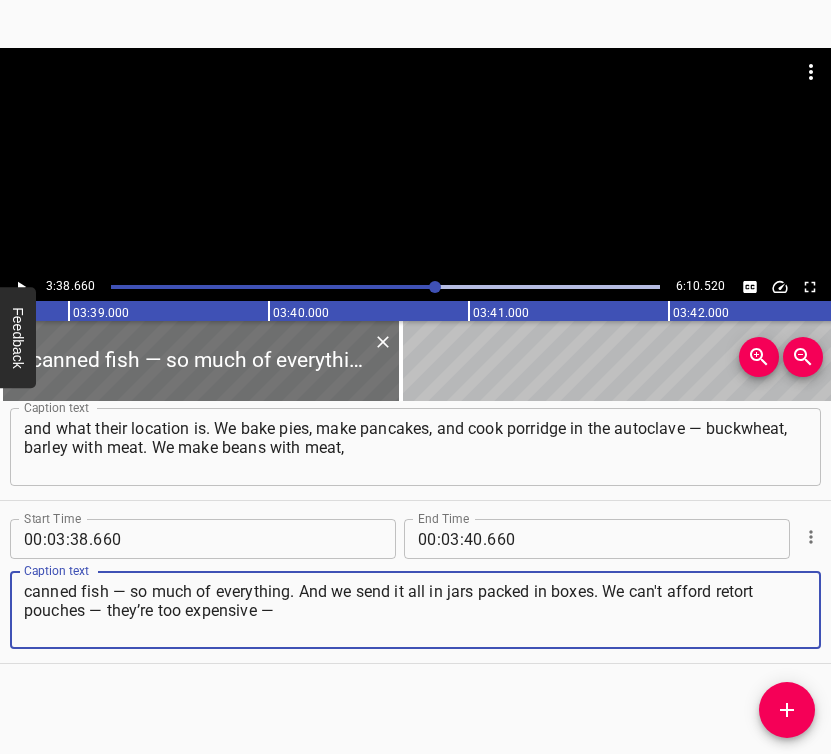 type on "canned fish — so much of everything. And we send it all in jars packed in boxes. We can't afford retort pouches — they’re too expensive —" 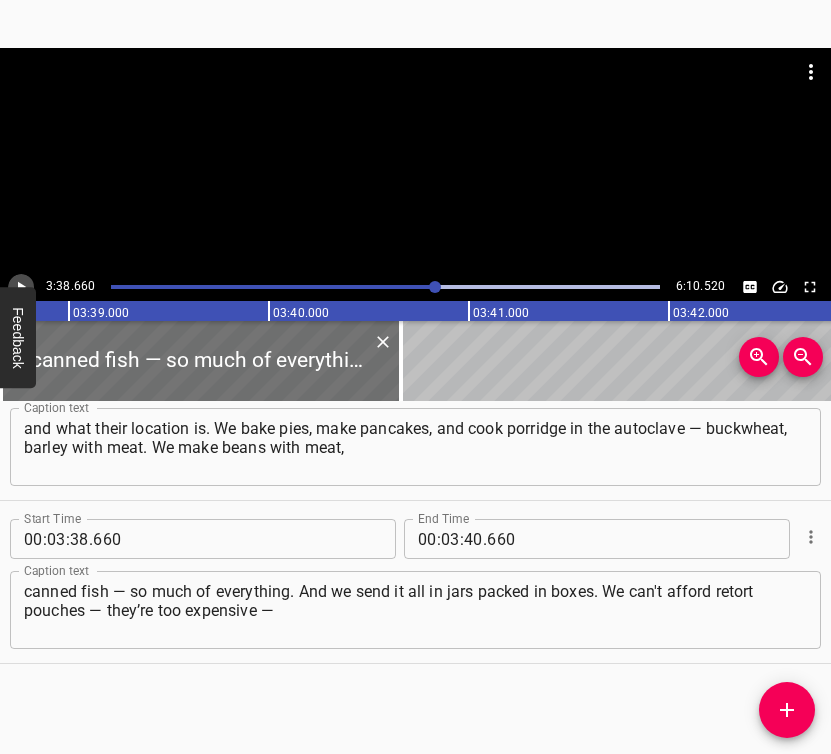 click 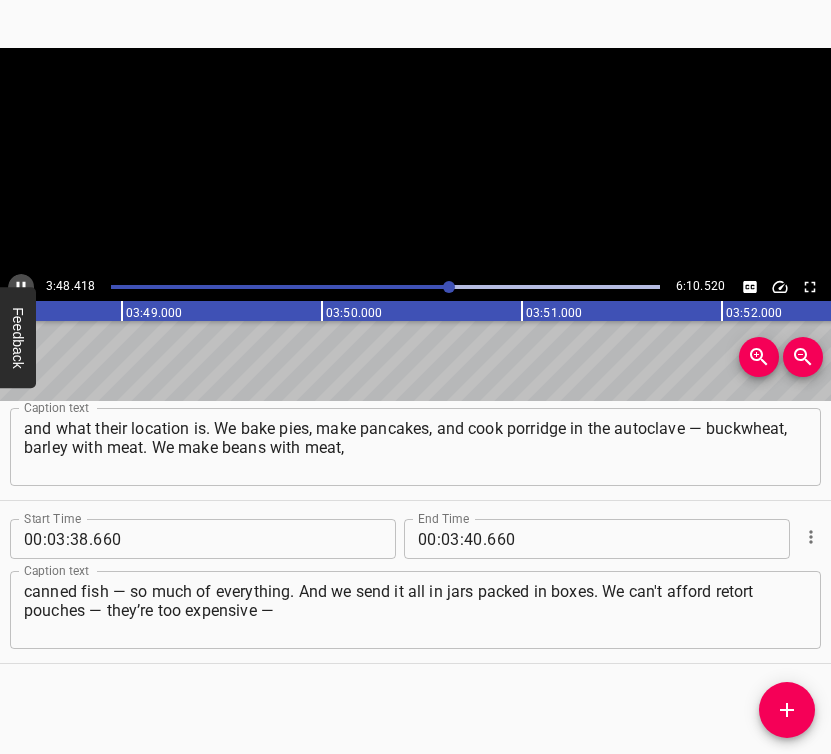 click 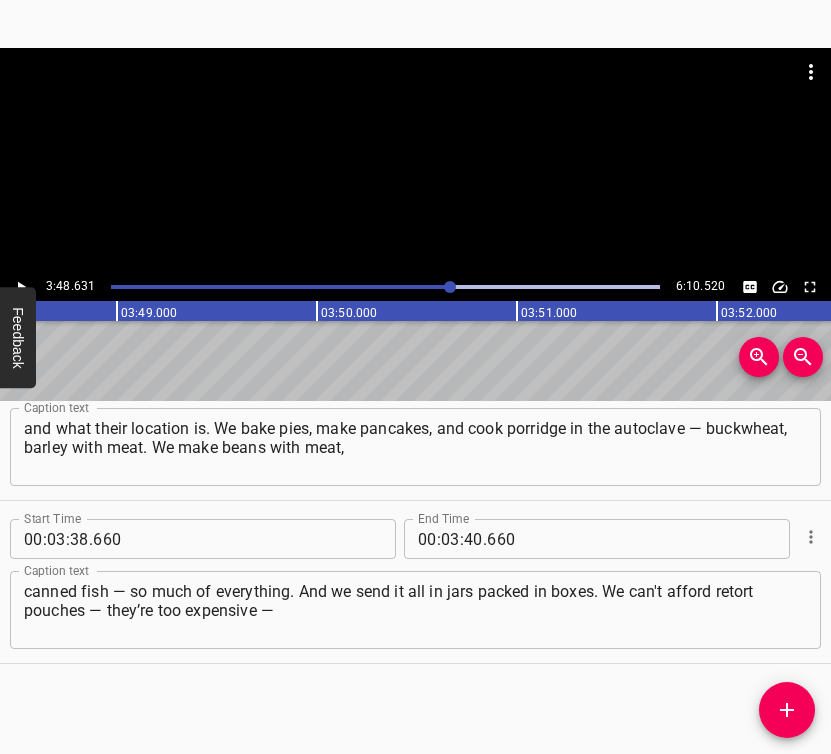 scroll, scrollTop: 0, scrollLeft: 45726, axis: horizontal 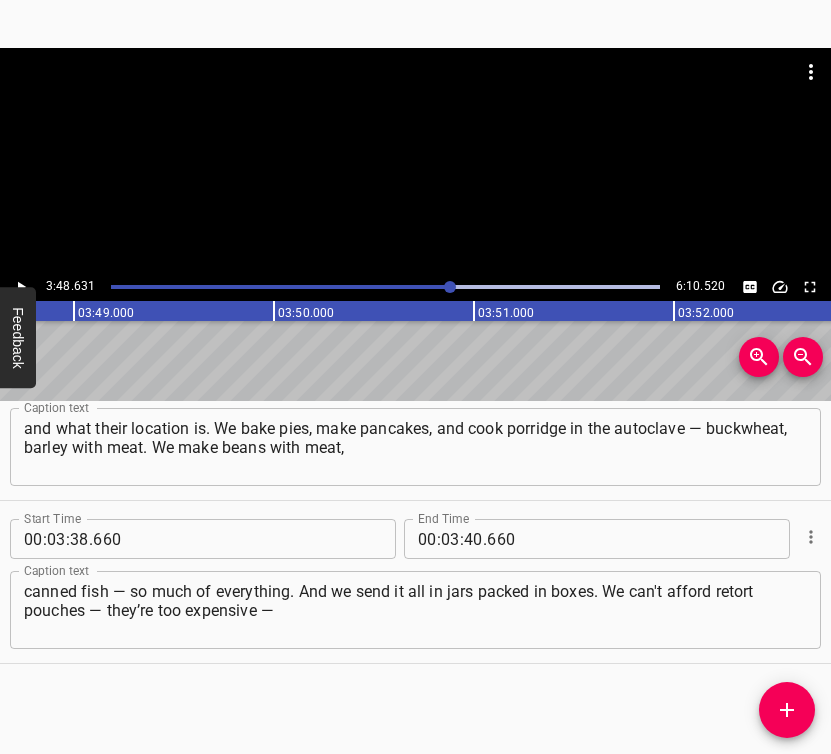 click 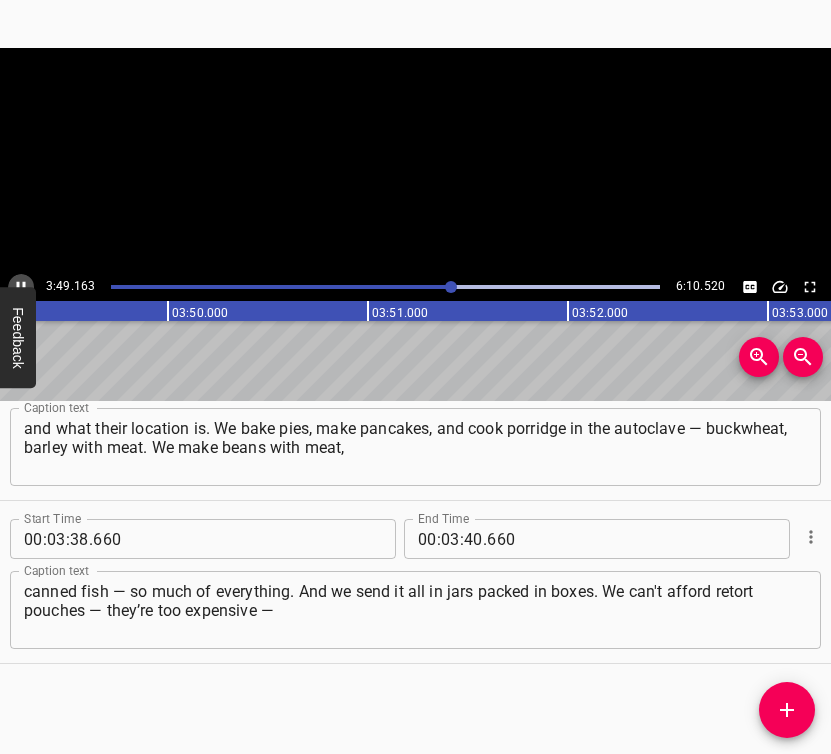 click 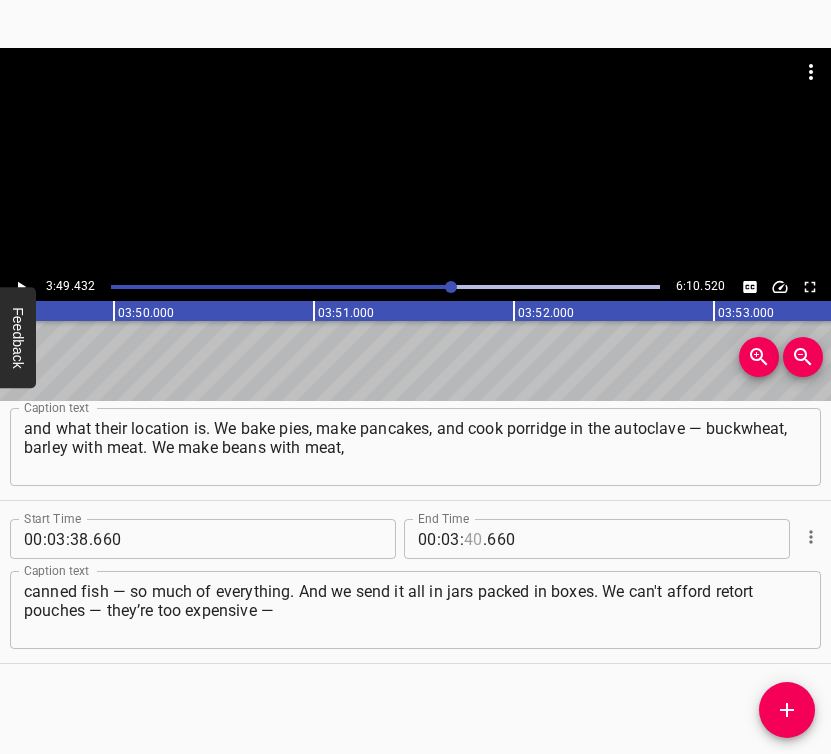 click at bounding box center (473, 539) 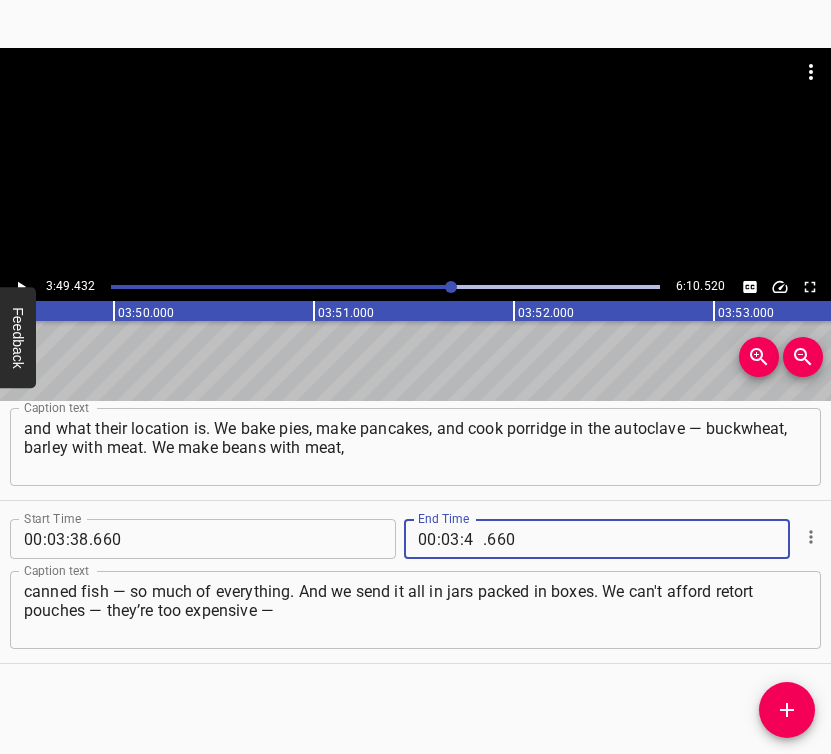 type on "49" 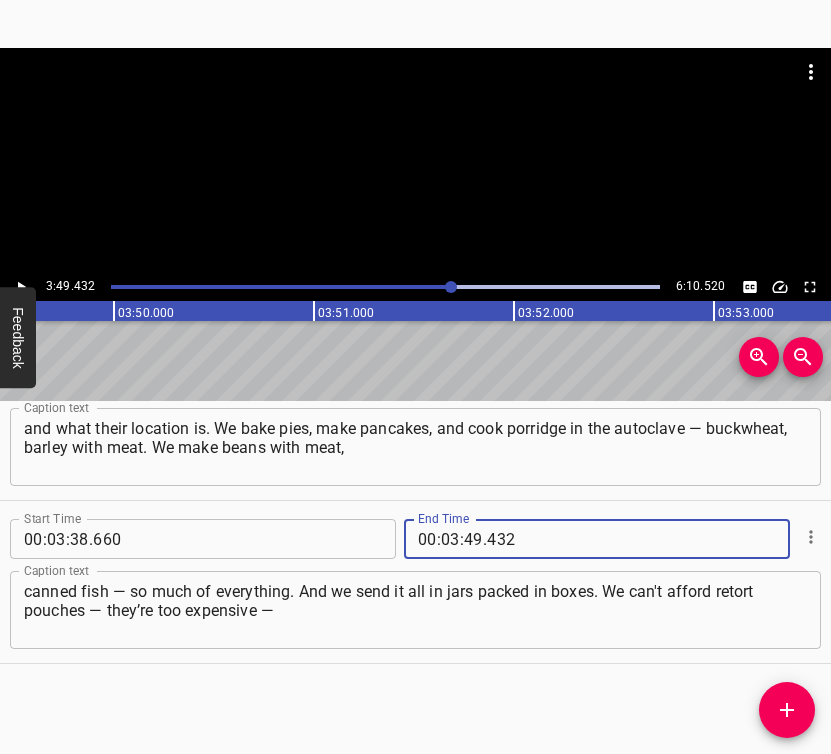 type on "432" 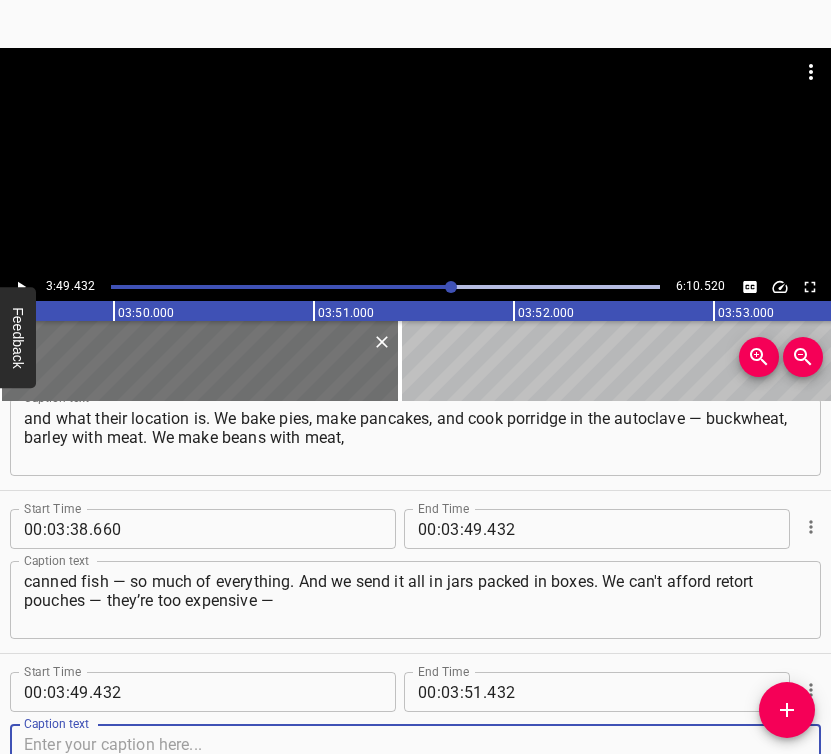 scroll, scrollTop: 3164, scrollLeft: 0, axis: vertical 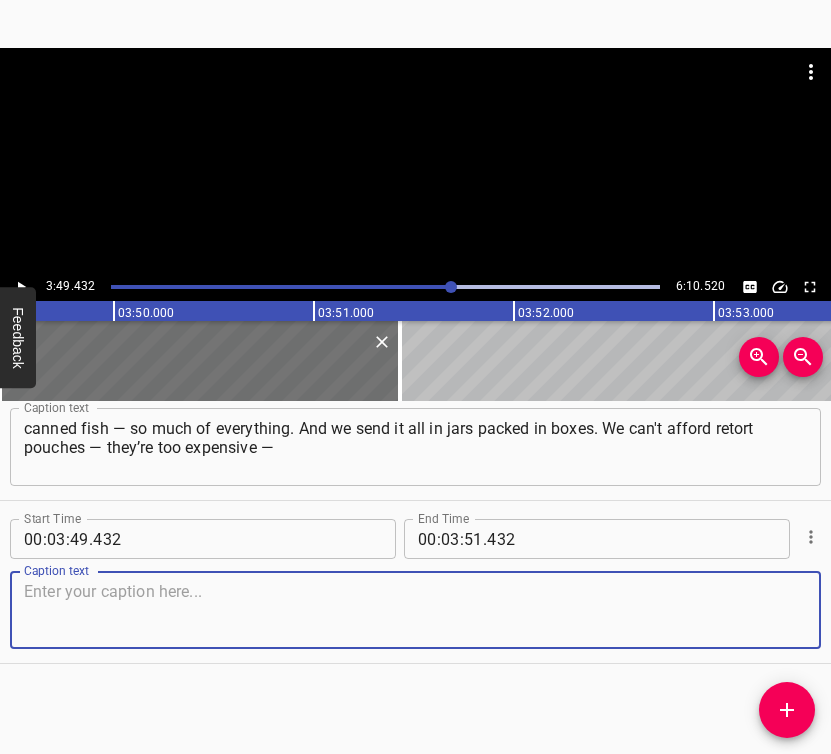 click at bounding box center [415, 610] 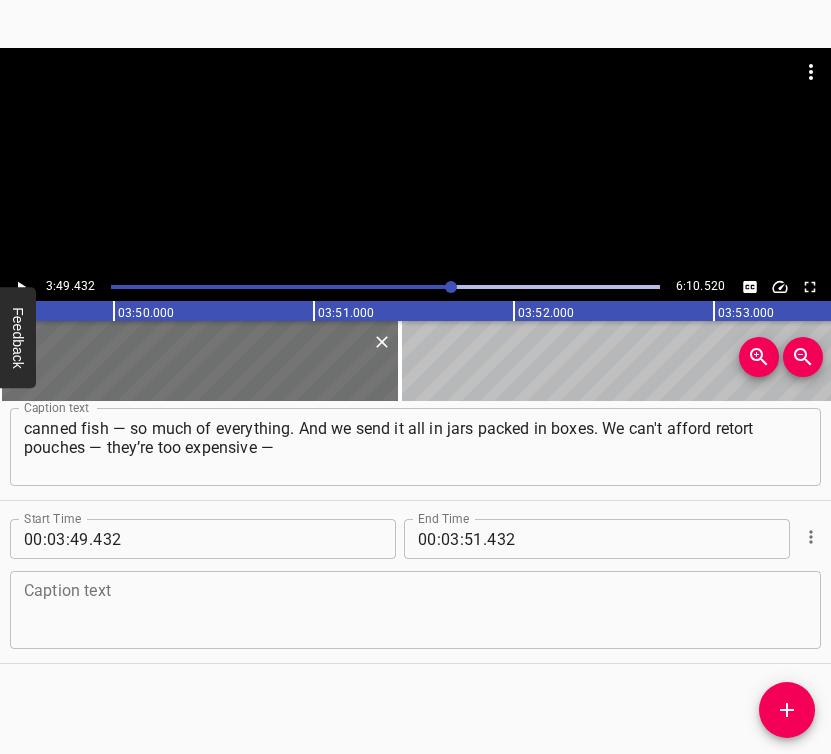 click at bounding box center [415, 610] 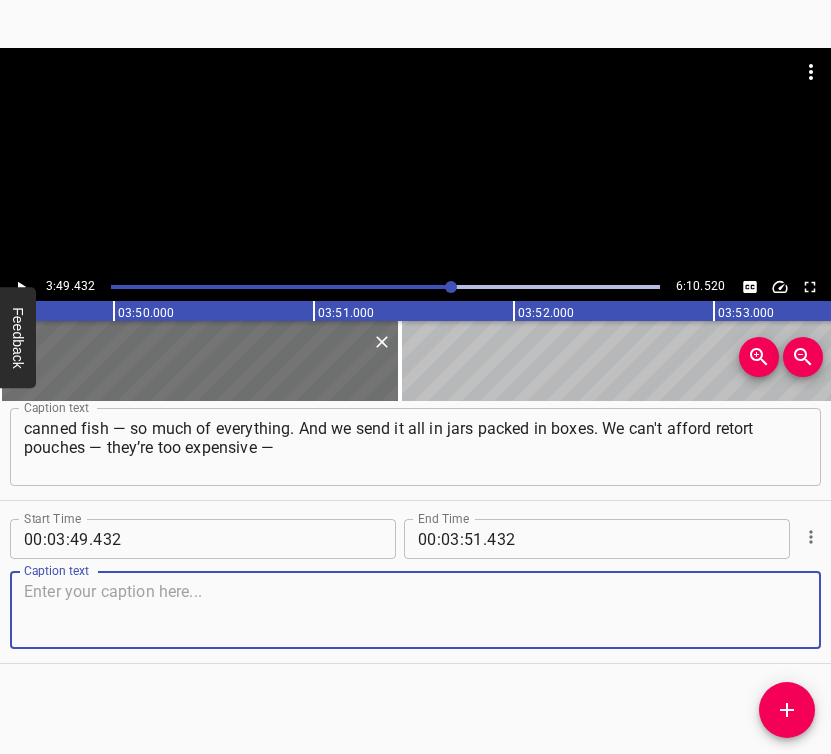 paste on "but people collect jars. They gather and donate the jars, and the whole process keeps going… We make dumplings with cheese, with cabbage, with liver." 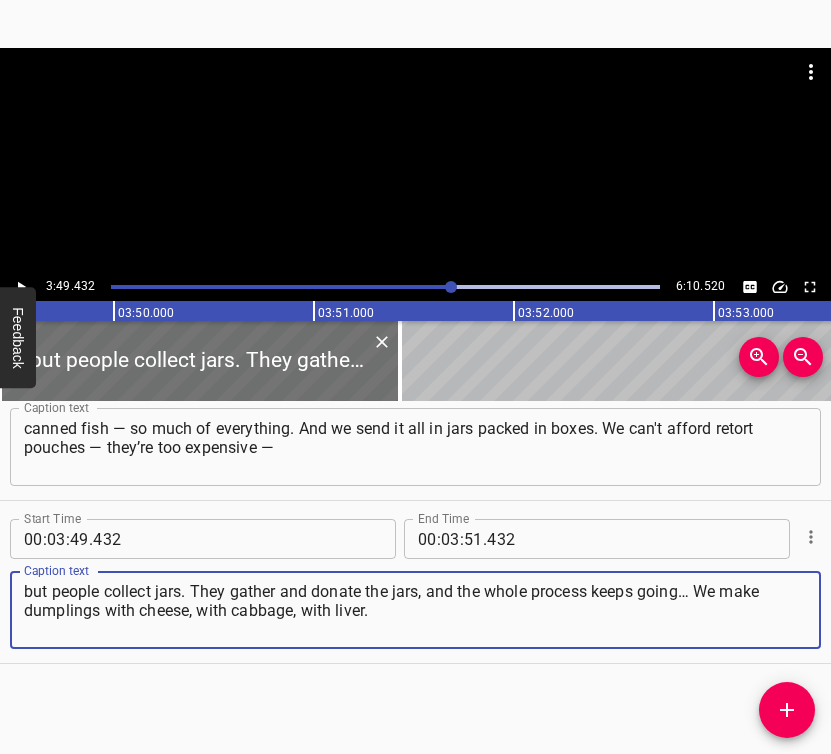 type on "but people collect jars. They gather and donate the jars, and the whole process keeps going… We make dumplings with cheese, with cabbage, with liver." 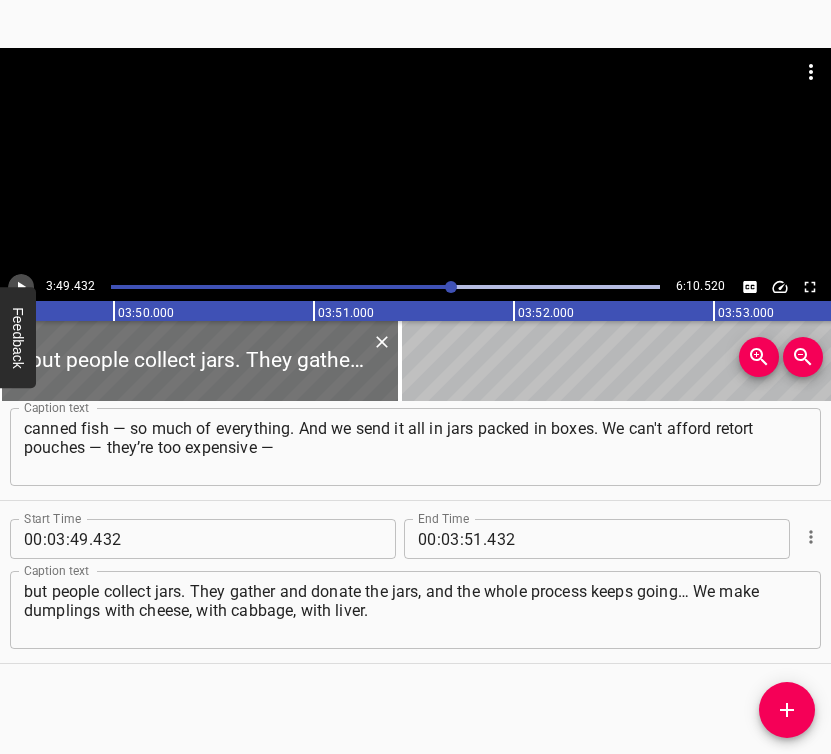 click 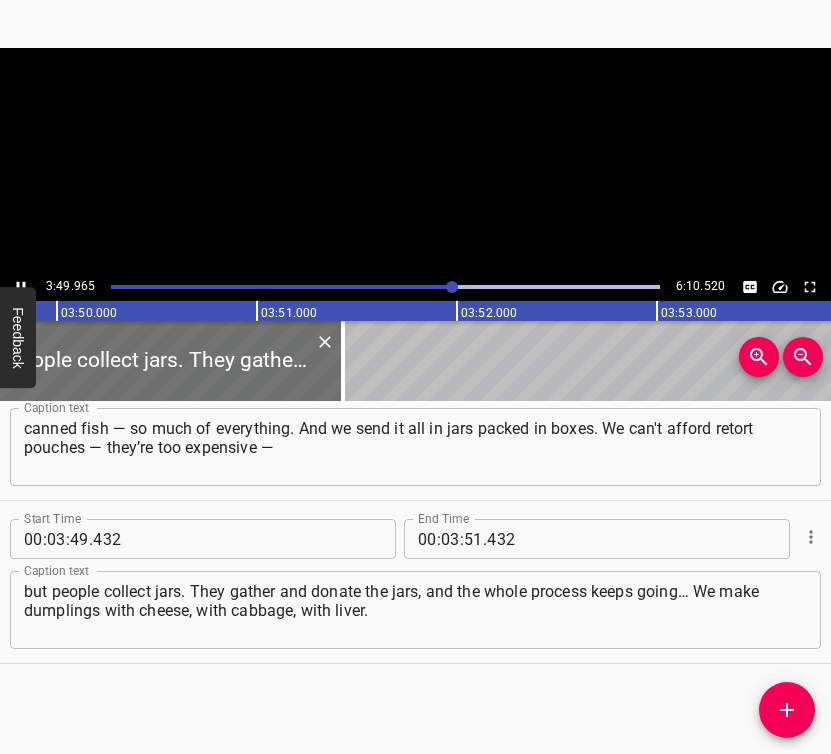 scroll, scrollTop: 0, scrollLeft: 45993, axis: horizontal 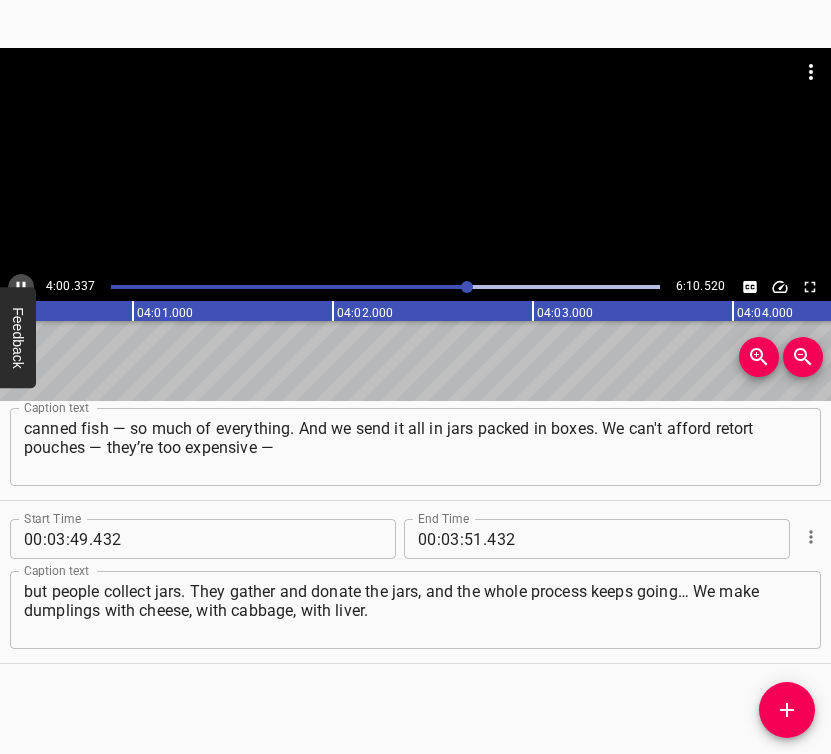 click 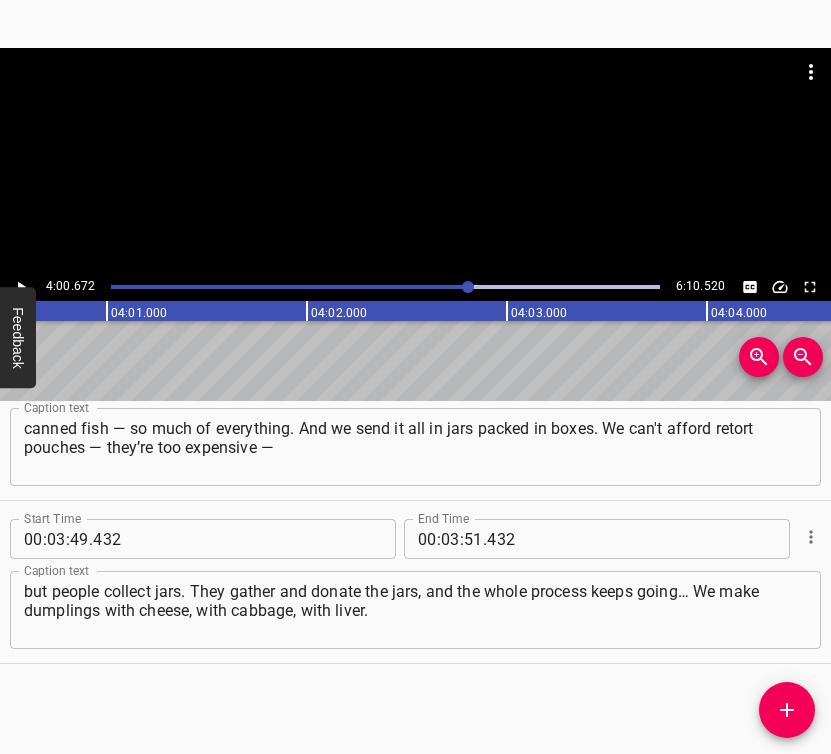scroll, scrollTop: 0, scrollLeft: 48134, axis: horizontal 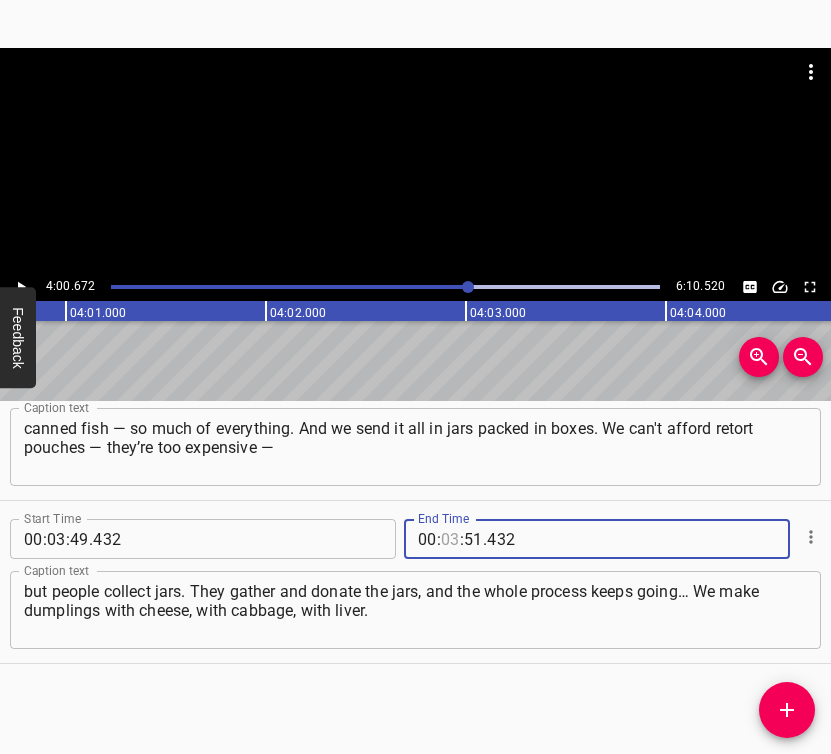 drag, startPoint x: 443, startPoint y: 535, endPoint x: 458, endPoint y: 530, distance: 15.811388 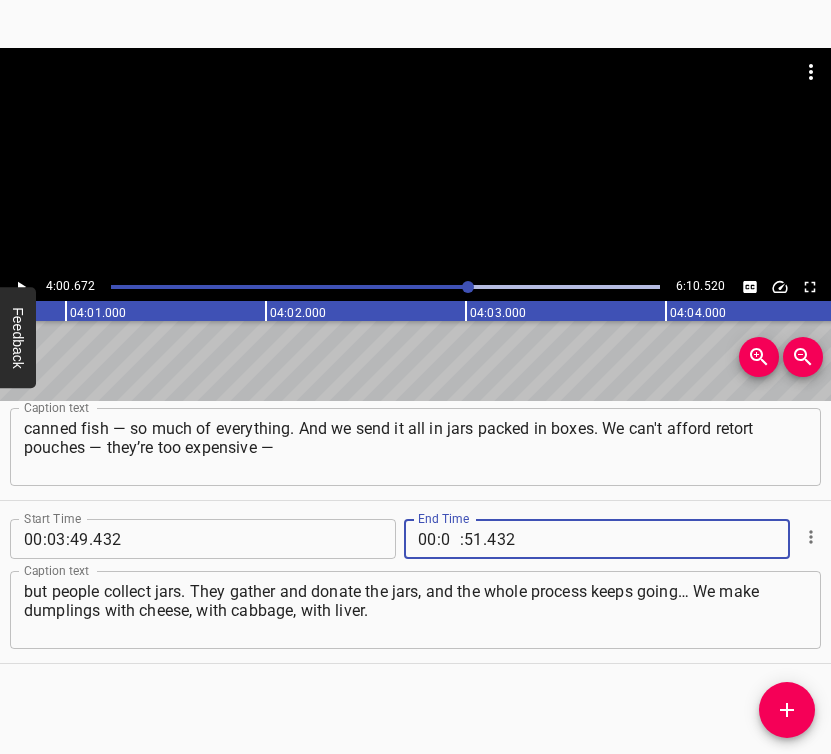 type on "04" 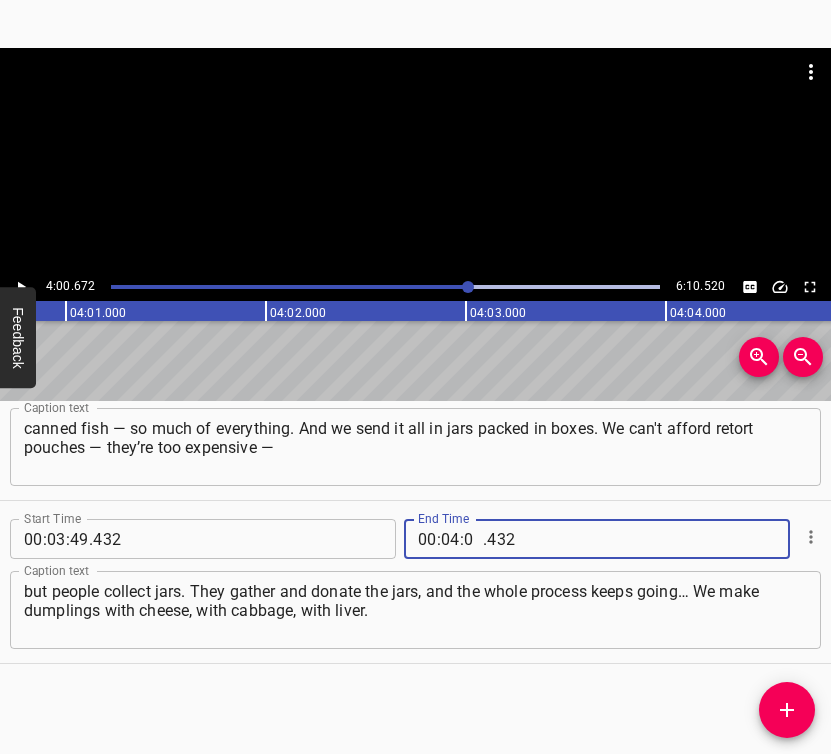 type on "00" 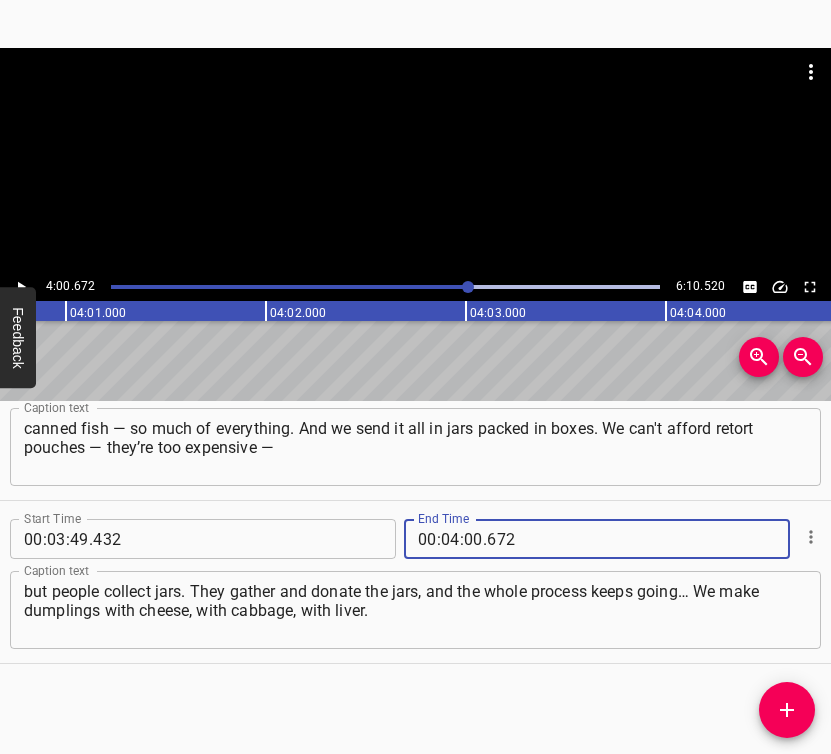 type on "672" 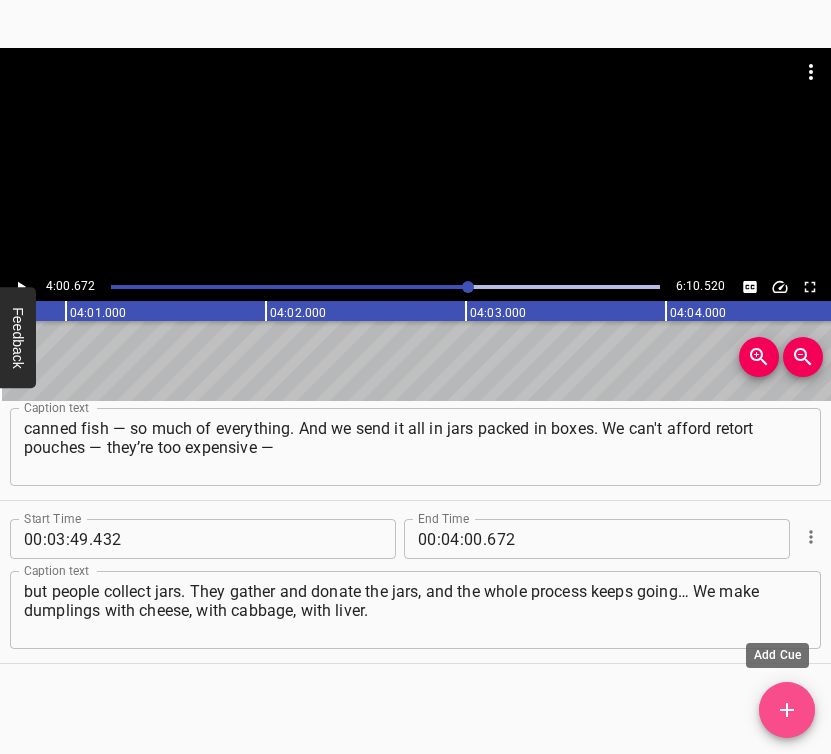 click 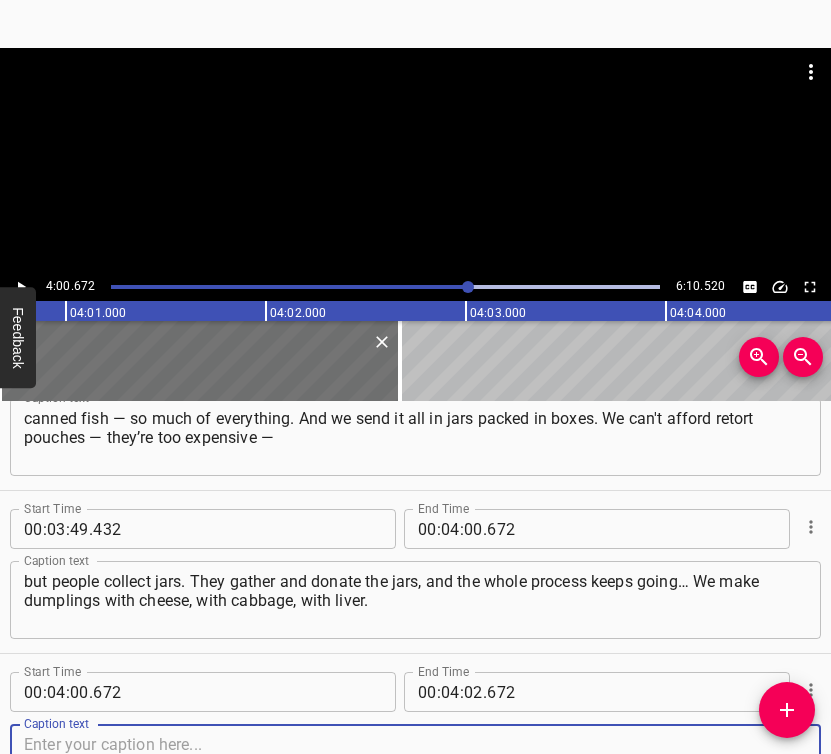scroll, scrollTop: 3327, scrollLeft: 0, axis: vertical 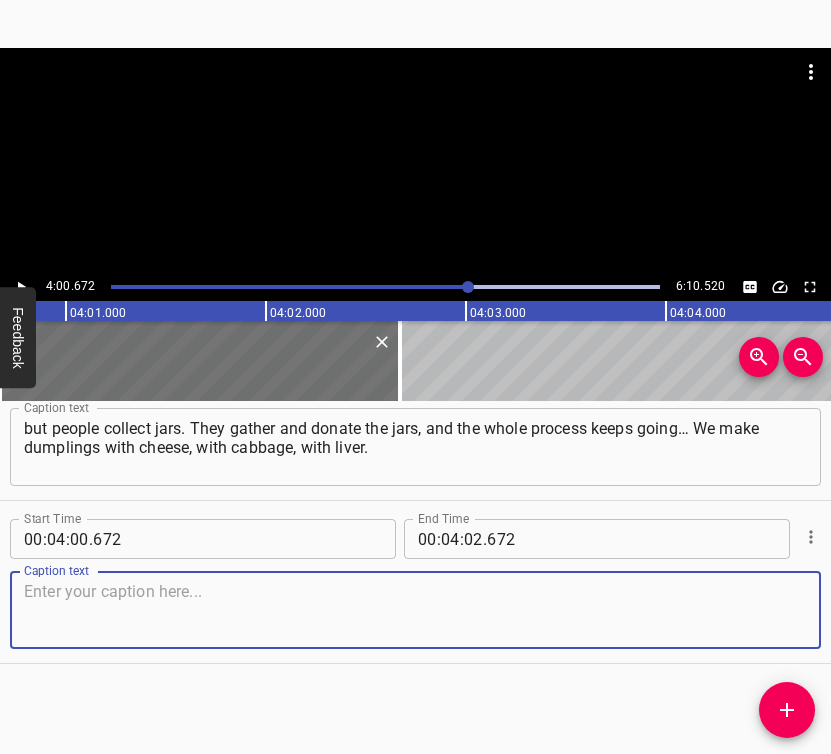 drag, startPoint x: 757, startPoint y: 628, endPoint x: 822, endPoint y: 578, distance: 82.006096 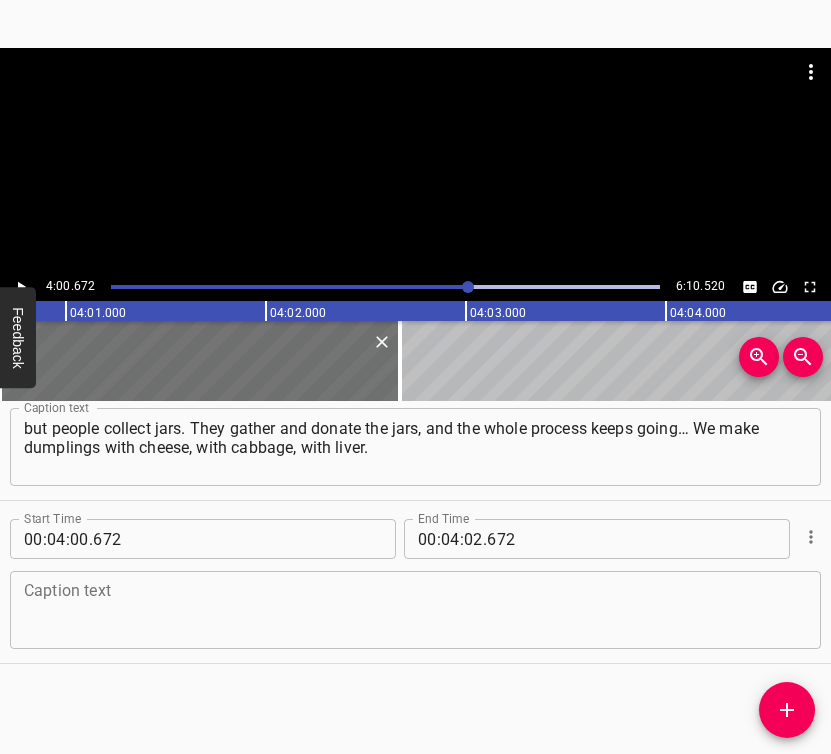 drag, startPoint x: 61, startPoint y: 577, endPoint x: 63, endPoint y: 597, distance: 20.09975 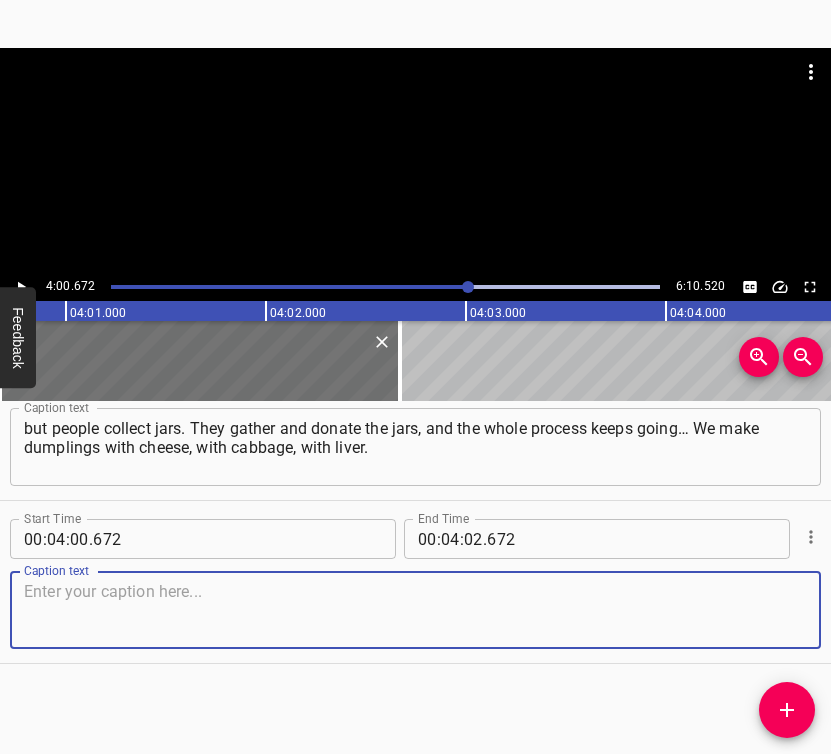 click at bounding box center [415, 610] 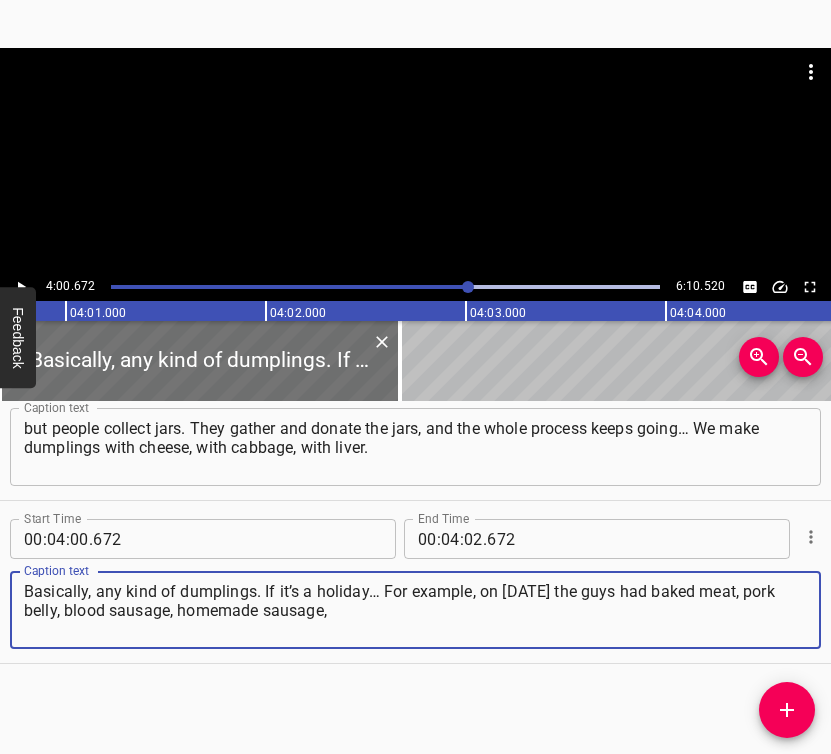 type on "Basically, any kind of dumplings. If it’s a holiday… For example, on [DATE] the guys had baked meat, pork belly, blood sausage, homemade sausage," 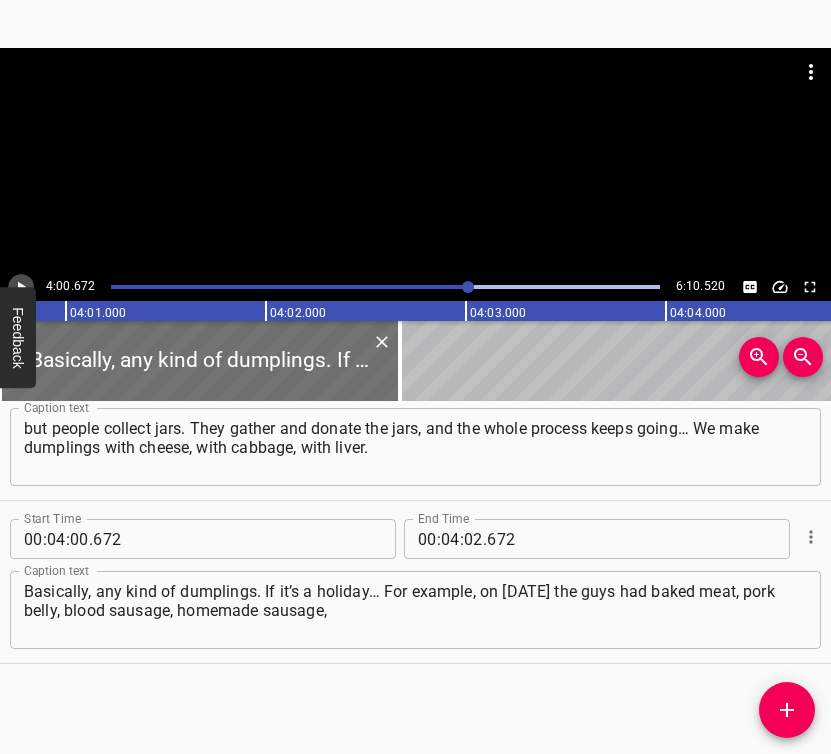 click 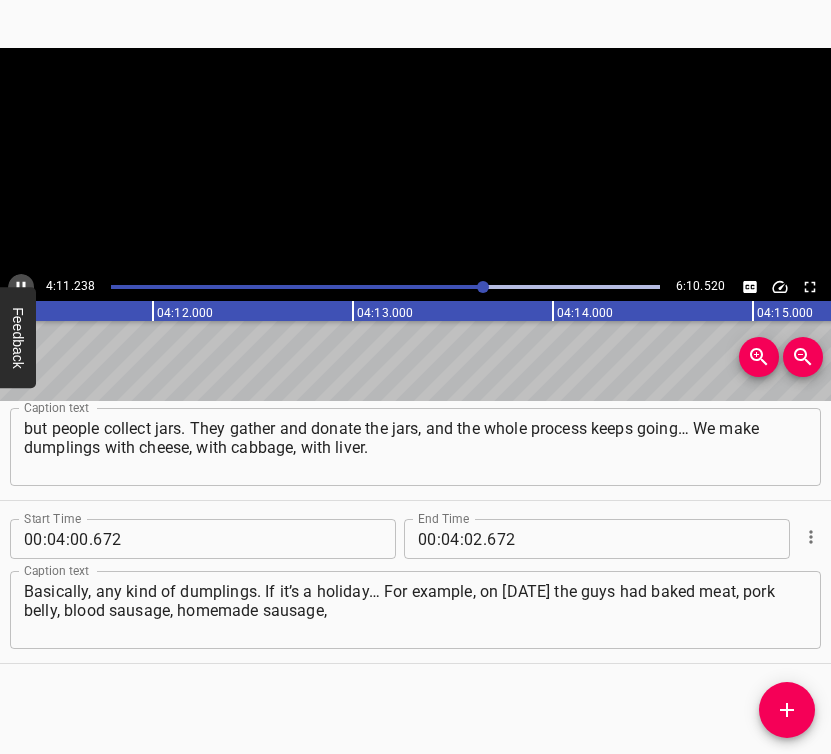 click 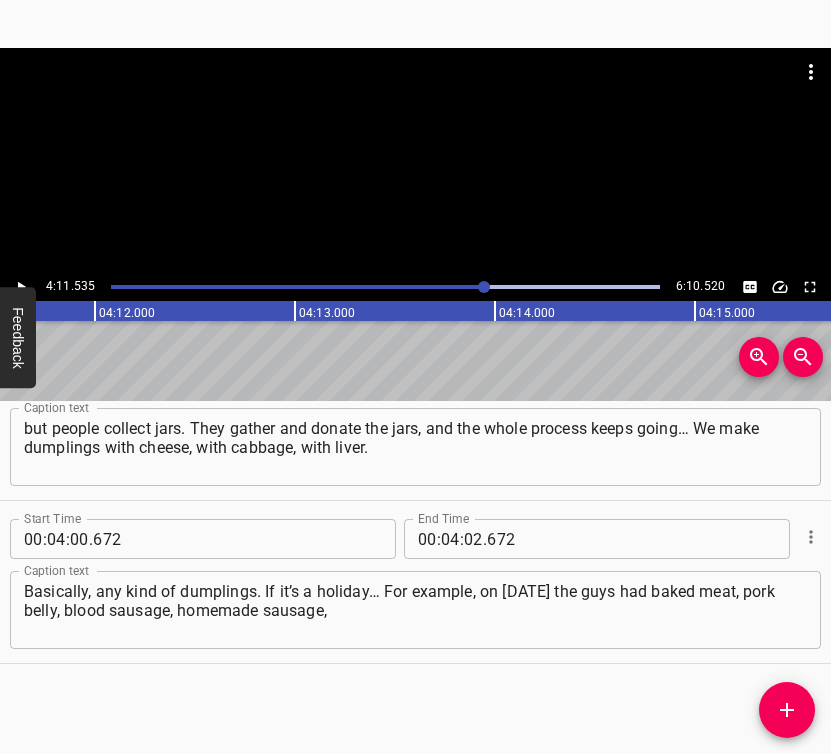 scroll, scrollTop: 0, scrollLeft: 50307, axis: horizontal 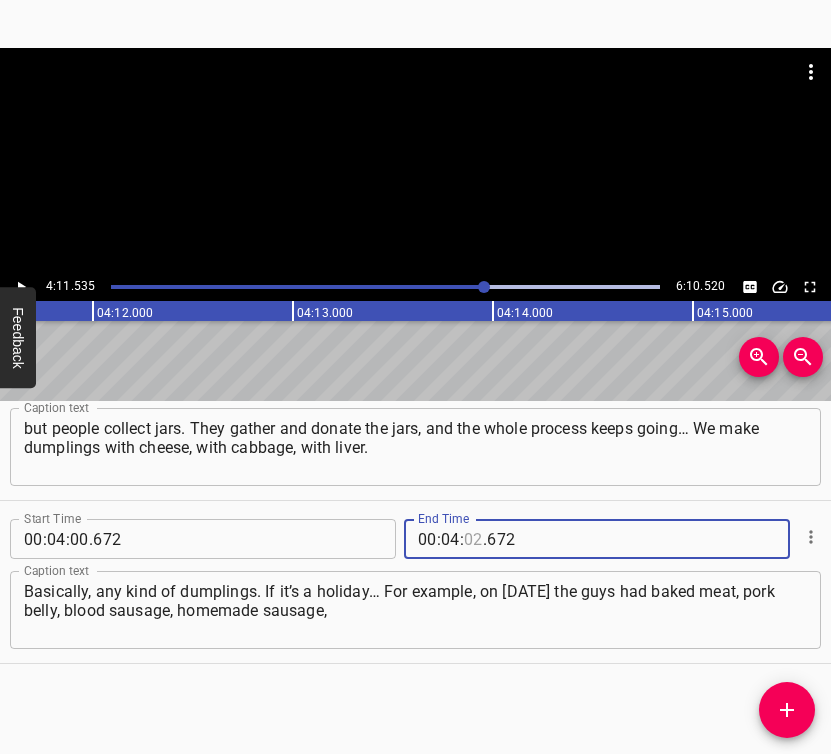 click at bounding box center (473, 539) 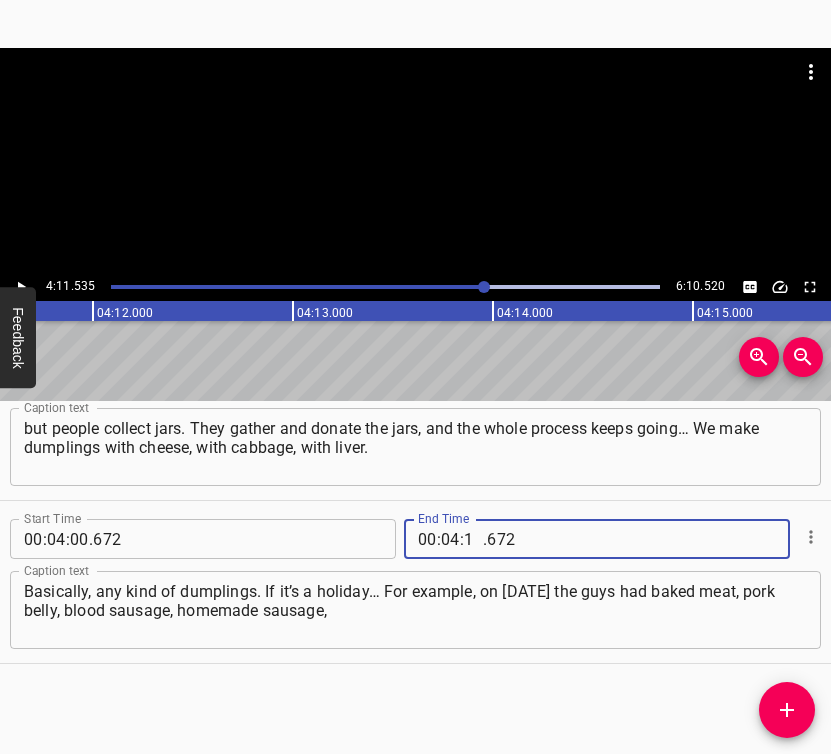 type on "11" 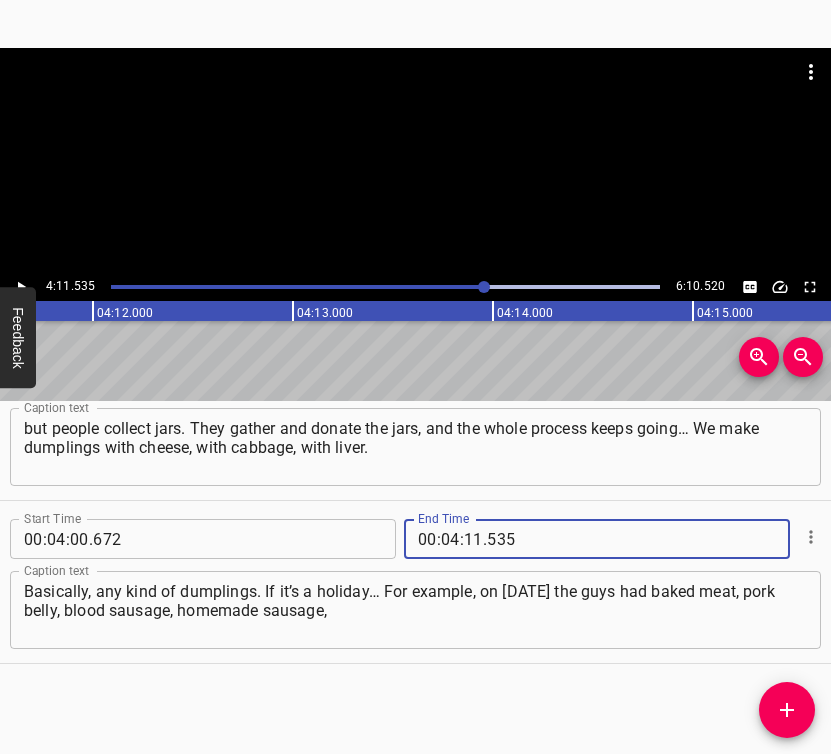 type on "535" 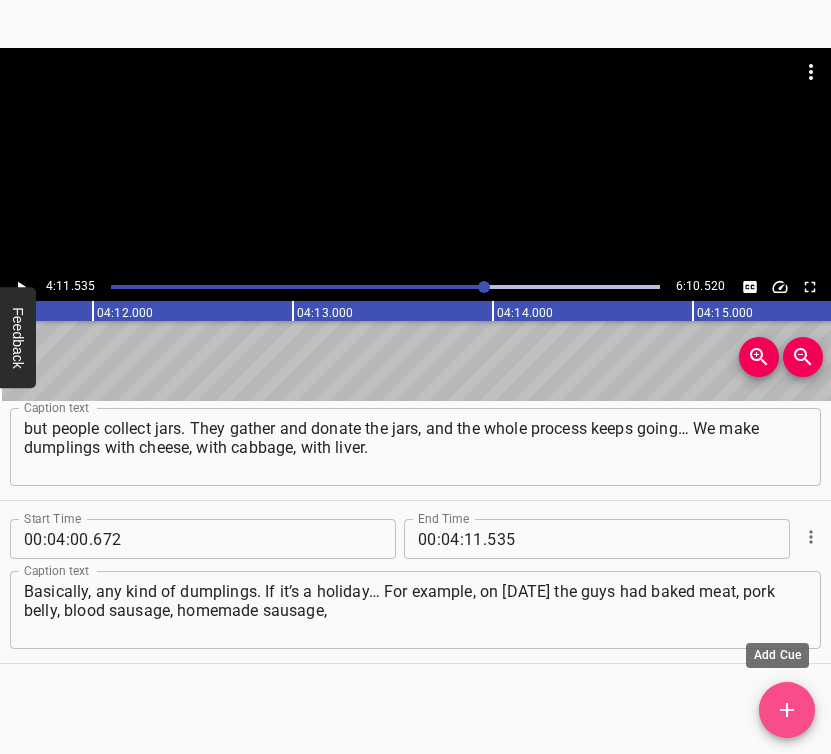 click 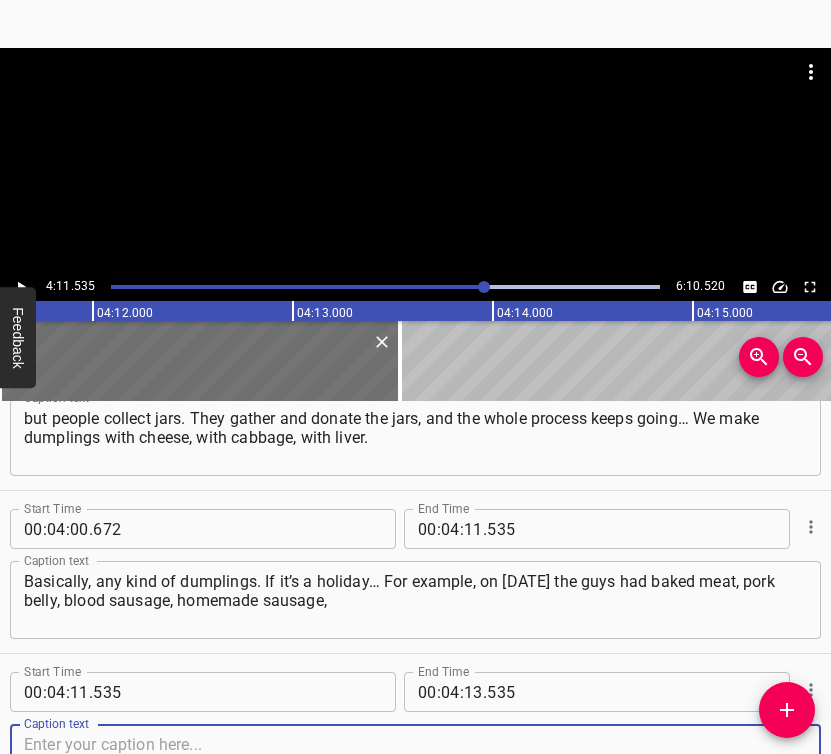 scroll, scrollTop: 3490, scrollLeft: 0, axis: vertical 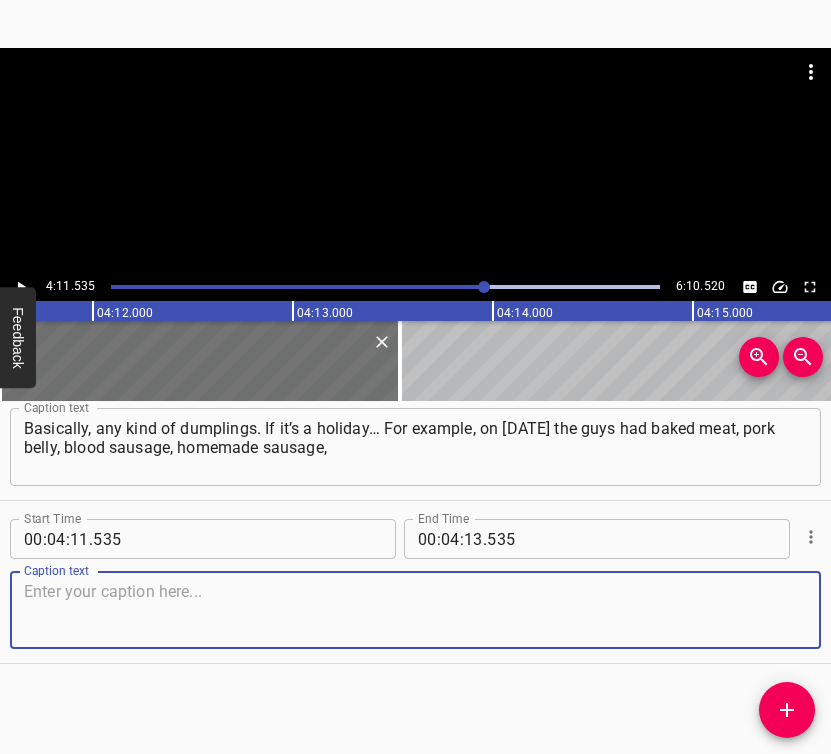 click at bounding box center [415, 610] 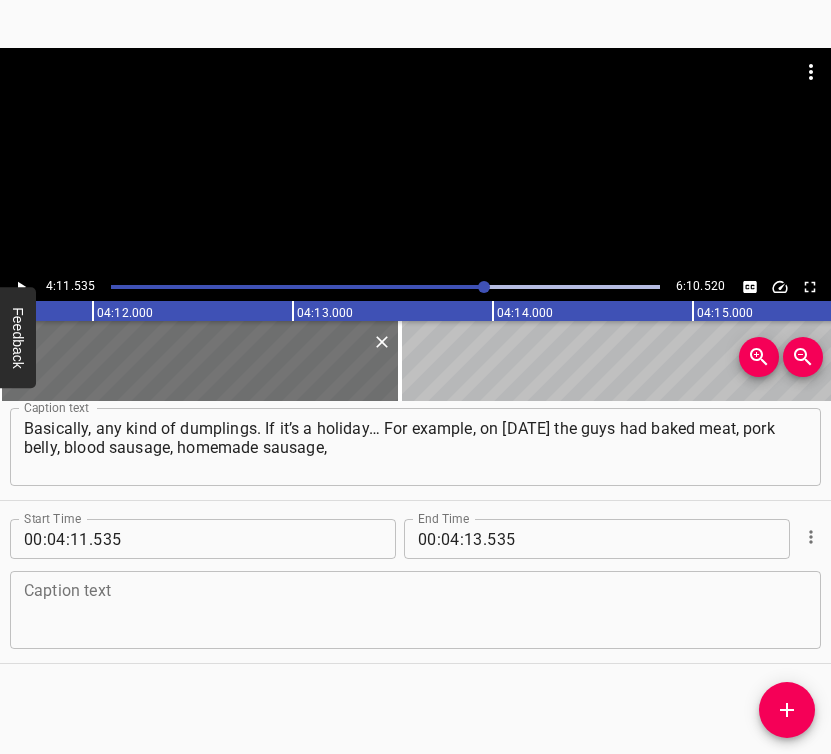 click at bounding box center [415, 610] 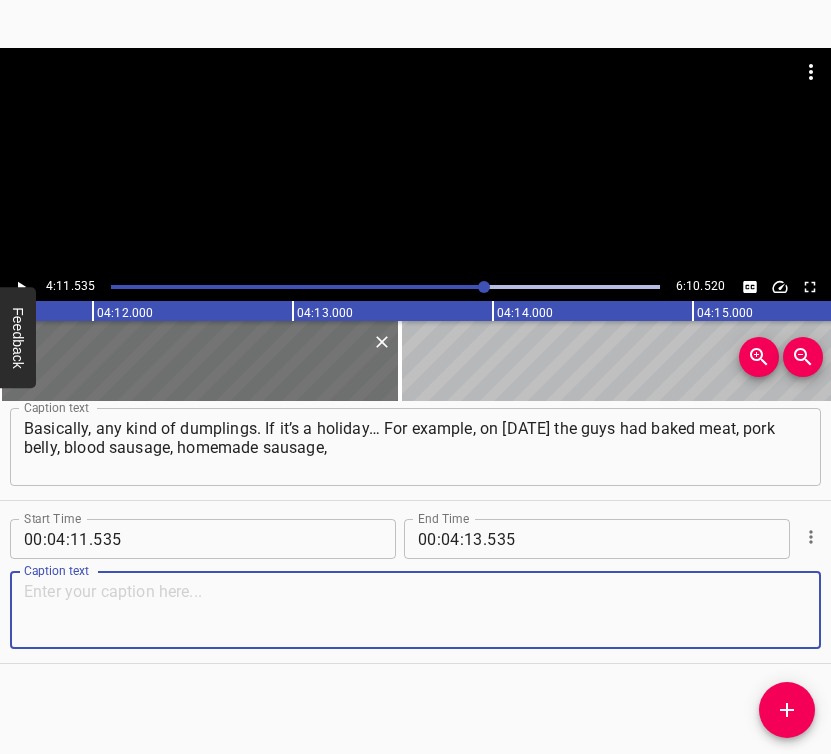 paste on "and fried fish. I personally stuffed pike for them — because who else would do something like that for them over there? We have two signed flags," 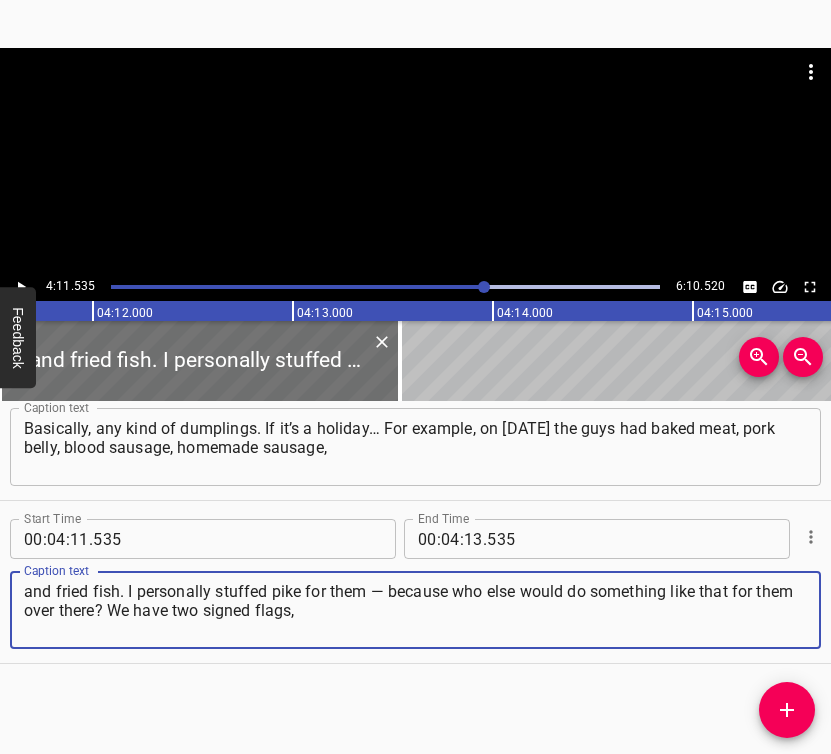 type on "and fried fish. I personally stuffed pike for them — because who else would do something like that for them over there? We have two signed flags," 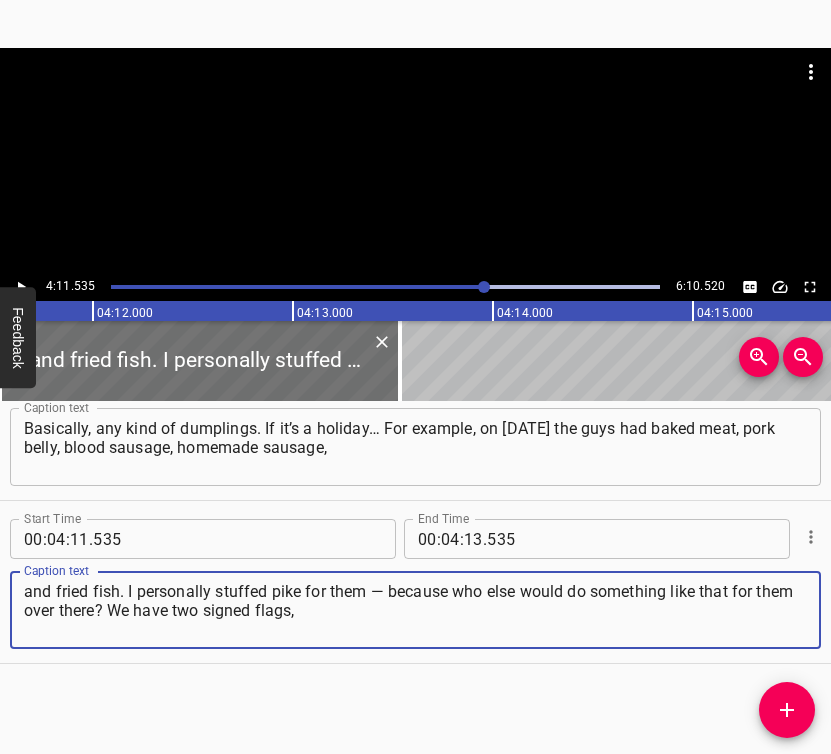 click 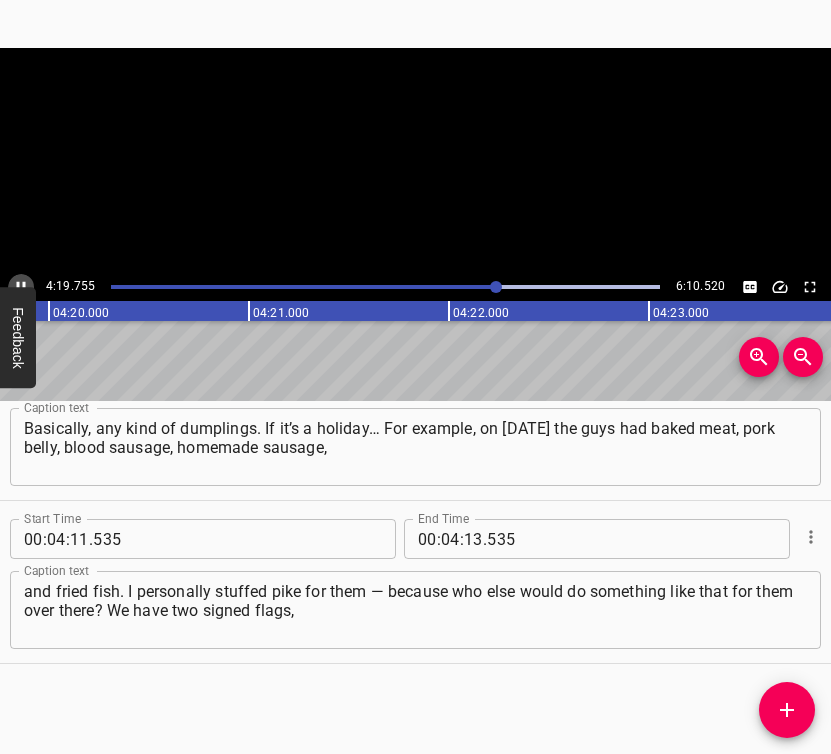 click 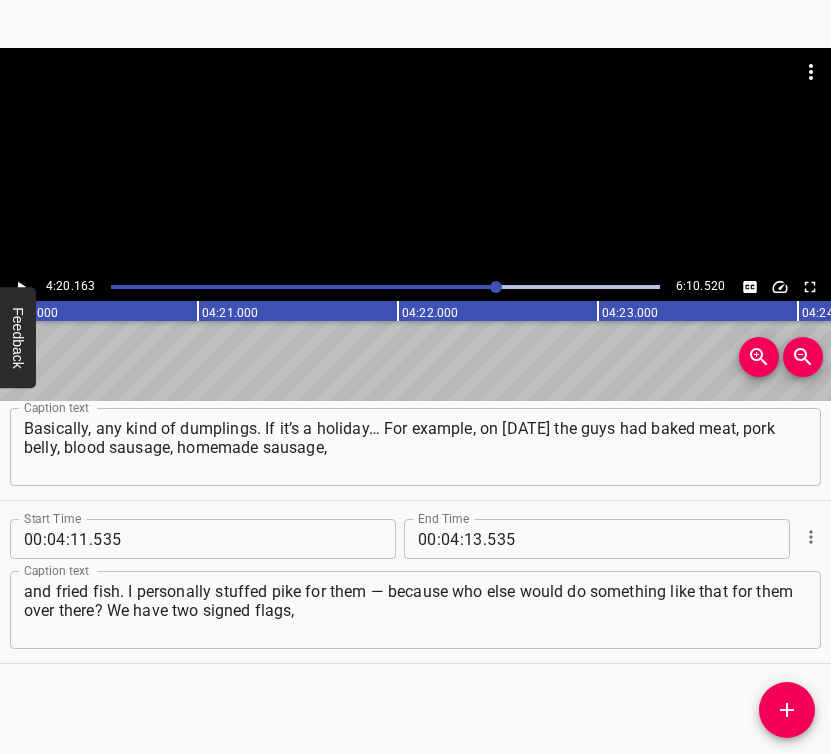 scroll, scrollTop: 0, scrollLeft: 52032, axis: horizontal 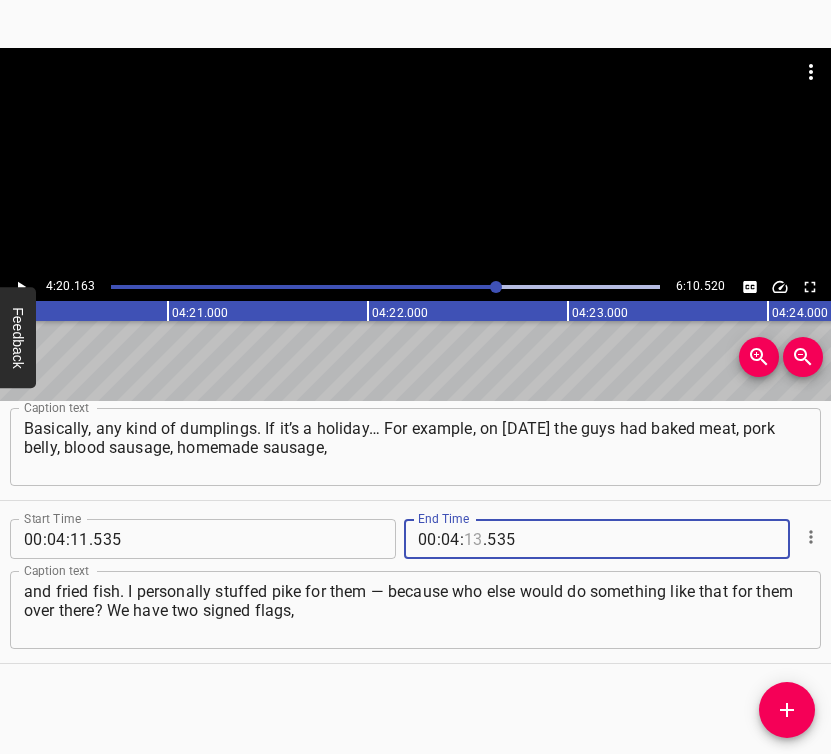 click at bounding box center (473, 539) 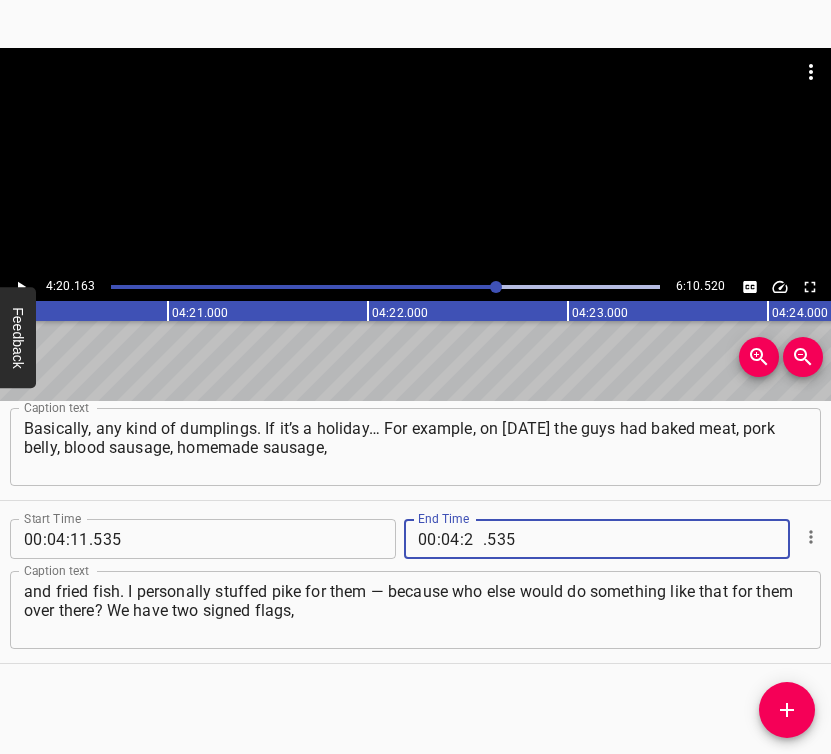 type on "20" 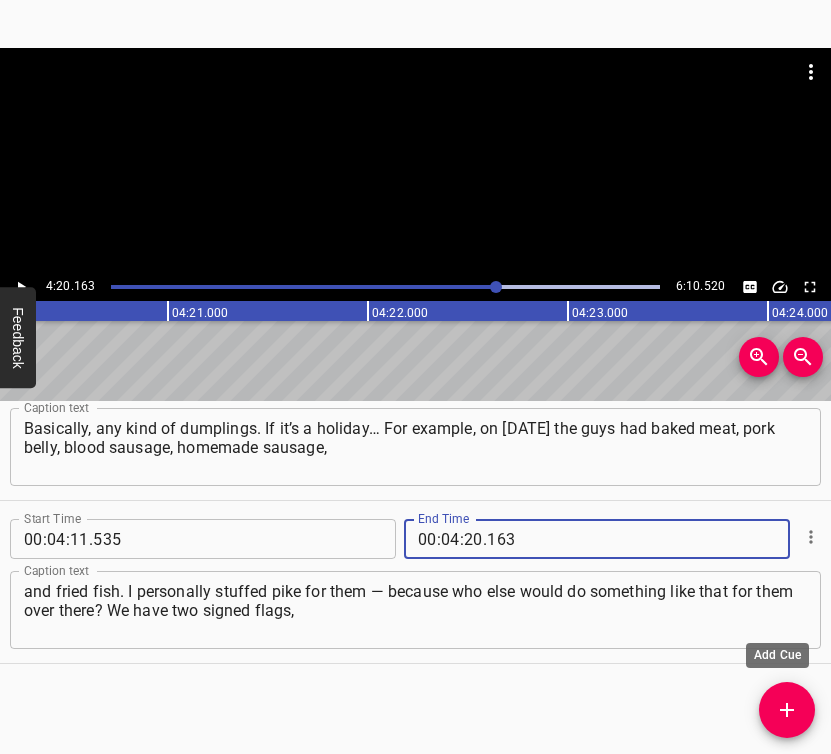 type on "163" 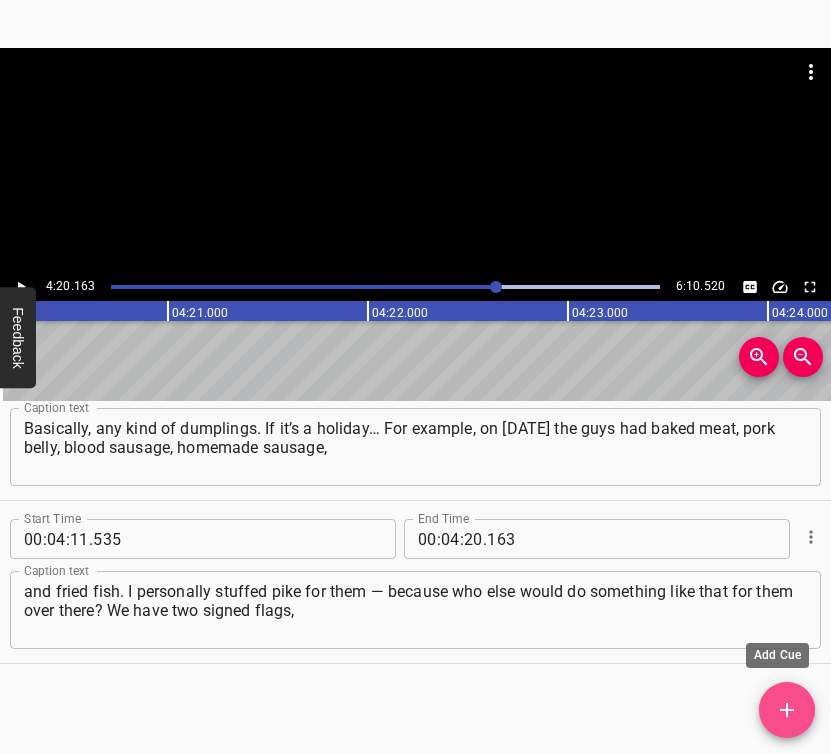click 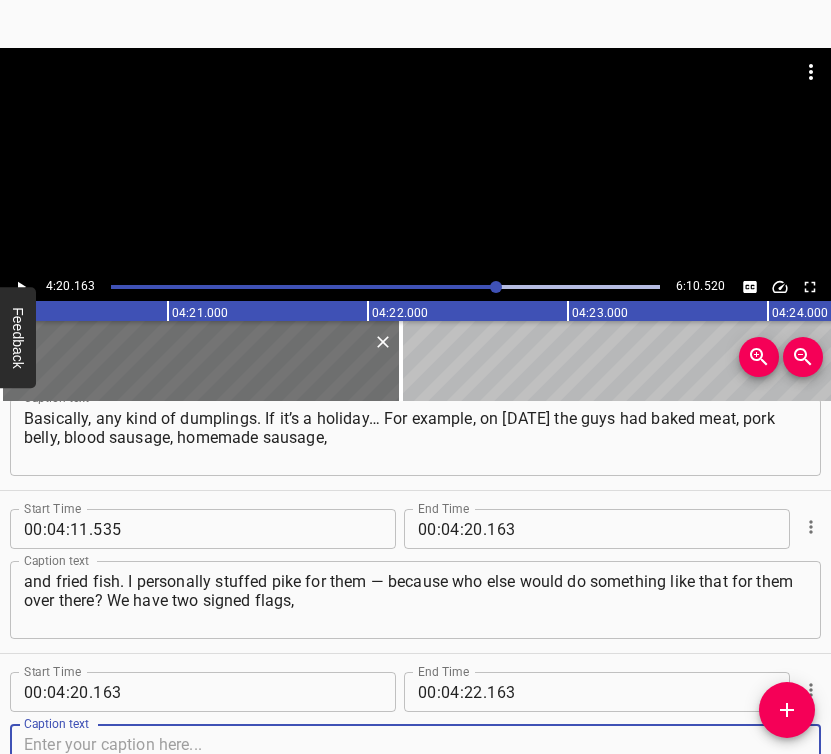 scroll, scrollTop: 3653, scrollLeft: 0, axis: vertical 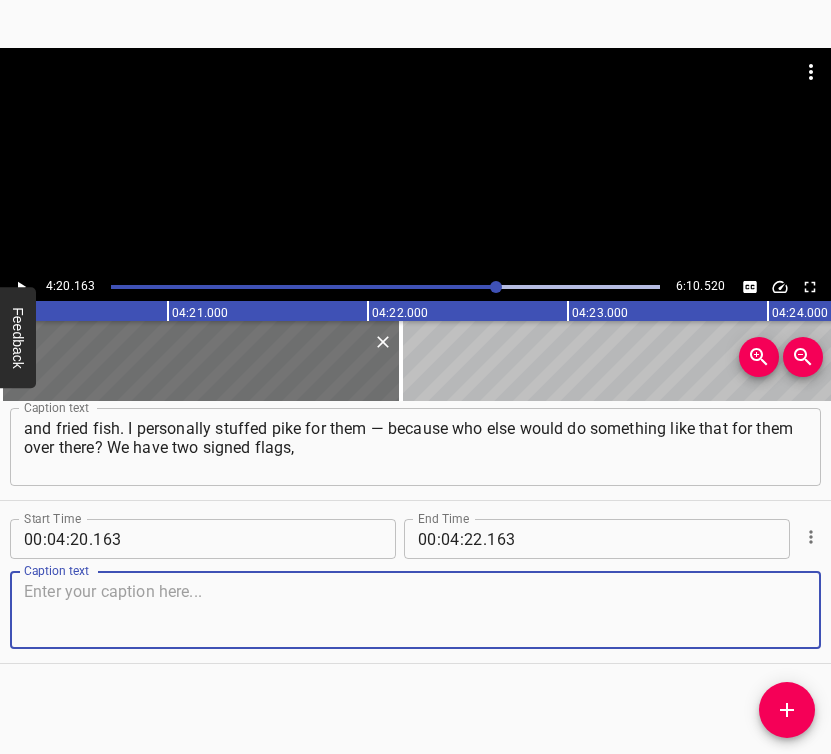 click at bounding box center (415, 610) 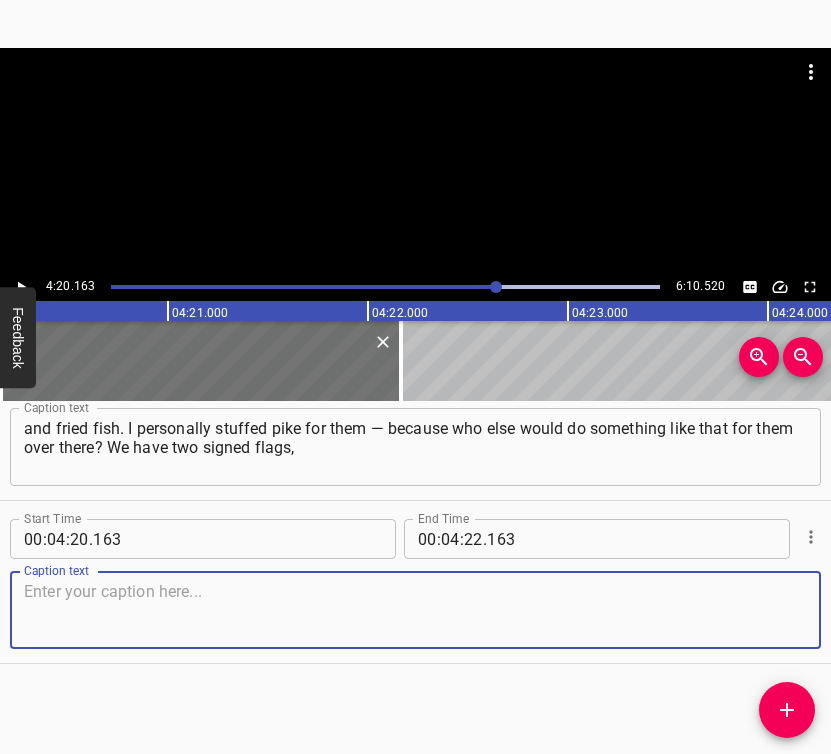 click at bounding box center [415, 610] 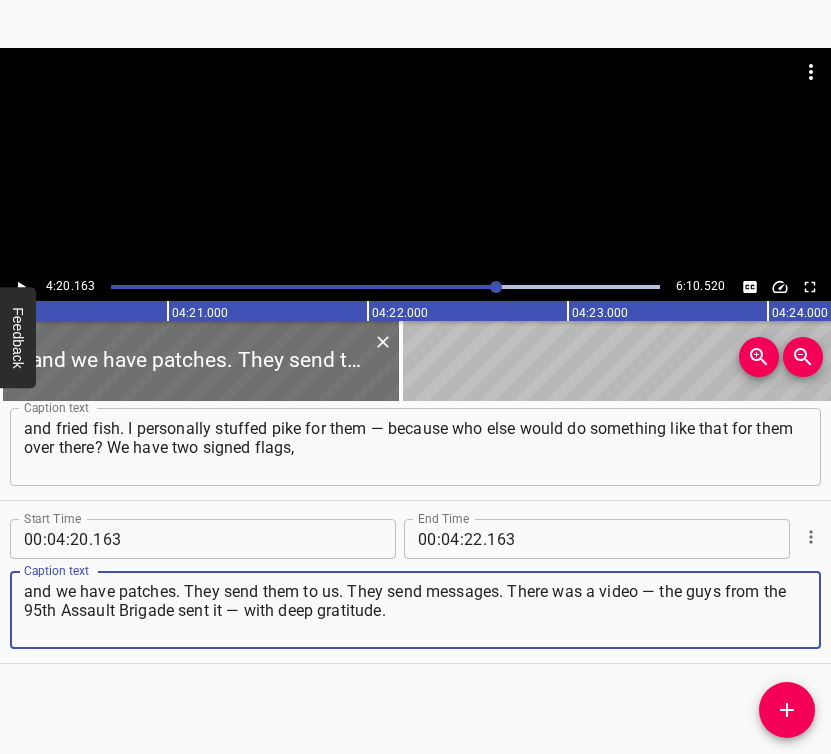 type on "and we have patches. They send them to us. They send messages. There was a video — the guys from the 95th Assault Brigade sent it — with deep gratitude." 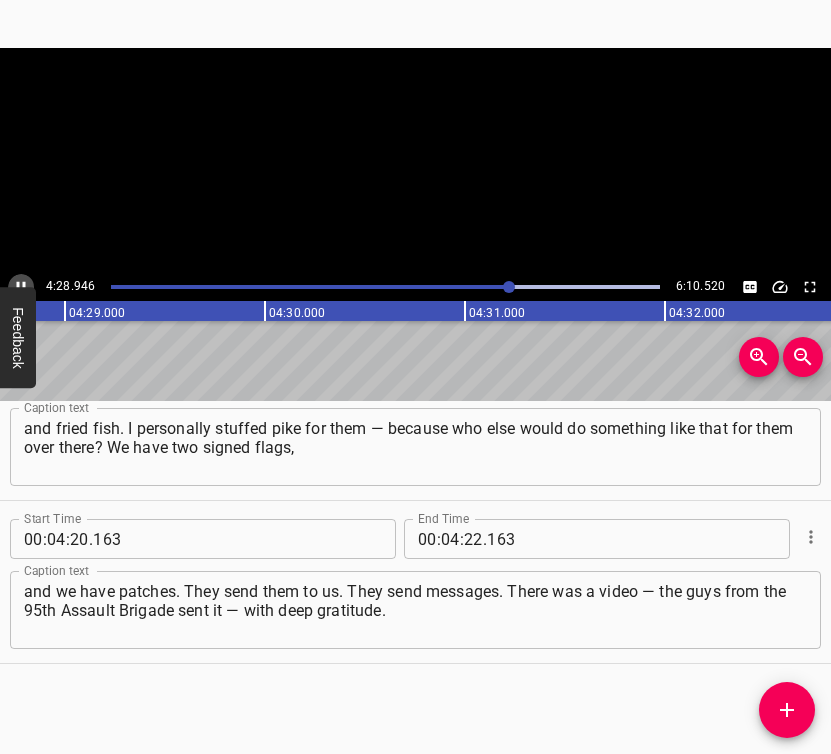 click 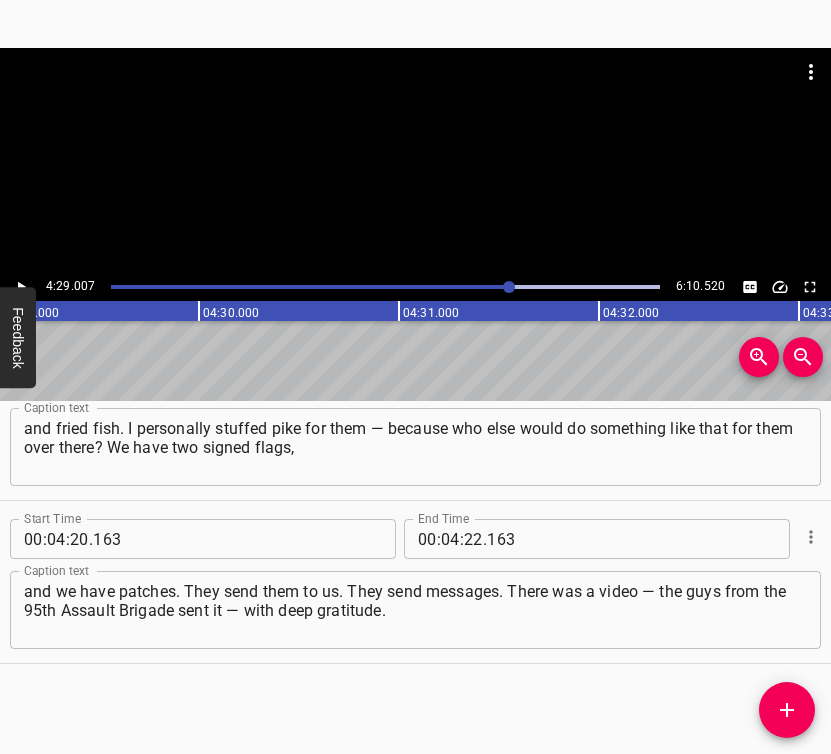 click 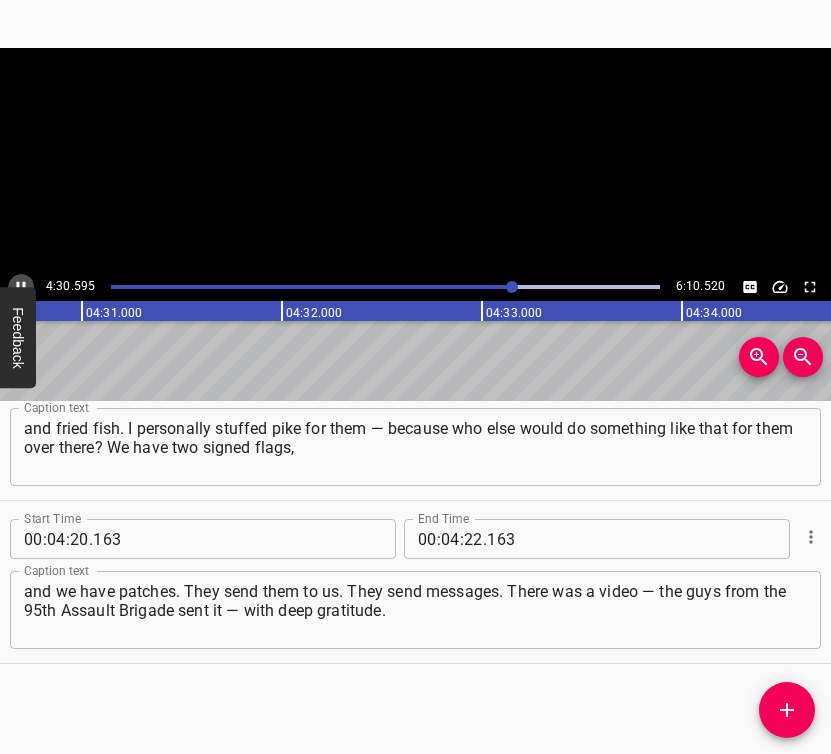 click 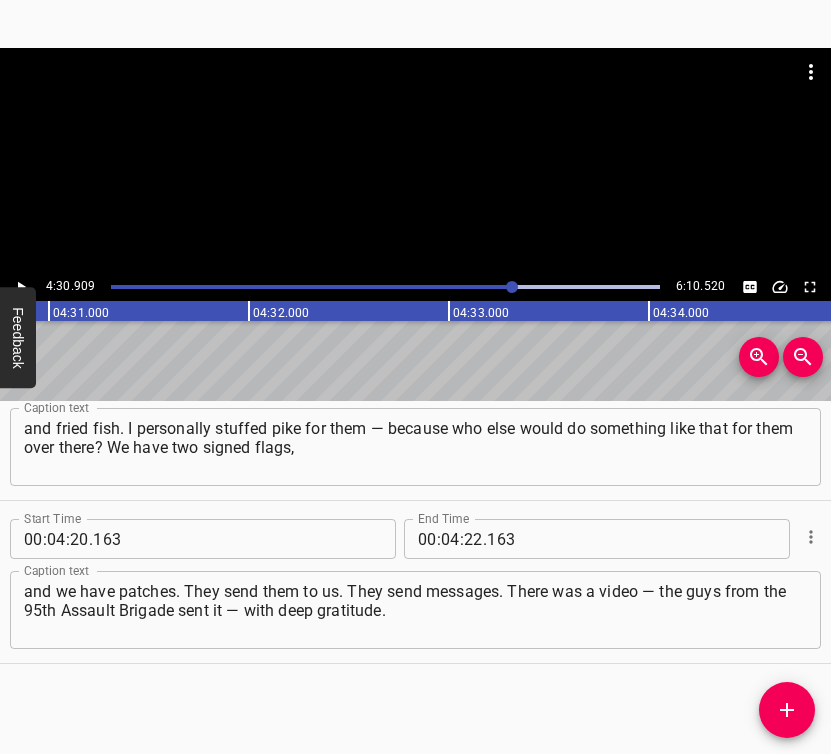 scroll, scrollTop: 0, scrollLeft: 54181, axis: horizontal 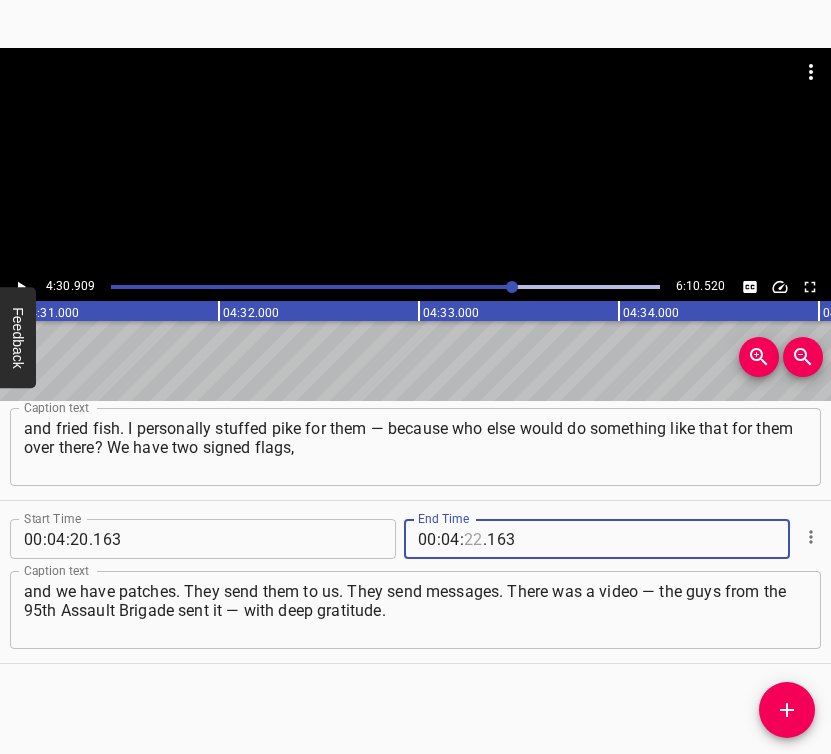 click at bounding box center (473, 539) 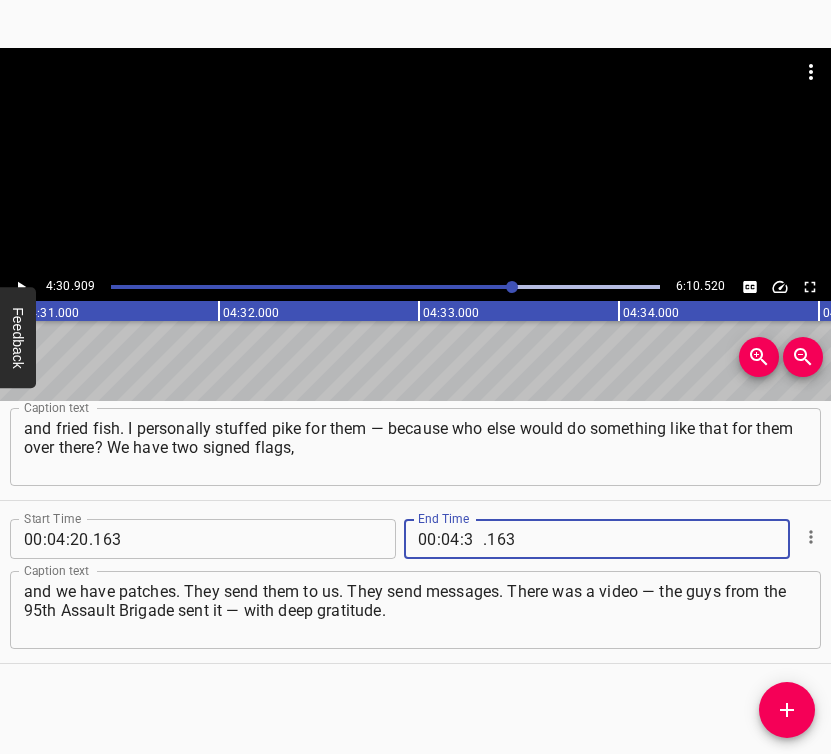 type on "30" 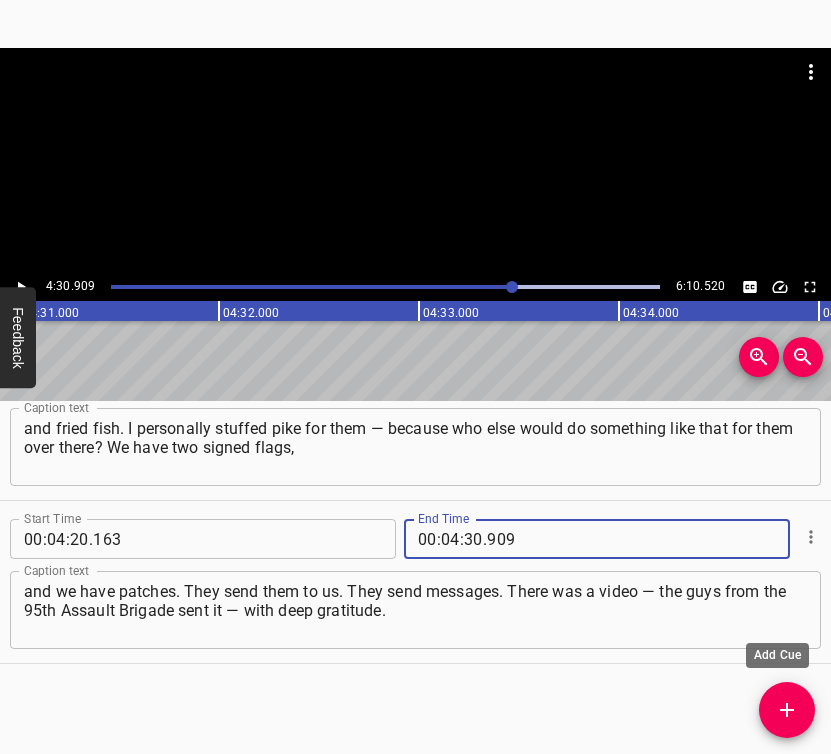 type on "909" 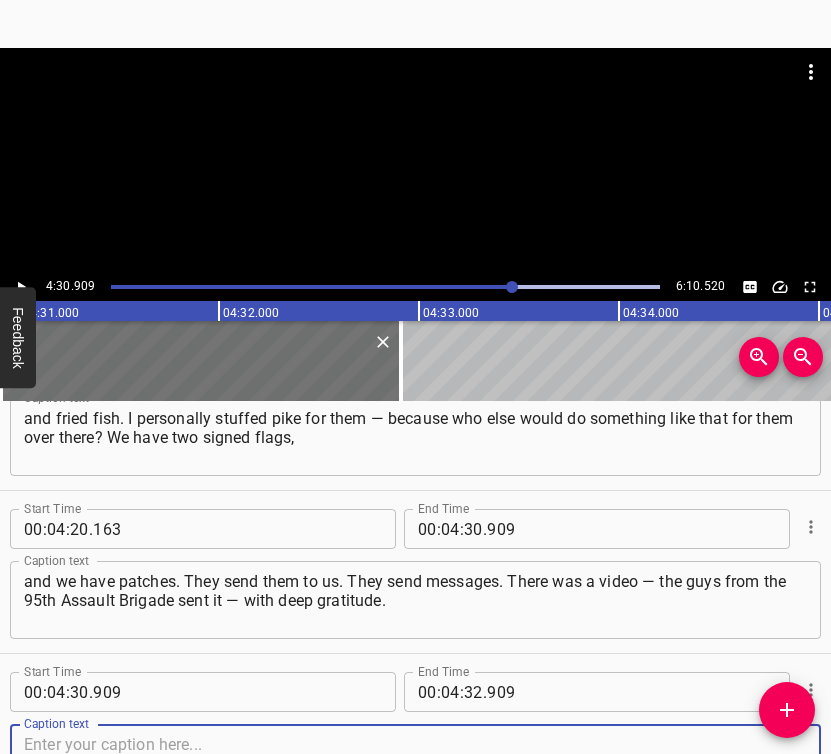 scroll, scrollTop: 3816, scrollLeft: 0, axis: vertical 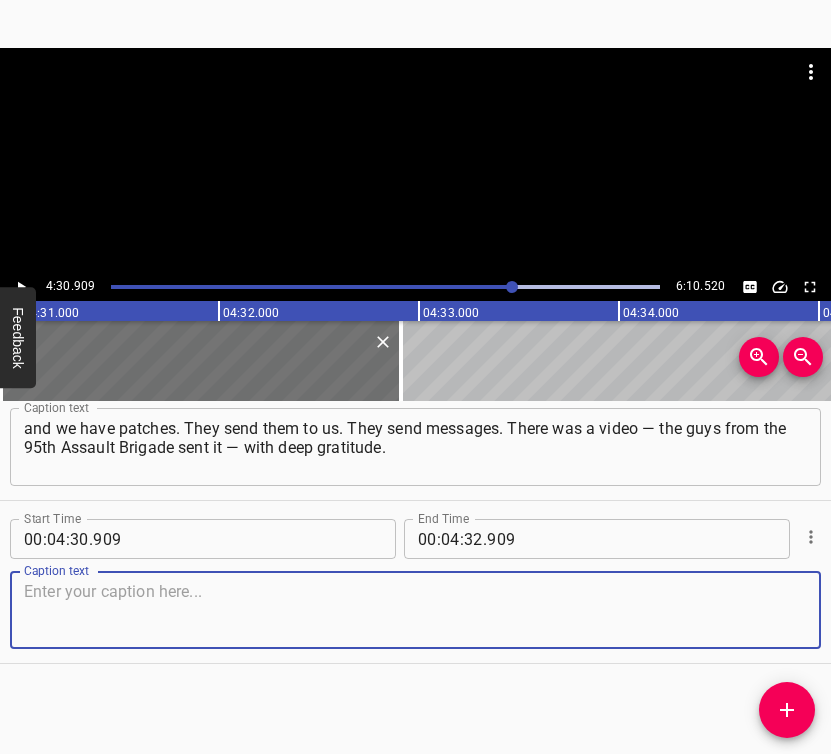 click at bounding box center (415, 610) 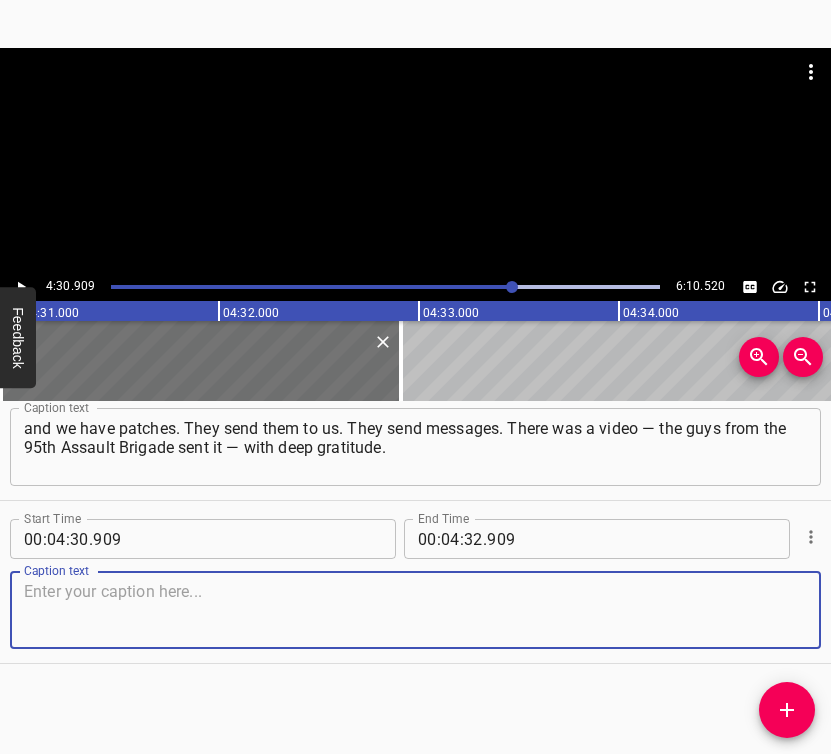 click at bounding box center [415, 610] 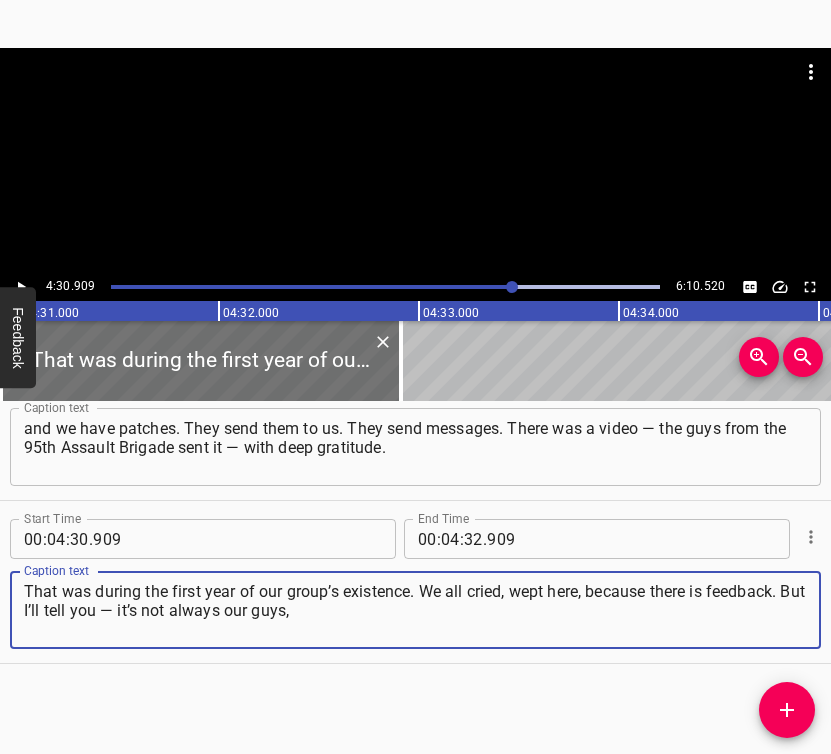 type on "That was during the first year of our group’s existence. We all cried, wept here, because there is feedback. But I’ll tell you — it’s not always our guys," 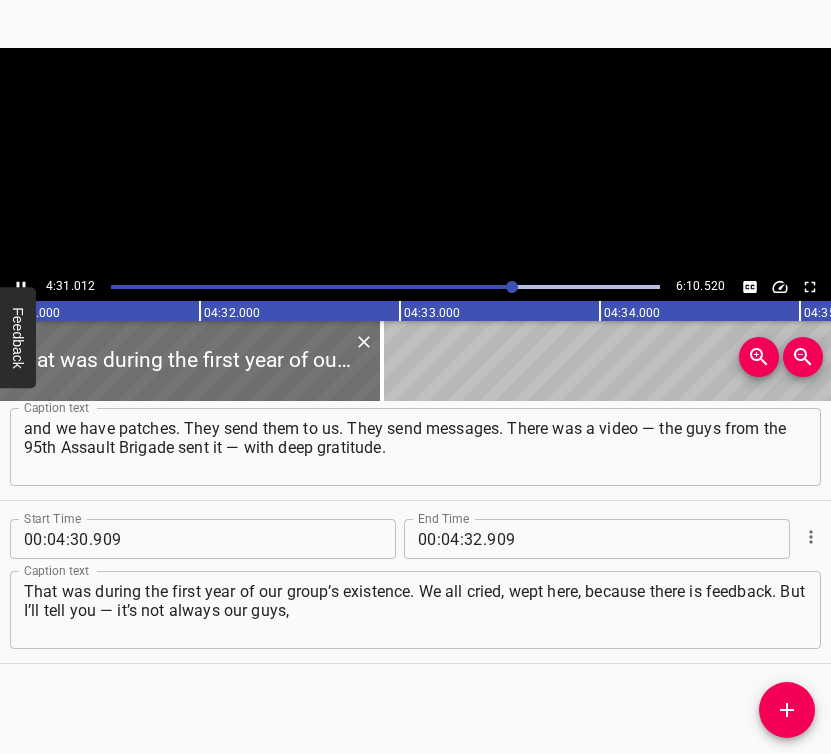 scroll, scrollTop: 0, scrollLeft: 54253, axis: horizontal 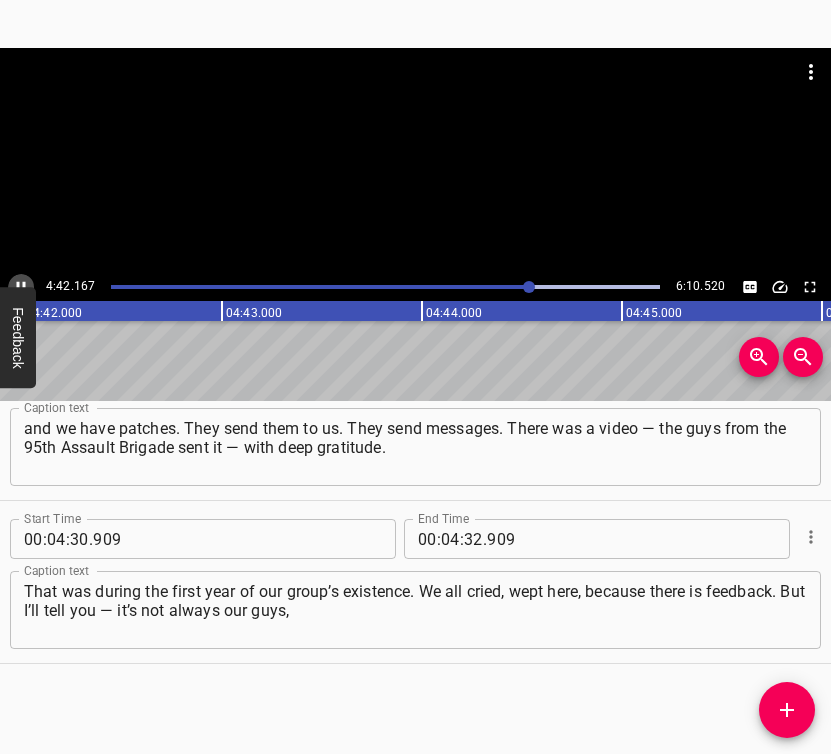 click 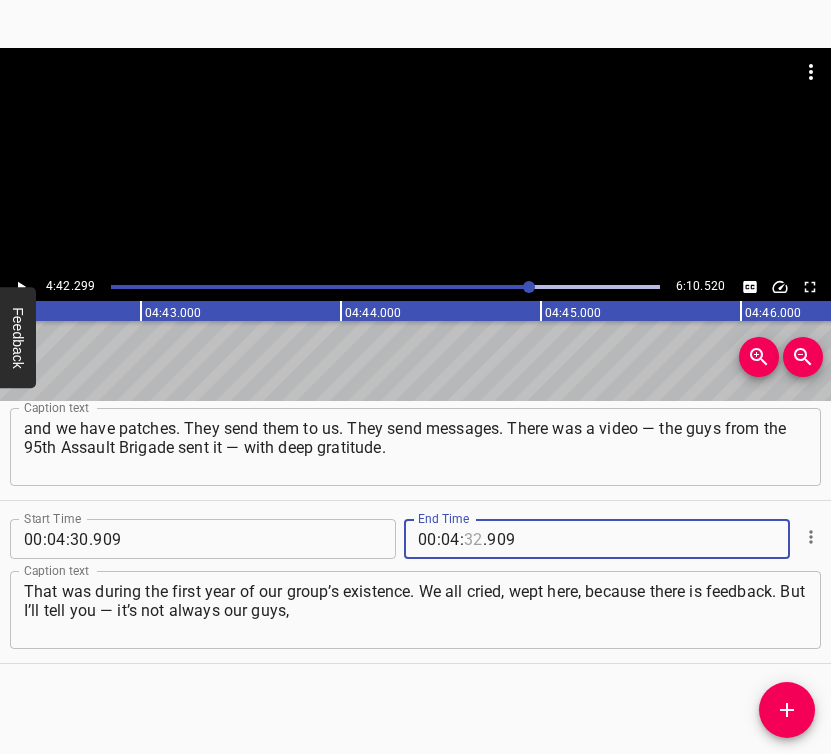 click at bounding box center (473, 539) 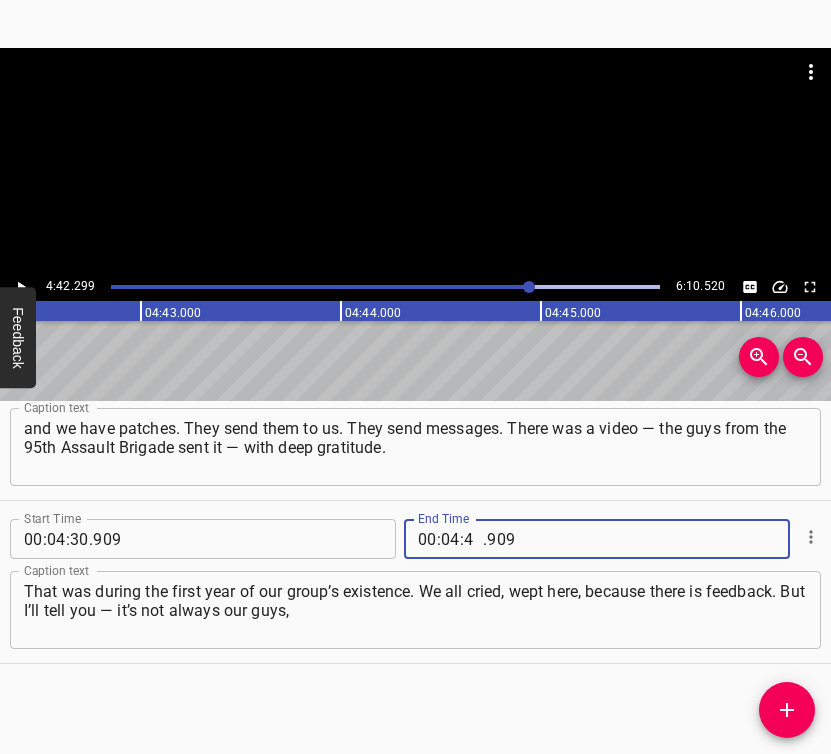 type on "42" 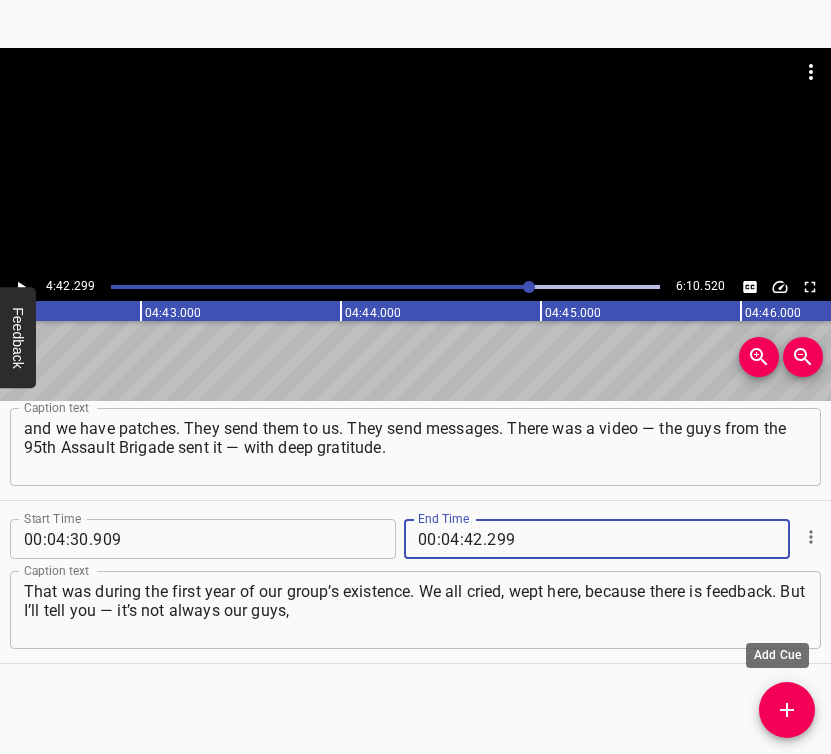 type on "299" 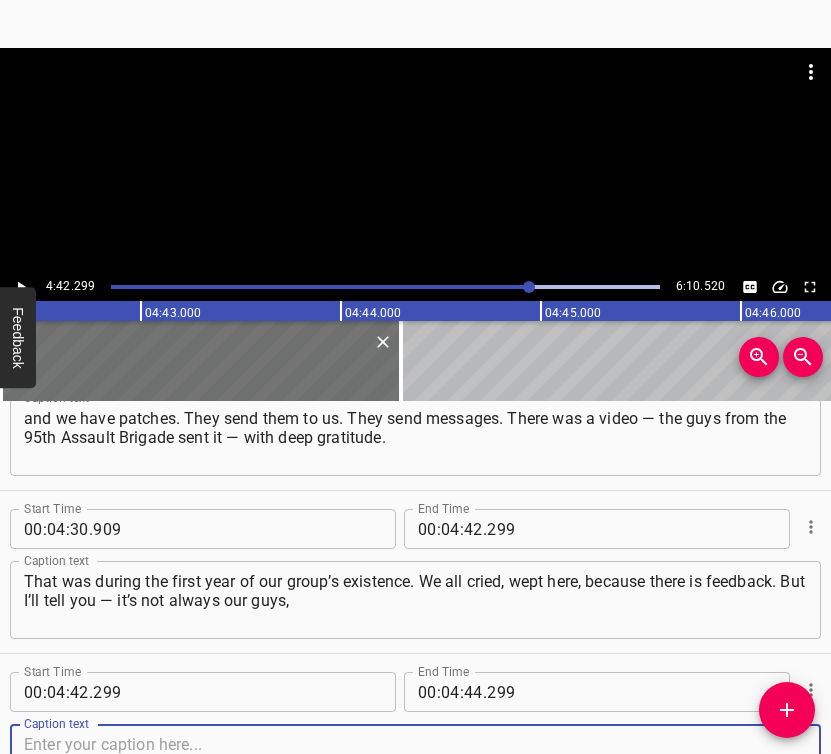 scroll, scrollTop: 3979, scrollLeft: 0, axis: vertical 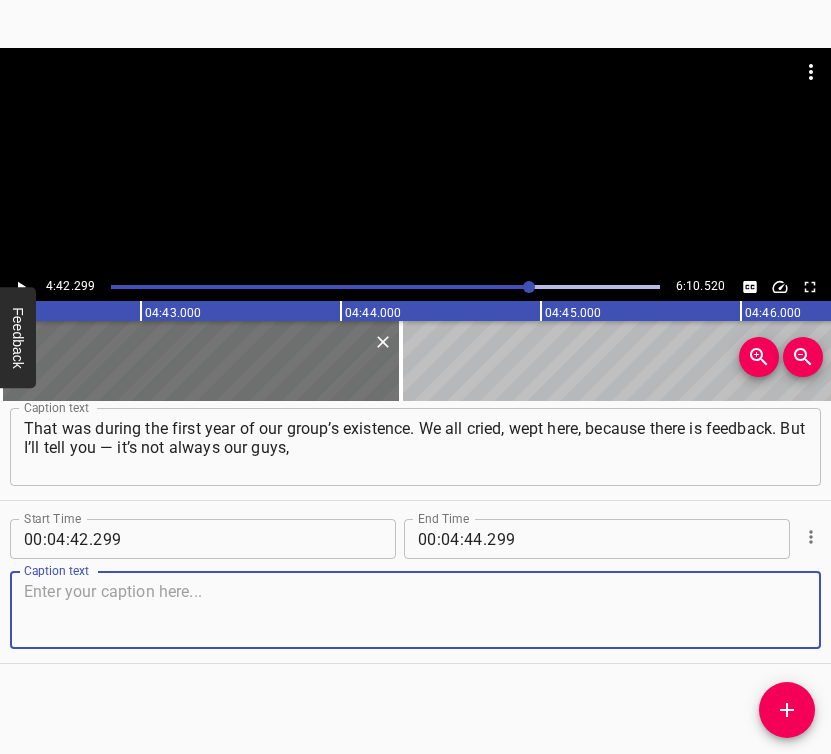 drag, startPoint x: 768, startPoint y: 610, endPoint x: 819, endPoint y: 599, distance: 52.17279 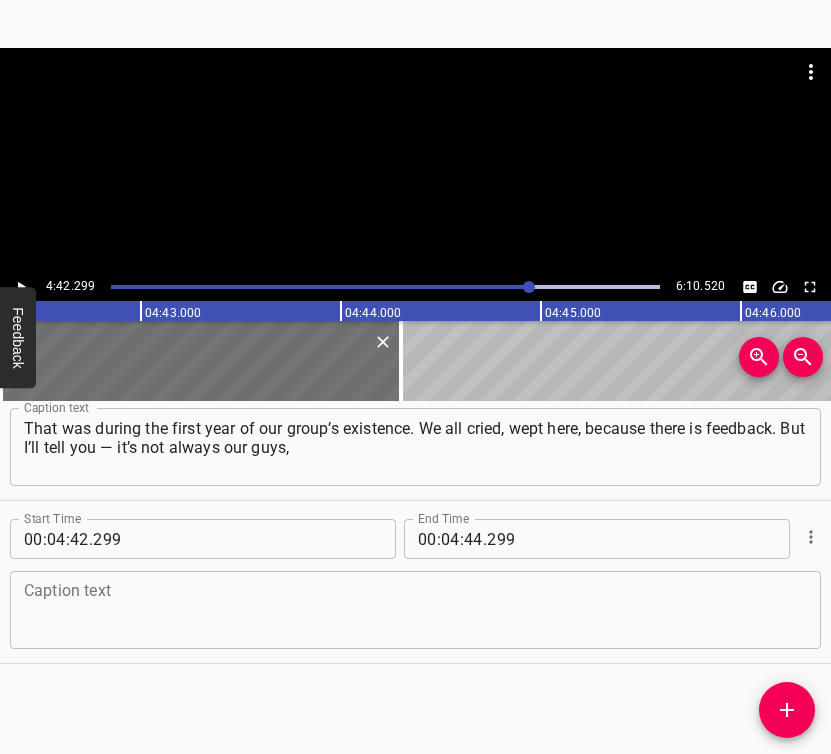 click at bounding box center (415, 610) 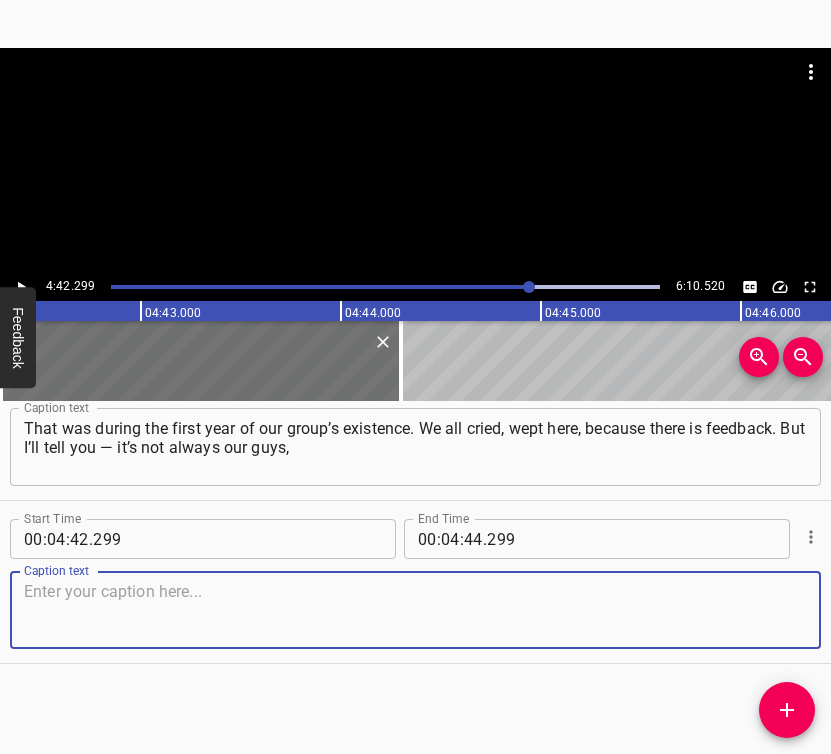 paste on "not always from our village or the neighboring one. It doesn’t always reach them, because they rotate. Some go for recovery, some for rehabilitation." 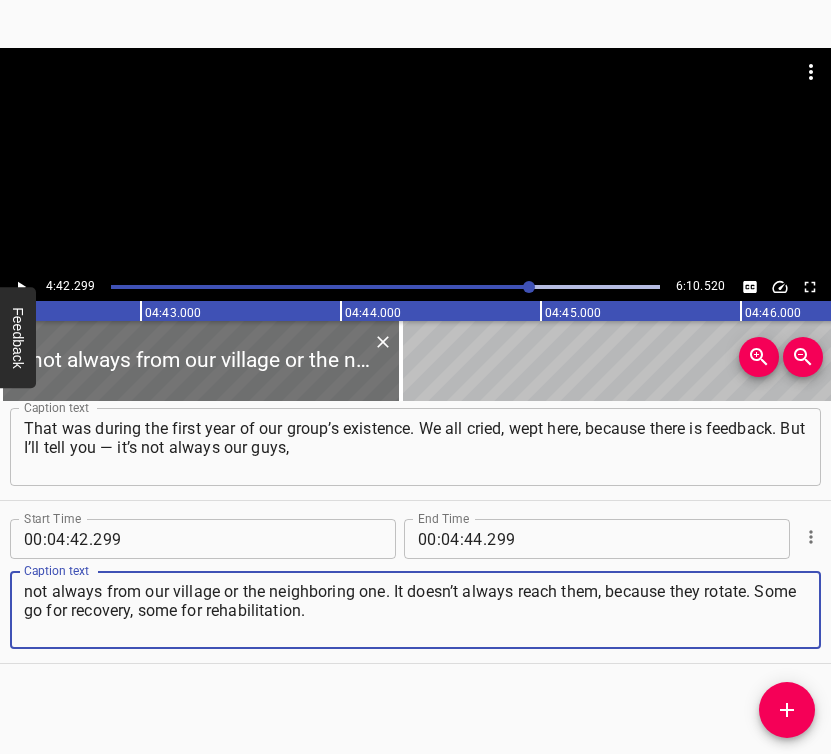 type on "not always from our village or the neighboring one. It doesn’t always reach them, because they rotate. Some go for recovery, some for rehabilitation." 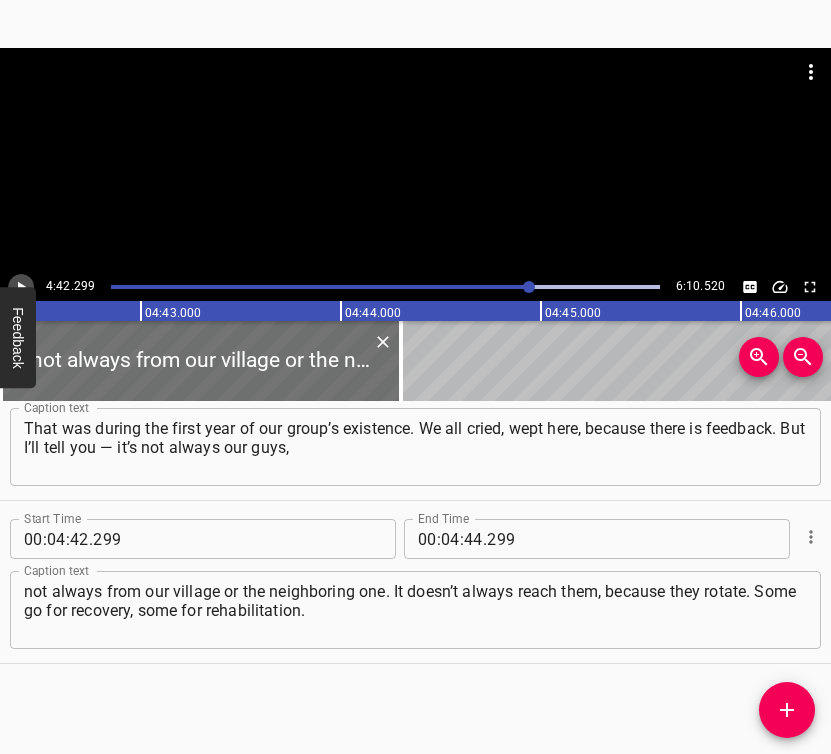 click 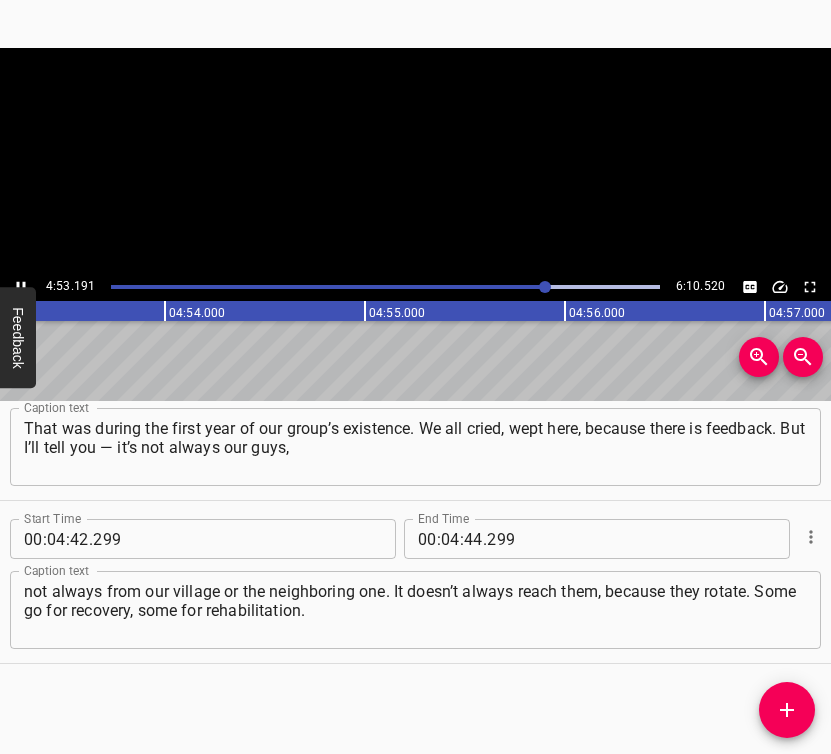 click 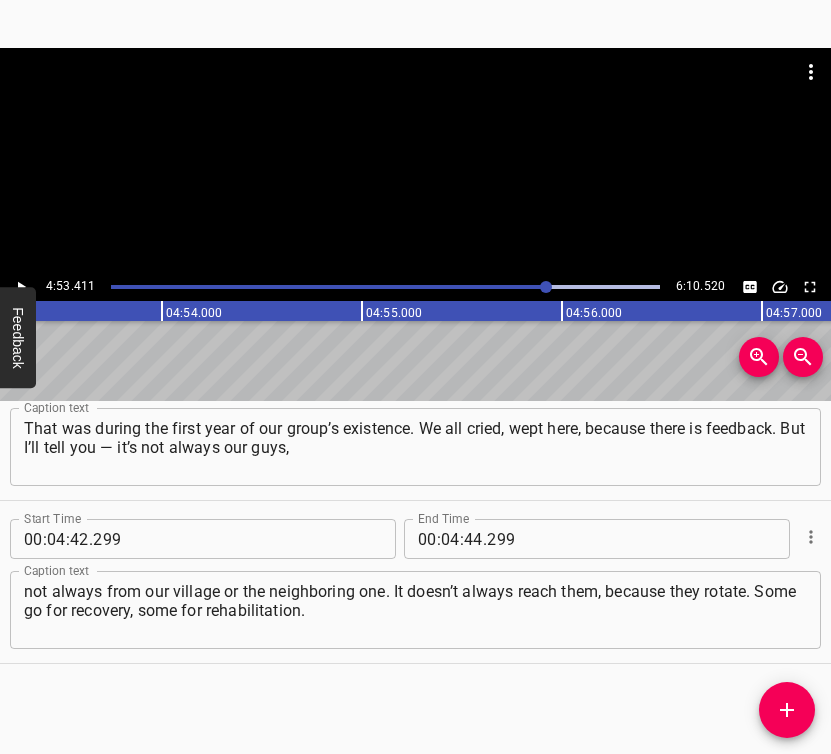 scroll, scrollTop: 0, scrollLeft: 58682, axis: horizontal 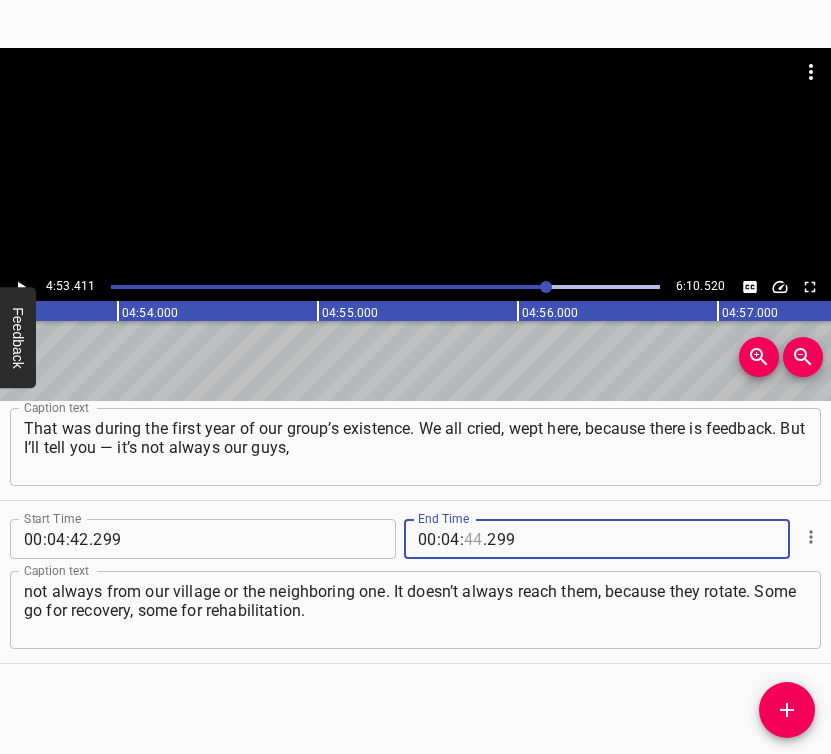 click at bounding box center (473, 539) 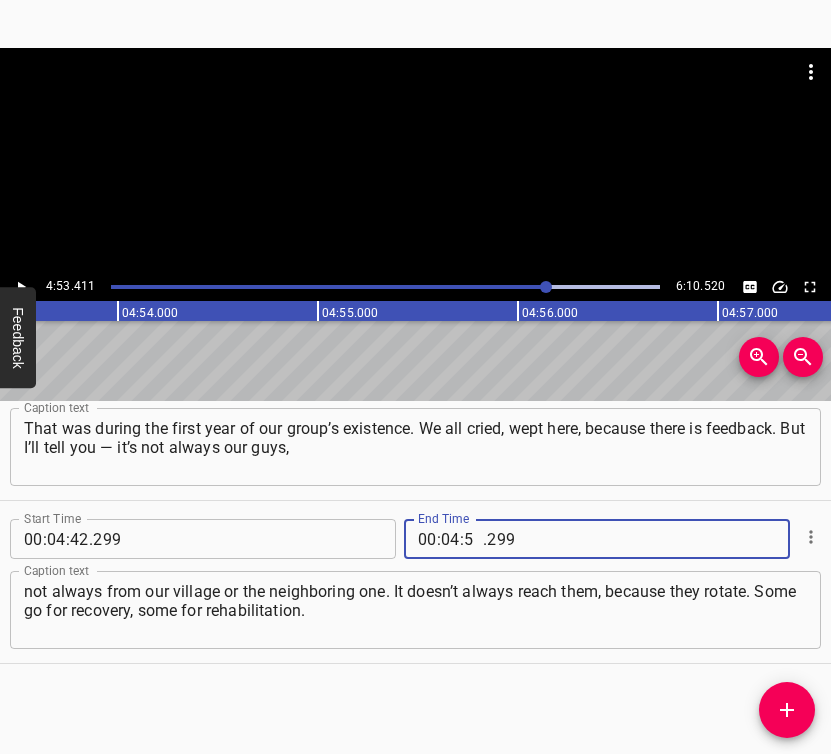 type on "53" 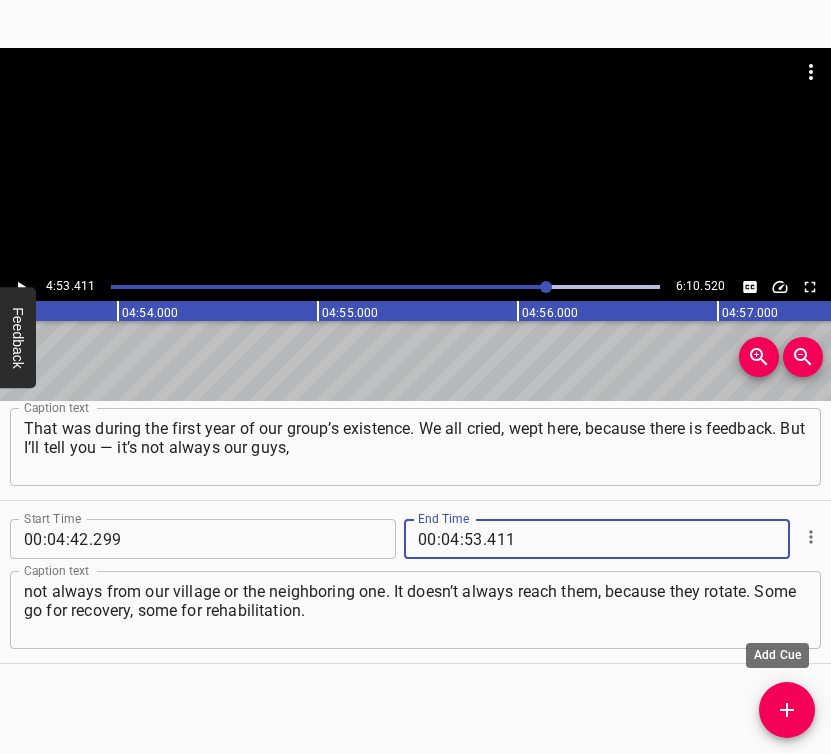 type on "411" 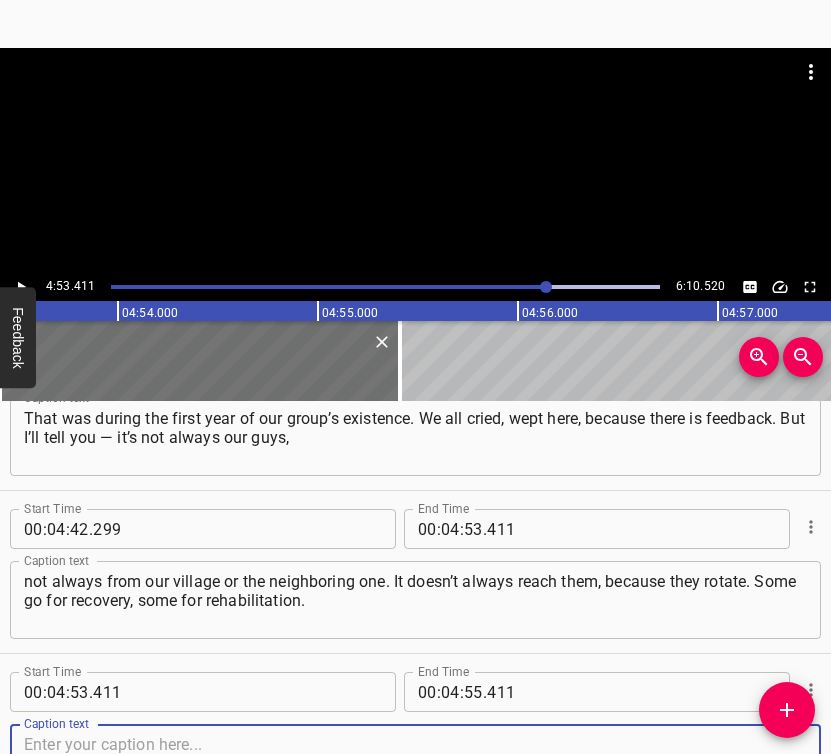scroll, scrollTop: 4142, scrollLeft: 0, axis: vertical 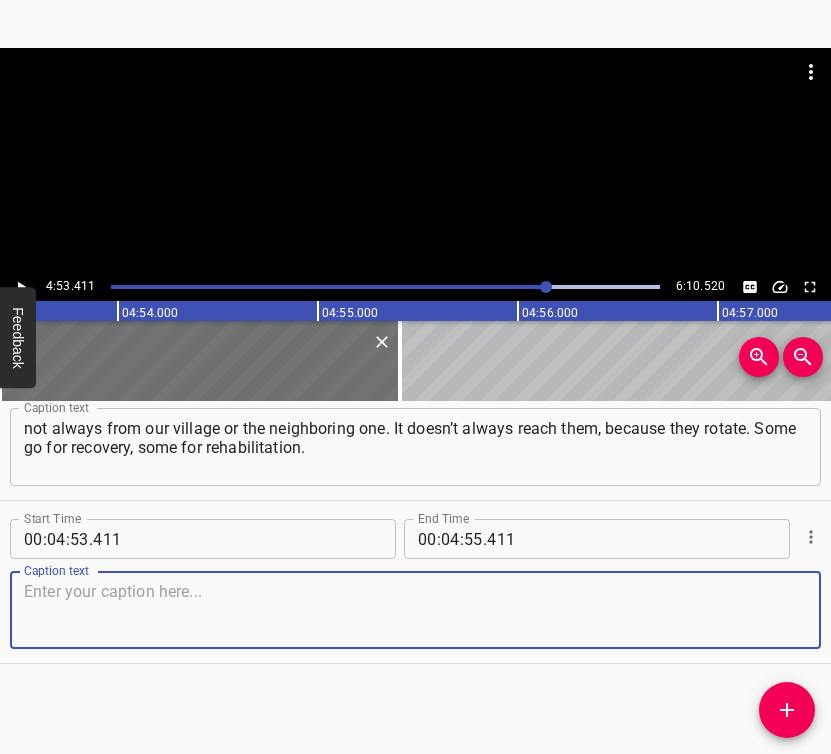 drag, startPoint x: 777, startPoint y: 615, endPoint x: 824, endPoint y: 590, distance: 53.235325 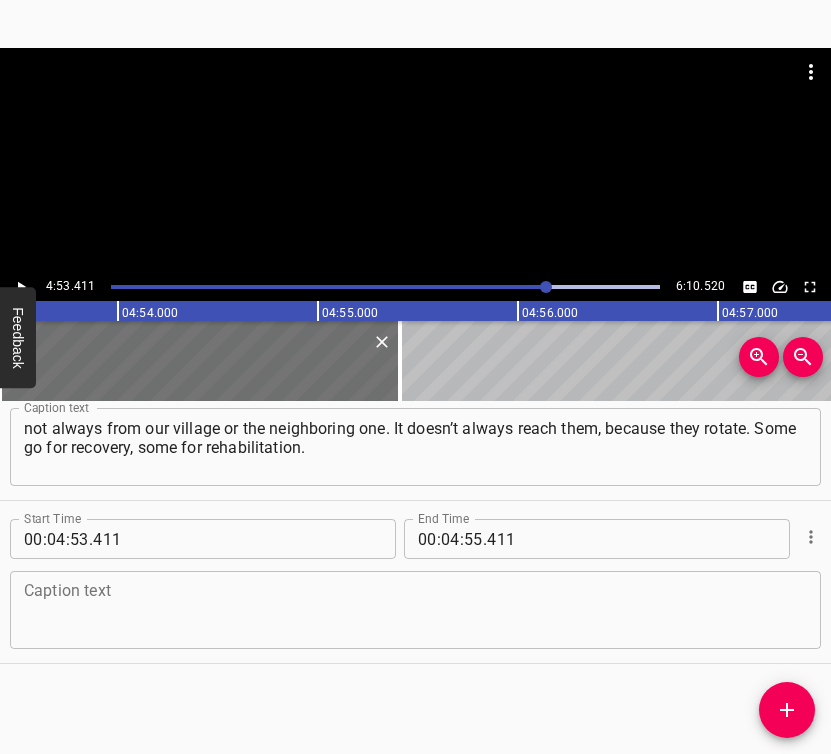 click on "Caption text" at bounding box center [415, 610] 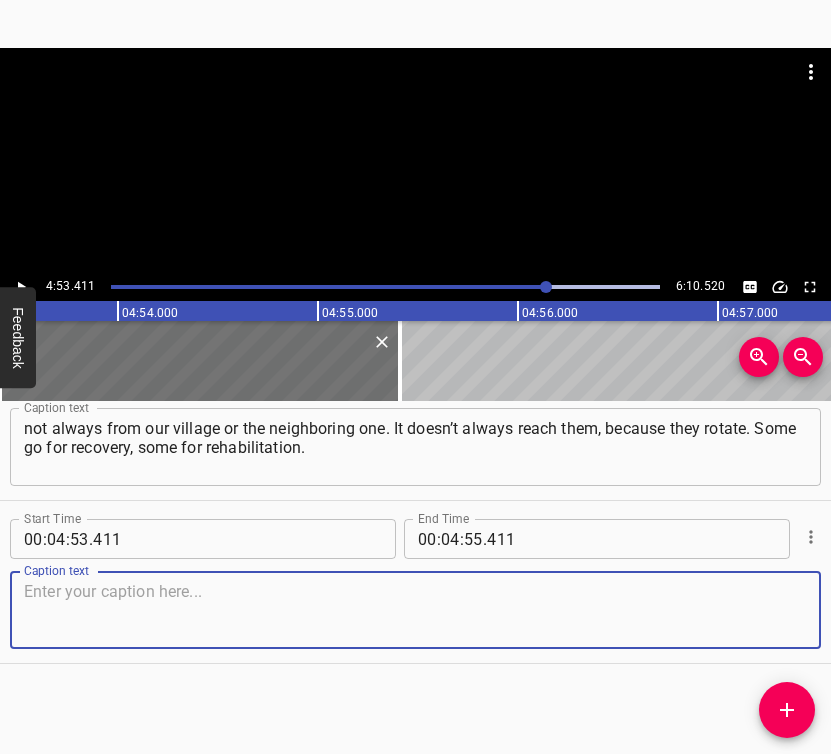 paste on "Some are in hospitals. Once, on [DATE], there was a strike here. I don’t know, I’m not an expert in these things. Maybe it was shrapnel, something flying," 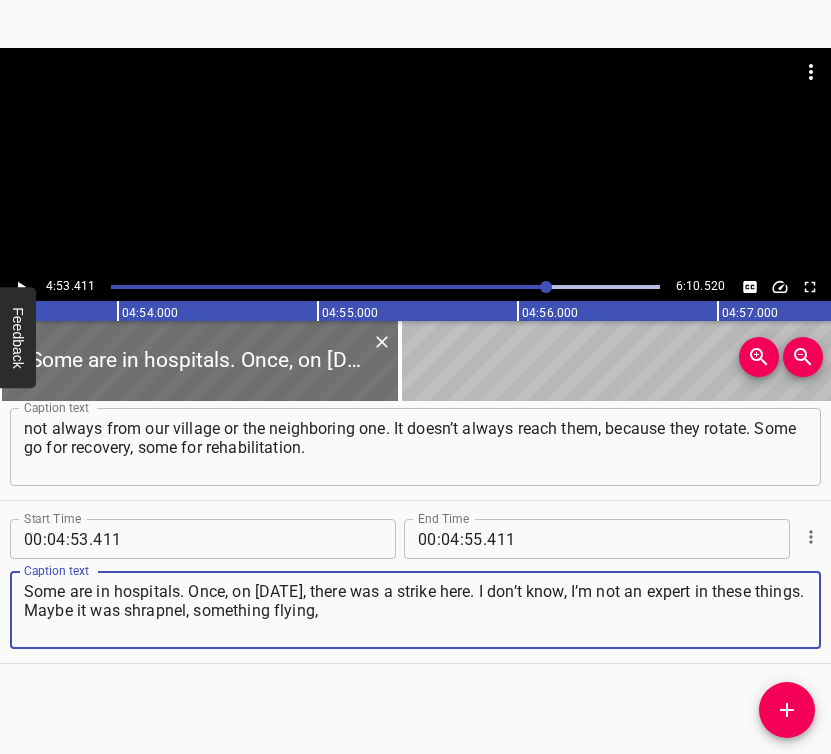 type on "Some are in hospitals. Once, on [DATE], there was a strike here. I don’t know, I’m not an expert in these things. Maybe it was shrapnel, something flying," 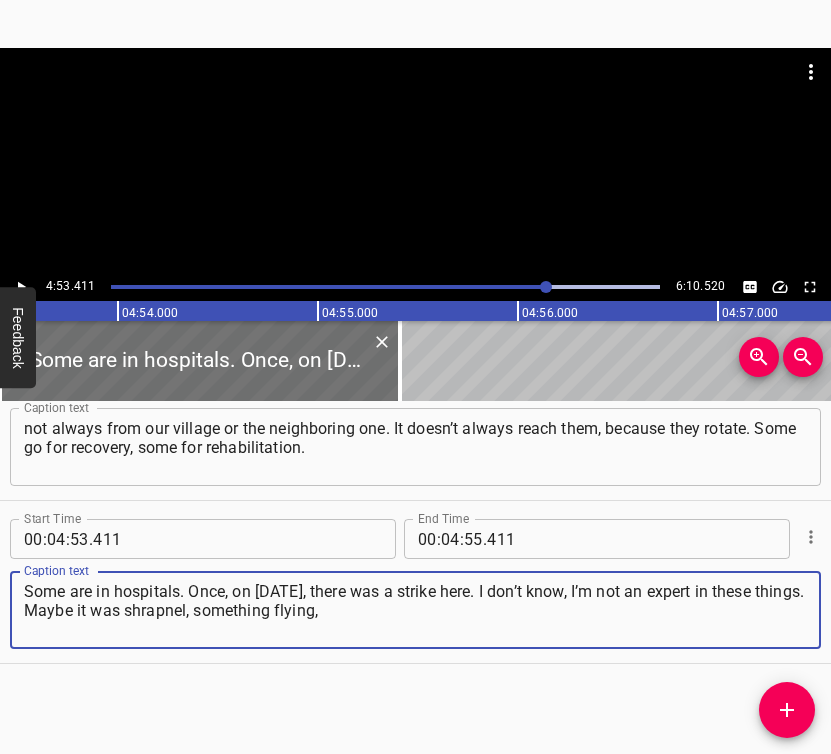click on "4:53.411 6:10.520" at bounding box center [415, 174] 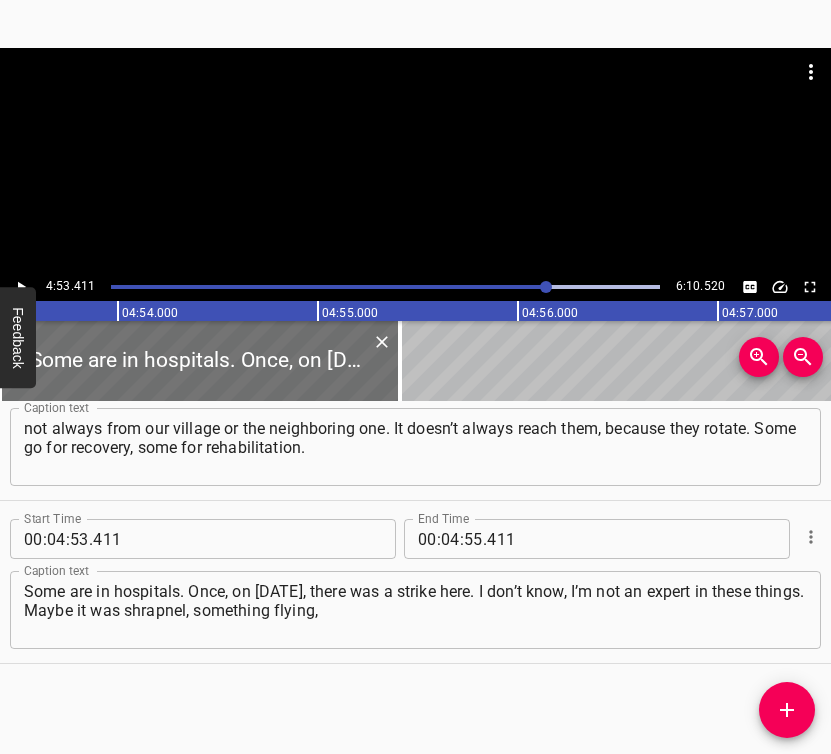 click 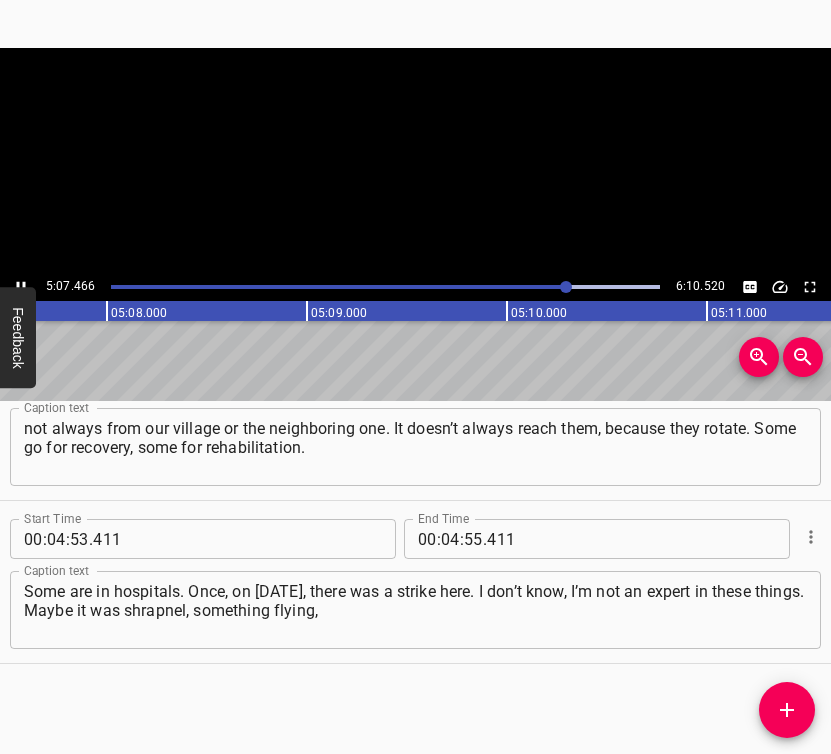 click on "Feedback" at bounding box center (18, 337) 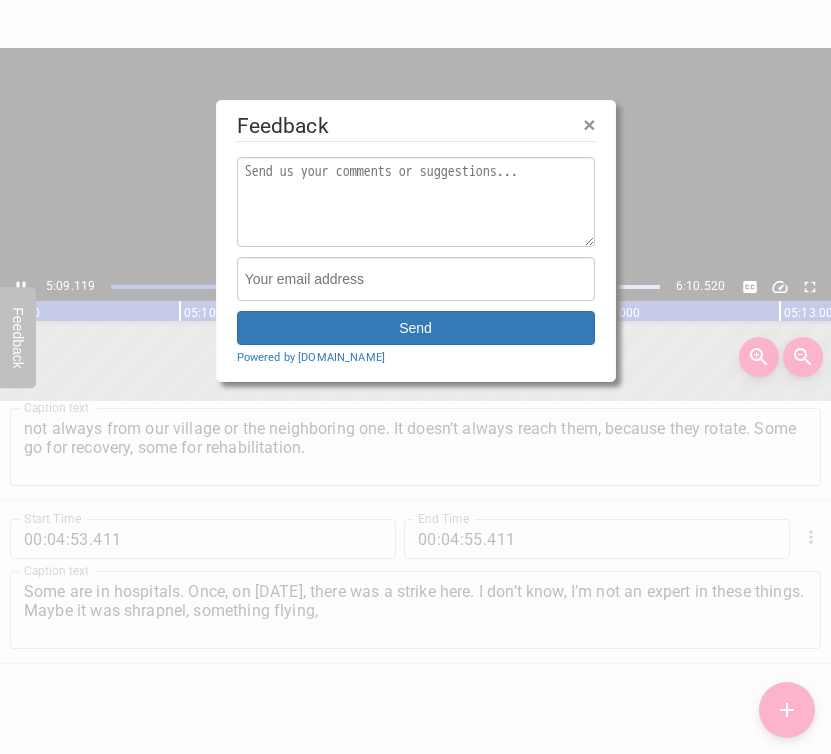 click at bounding box center [415, 377] 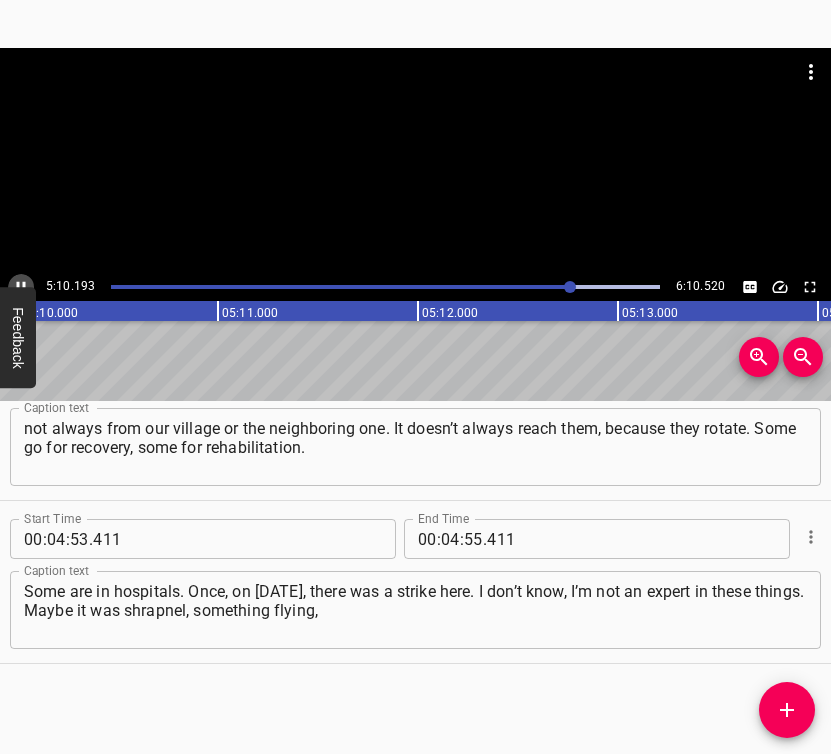click at bounding box center [21, 287] 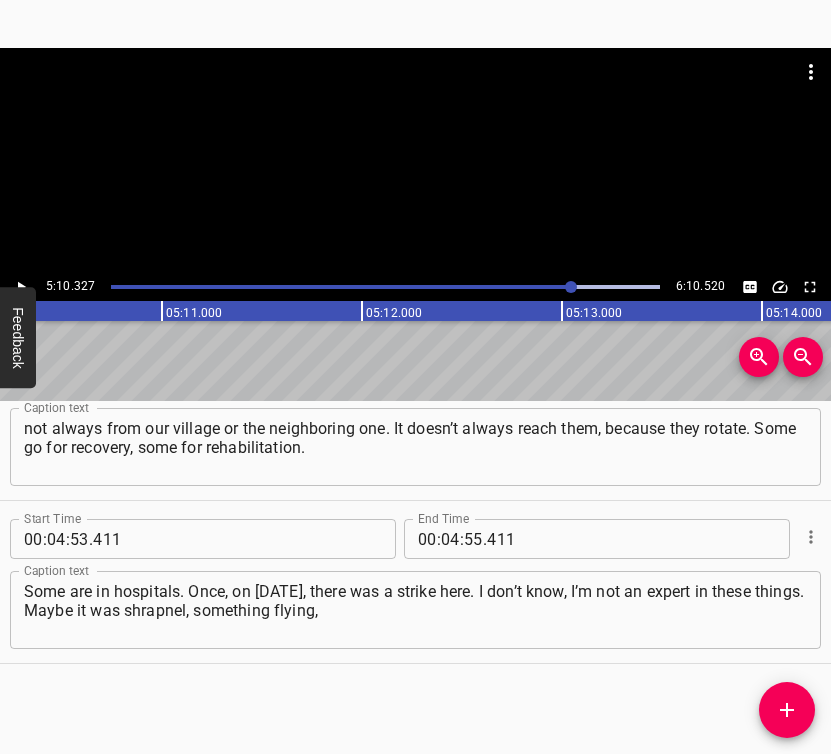 scroll, scrollTop: 0, scrollLeft: 62065, axis: horizontal 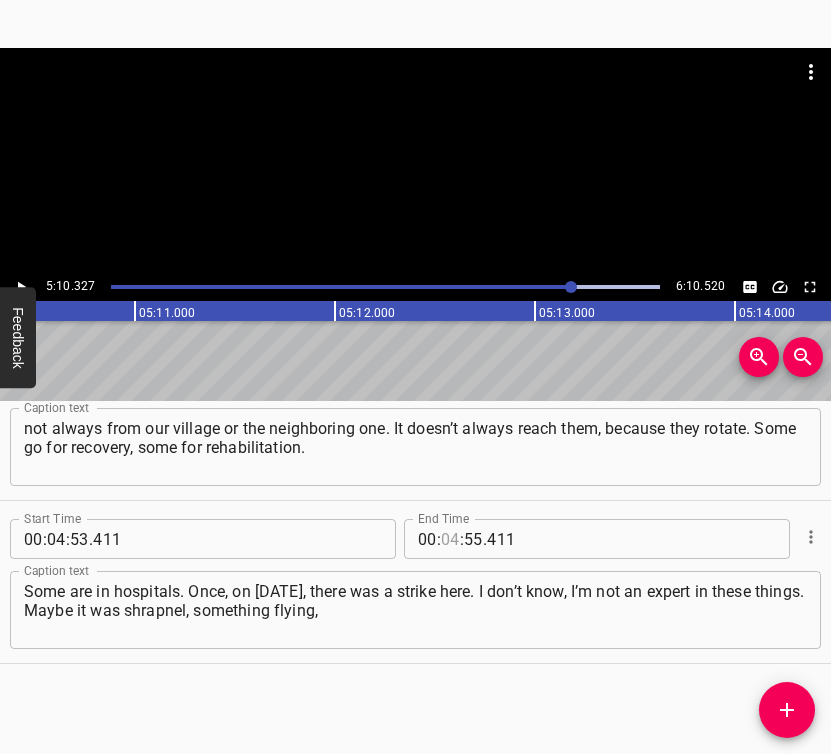 click at bounding box center [450, 539] 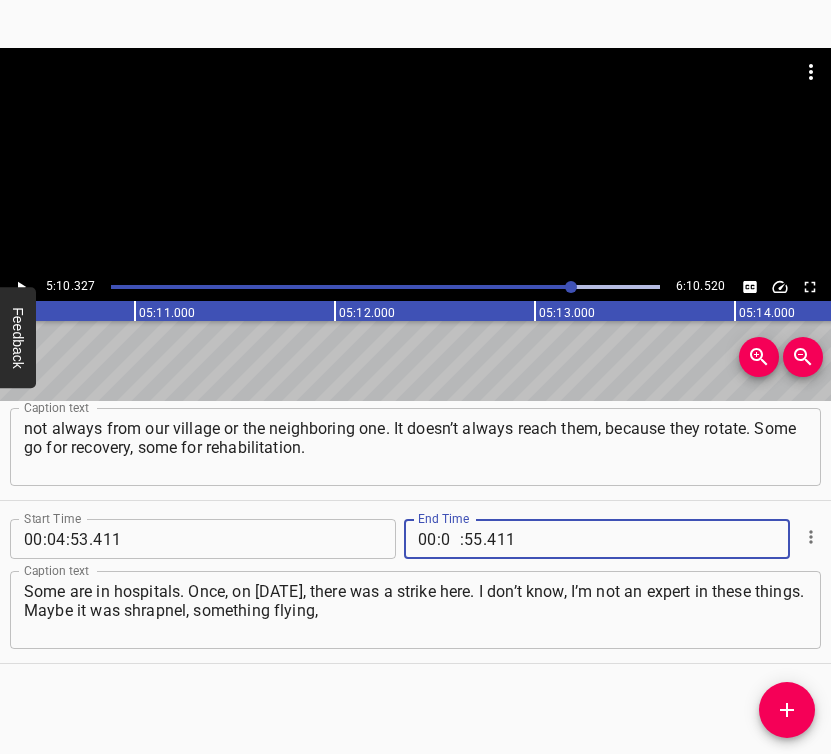 type on "05" 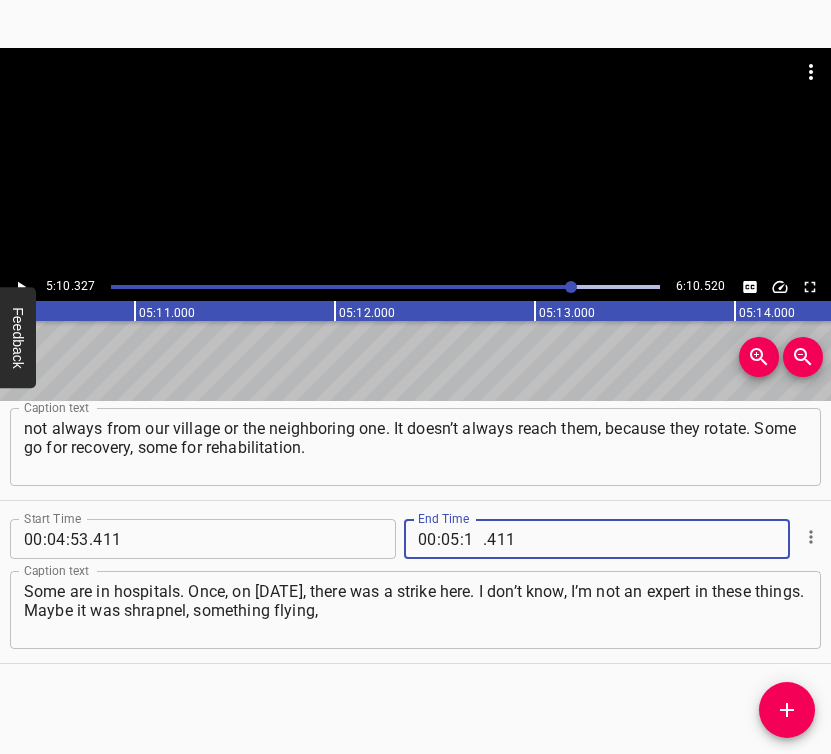 type on "10" 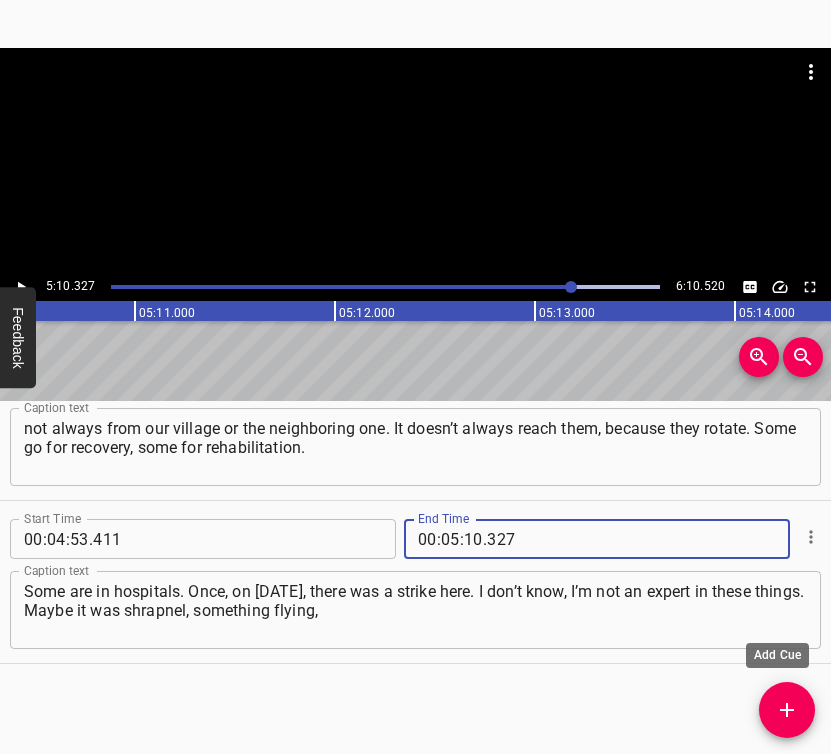 type on "327" 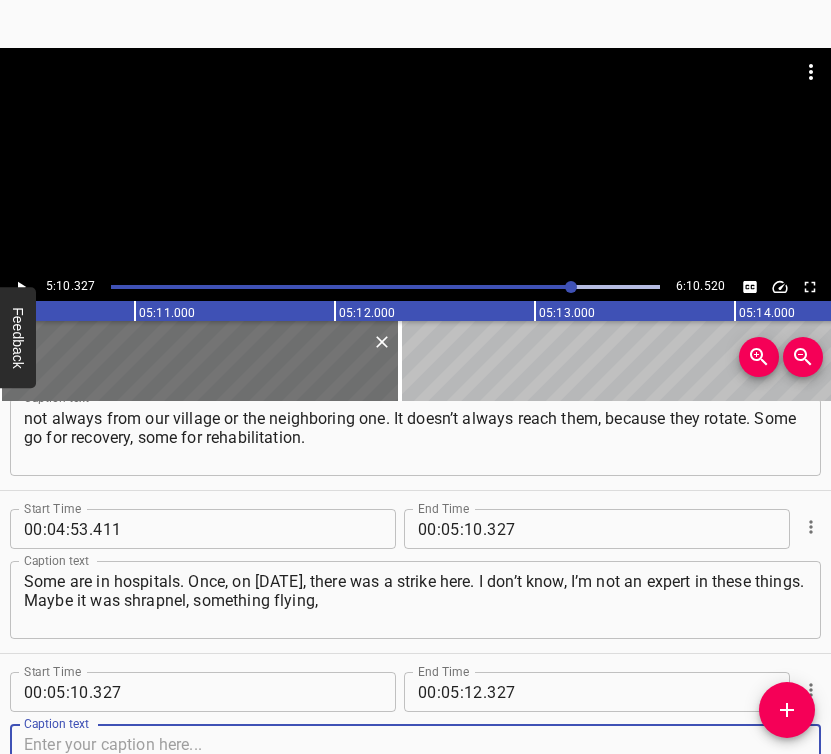 scroll, scrollTop: 4305, scrollLeft: 0, axis: vertical 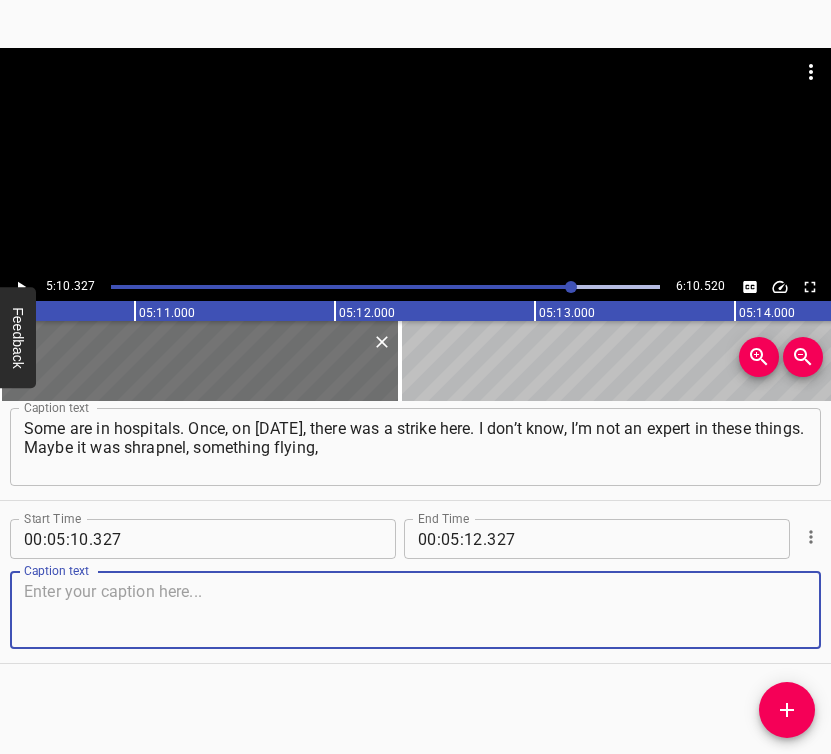 click at bounding box center (415, 610) 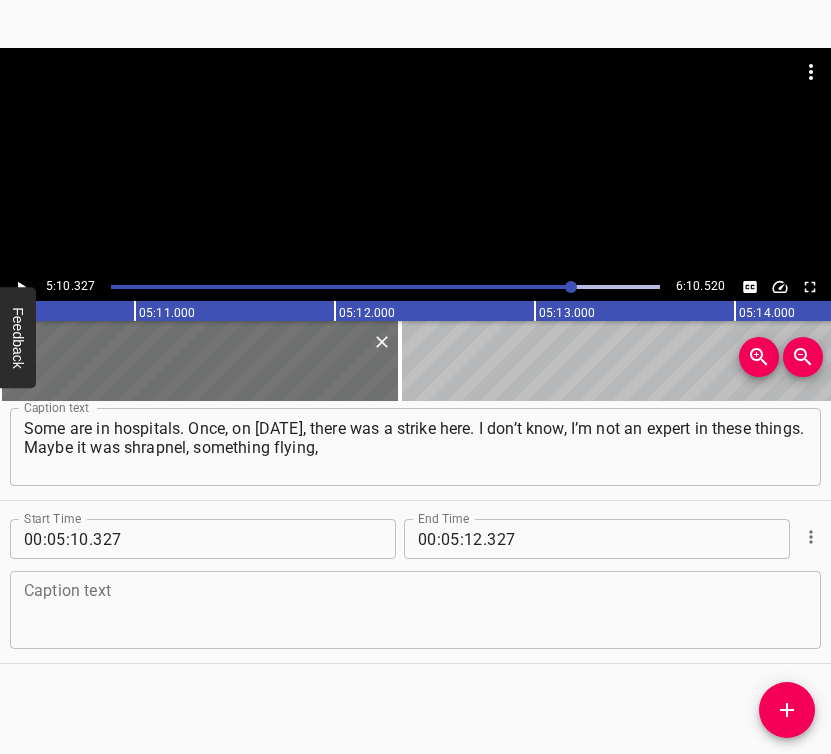 click at bounding box center (415, 610) 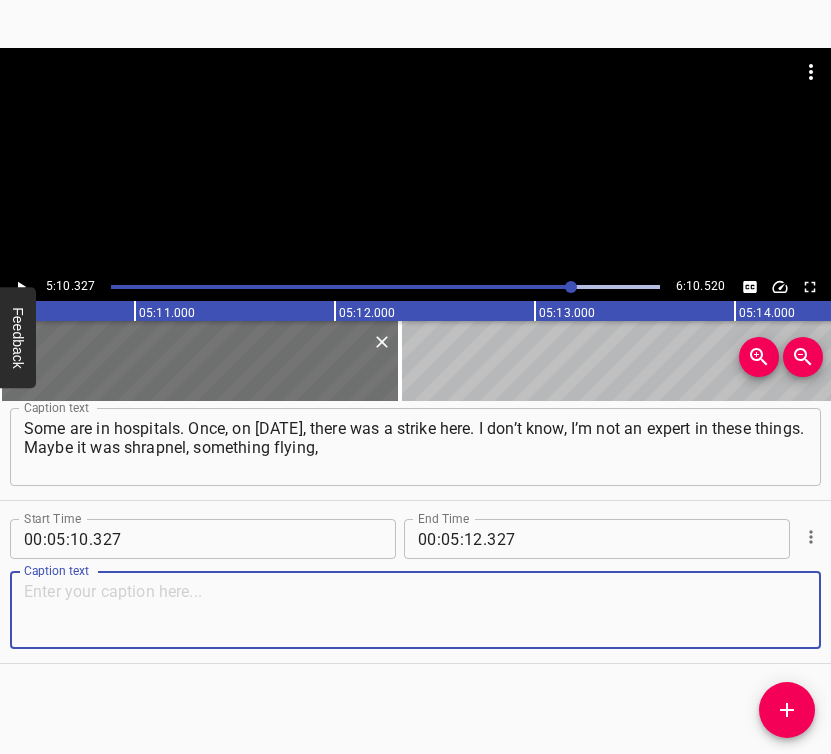 paste on "being shot down. We had damage… Right where you enter — four houses were hit, but all the people survived, thank God. There were two small children," 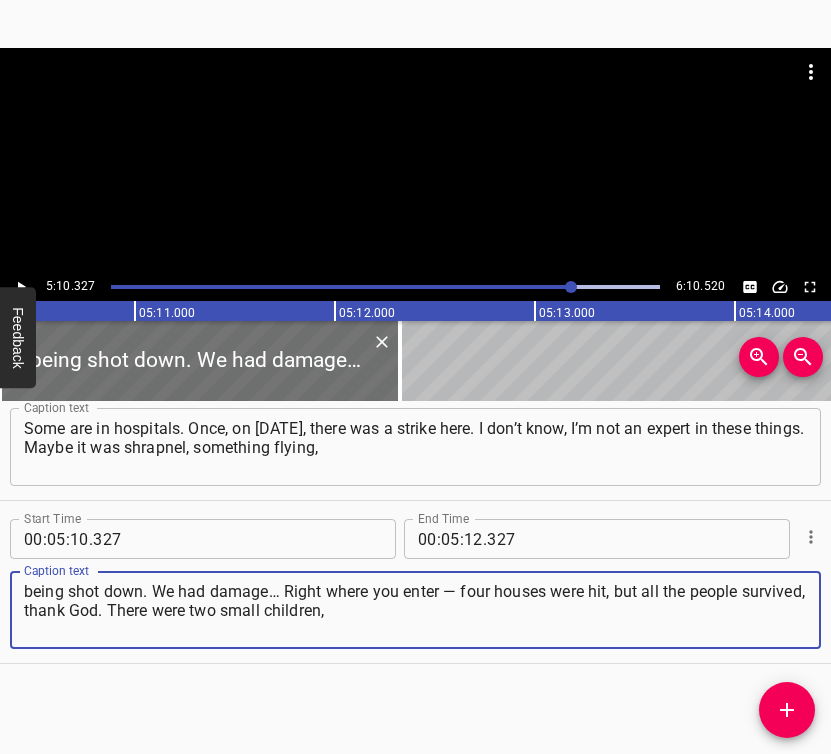 type on "being shot down. We had damage… Right where you enter — four houses were hit, but all the people survived, thank God. There were two small children," 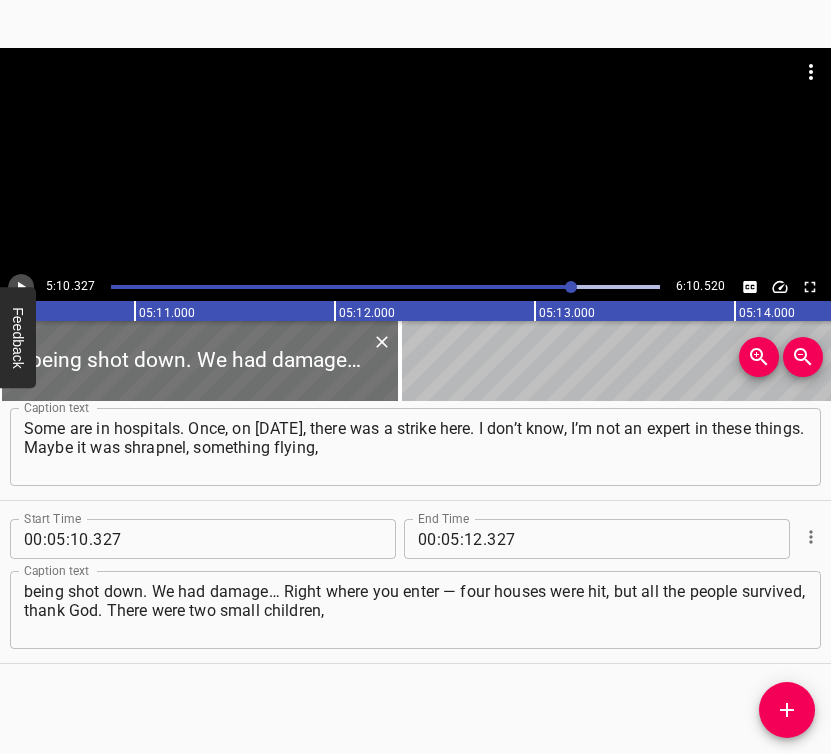 click at bounding box center (21, 287) 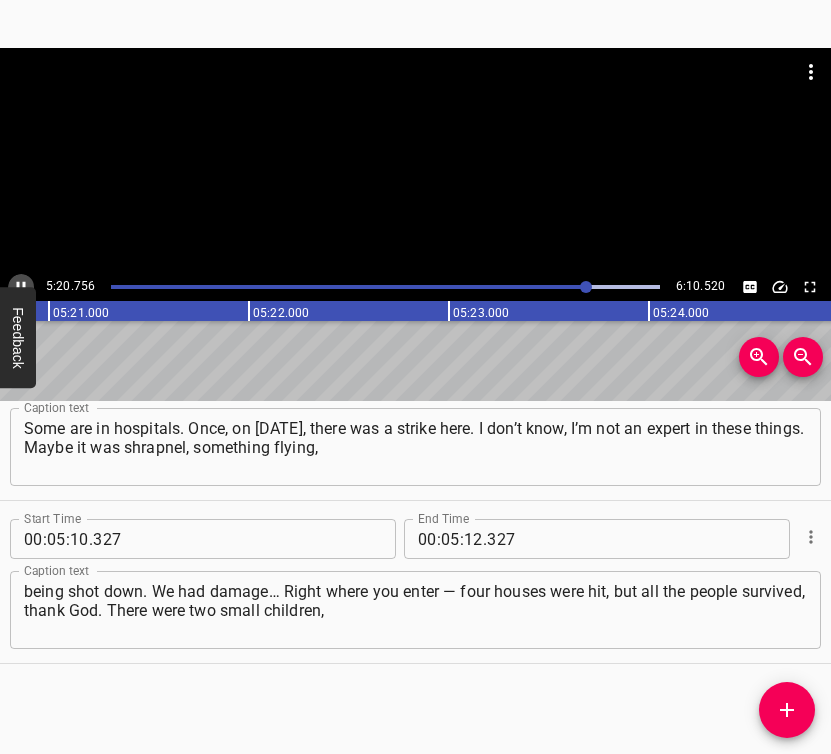 click at bounding box center [21, 287] 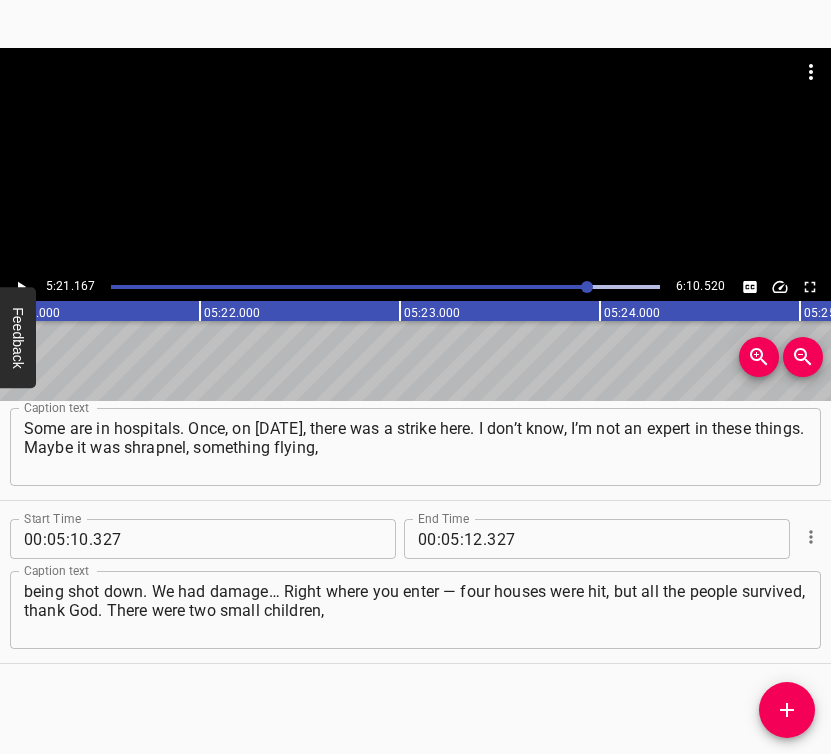 scroll, scrollTop: 0, scrollLeft: 64233, axis: horizontal 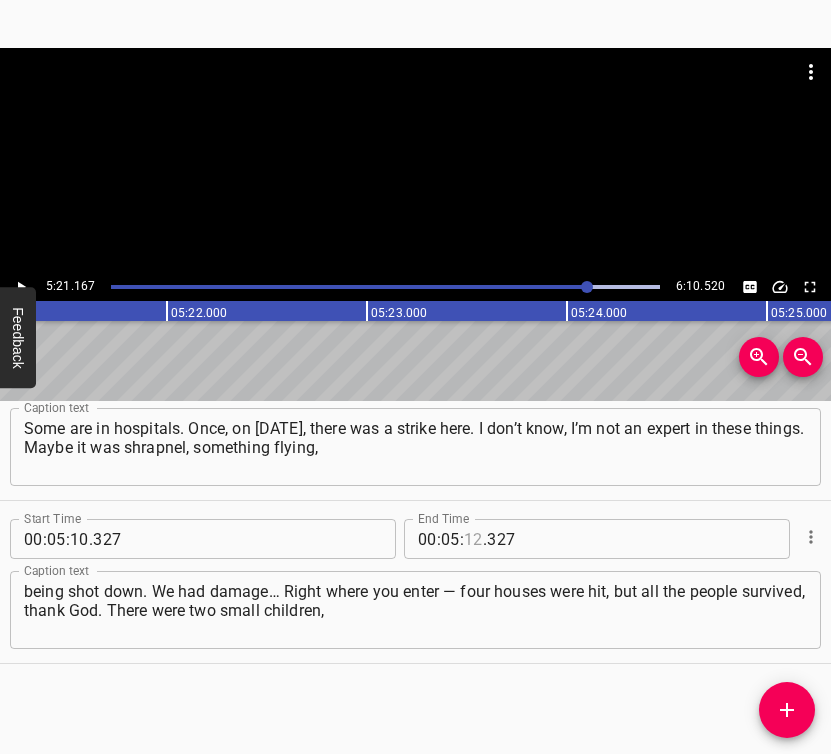 click at bounding box center (473, 539) 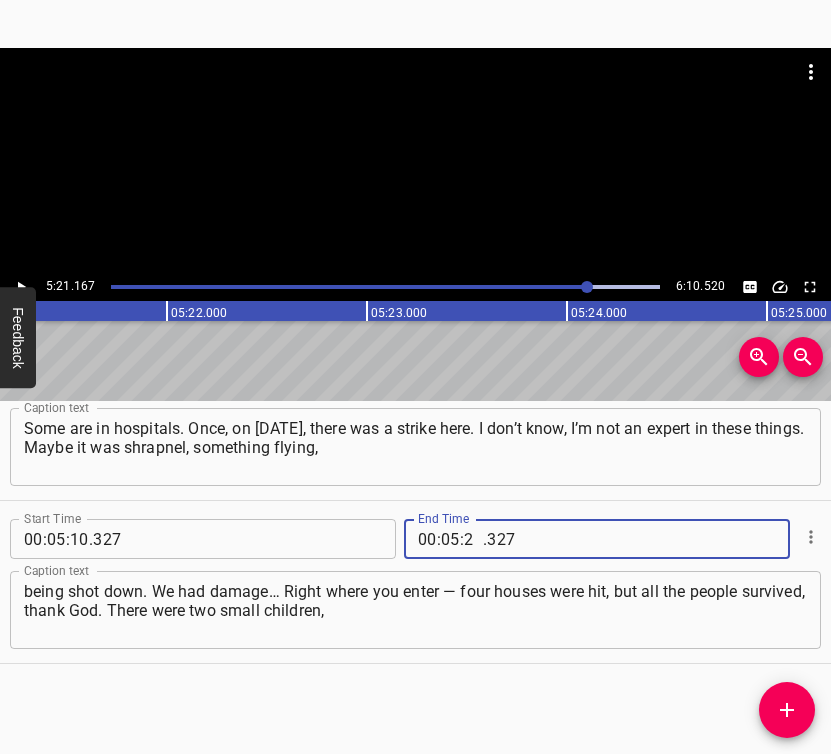 type on "21" 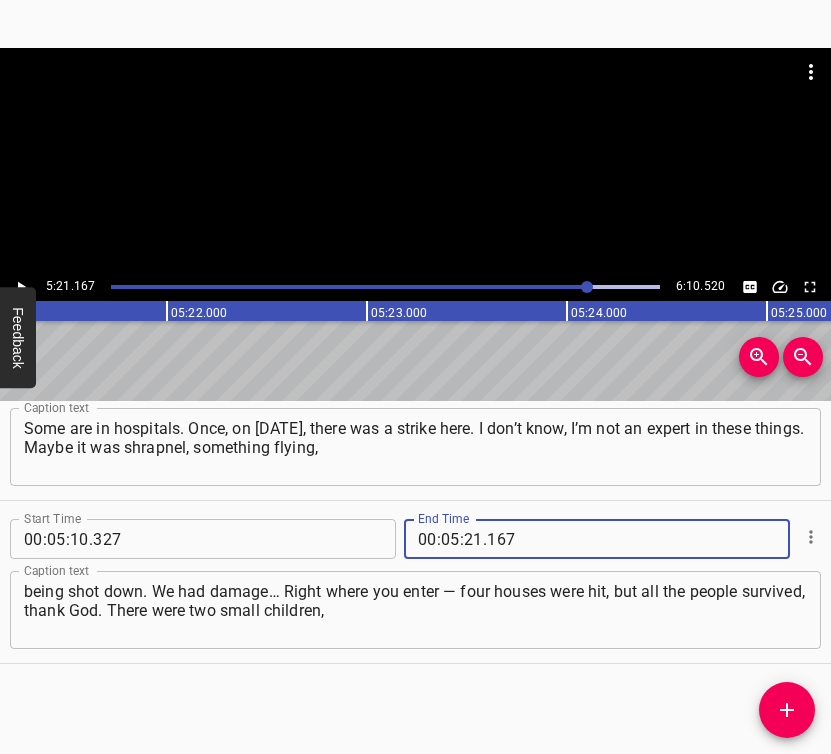 type on "167" 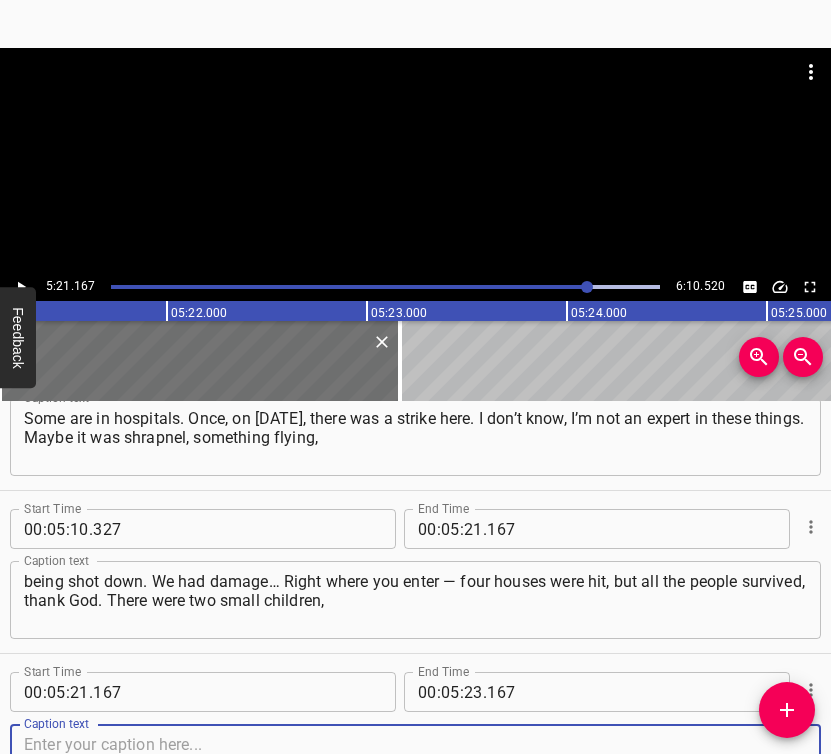 scroll, scrollTop: 4468, scrollLeft: 0, axis: vertical 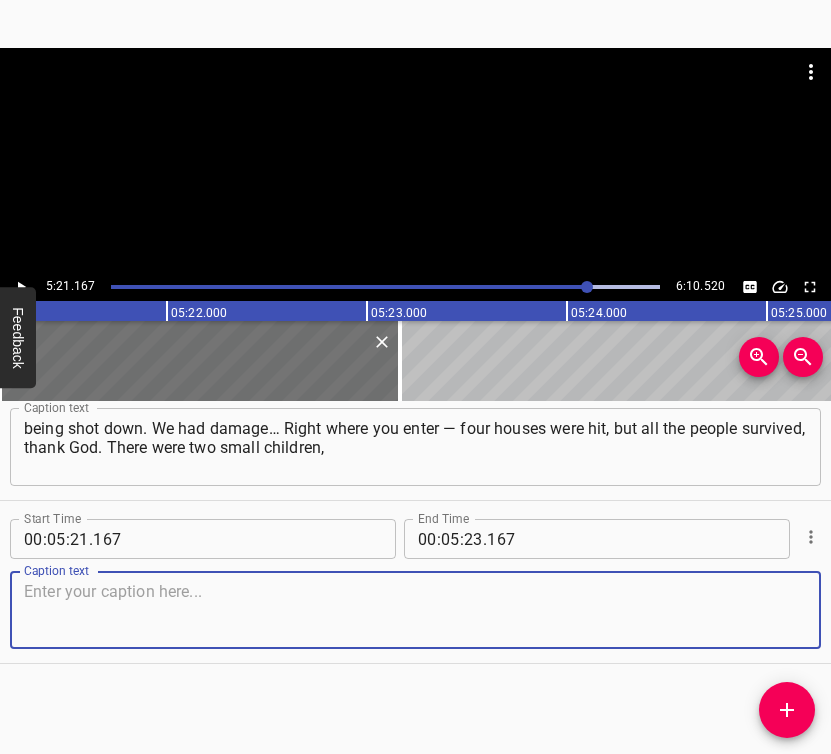 click at bounding box center [415, 610] 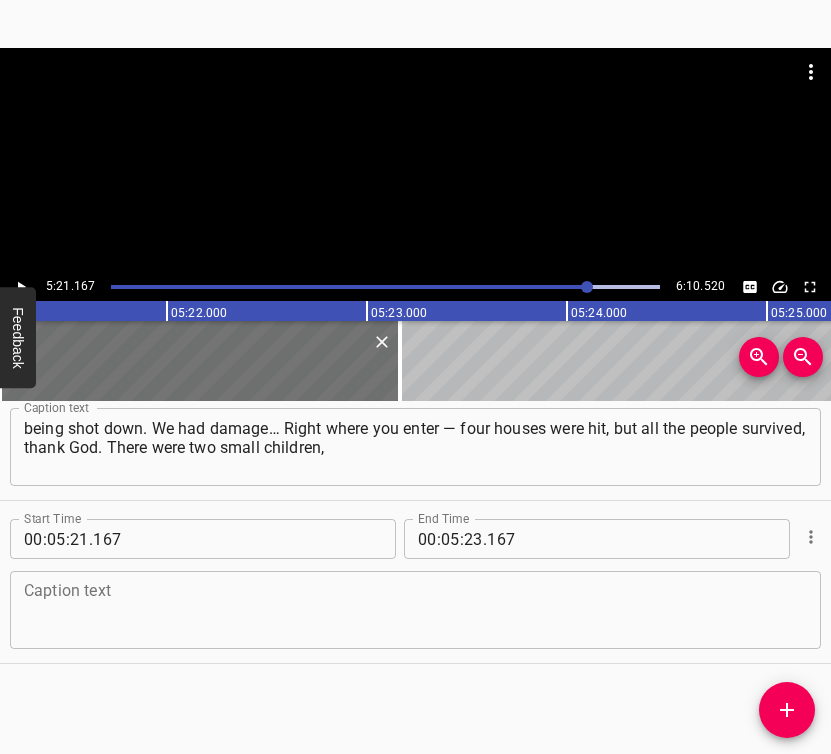 click at bounding box center [415, 610] 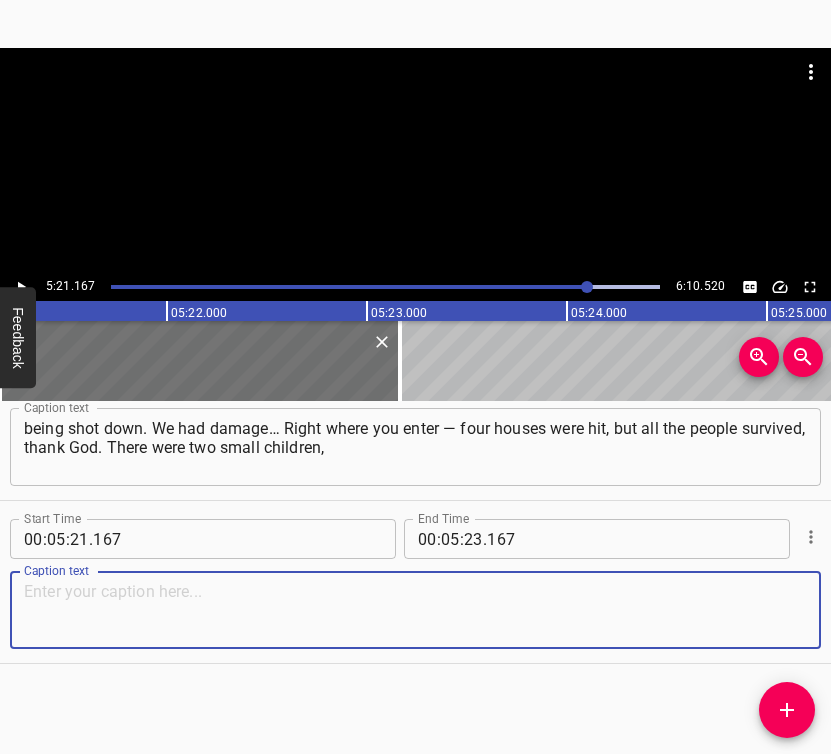 paste on "and everyone survived. We all helped, all pitched in for those people, because they needed a place to live. Someone took them in." 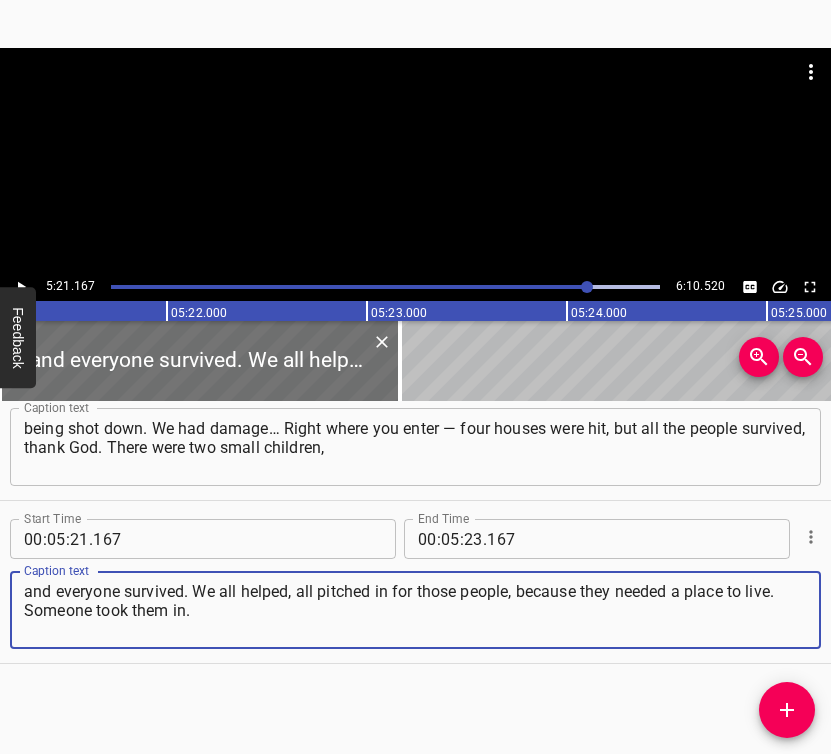 type on "and everyone survived. We all helped, all pitched in for those people, because they needed a place to live. Someone took them in." 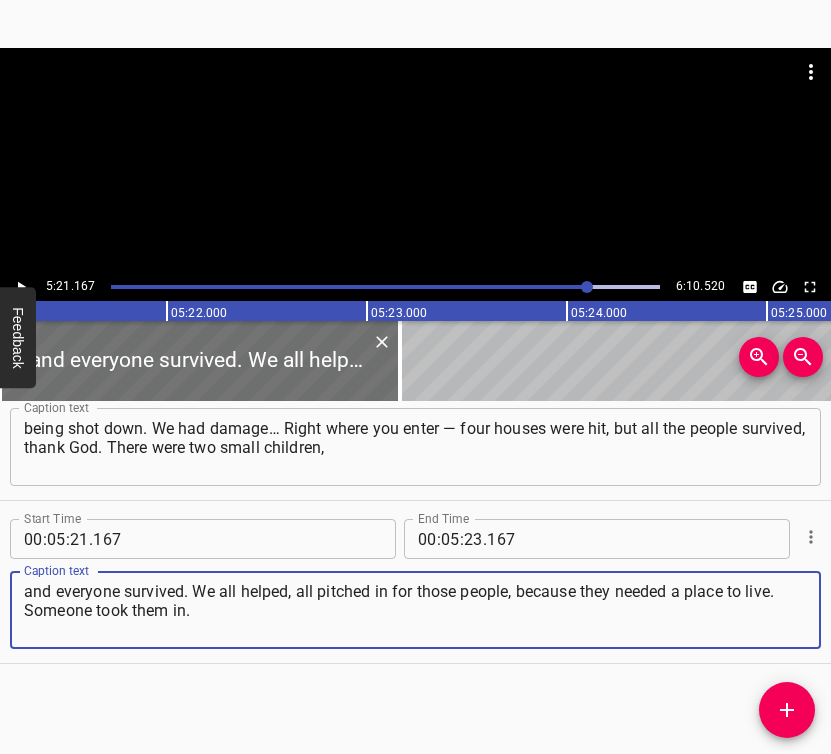 click on "Feedback" at bounding box center [18, 337] 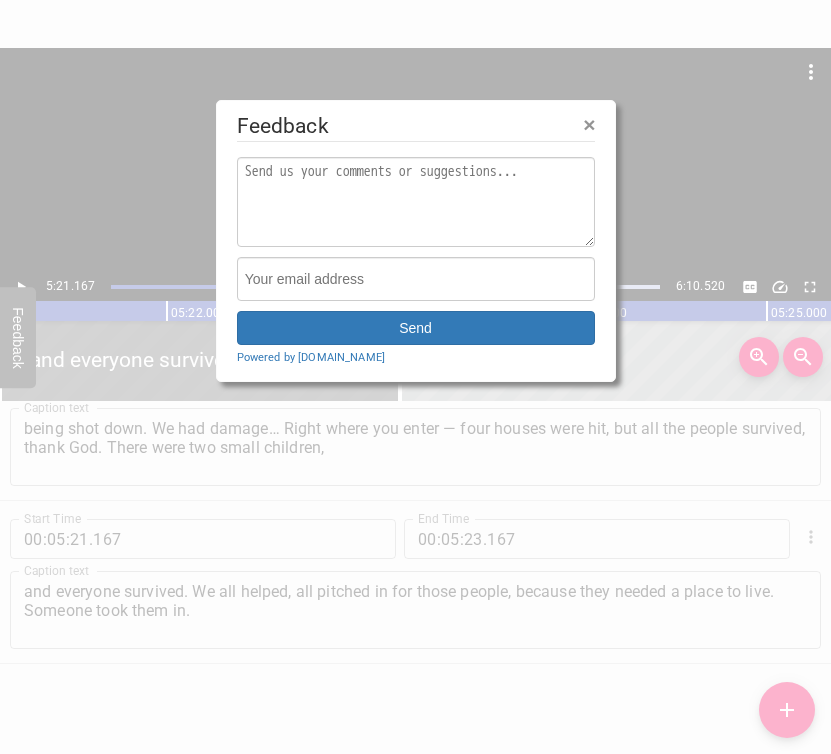 click at bounding box center [415, 377] 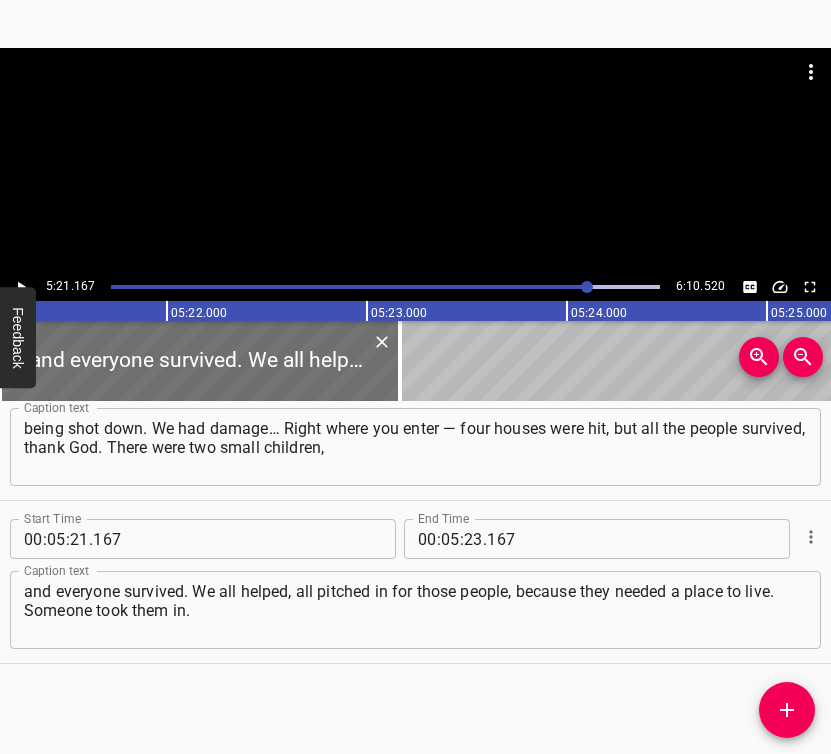click at bounding box center [415, 160] 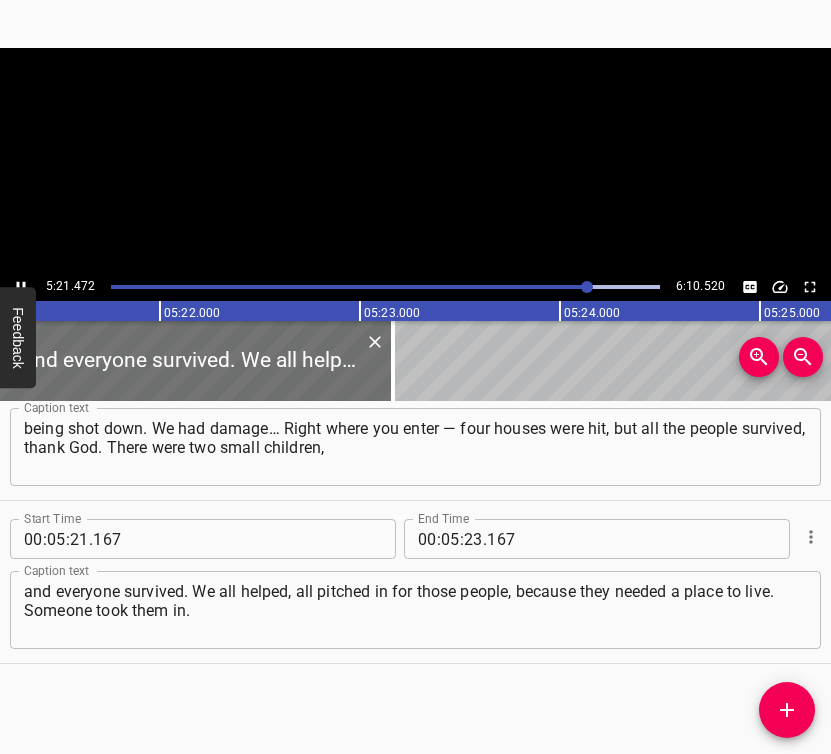 scroll, scrollTop: 0, scrollLeft: 64294, axis: horizontal 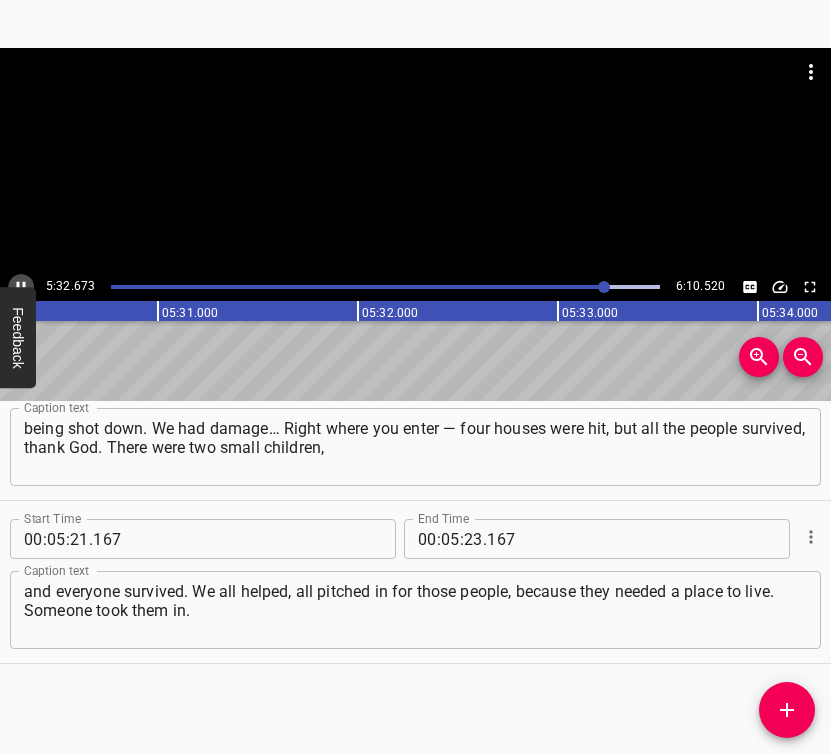 click at bounding box center [21, 287] 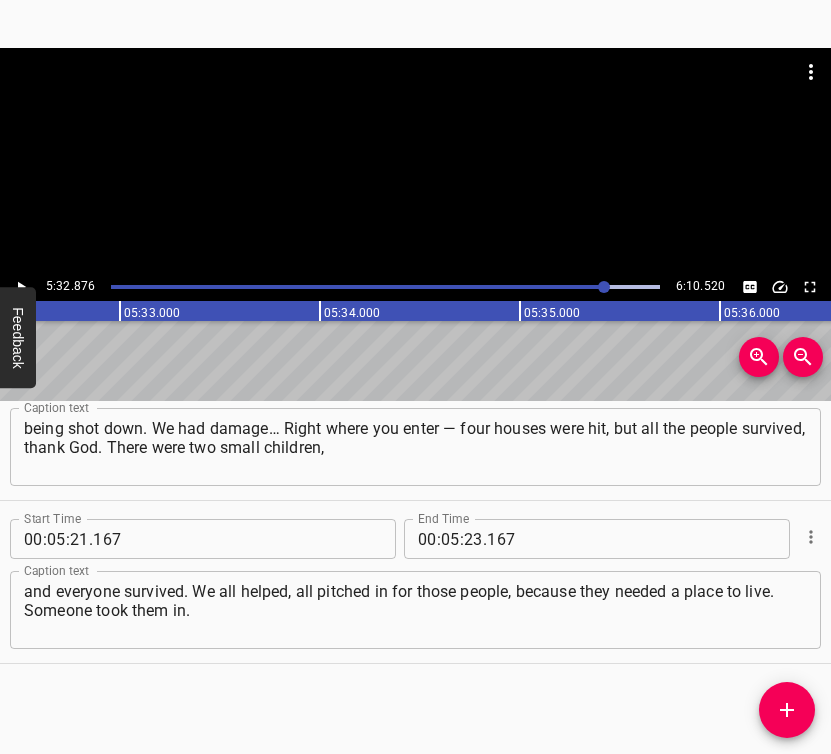 scroll, scrollTop: 0, scrollLeft: 66575, axis: horizontal 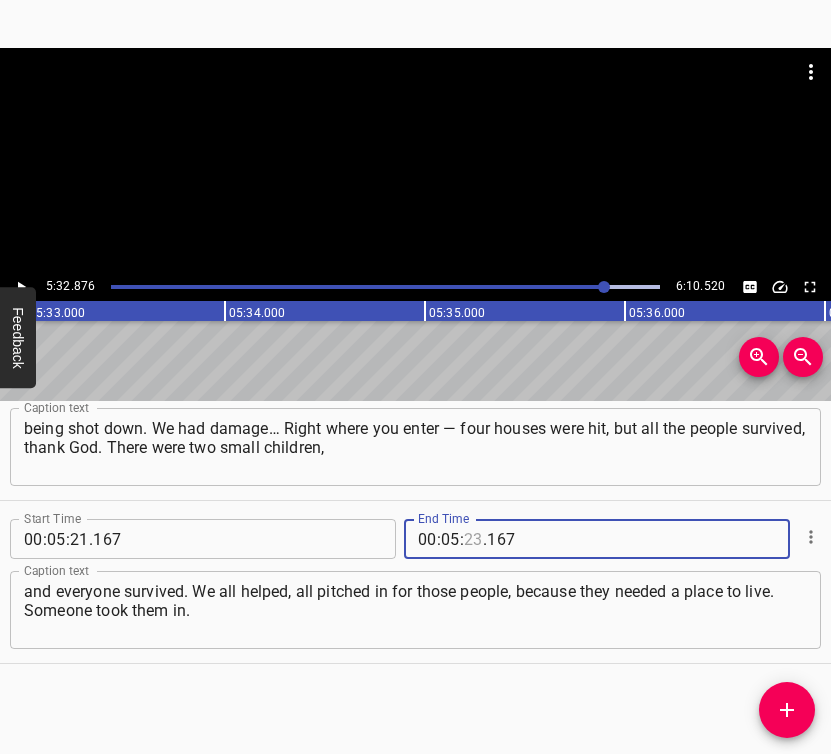 click at bounding box center [473, 539] 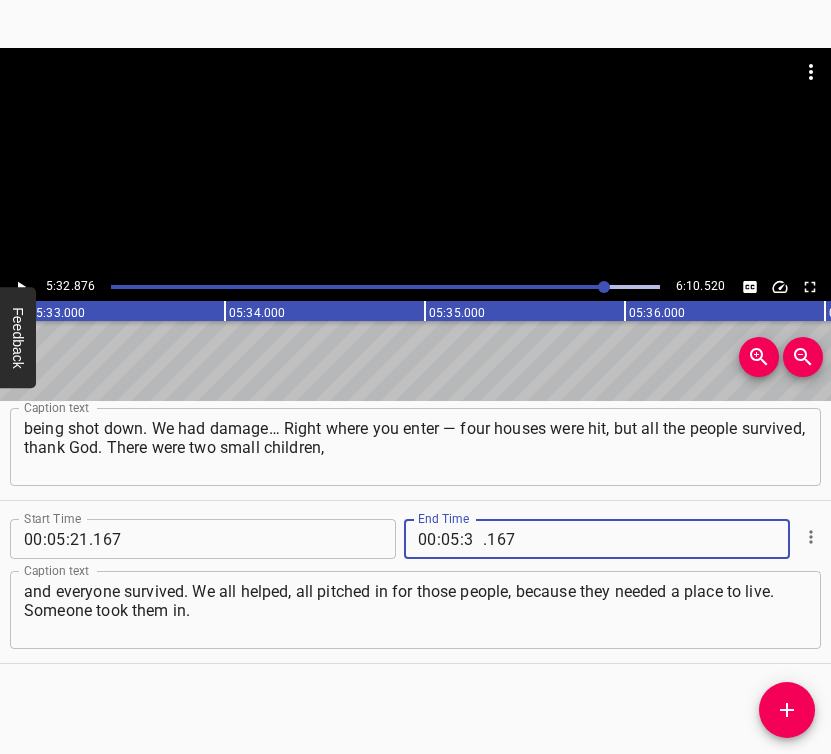 type on "32" 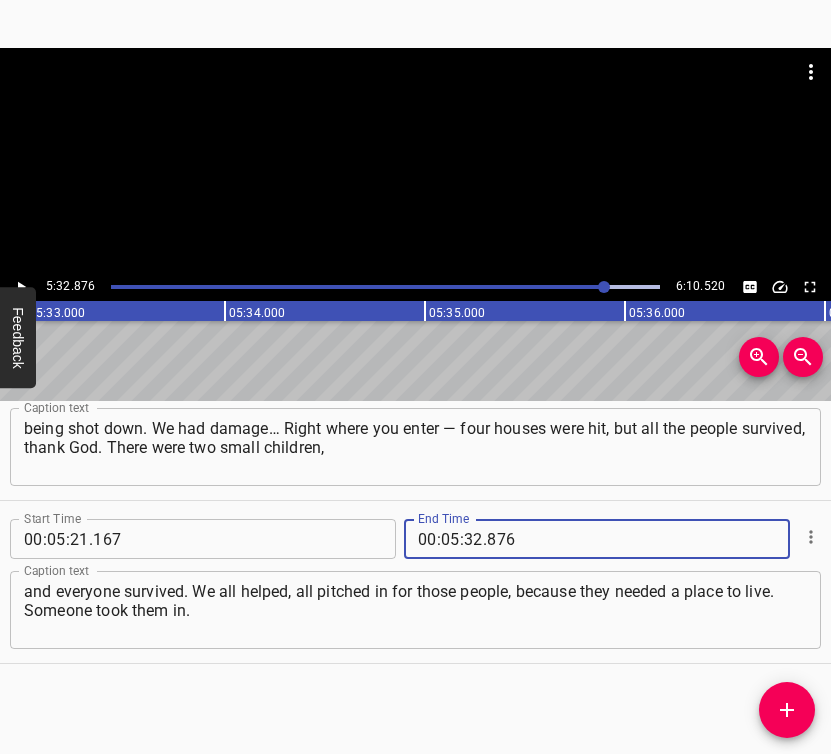 type on "876" 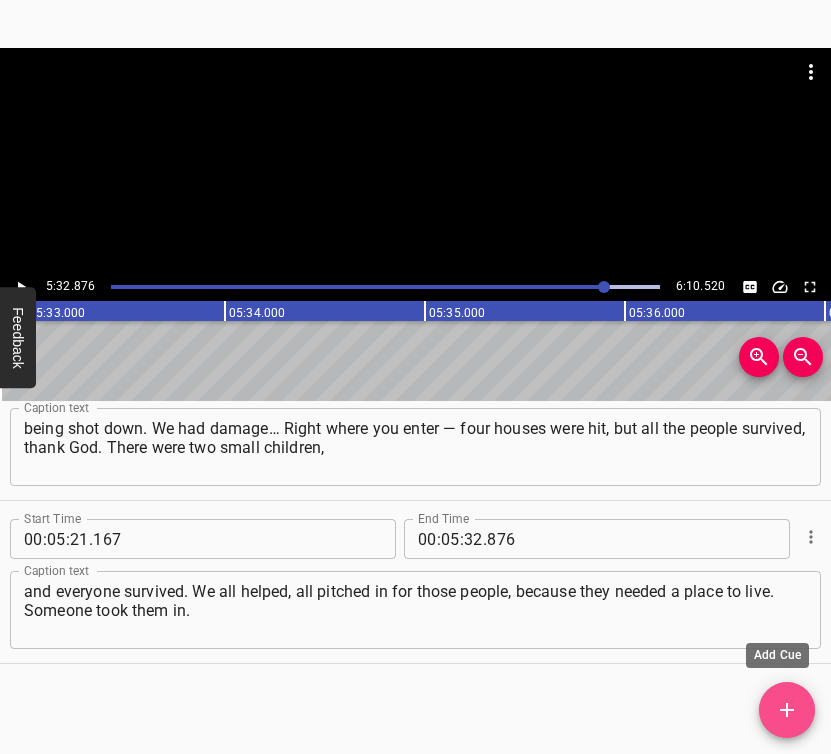 click 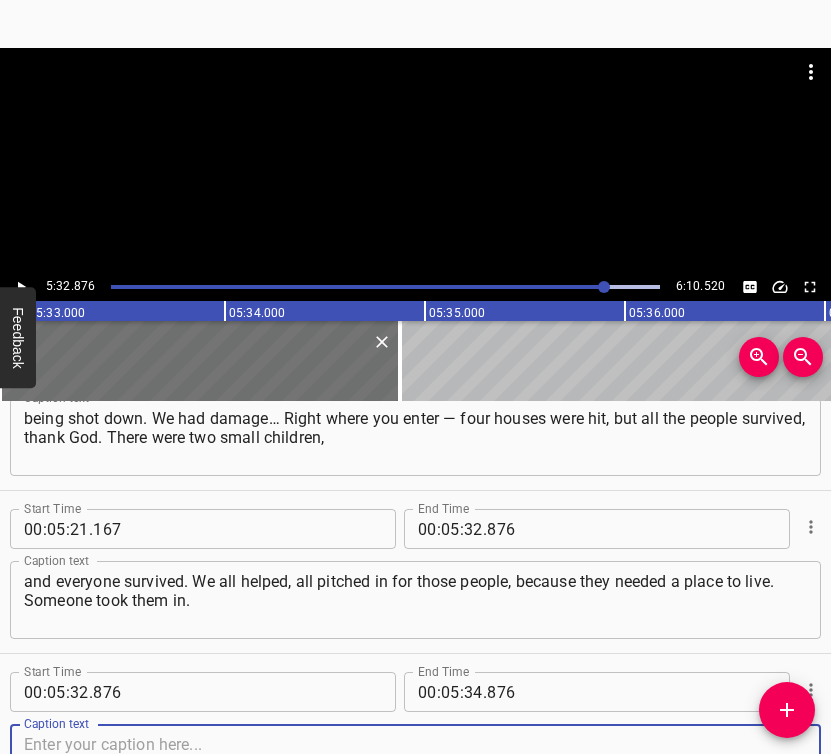 scroll, scrollTop: 4631, scrollLeft: 0, axis: vertical 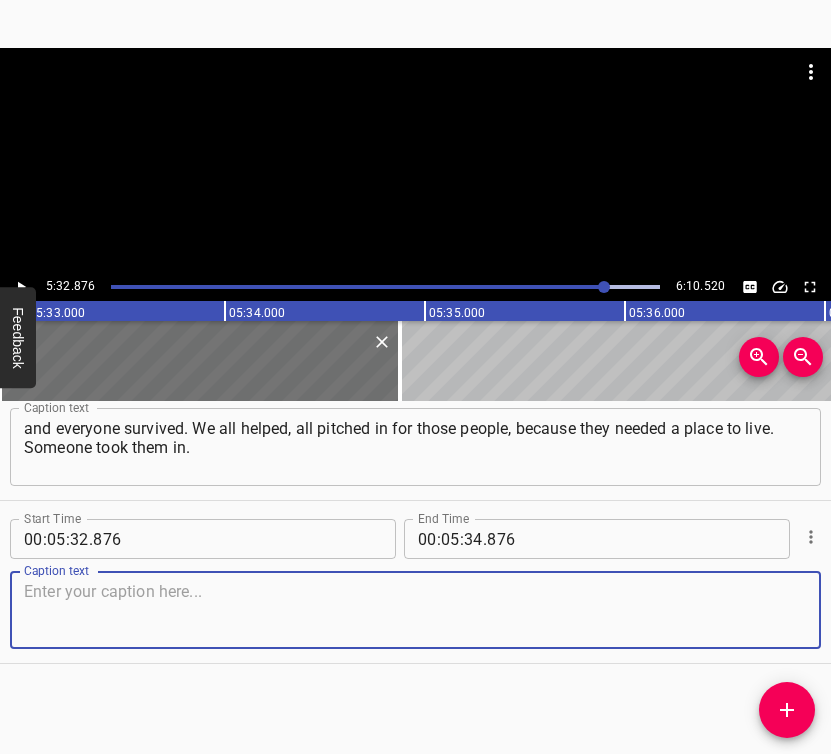 click at bounding box center [415, 610] 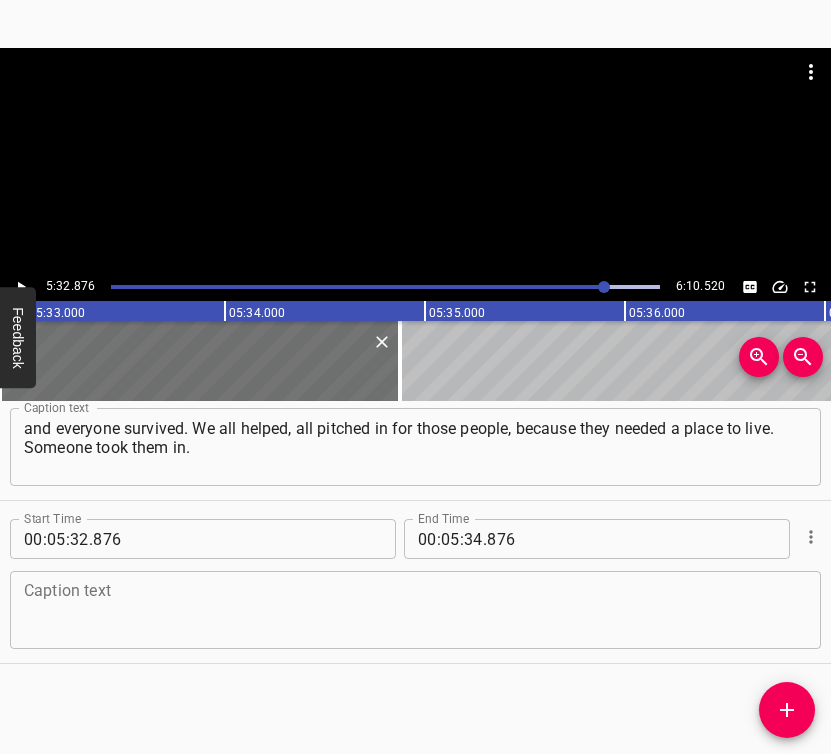click at bounding box center (415, 610) 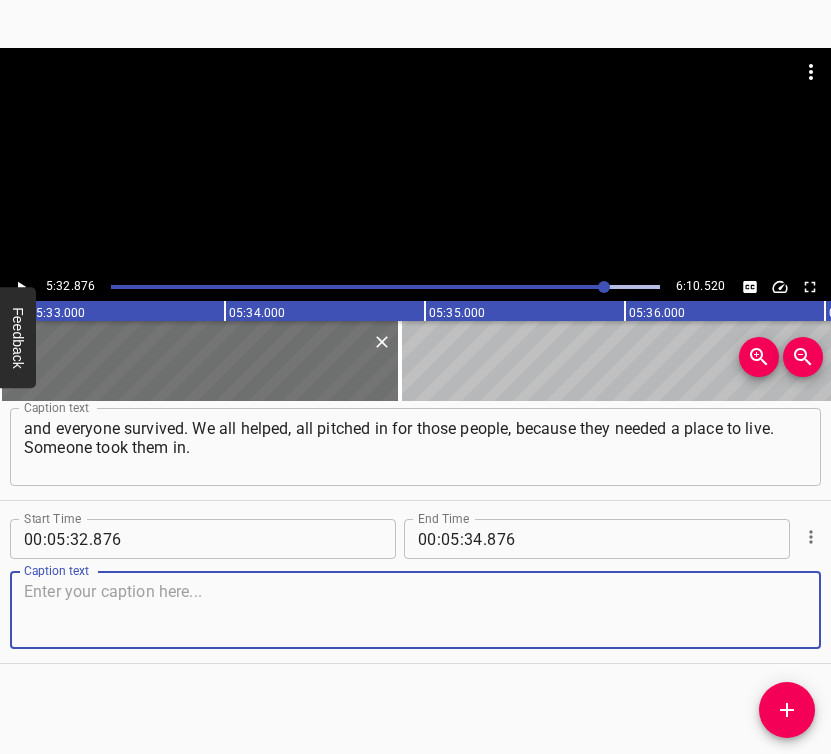 paste on "Now things are a bit better for them, the state helped. If I can put it that way… You know what keeps me going? Anger. Anger at them, at those beasts." 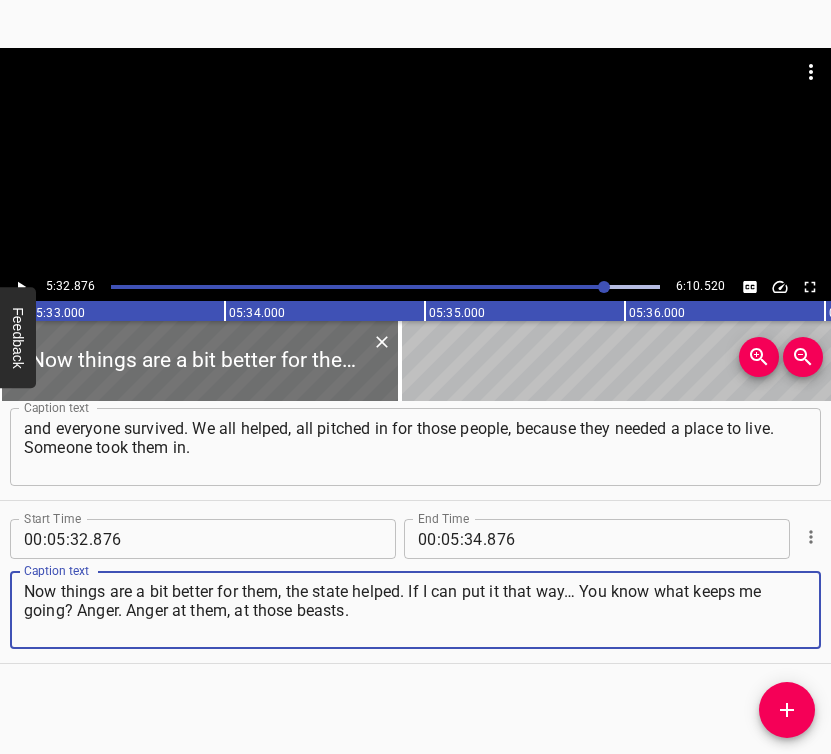 type on "Now things are a bit better for them, the state helped. If I can put it that way… You know what keeps me going? Anger. Anger at them, at those beasts." 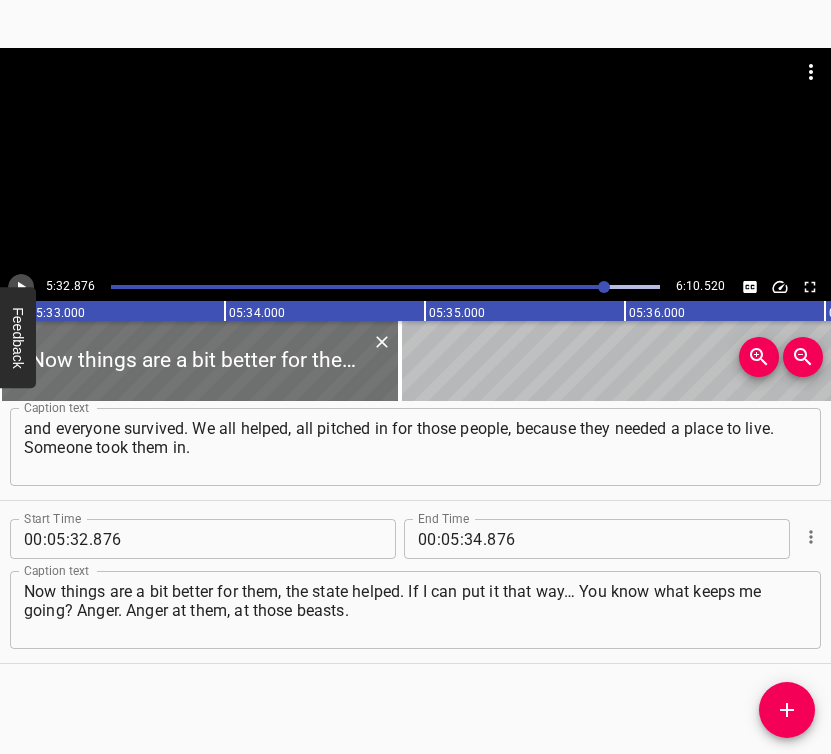 click at bounding box center (21, 287) 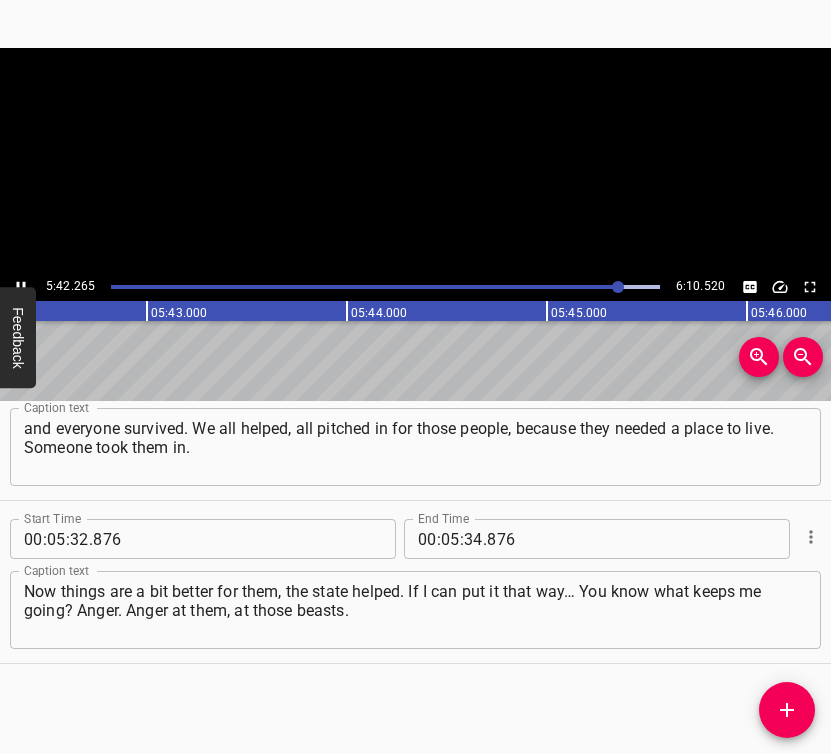 click at bounding box center (21, 287) 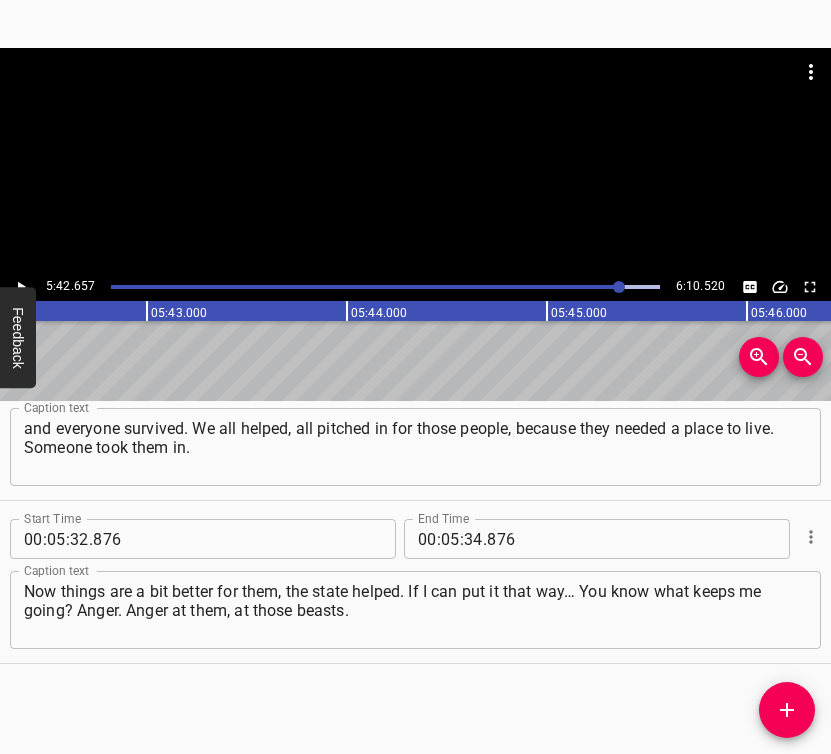 scroll, scrollTop: 0, scrollLeft: 68531, axis: horizontal 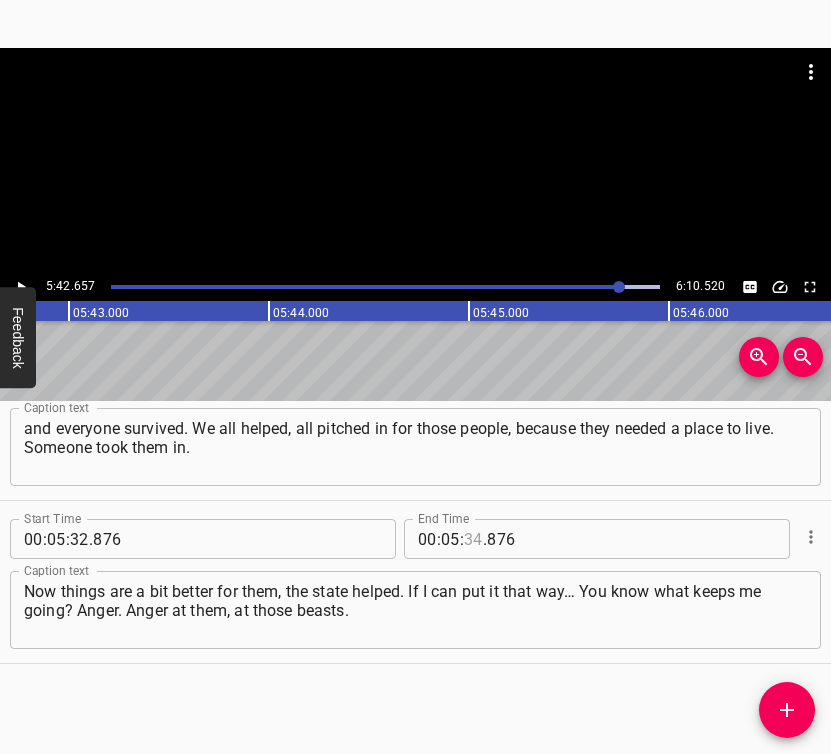 click at bounding box center (473, 539) 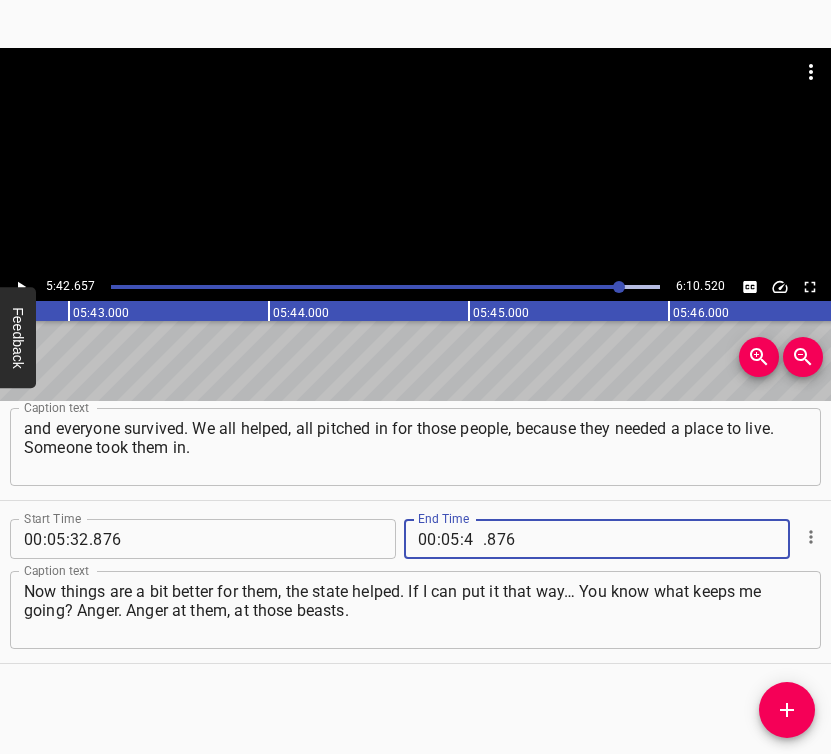 type on "42" 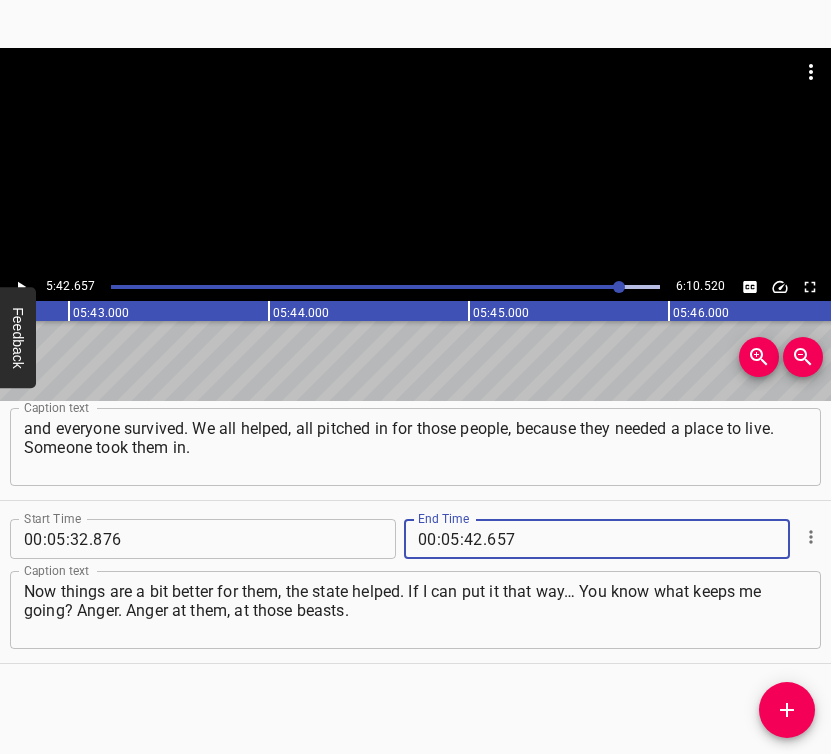 type on "657" 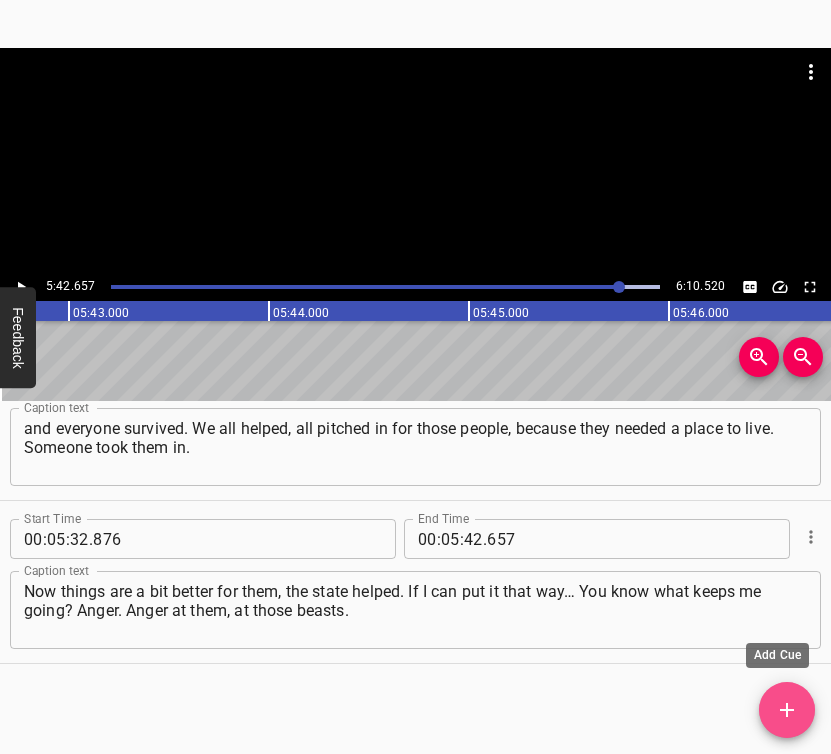 click 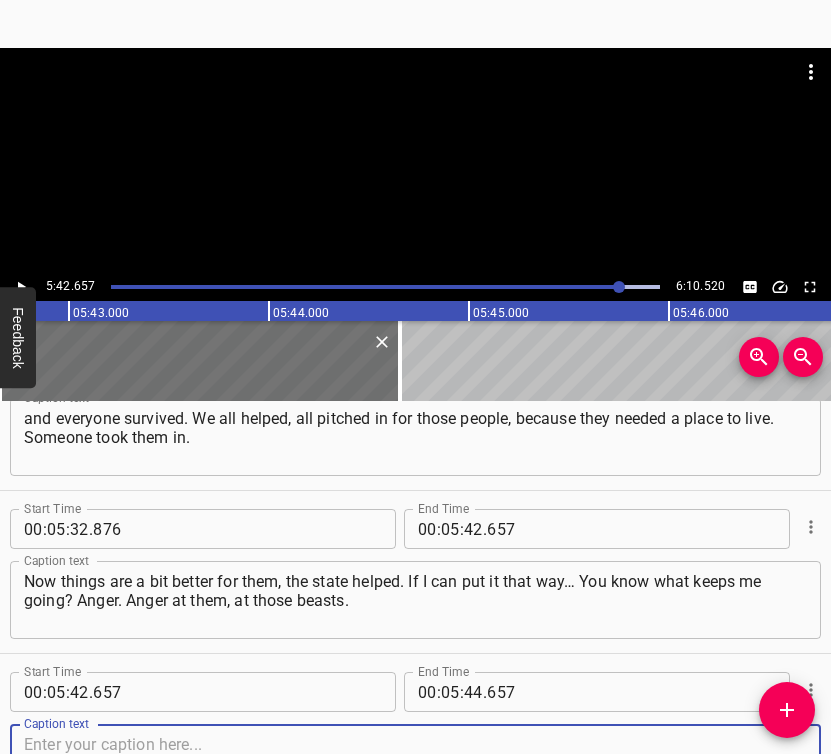 scroll, scrollTop: 4794, scrollLeft: 0, axis: vertical 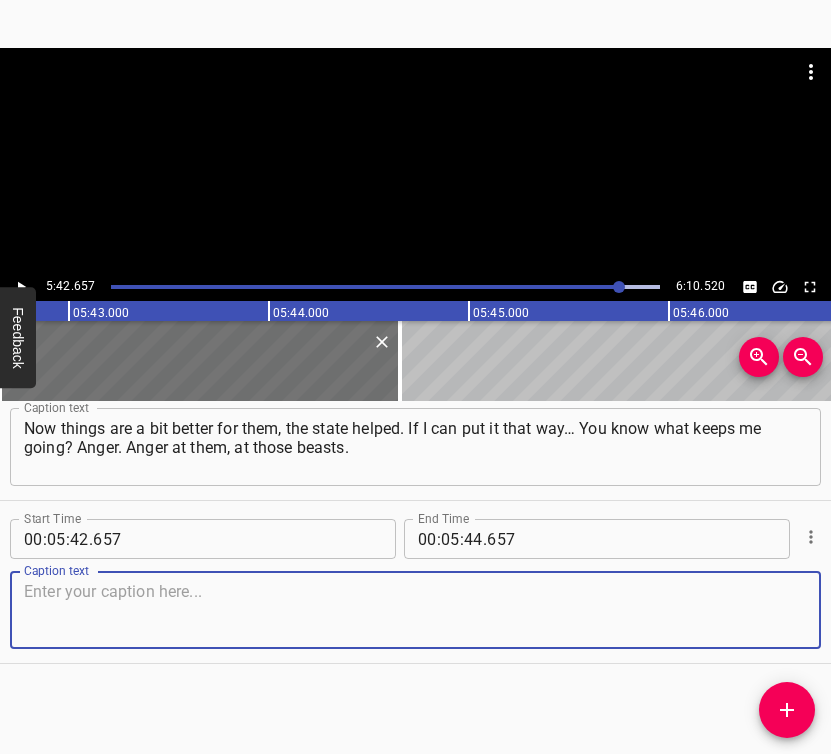 drag, startPoint x: 759, startPoint y: 624, endPoint x: 824, endPoint y: 596, distance: 70.77429 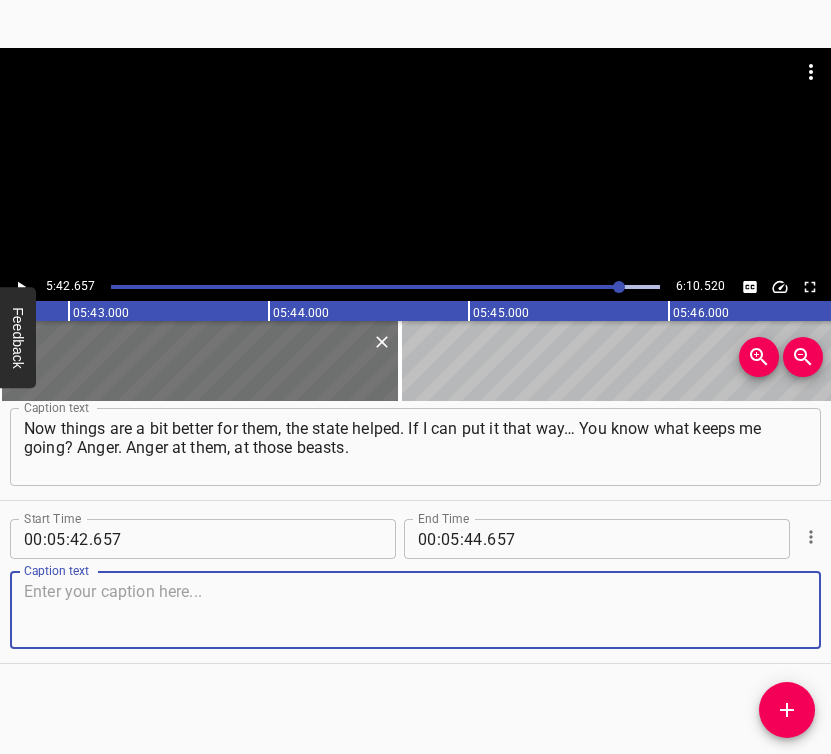 click at bounding box center [415, 610] 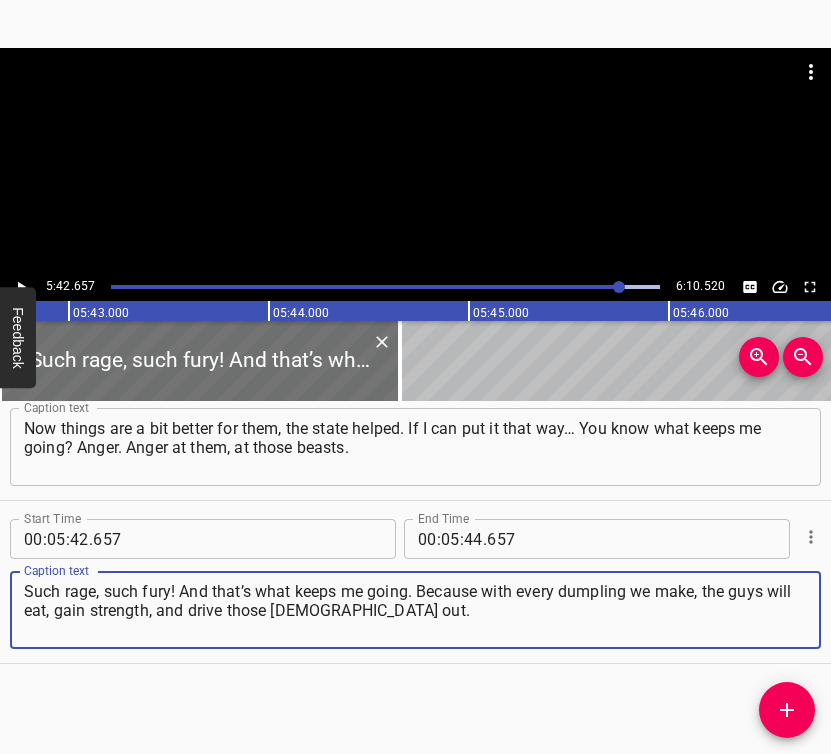 type on "Such rage, such fury! And that’s what keeps me going. Because with every dumpling we make, the guys will eat, gain strength, and drive those [DEMOGRAPHIC_DATA] out." 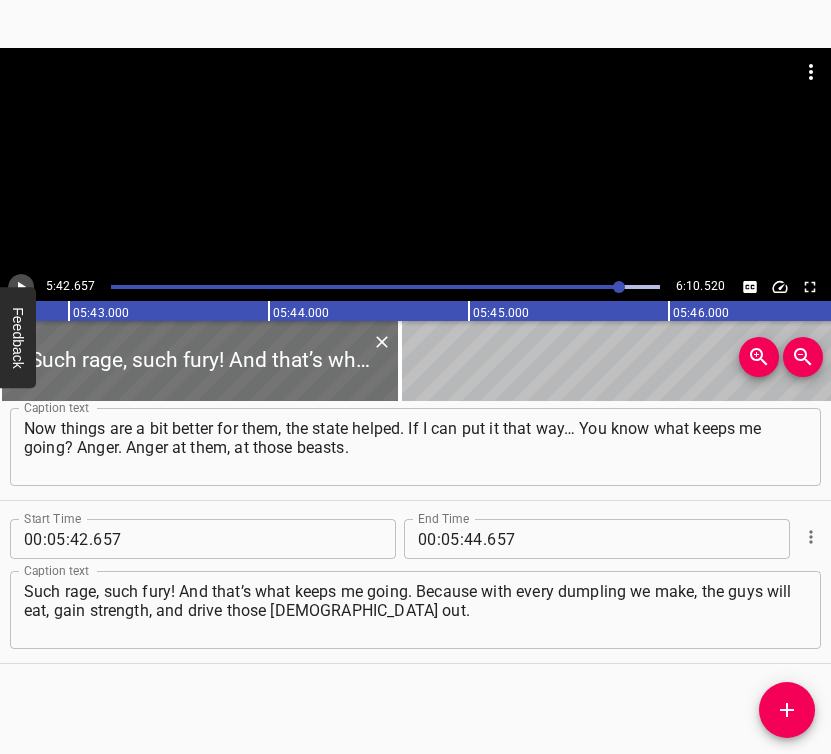 click 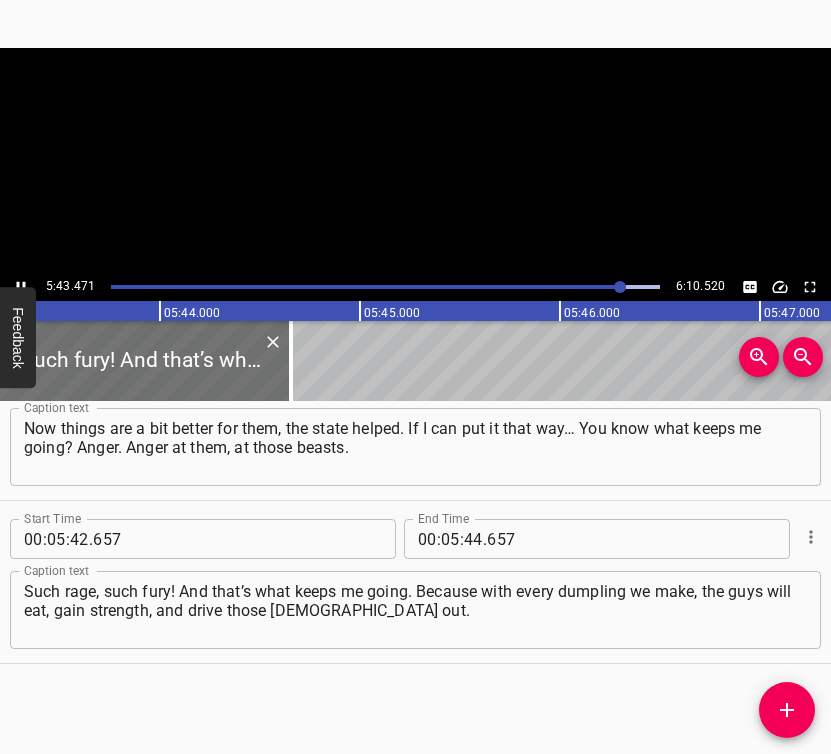 scroll, scrollTop: 0, scrollLeft: 68694, axis: horizontal 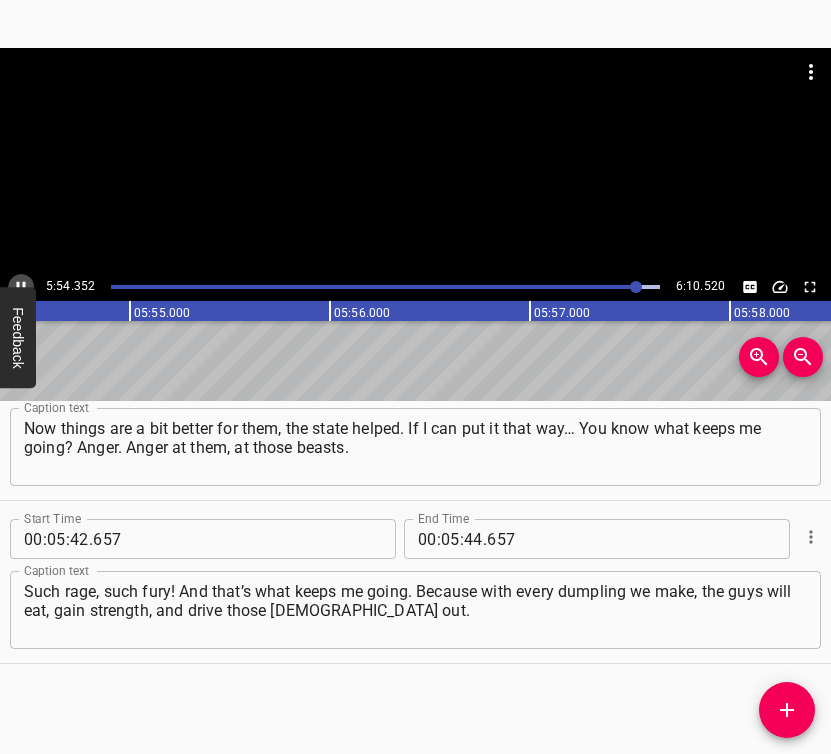 click 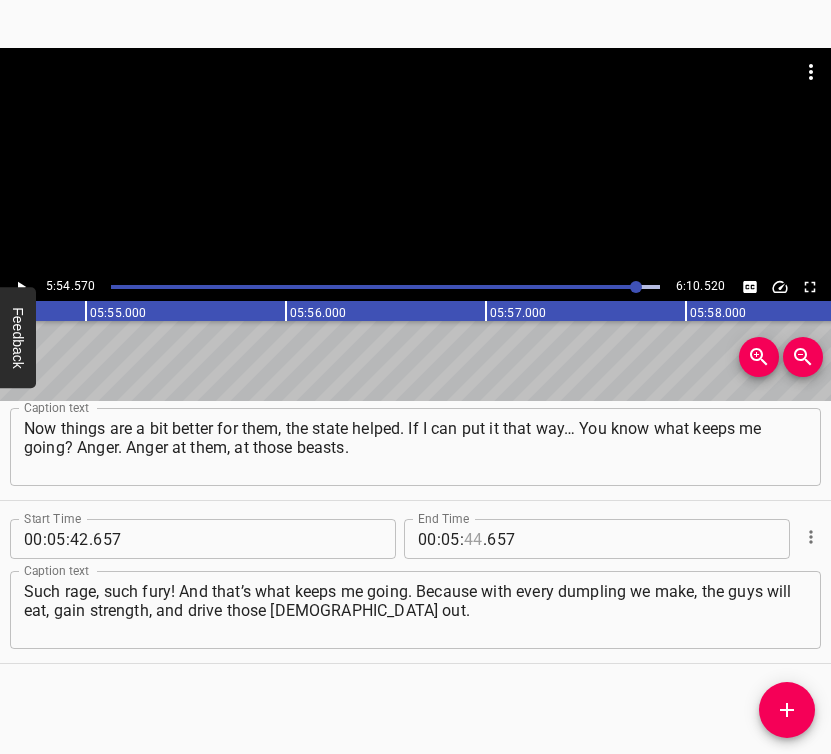 click at bounding box center (473, 539) 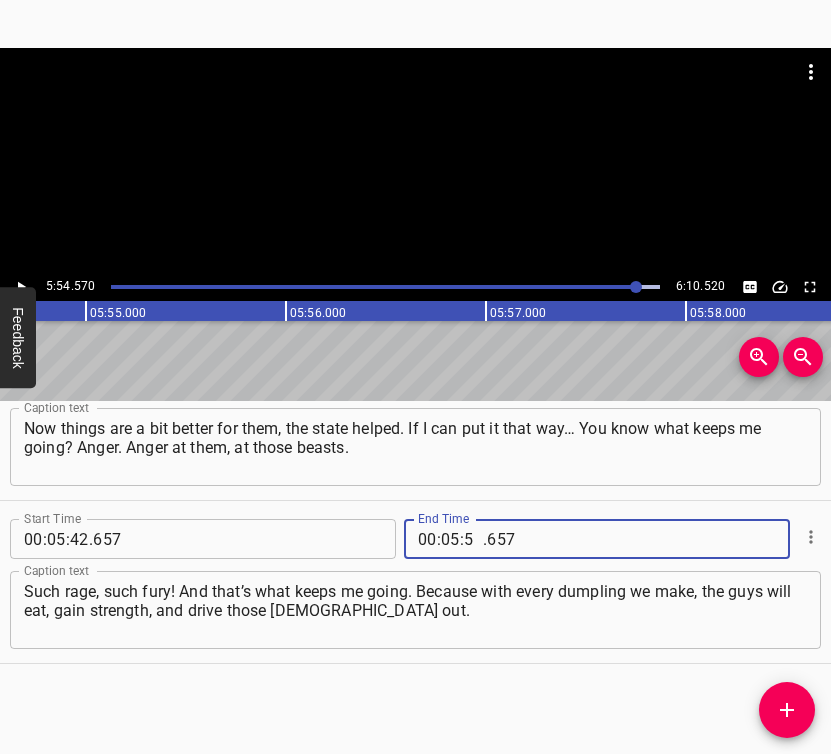 type on "54" 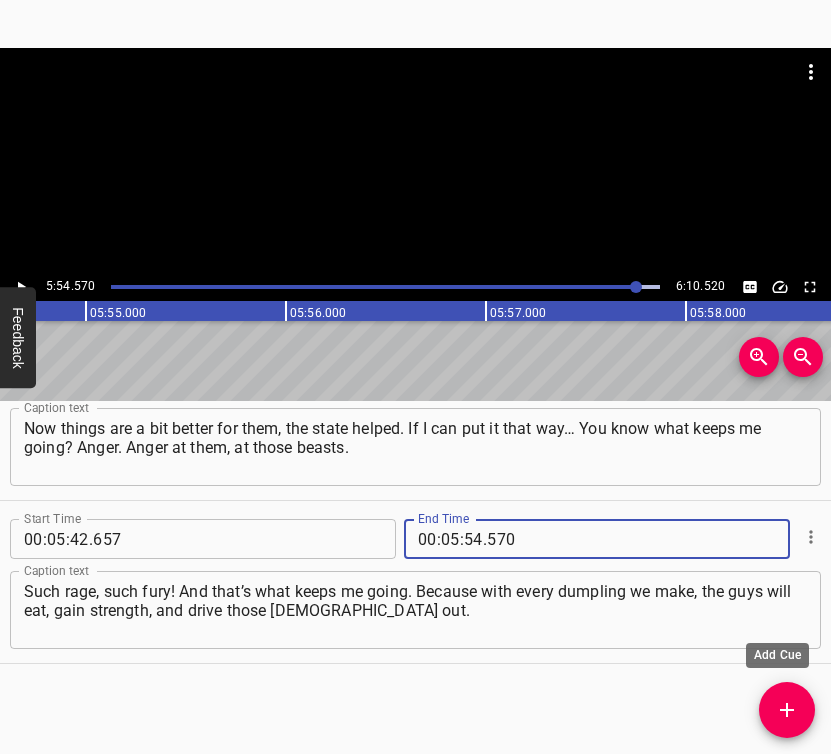type on "570" 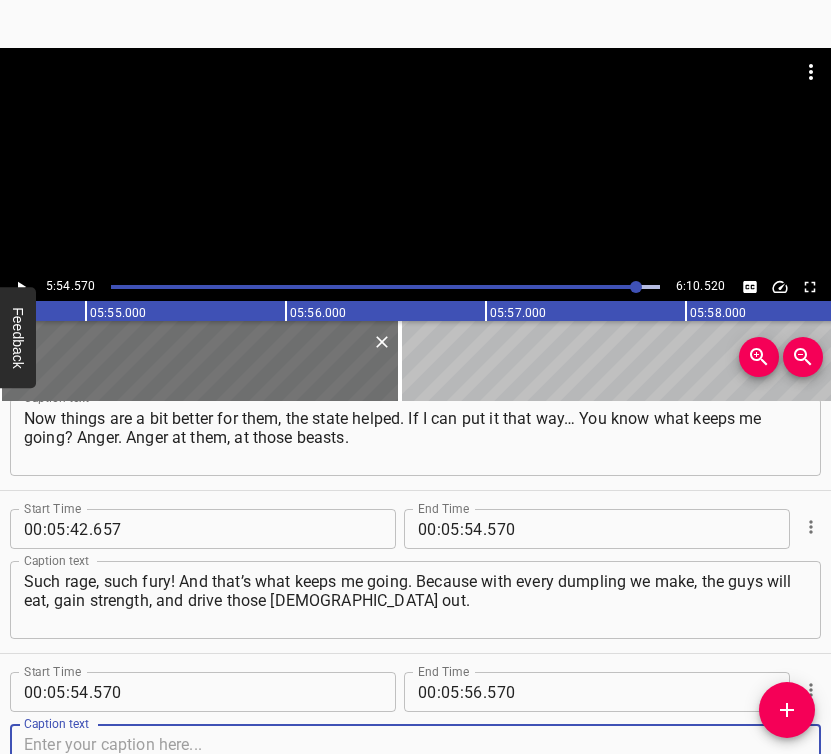 scroll, scrollTop: 4957, scrollLeft: 0, axis: vertical 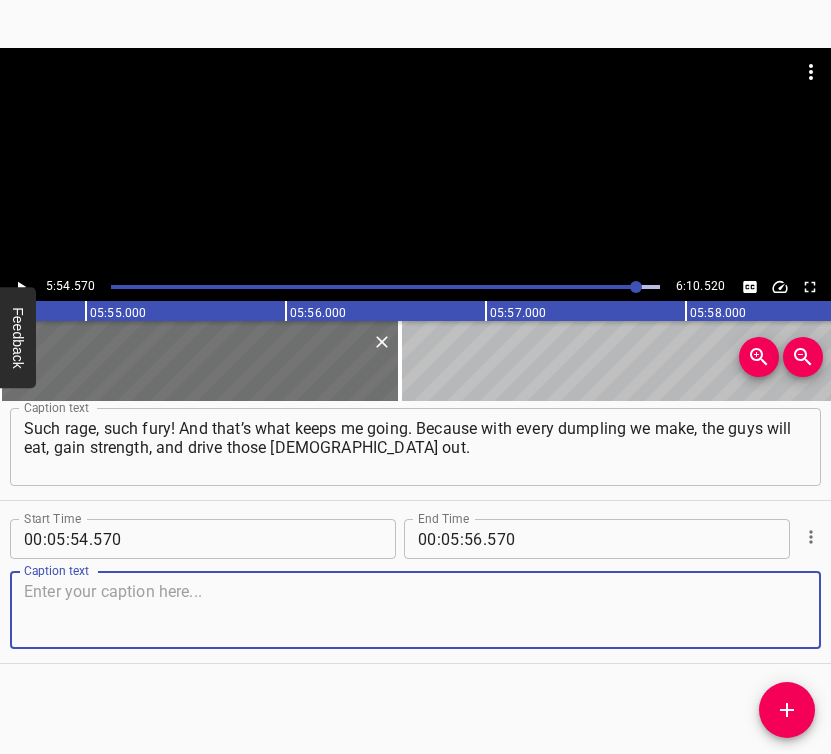 click at bounding box center [415, 610] 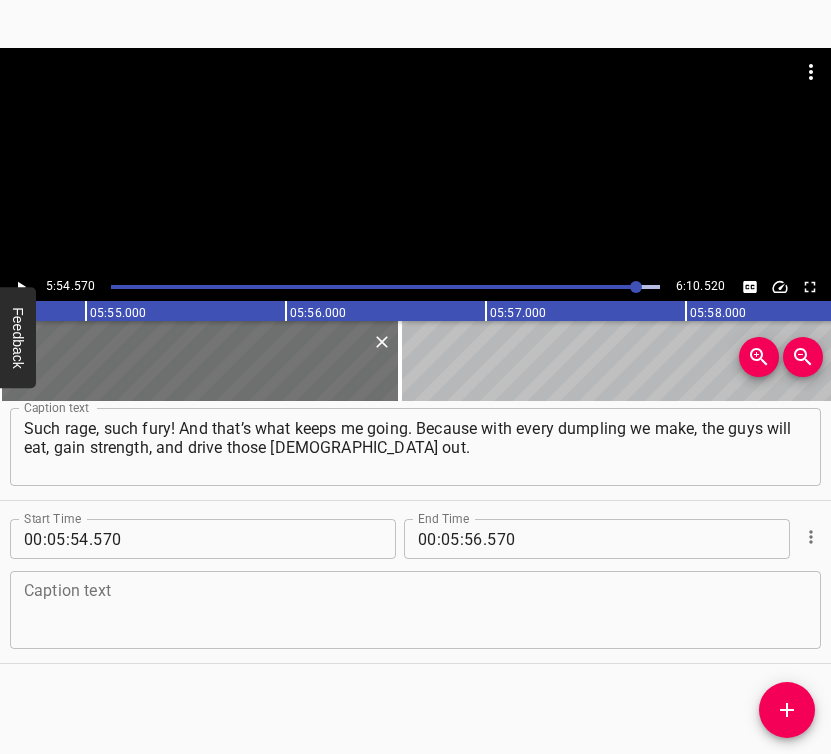 click at bounding box center (415, 610) 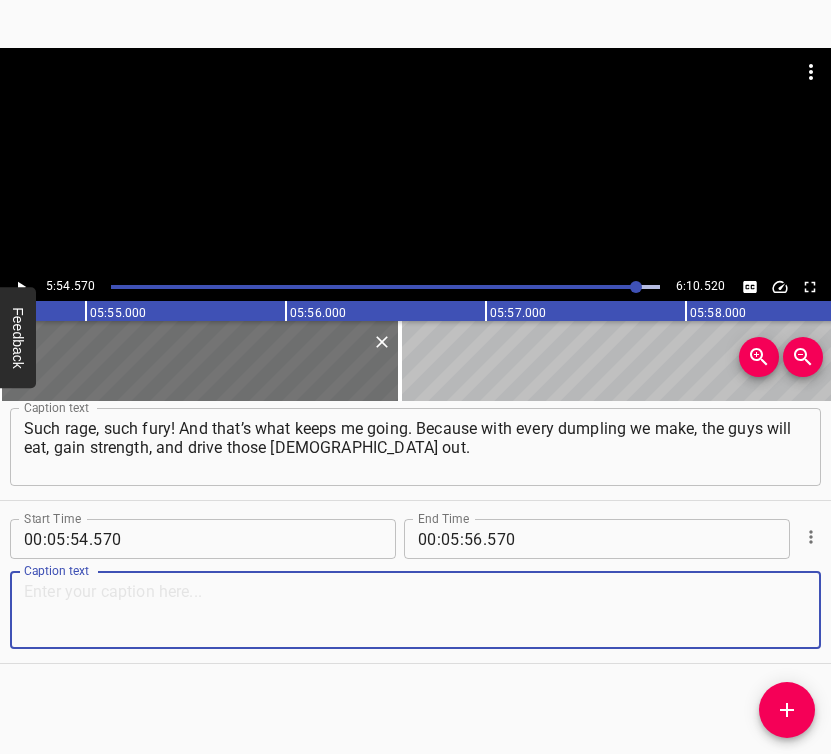 paste on "They’ll just destroy them. They must be destroyed on this land, so that not a single one is left — that’s probably what keeps me going." 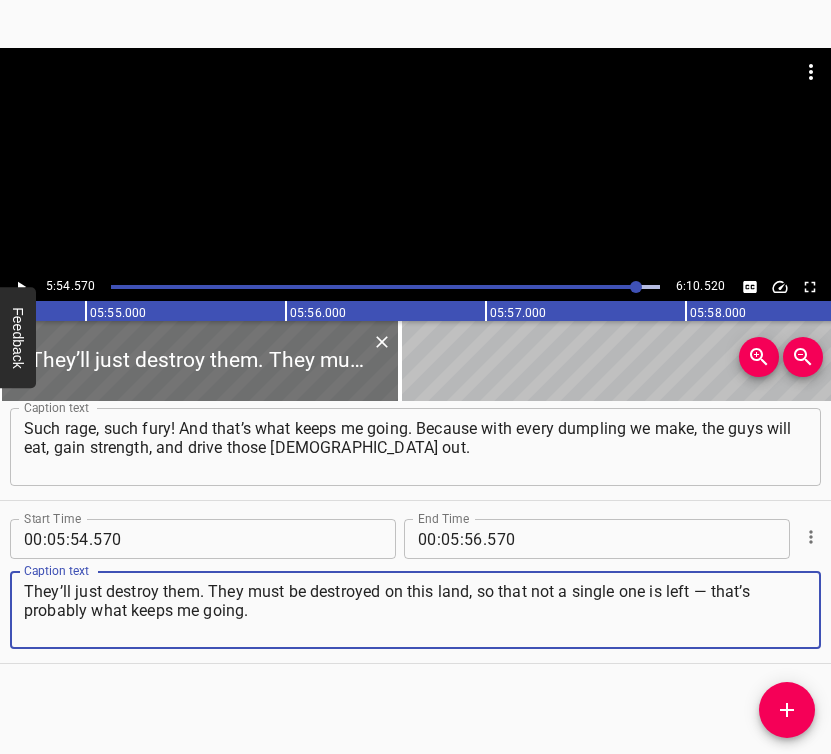 type on "They’ll just destroy them. They must be destroyed on this land, so that not a single one is left — that’s probably what keeps me going." 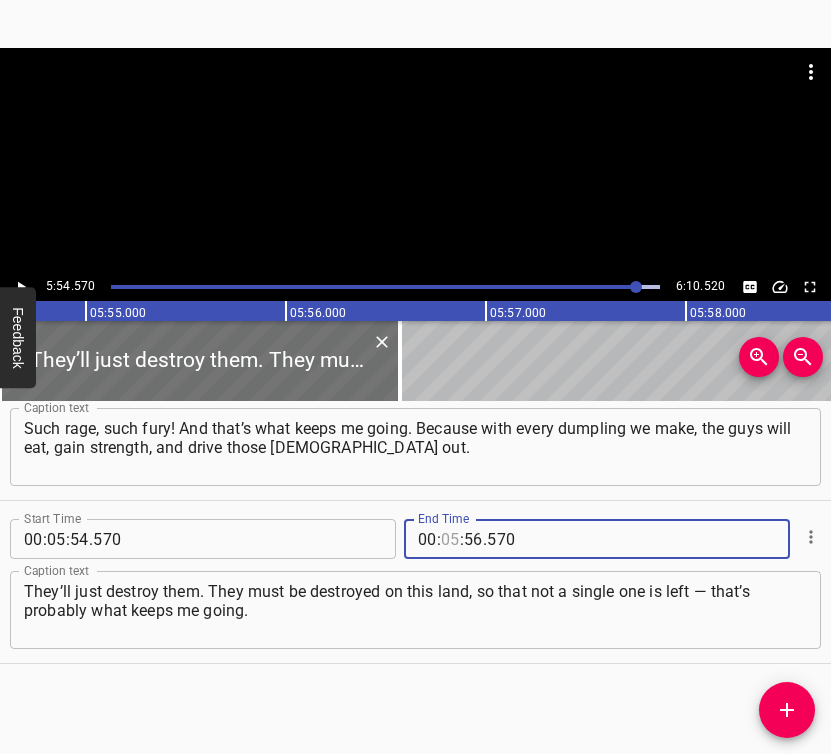 click at bounding box center (450, 539) 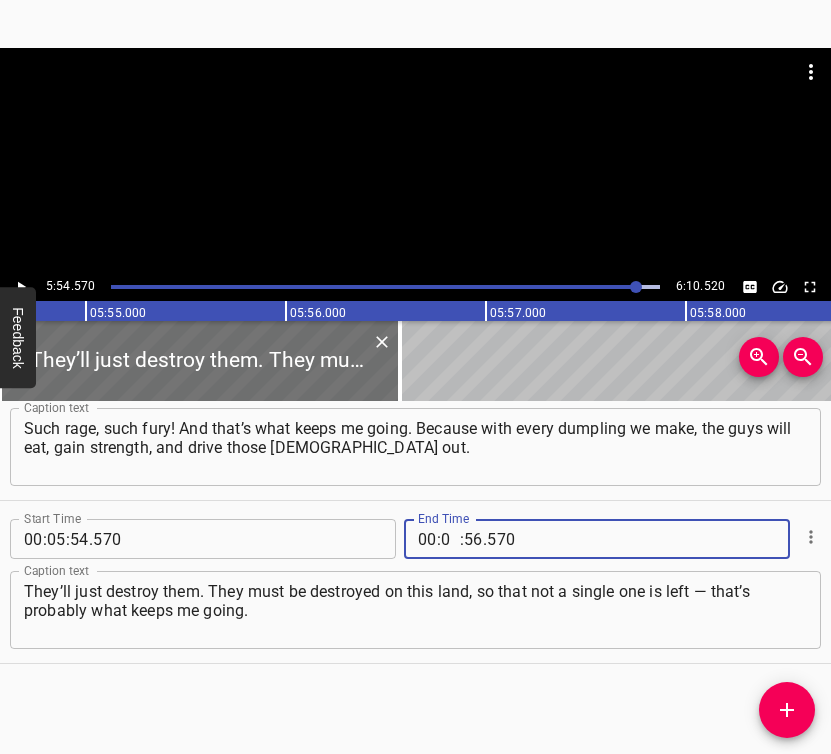 type on "06" 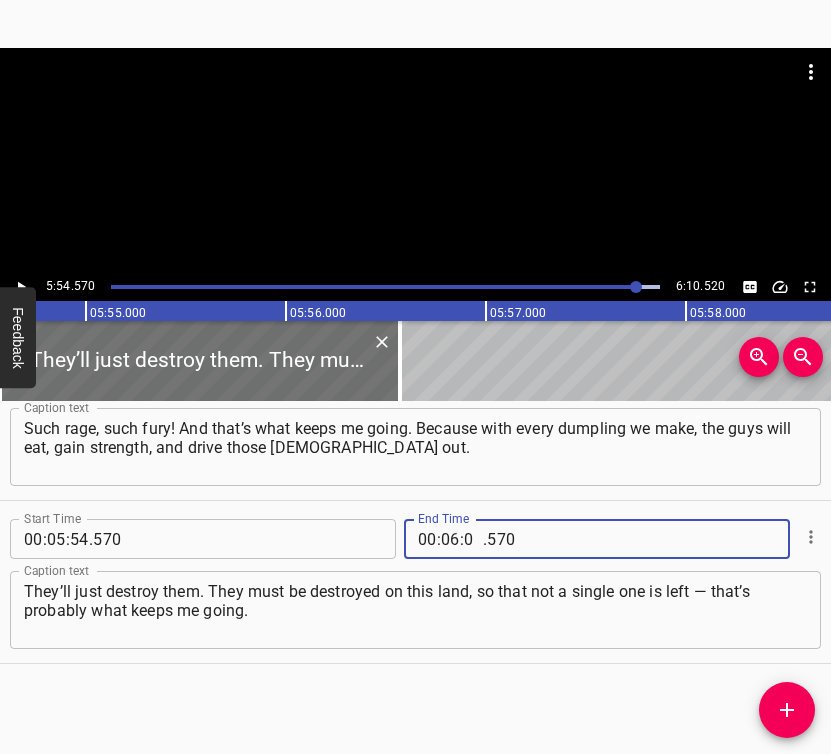 type on "00" 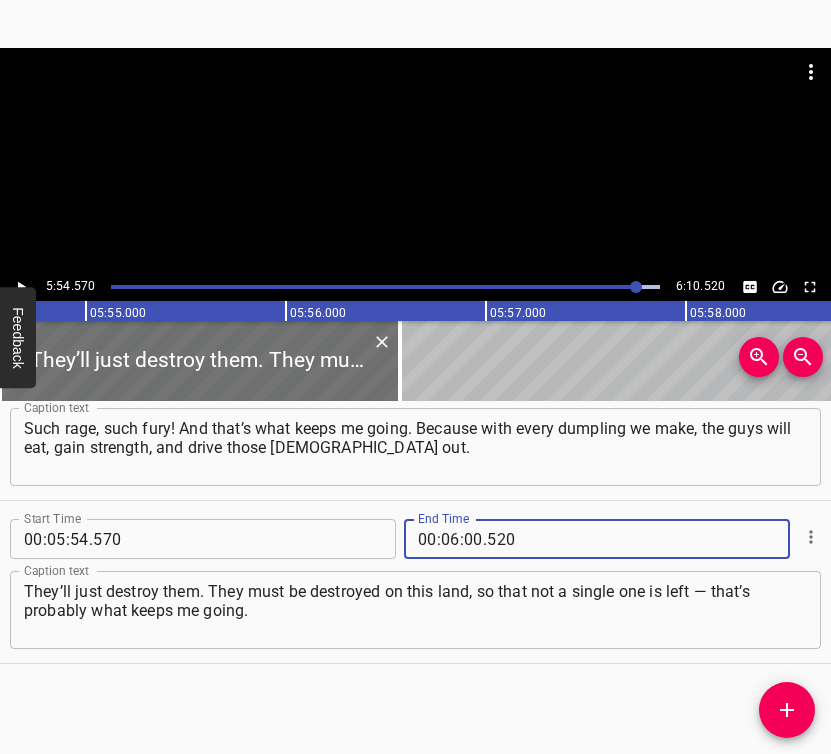 type on "520" 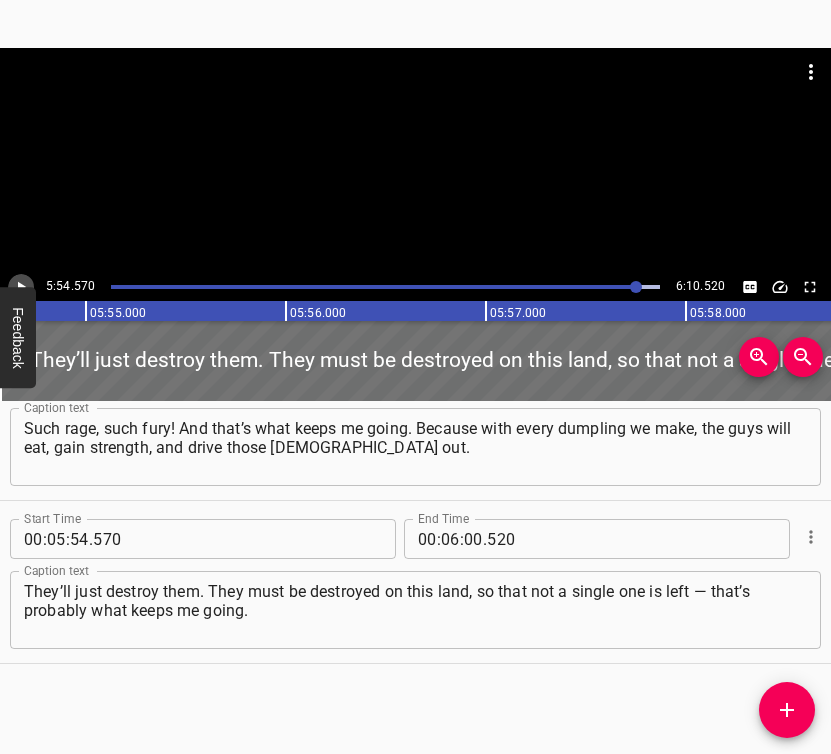 click 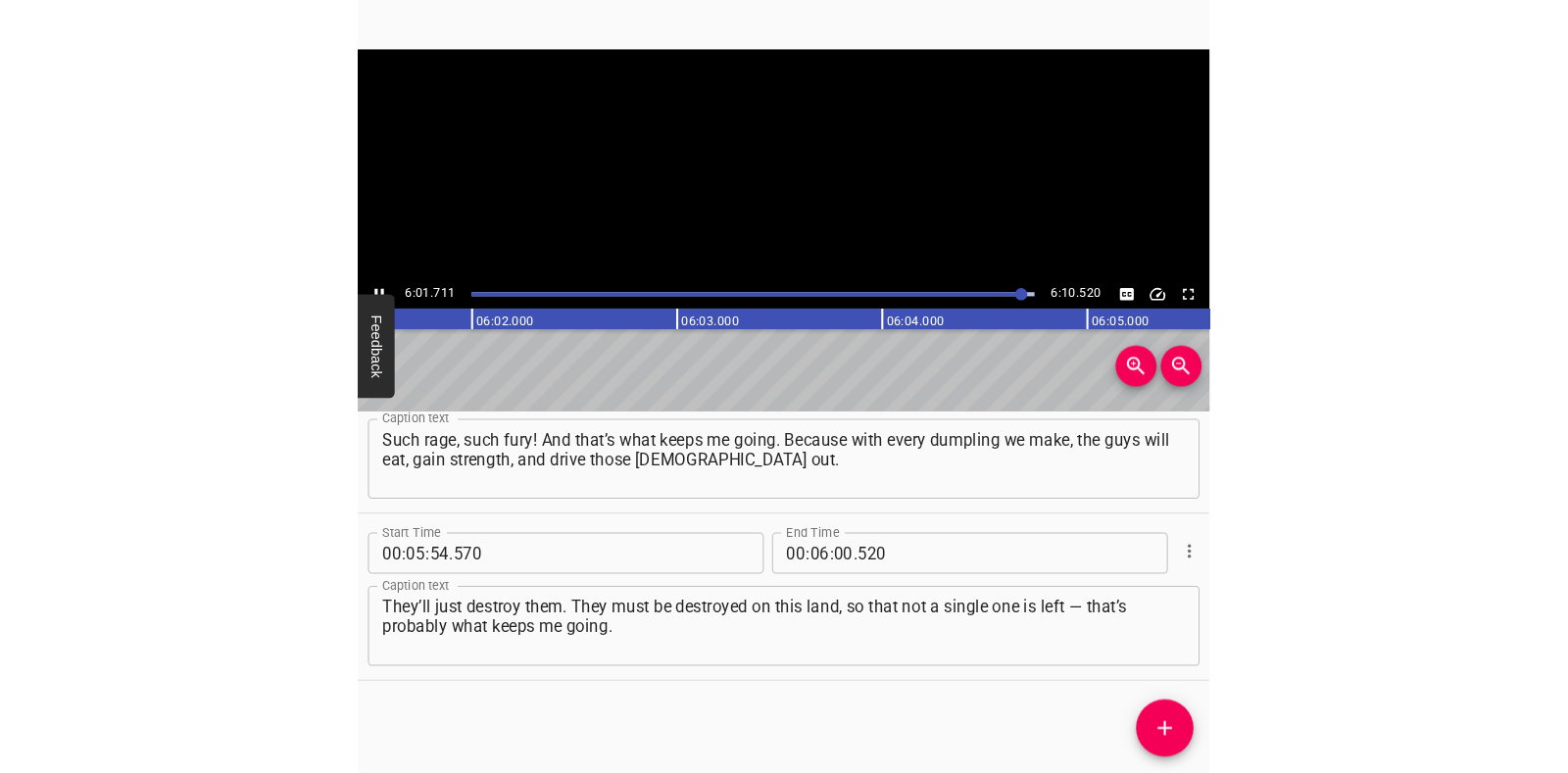 scroll, scrollTop: 0, scrollLeft: 70872, axis: horizontal 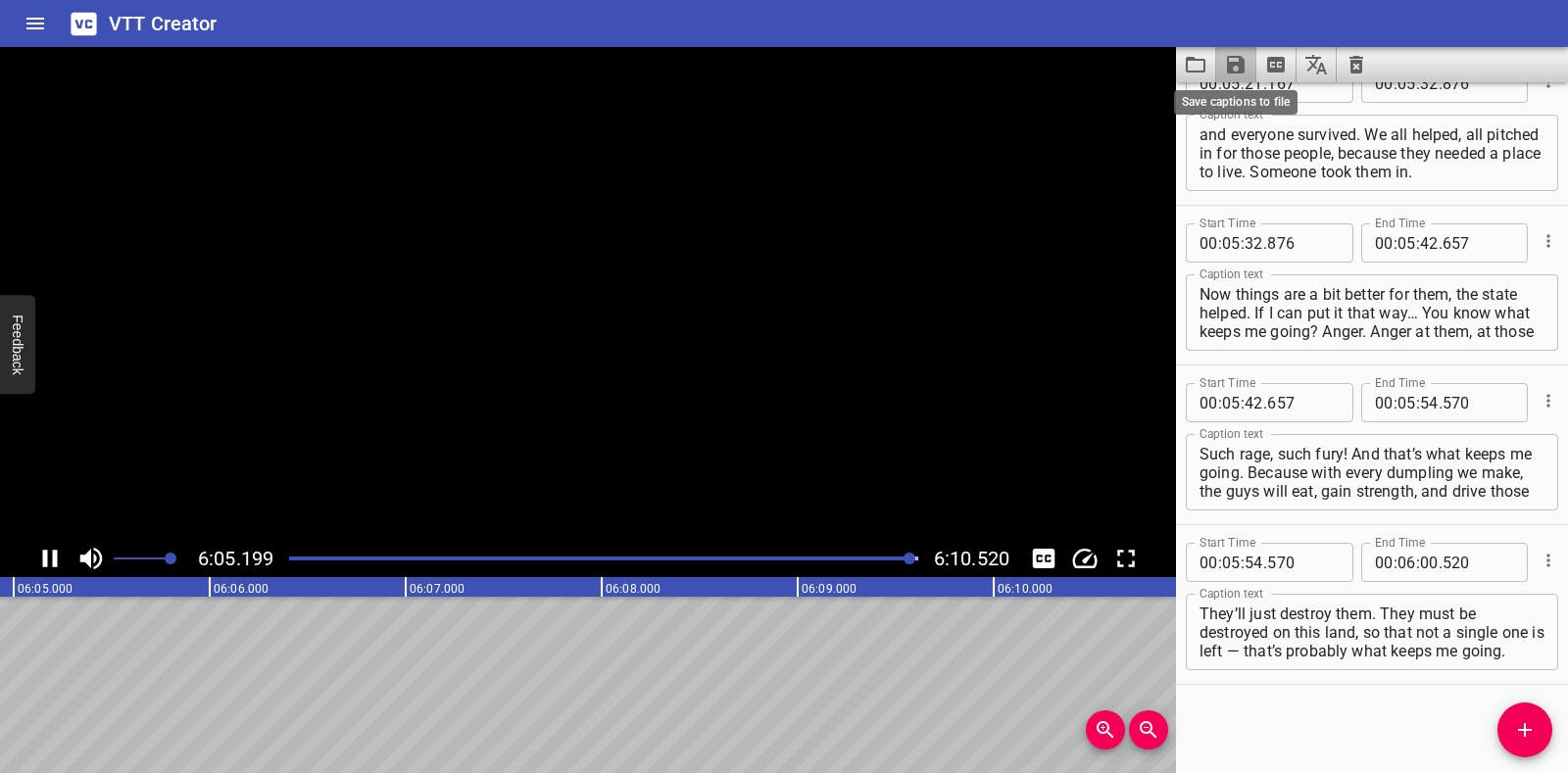 click 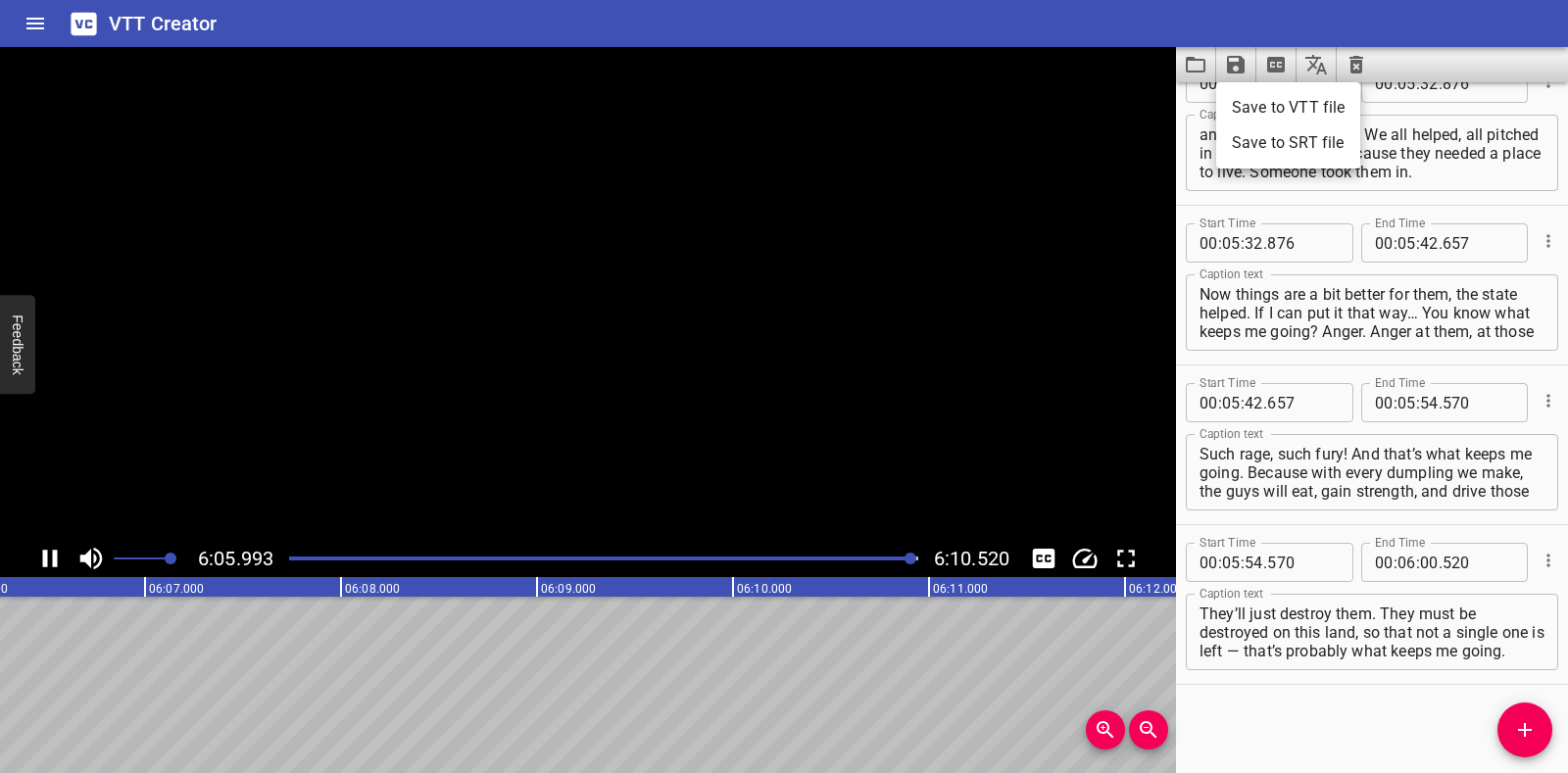 click on "Save to VTT file" at bounding box center [1288, 108] 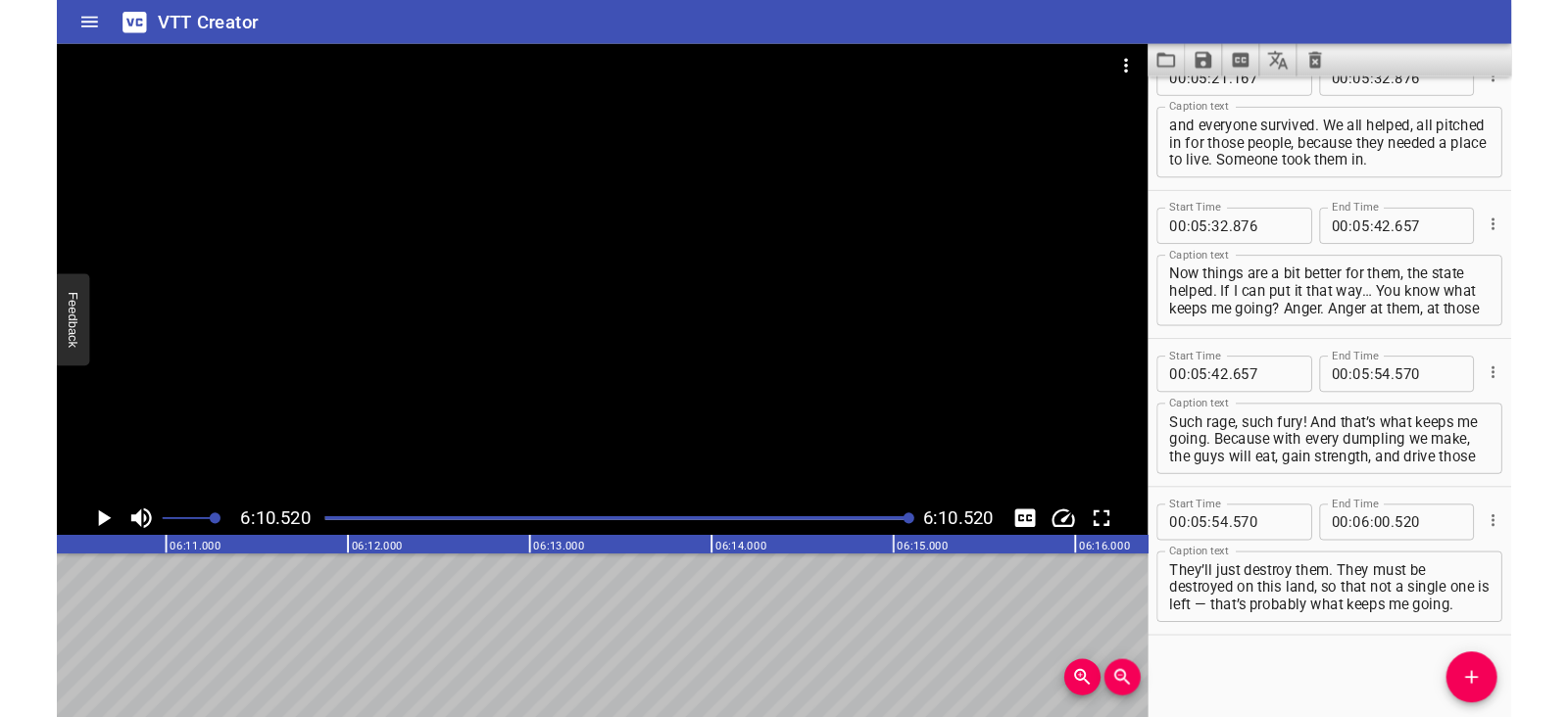 scroll, scrollTop: 0, scrollLeft: 72622, axis: horizontal 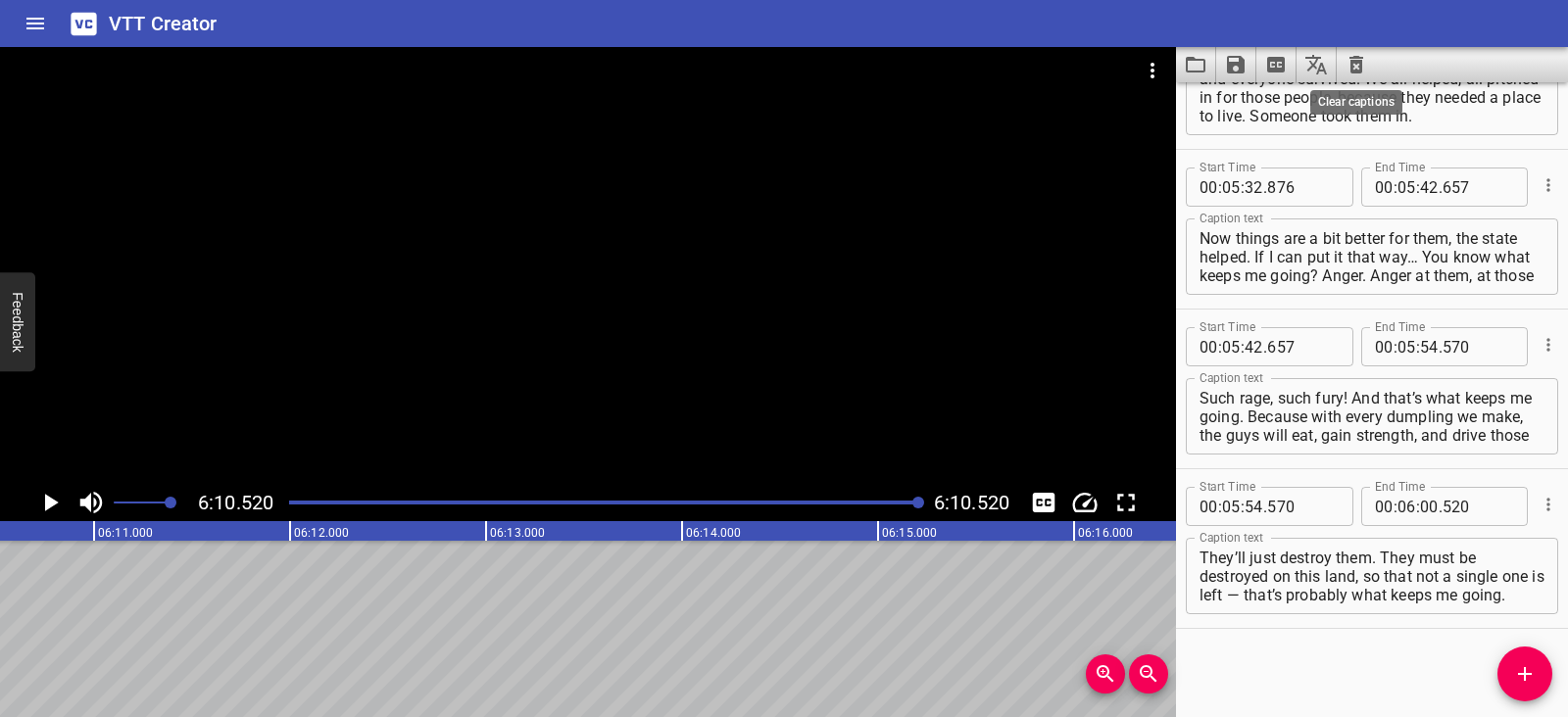 click 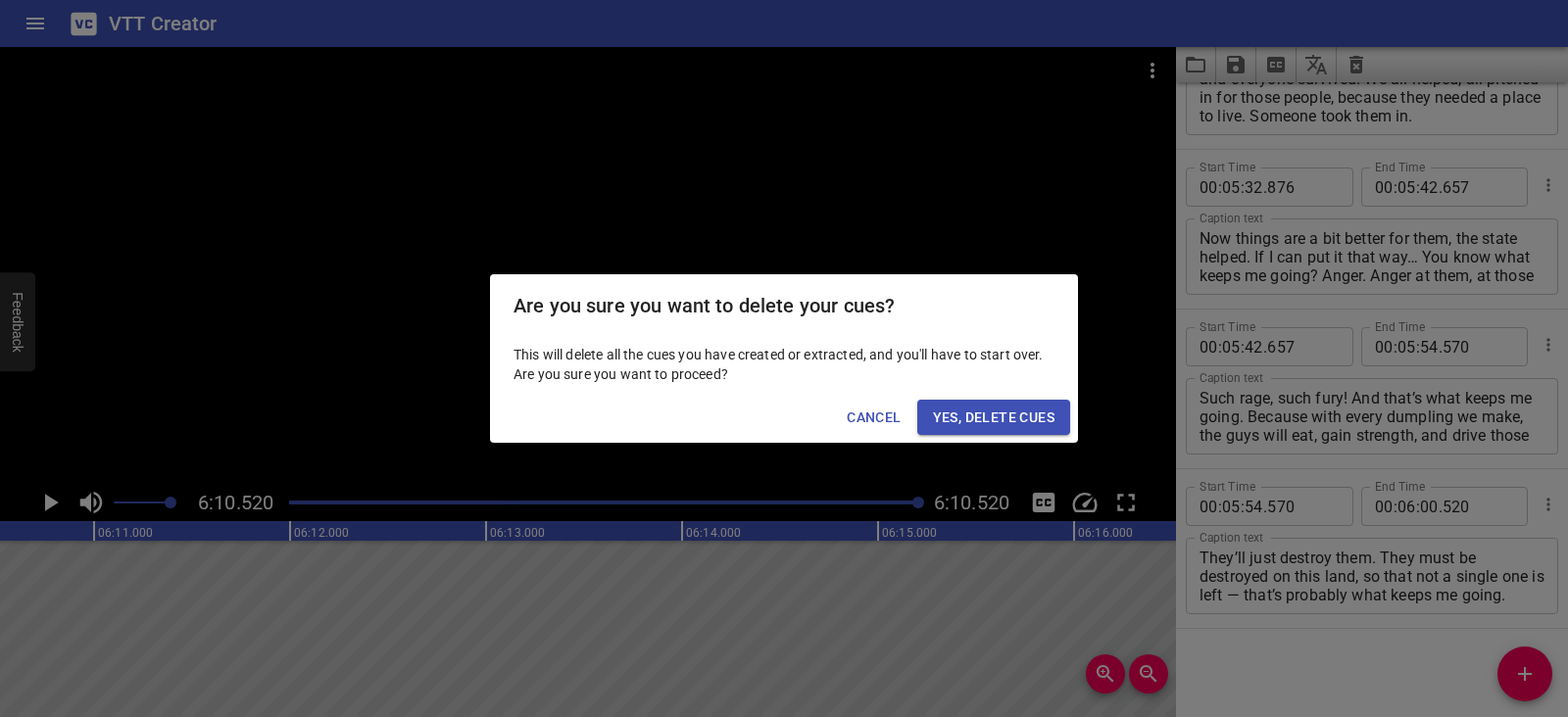 click on "Yes, Delete Cues" at bounding box center (994, 417) 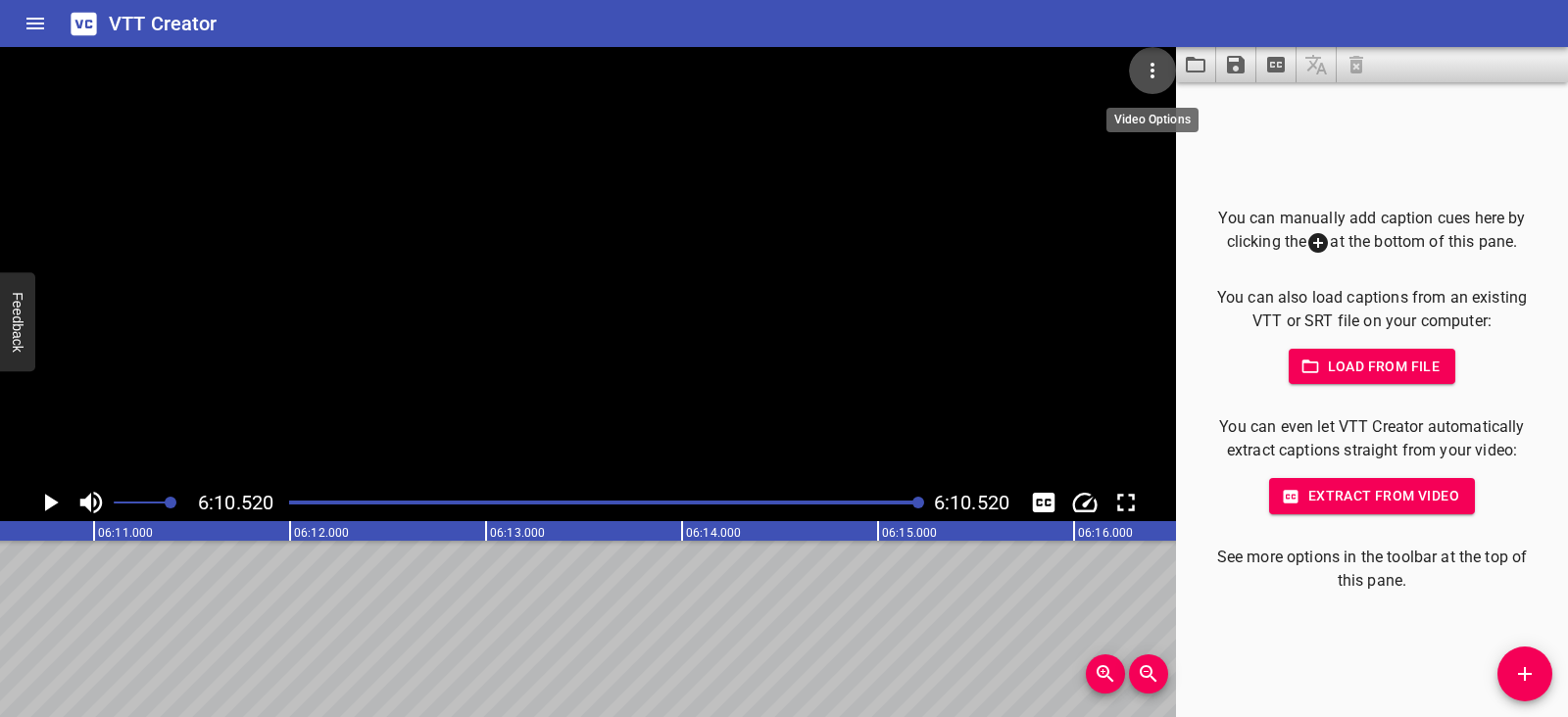click 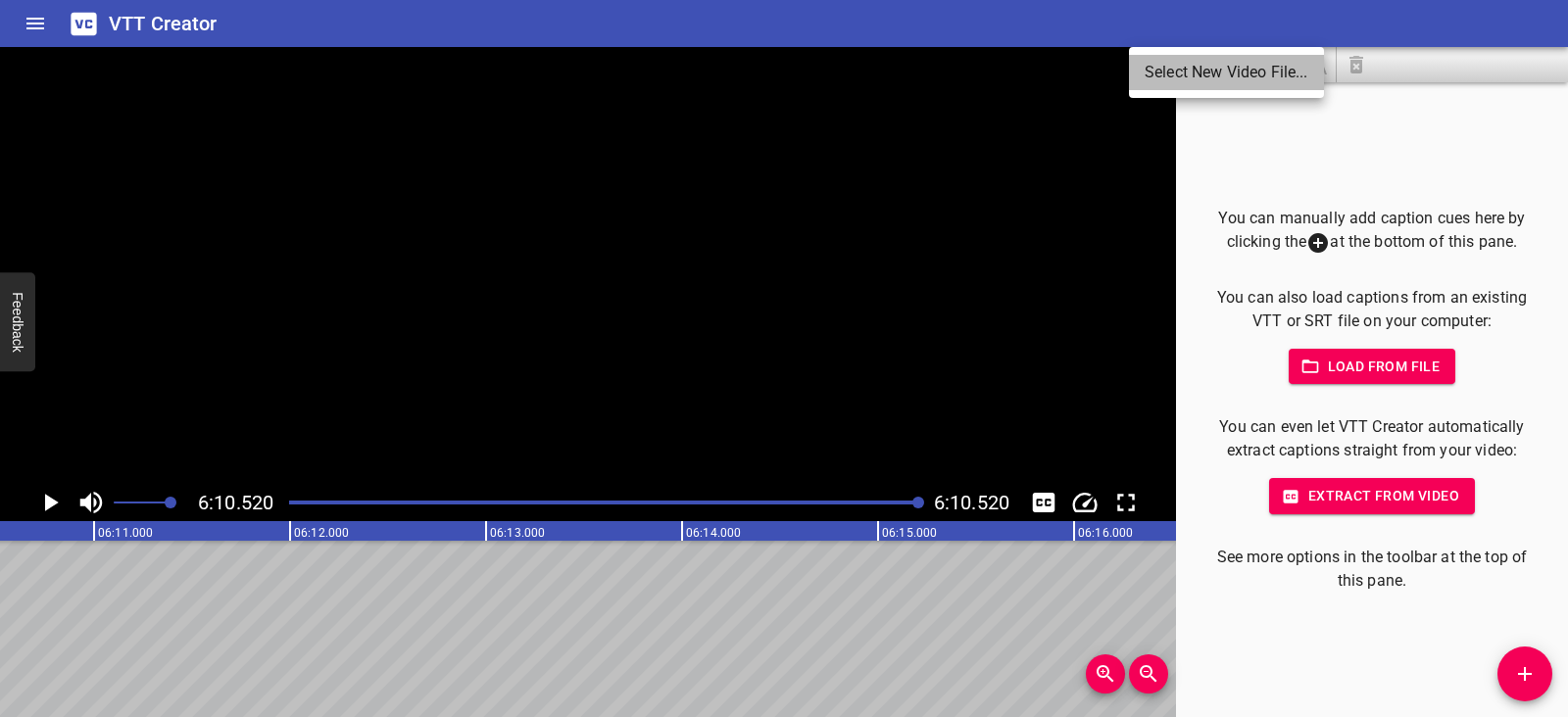 click on "Select New Video File..." at bounding box center [1226, 72] 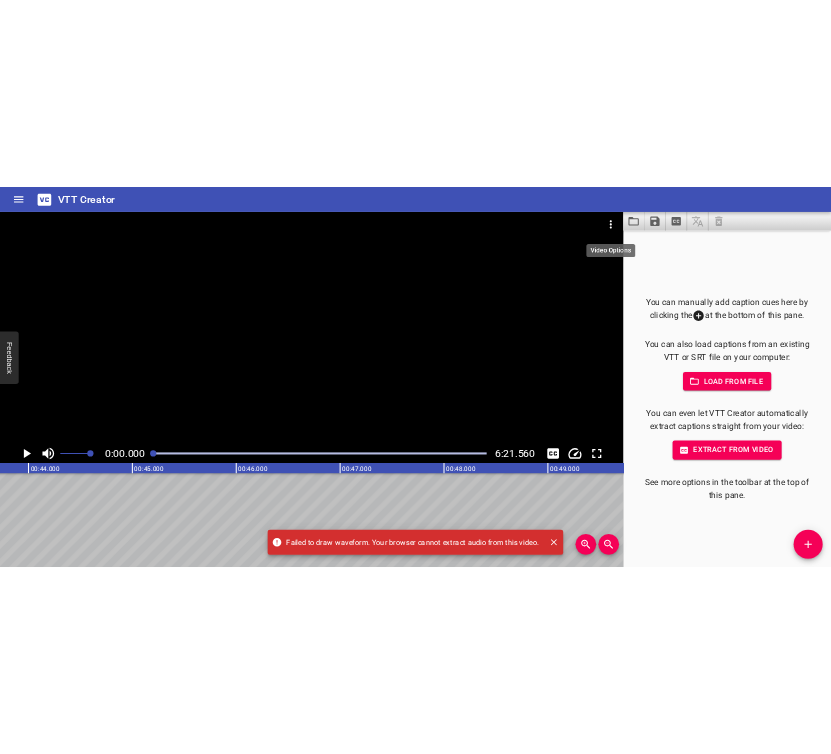 scroll, scrollTop: 0, scrollLeft: 0, axis: both 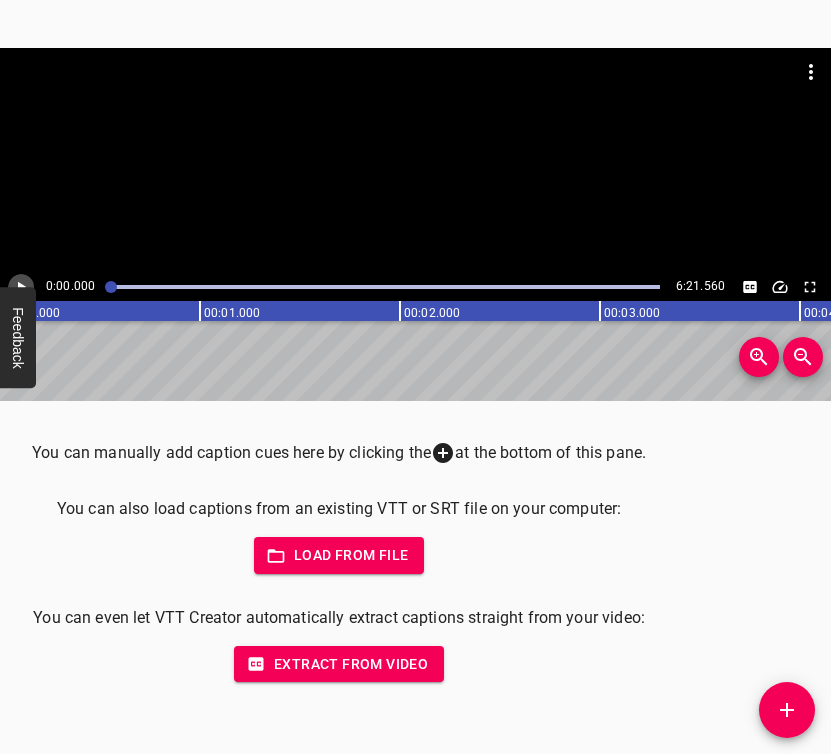 click 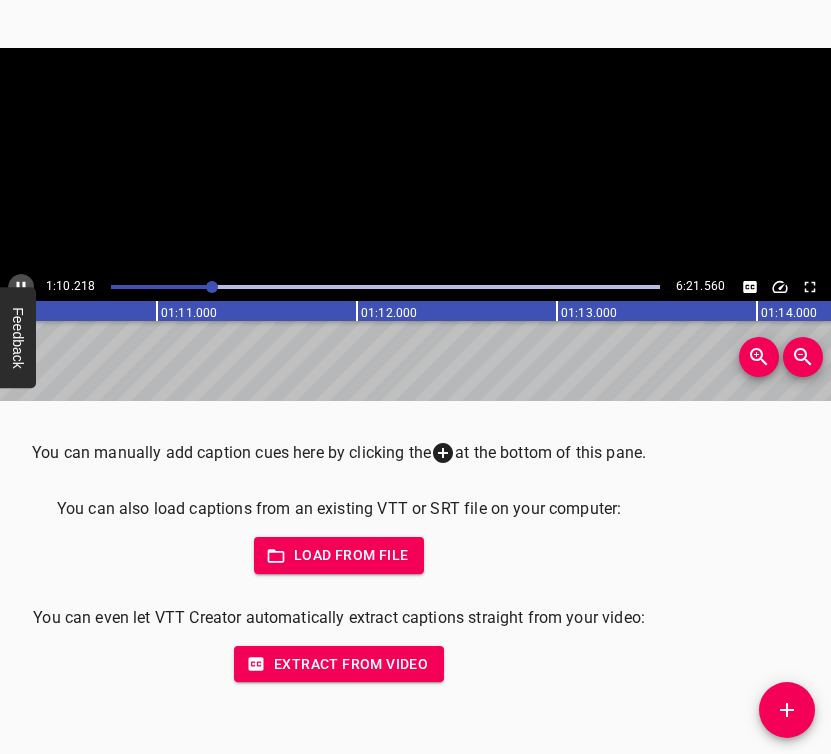 click at bounding box center [21, 287] 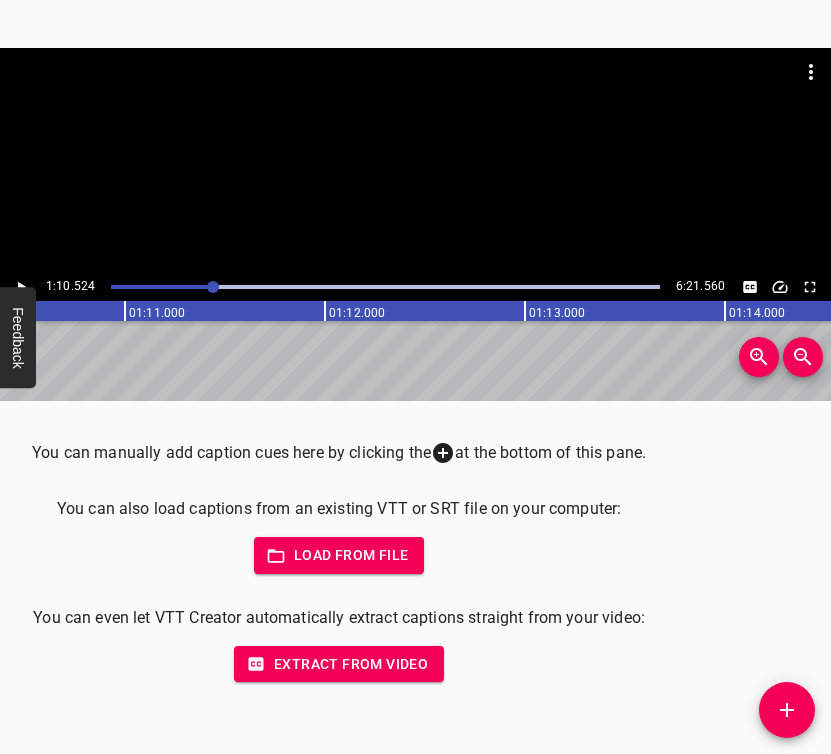 scroll, scrollTop: 0, scrollLeft: 14104, axis: horizontal 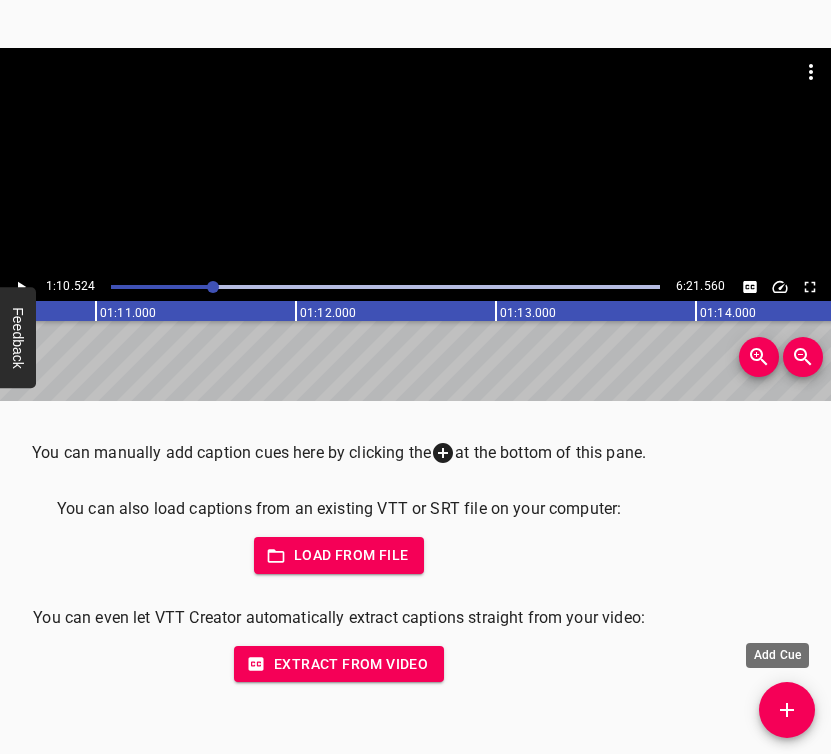 click 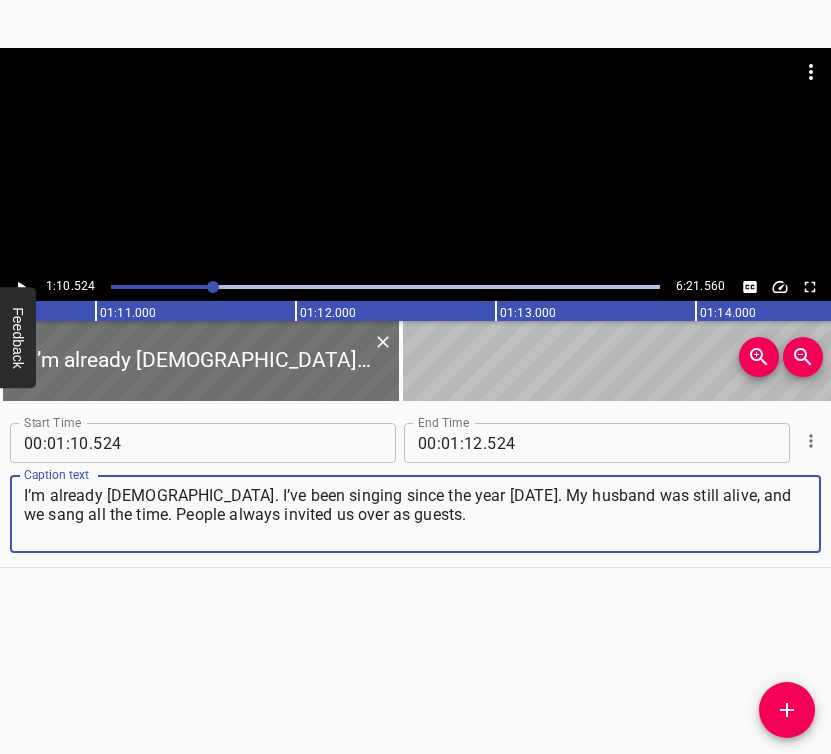 type on "I’m already [DEMOGRAPHIC_DATA]. I’ve been singing since the year [DATE]. My husband was still alive, and we sang all the time. People always invited us over as guests." 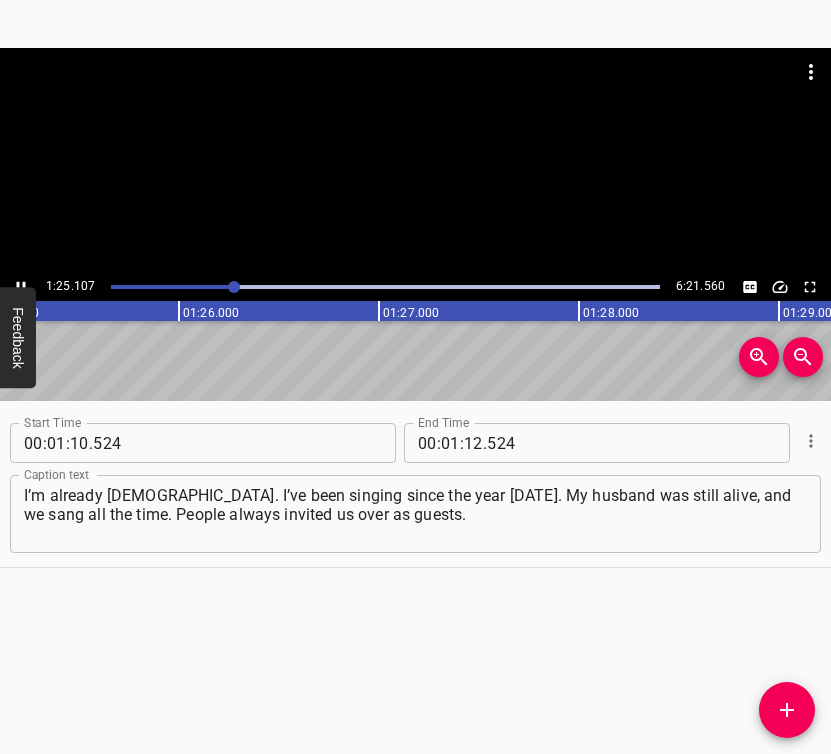 click at bounding box center (21, 287) 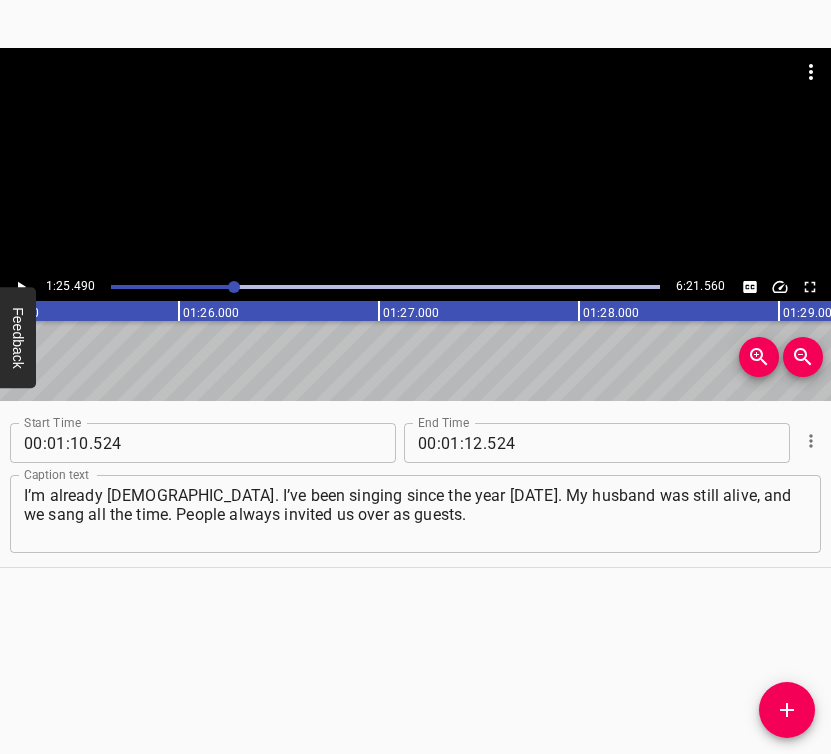 scroll, scrollTop: 0, scrollLeft: 17097, axis: horizontal 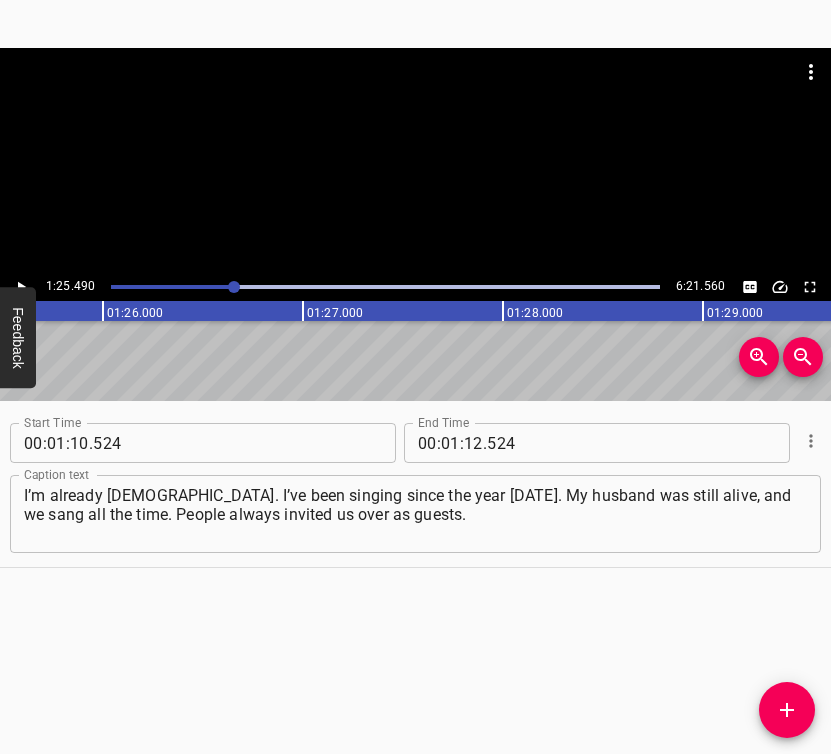 click at bounding box center (415, 160) 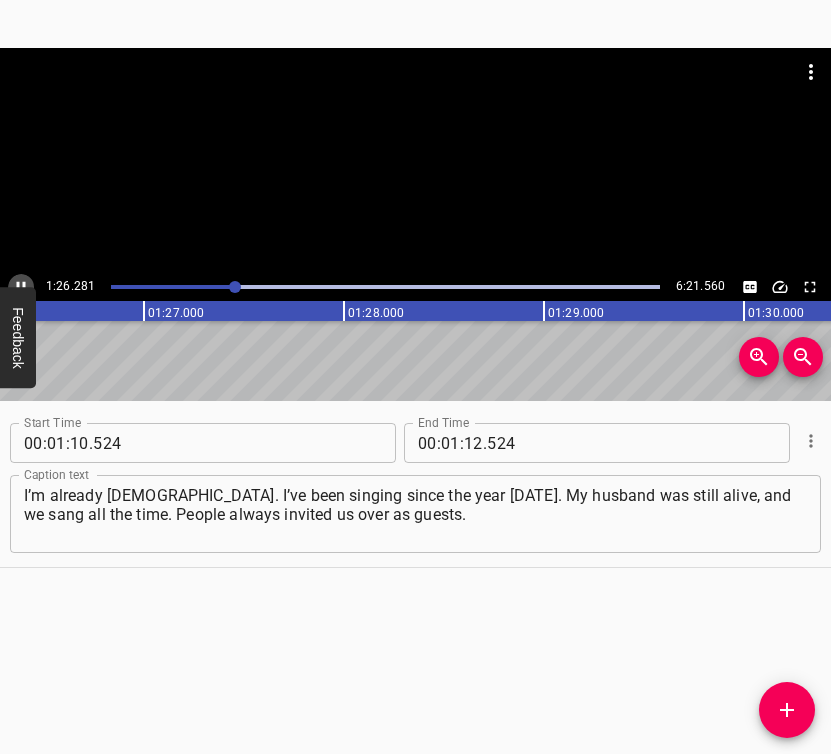 click 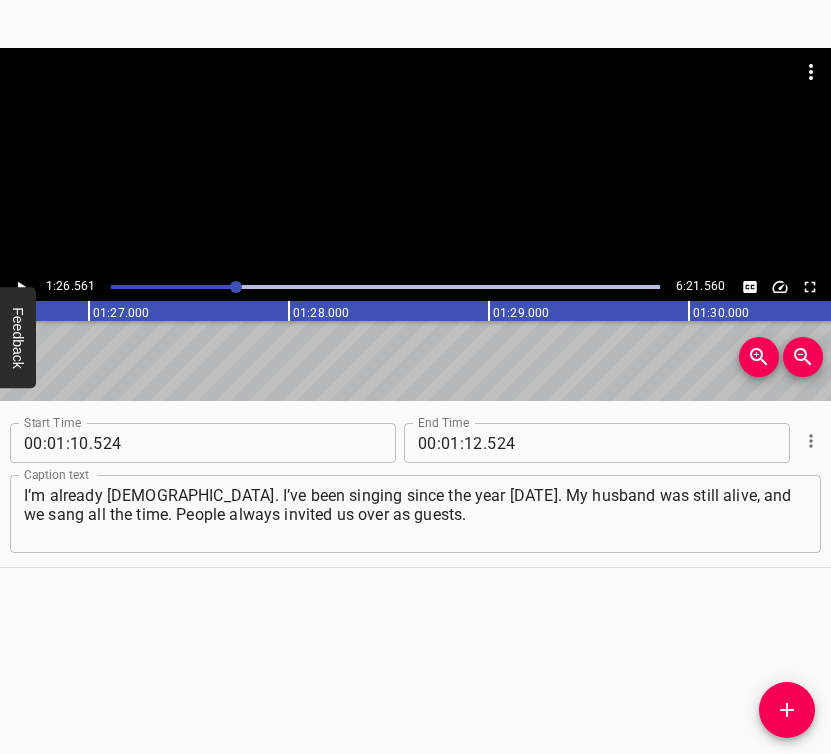 scroll, scrollTop: 0, scrollLeft: 17312, axis: horizontal 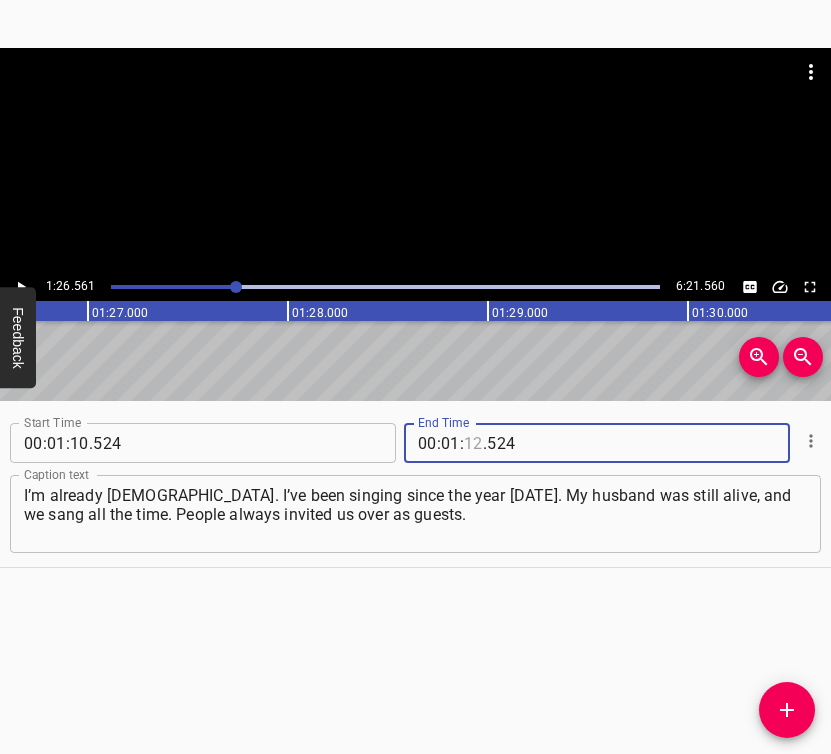 click at bounding box center (473, 443) 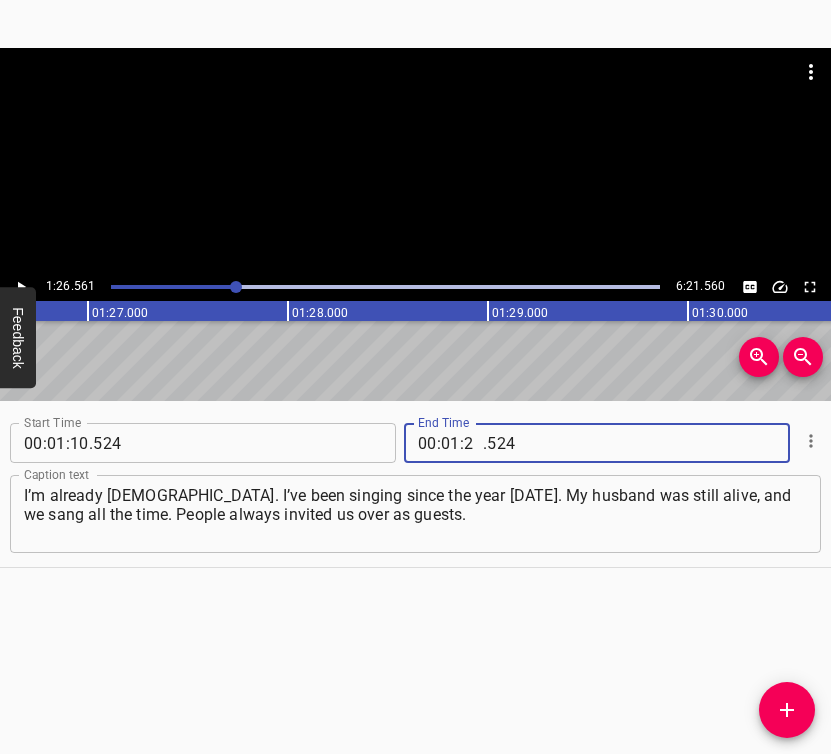 type on "26" 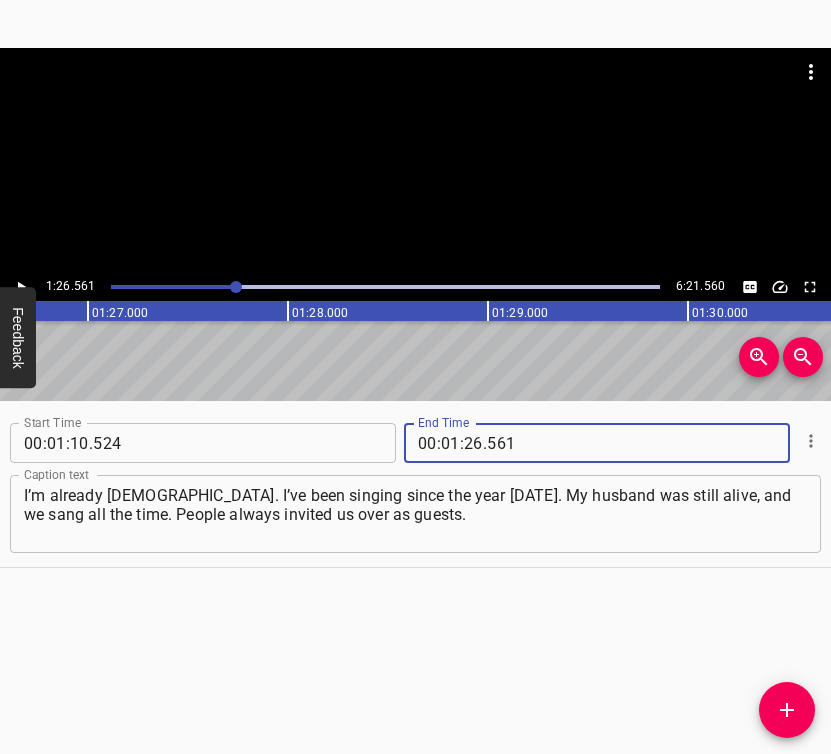 type on "561" 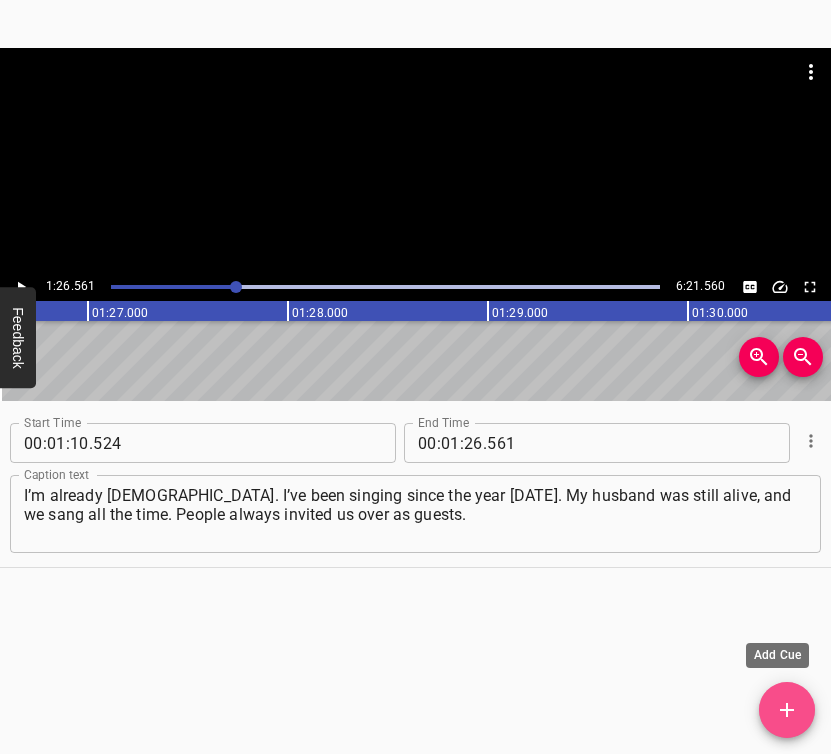 drag, startPoint x: 800, startPoint y: 703, endPoint x: 811, endPoint y: 671, distance: 33.83785 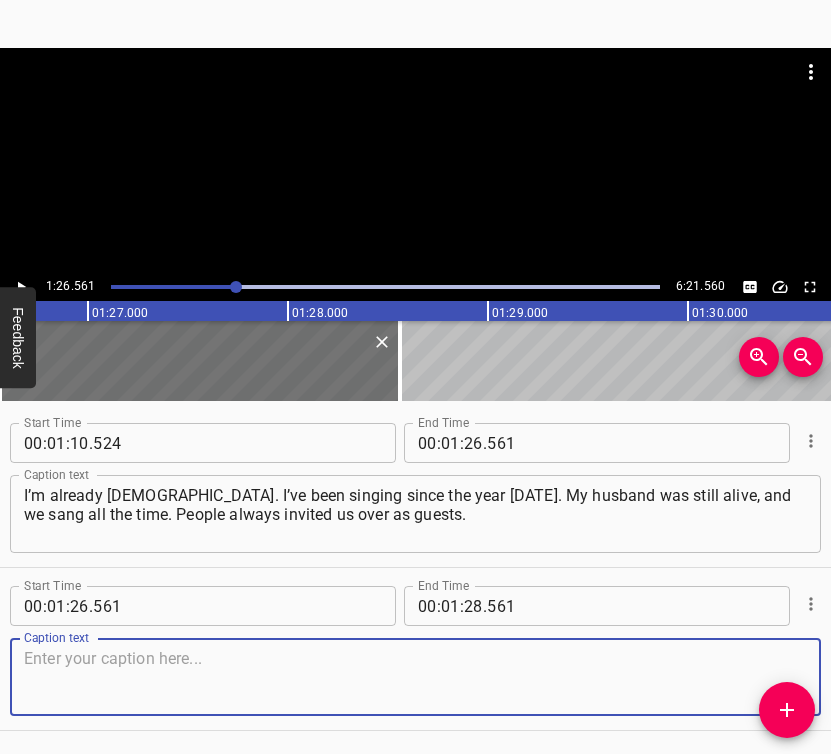 scroll, scrollTop: 67, scrollLeft: 0, axis: vertical 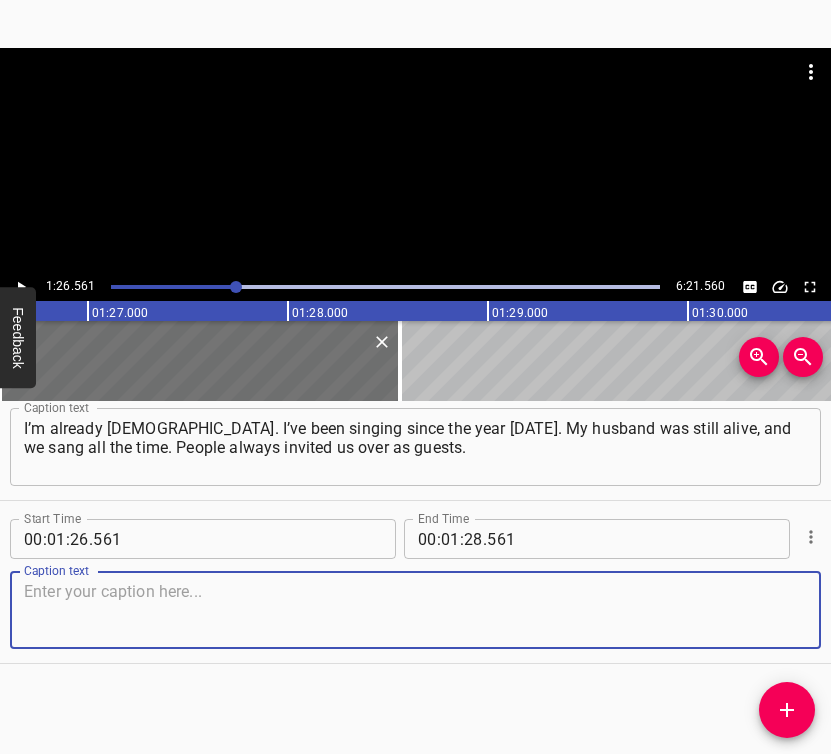 drag, startPoint x: 739, startPoint y: 589, endPoint x: 769, endPoint y: 584, distance: 30.413813 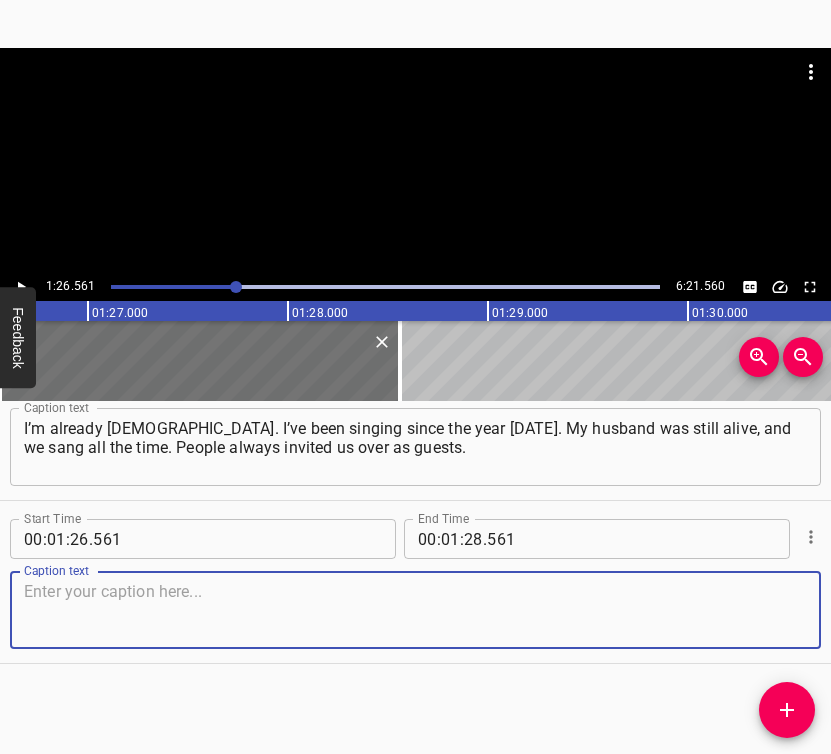 click at bounding box center [415, 610] 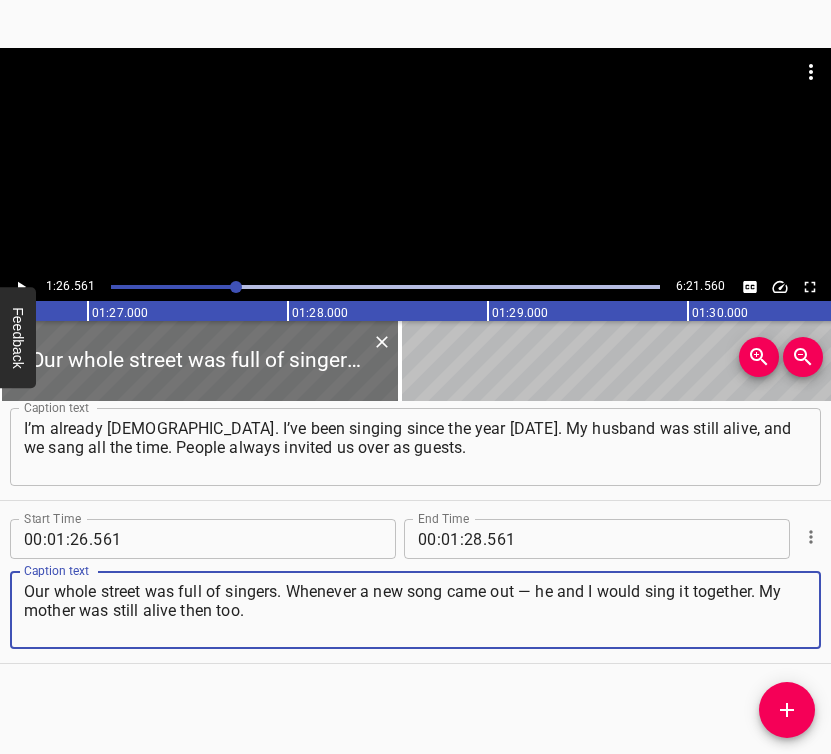 type on "Our whole street was full of singers. Whenever a new song came out — he and I would sing it together. My mother was still alive then too." 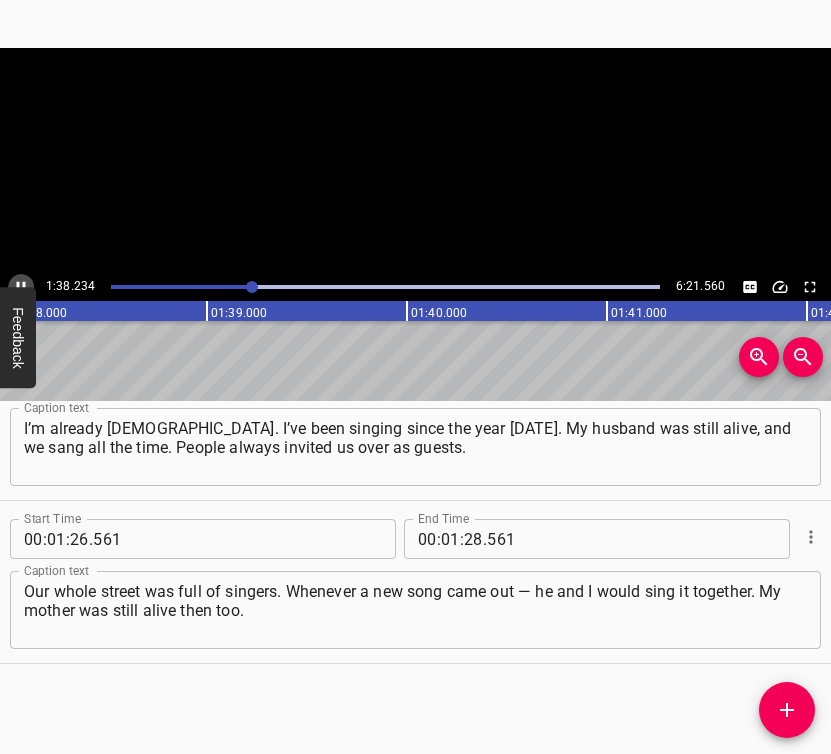 click 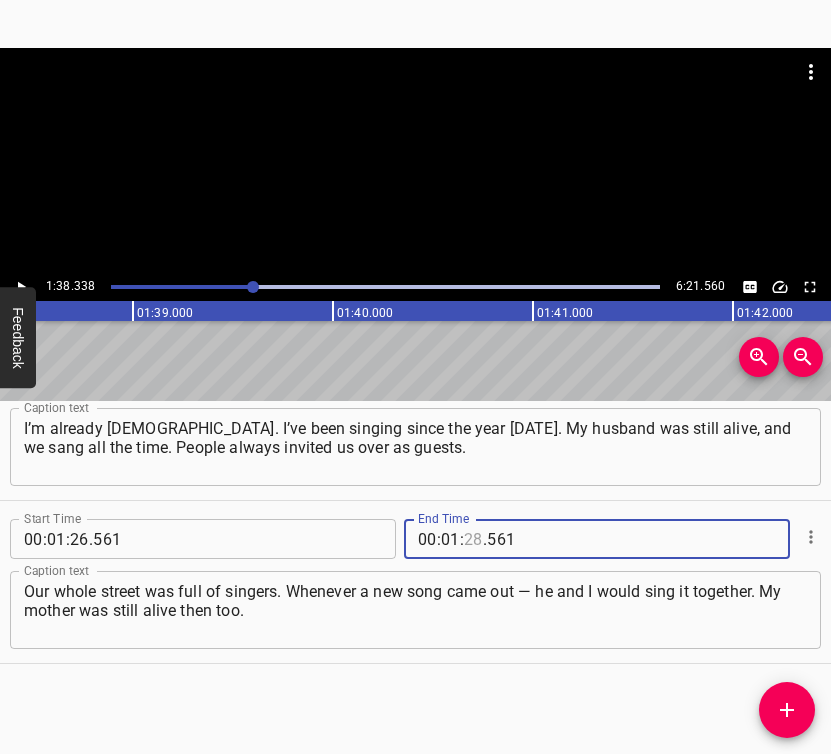 click at bounding box center [473, 539] 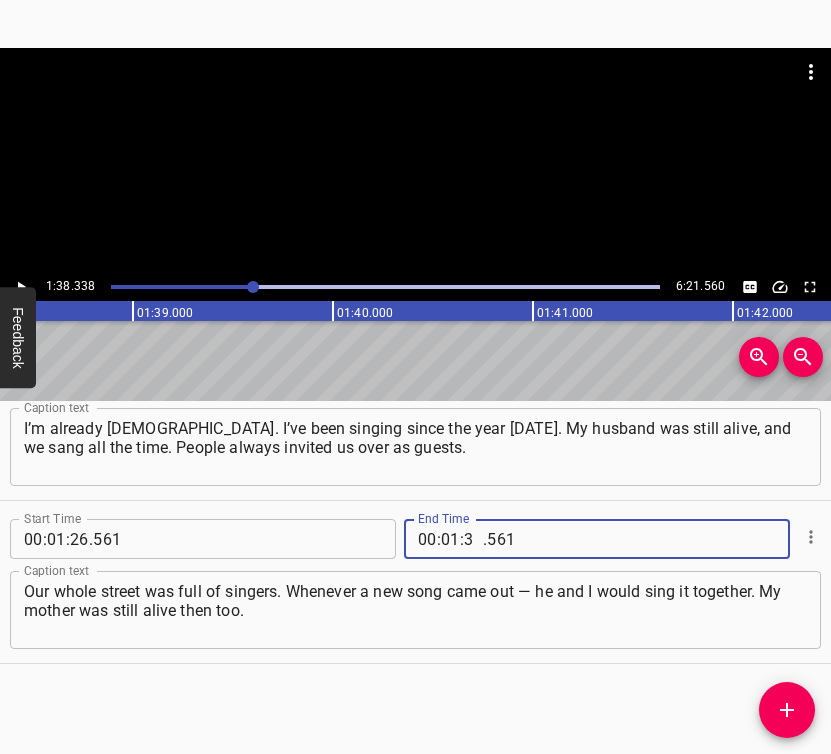 type on "38" 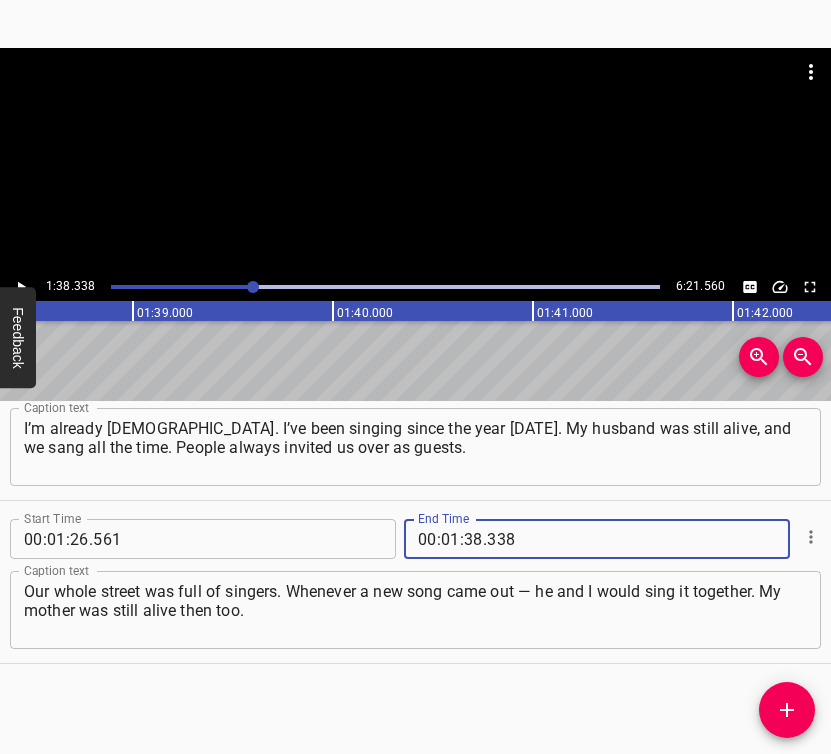type on "338" 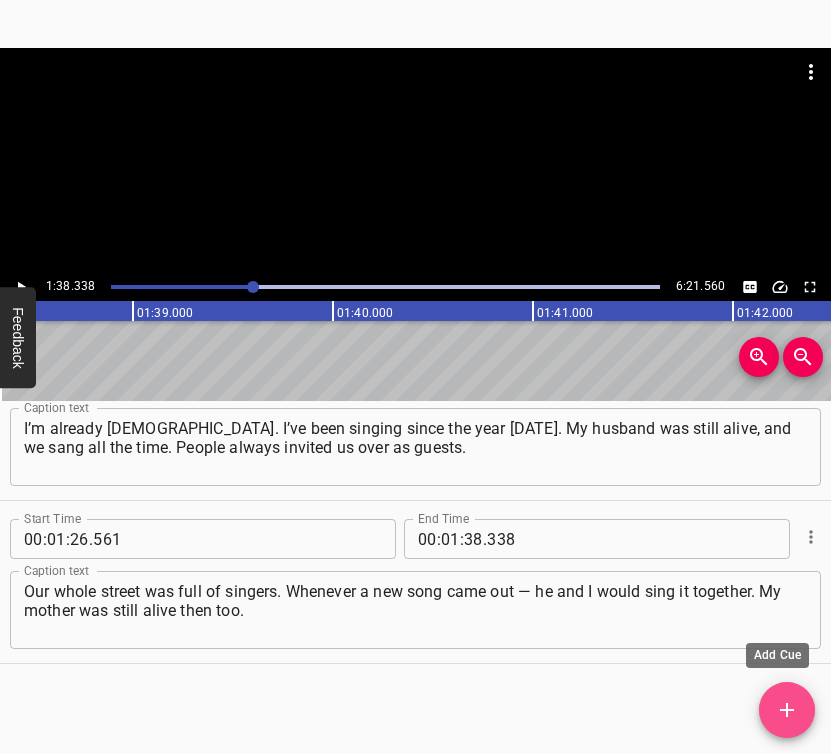 click 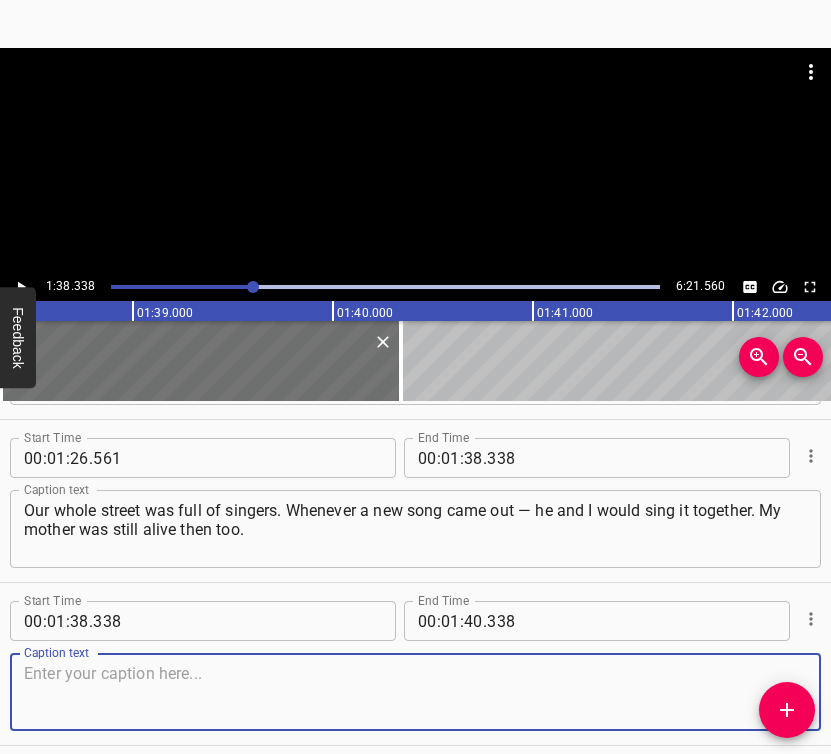 scroll, scrollTop: 230, scrollLeft: 0, axis: vertical 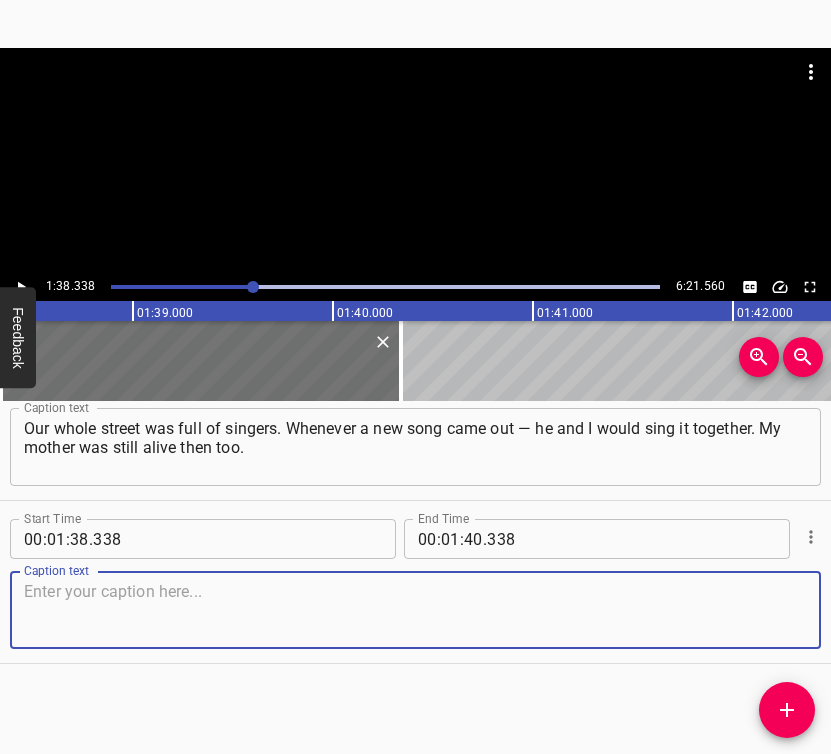 drag, startPoint x: 773, startPoint y: 585, endPoint x: 823, endPoint y: 559, distance: 56.35601 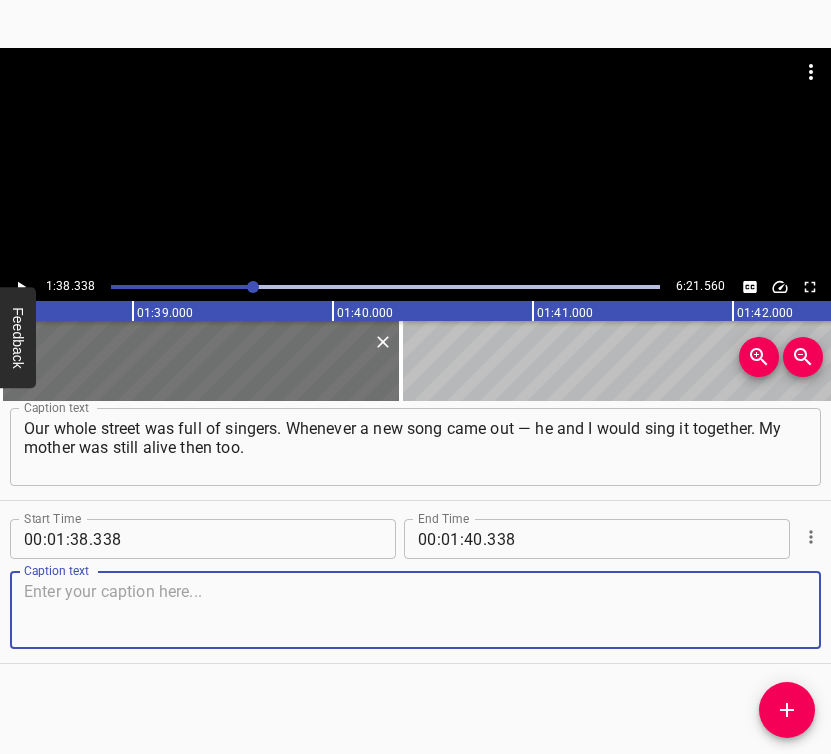 click at bounding box center [415, 610] 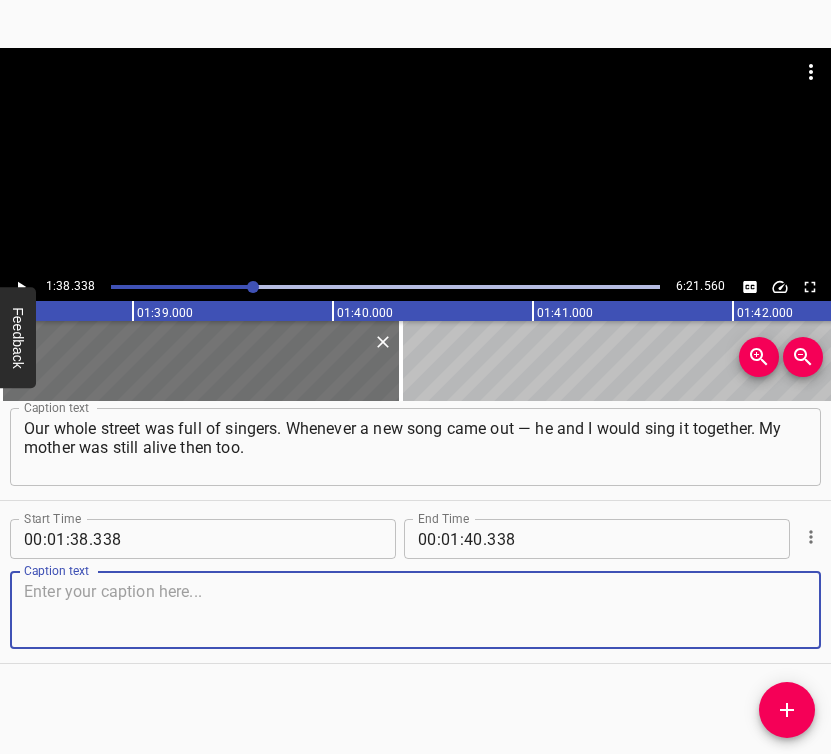 paste on "Later, we’d gather with the girls. It was fun, of course. I worked — at a factory, kept a household. I worked so hard —" 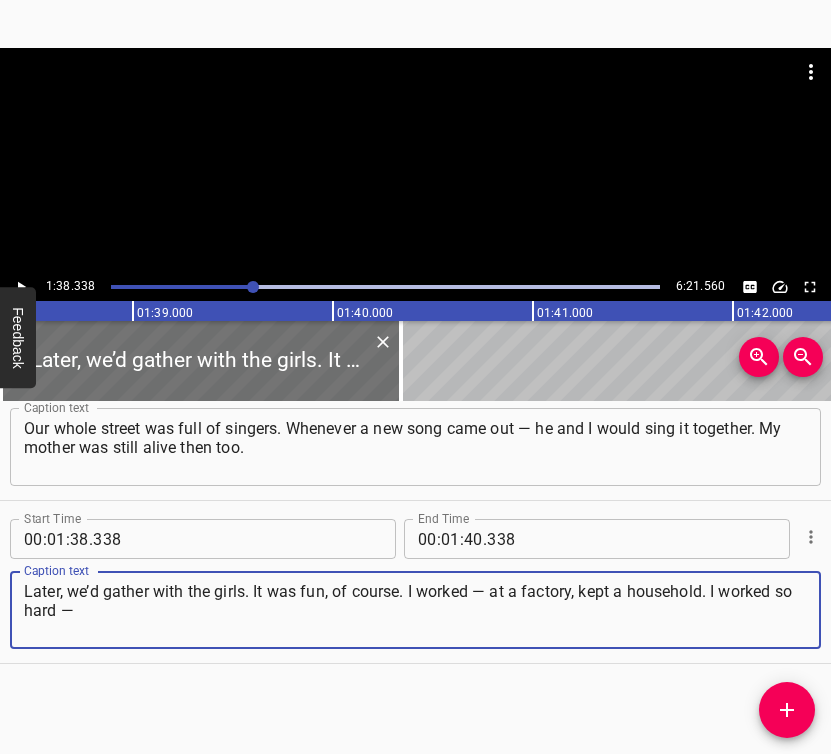 type on "Later, we’d gather with the girls. It was fun, of course. I worked — at a factory, kept a household. I worked so hard —" 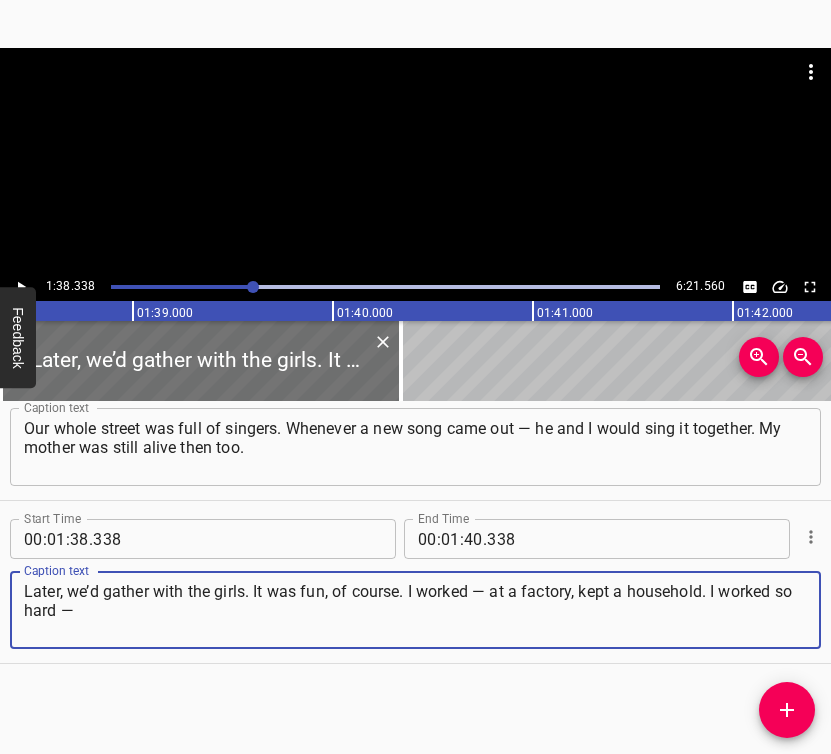 click 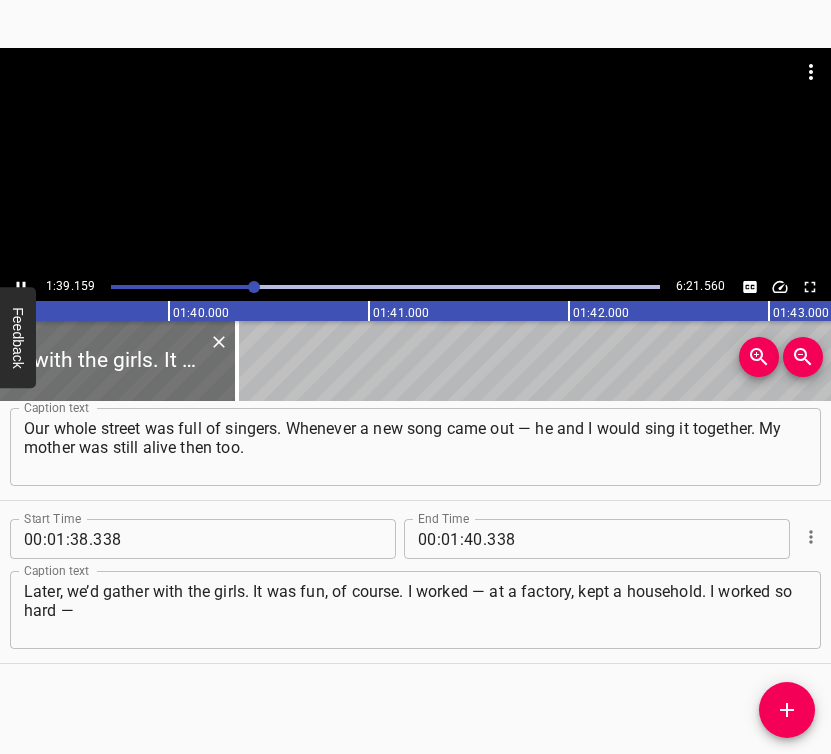 scroll, scrollTop: 0, scrollLeft: 19882, axis: horizontal 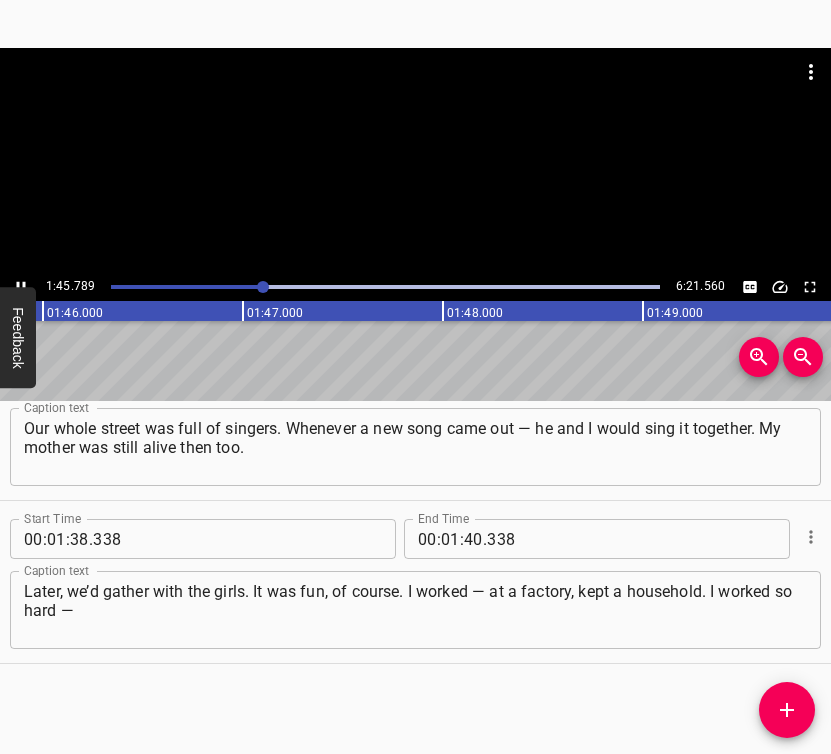 click 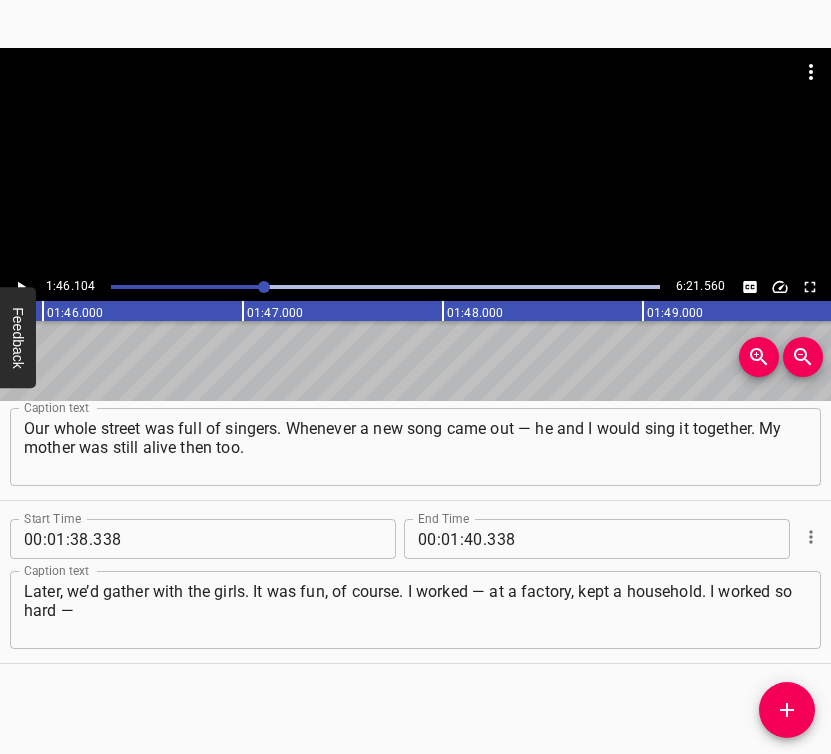 scroll, scrollTop: 0, scrollLeft: 21220, axis: horizontal 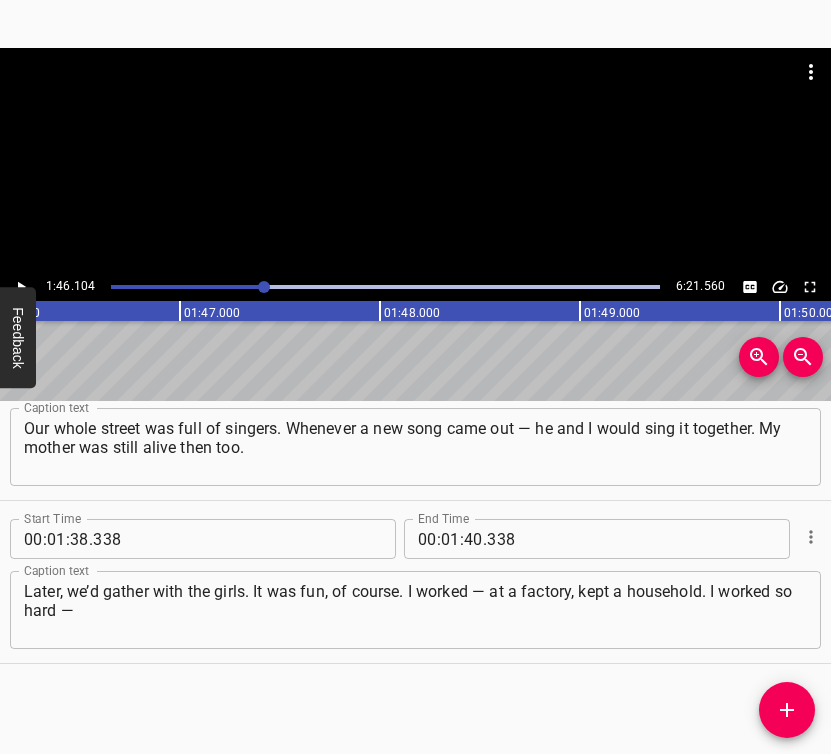click 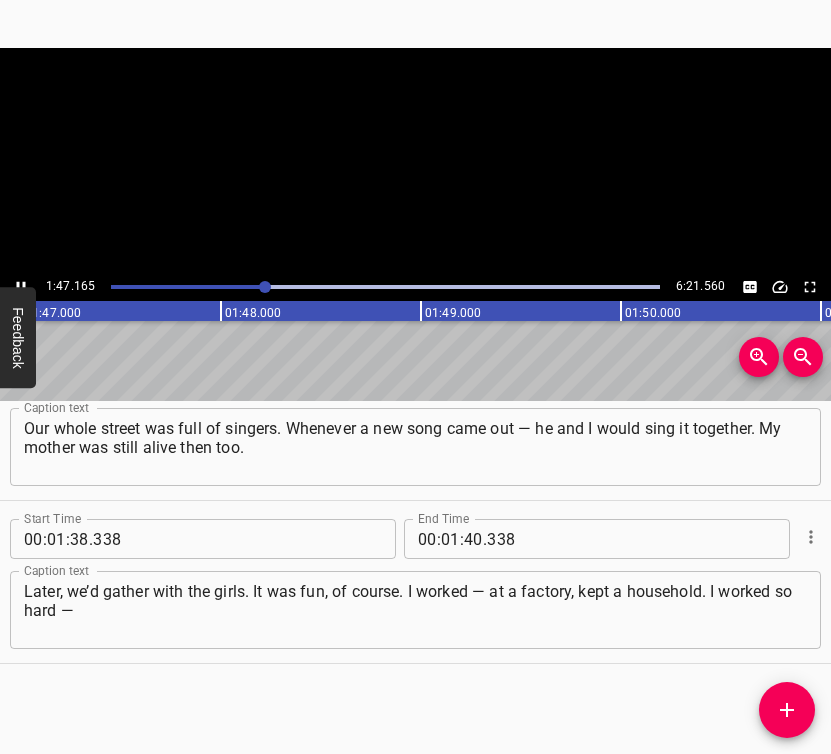 scroll, scrollTop: 0, scrollLeft: 21432, axis: horizontal 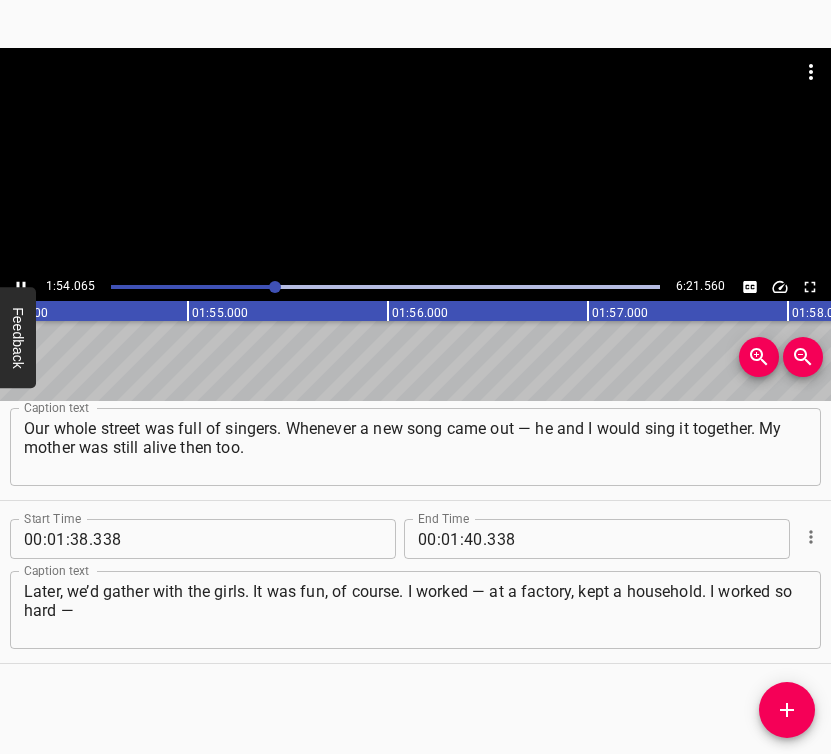 click 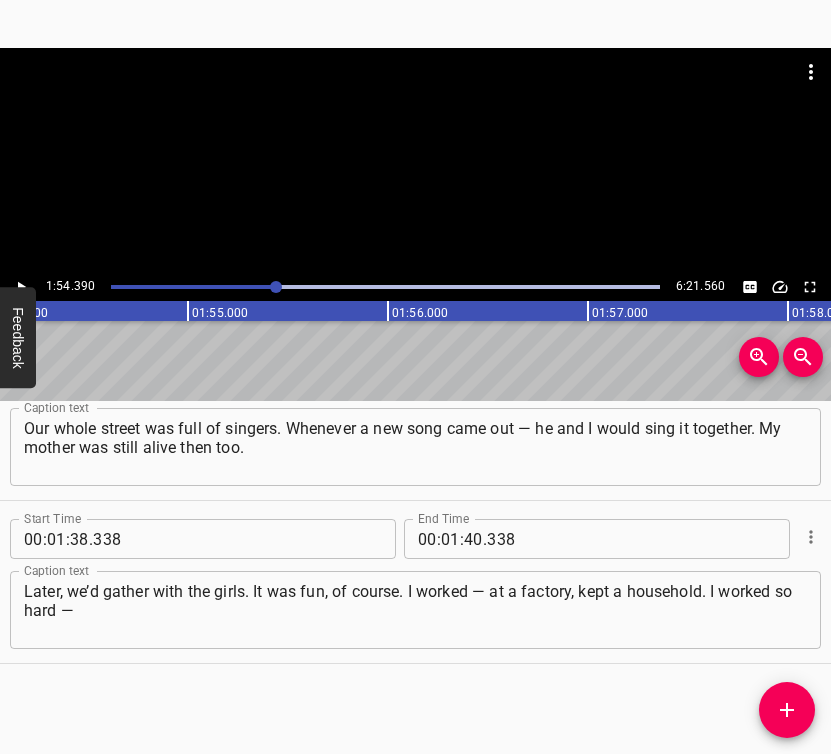 scroll, scrollTop: 0, scrollLeft: 22878, axis: horizontal 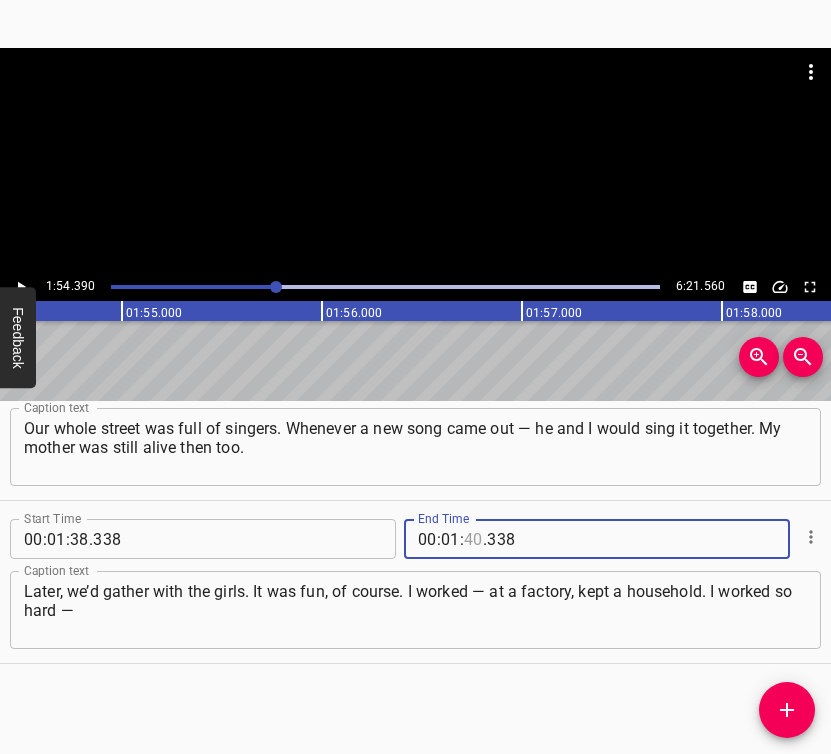 click at bounding box center [473, 539] 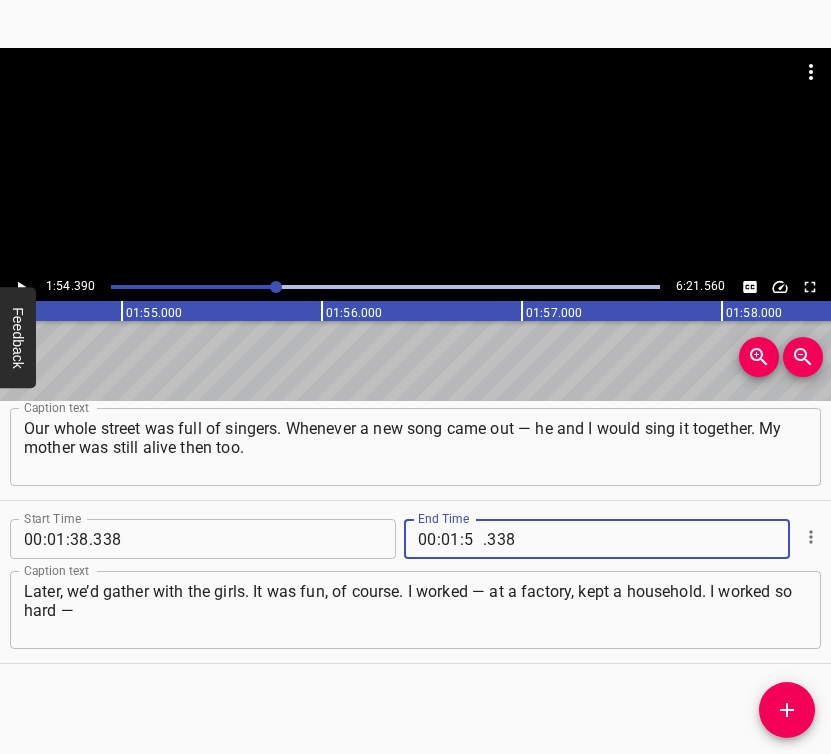 type on "54" 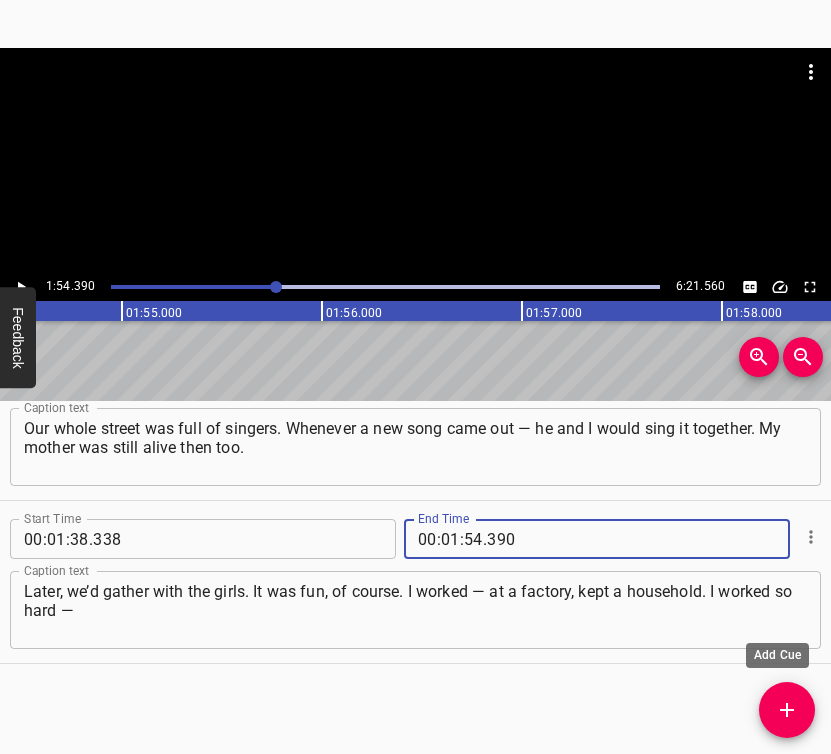 type on "390" 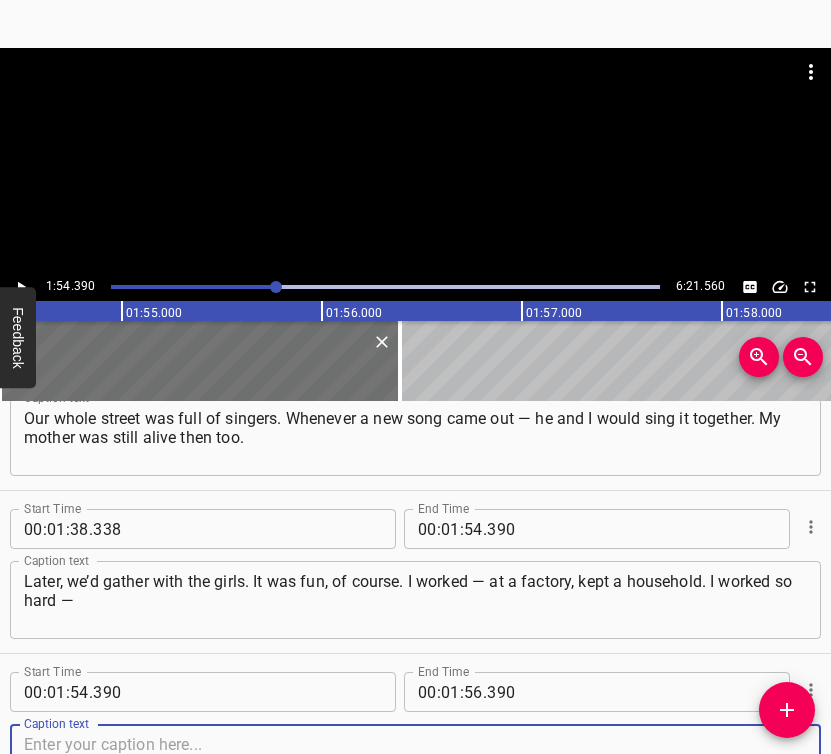 scroll, scrollTop: 393, scrollLeft: 0, axis: vertical 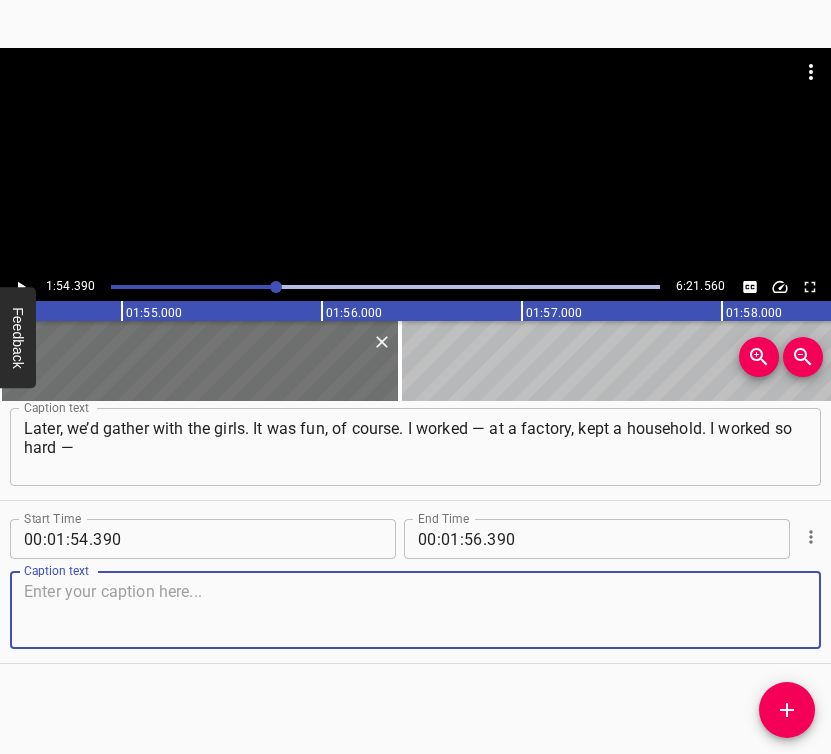 click at bounding box center [415, 610] 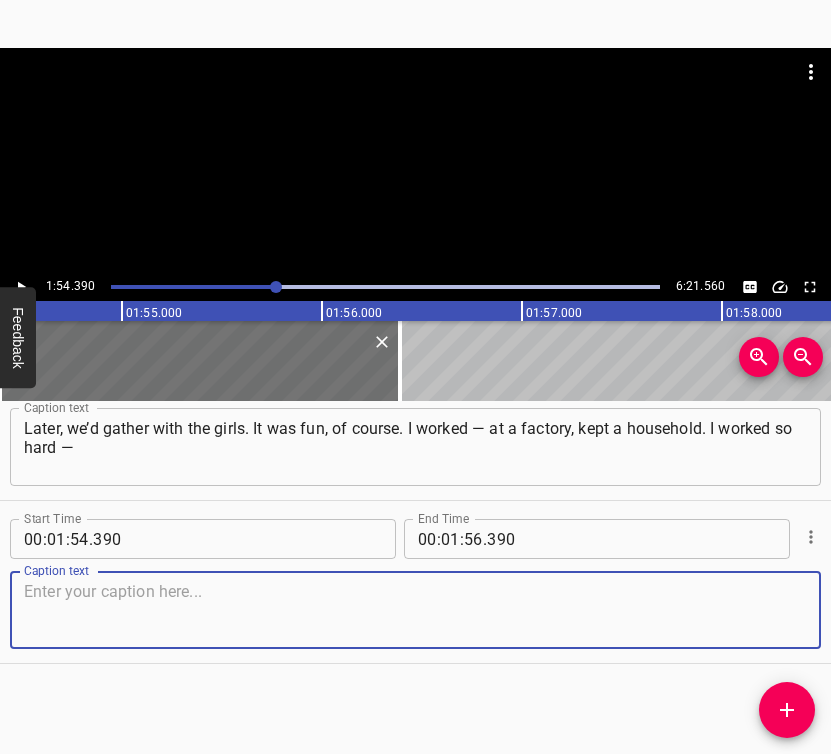click at bounding box center [415, 610] 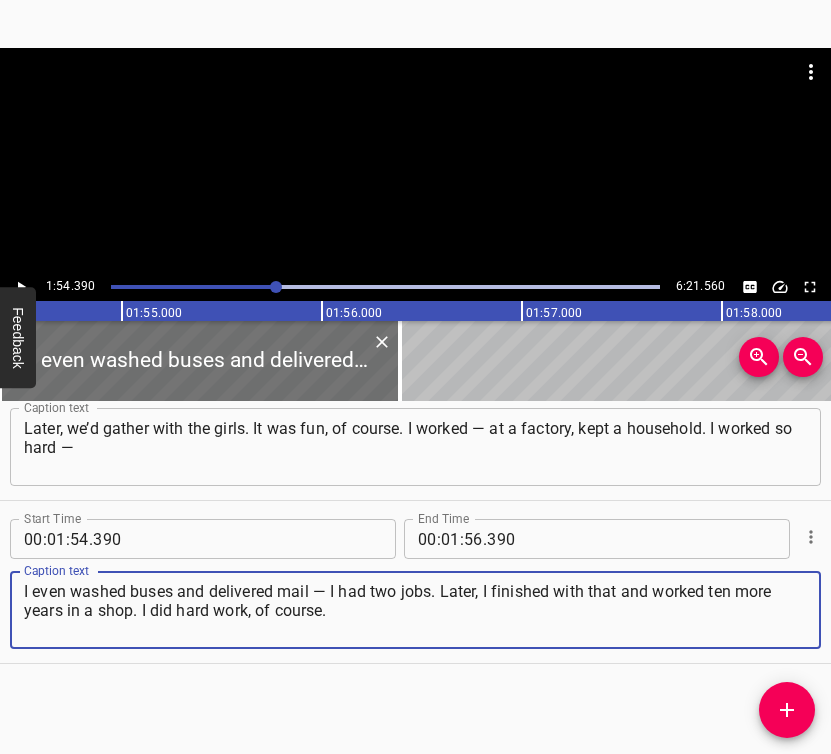 type on "I even washed buses and delivered mail — I had two jobs. Later, I finished with that and worked ten more years in a shop. I did hard work, of course." 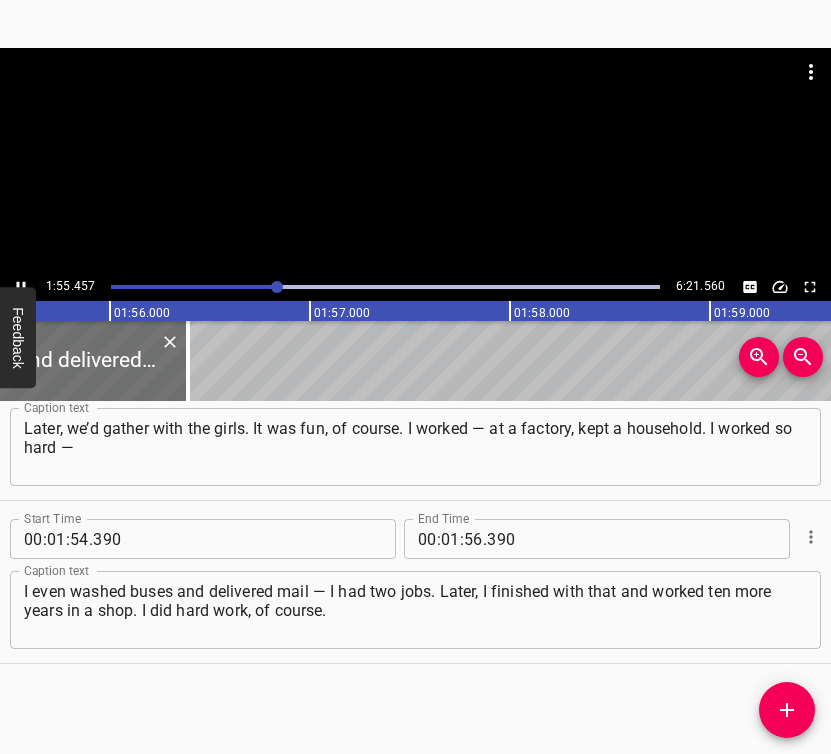 scroll, scrollTop: 0, scrollLeft: 23091, axis: horizontal 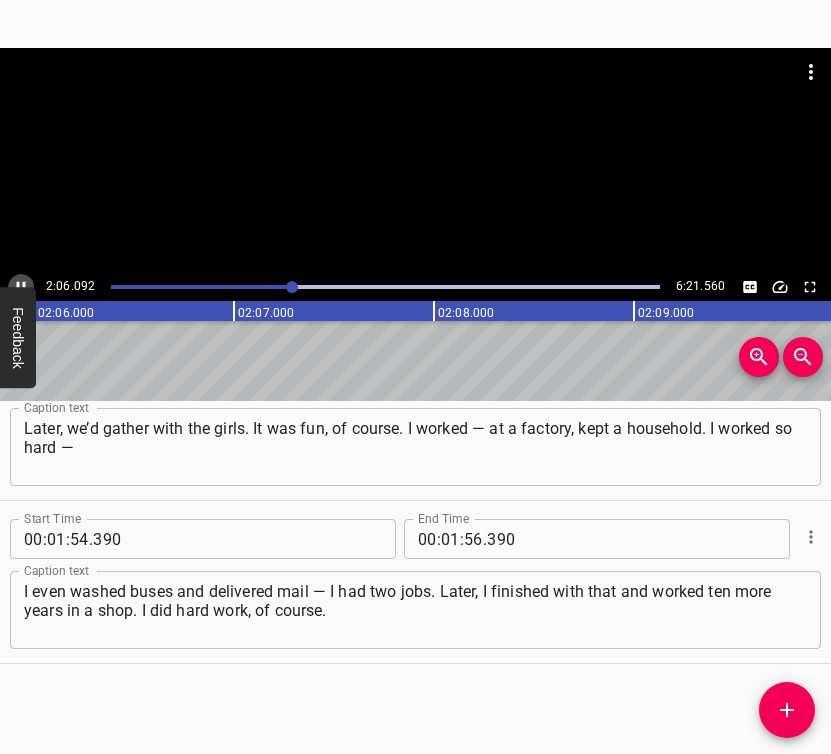 click at bounding box center [21, 287] 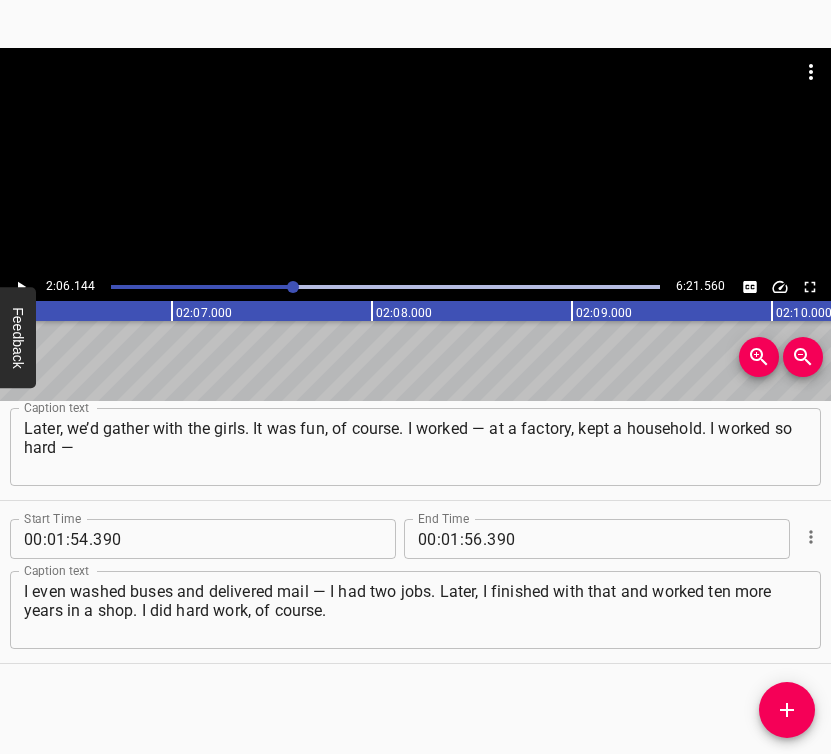 click at bounding box center [21, 287] 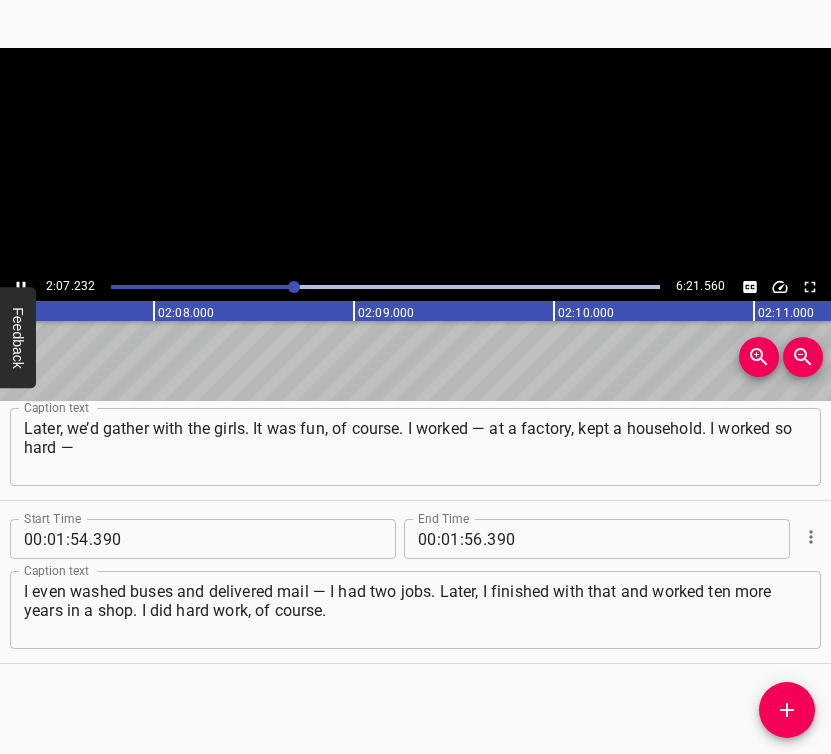 click at bounding box center (21, 287) 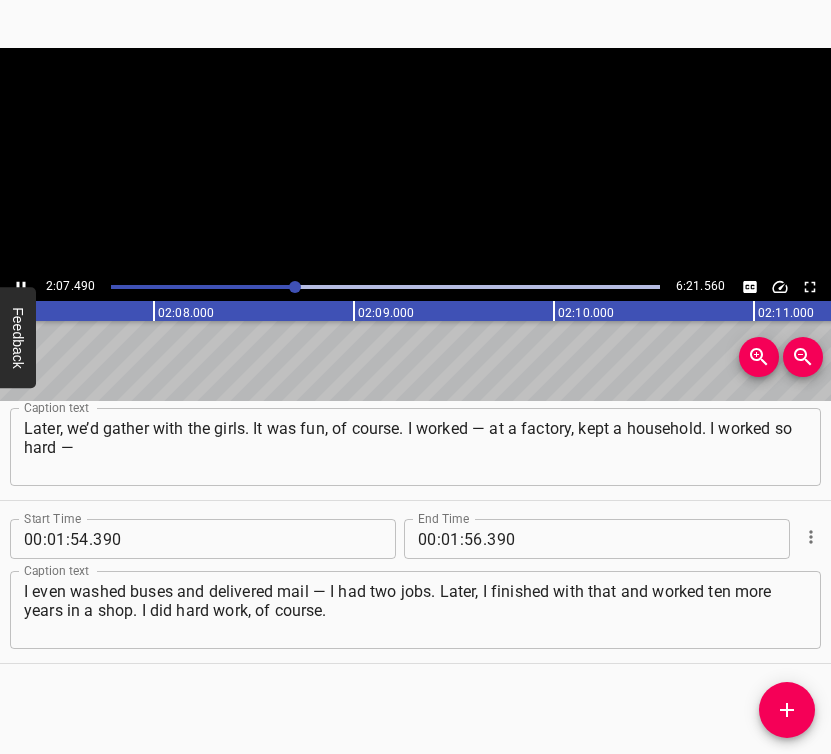 scroll, scrollTop: 0, scrollLeft: 25511, axis: horizontal 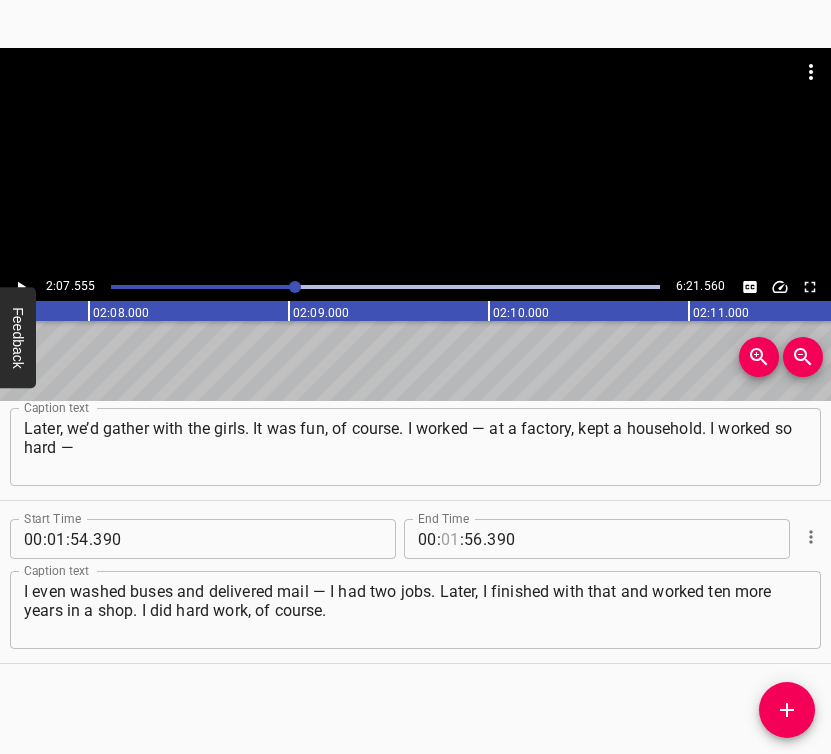 click at bounding box center (450, 539) 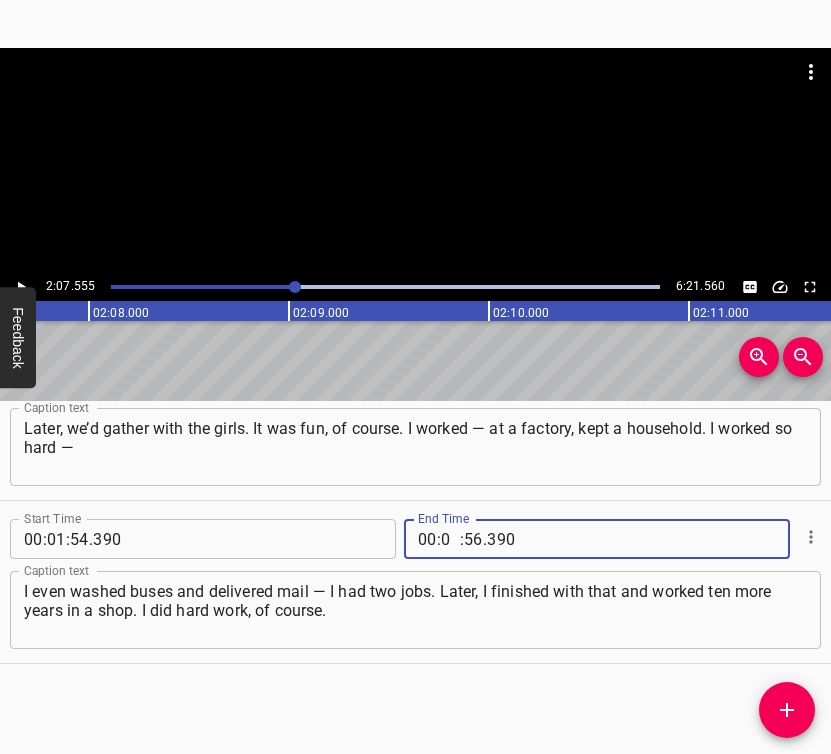 type on "02" 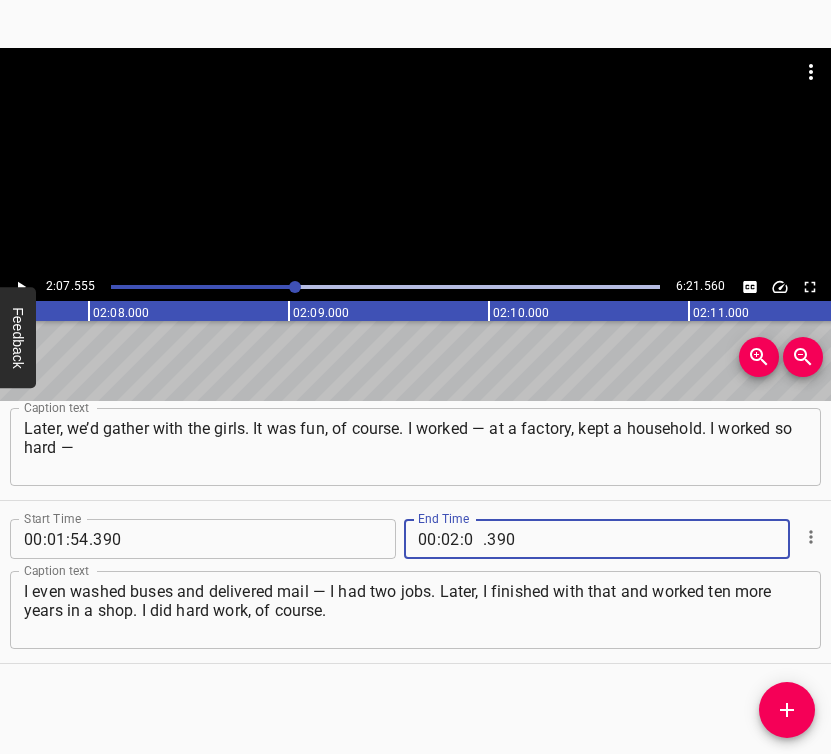 type on "07" 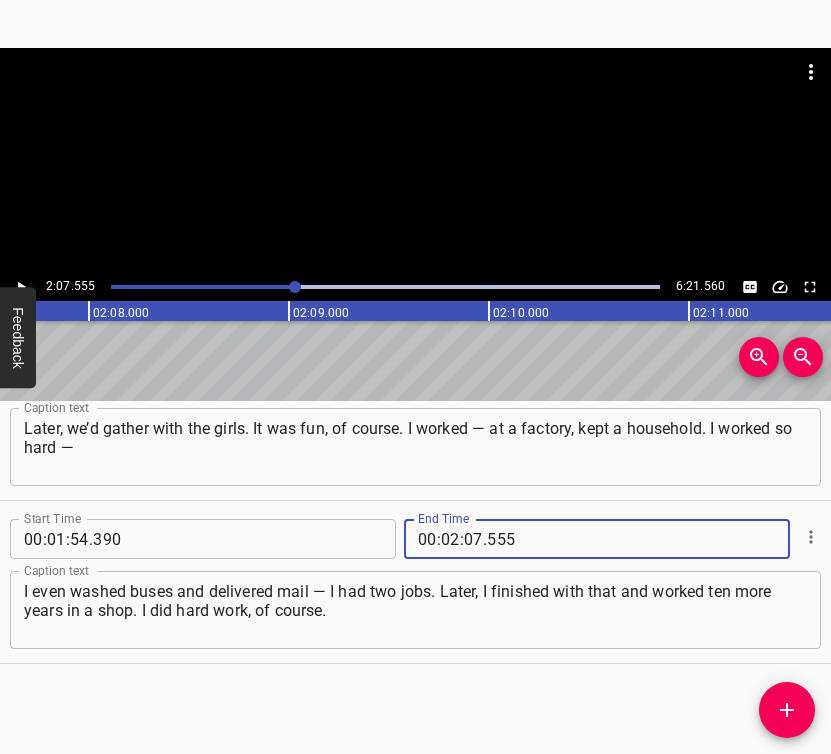 type on "555" 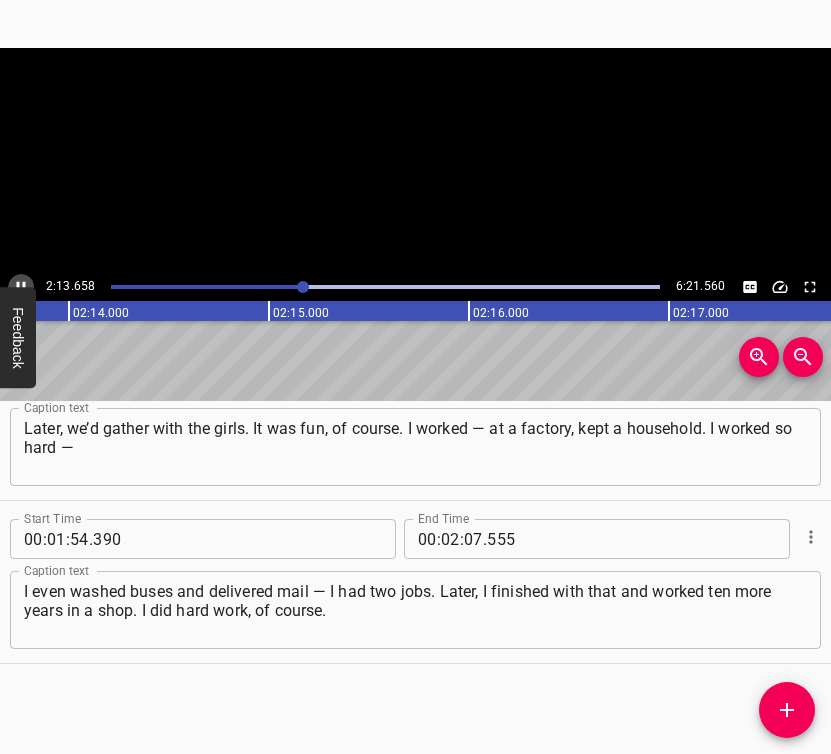 click 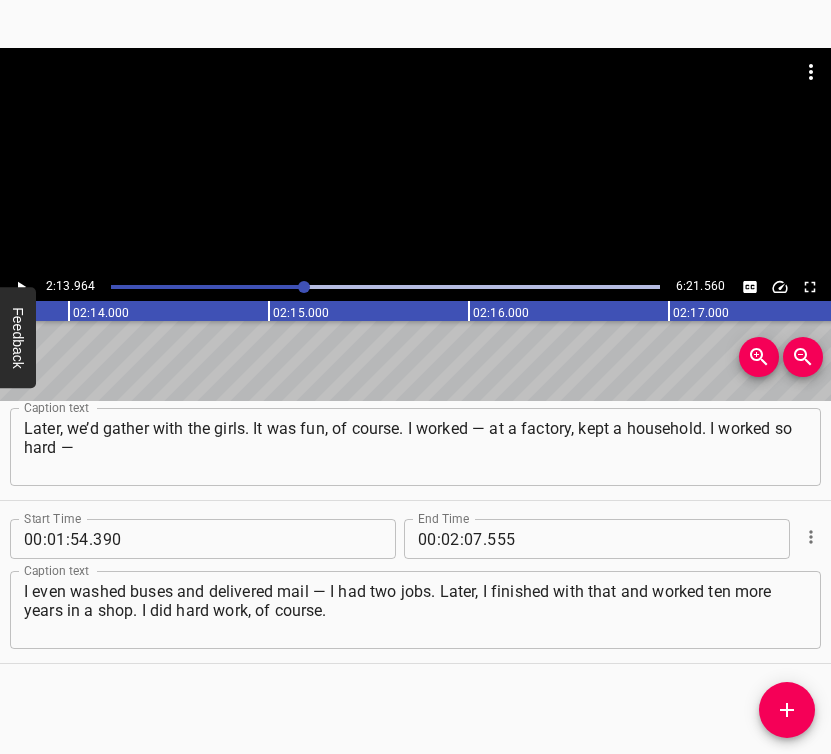 scroll, scrollTop: 0, scrollLeft: 26792, axis: horizontal 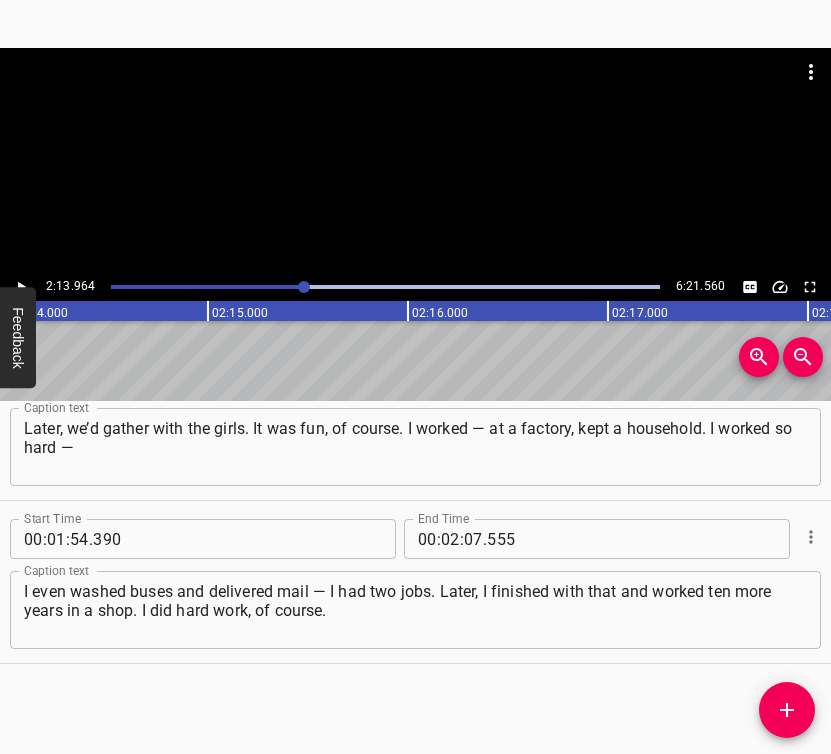 click at bounding box center (415, 160) 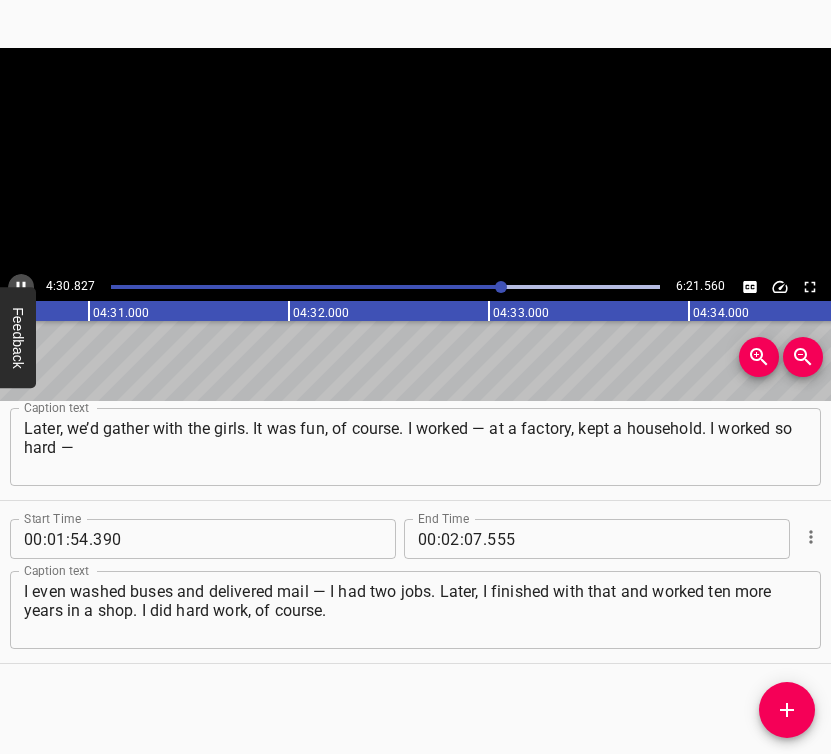 click 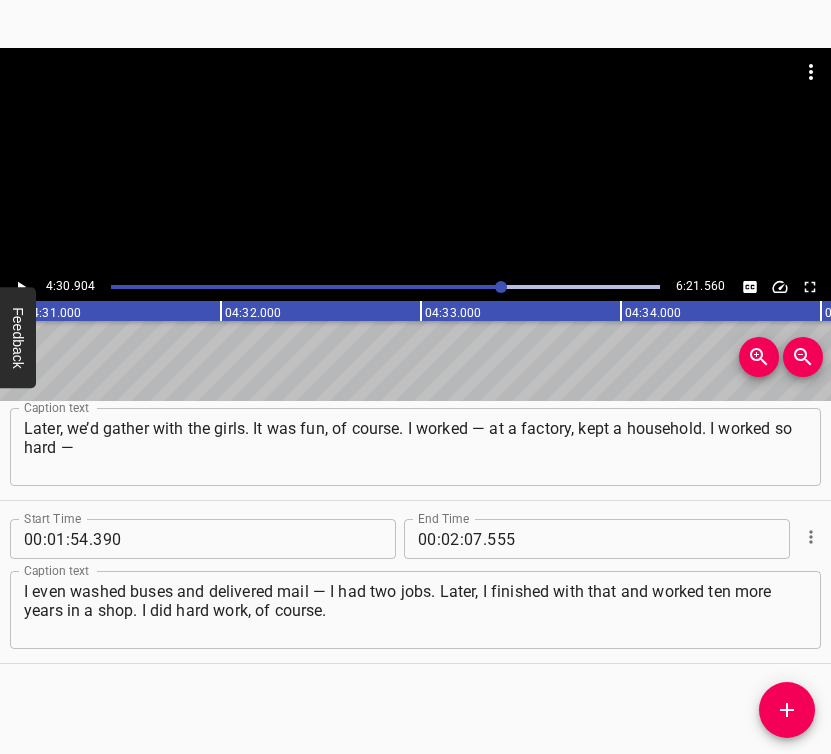 scroll, scrollTop: 0, scrollLeft: 54180, axis: horizontal 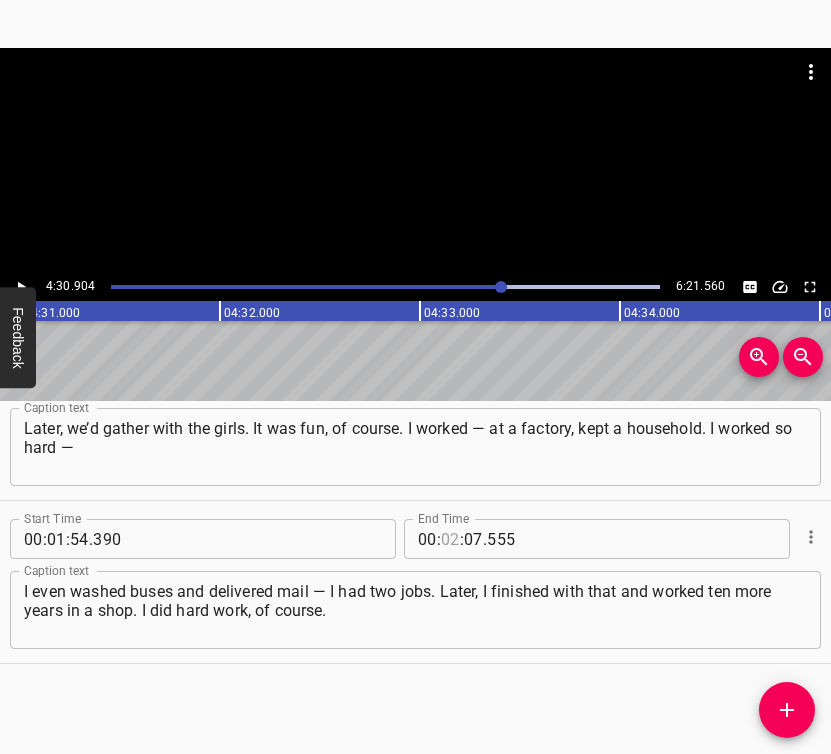 click at bounding box center [450, 539] 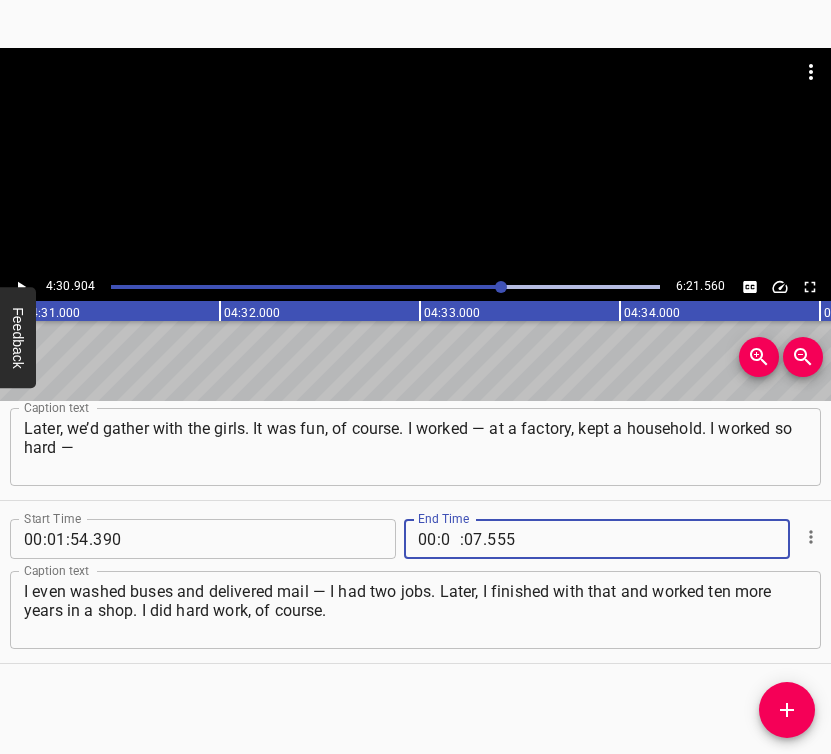 type on "04" 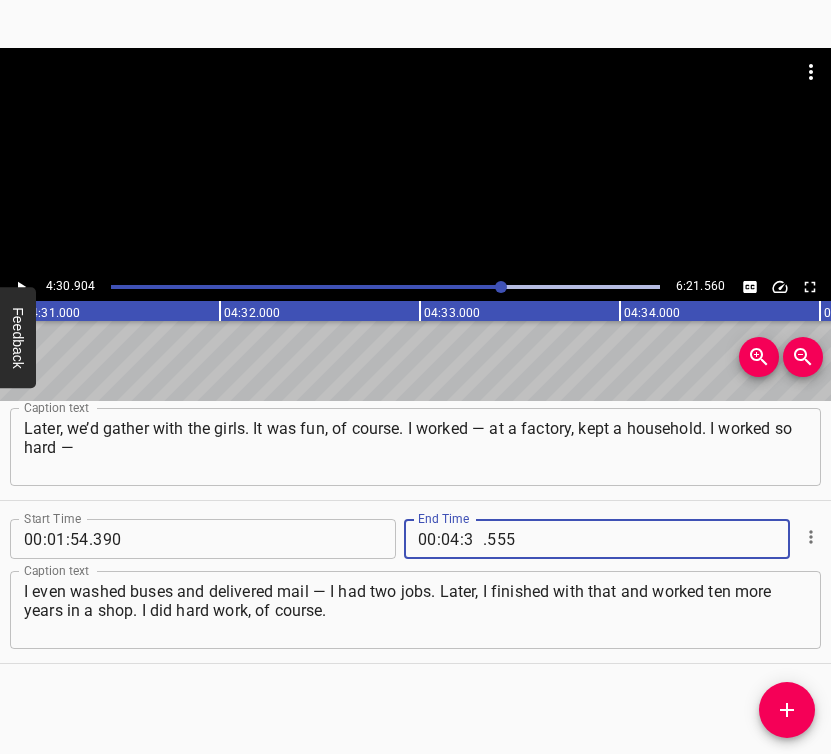 type on "30" 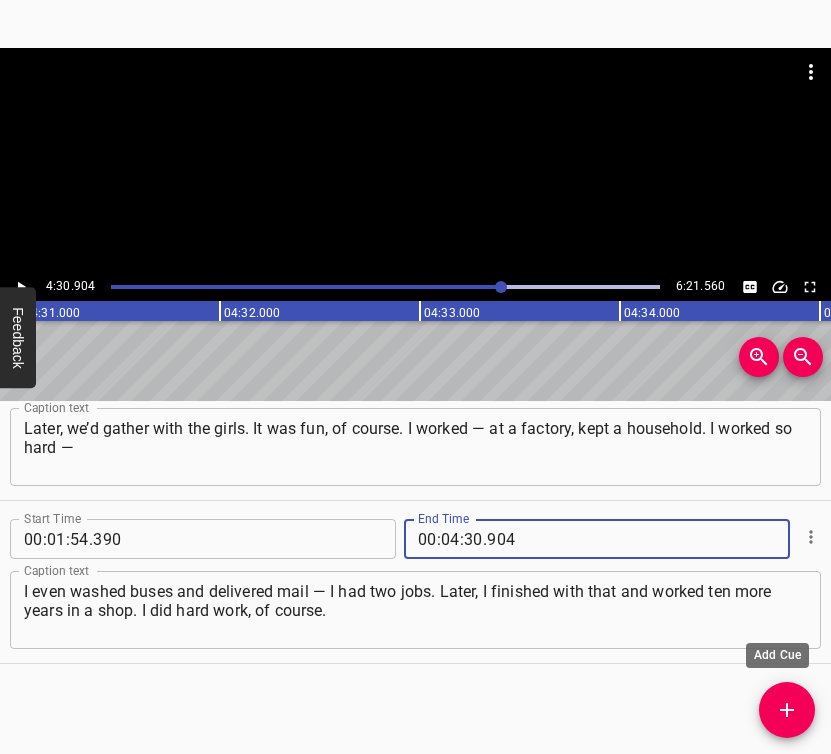 type on "904" 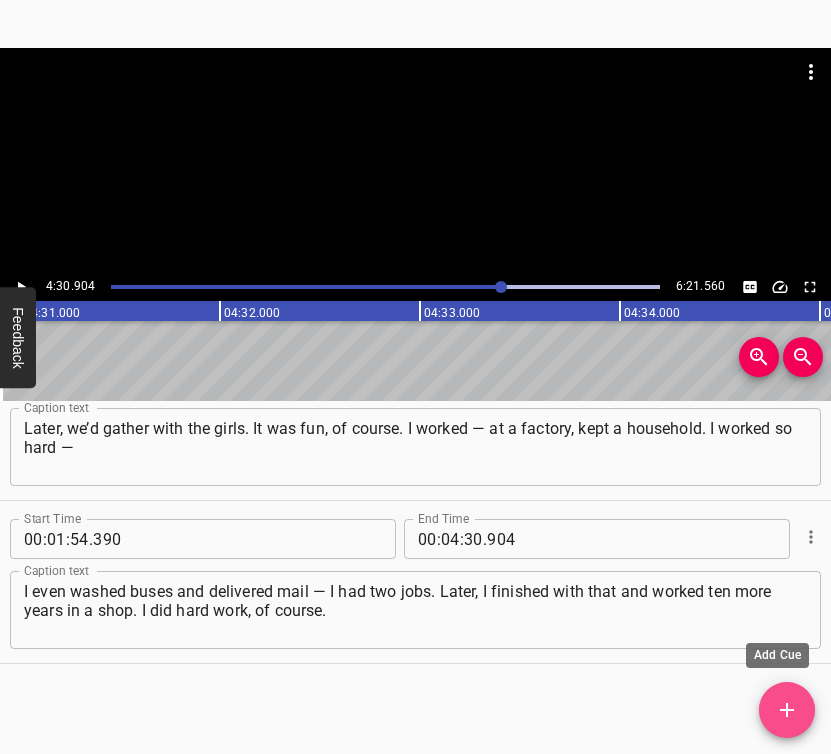 click 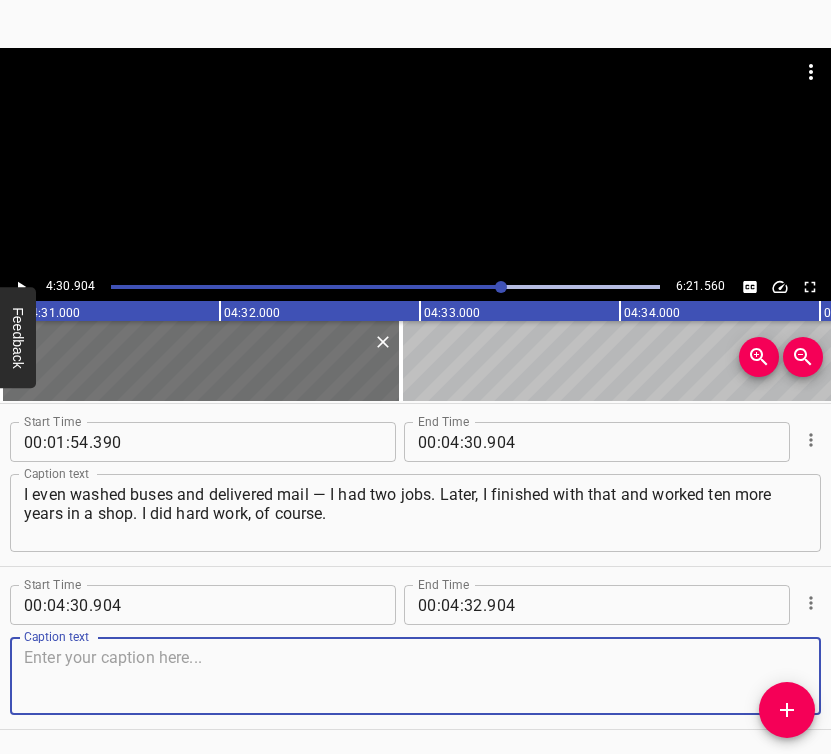 scroll, scrollTop: 556, scrollLeft: 0, axis: vertical 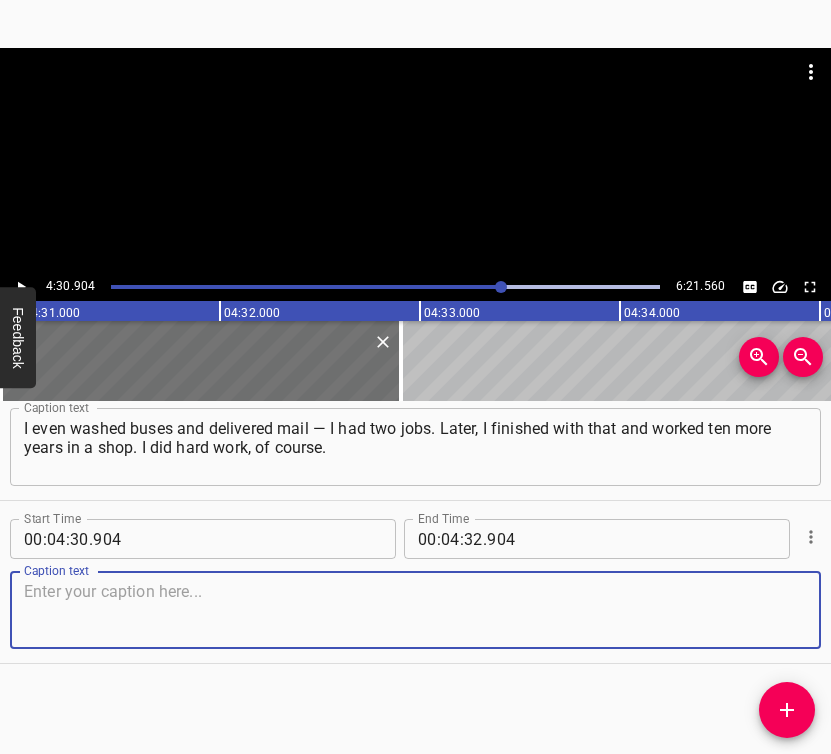 click at bounding box center [415, 610] 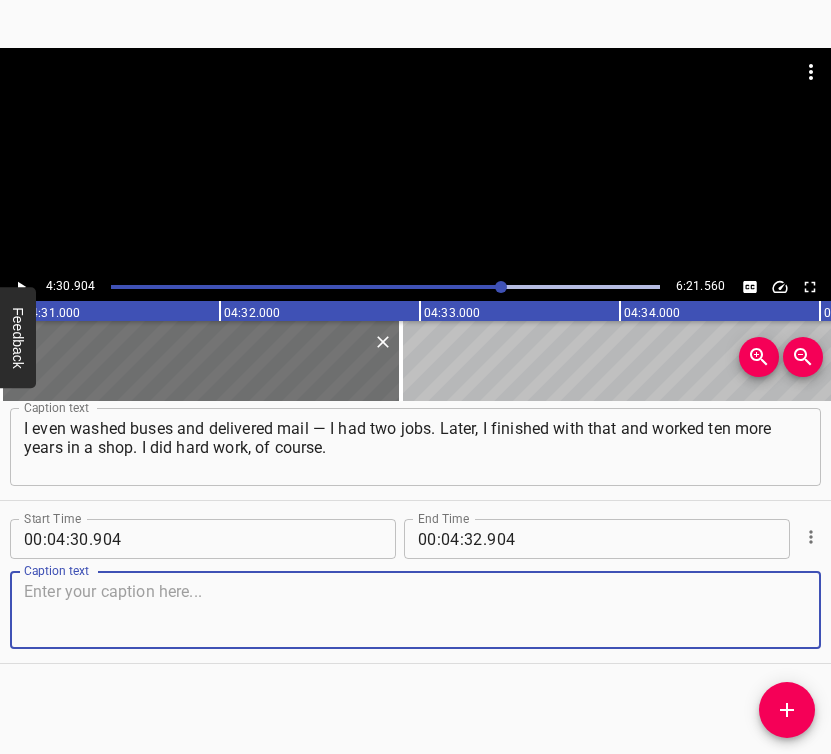 click at bounding box center [415, 610] 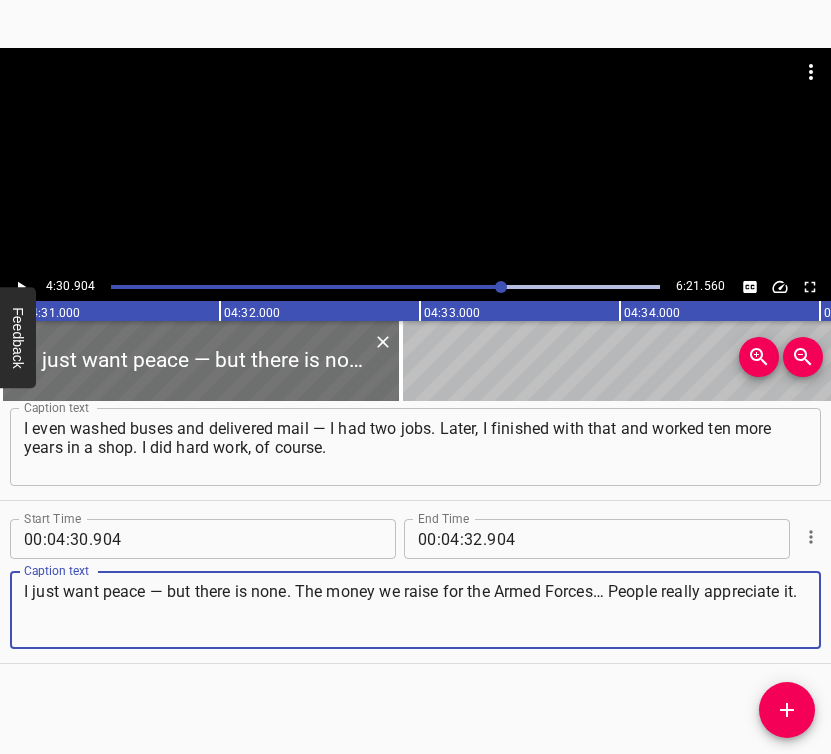 type on "I just want peace — but there is none. The money we raise for the Armed Forces… People really appreciate it." 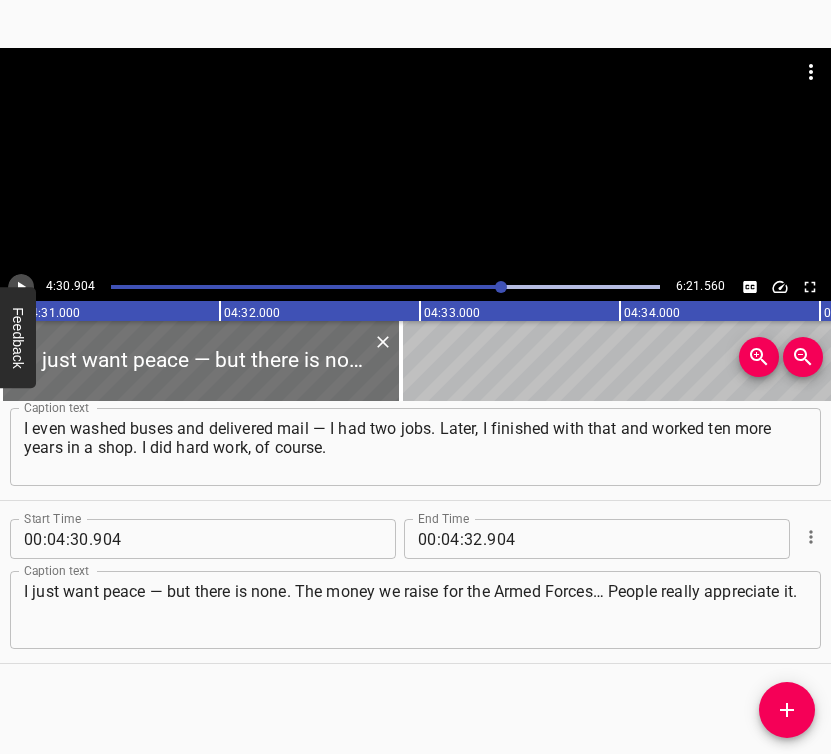 click 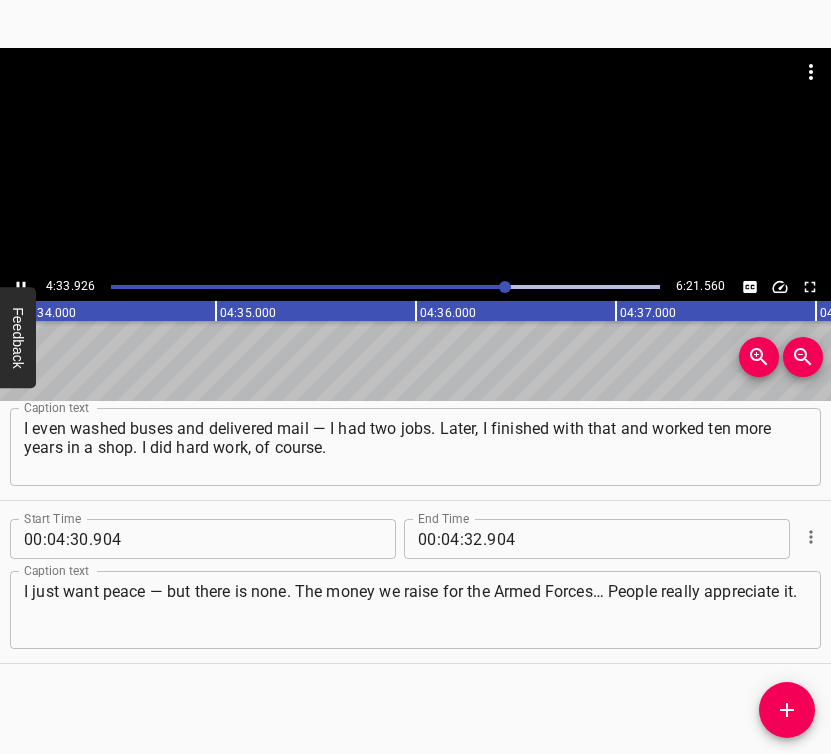 scroll, scrollTop: 0, scrollLeft: 54785, axis: horizontal 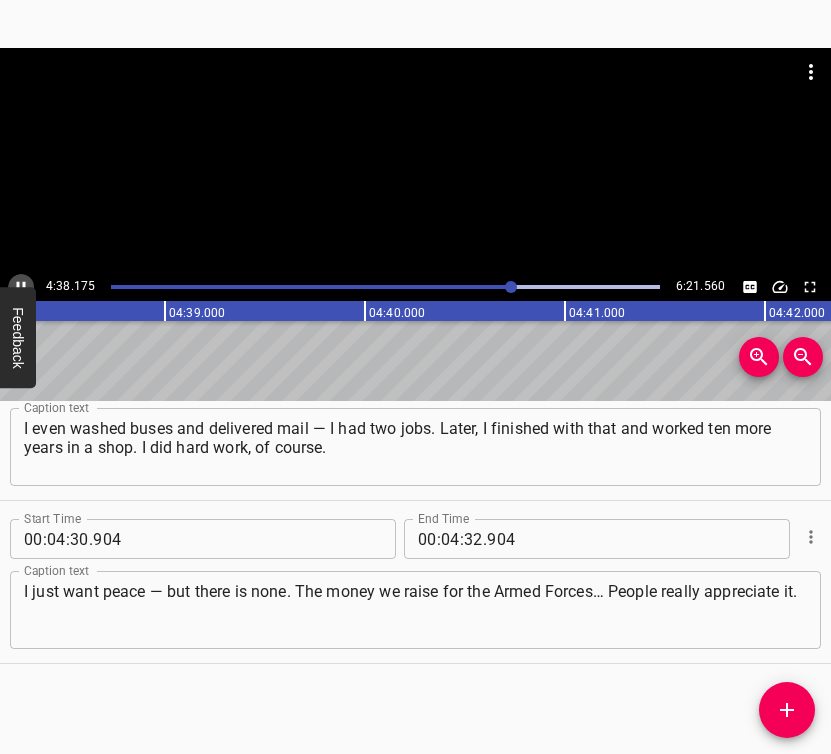 click 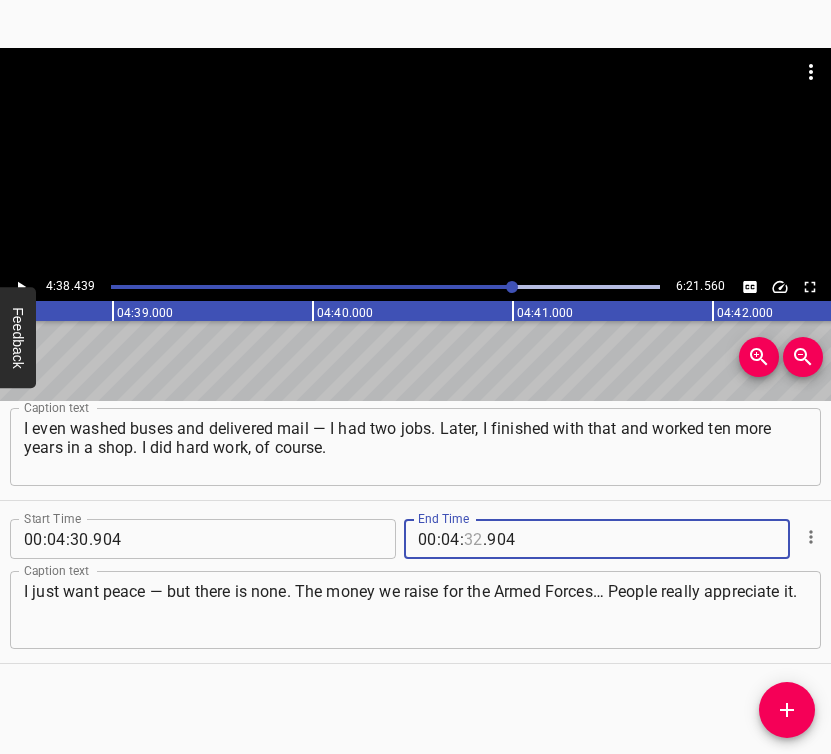 click at bounding box center (473, 539) 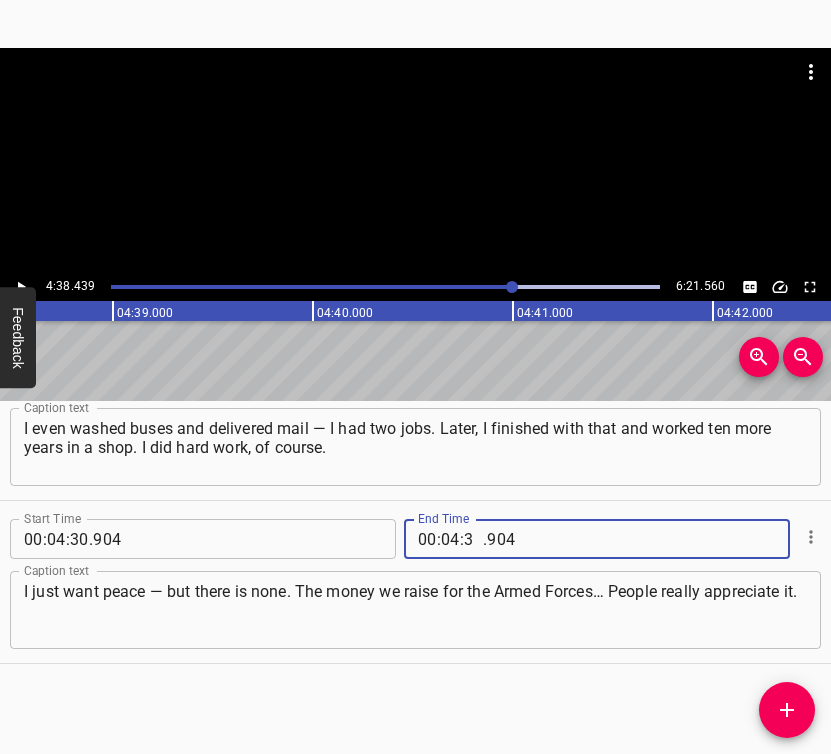 type on "38" 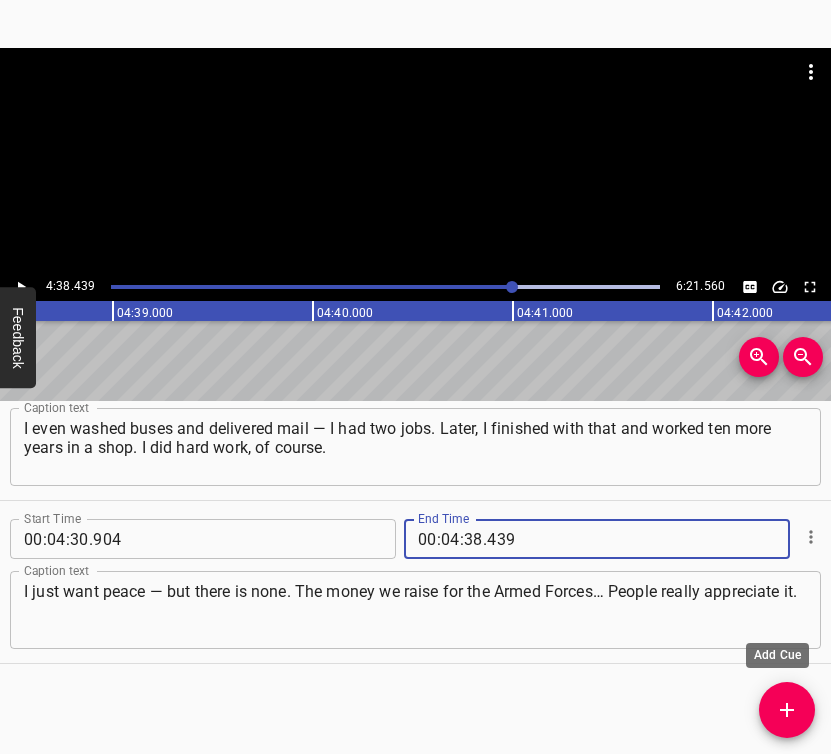 type on "439" 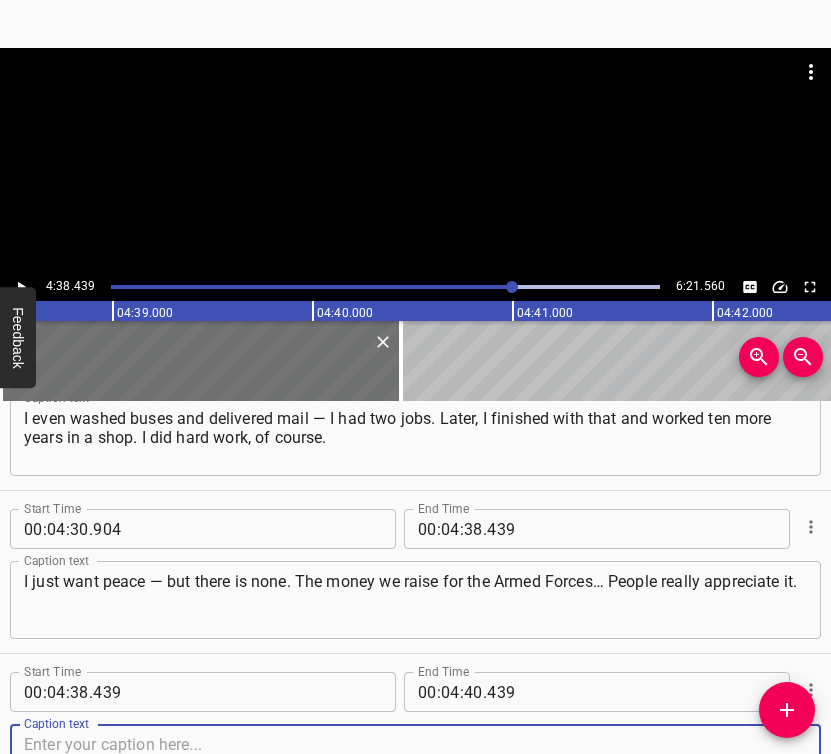 scroll, scrollTop: 719, scrollLeft: 0, axis: vertical 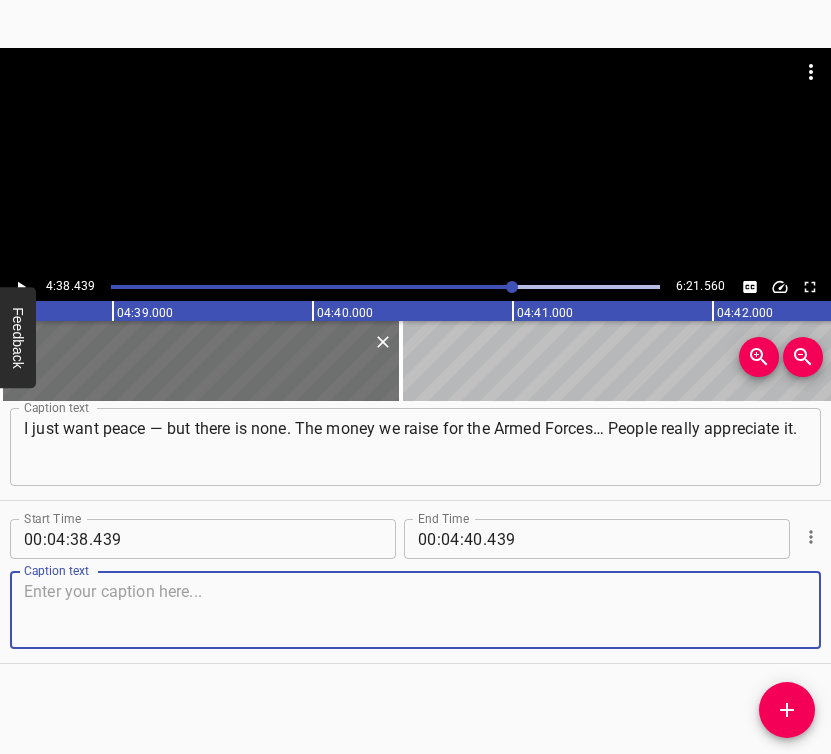 click at bounding box center [415, 610] 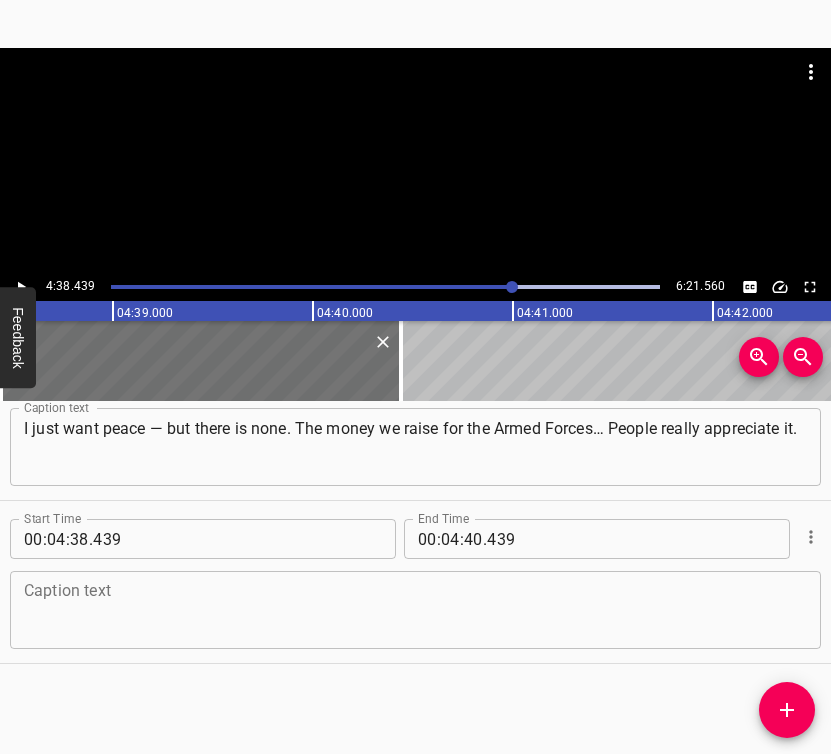 click at bounding box center (415, 610) 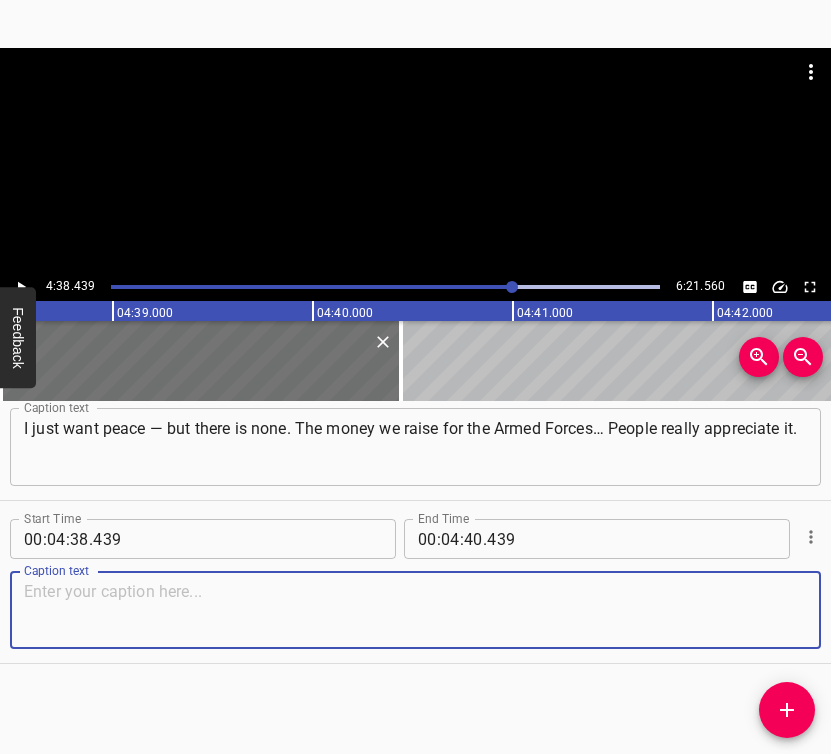 paste on "Just this past [DATE] — we didn’t sing. We sang the two Saturdays before, but not this one, and people were asking why we weren’t coming to sing." 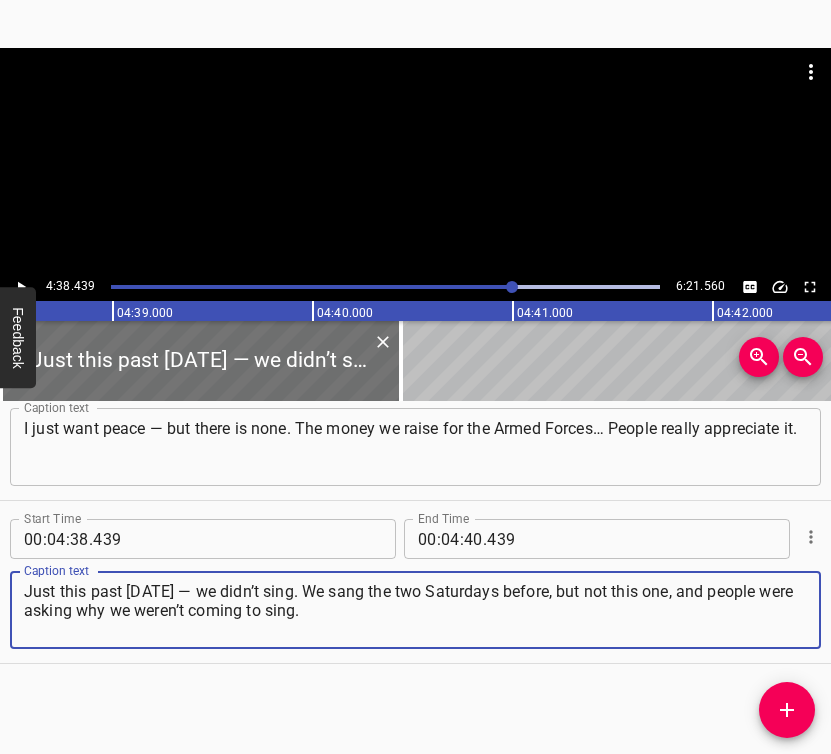type on "Just this past [DATE] — we didn’t sing. We sang the two Saturdays before, but not this one, and people were asking why we weren’t coming to sing." 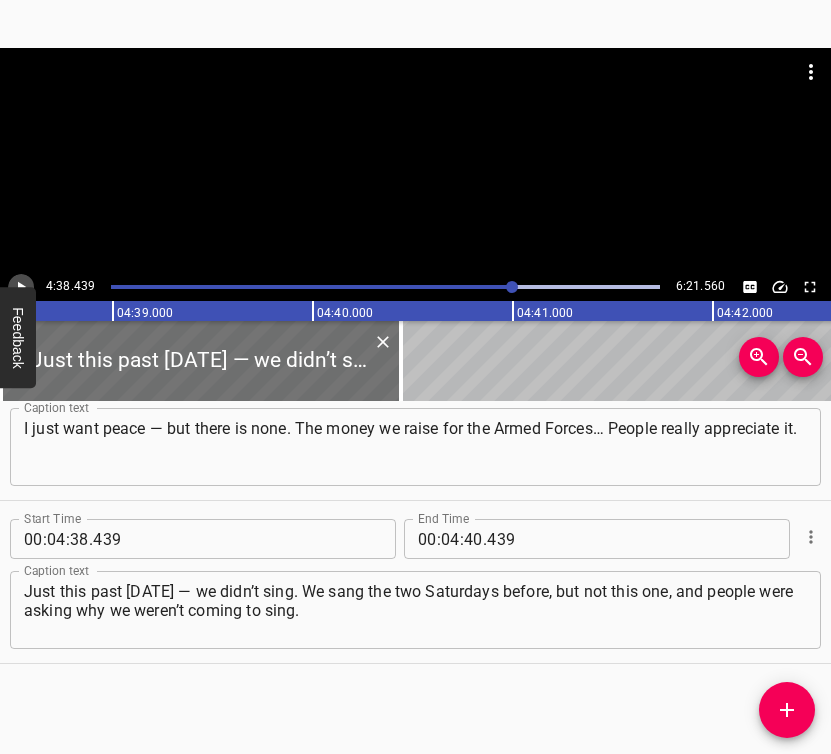 click at bounding box center [21, 287] 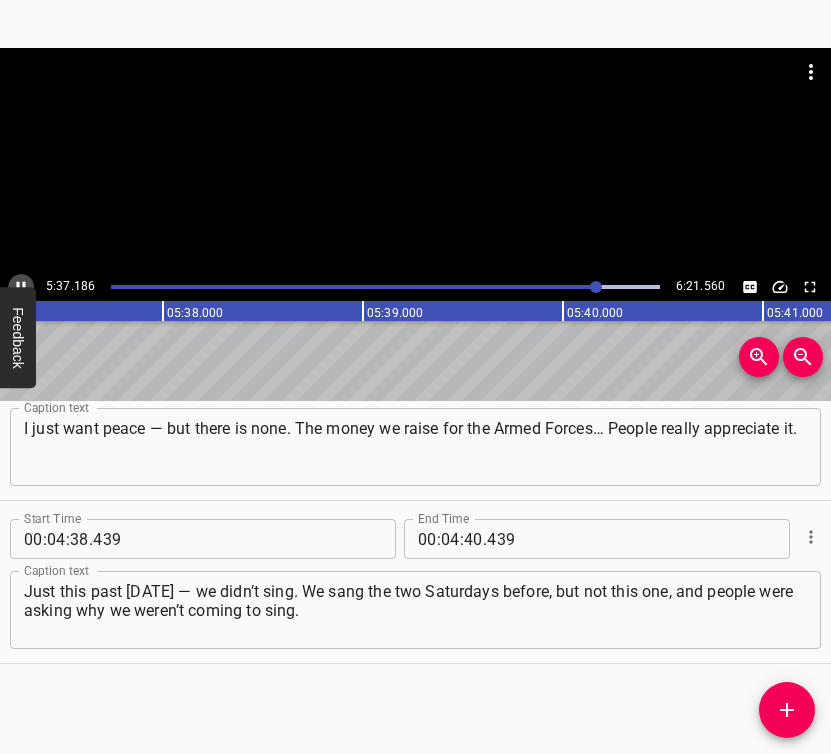click 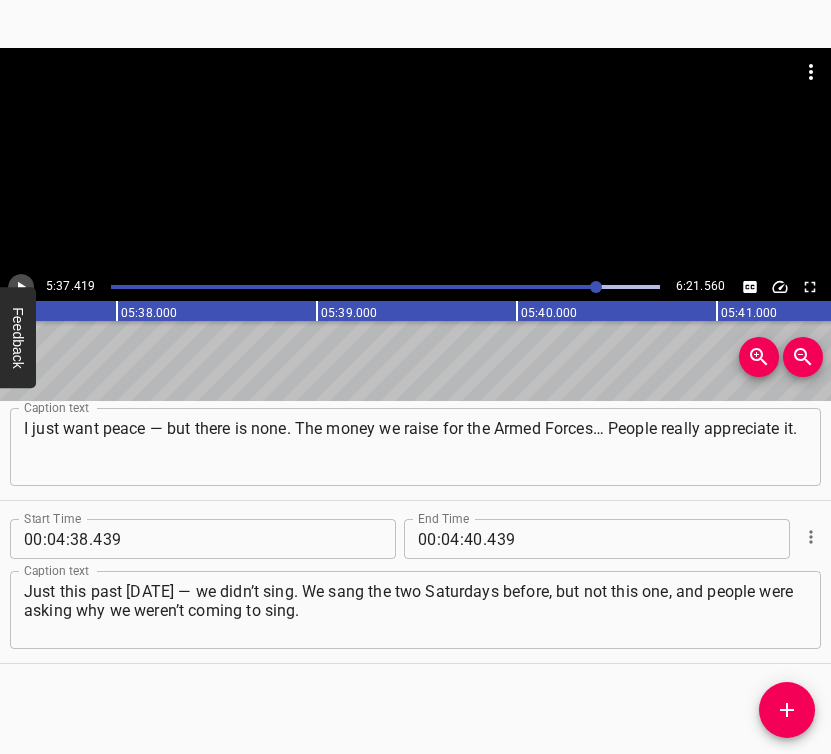 click 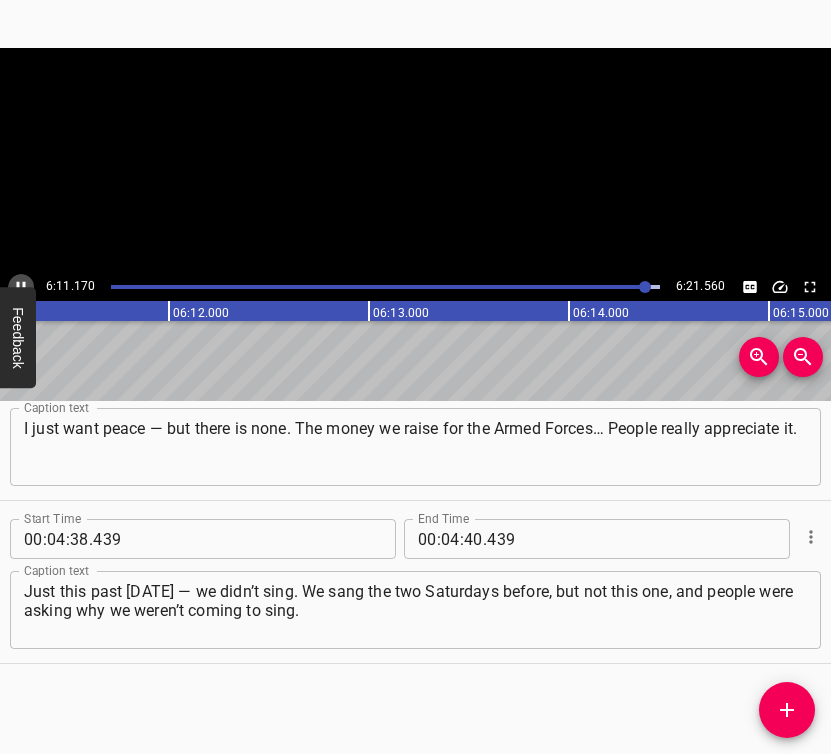 click 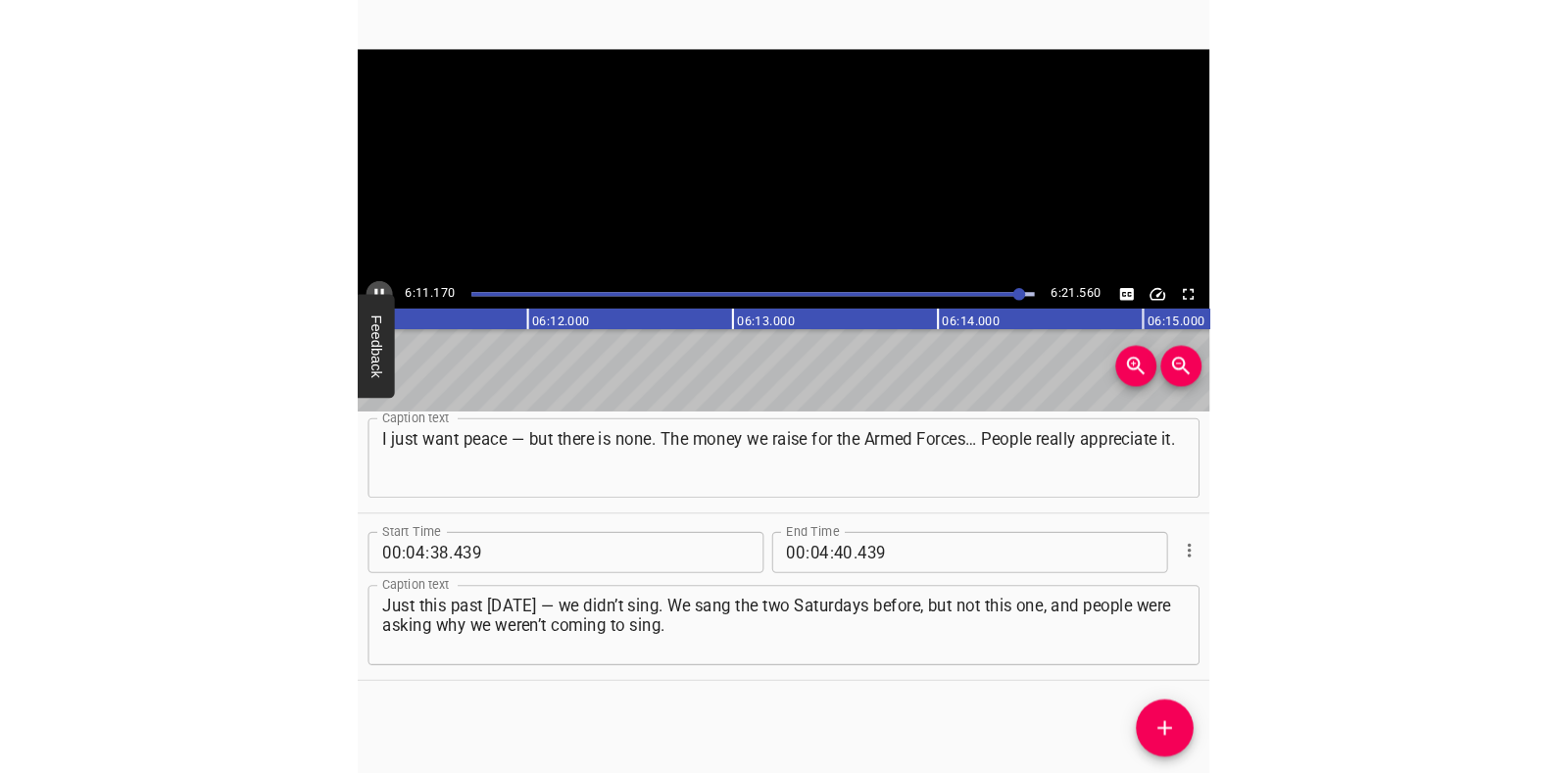 scroll, scrollTop: 0, scrollLeft: 72786, axis: horizontal 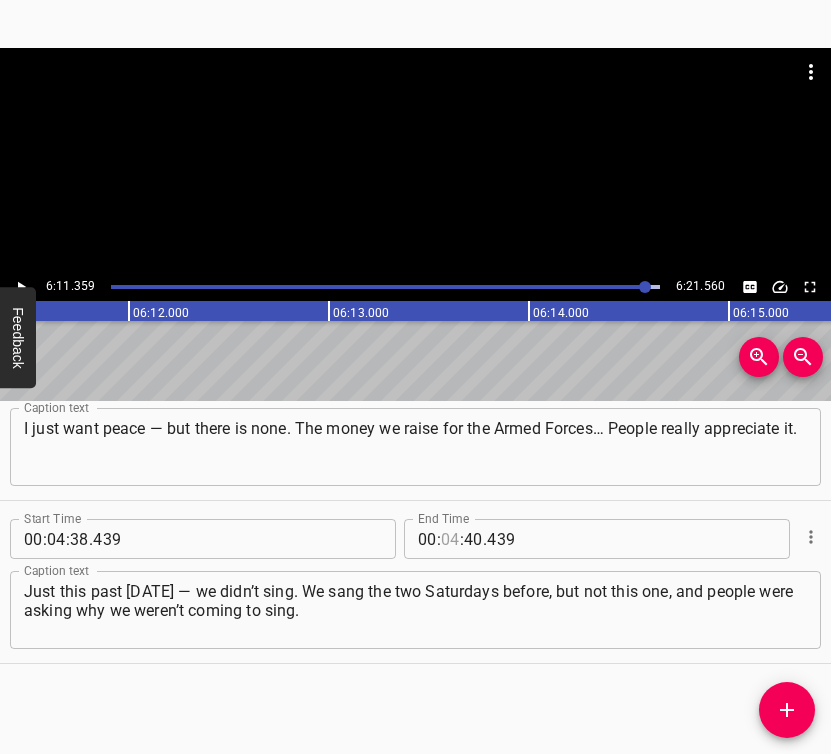 click at bounding box center (450, 539) 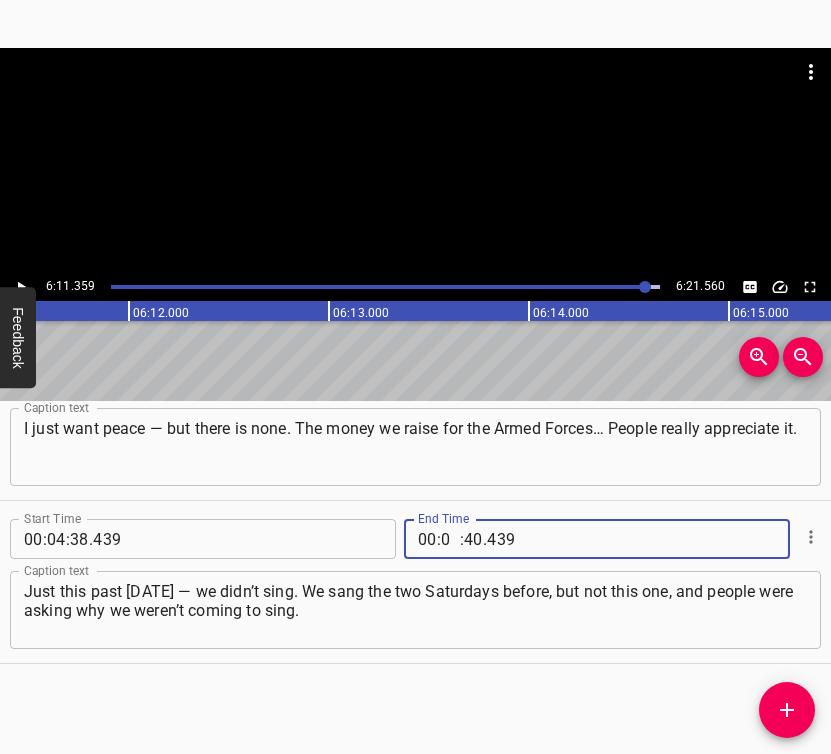 type on "06" 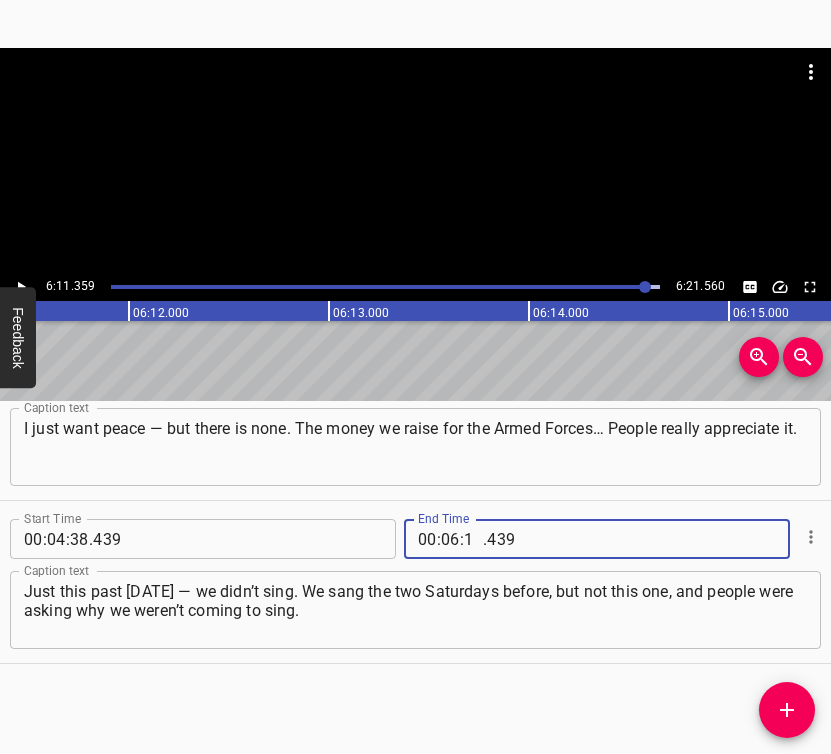 type on "11" 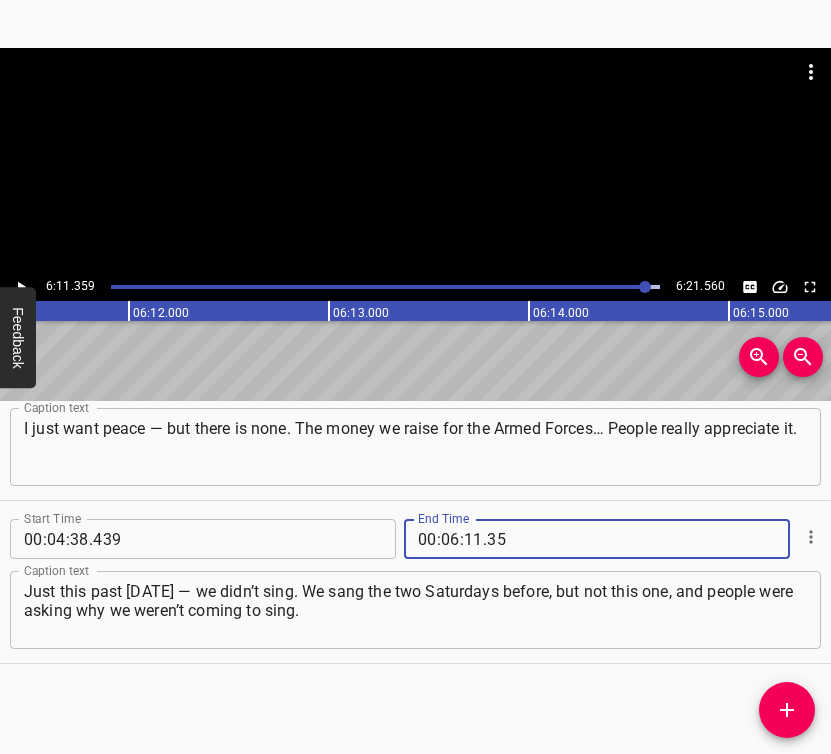 type on "3" 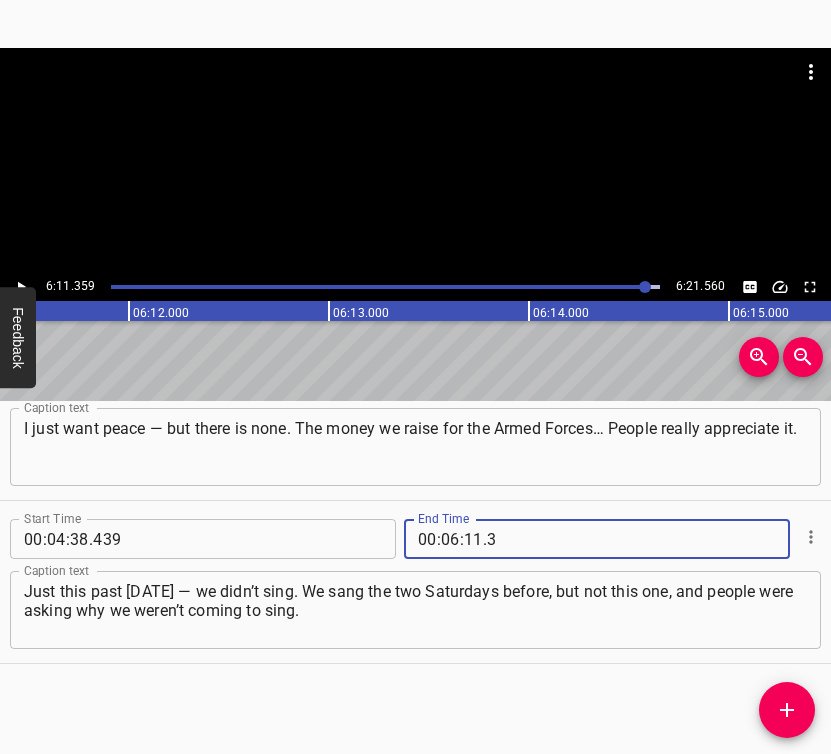 type 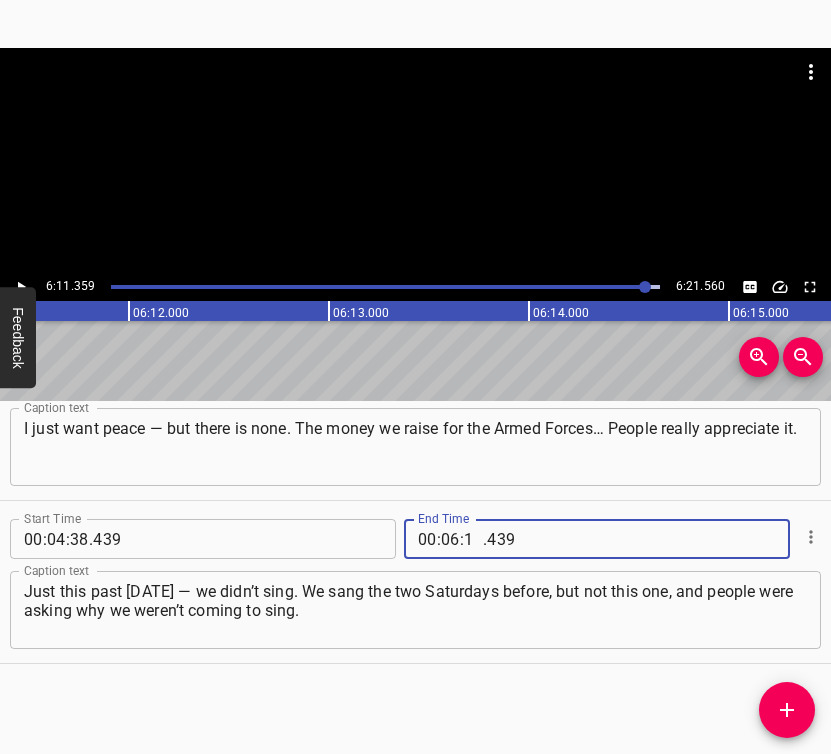 type on "11" 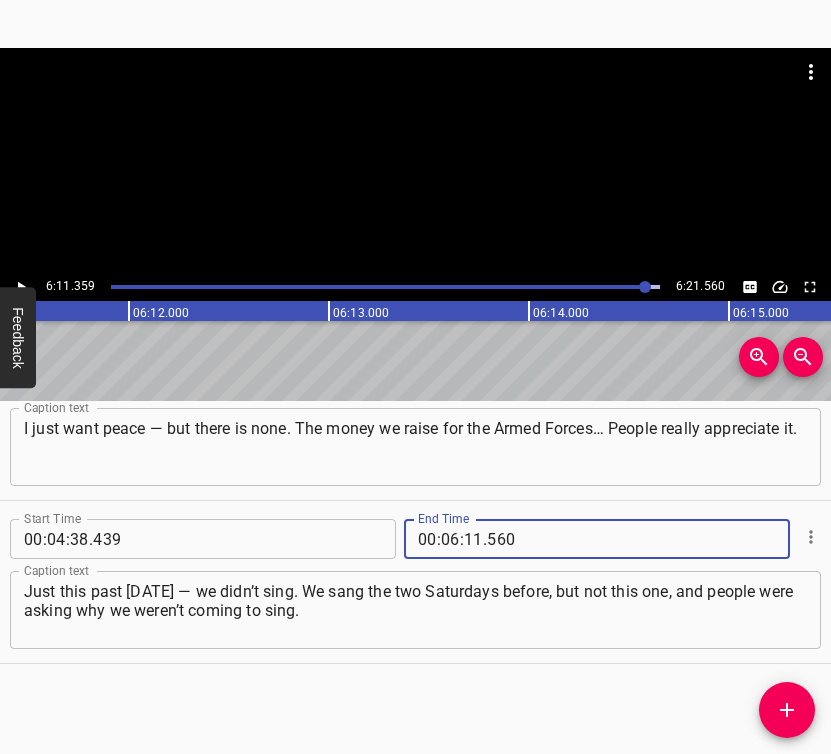 type on "560" 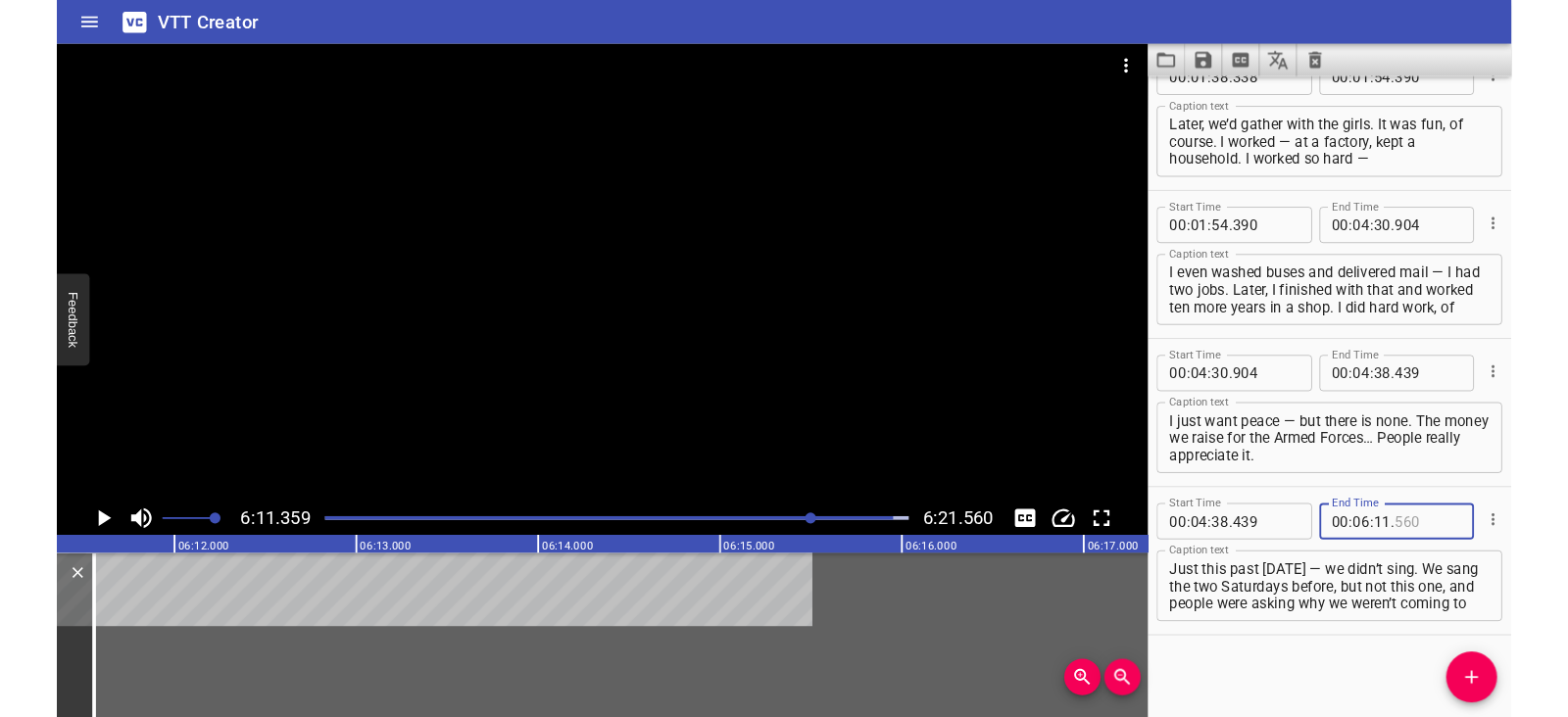 scroll, scrollTop: 359, scrollLeft: 0, axis: vertical 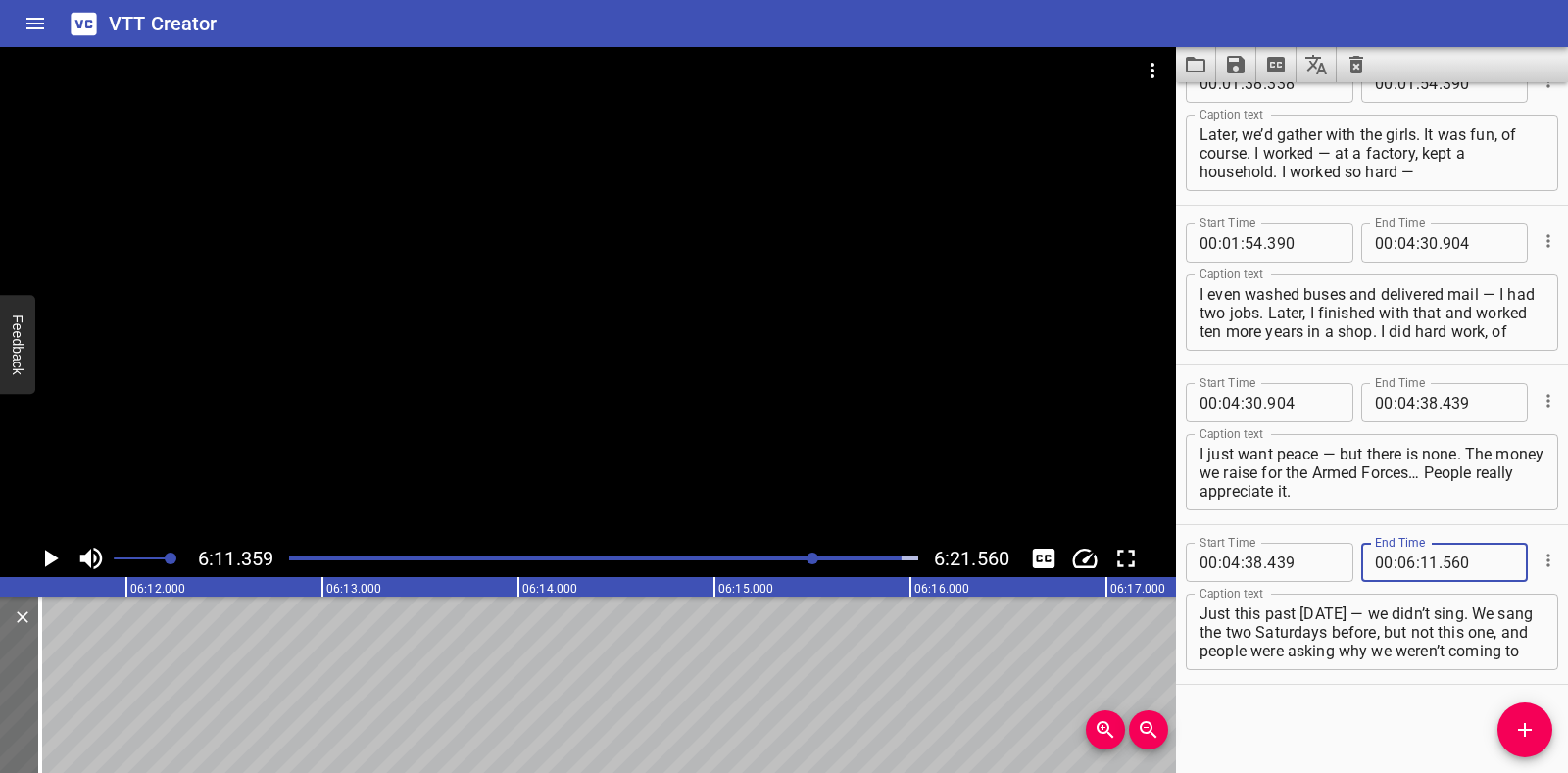 type on "560" 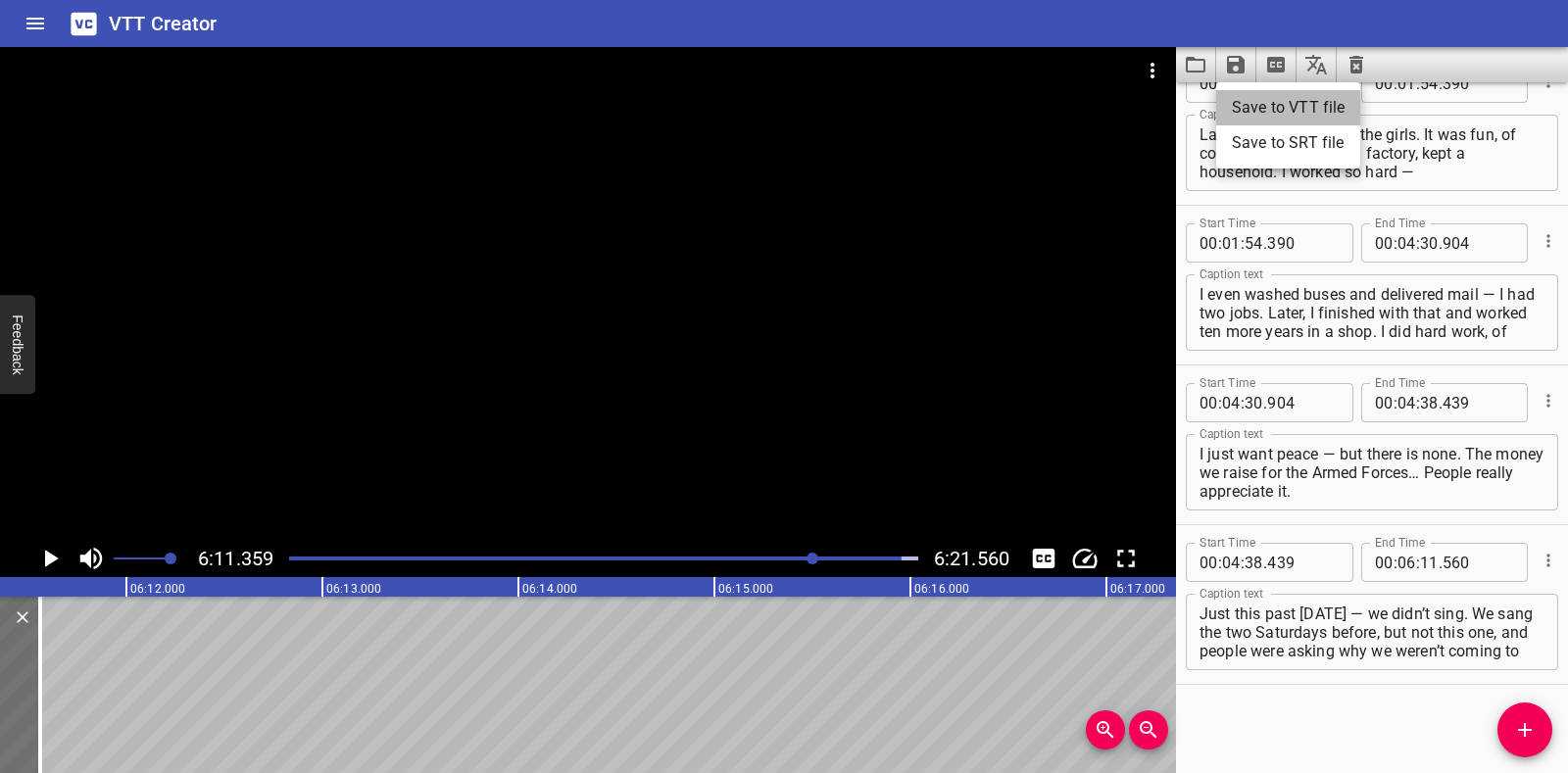 click on "Save to VTT file" at bounding box center (1288, 108) 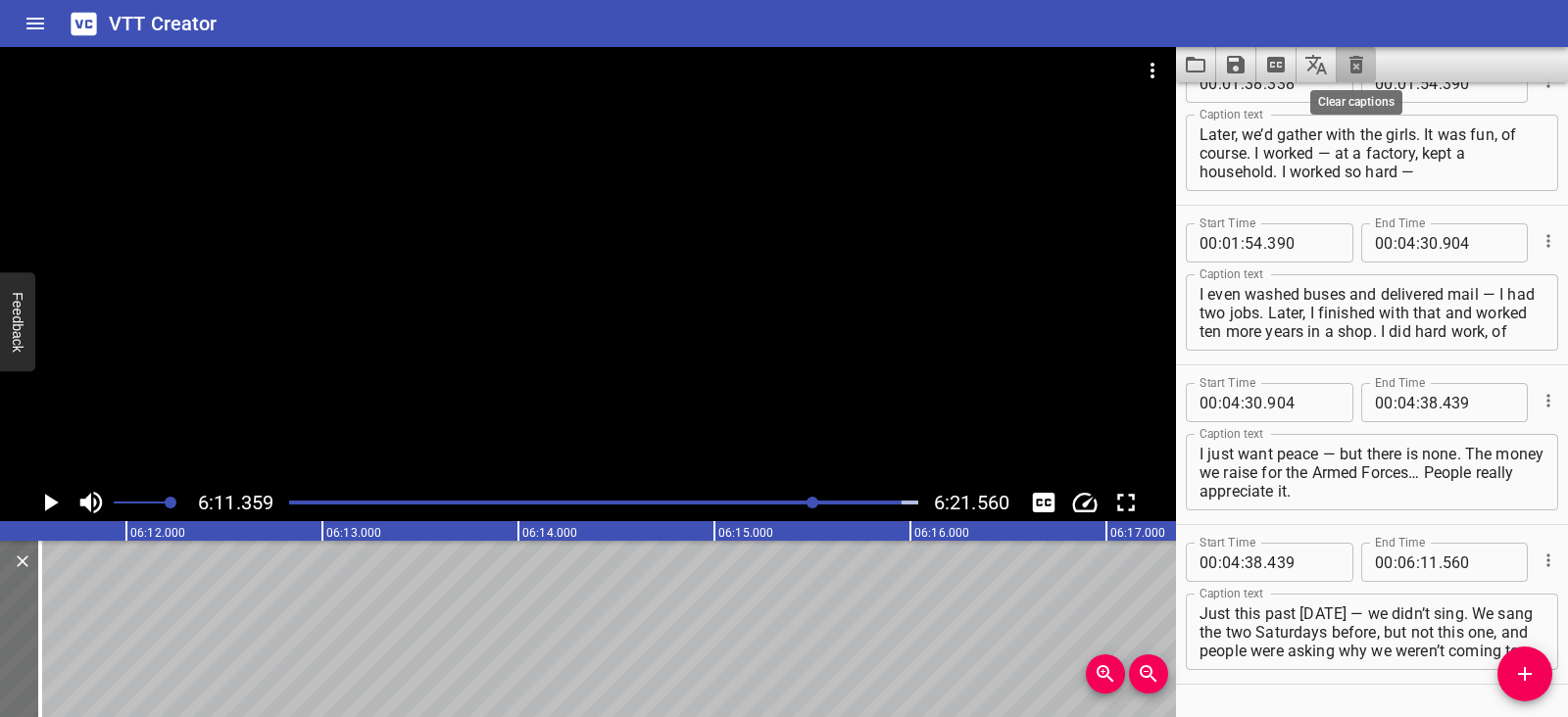 click 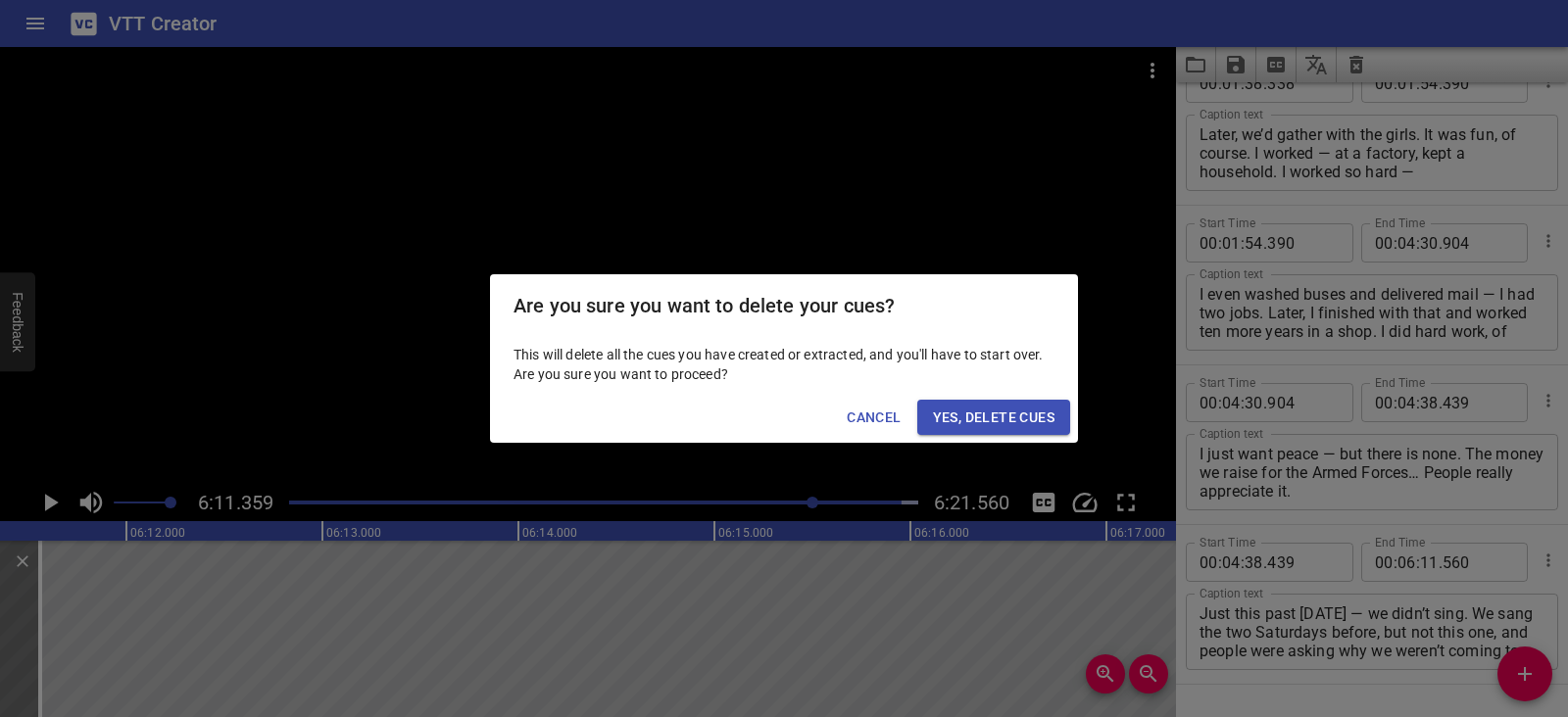 click on "Yes, Delete Cues" at bounding box center (994, 417) 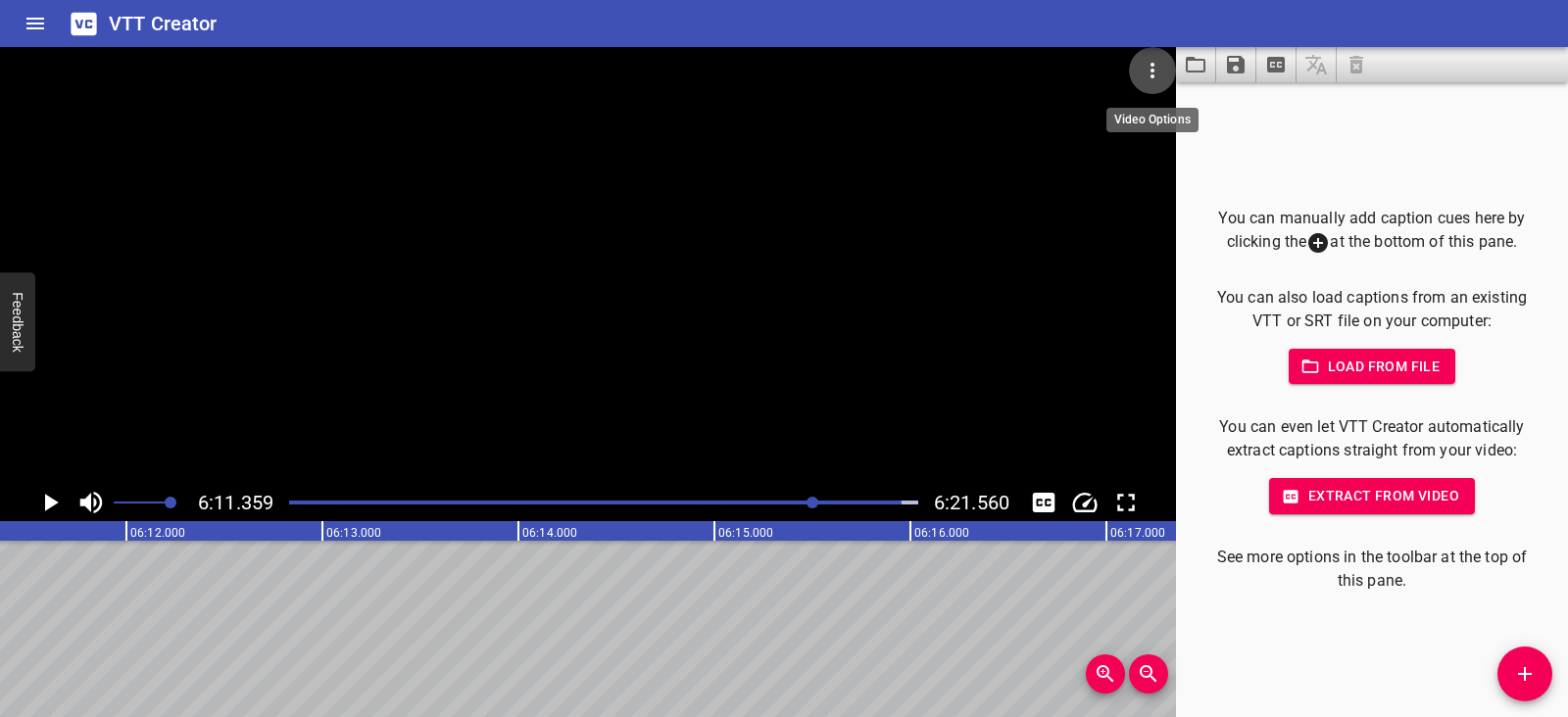 click 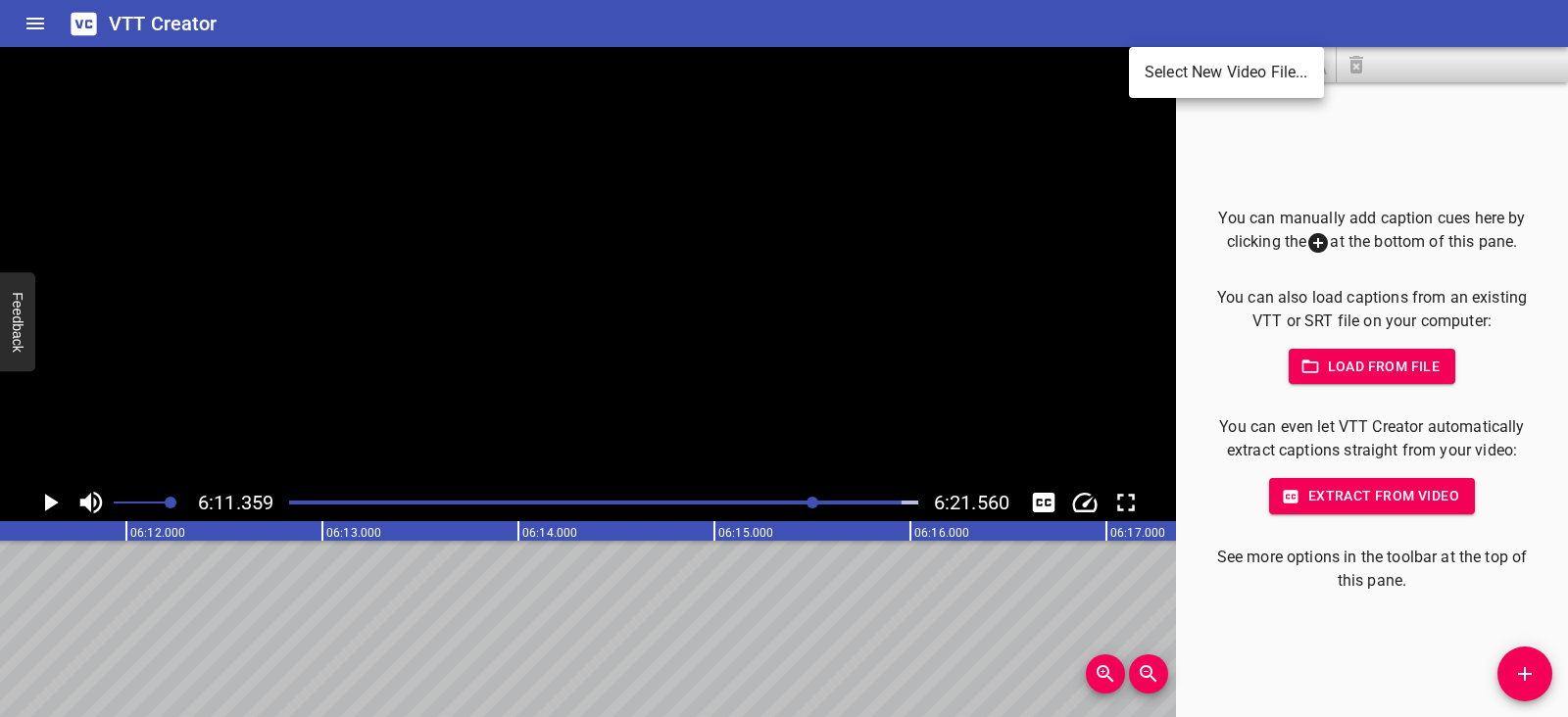 click on "Select New Video File..." at bounding box center (1226, 72) 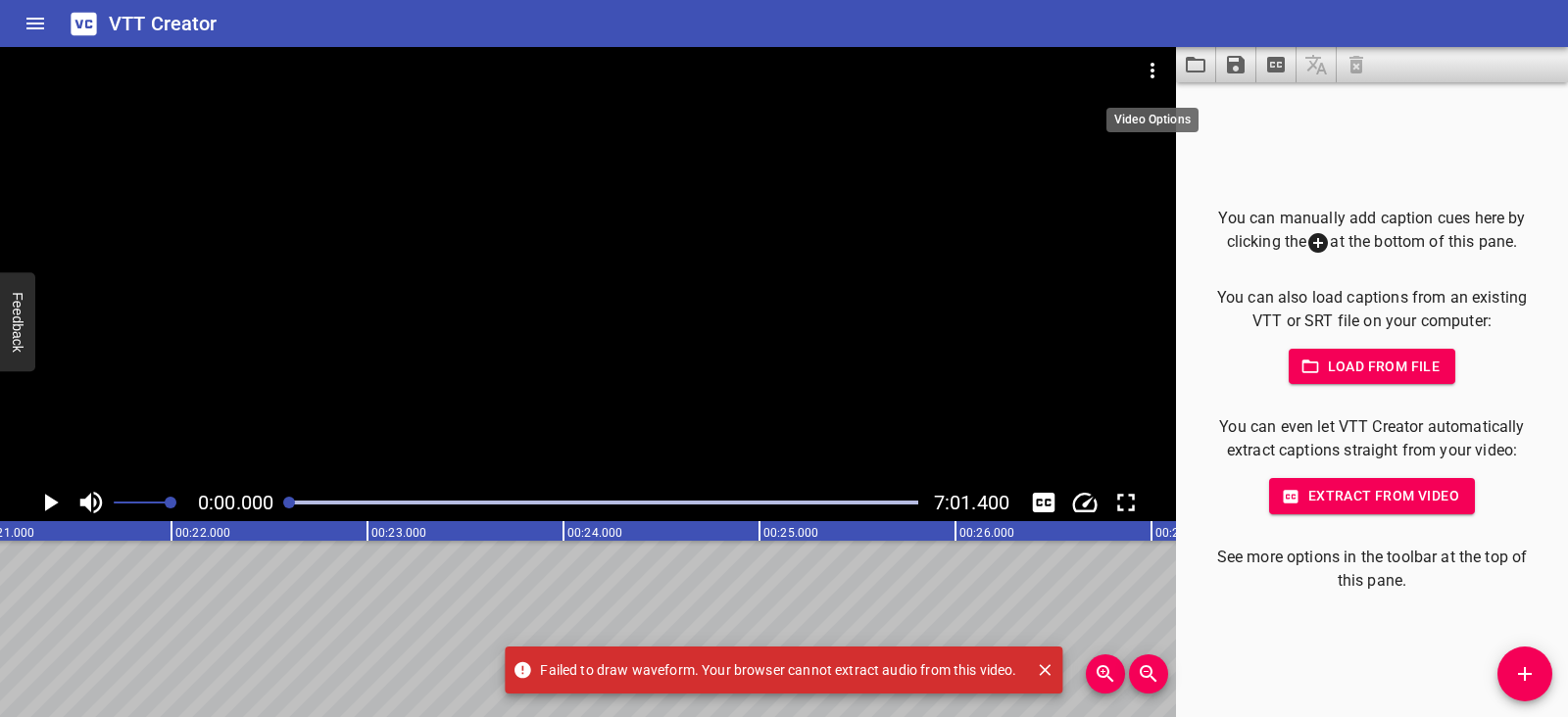 scroll, scrollTop: 0, scrollLeft: 0, axis: both 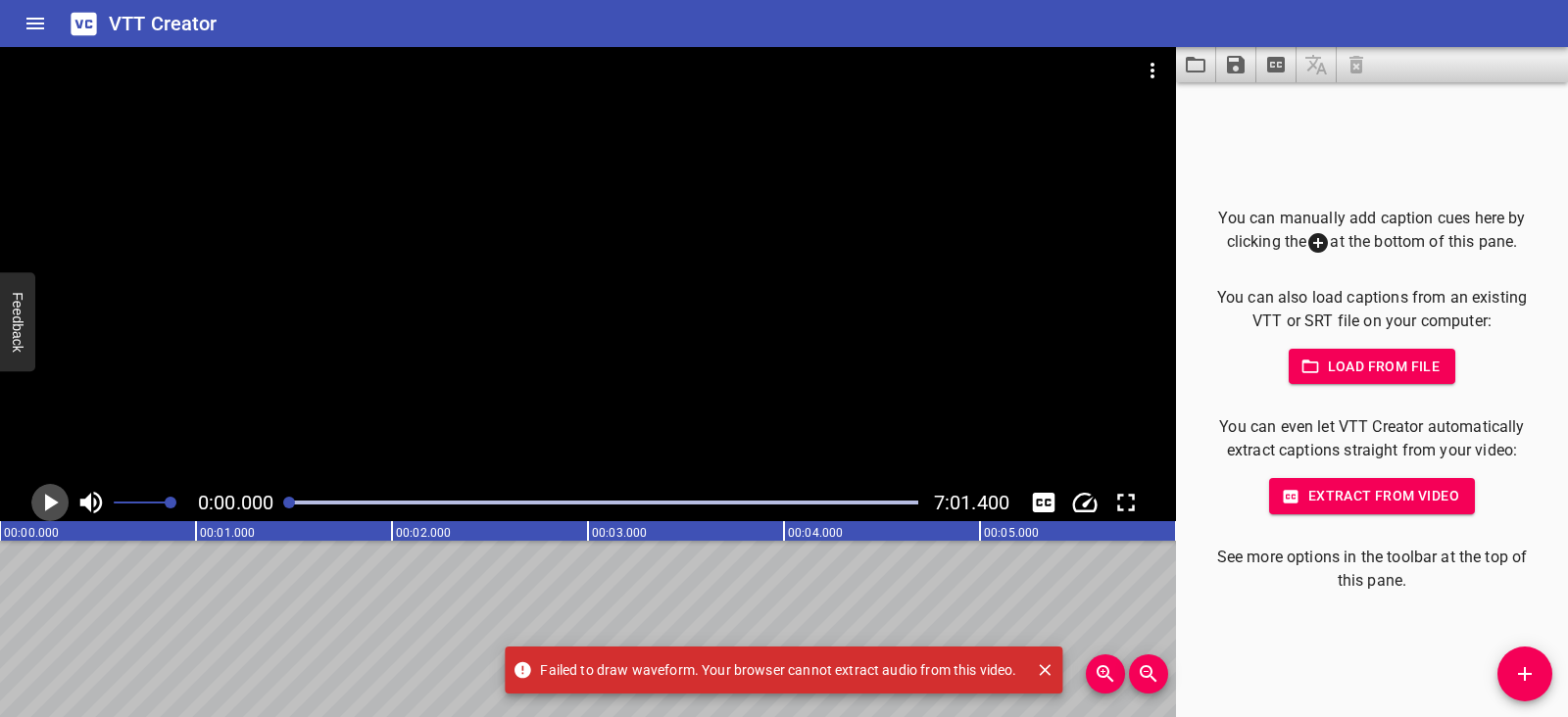 click 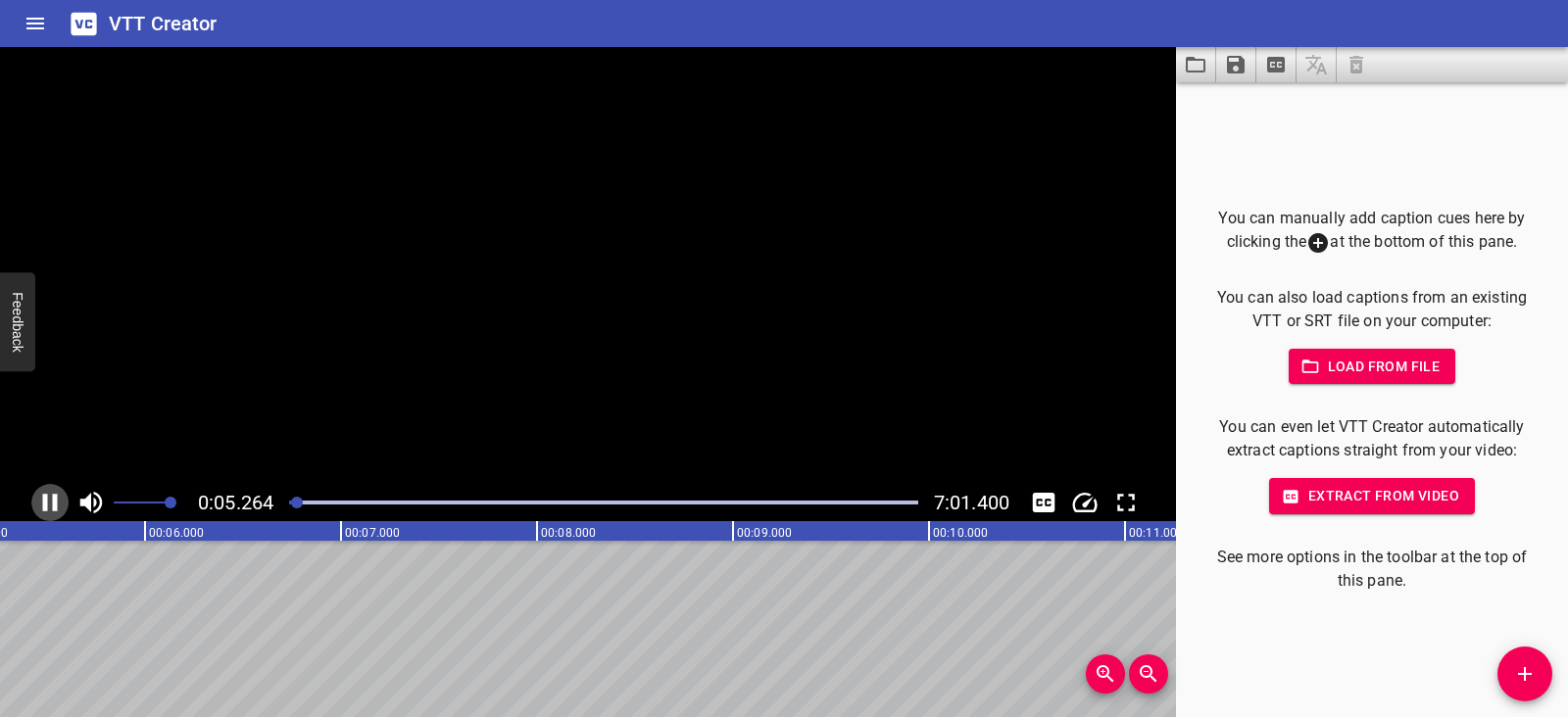 click 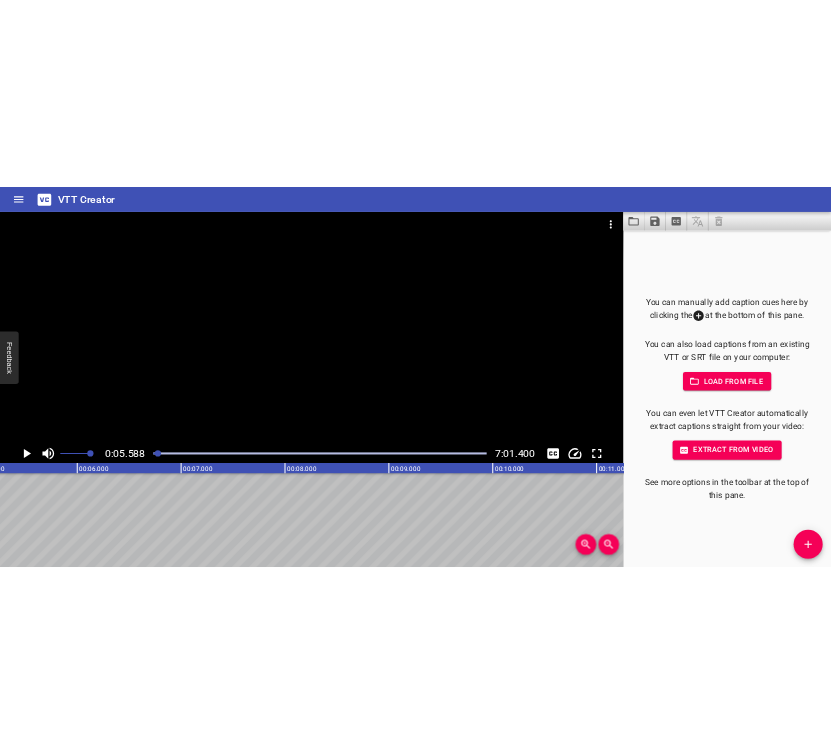scroll, scrollTop: 0, scrollLeft: 1117, axis: horizontal 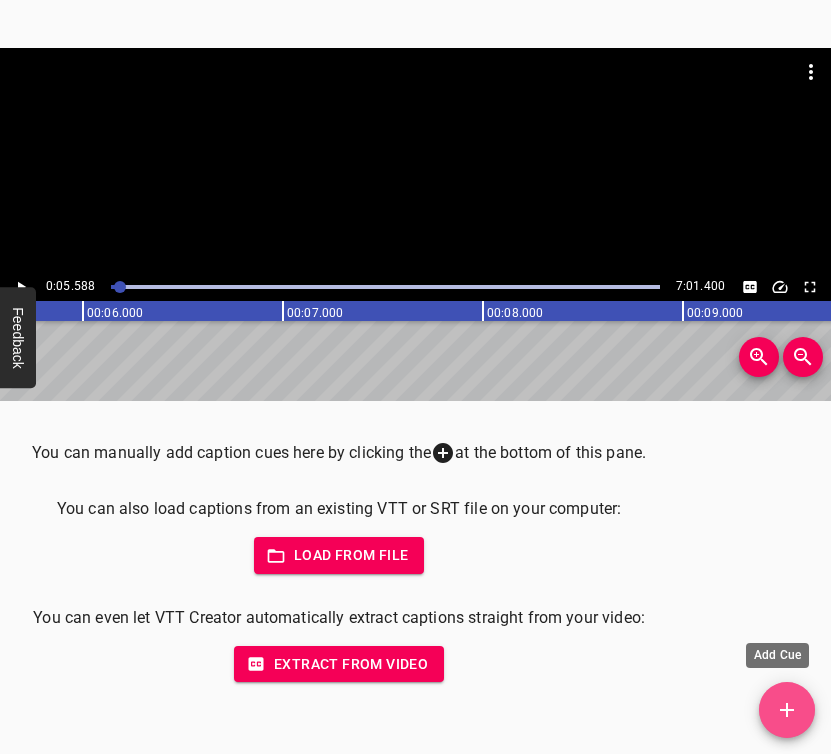 click 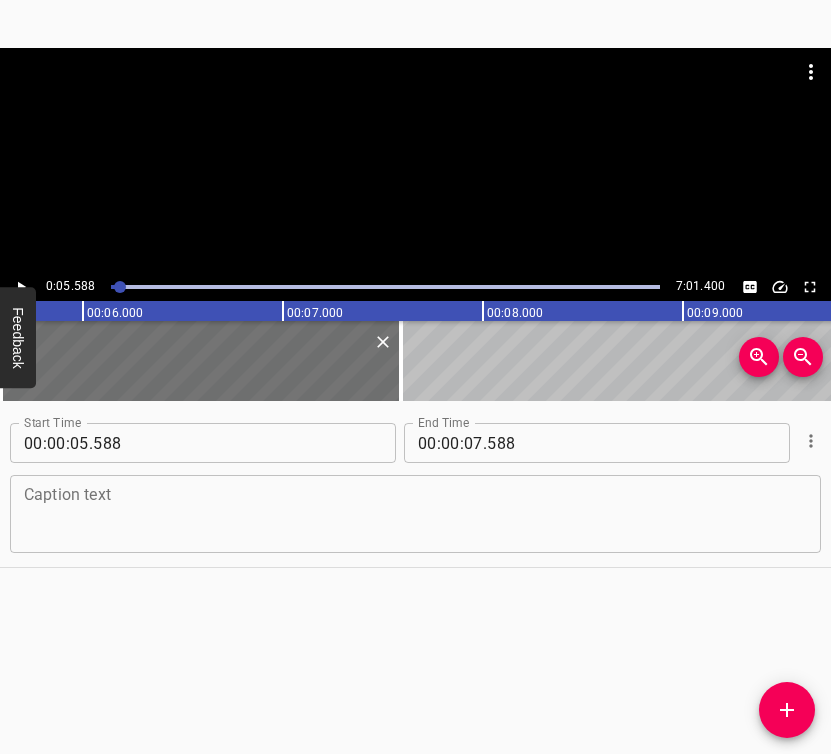 click on "Caption text" at bounding box center [415, 514] 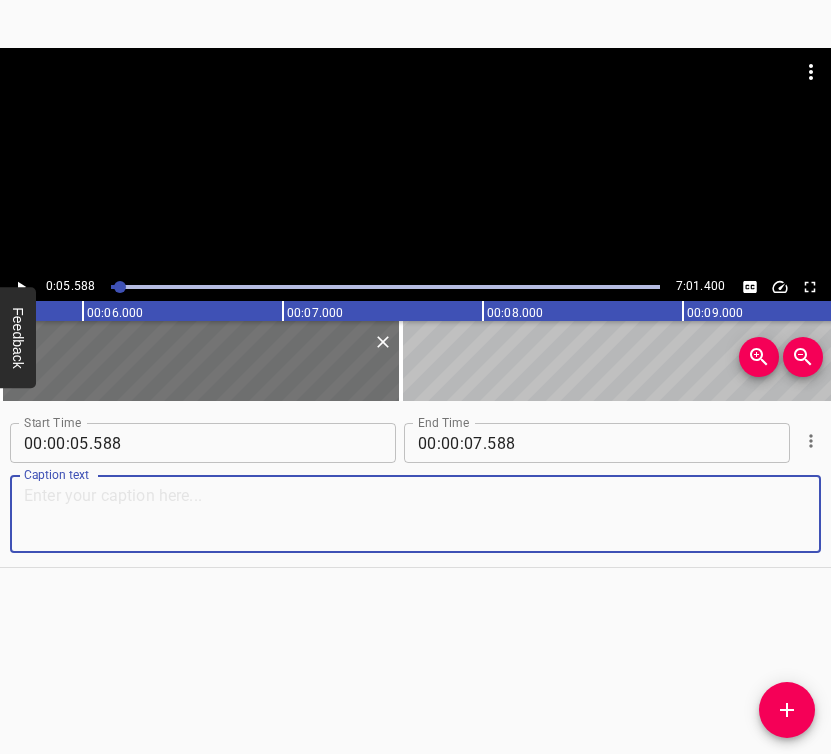 paste on "By profession, I am a history teacher. I work as a clerk. Our school closed about [DATE]; there were few children, so they were transferred" 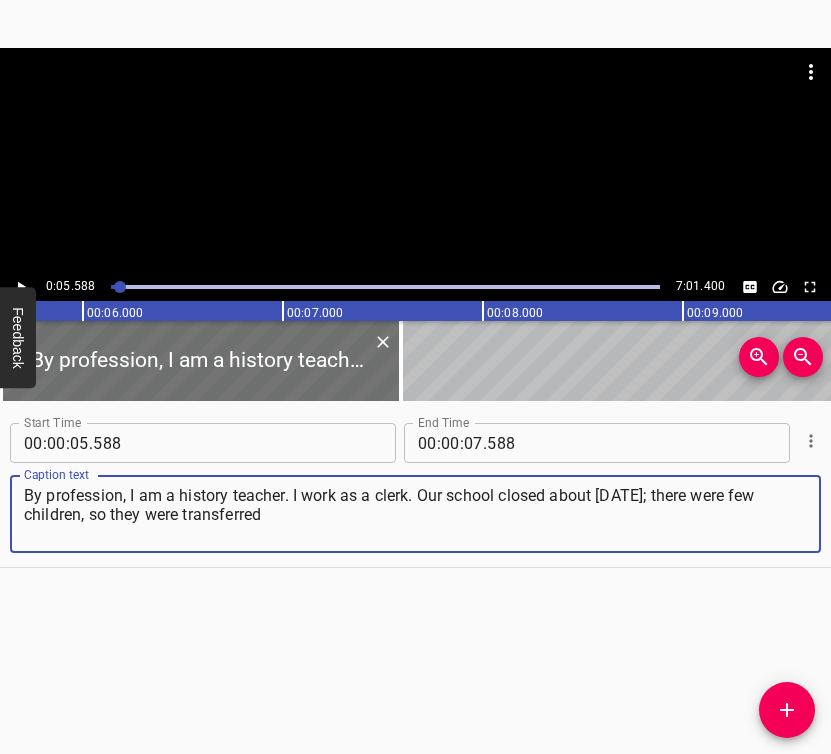 type on "By profession, I am a history teacher. I work as a clerk. Our school closed about [DATE]; there were few children, so they were transferred" 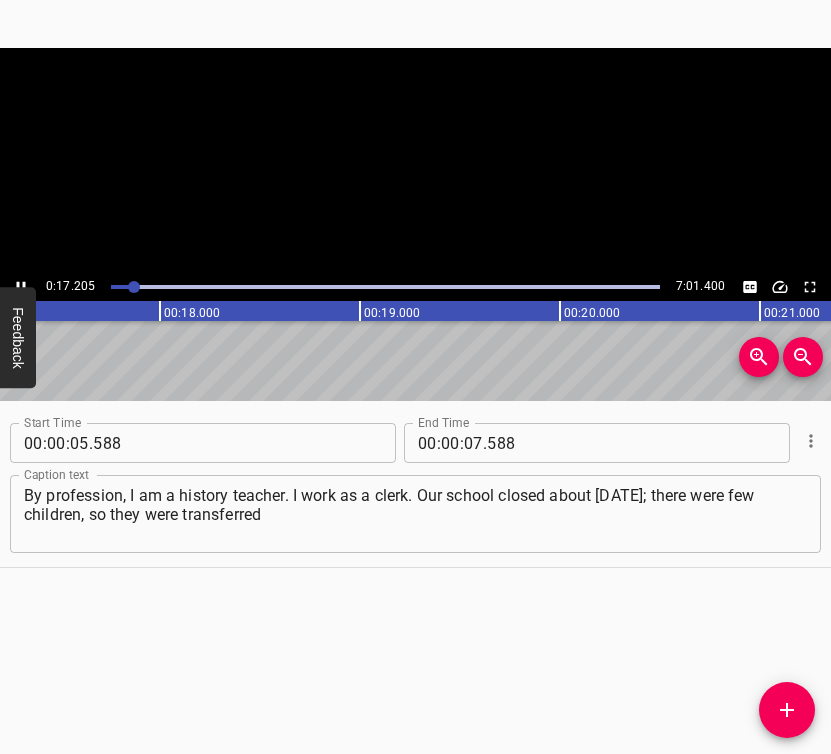 click 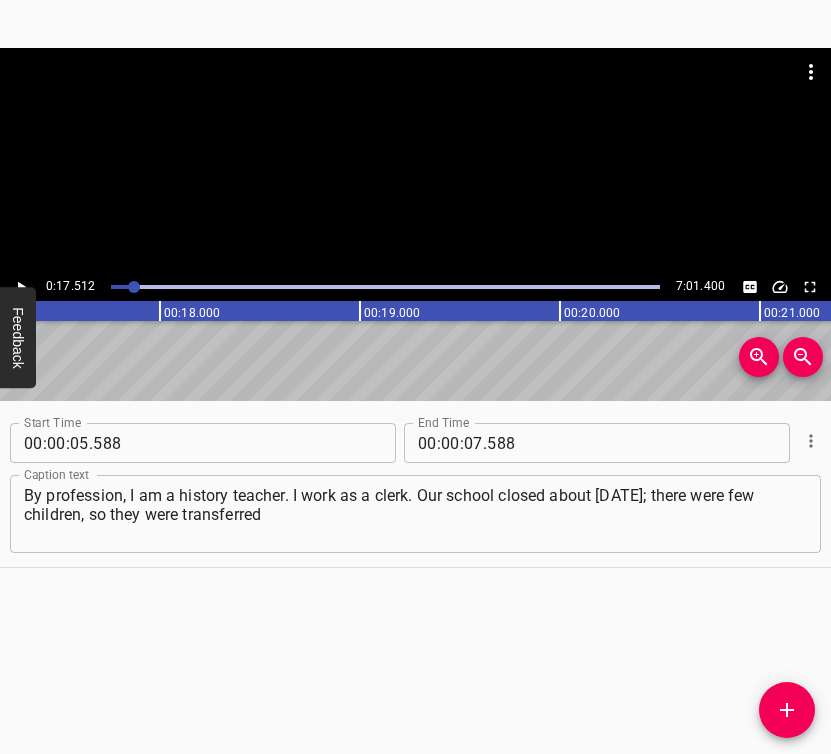 scroll, scrollTop: 0, scrollLeft: 3502, axis: horizontal 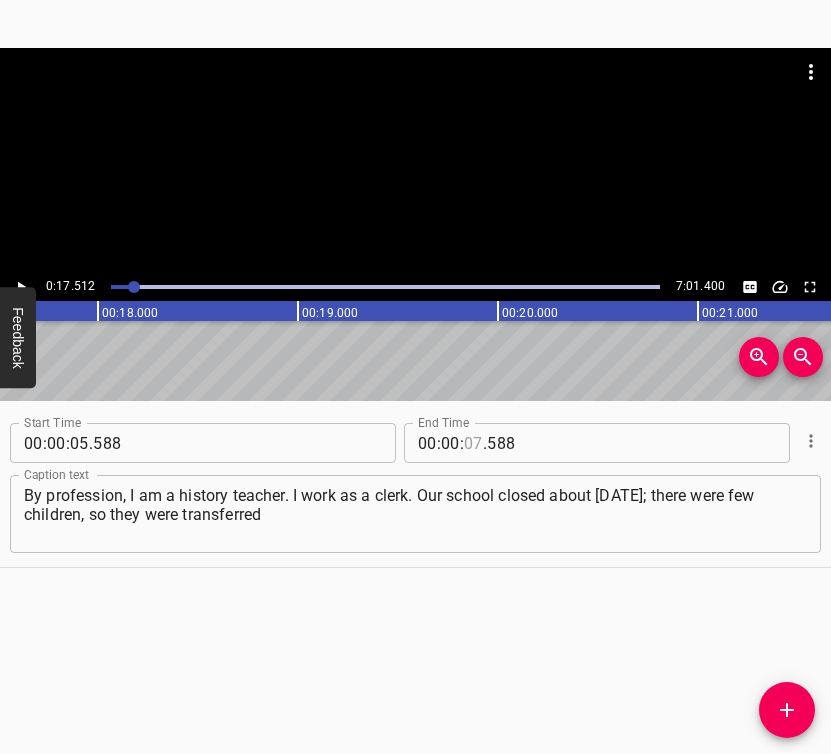 click at bounding box center [473, 443] 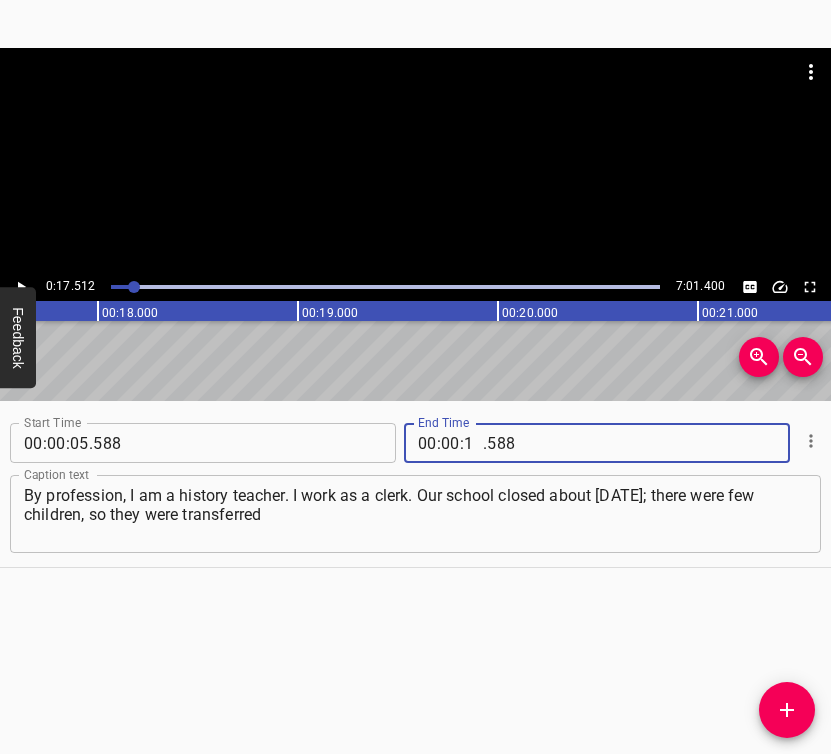 type on "17" 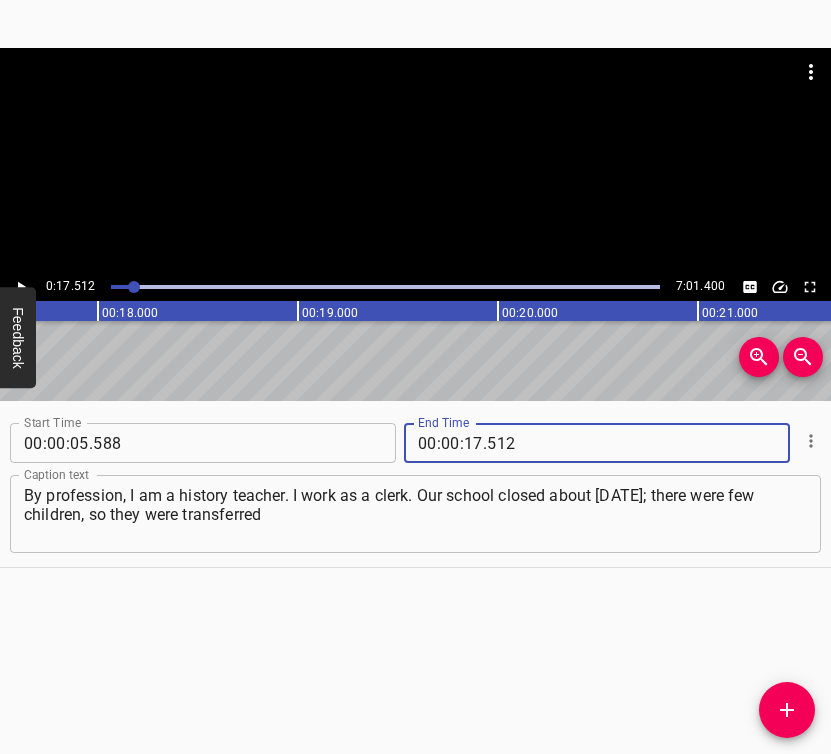 type on "512" 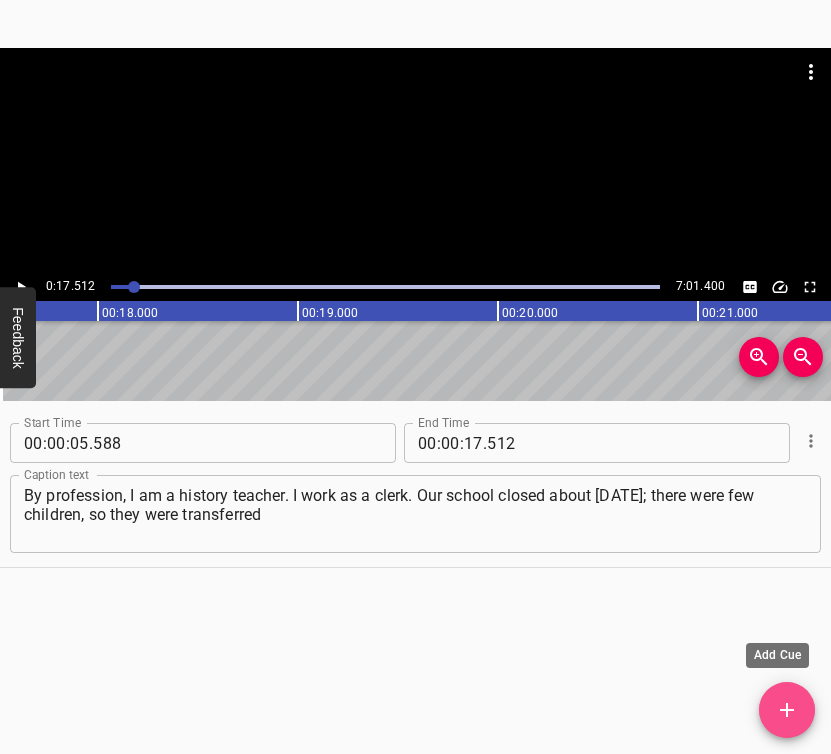 click 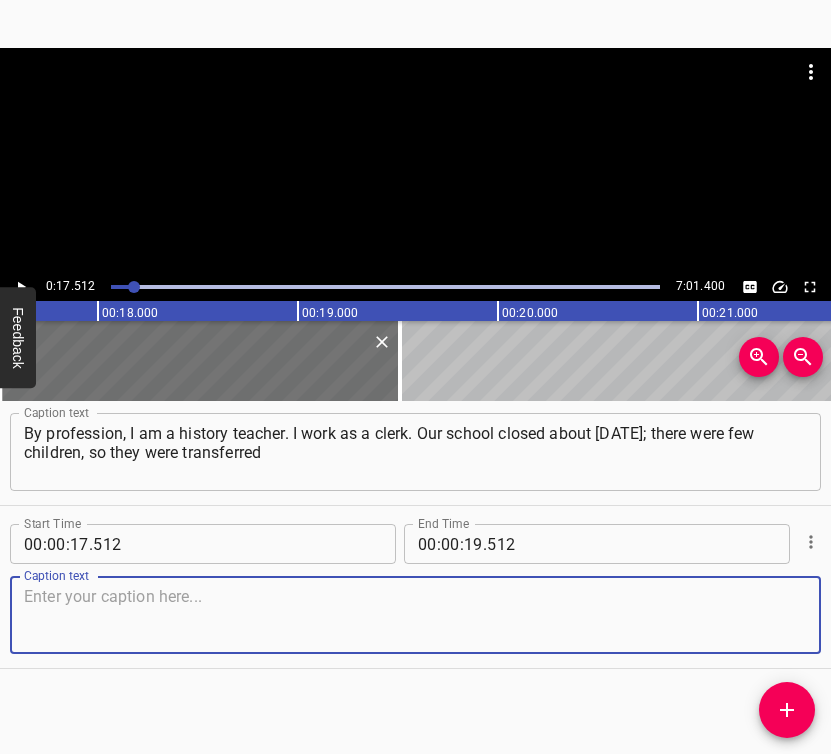 scroll, scrollTop: 67, scrollLeft: 0, axis: vertical 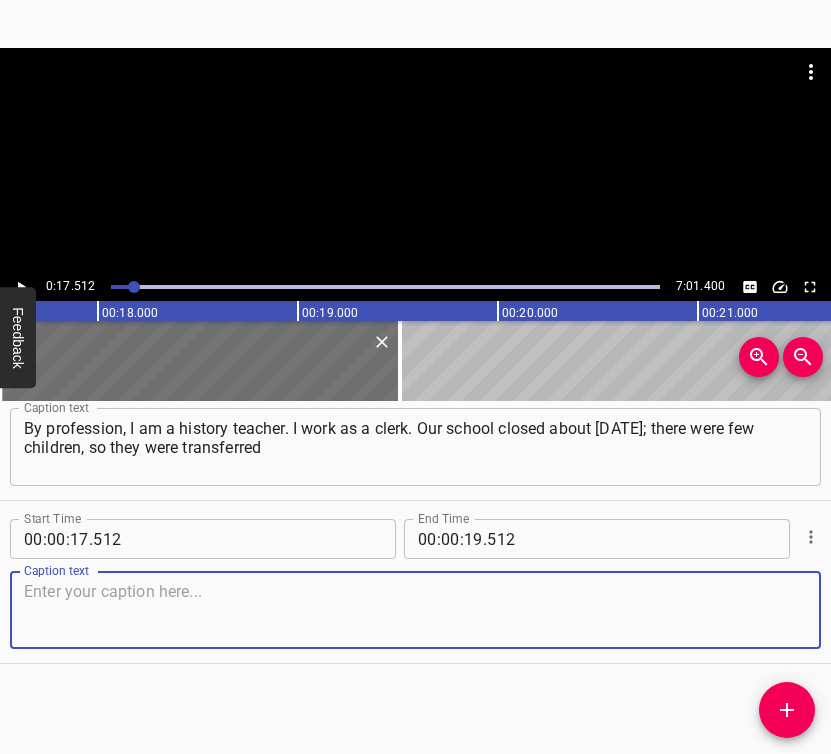 click at bounding box center [415, 610] 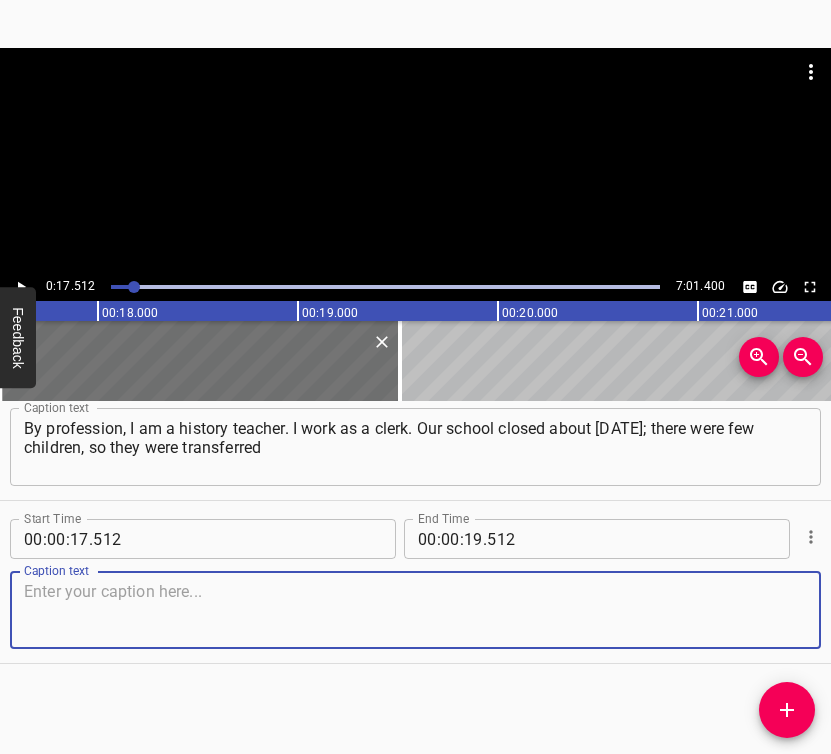 click at bounding box center (415, 610) 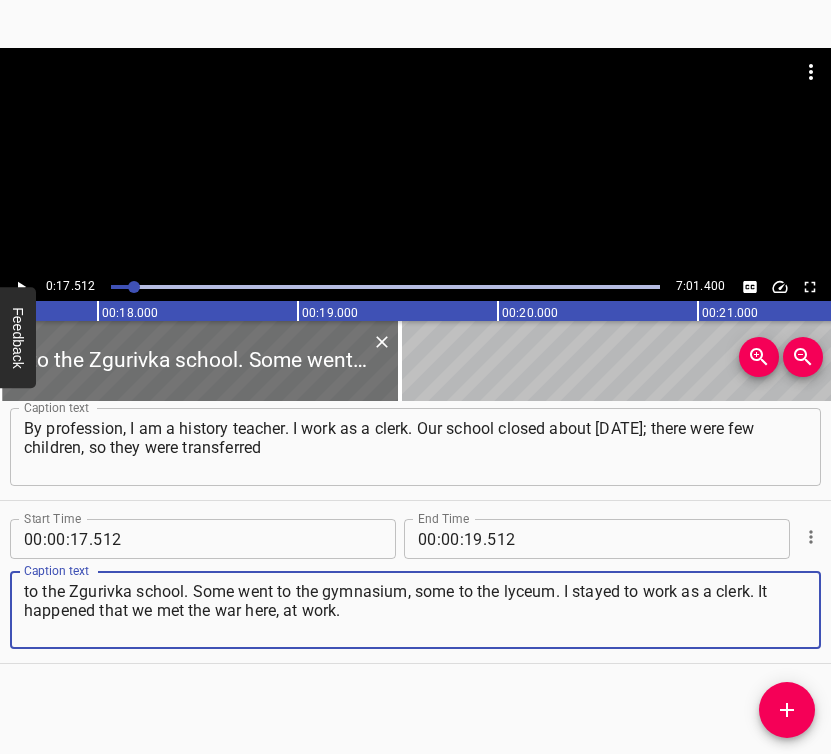 type on "to the Zgurivka school. Some went to the gymnasium, some to the lyceum. I stayed to work as a clerk. It happened that we met the war here, at work." 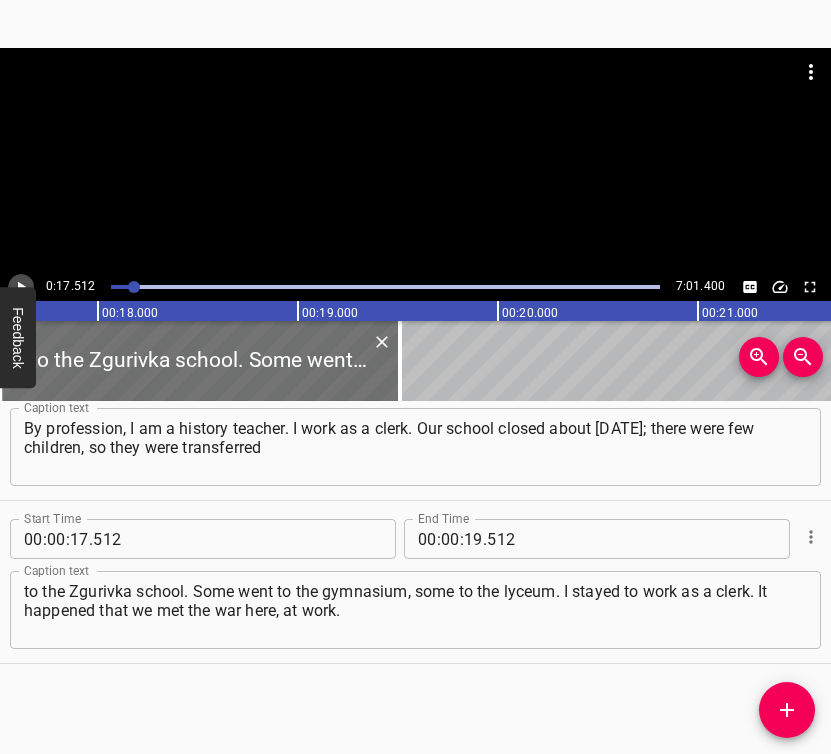 click 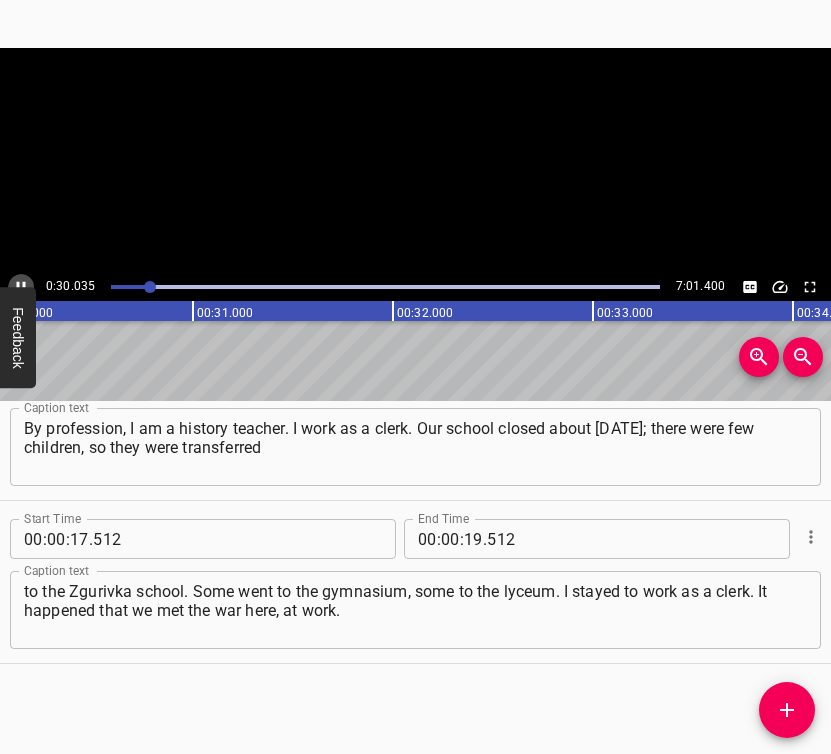 click 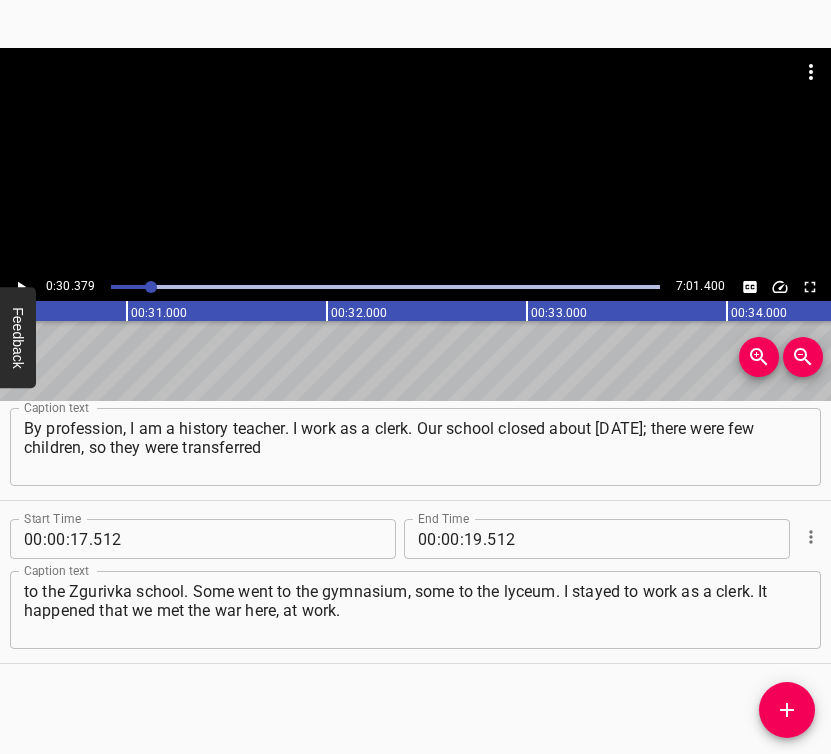 scroll, scrollTop: 0, scrollLeft: 6075, axis: horizontal 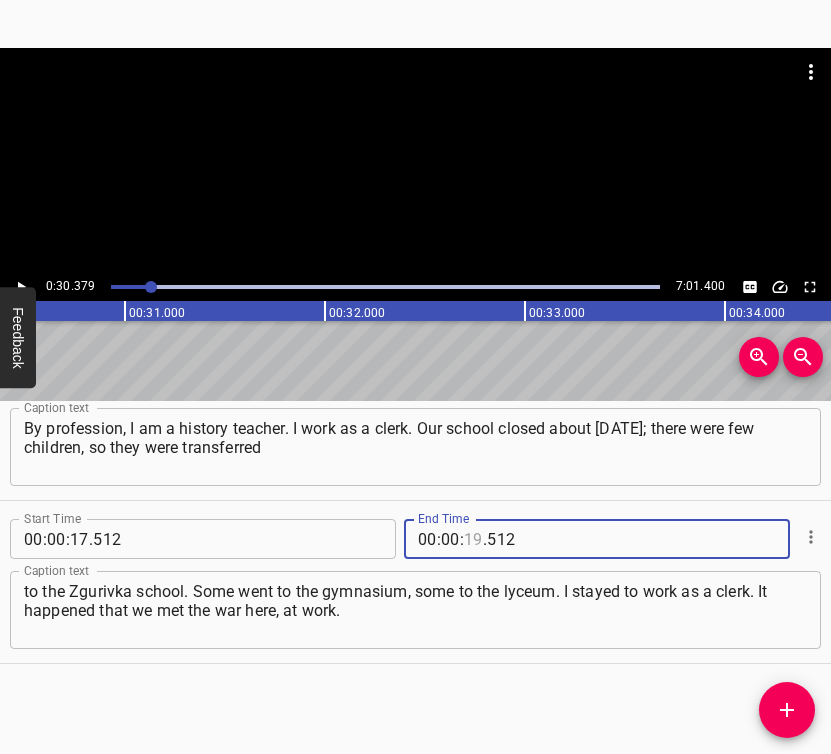 click at bounding box center [473, 539] 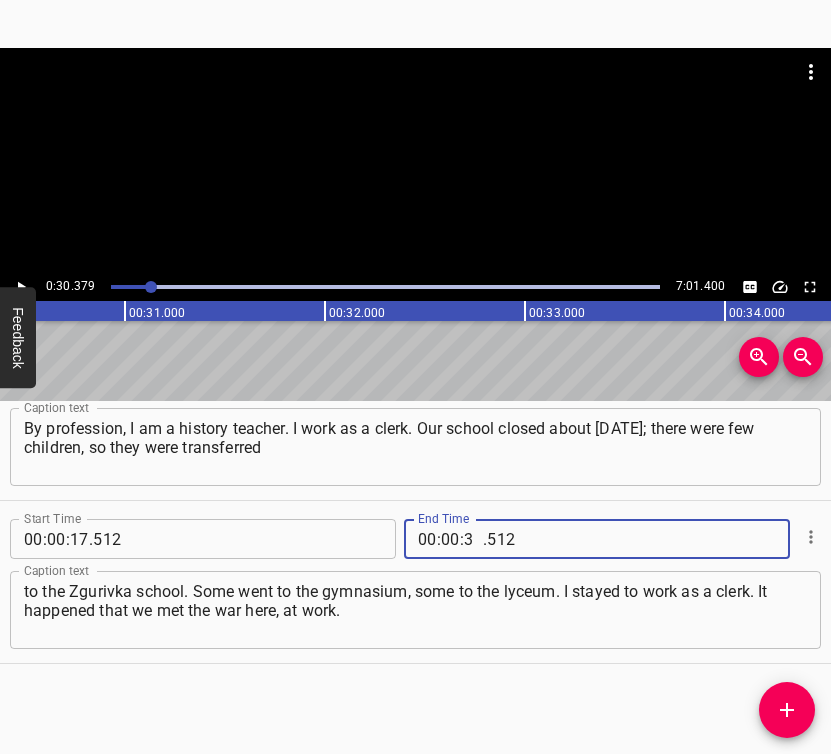 type on "30" 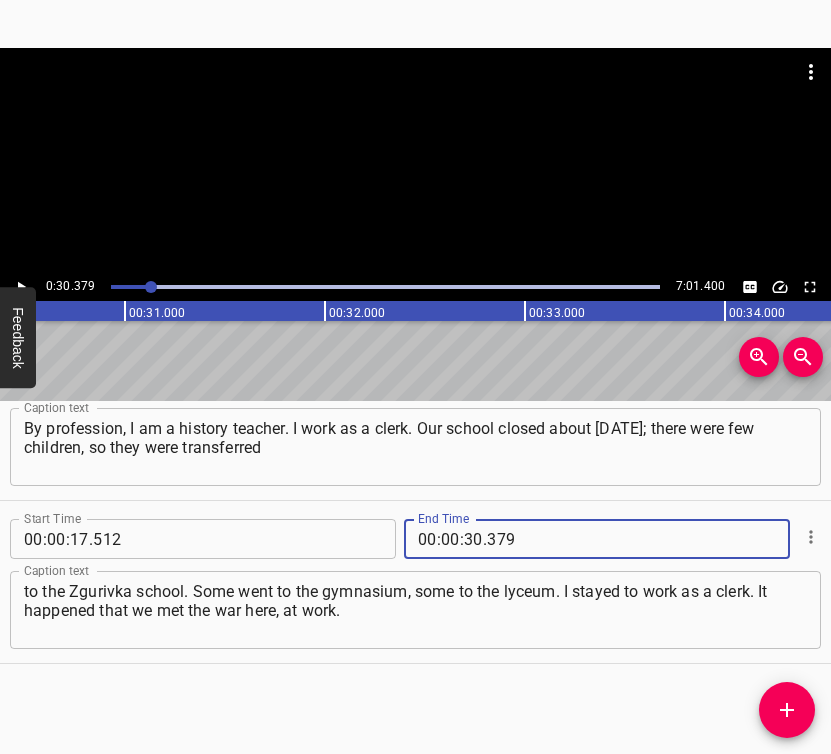 type on "379" 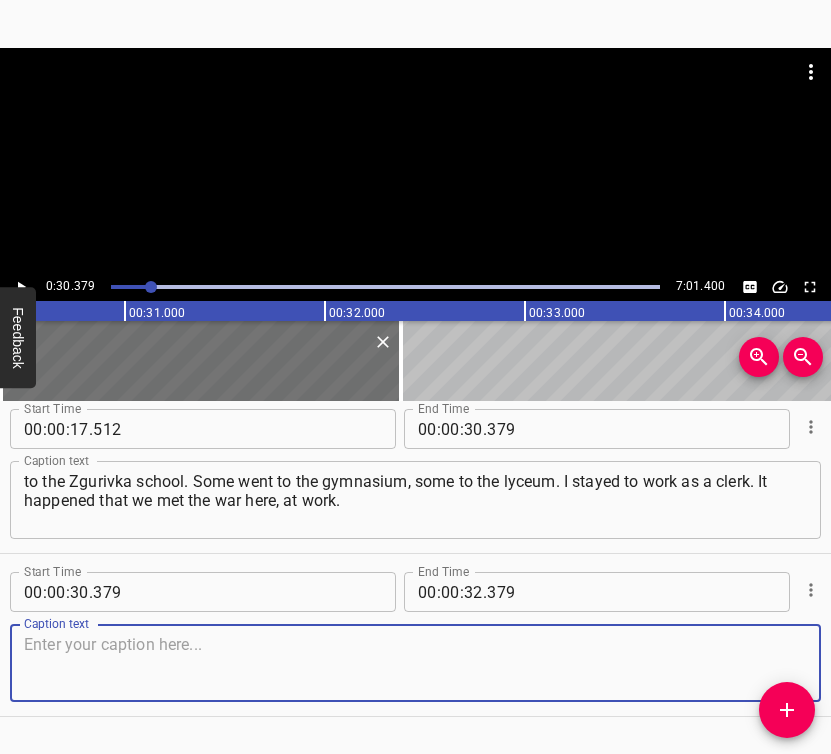 scroll, scrollTop: 201, scrollLeft: 0, axis: vertical 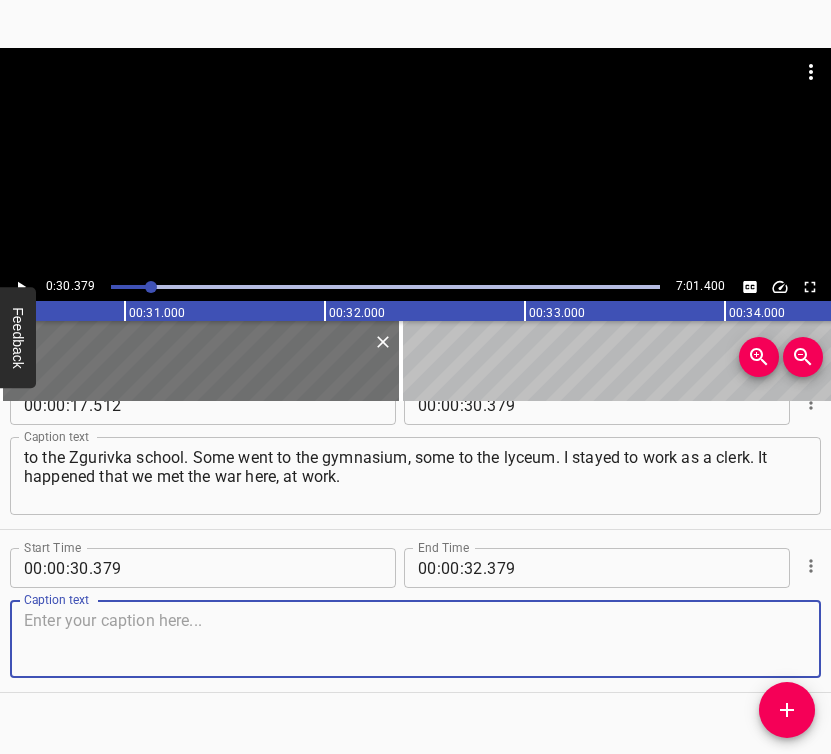 click at bounding box center (415, 639) 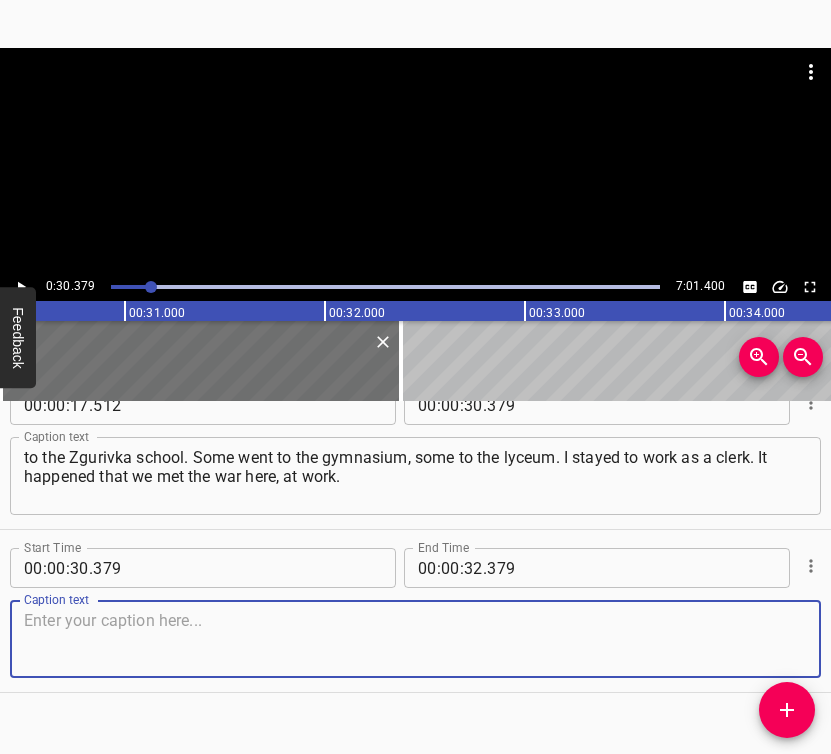 click at bounding box center [415, 639] 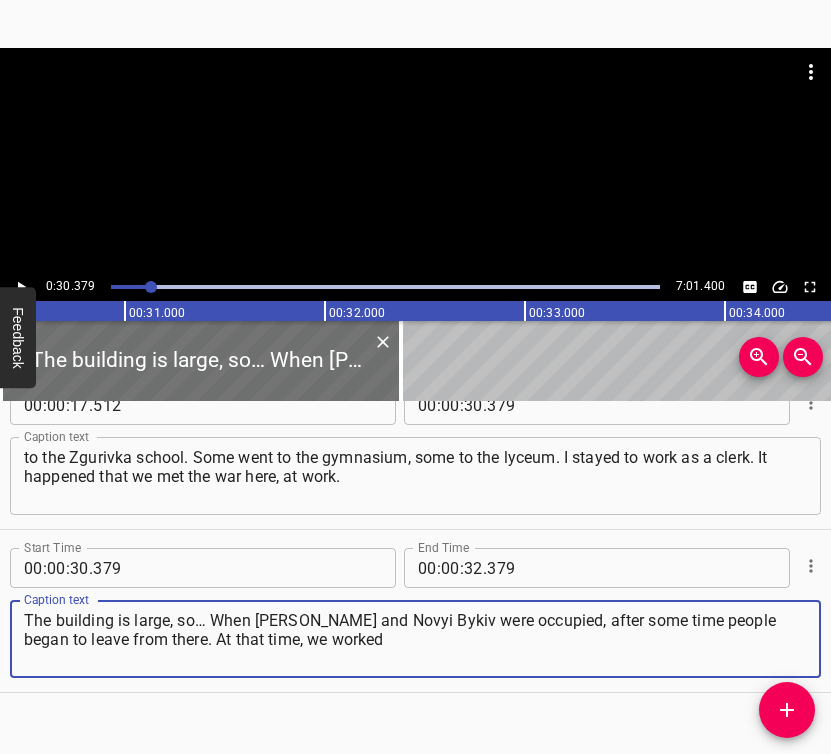 type on "The building is large, so… When [PERSON_NAME] and Novyi Bykiv were occupied, after some time people began to leave from there. At that time, we worked" 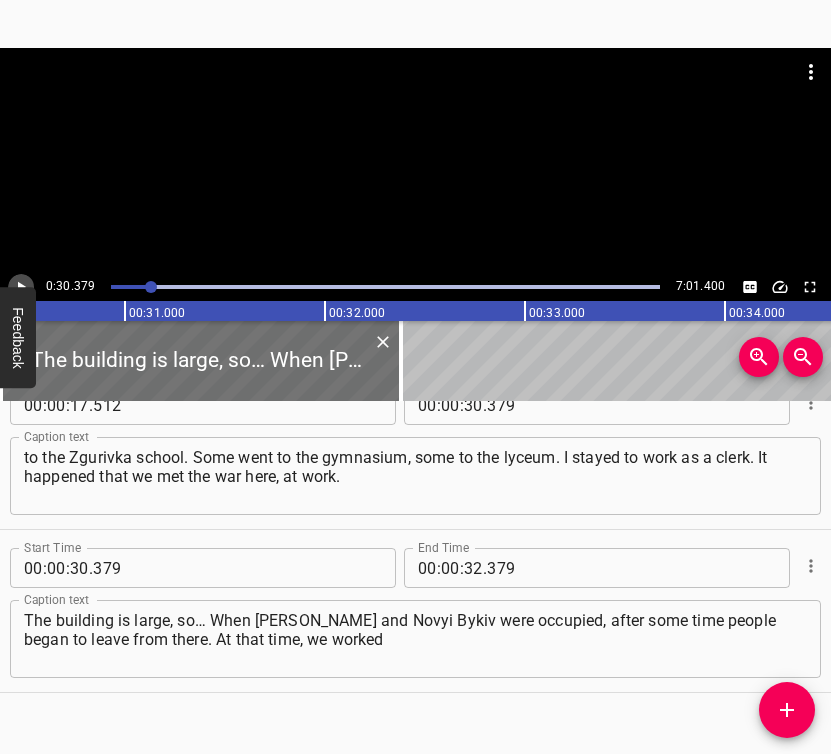 click 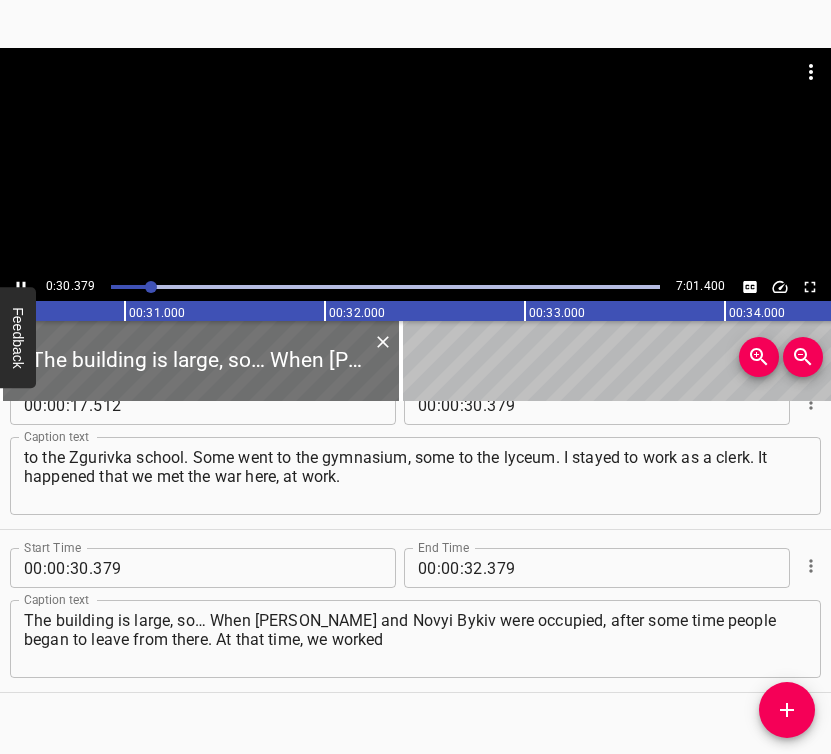 scroll, scrollTop: 230, scrollLeft: 0, axis: vertical 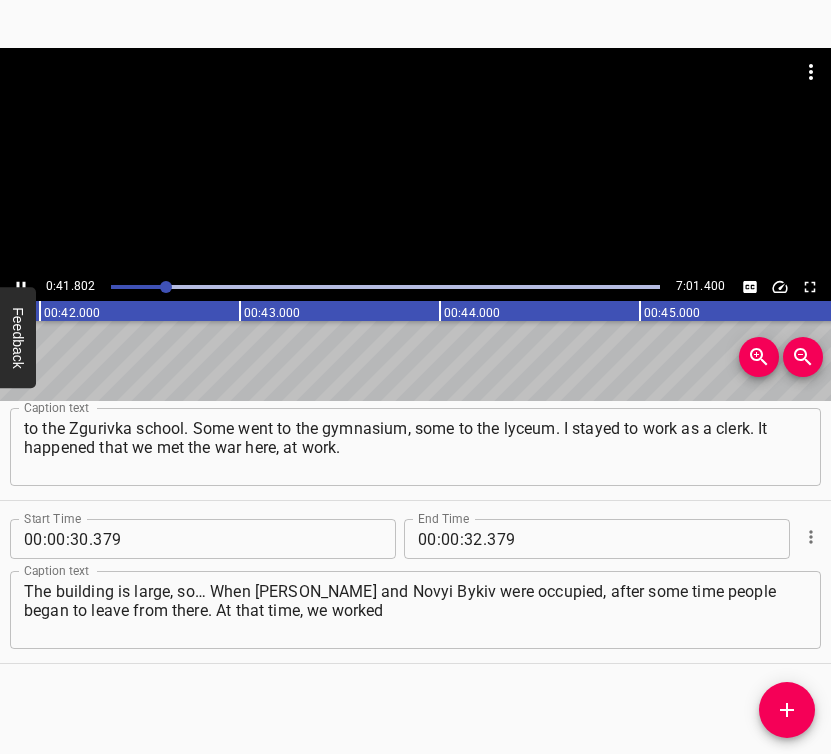 click at bounding box center [21, 287] 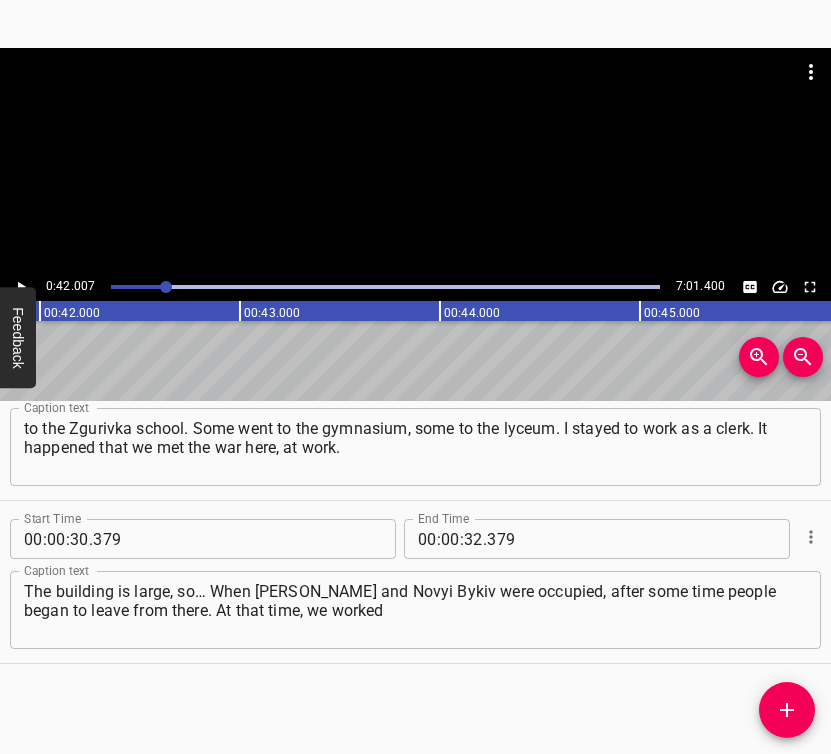 scroll, scrollTop: 0, scrollLeft: 8401, axis: horizontal 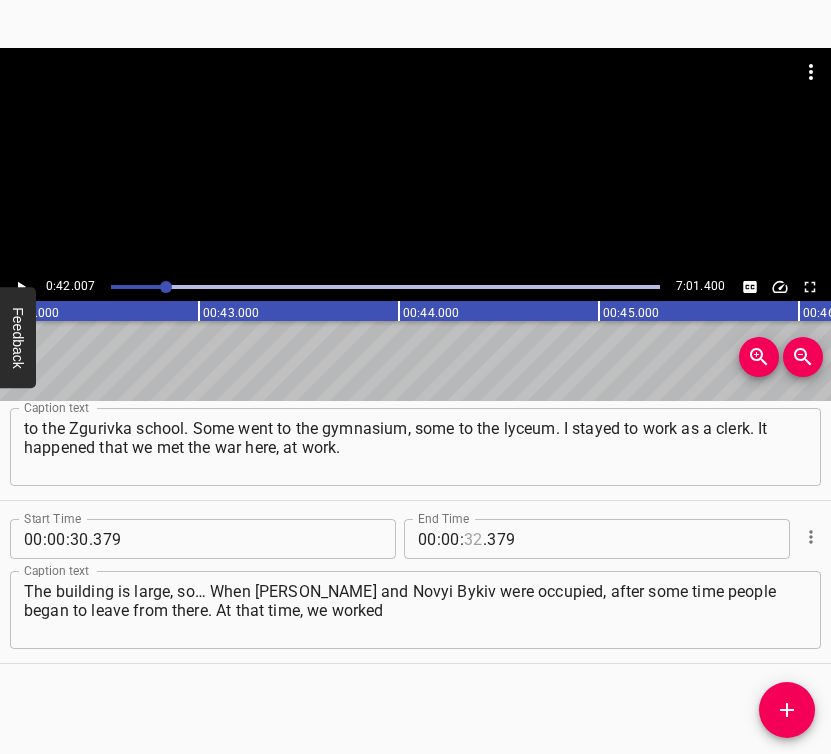 click at bounding box center [473, 539] 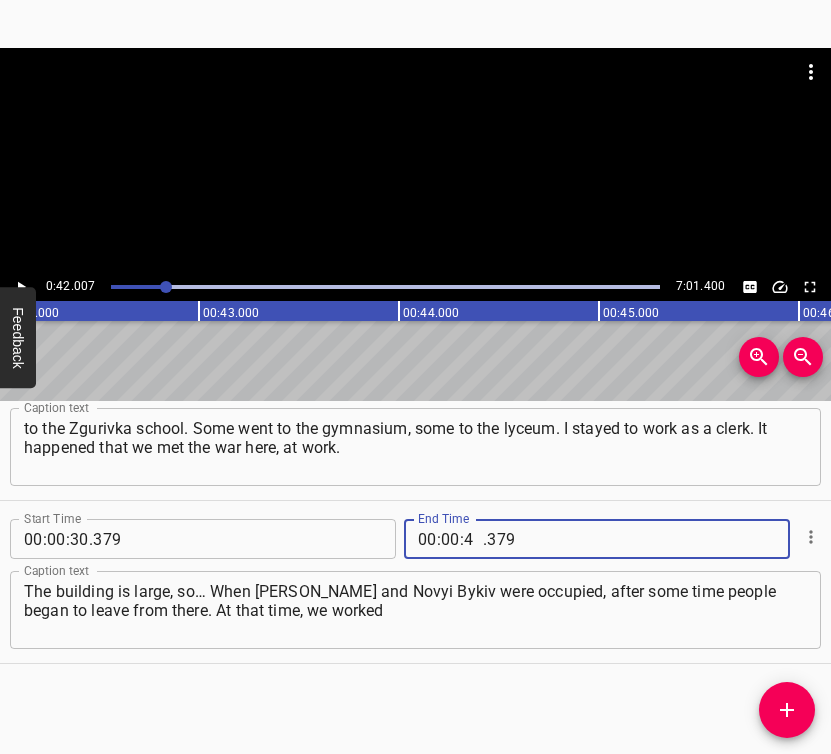 type on "42" 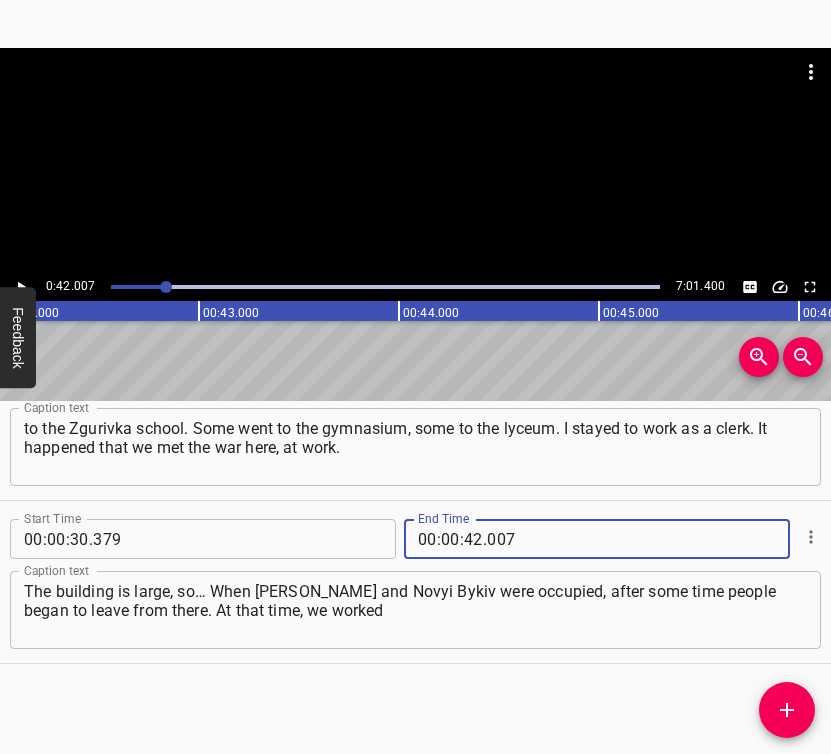 type on "007" 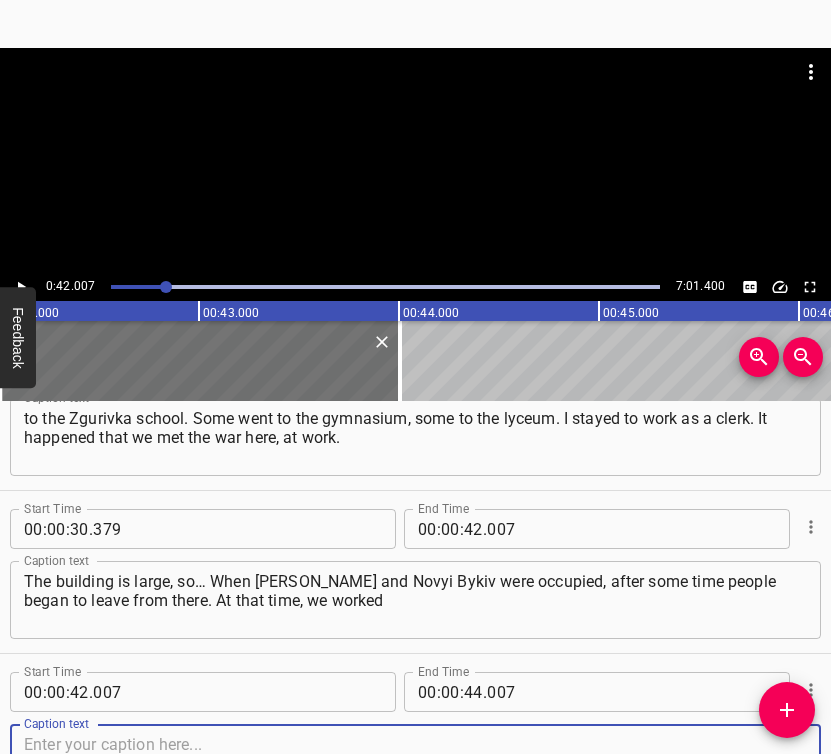 scroll, scrollTop: 393, scrollLeft: 0, axis: vertical 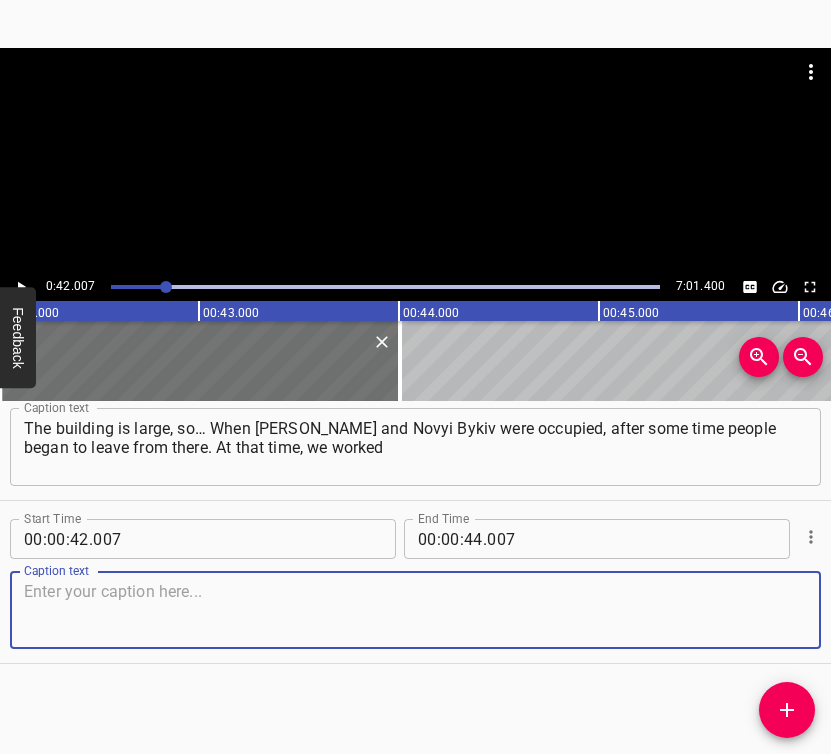 drag, startPoint x: 771, startPoint y: 636, endPoint x: 826, endPoint y: 585, distance: 75.00667 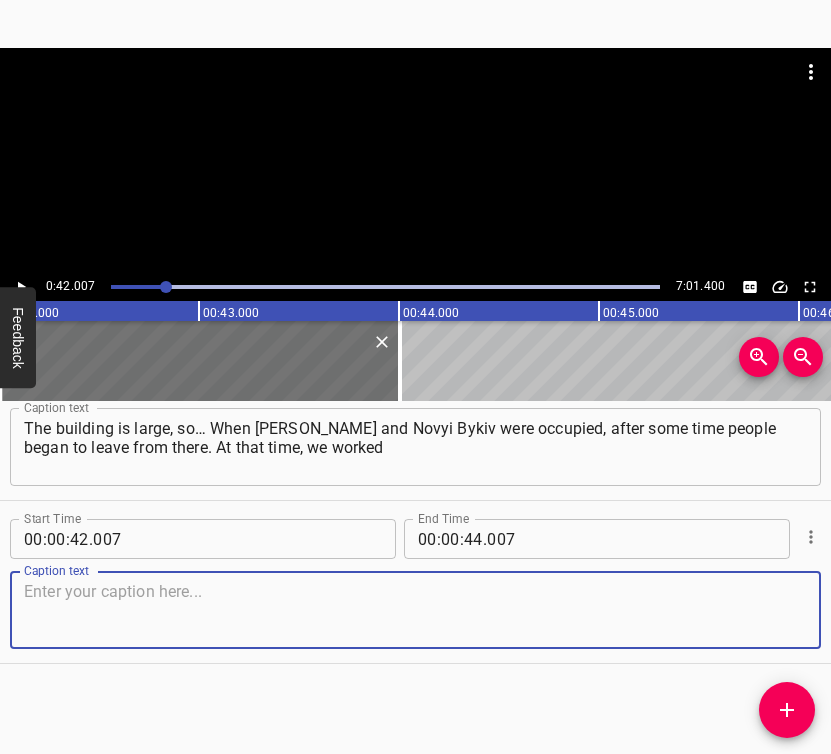 click at bounding box center (415, 610) 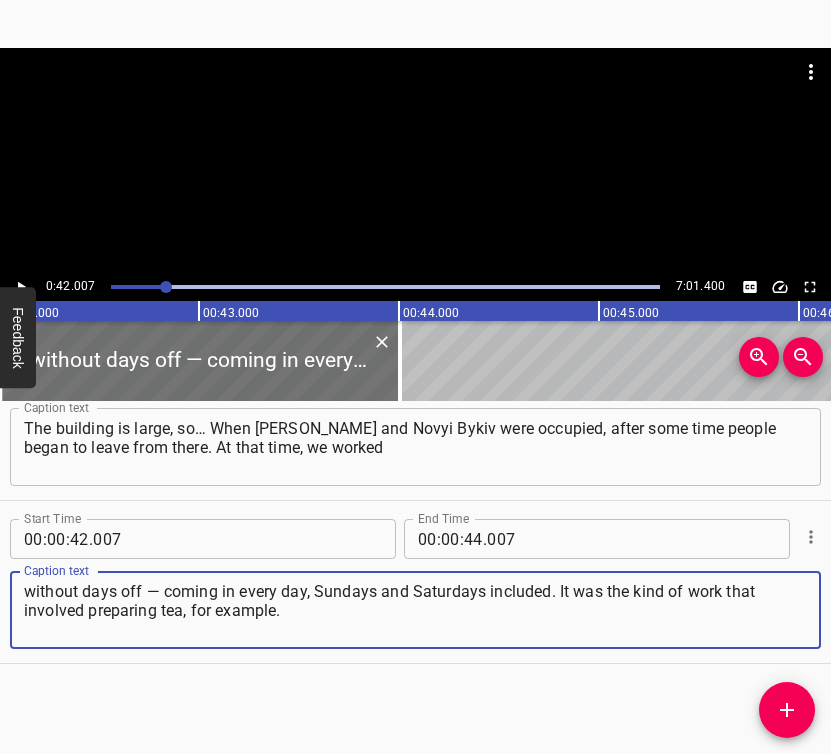 type on "without days off — coming in every day, Sundays and Saturdays included. It was the kind of work that involved preparing tea, for example." 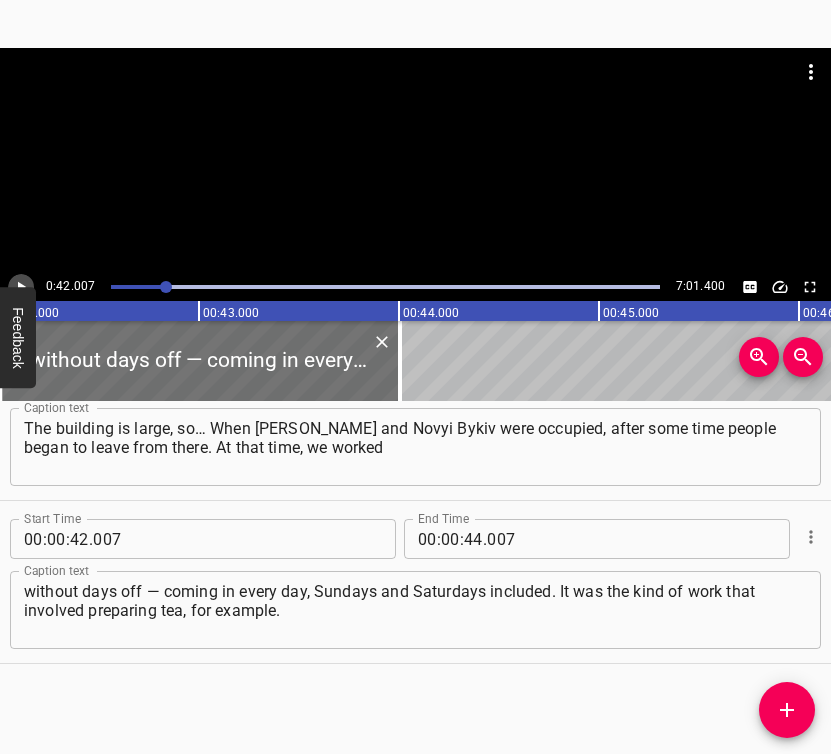 click 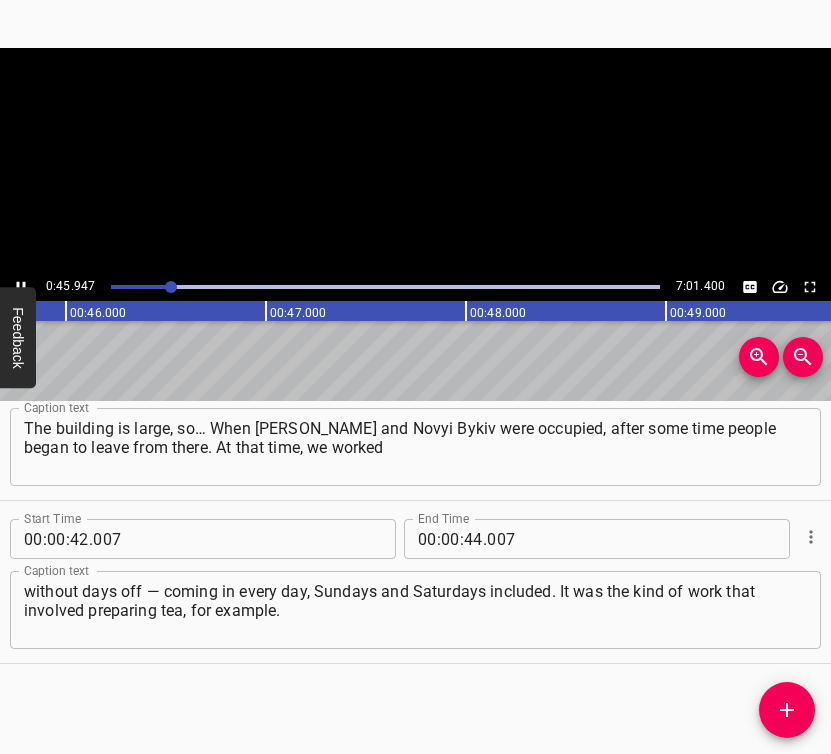 scroll, scrollTop: 0, scrollLeft: 9188, axis: horizontal 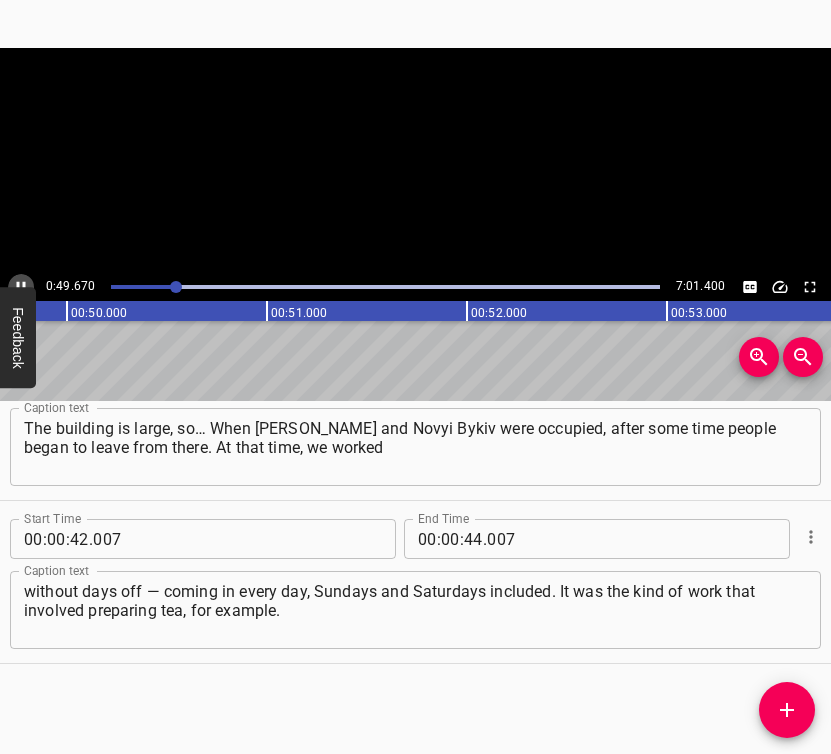 click 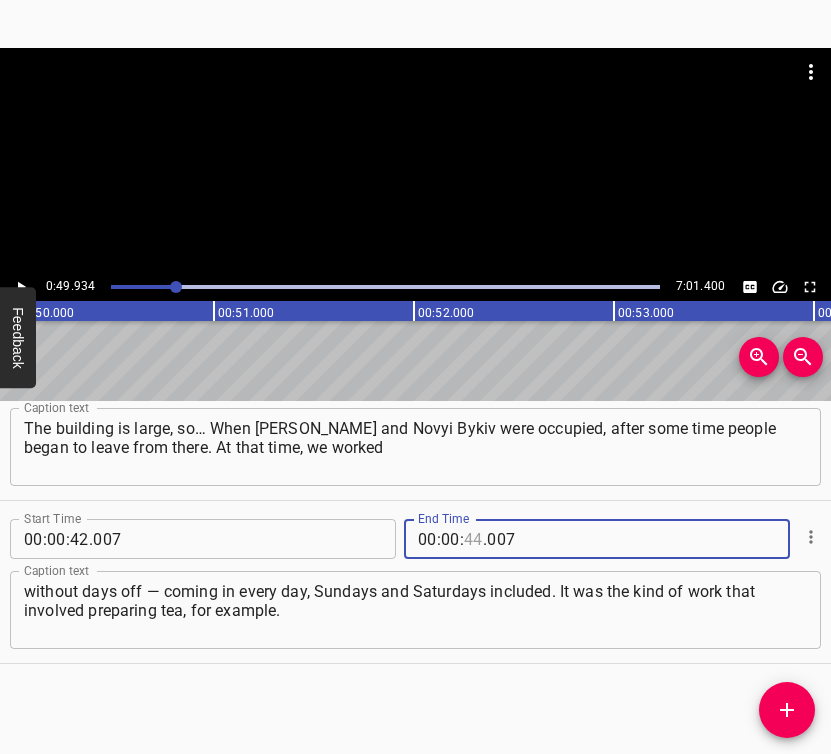 click at bounding box center (473, 539) 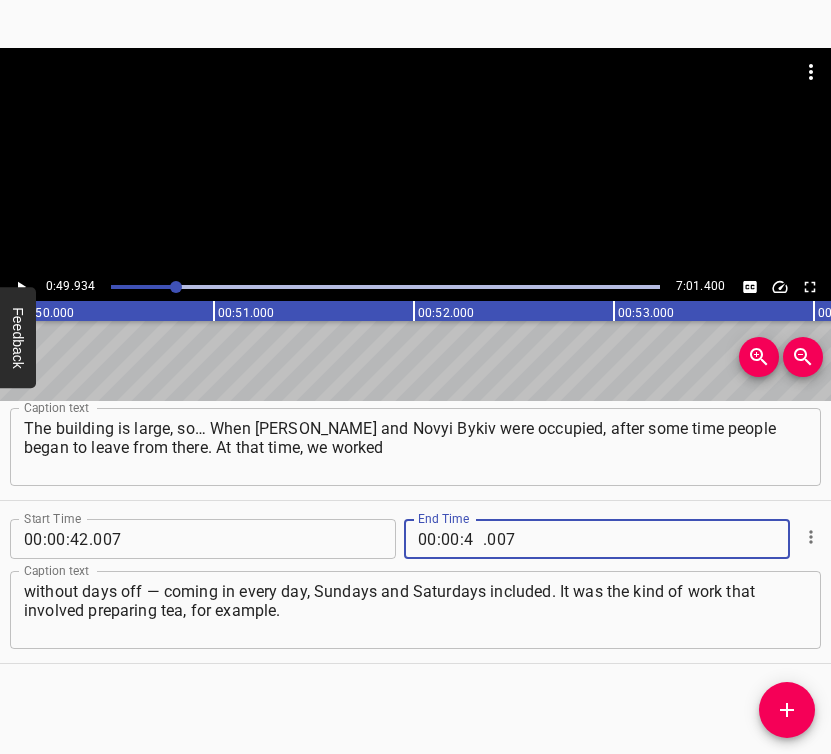 type on "49" 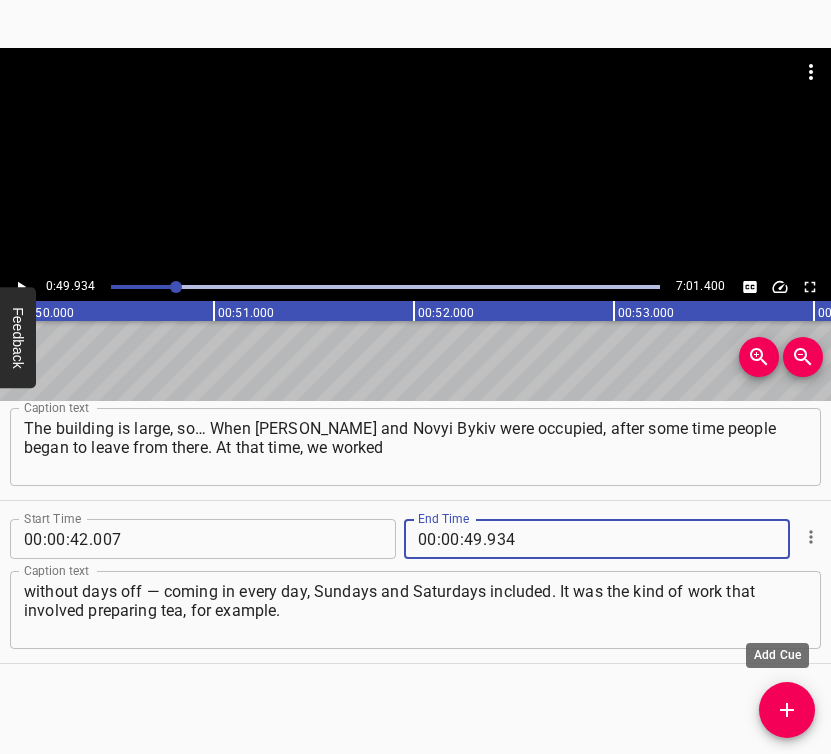 type on "934" 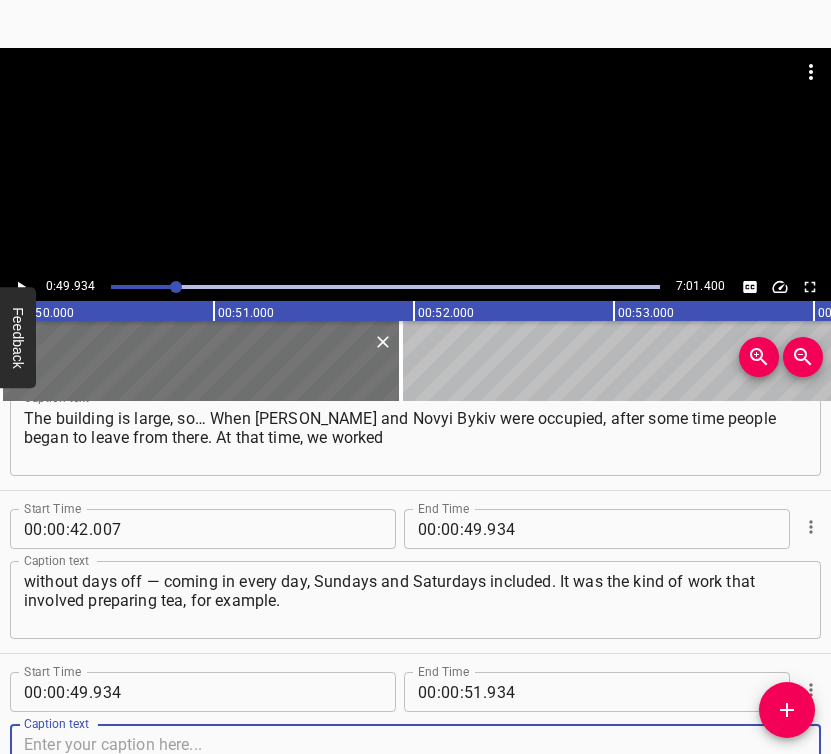 scroll, scrollTop: 556, scrollLeft: 0, axis: vertical 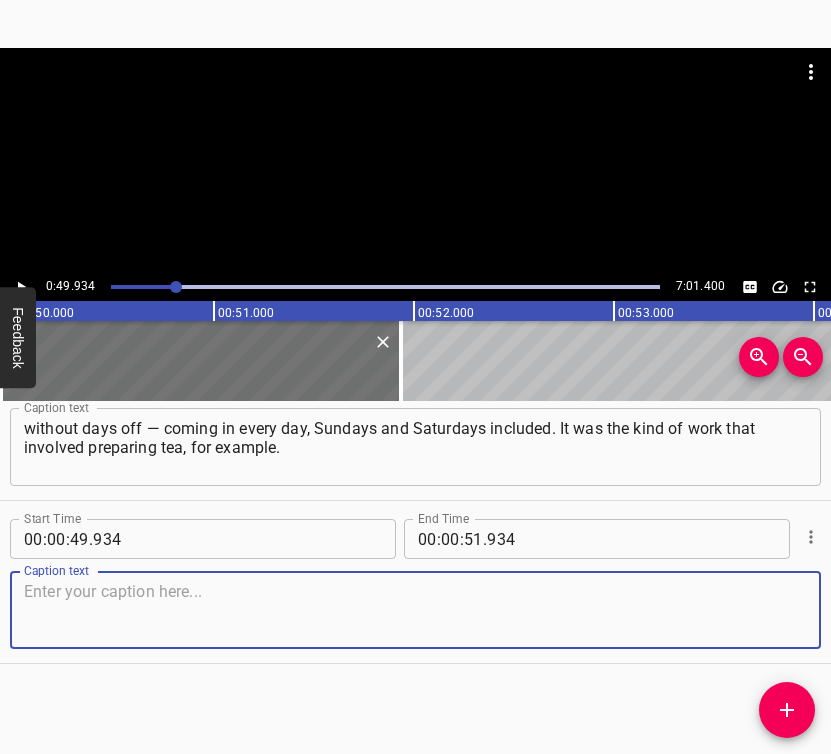 drag, startPoint x: 775, startPoint y: 604, endPoint x: 826, endPoint y: 586, distance: 54.08327 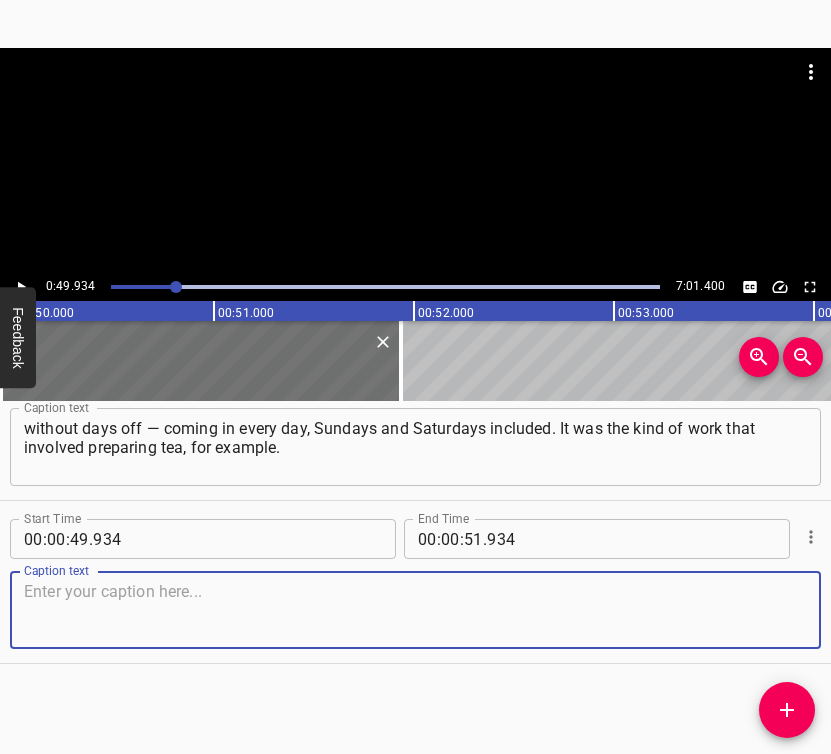 click at bounding box center [415, 610] 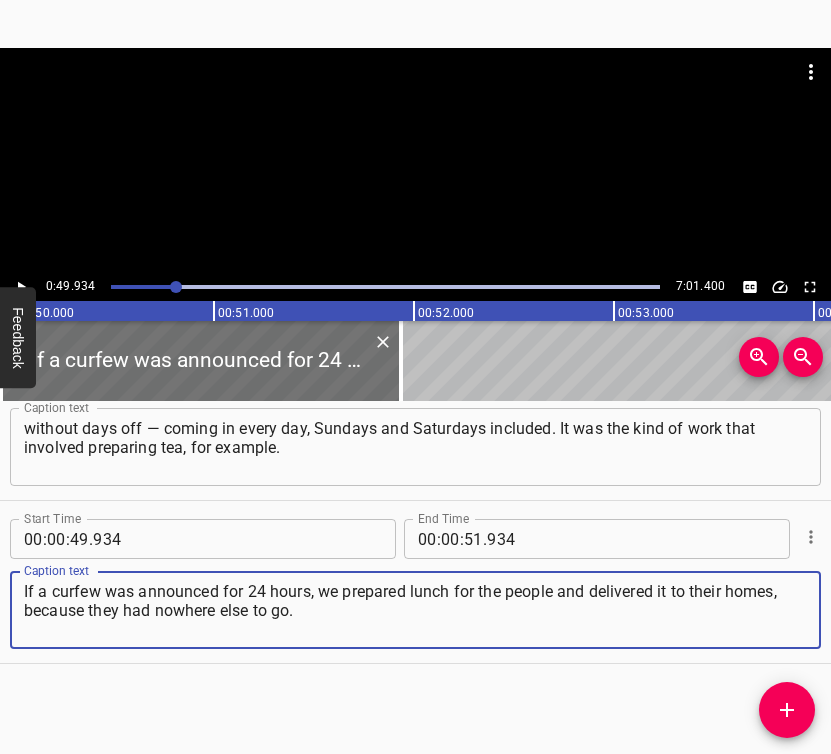 type on "If a curfew was announced for 24 hours, we prepared lunch for the people and delivered it to their homes, because they had nowhere else to go." 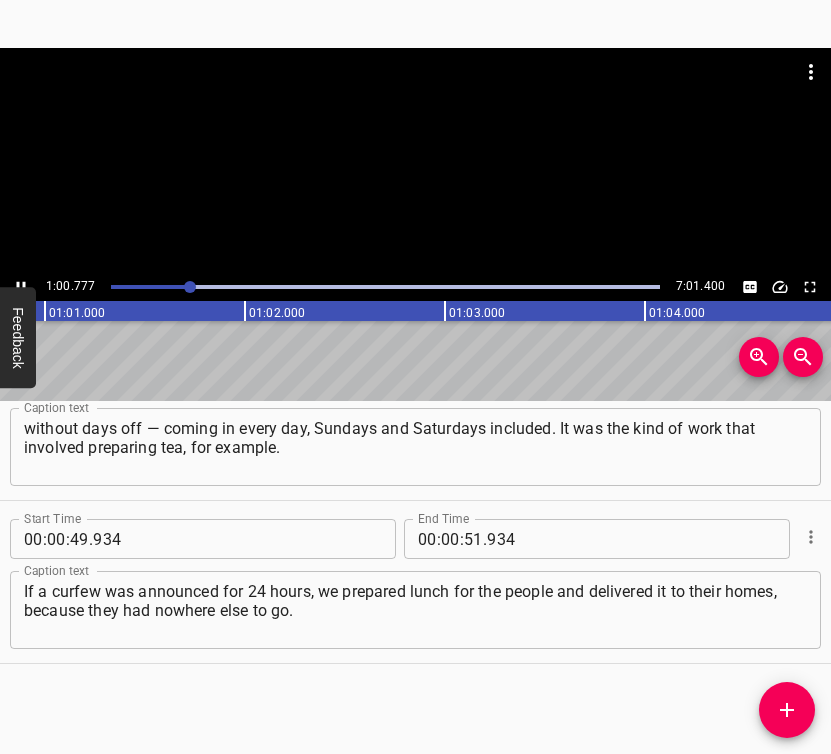 click 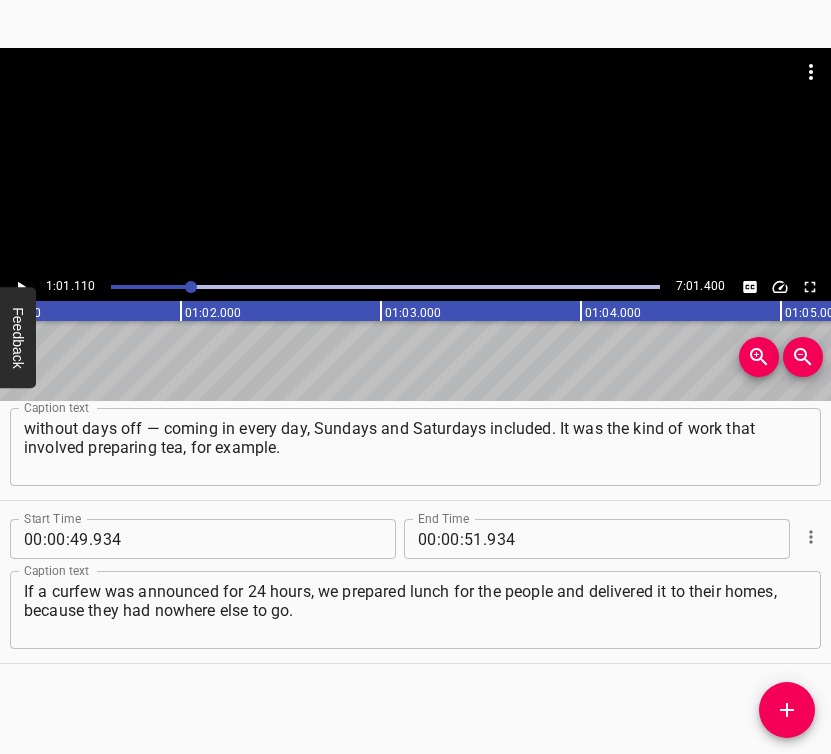 scroll, scrollTop: 0, scrollLeft: 12221, axis: horizontal 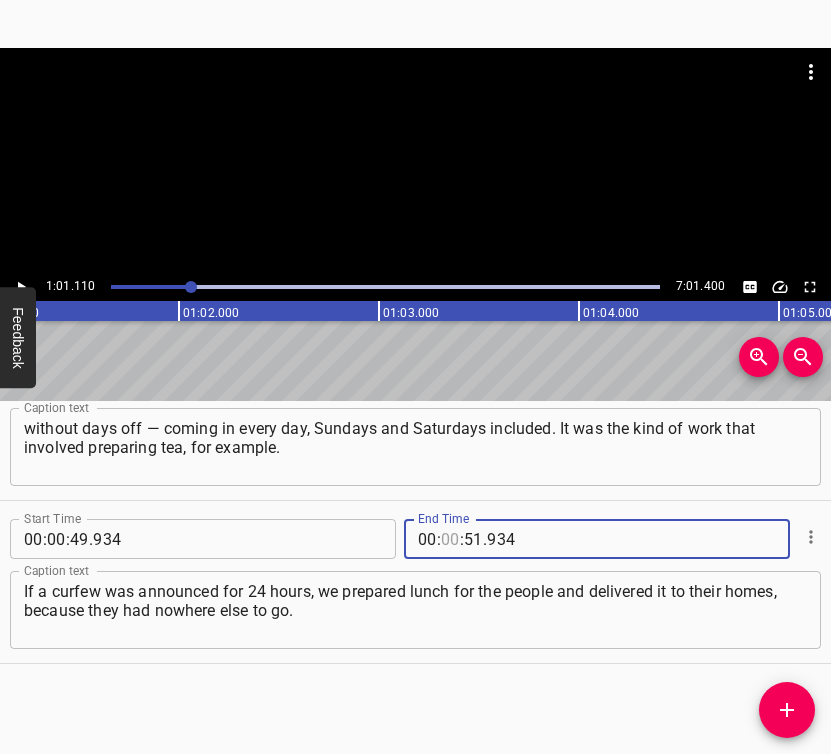 click at bounding box center (450, 539) 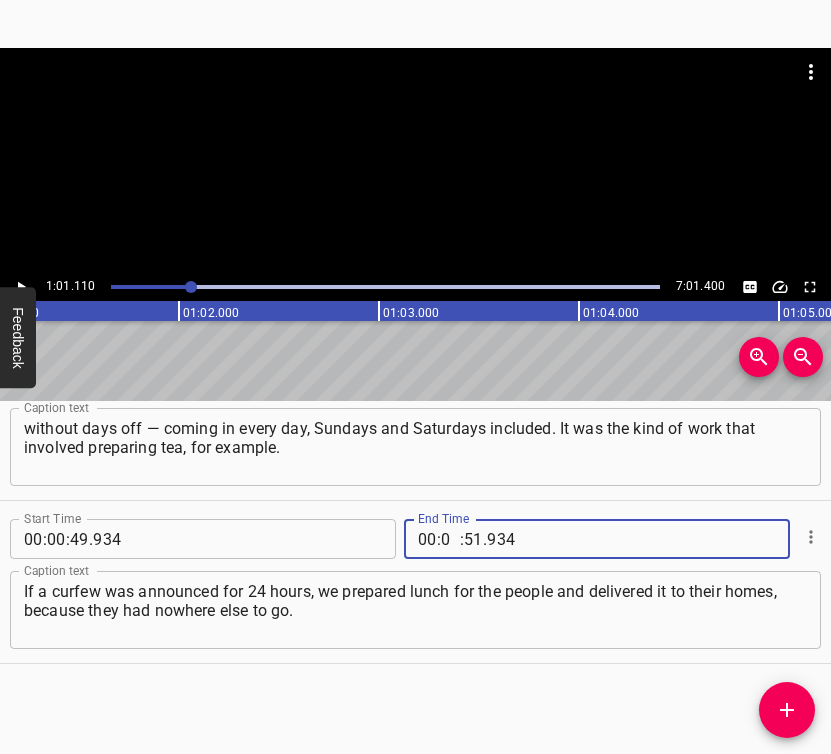 type on "01" 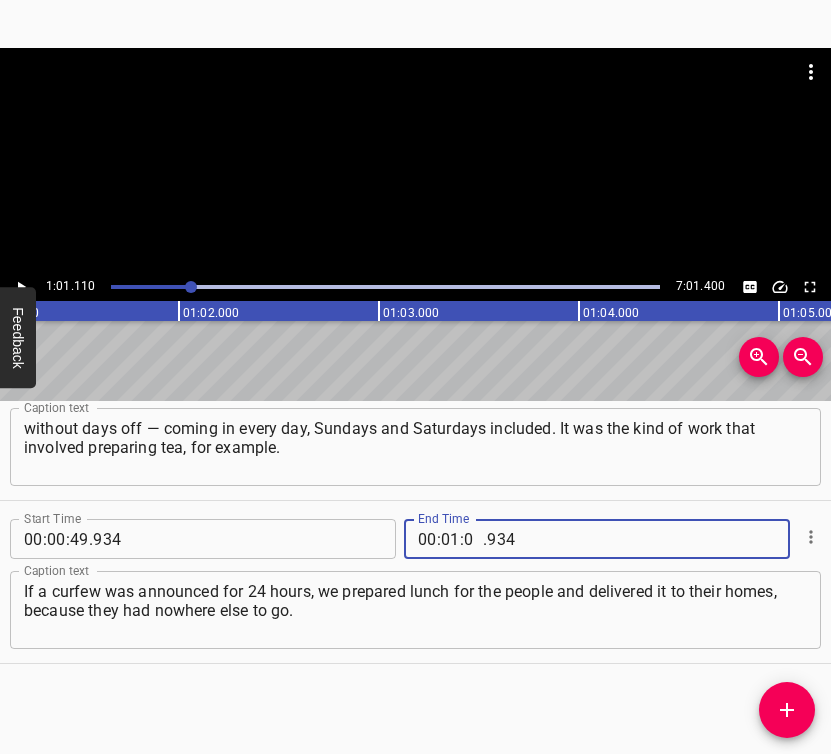 type on "01" 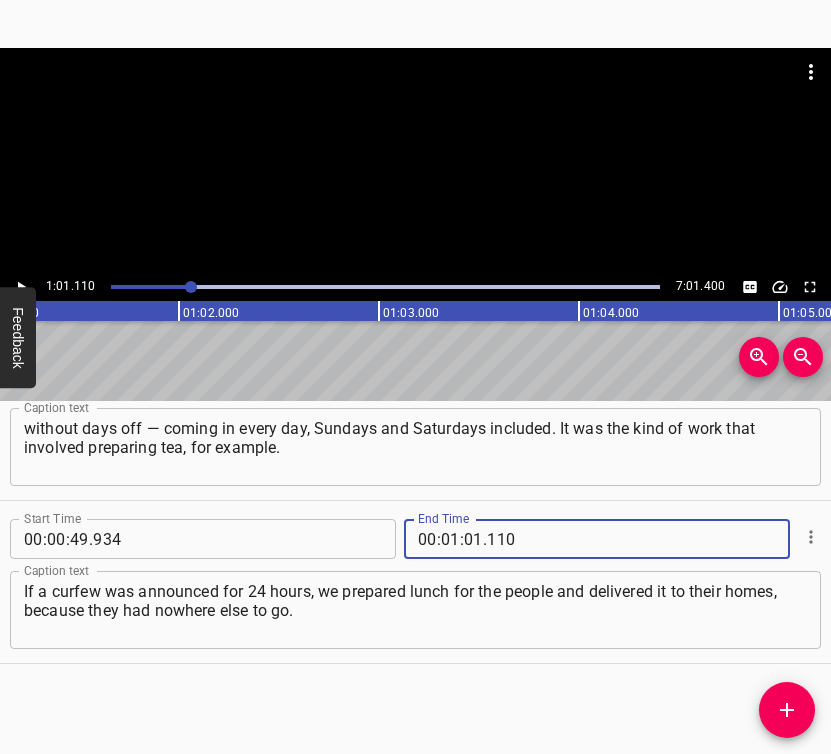 type on "110" 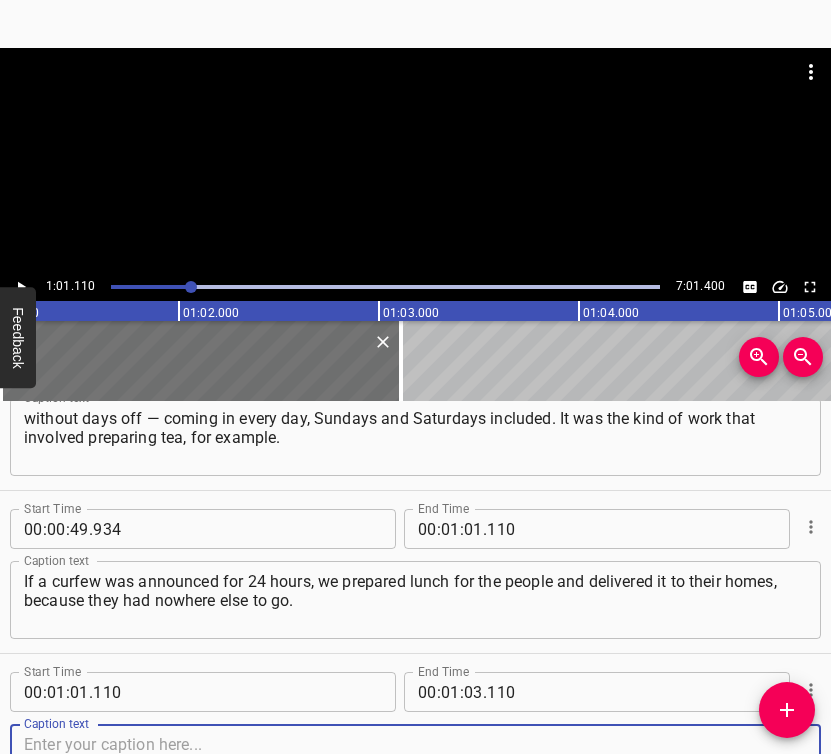 scroll, scrollTop: 719, scrollLeft: 0, axis: vertical 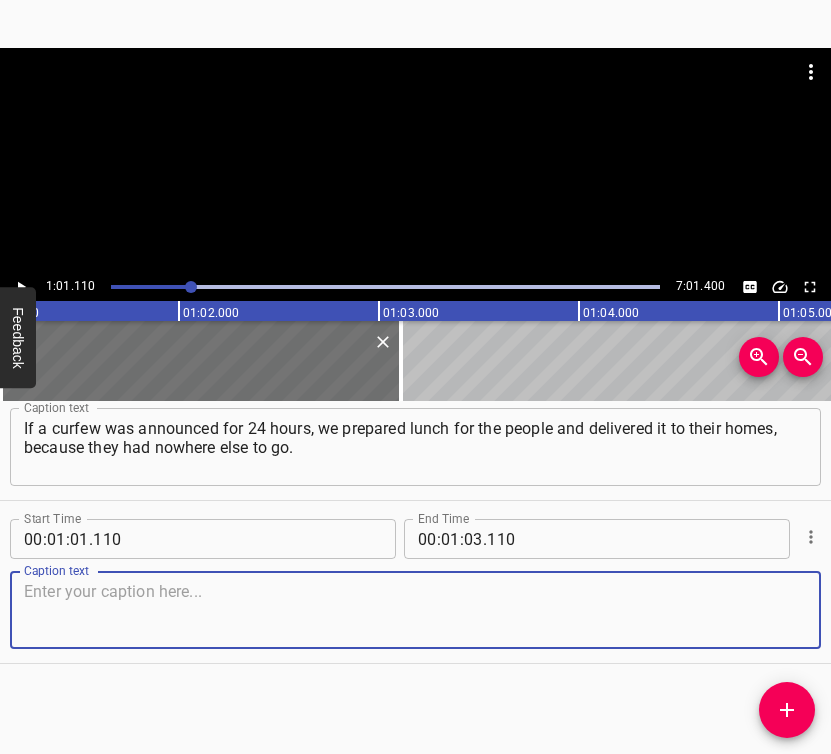 drag, startPoint x: 768, startPoint y: 623, endPoint x: 829, endPoint y: 582, distance: 73.4983 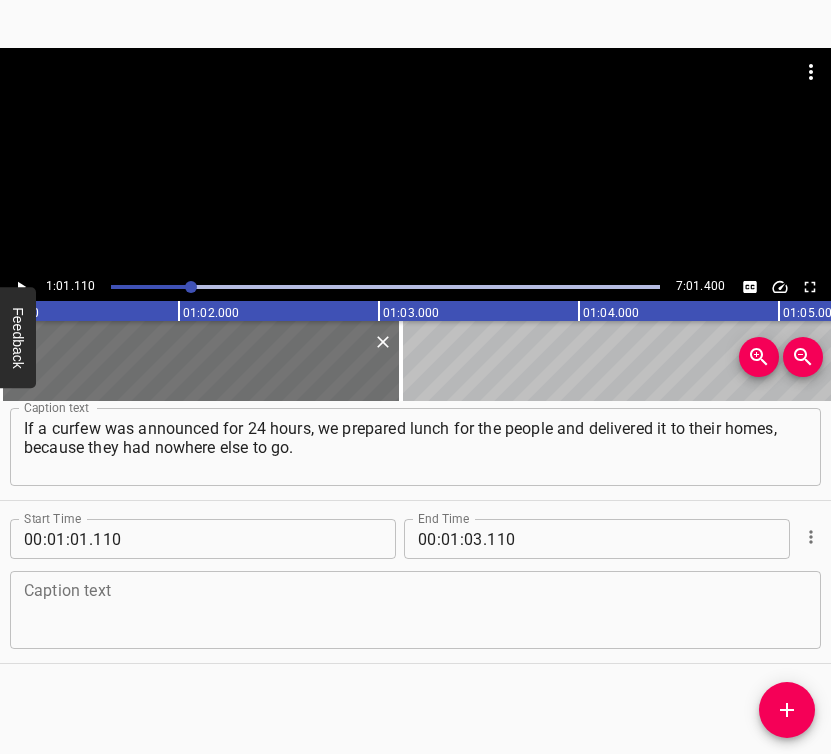 click at bounding box center (415, 610) 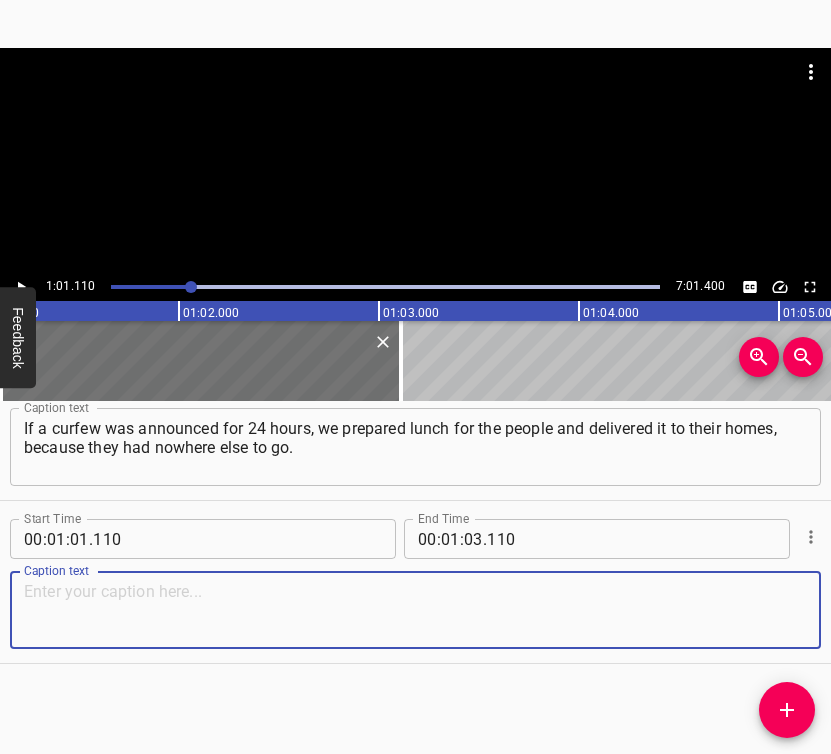 paste on "About three times during this period, when people were leaving the occupation, a curfew was declared for 24 hours. Truly, these were very hard stories." 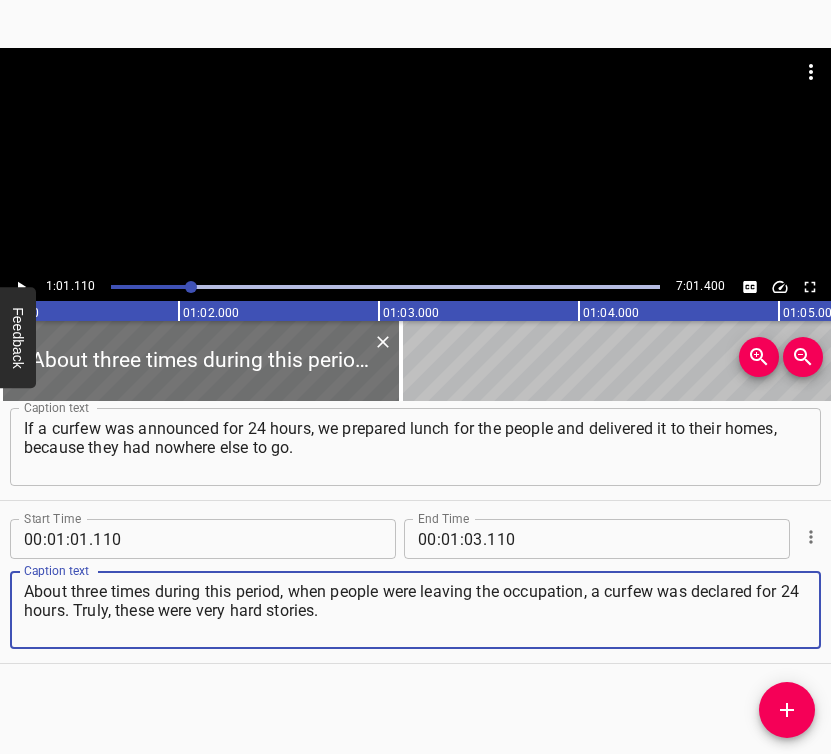 type on "About three times during this period, when people were leaving the occupation, a curfew was declared for 24 hours. Truly, these were very hard stories." 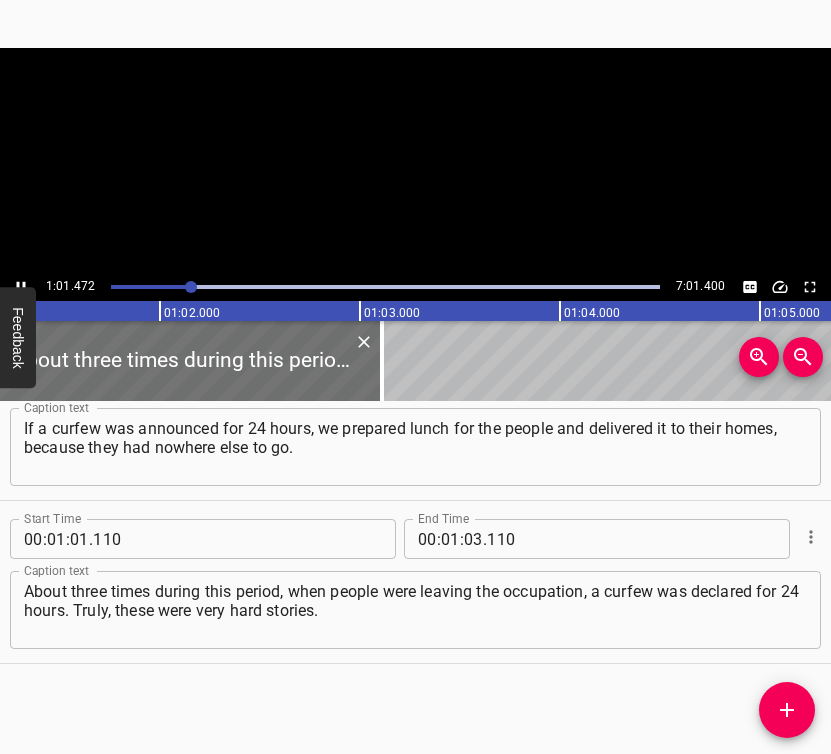 scroll, scrollTop: 0, scrollLeft: 12271, axis: horizontal 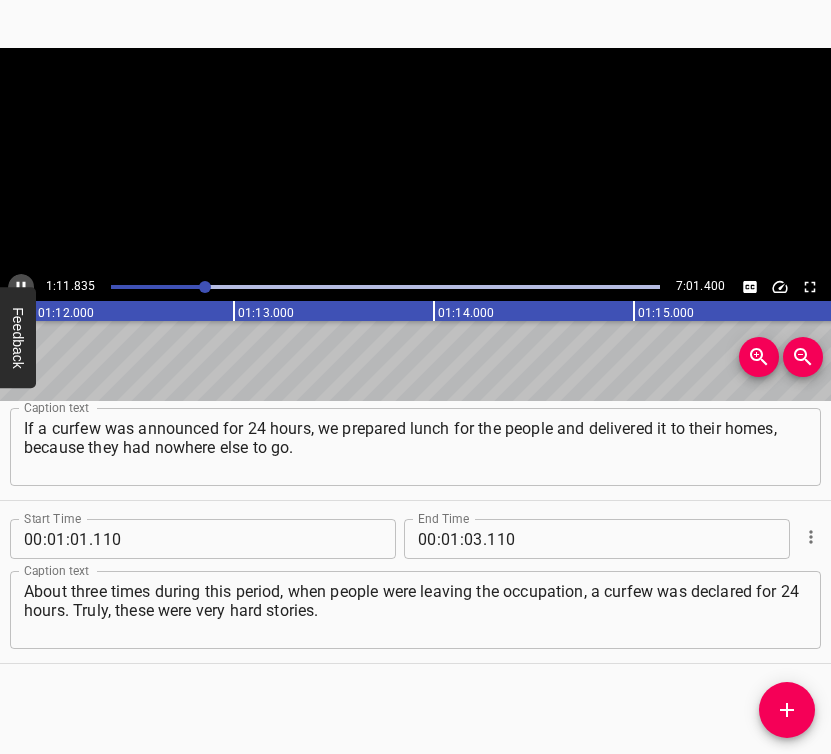 click 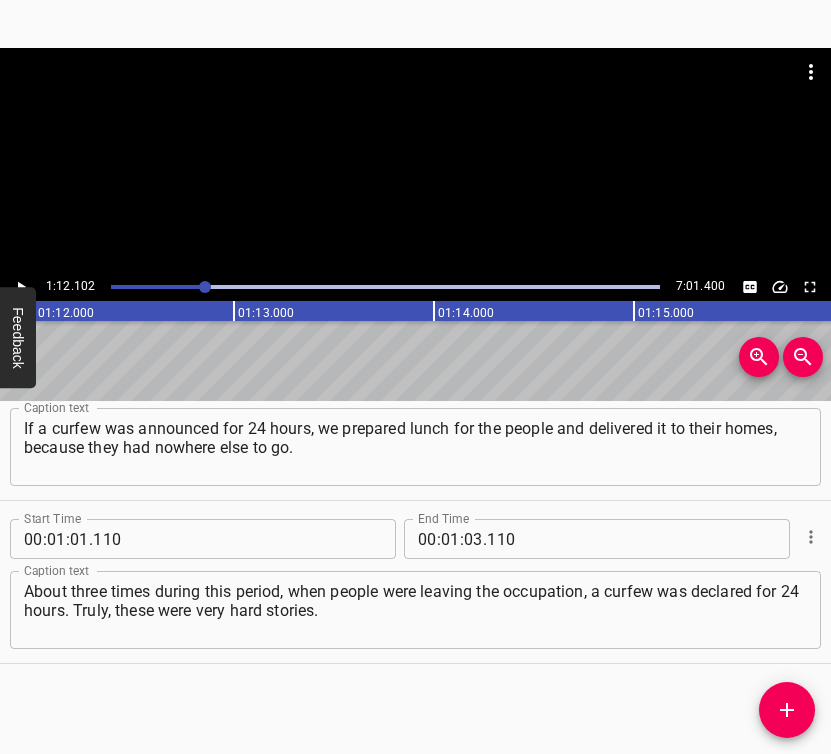scroll, scrollTop: 0, scrollLeft: 14420, axis: horizontal 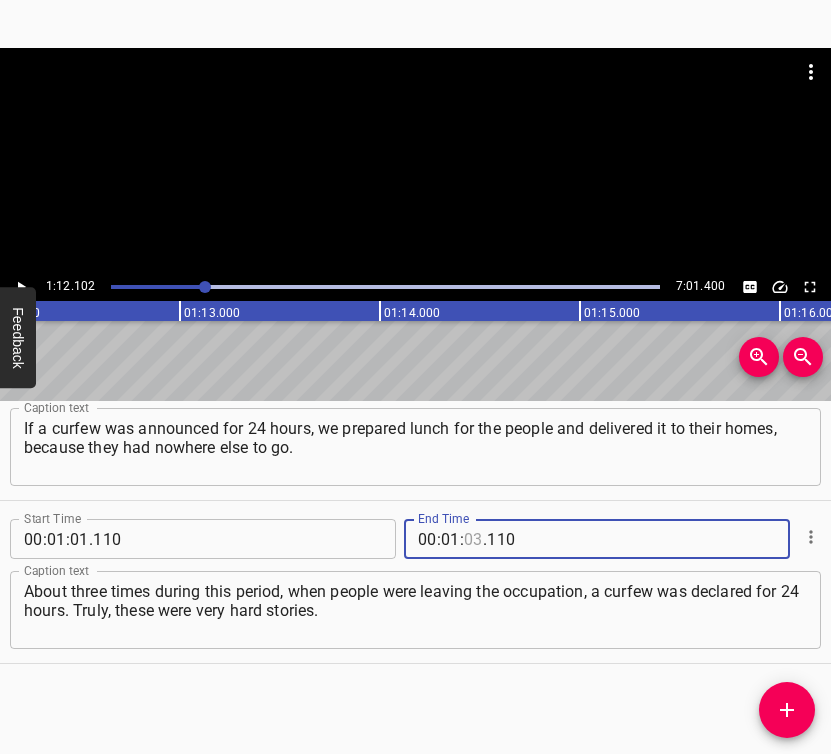 click at bounding box center (473, 539) 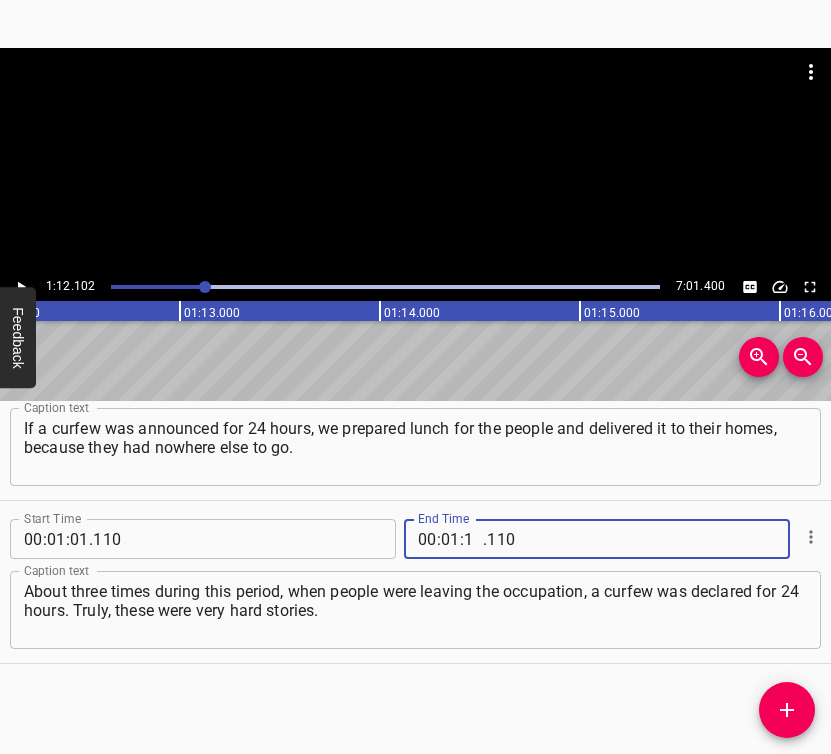 type on "12" 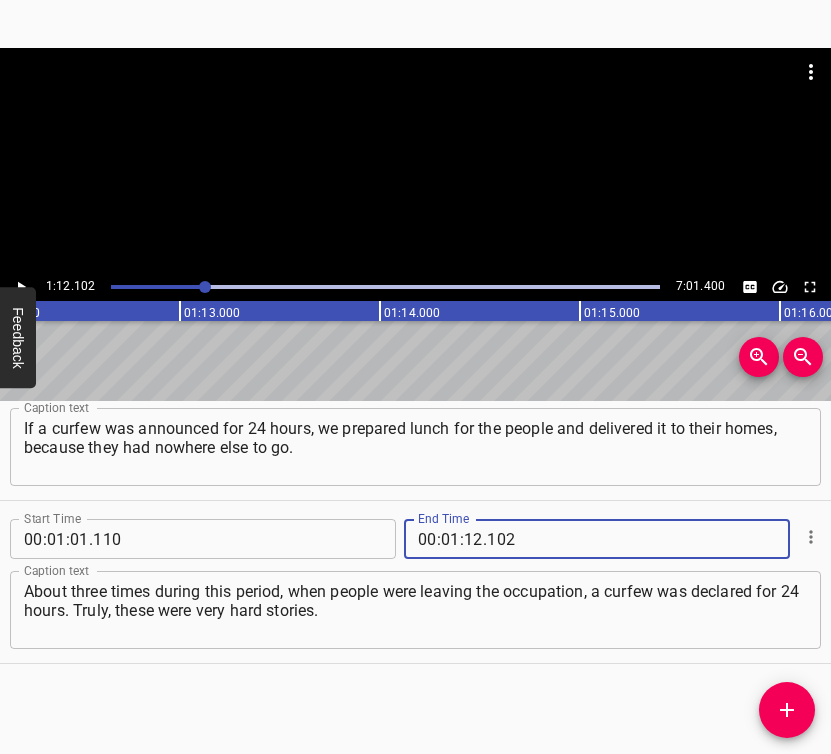 type on "102" 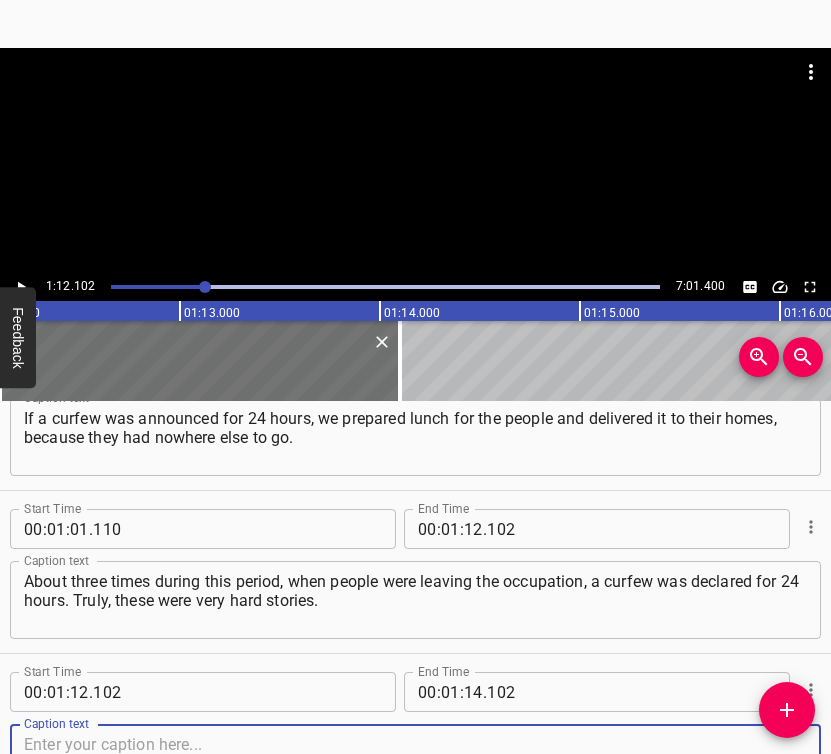 scroll, scrollTop: 882, scrollLeft: 0, axis: vertical 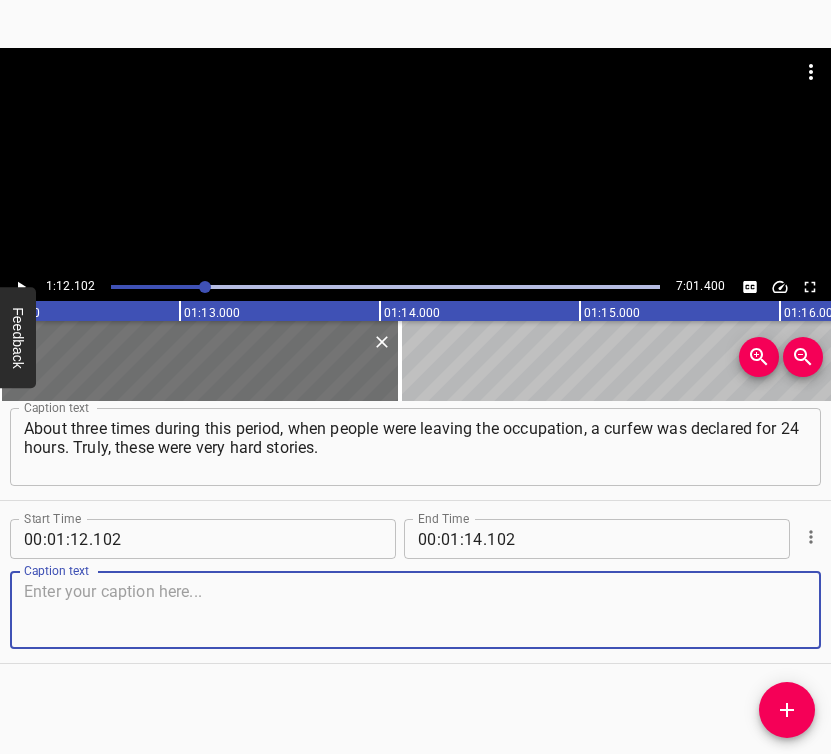 drag, startPoint x: 779, startPoint y: 612, endPoint x: 804, endPoint y: 600, distance: 27.730848 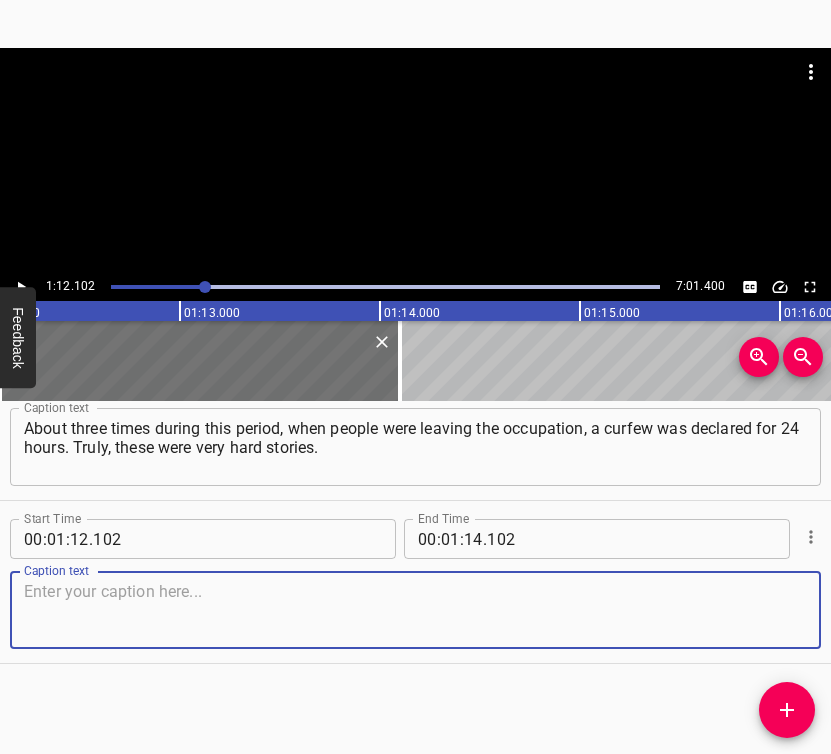 click at bounding box center (415, 610) 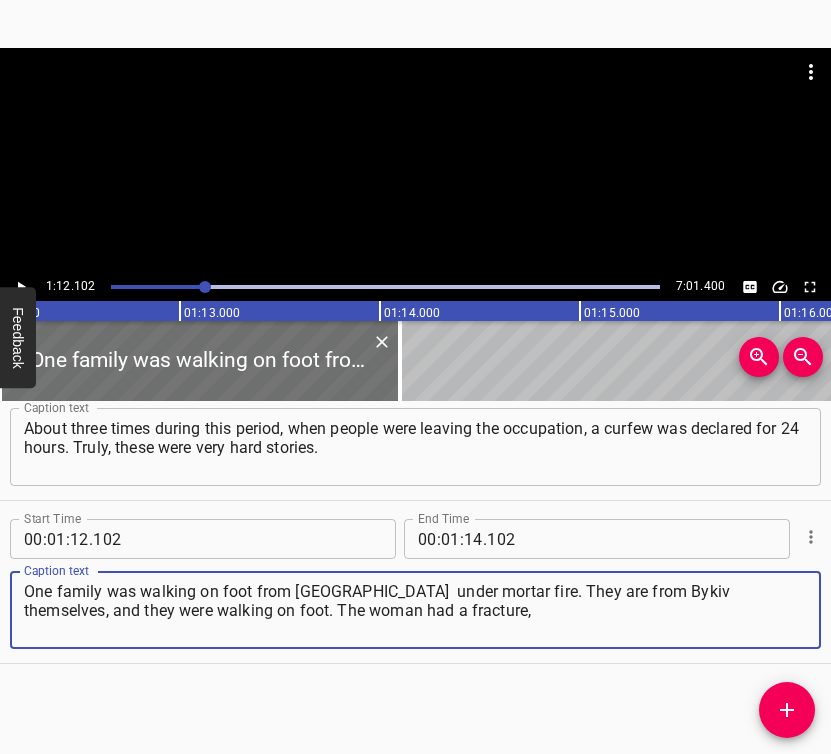 type on "One family was walking on foot from [GEOGRAPHIC_DATA]  under mortar fire. They are from Bykiv themselves, and they were walking on foot. The woman had a fracture," 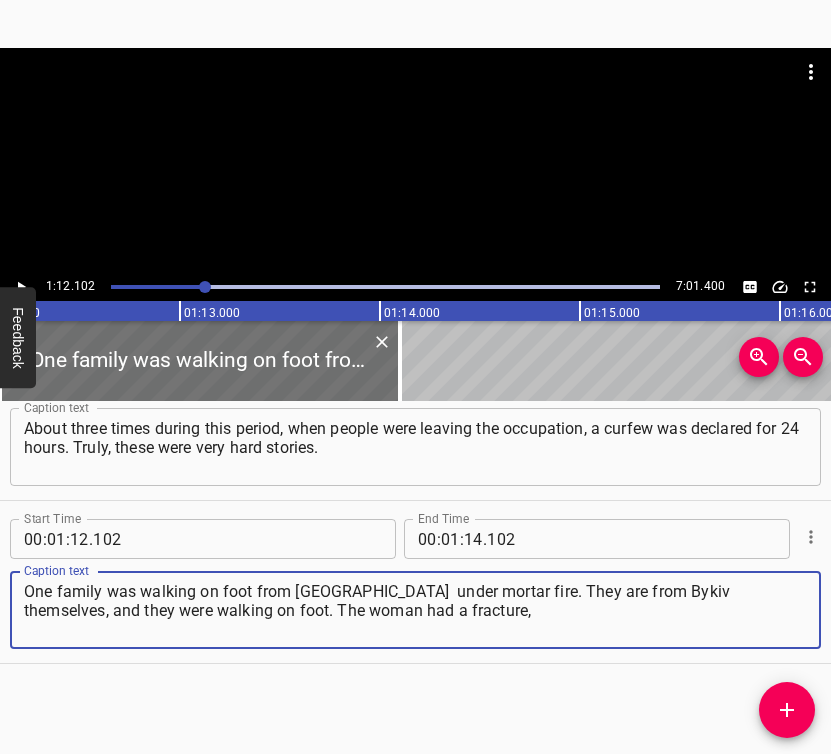 click 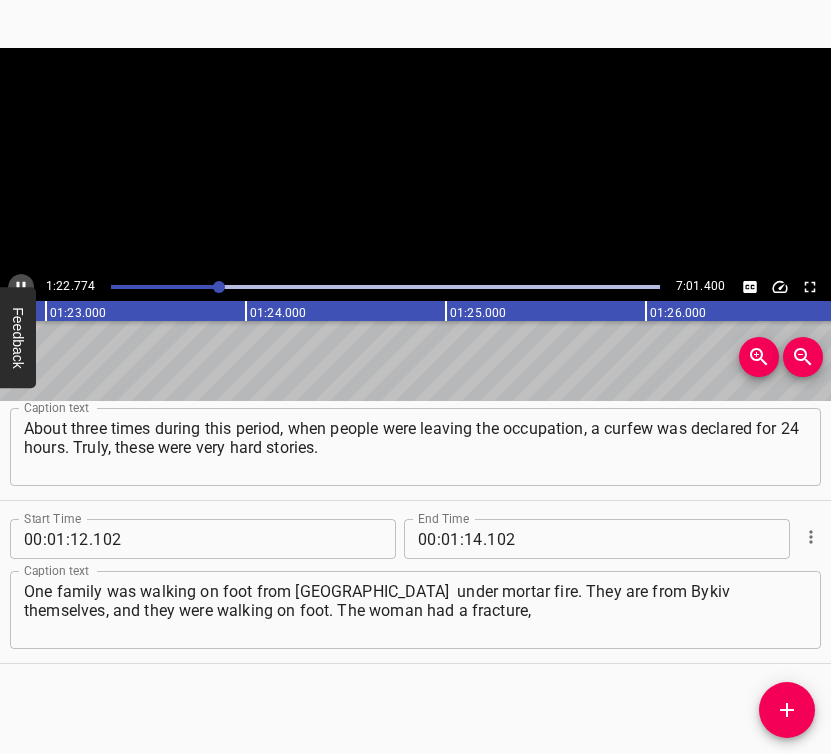 click 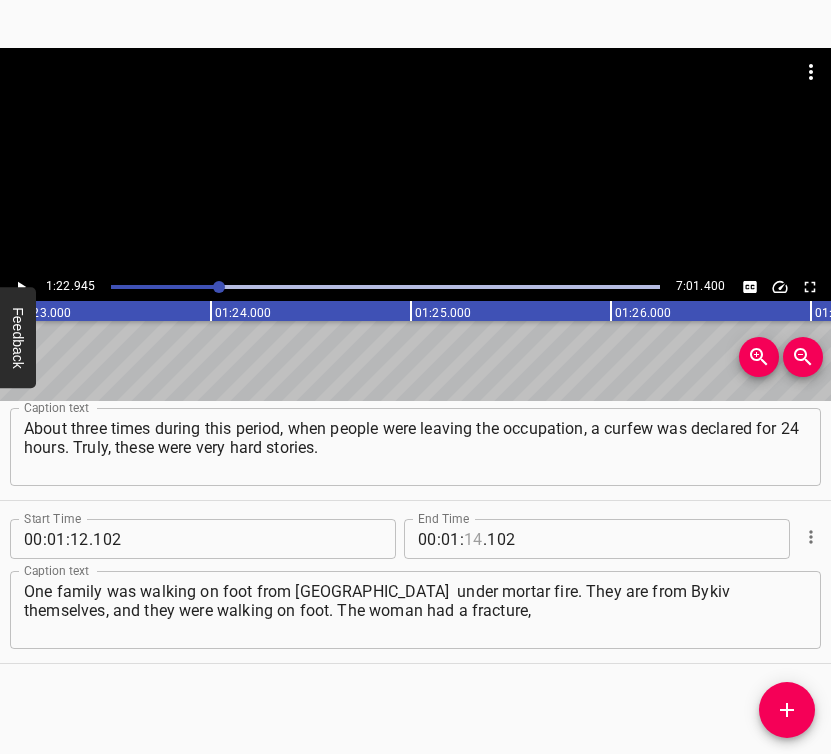 click at bounding box center (473, 539) 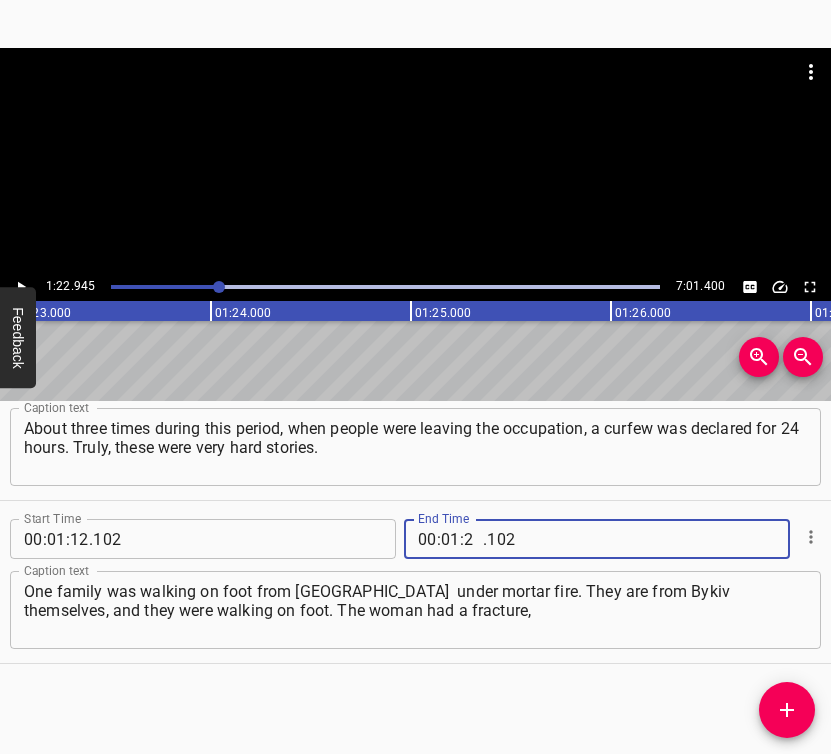 type on "22" 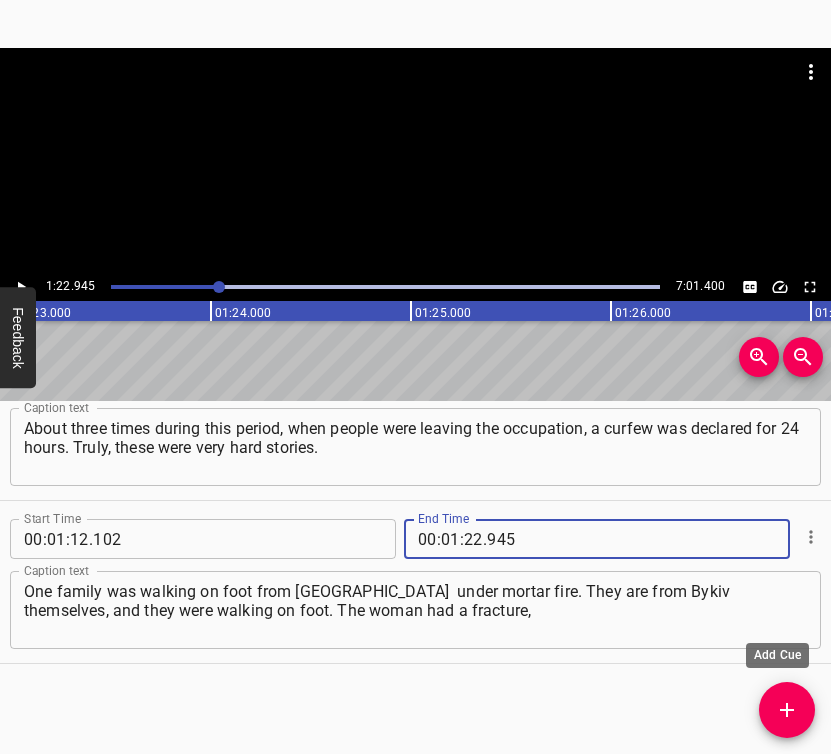 type on "945" 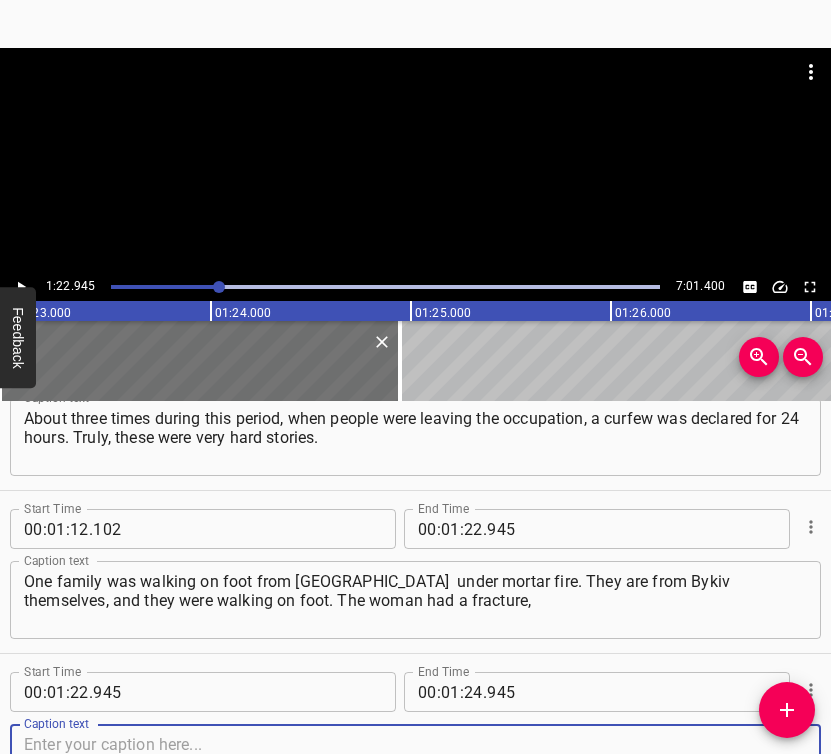 scroll, scrollTop: 1045, scrollLeft: 0, axis: vertical 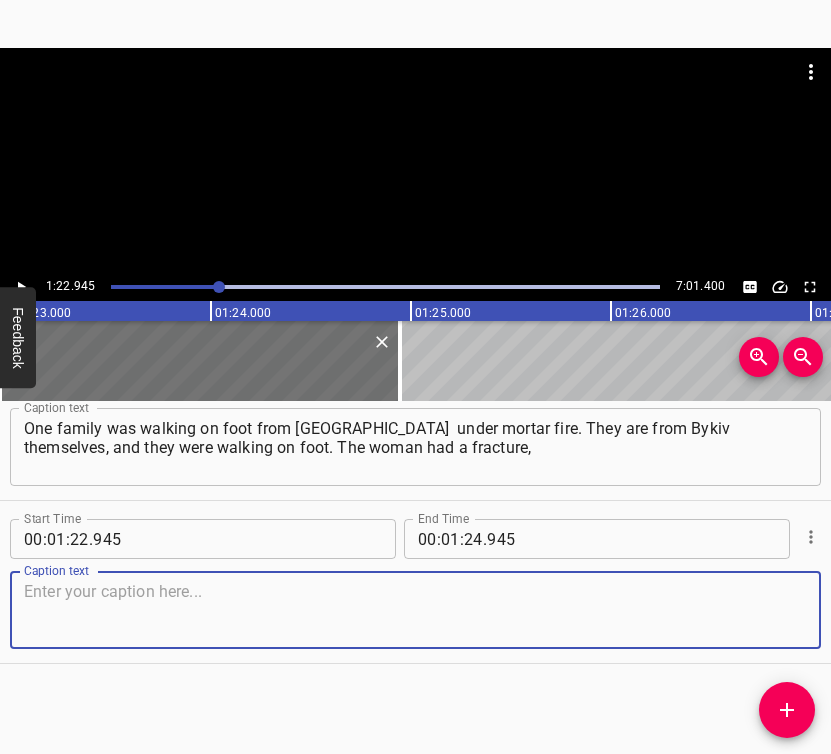 drag, startPoint x: 783, startPoint y: 615, endPoint x: 828, endPoint y: 601, distance: 47.127487 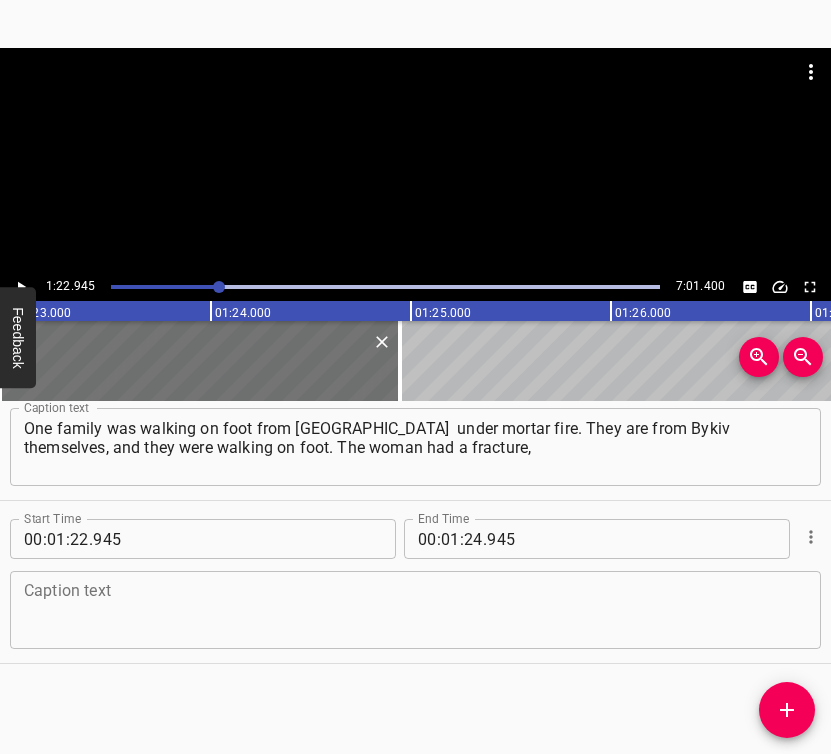 click at bounding box center (415, 610) 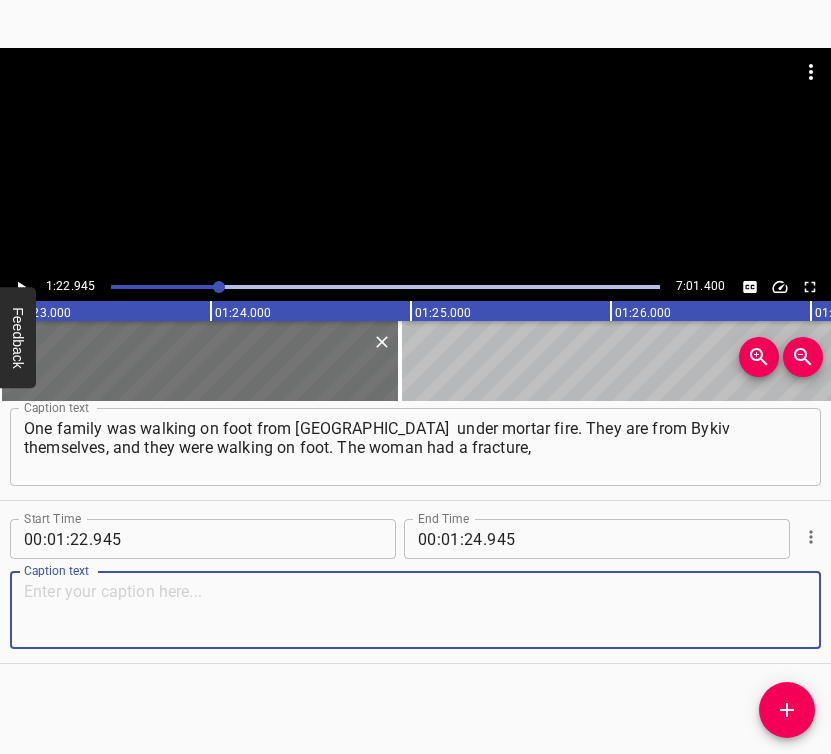 paste on "and she was walking with a [PERSON_NAME]. She came in such an adrenaline rush! She said it felt like a movie. She experienced it as if it were a film." 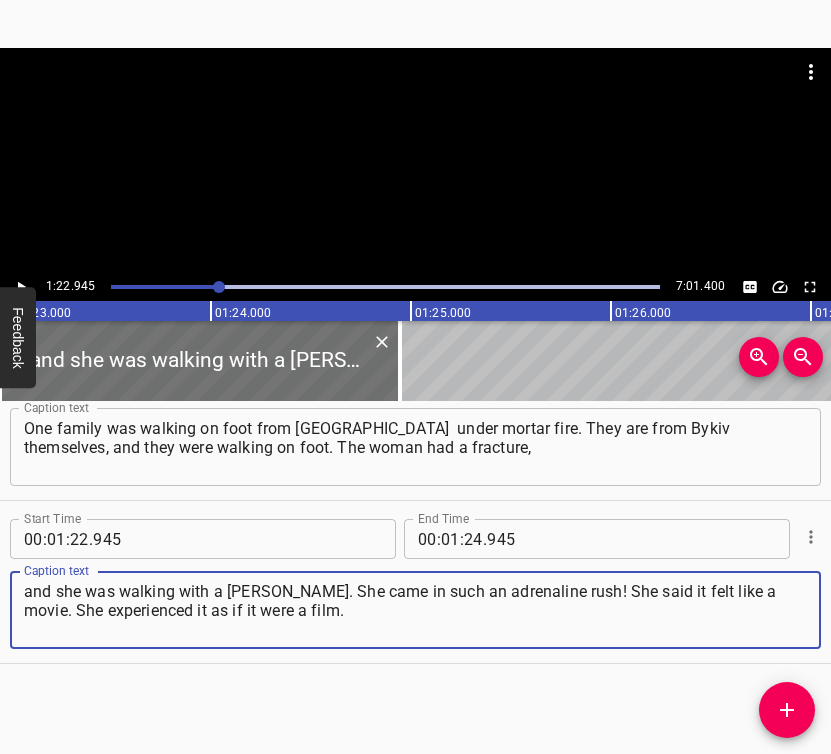 type on "and she was walking with a [PERSON_NAME]. She came in such an adrenaline rush! She said it felt like a movie. She experienced it as if it were a film." 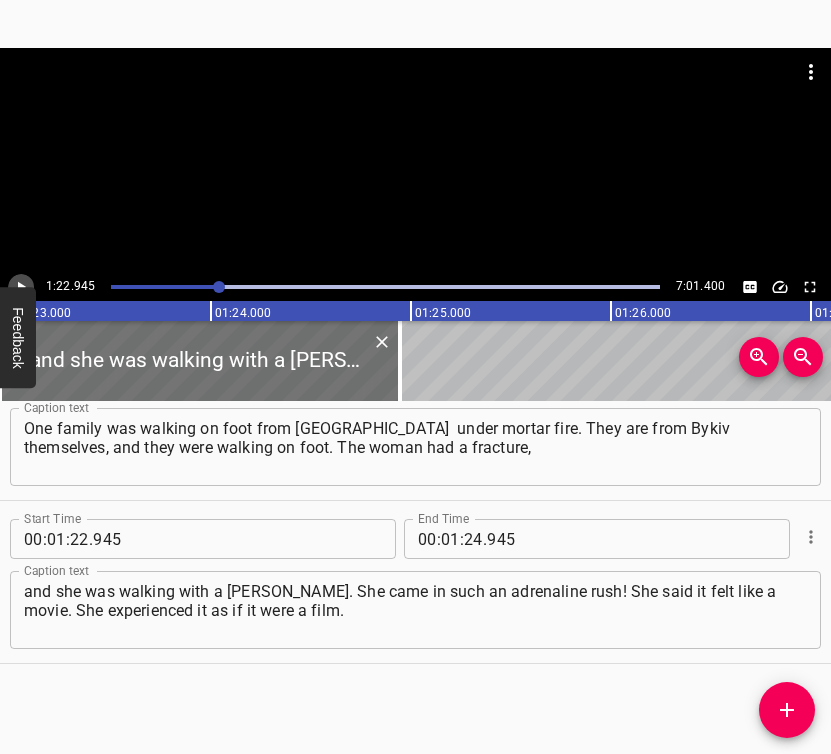 click at bounding box center (21, 287) 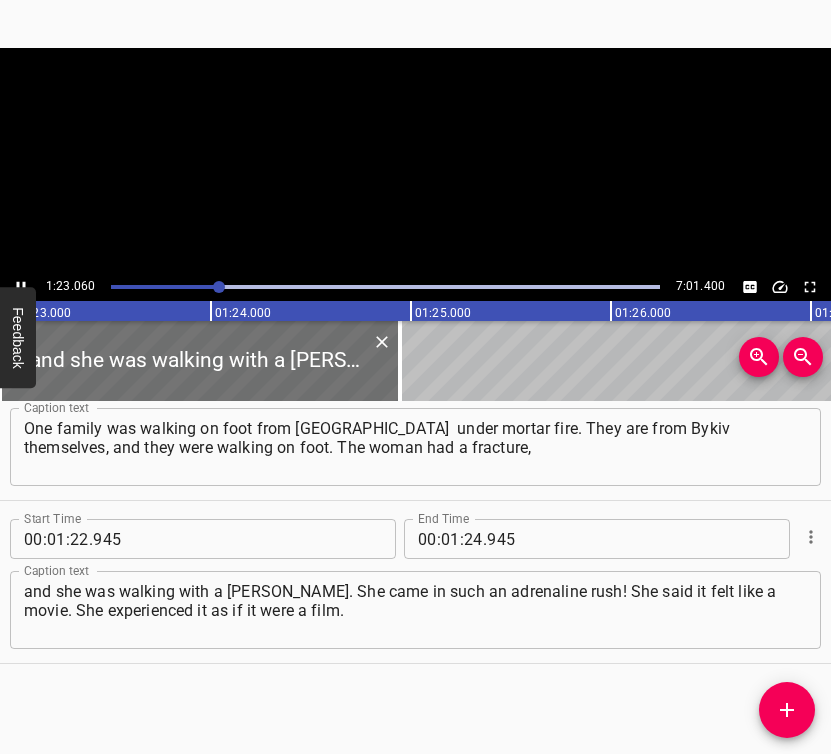 scroll, scrollTop: 0, scrollLeft: 16611, axis: horizontal 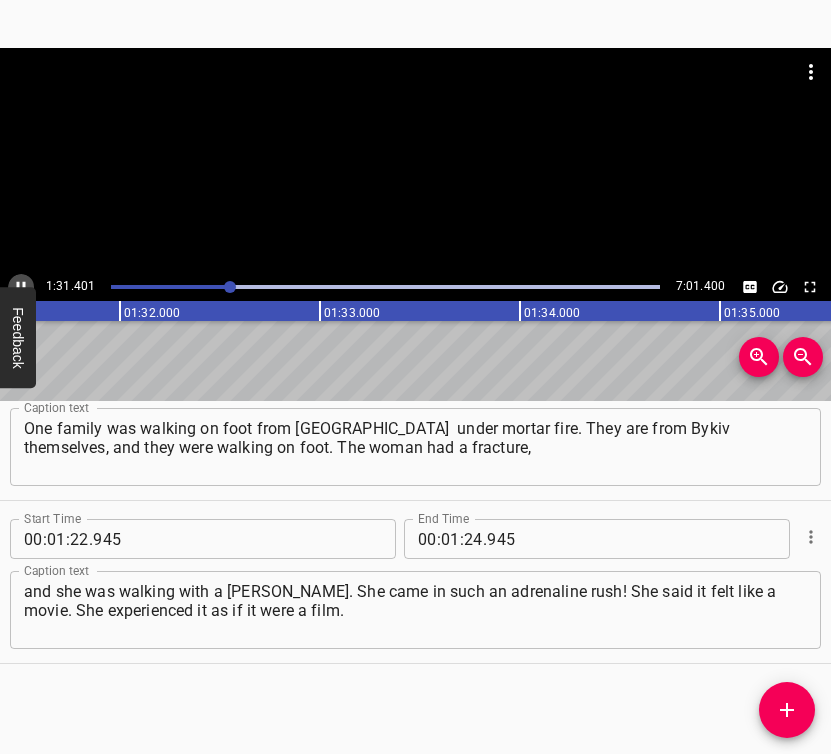 click 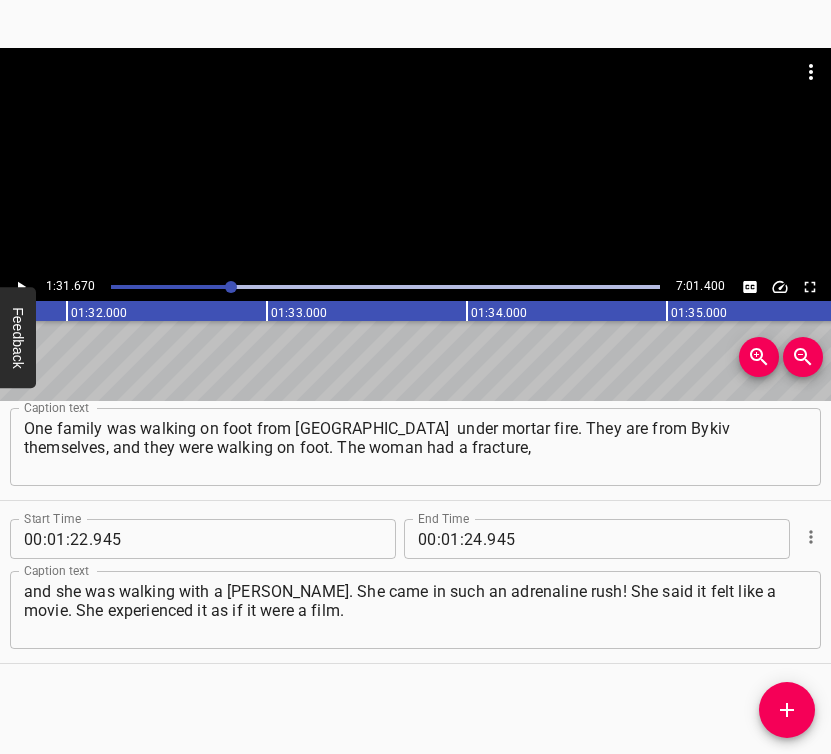click 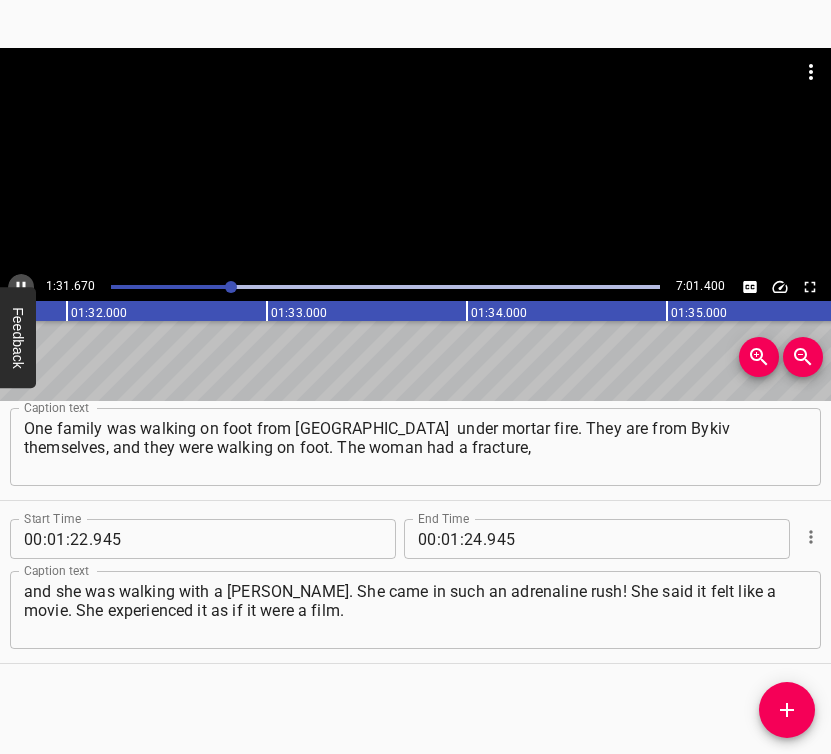 click 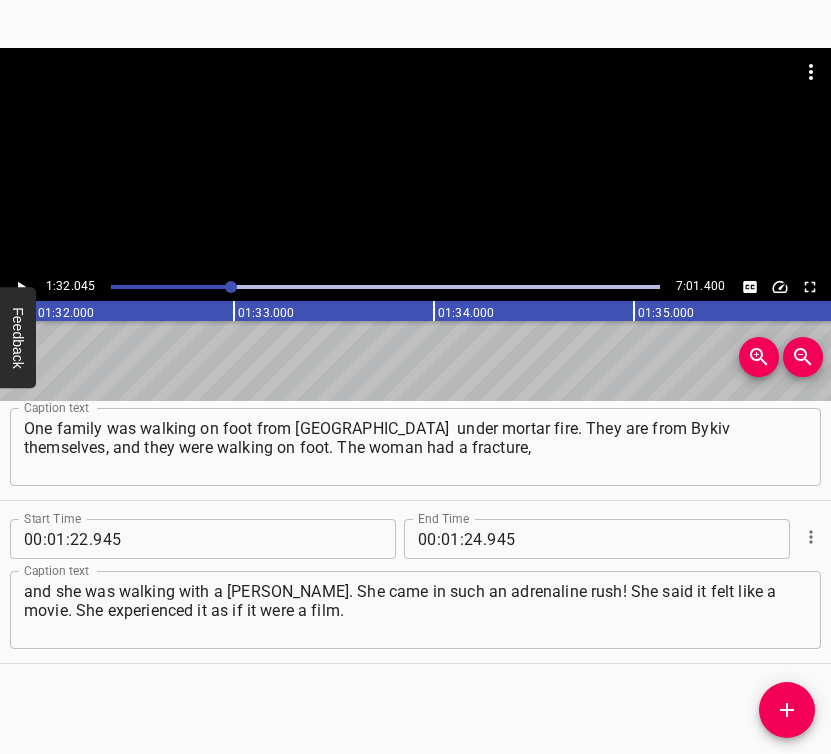 scroll, scrollTop: 0, scrollLeft: 18409, axis: horizontal 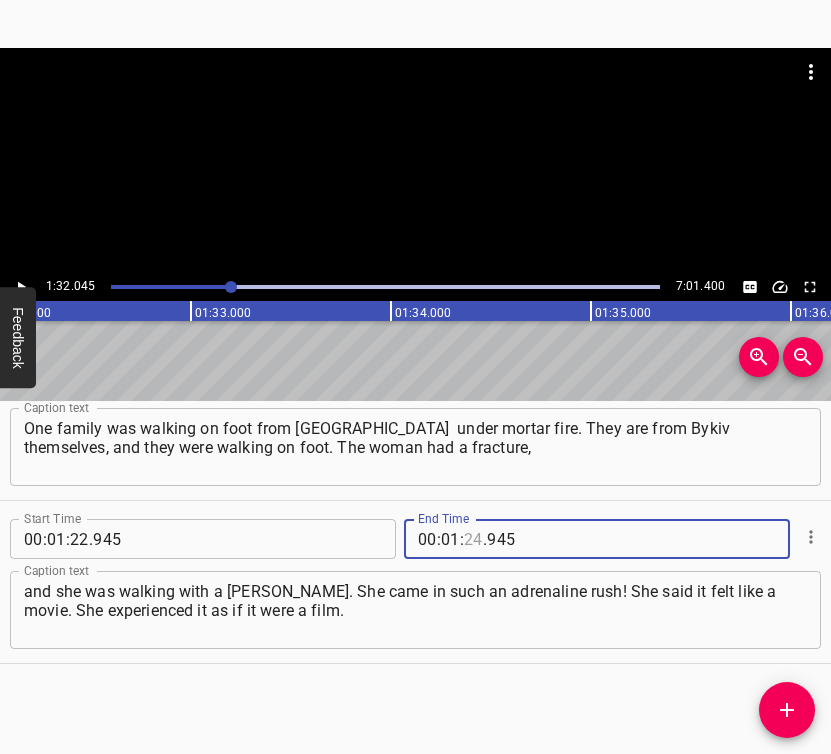 click at bounding box center (473, 539) 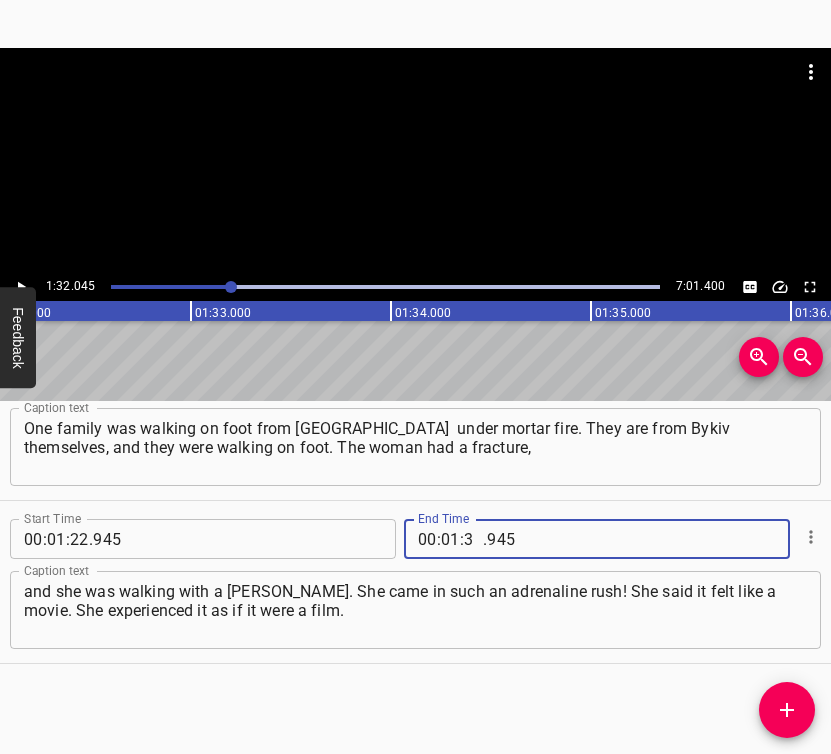 type on "32" 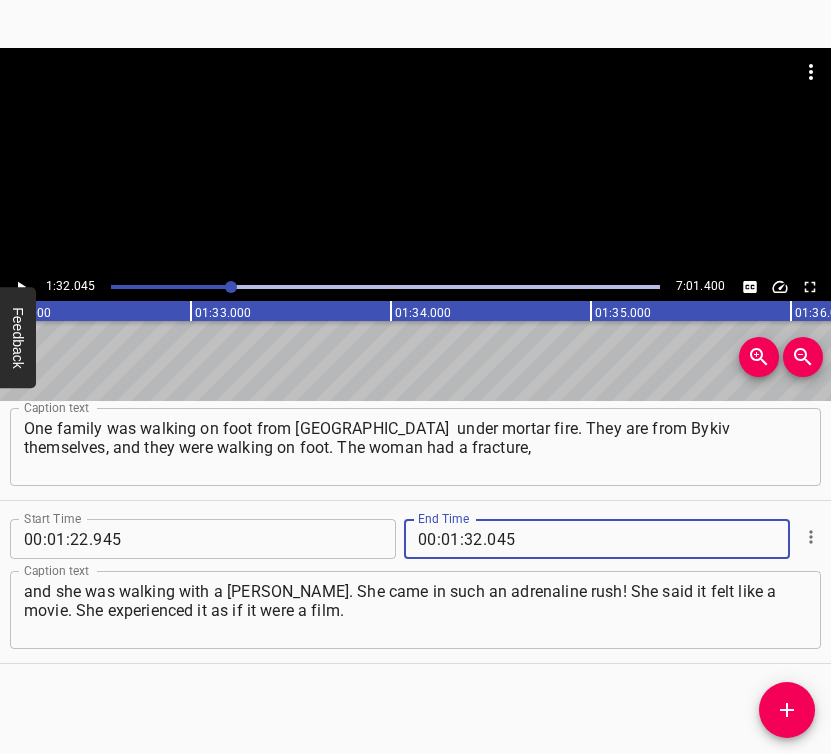 type on "045" 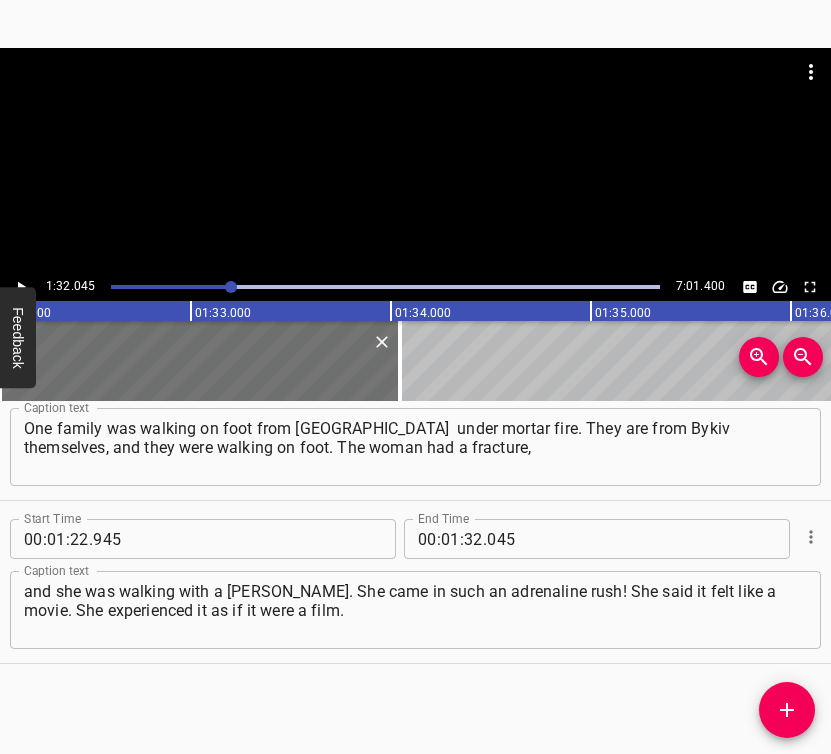 scroll, scrollTop: 1055, scrollLeft: 0, axis: vertical 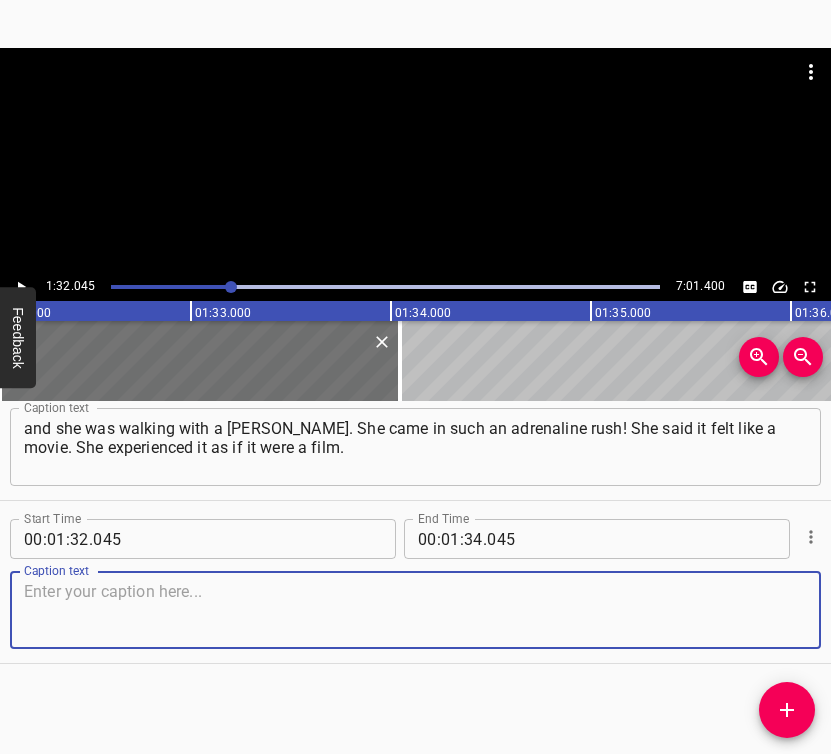 drag, startPoint x: 767, startPoint y: 623, endPoint x: 825, endPoint y: 612, distance: 59.03389 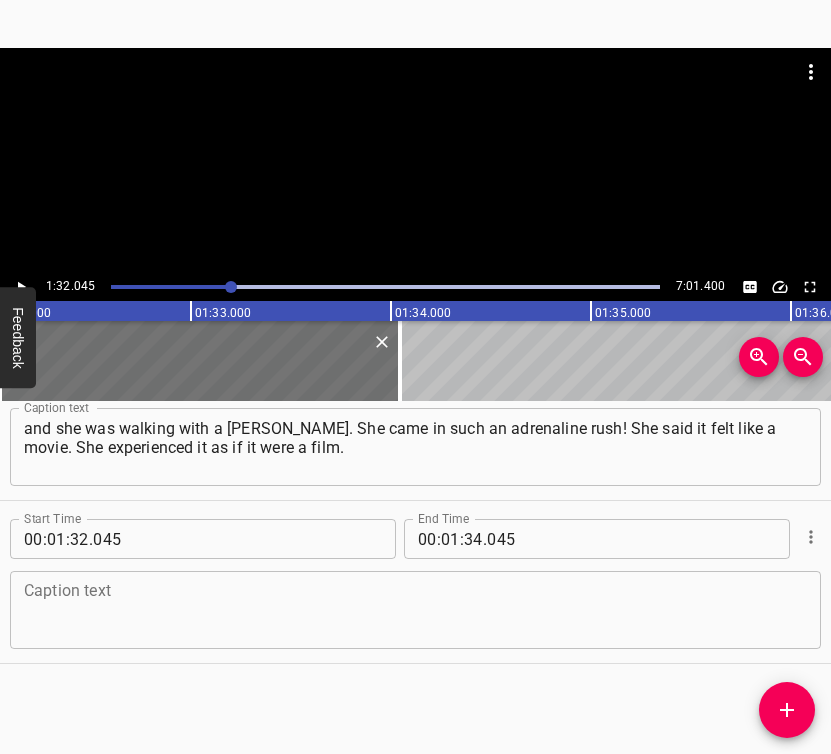 drag, startPoint x: 206, startPoint y: 617, endPoint x: 203, endPoint y: 628, distance: 11.401754 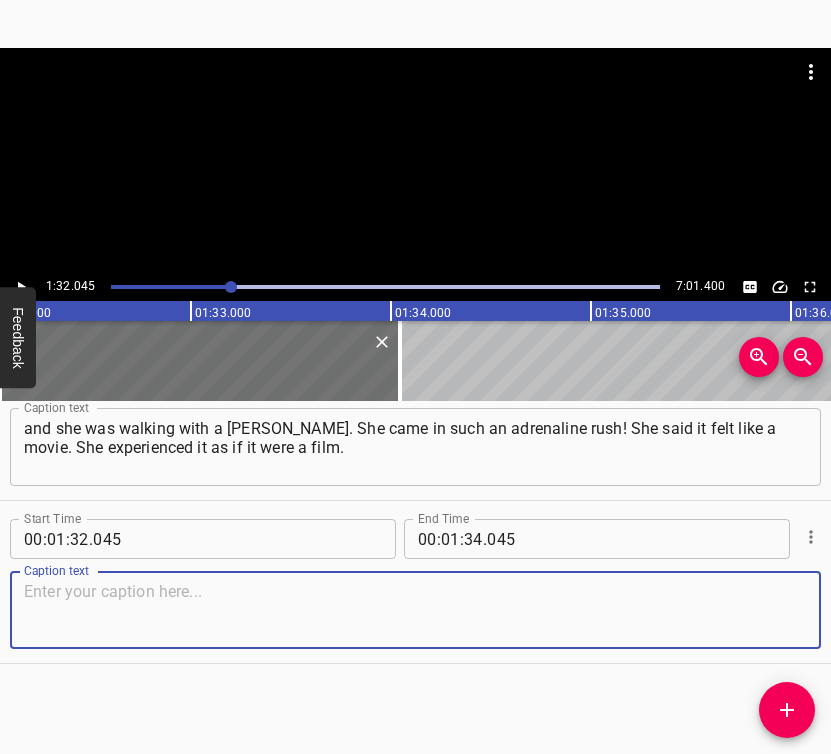 paste on "Mines were flying, her husband was falling, and she couldn’t put the [PERSON_NAME] anywhere, so she kept going with it. Another thing I remember clearly:" 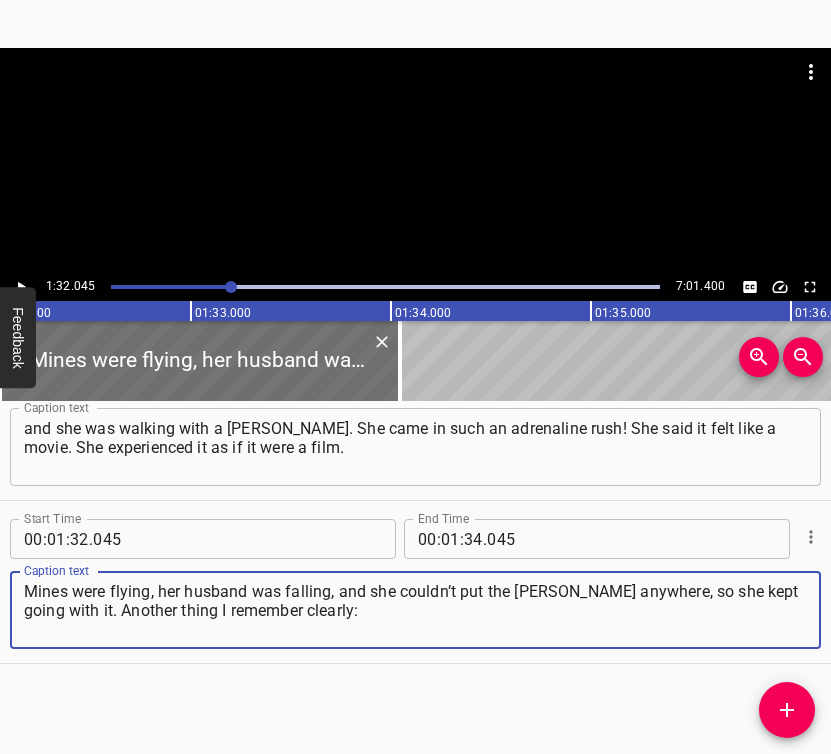 type on "Mines were flying, her husband was falling, and she couldn’t put the [PERSON_NAME] anywhere, so she kept going with it. Another thing I remember clearly:" 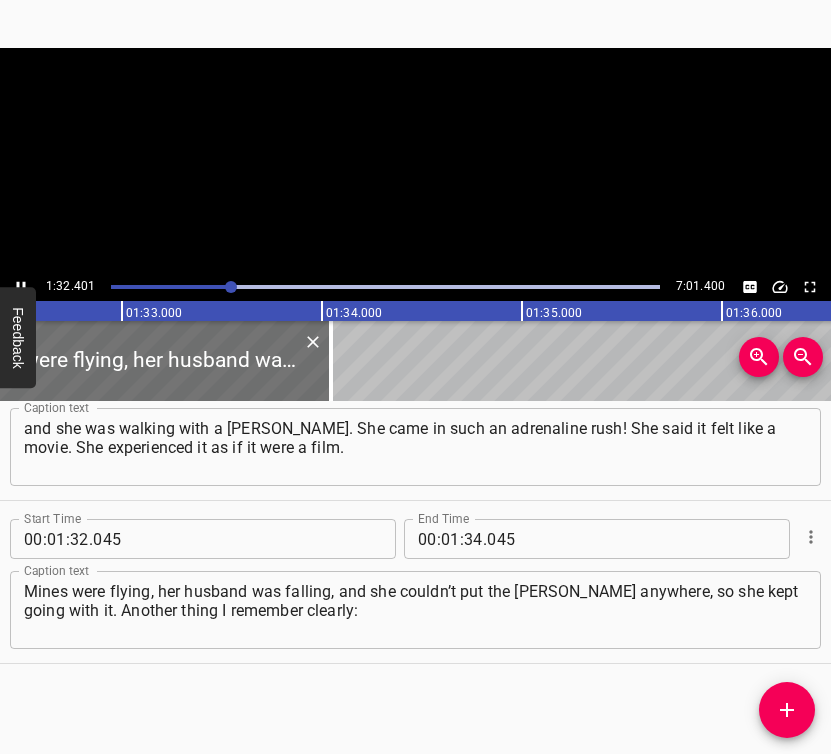 scroll, scrollTop: 0, scrollLeft: 18479, axis: horizontal 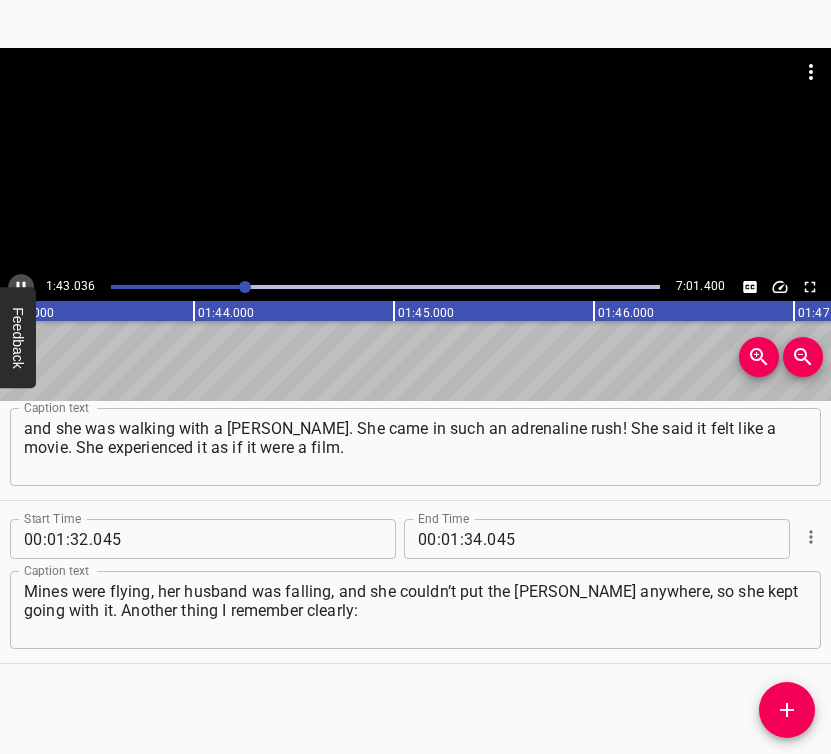 click 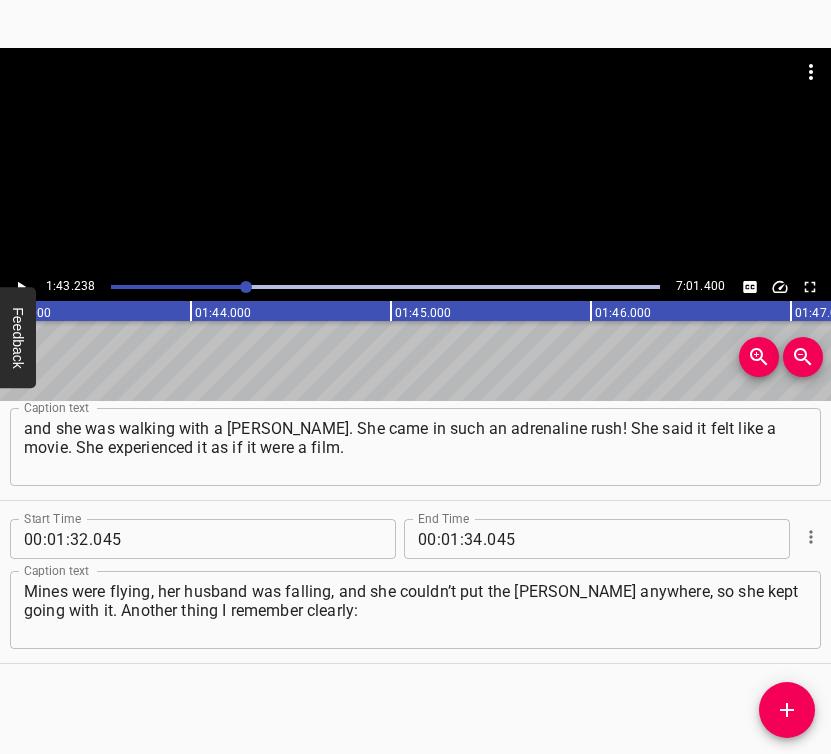 scroll, scrollTop: 0, scrollLeft: 20647, axis: horizontal 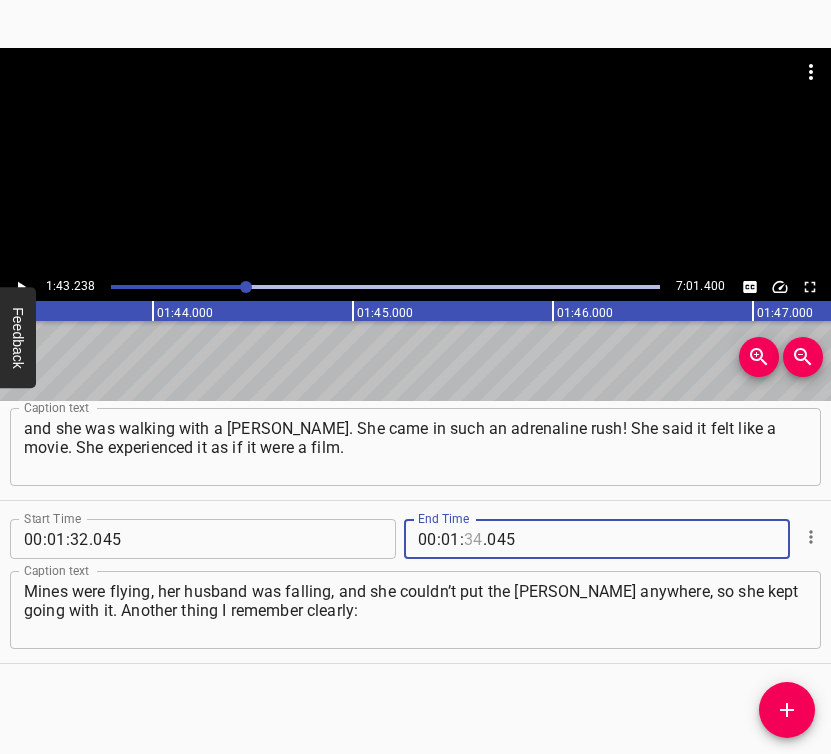 click at bounding box center (473, 539) 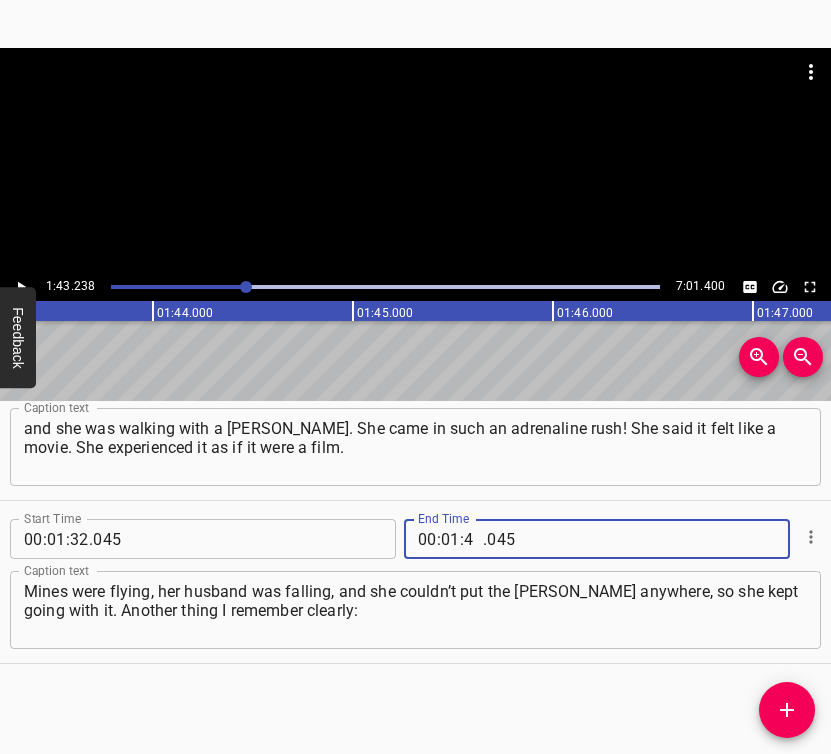 type on "43" 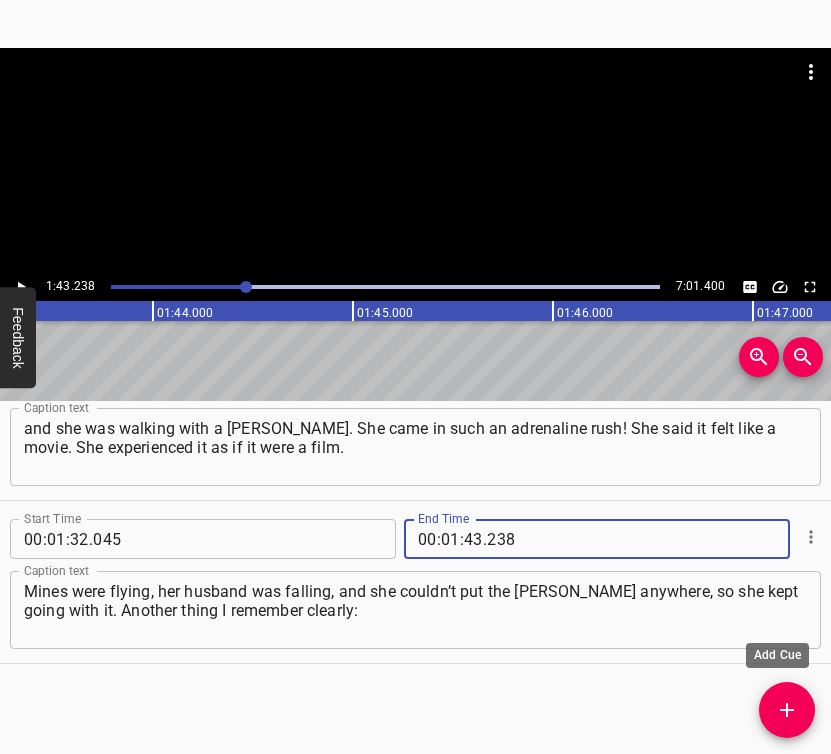 type on "238" 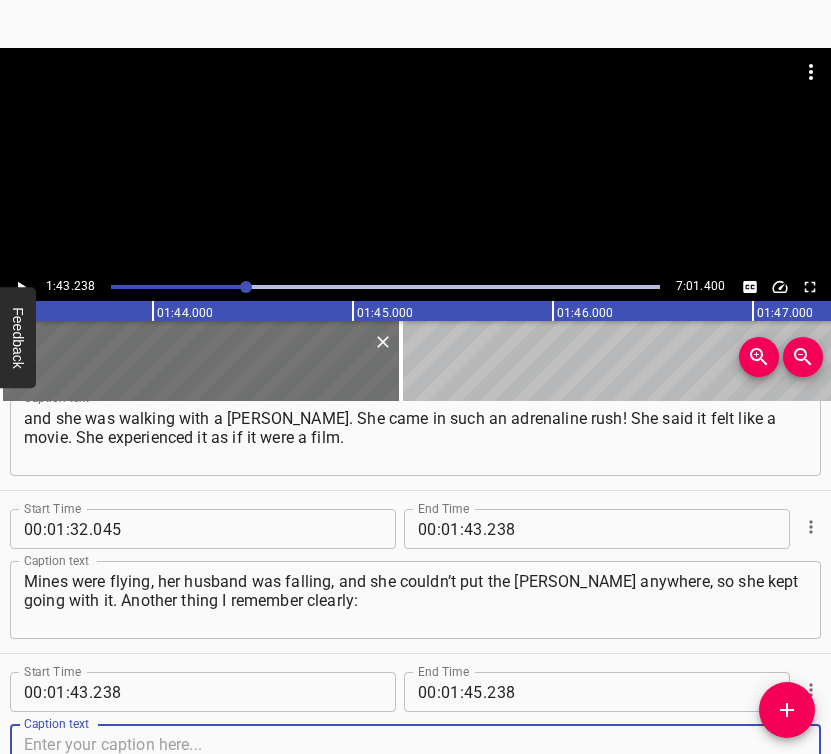 scroll, scrollTop: 1371, scrollLeft: 0, axis: vertical 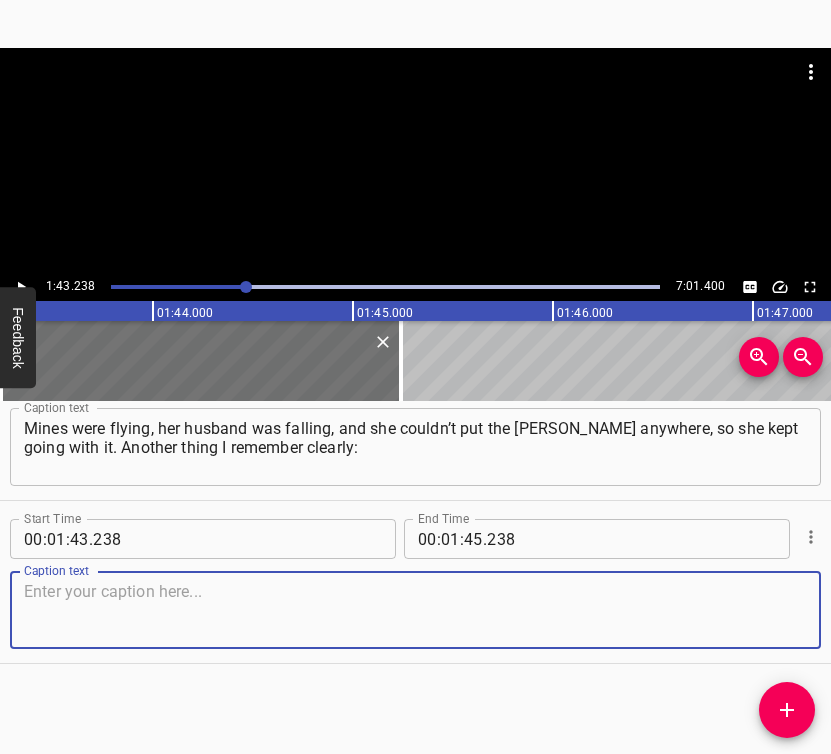 drag, startPoint x: 757, startPoint y: 606, endPoint x: 818, endPoint y: 585, distance: 64.513565 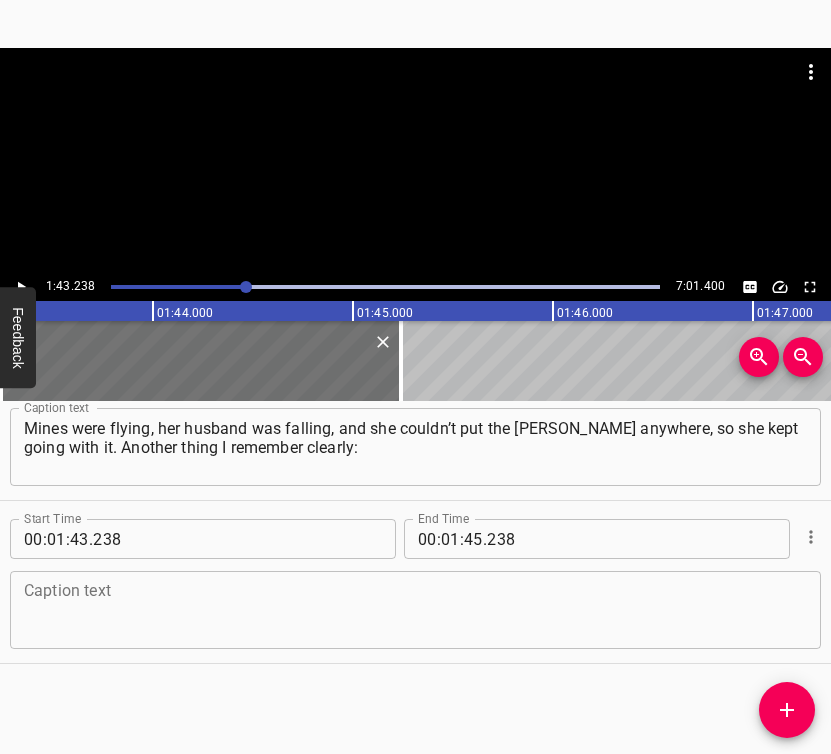 click at bounding box center (415, 610) 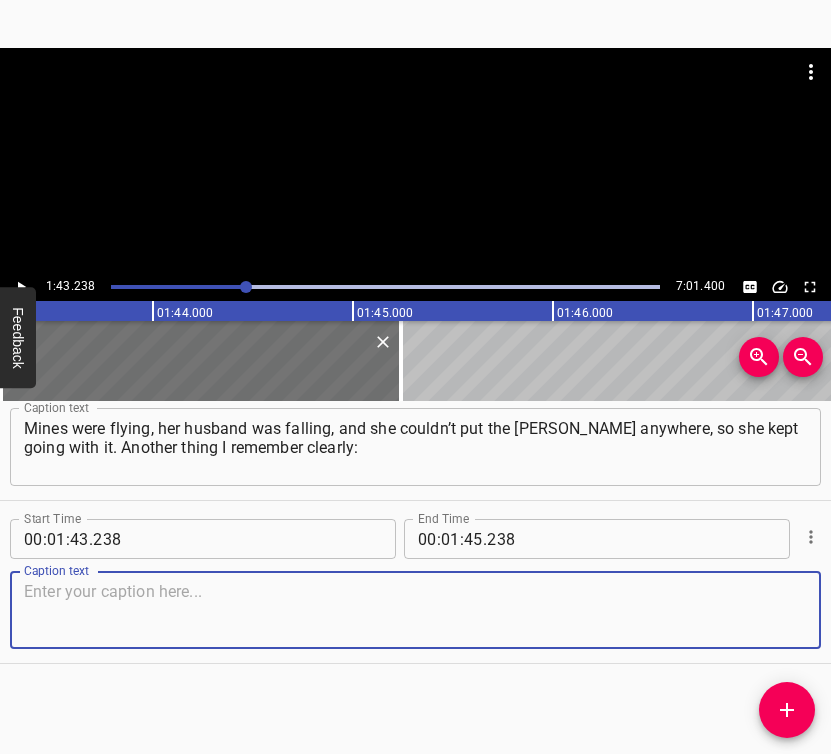 paste on "She told that her son lives just across the road. During the month of occupation, she never communicated with him even once. She knew through" 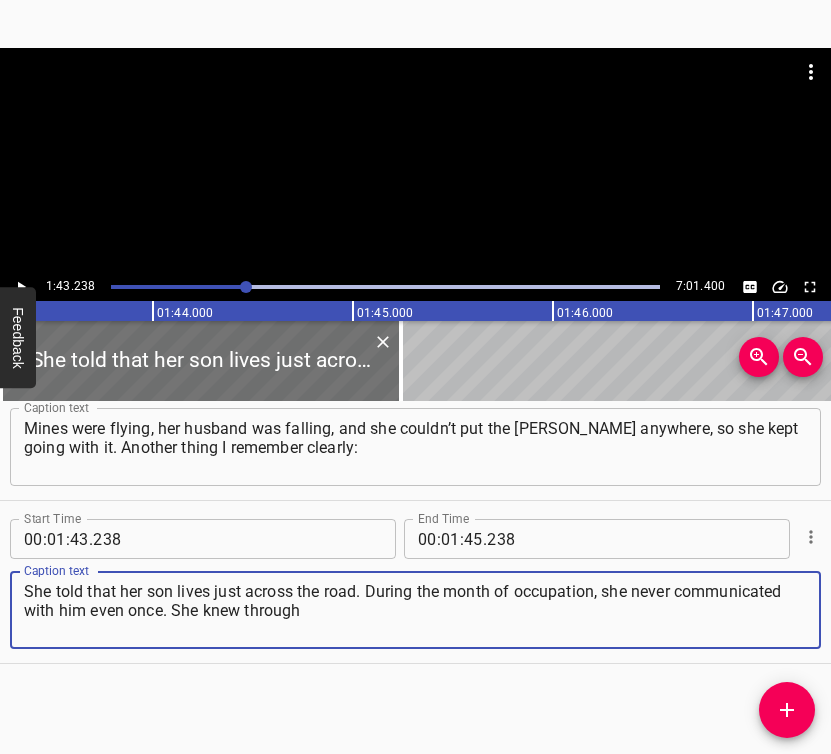 type on "She told that her son lives just across the road. During the month of occupation, she never communicated with him even once. She knew through" 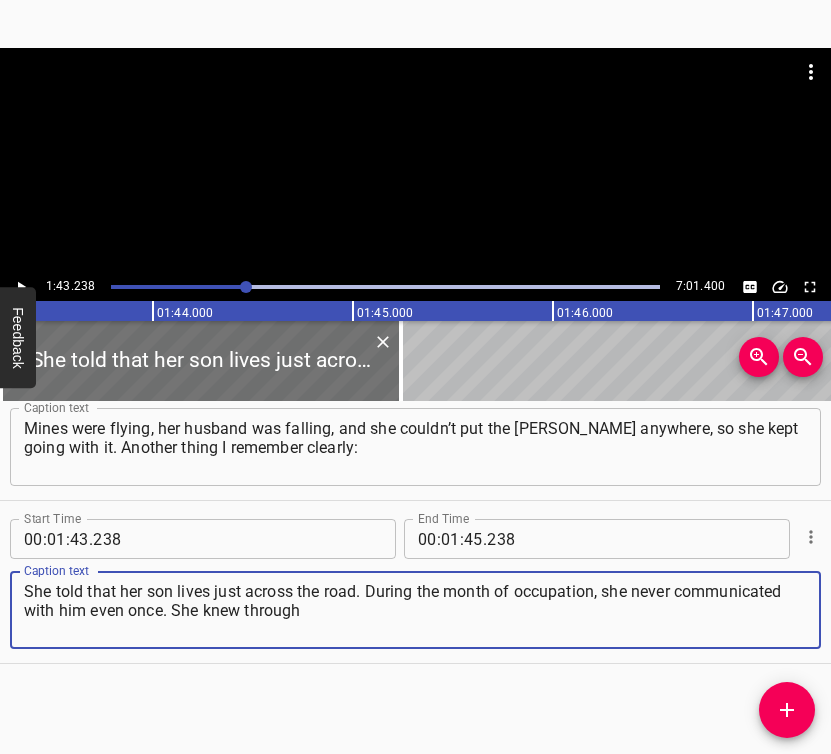 click 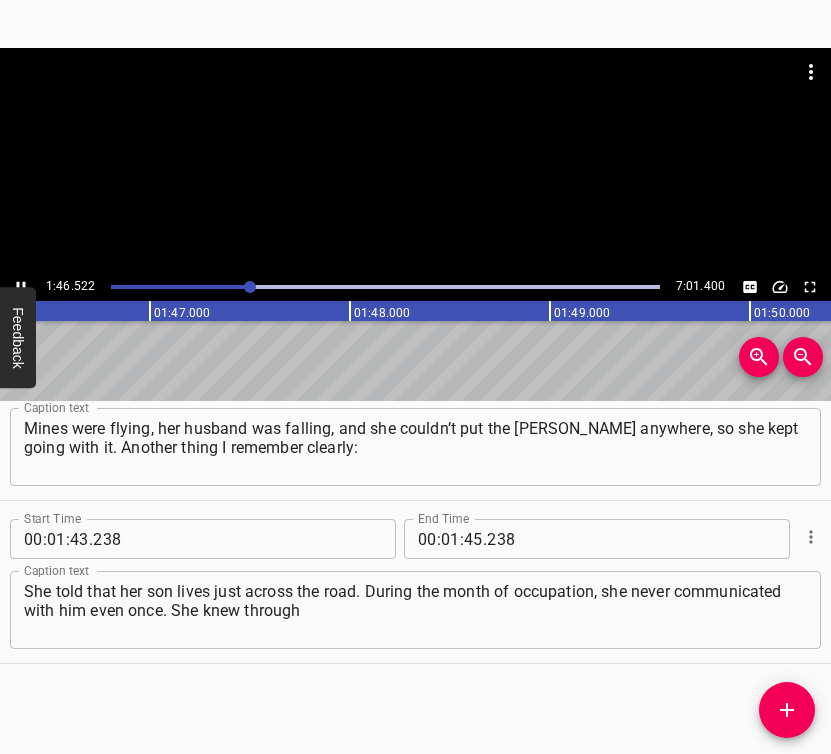 scroll, scrollTop: 0, scrollLeft: 21304, axis: horizontal 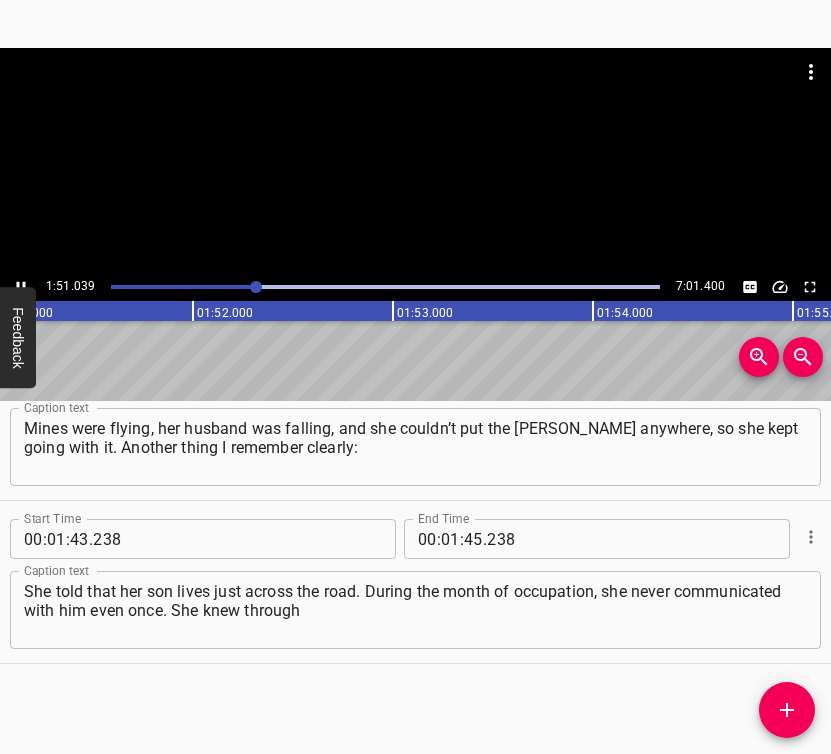 click 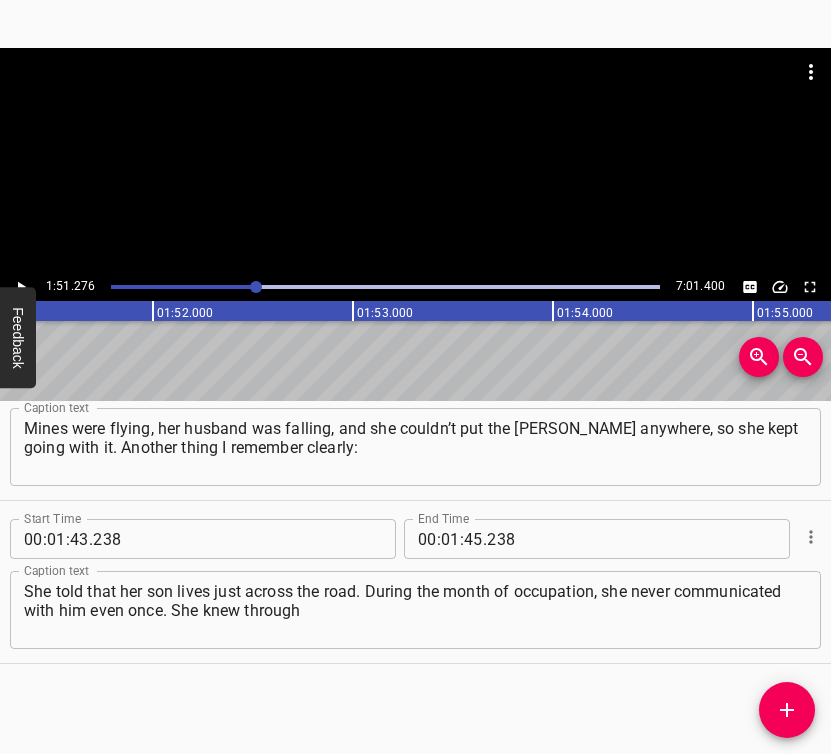 scroll, scrollTop: 0, scrollLeft: 22255, axis: horizontal 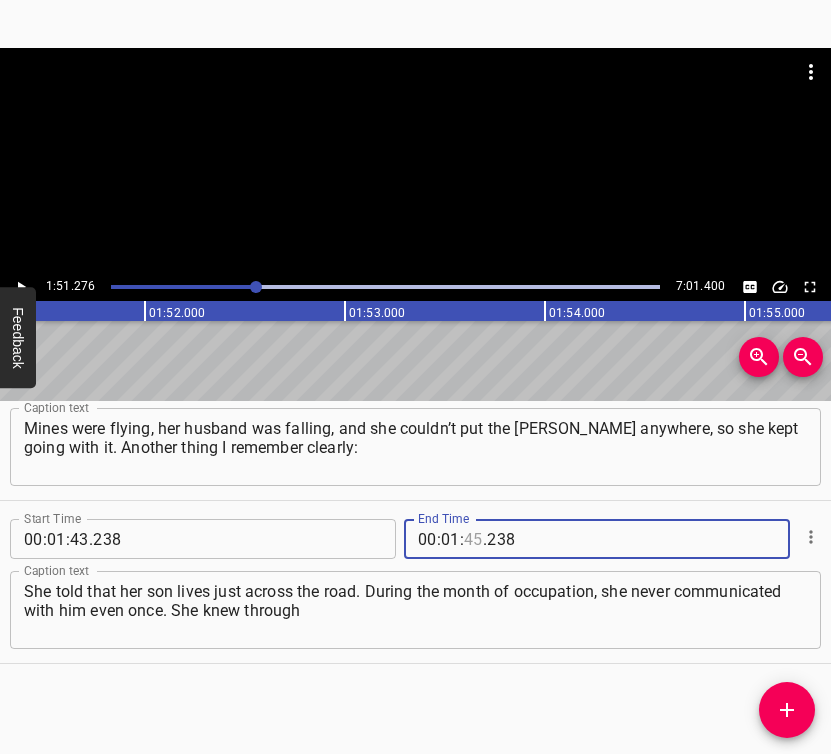 click at bounding box center (473, 539) 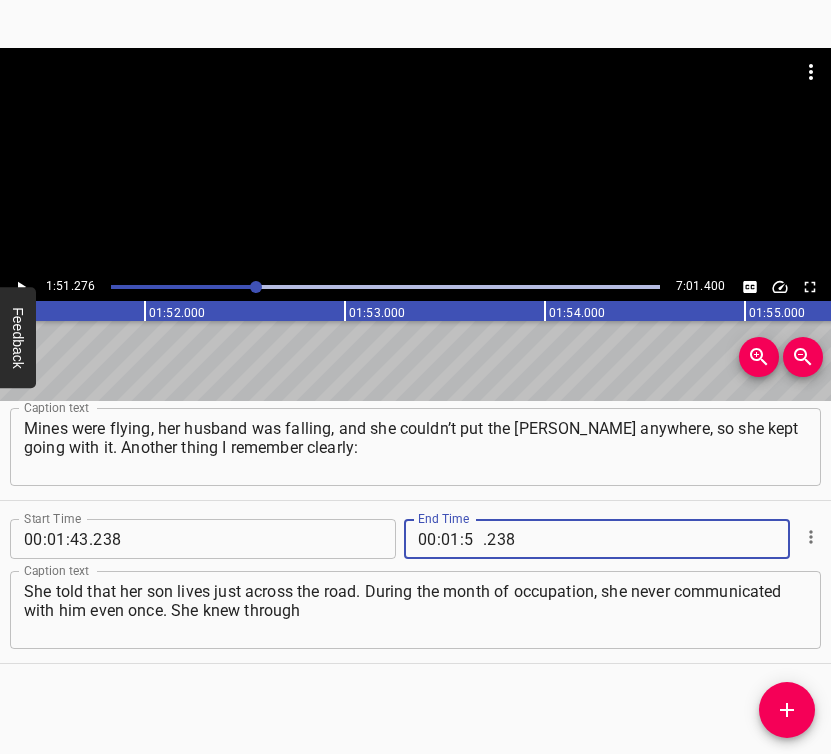 type on "51" 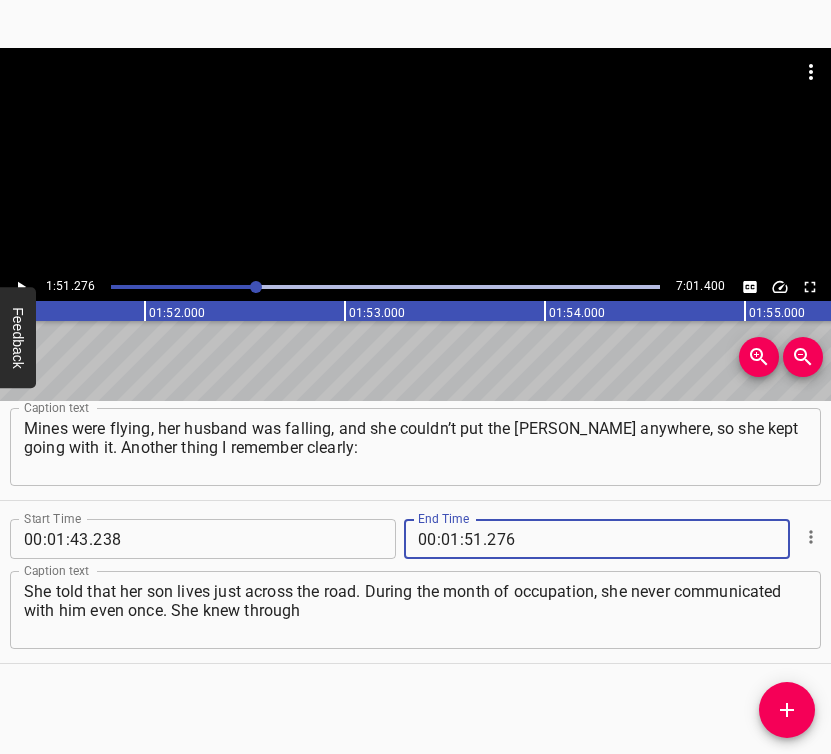 type on "276" 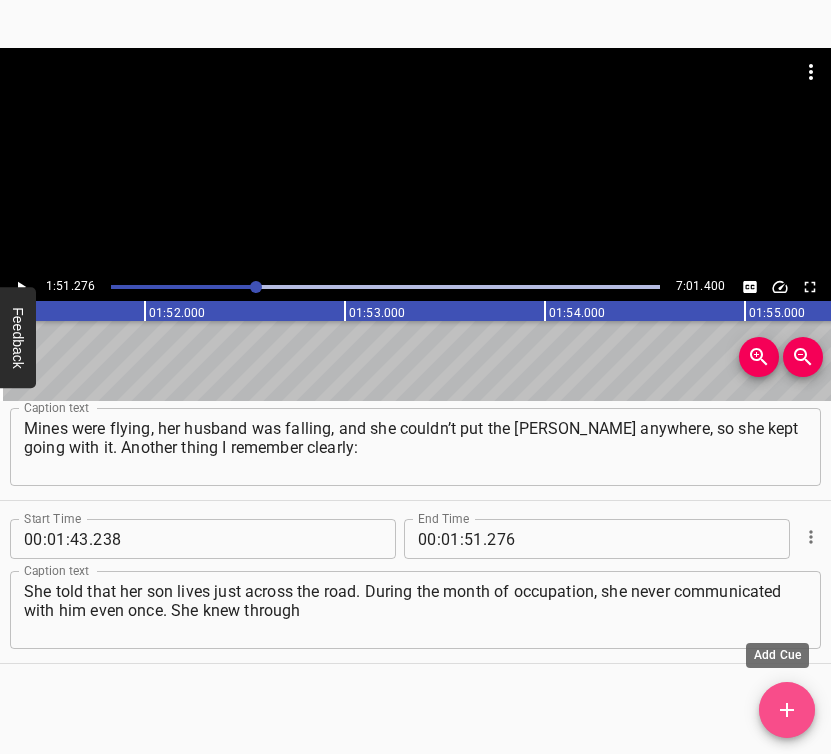 click 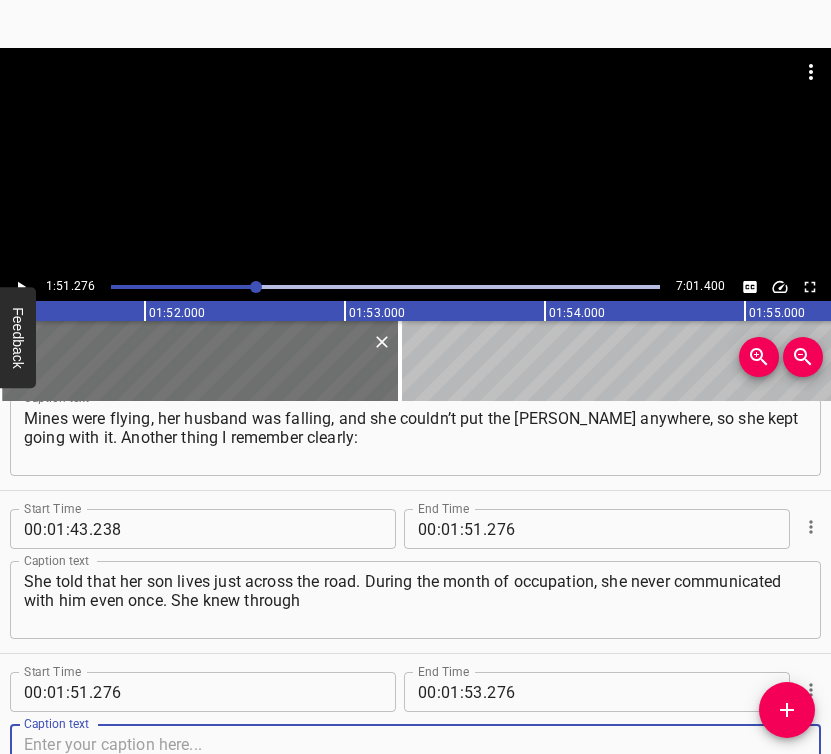 scroll, scrollTop: 1534, scrollLeft: 0, axis: vertical 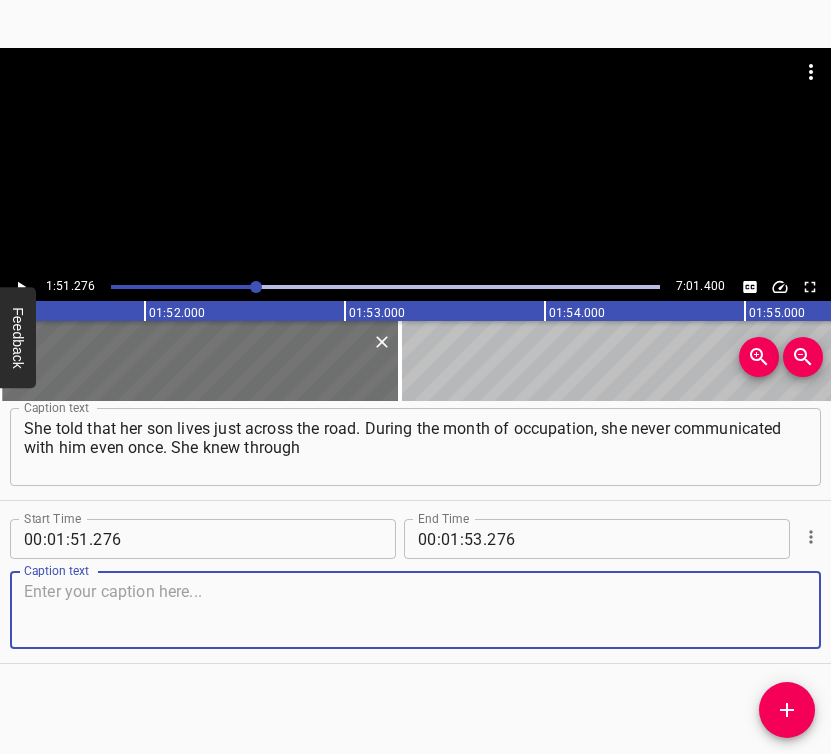 click at bounding box center (415, 610) 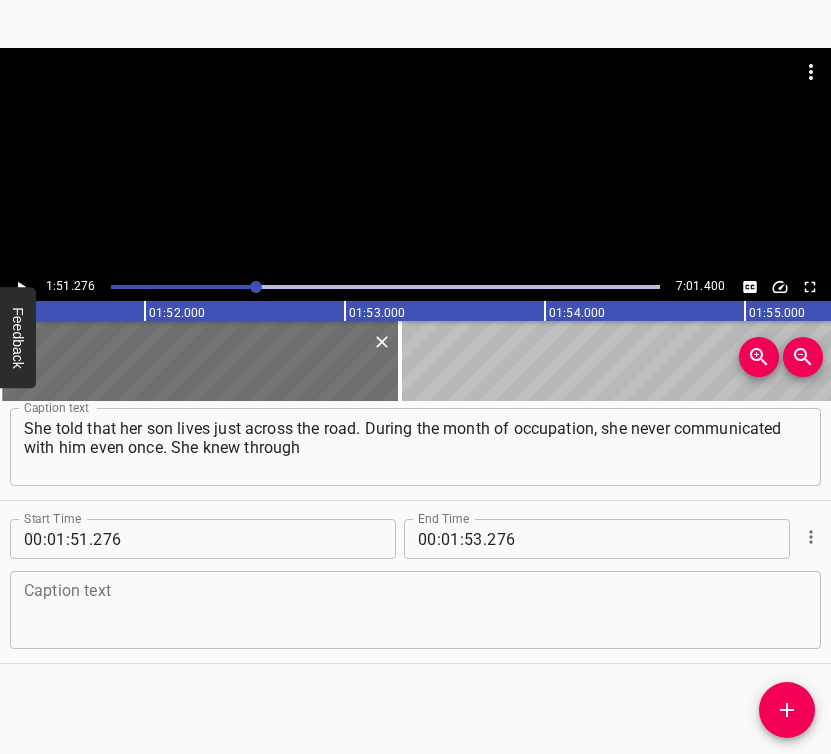 drag, startPoint x: 135, startPoint y: 598, endPoint x: 147, endPoint y: 599, distance: 12.0415945 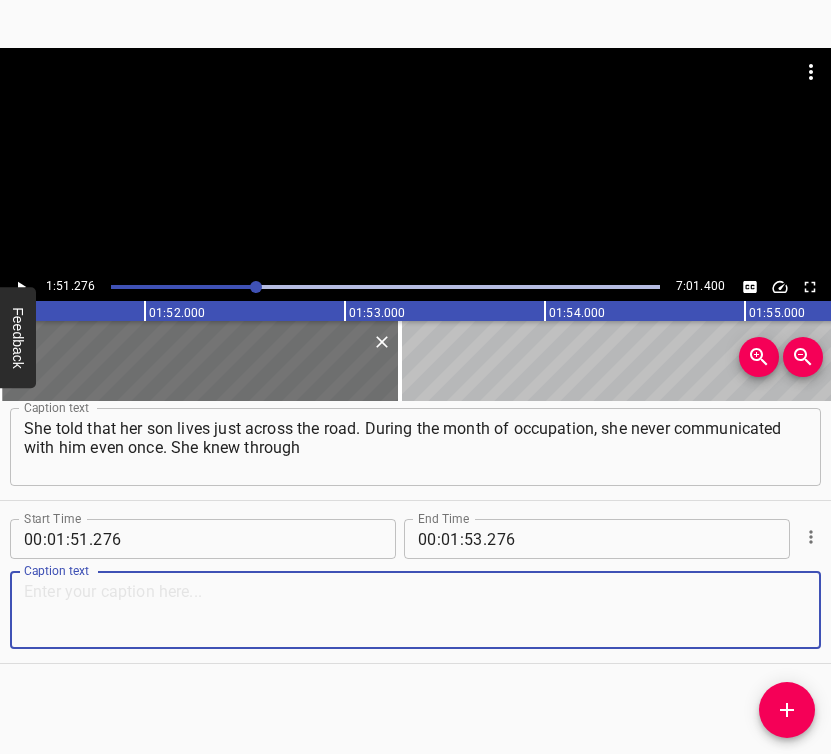 paste on "relatives in [GEOGRAPHIC_DATA] that her son was sitting in a basement just across the street. There was no connection. Although the distance was small, it was easier" 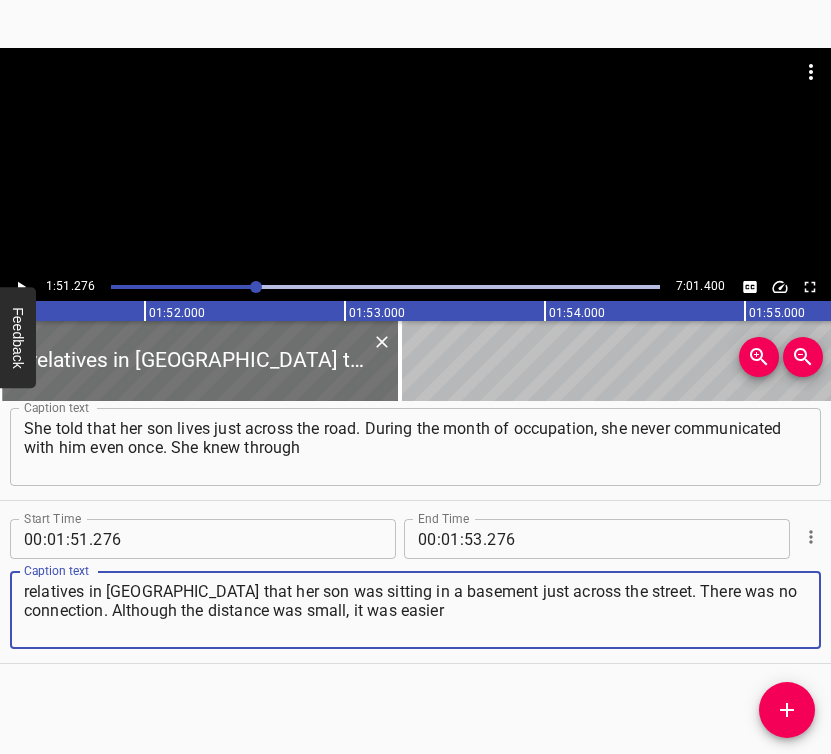 type on "relatives in [GEOGRAPHIC_DATA] that her son was sitting in a basement just across the street. There was no connection. Although the distance was small, it was easier" 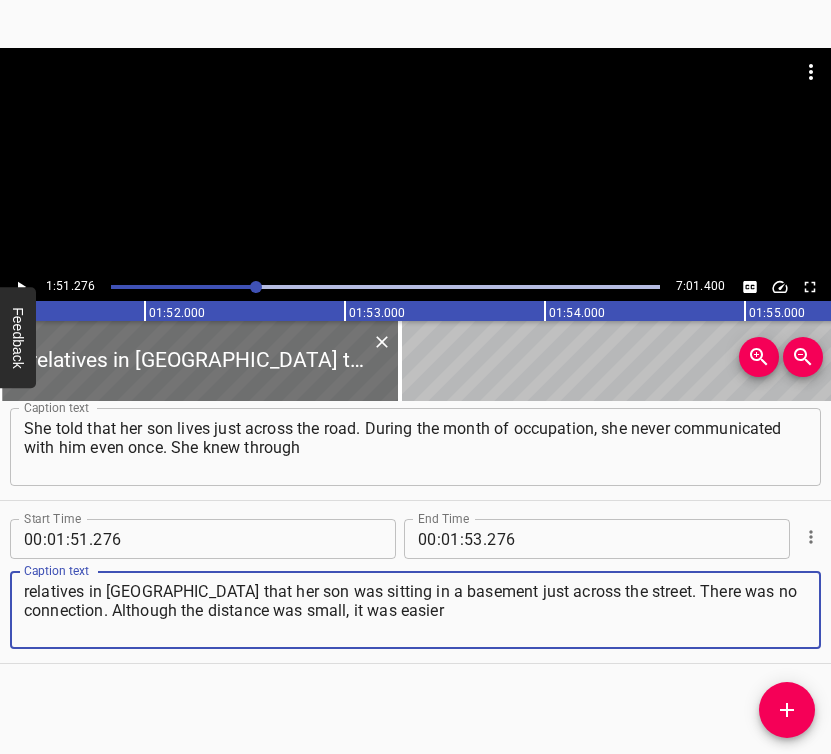 click 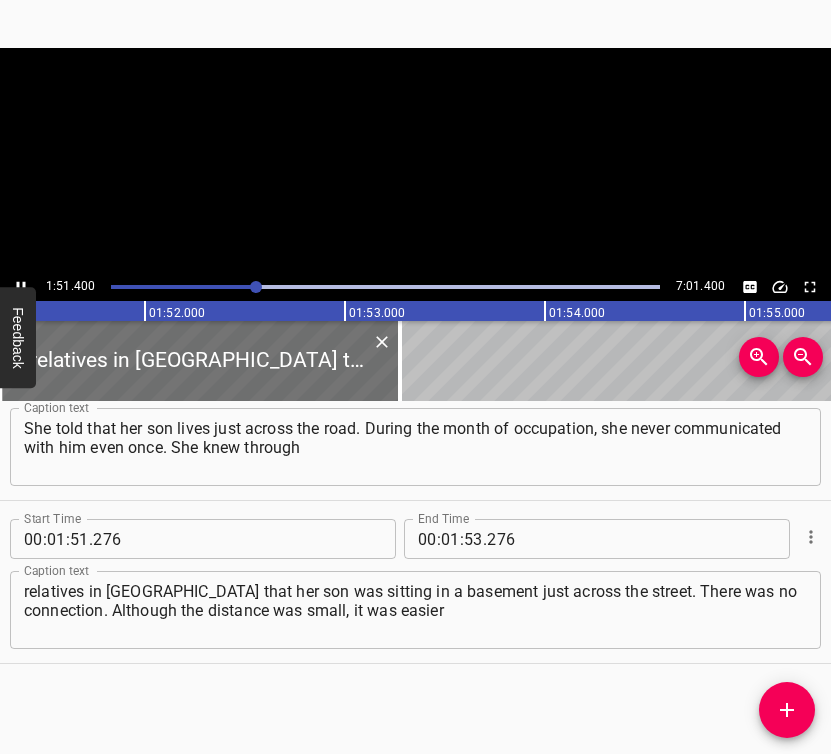 scroll, scrollTop: 0, scrollLeft: 22280, axis: horizontal 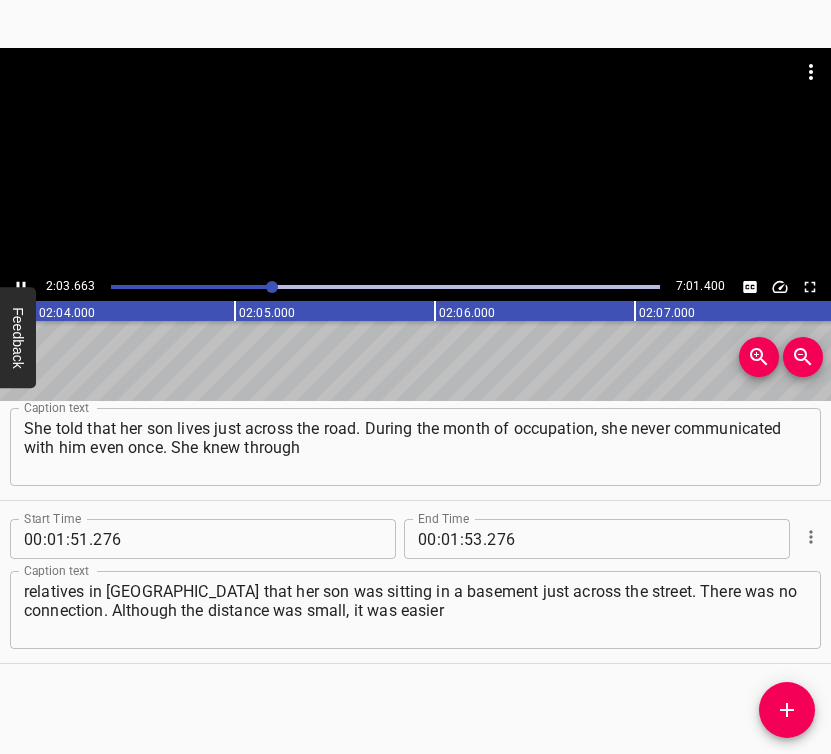 click 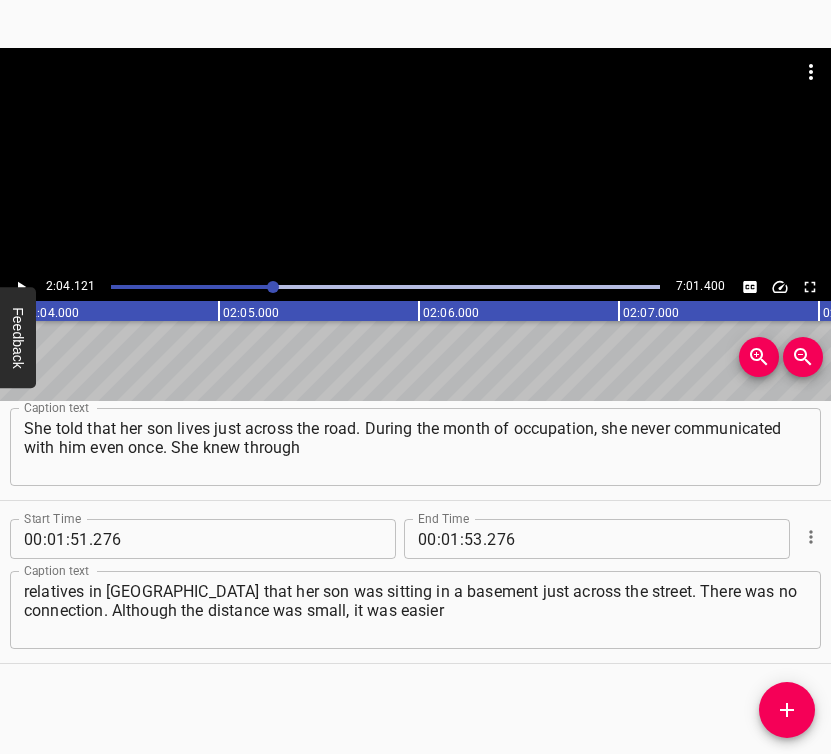scroll, scrollTop: 0, scrollLeft: 24824, axis: horizontal 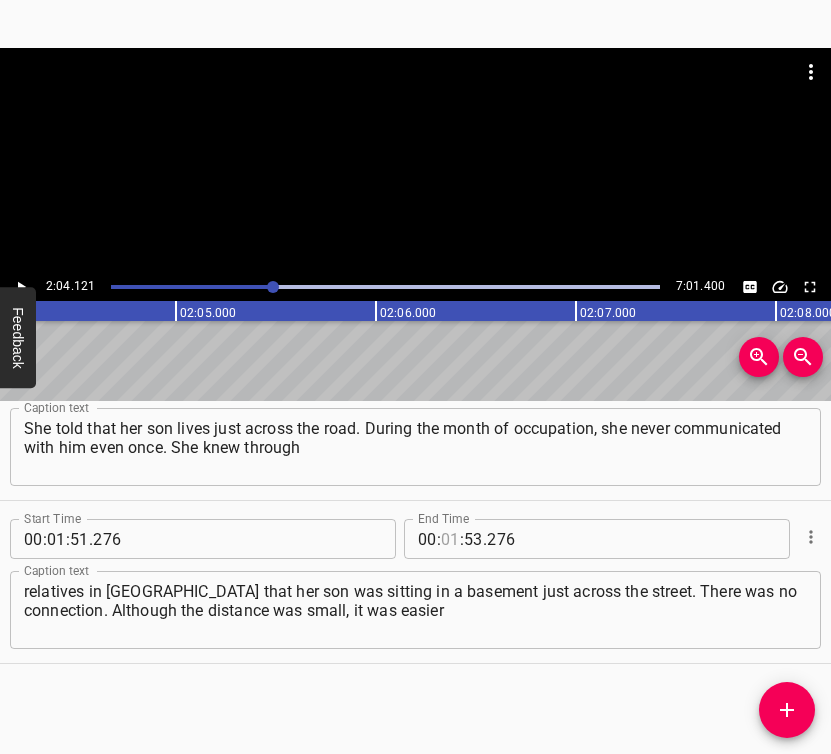 click at bounding box center [450, 539] 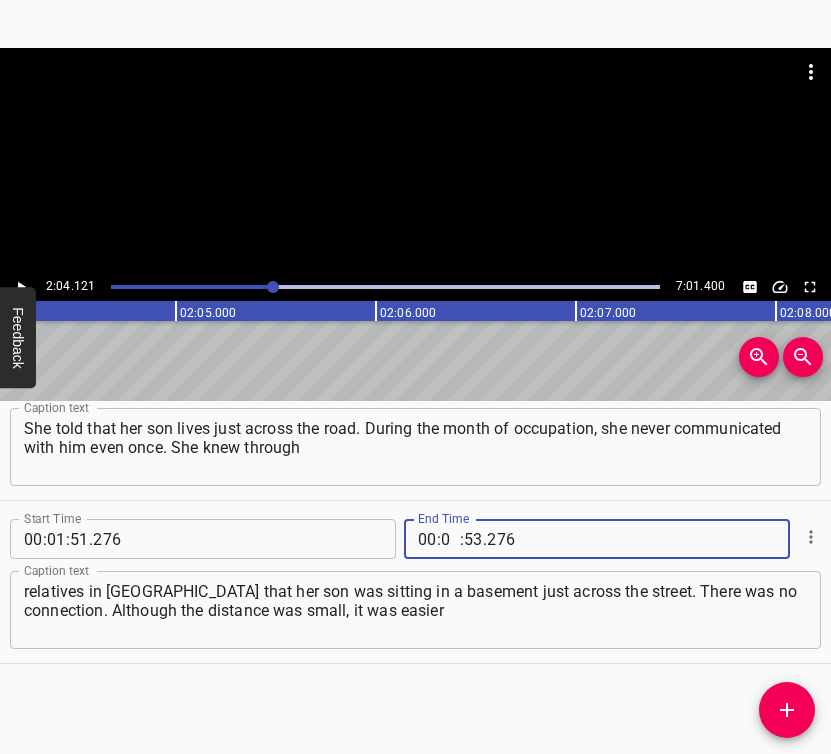 type on "02" 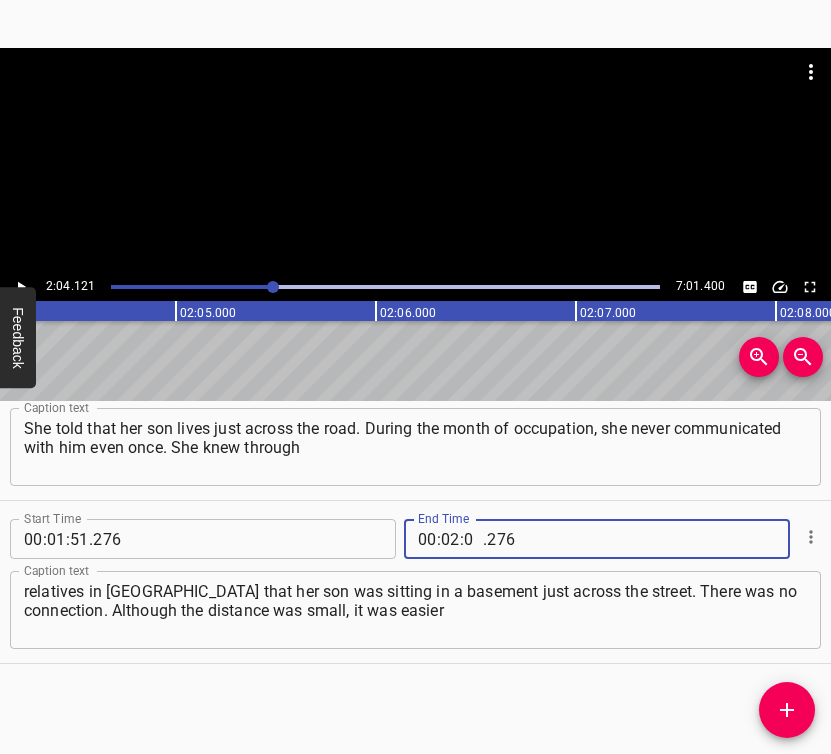 type on "04" 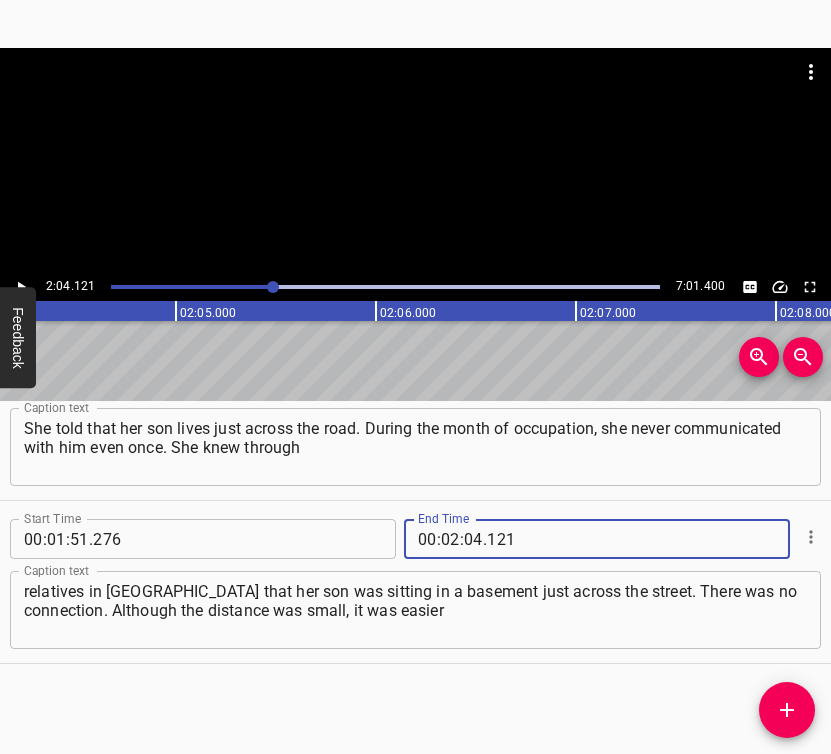 type on "121" 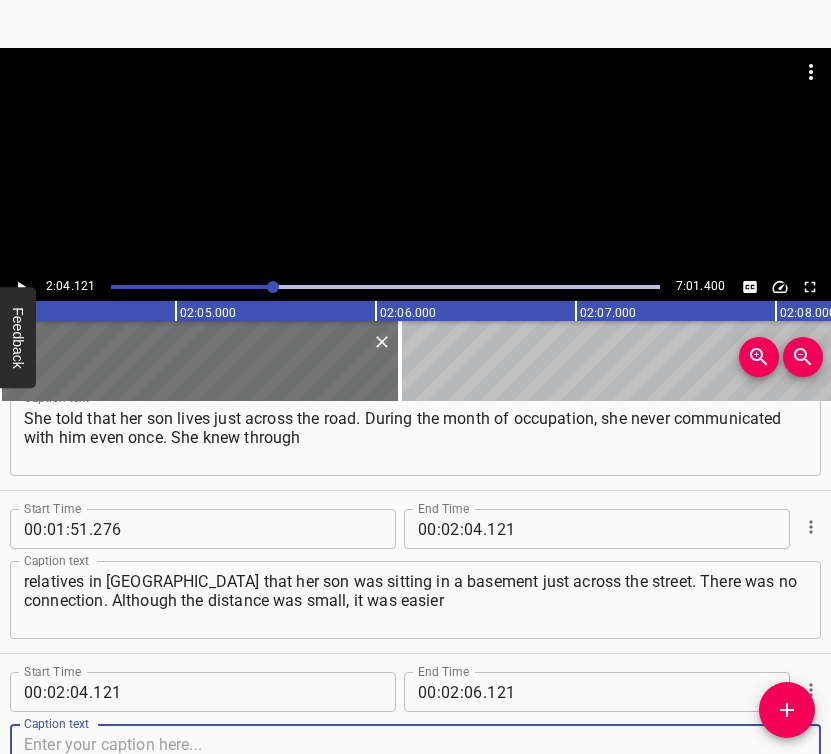 scroll, scrollTop: 1697, scrollLeft: 0, axis: vertical 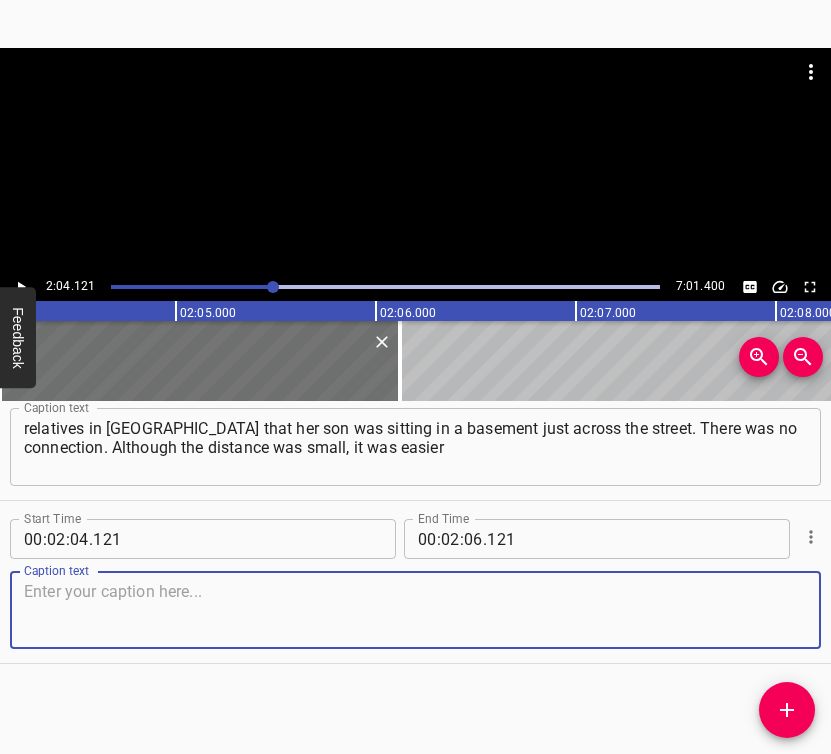 drag, startPoint x: 777, startPoint y: 613, endPoint x: 821, endPoint y: 597, distance: 46.818798 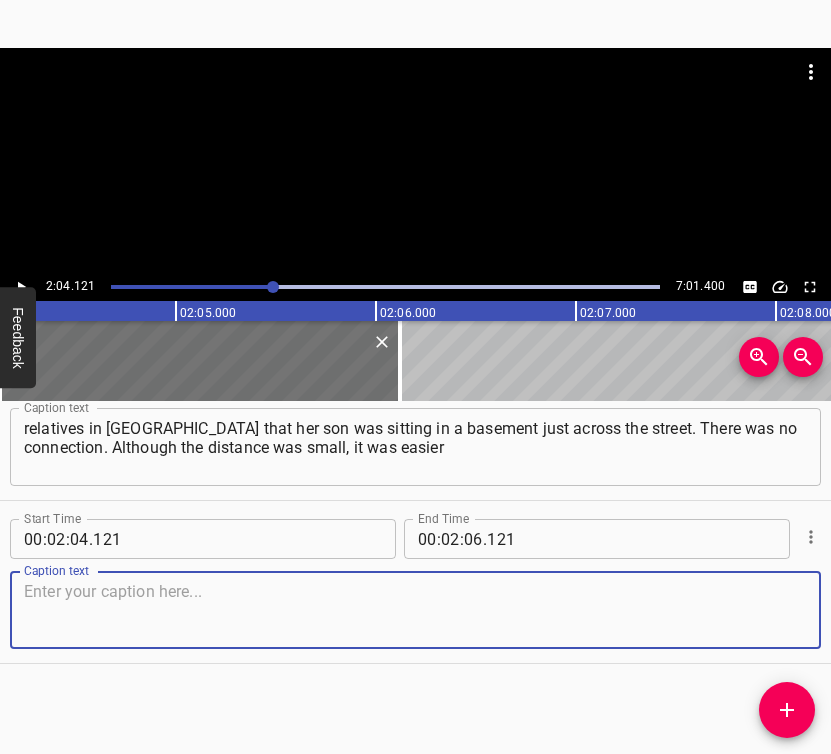 click at bounding box center [415, 610] 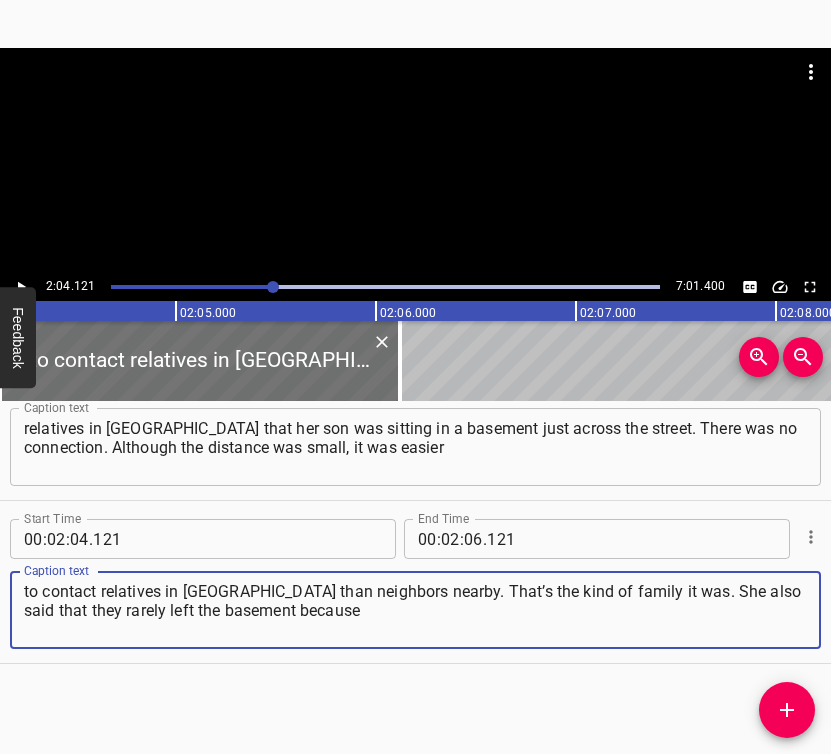 type on "to contact relatives in [GEOGRAPHIC_DATA] than neighbors nearby. That’s the kind of family it was. She also said that they rarely left the basement because" 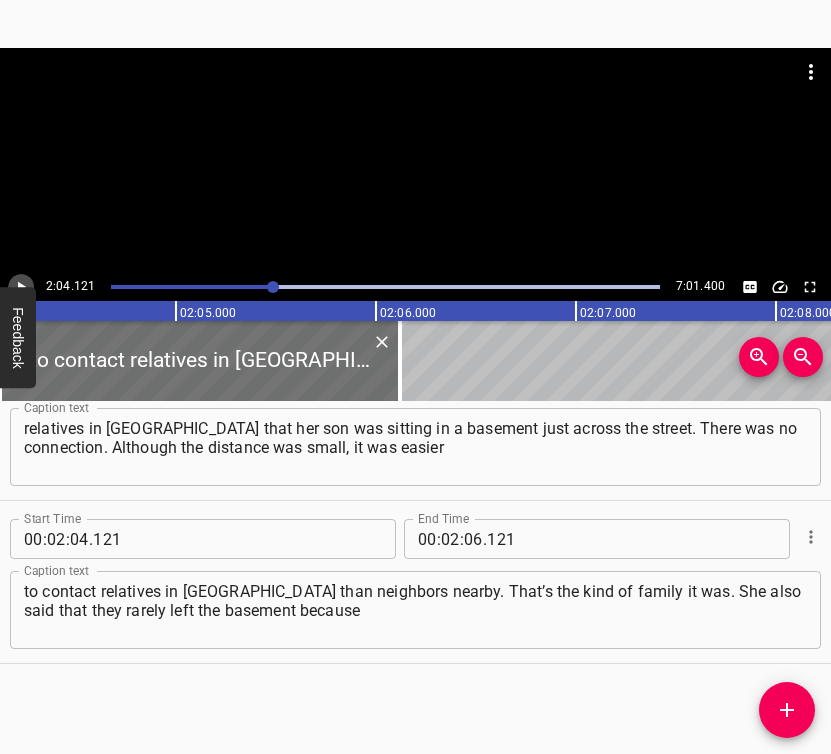 click 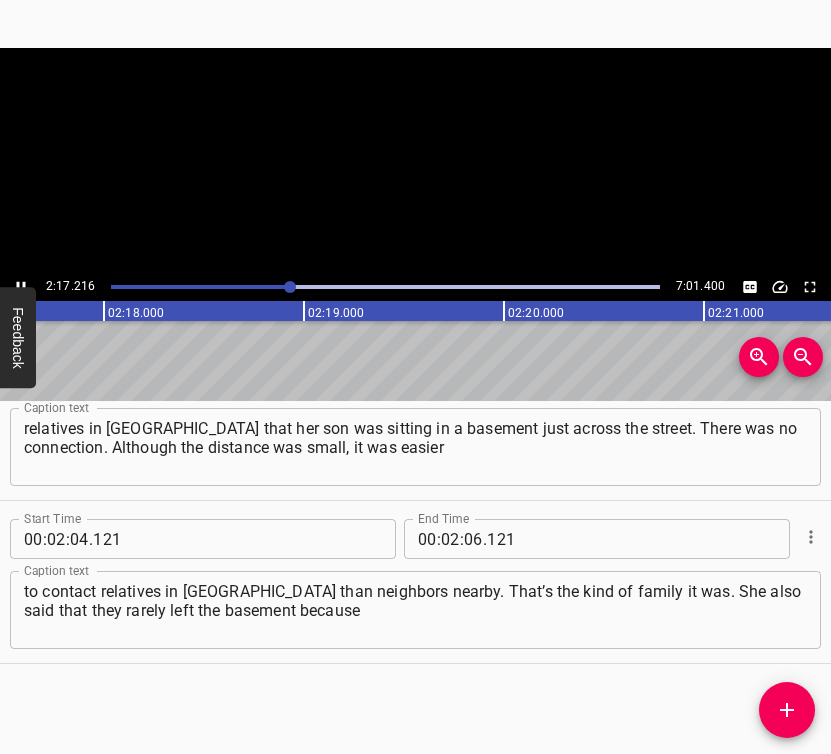 click 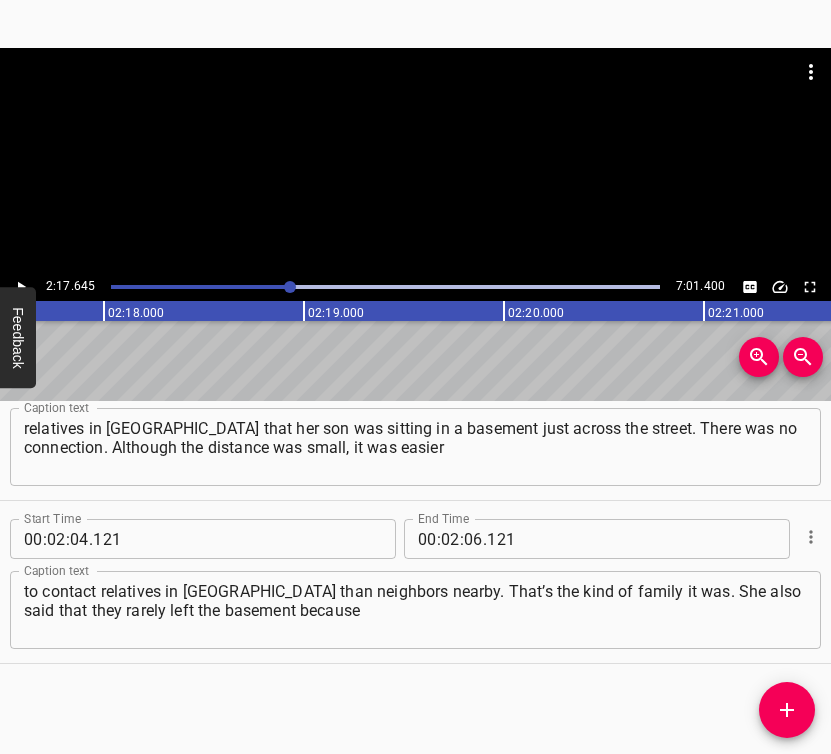 scroll, scrollTop: 0, scrollLeft: 27528, axis: horizontal 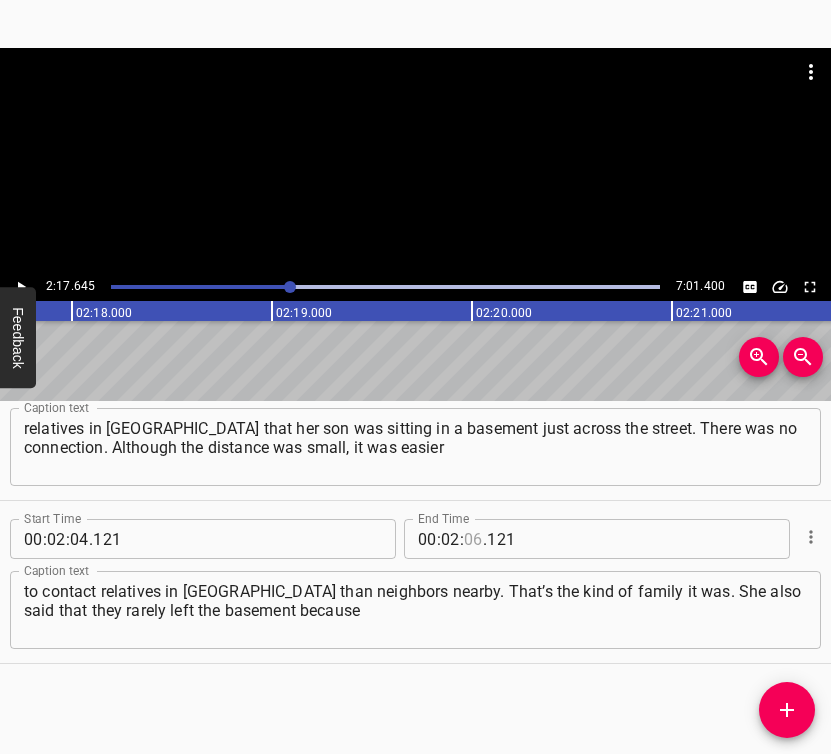 click at bounding box center [473, 539] 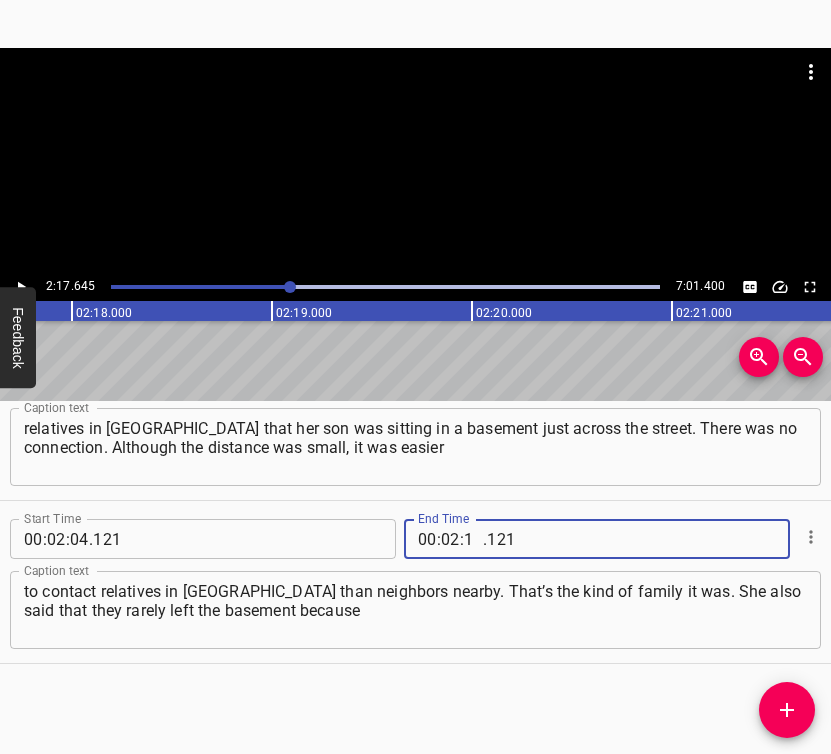 type on "17" 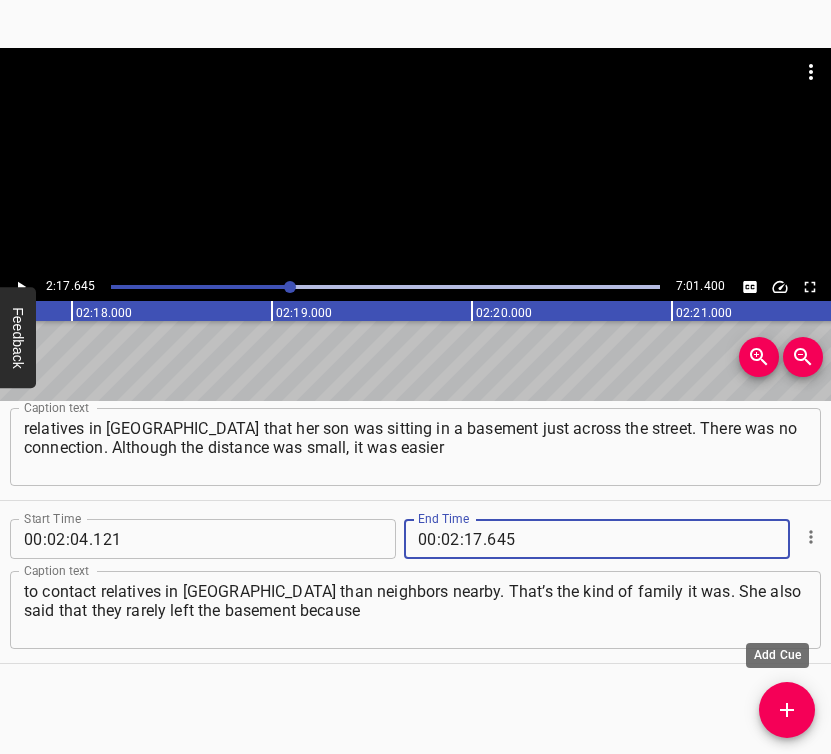 type on "645" 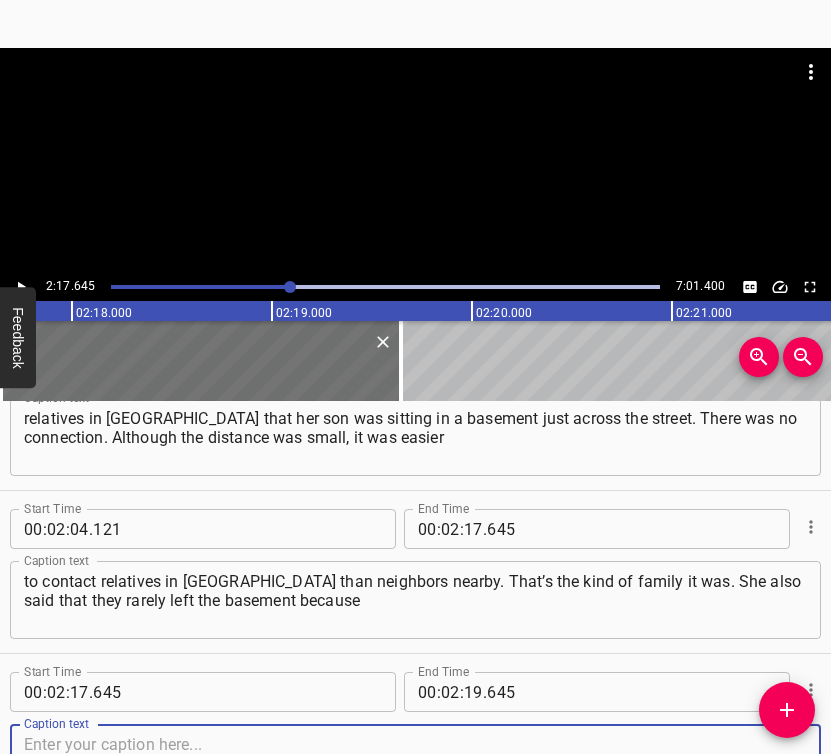 scroll, scrollTop: 1860, scrollLeft: 0, axis: vertical 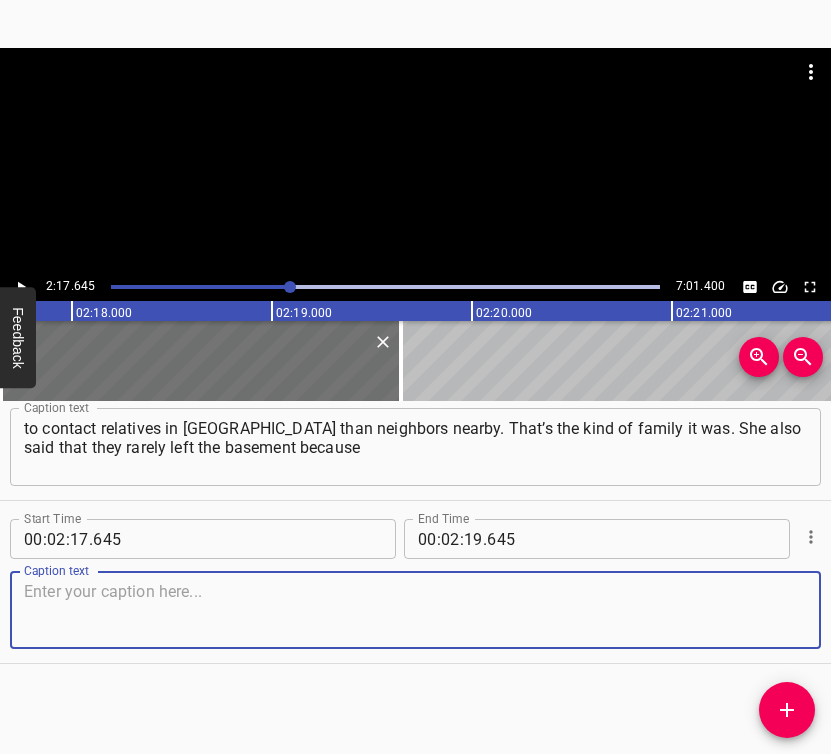 drag, startPoint x: 770, startPoint y: 623, endPoint x: 830, endPoint y: 601, distance: 63.90618 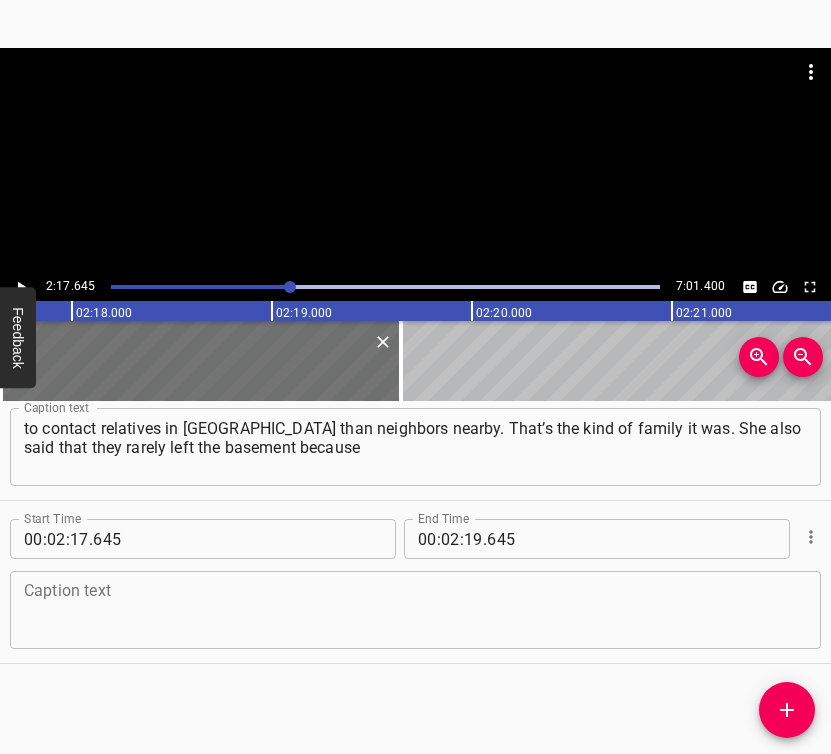 click at bounding box center [415, 610] 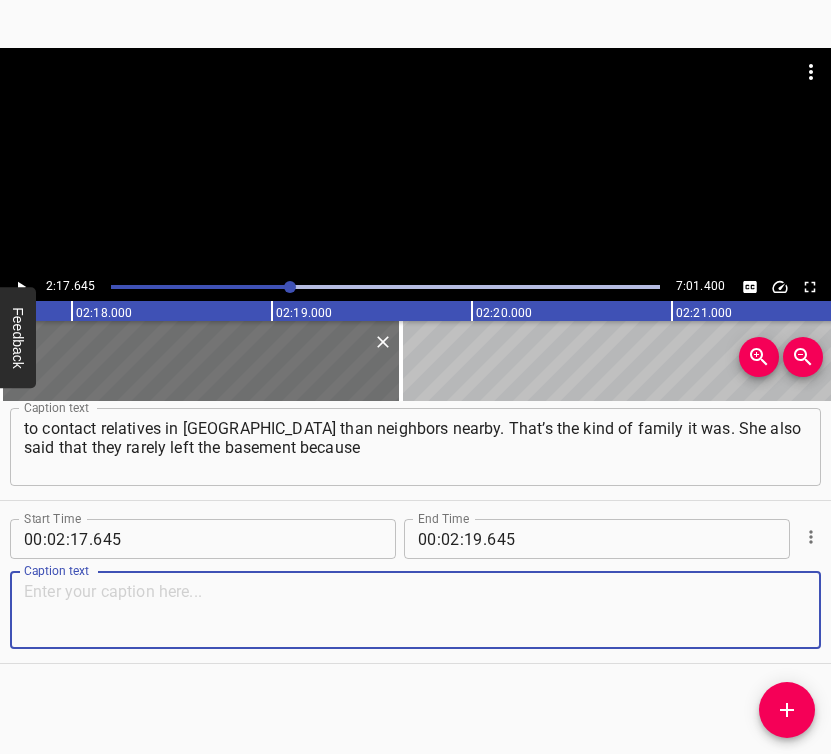 paste on "if they stayed too long in the yard, the [DEMOGRAPHIC_DATA] would simply fire a burst from a machine gun. That was their way of signaling for them to hide again." 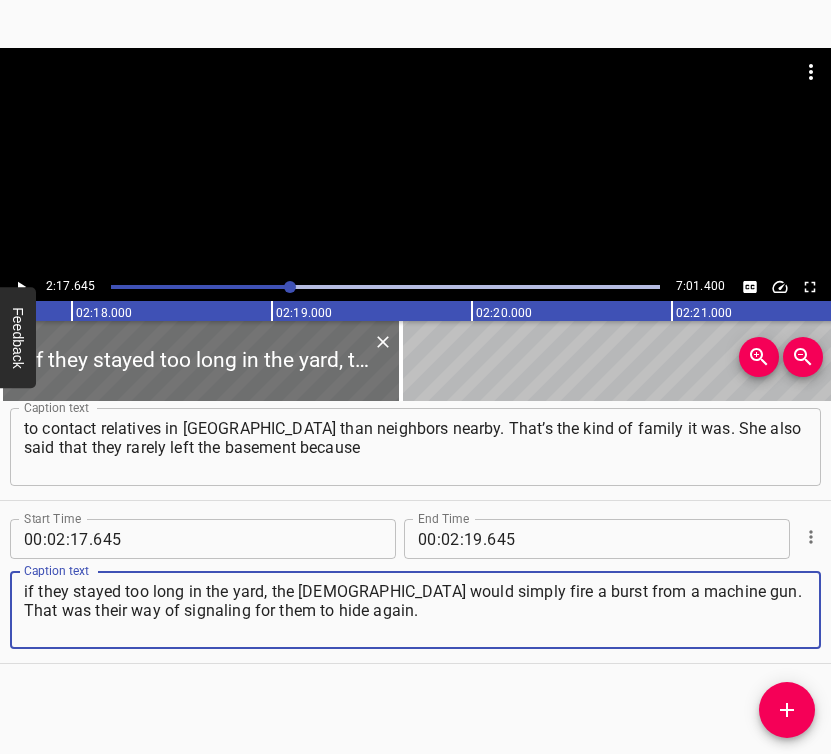 type on "if they stayed too long in the yard, the [DEMOGRAPHIC_DATA] would simply fire a burst from a machine gun. That was their way of signaling for them to hide again." 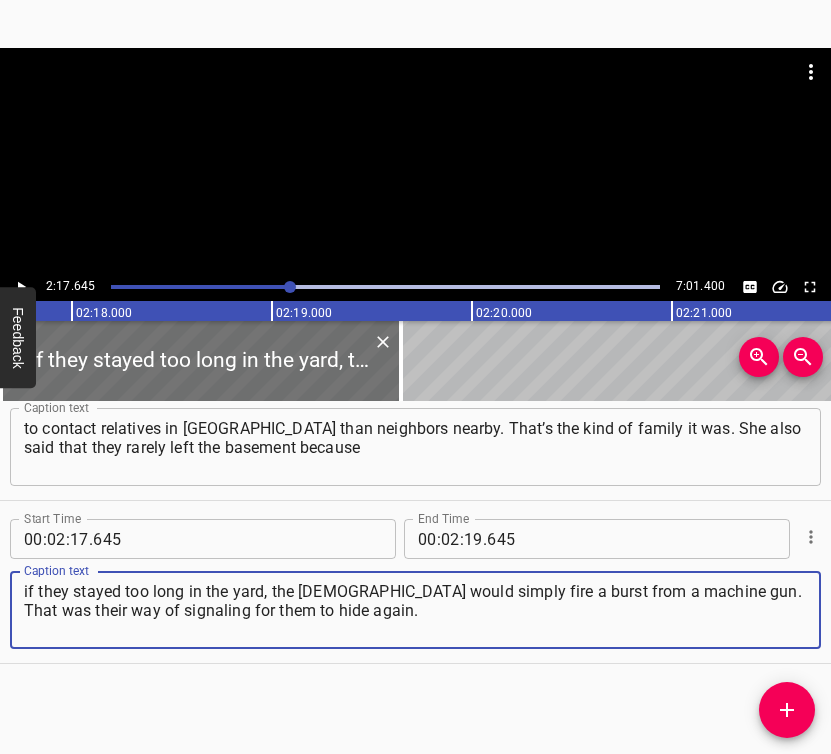 click 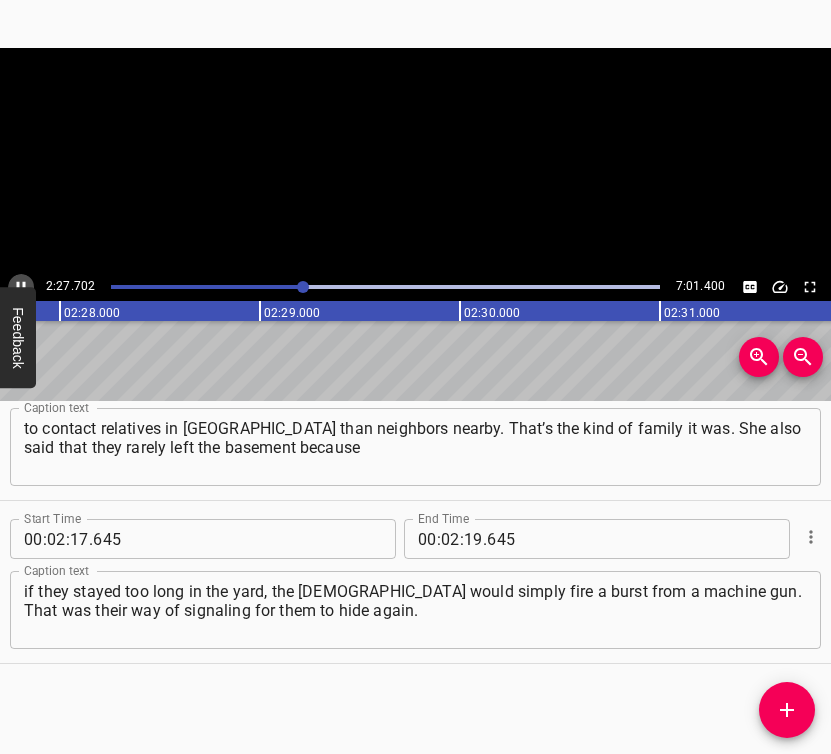 click 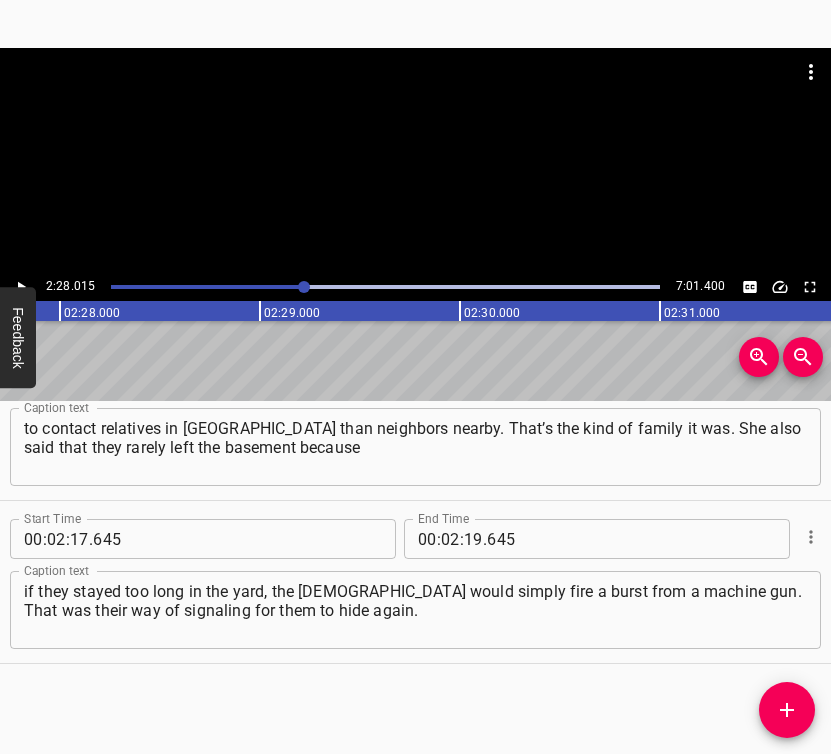 scroll, scrollTop: 0, scrollLeft: 29602, axis: horizontal 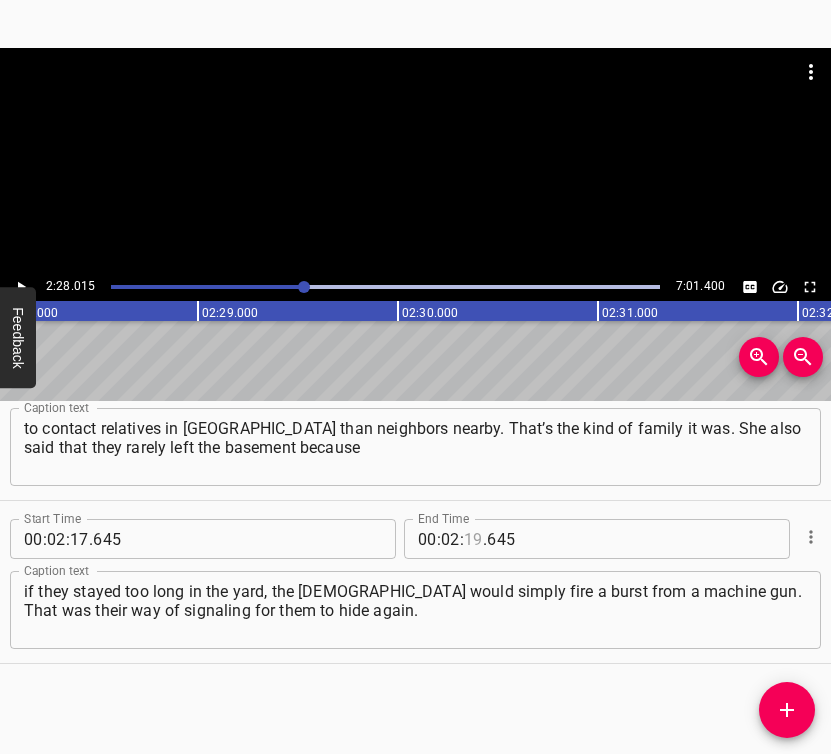 click at bounding box center (473, 539) 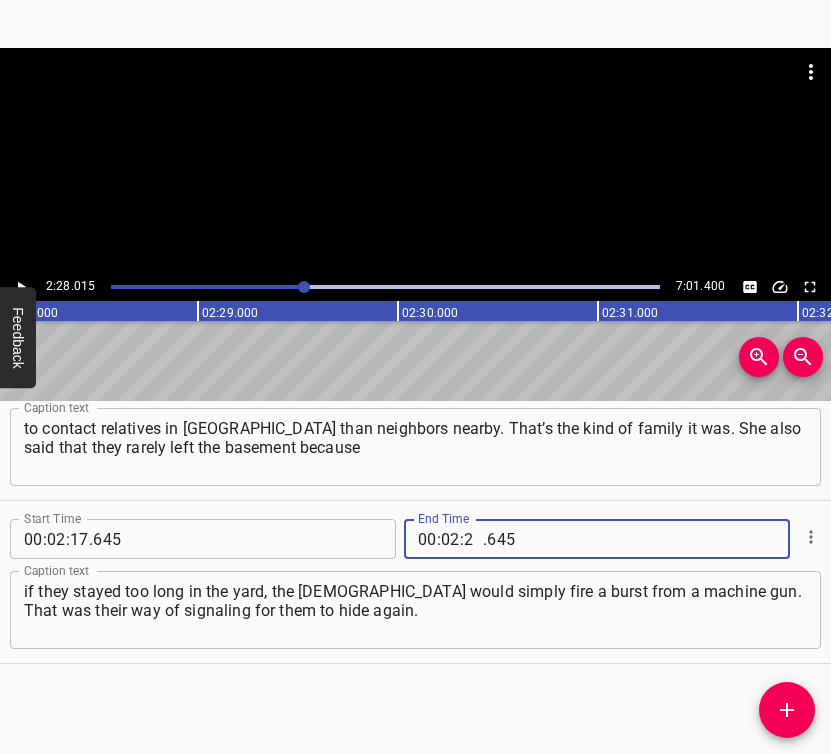 type on "28" 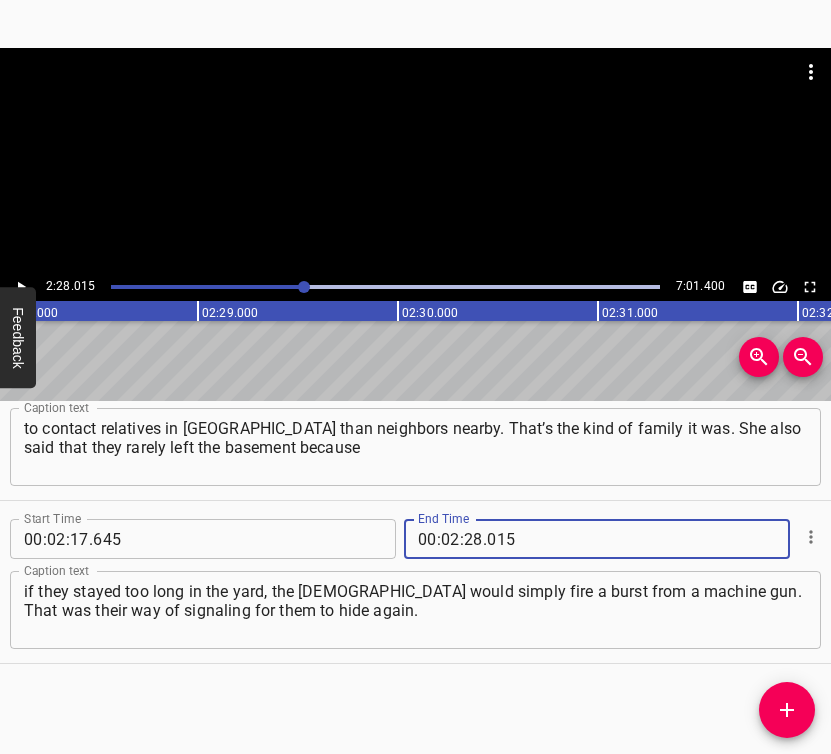 type on "015" 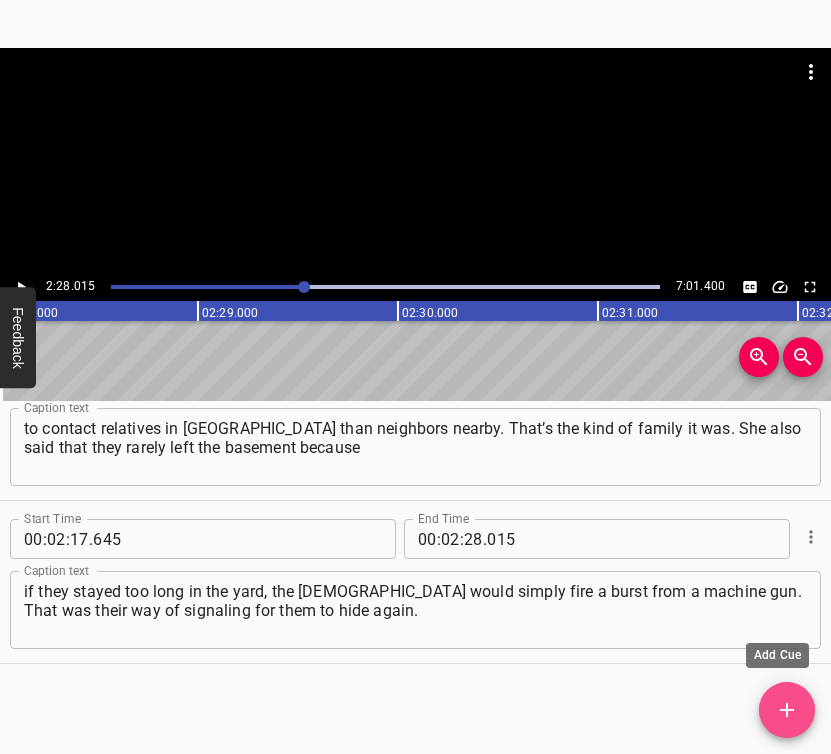 click at bounding box center (787, 710) 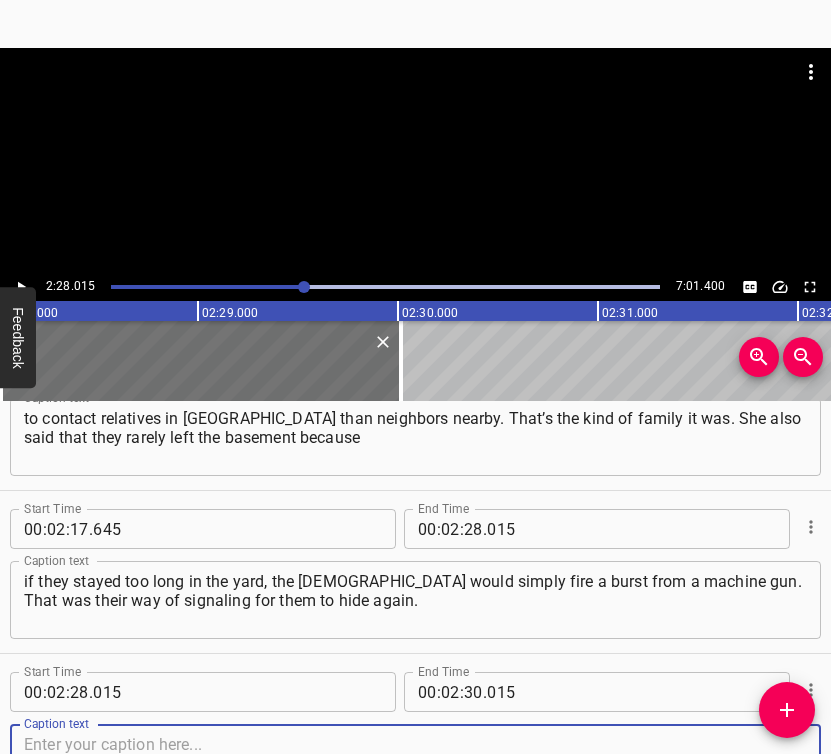 scroll, scrollTop: 2023, scrollLeft: 0, axis: vertical 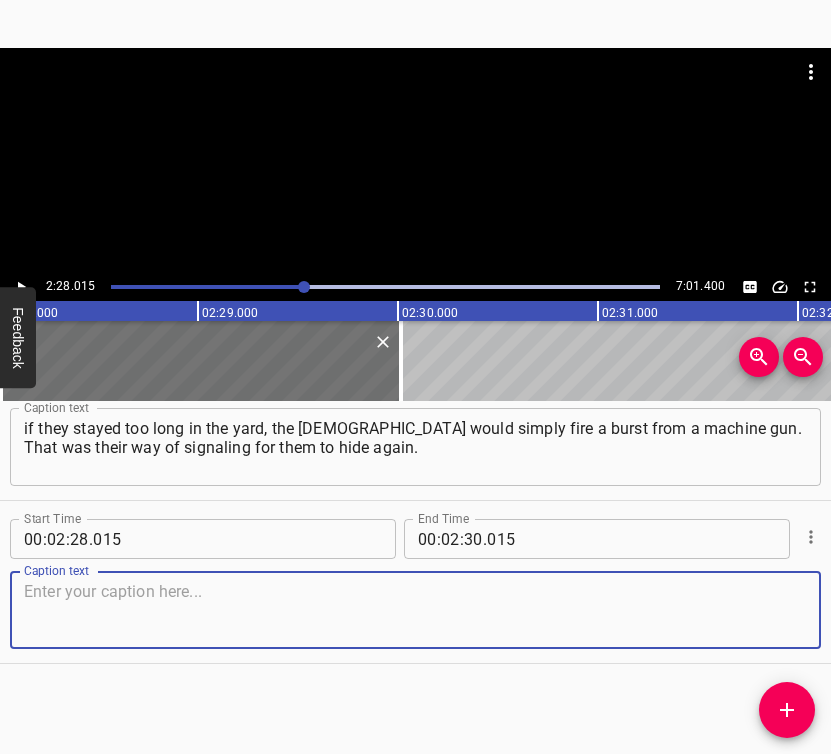 click at bounding box center [415, 610] 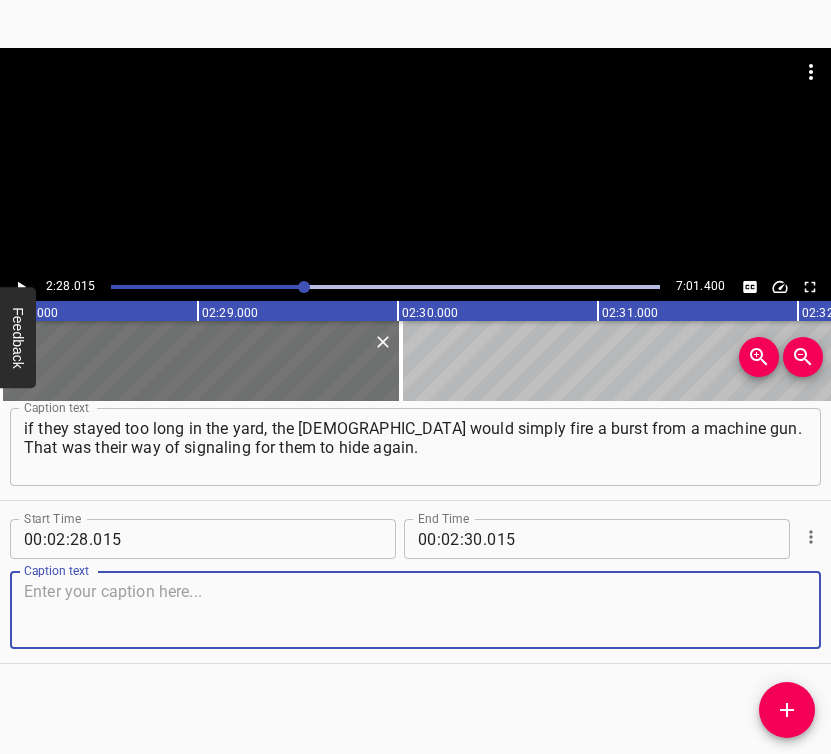 click at bounding box center [415, 610] 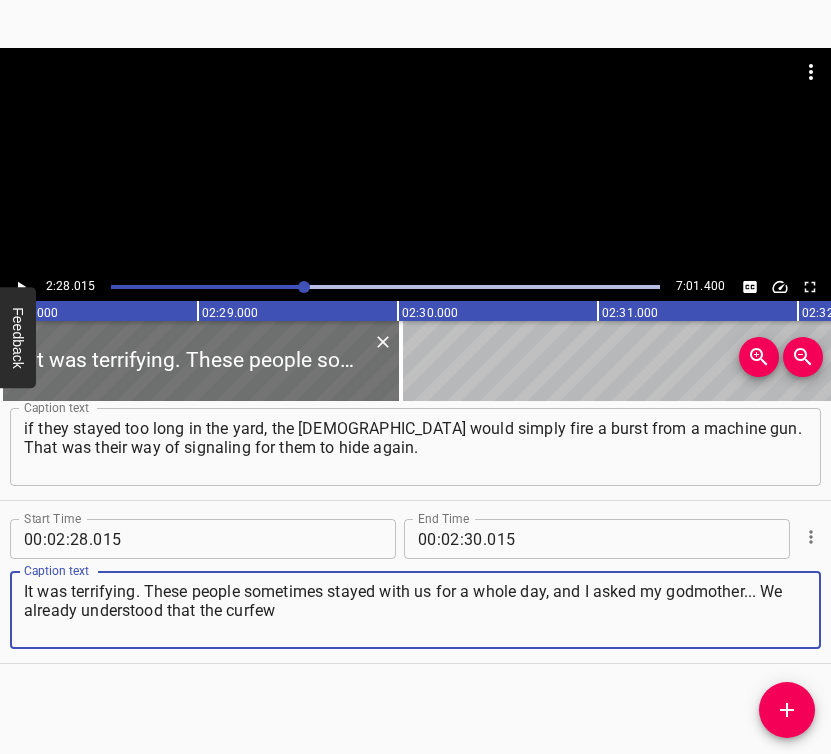 type on "It was terrifying. These people sometimes stayed with us for a whole day, and I asked my godmother... We already understood that the curfew" 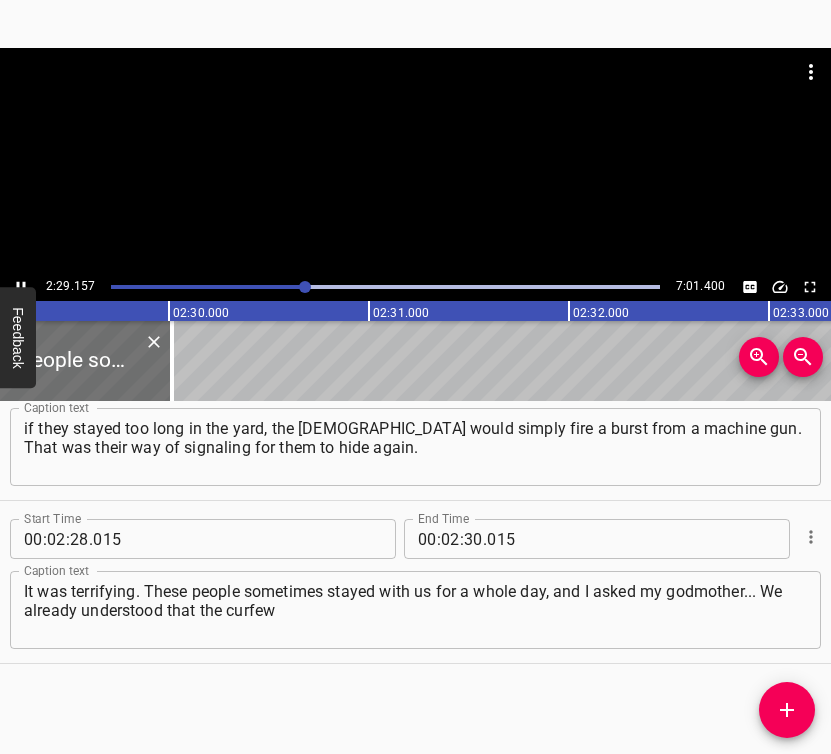 scroll, scrollTop: 0, scrollLeft: 29884, axis: horizontal 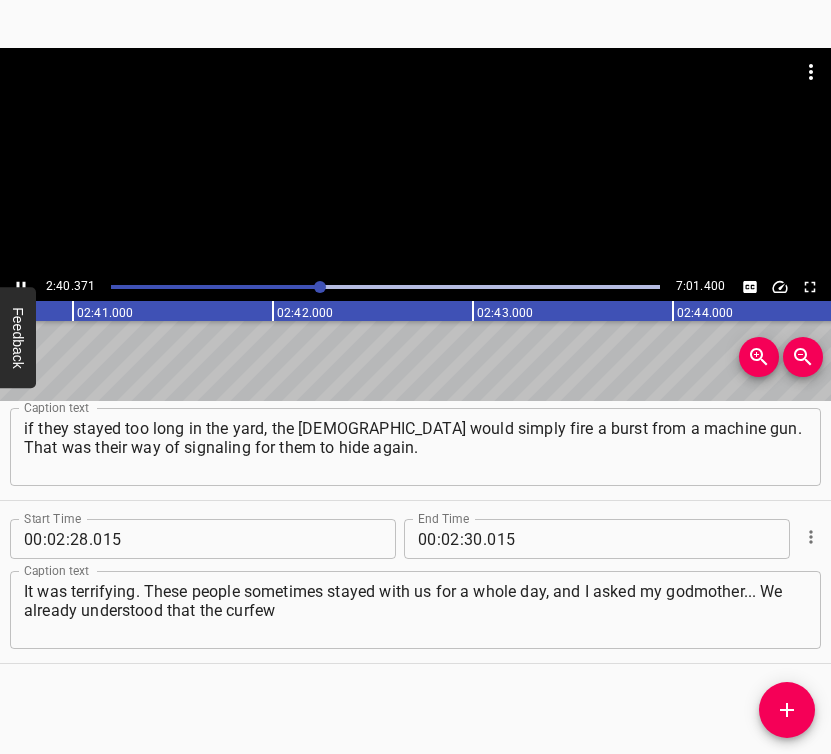 click 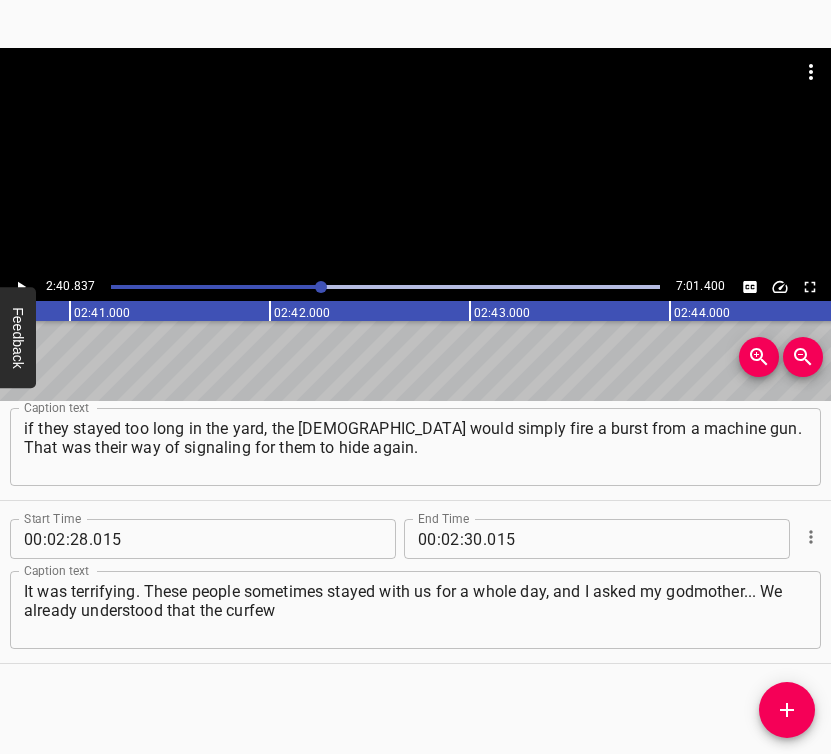 scroll, scrollTop: 0, scrollLeft: 32167, axis: horizontal 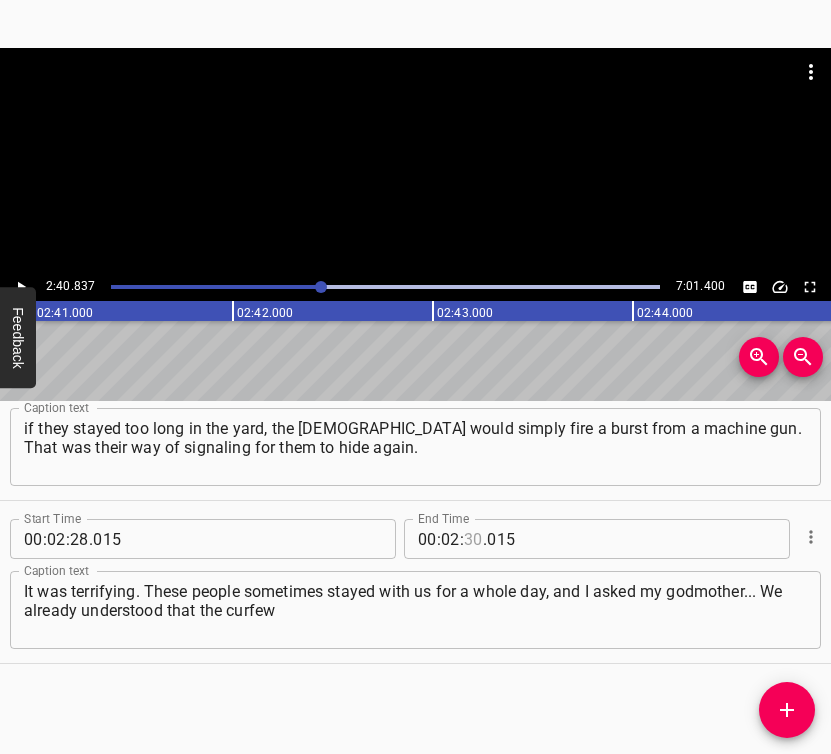 click at bounding box center [473, 539] 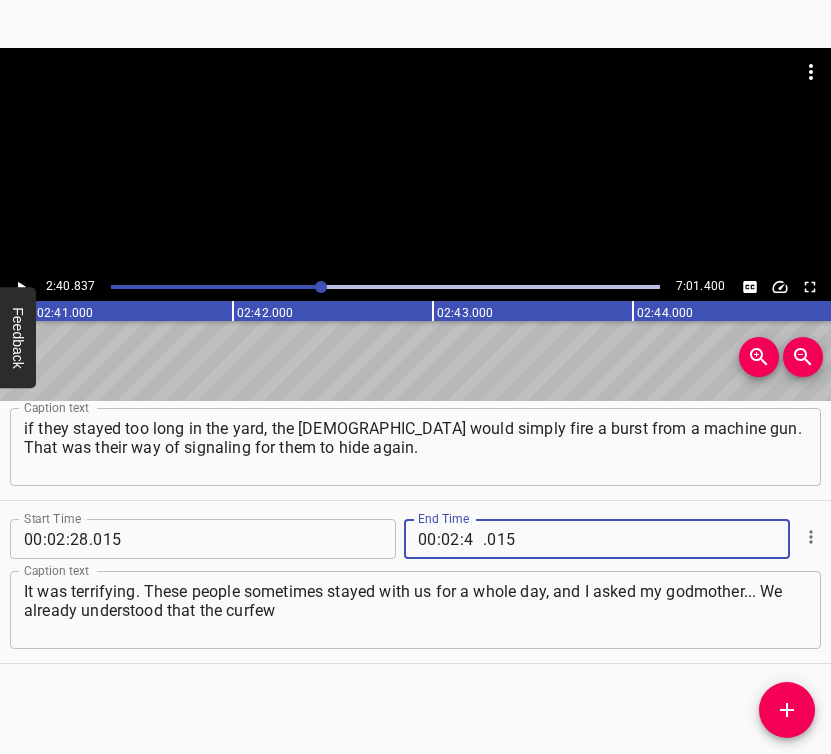 type on "40" 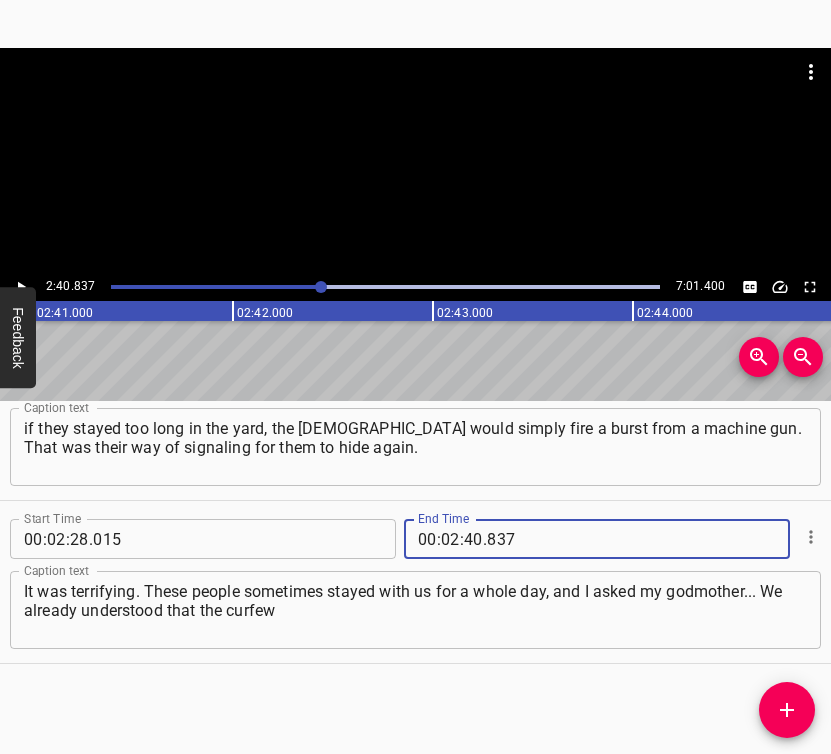 type on "837" 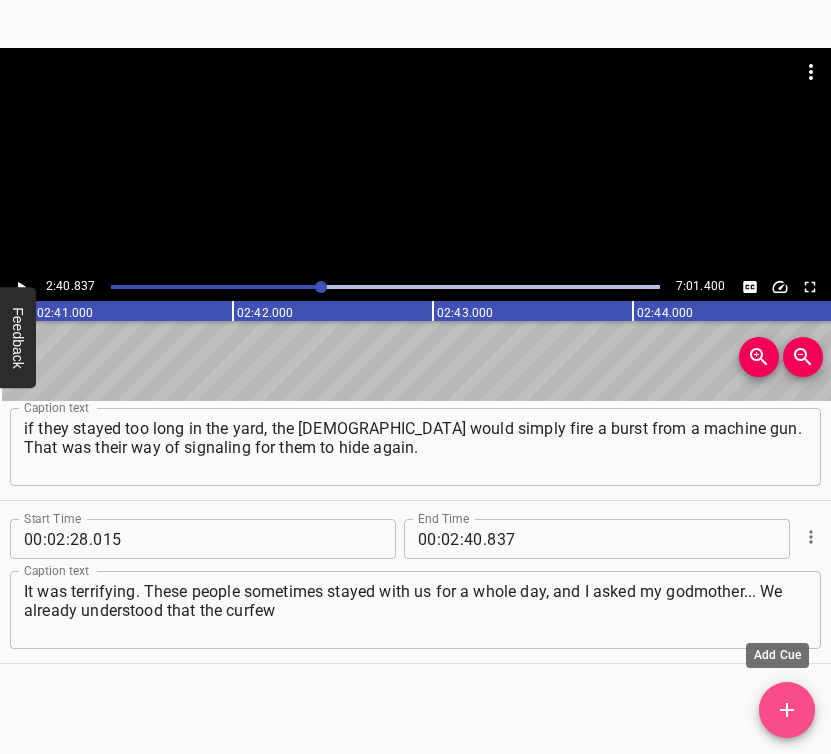 drag, startPoint x: 787, startPoint y: 702, endPoint x: 812, endPoint y: 686, distance: 29.681644 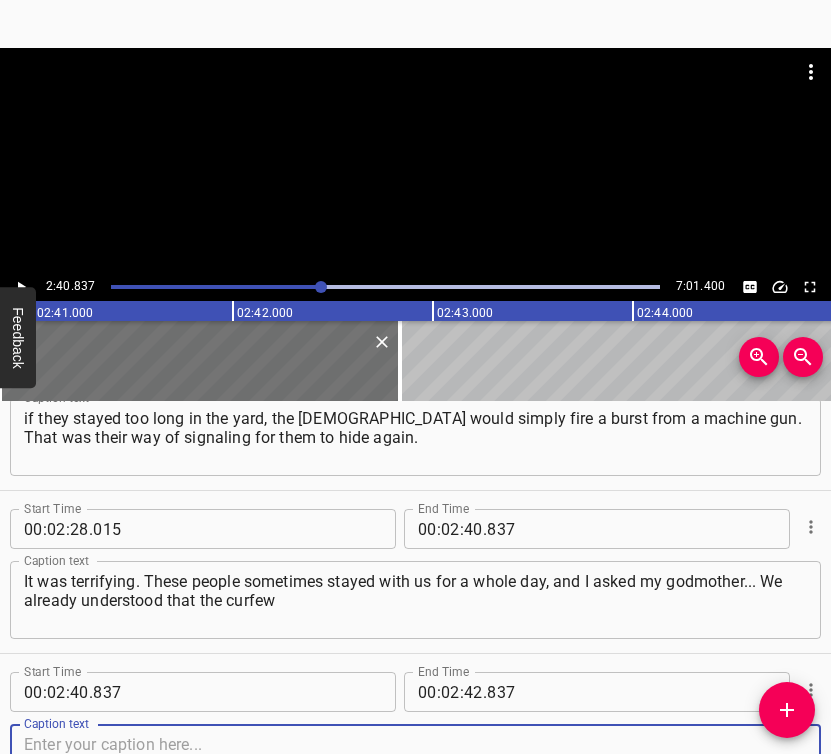 scroll, scrollTop: 2186, scrollLeft: 0, axis: vertical 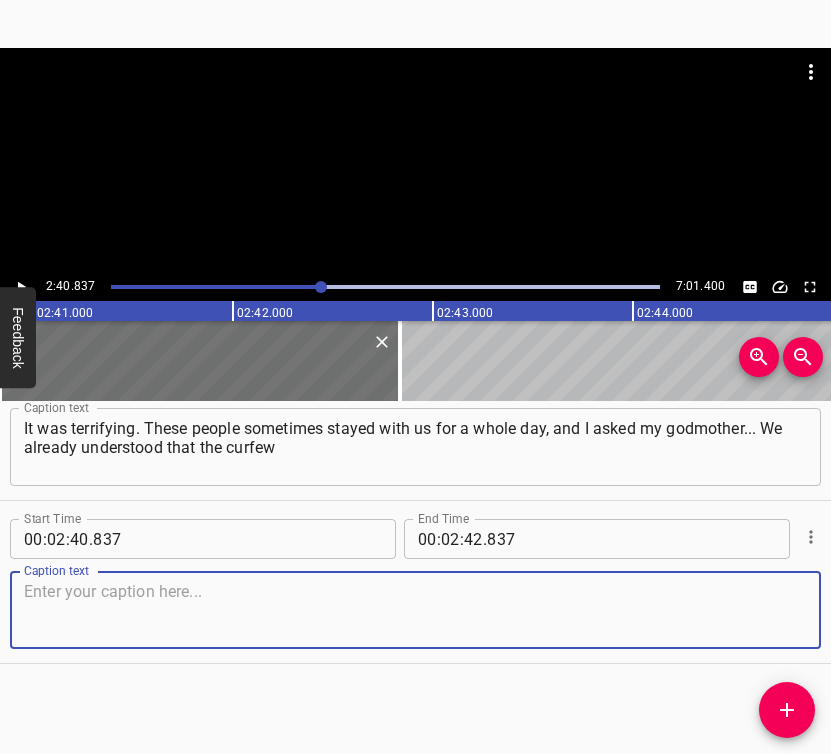 drag, startPoint x: 773, startPoint y: 610, endPoint x: 825, endPoint y: 577, distance: 61.587337 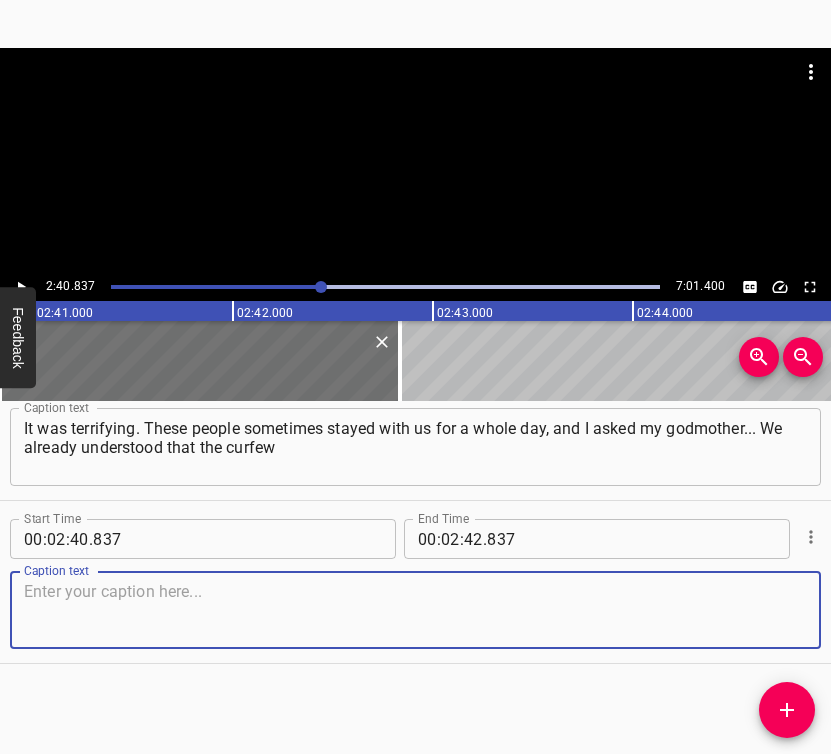 click at bounding box center [415, 610] 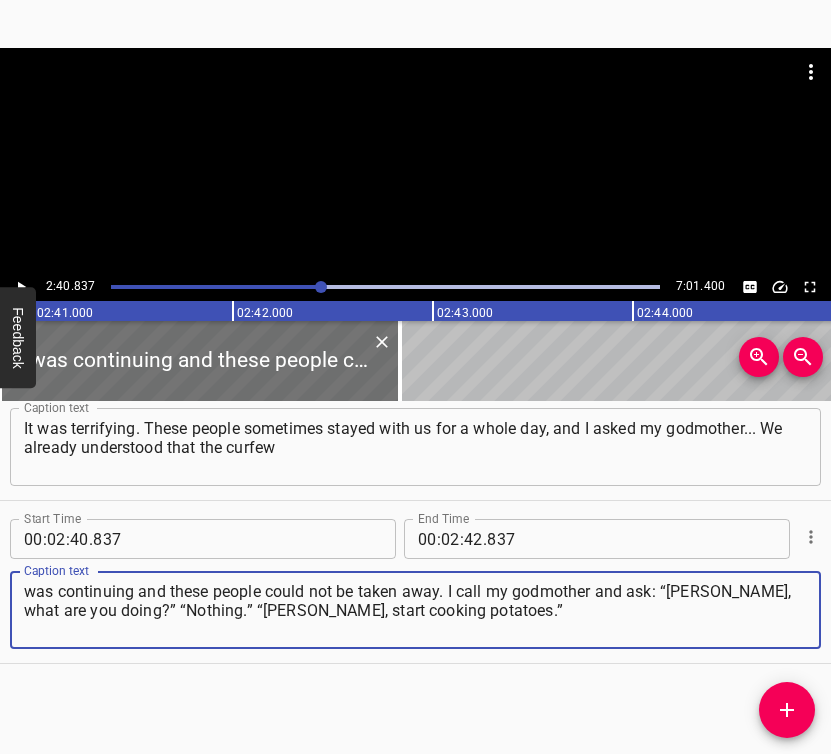 type on "was continuing and these people could not be taken away. I call my godmother and ask: “[PERSON_NAME], what are you doing?” “Nothing.” “[PERSON_NAME], start cooking potatoes.”" 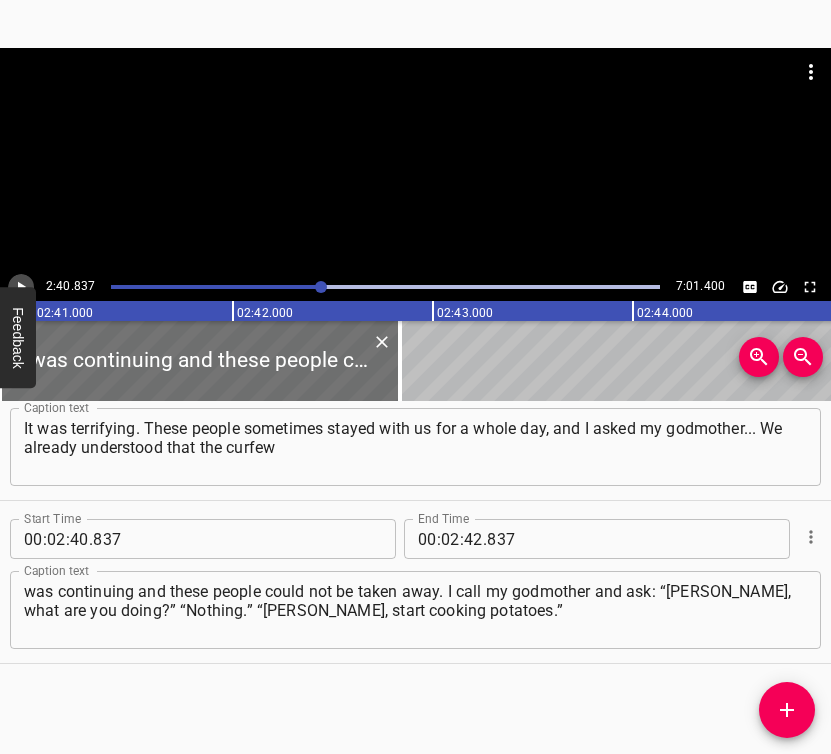 click 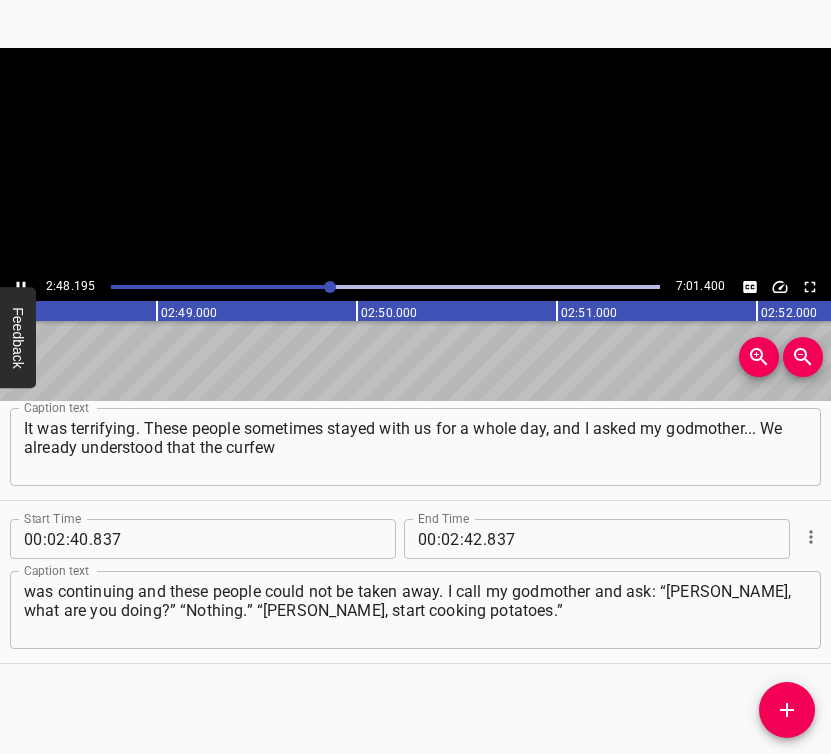 click 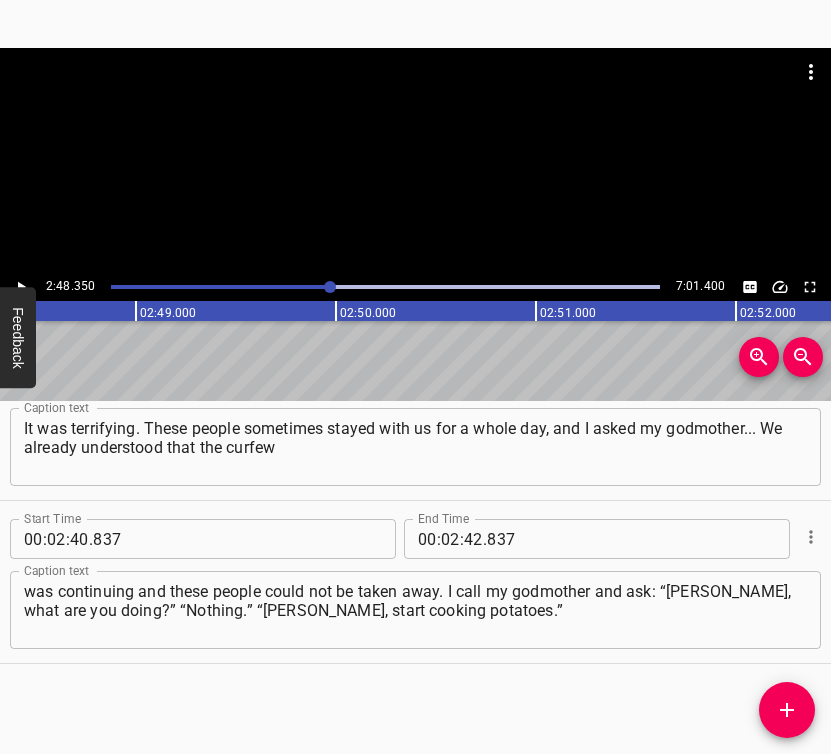scroll, scrollTop: 0, scrollLeft: 33670, axis: horizontal 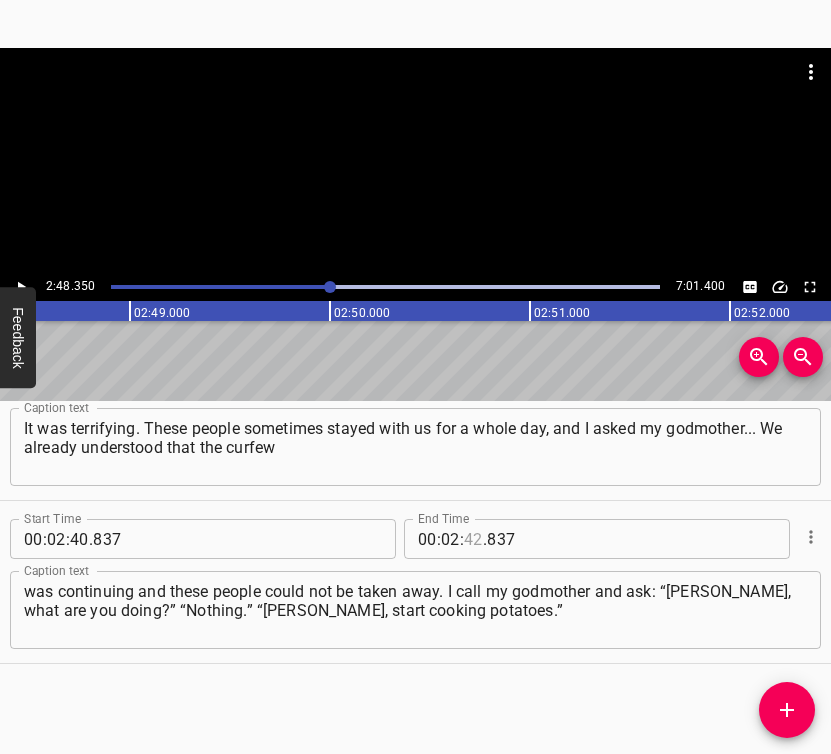 click at bounding box center (473, 539) 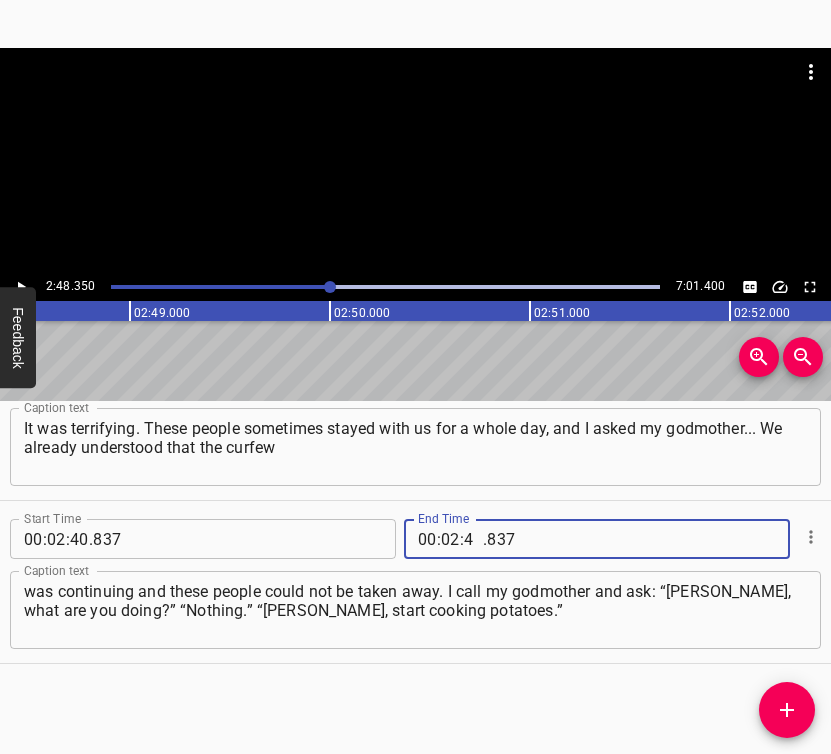 type on "48" 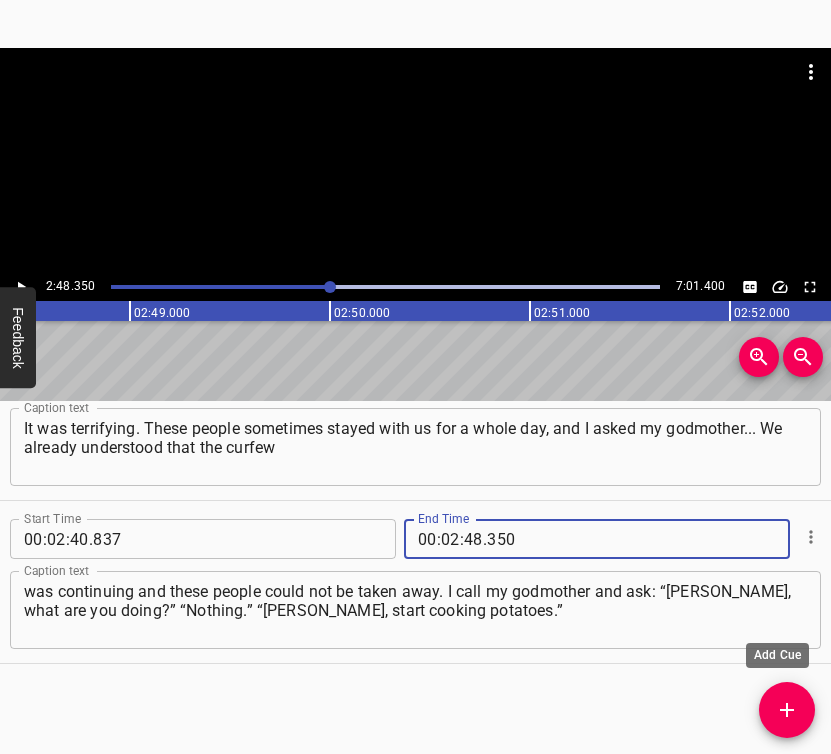 type on "350" 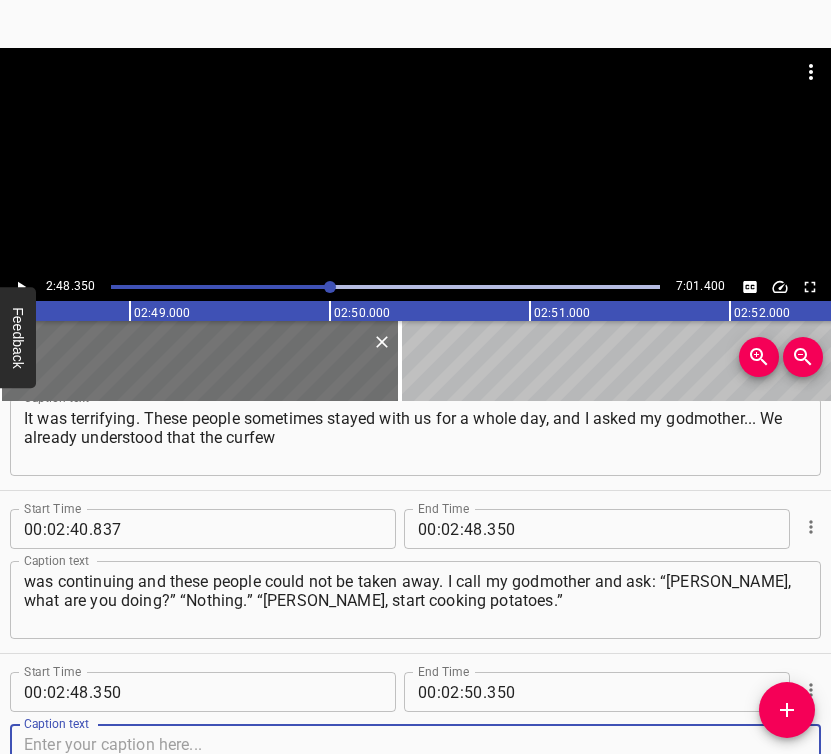 scroll, scrollTop: 2349, scrollLeft: 0, axis: vertical 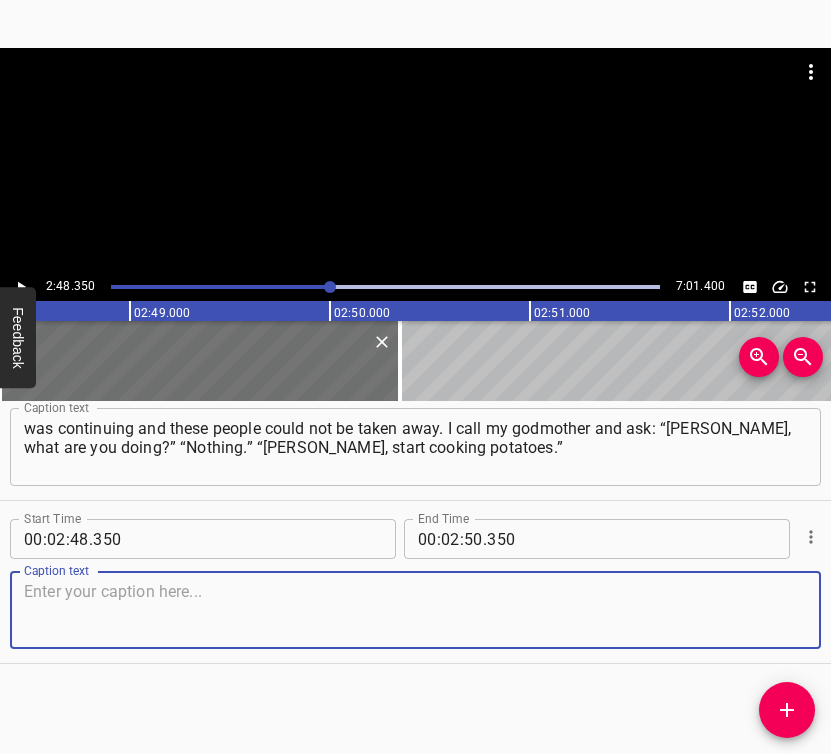 drag, startPoint x: 775, startPoint y: 613, endPoint x: 805, endPoint y: 609, distance: 30.265491 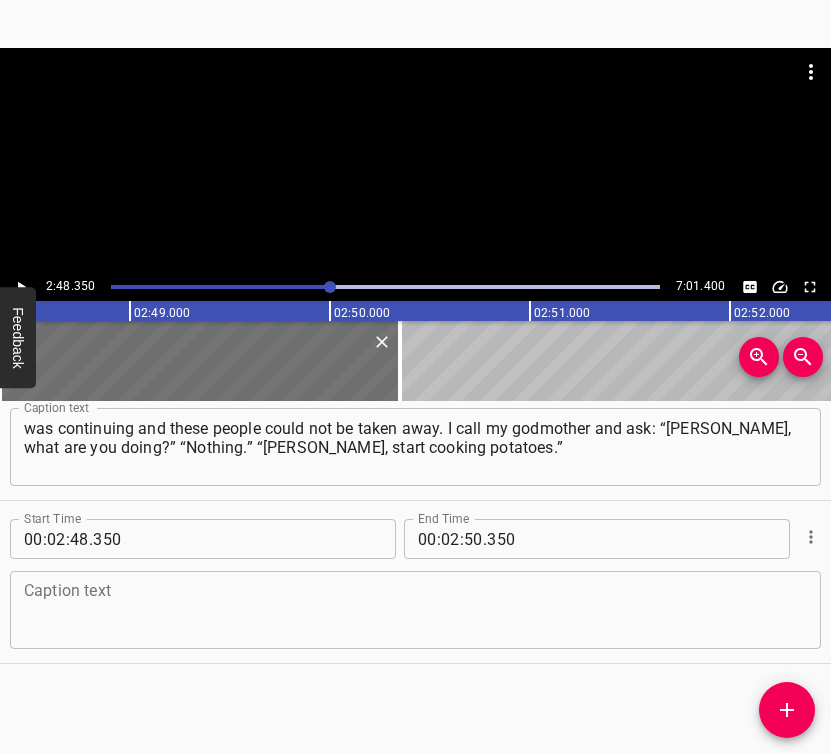 click at bounding box center [415, 610] 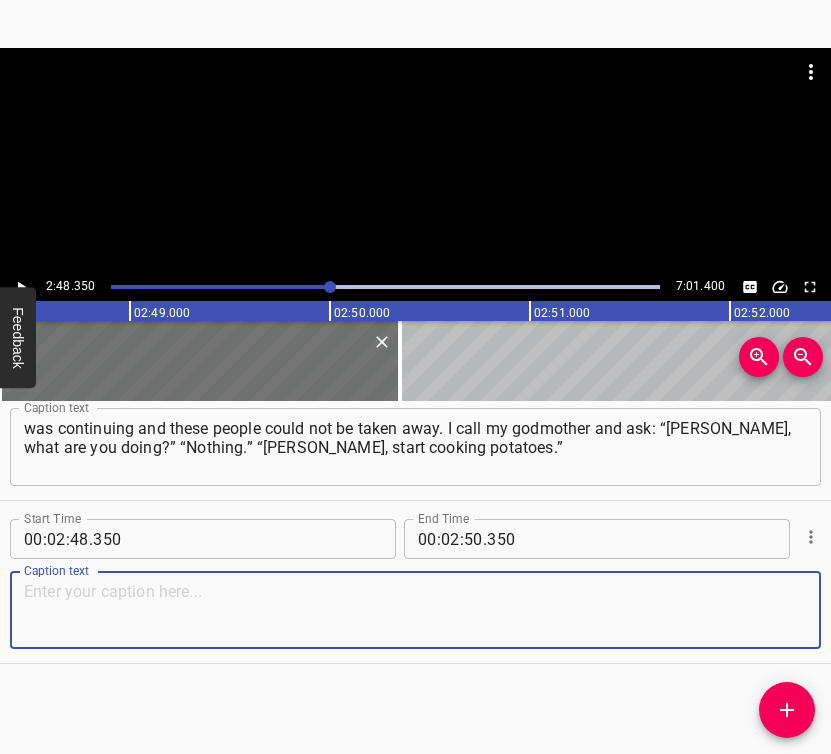 paste on "She asked: “How much?” and I told her to cook a lot of potatoes. [PERSON_NAME] offers potatoes, dumplings, and I see that people are not eating." 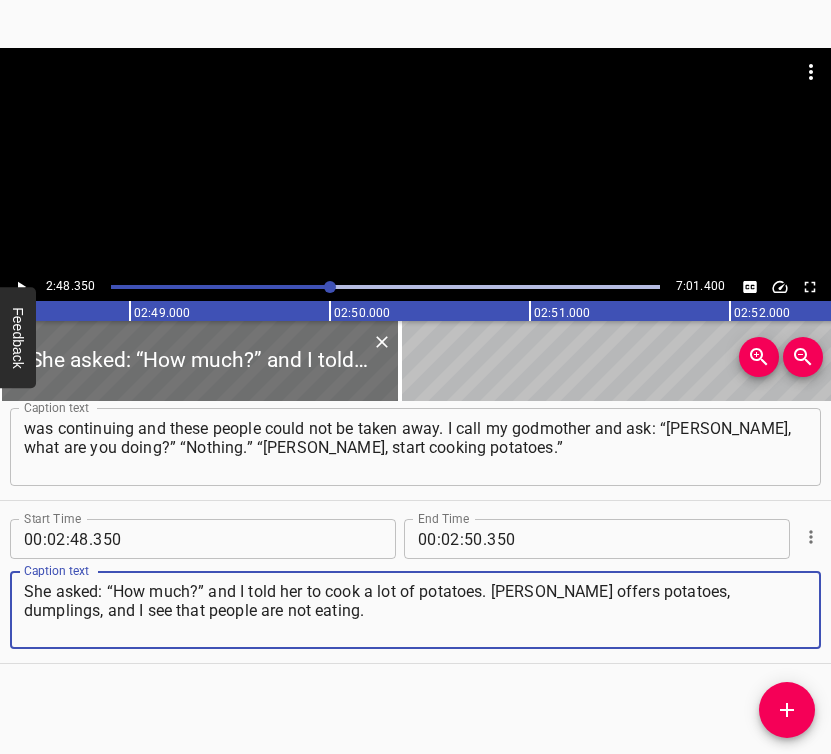 type on "She asked: “How much?” and I told her to cook a lot of potatoes. [PERSON_NAME] offers potatoes, dumplings, and I see that people are not eating." 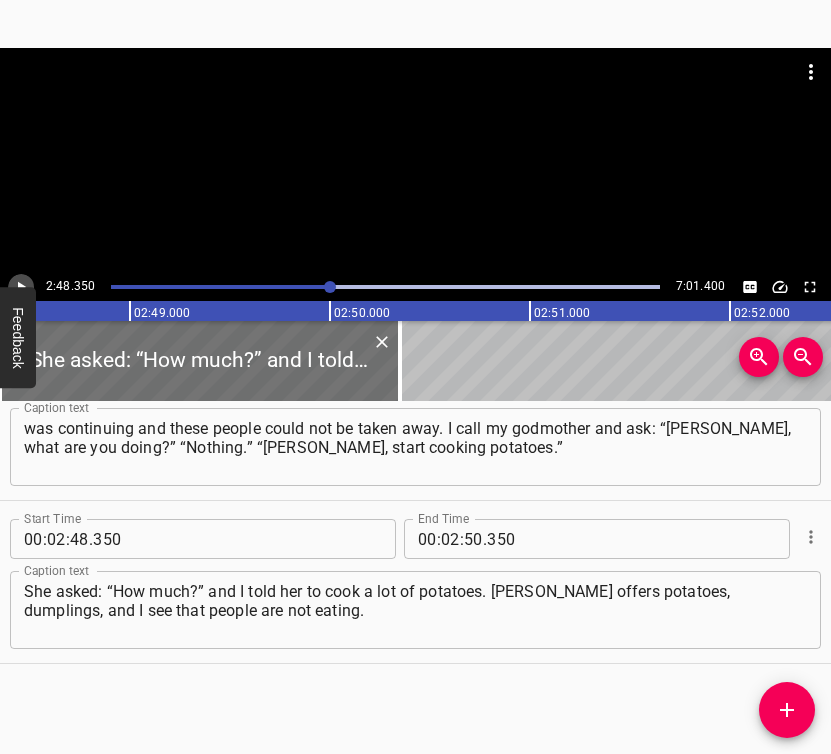 click 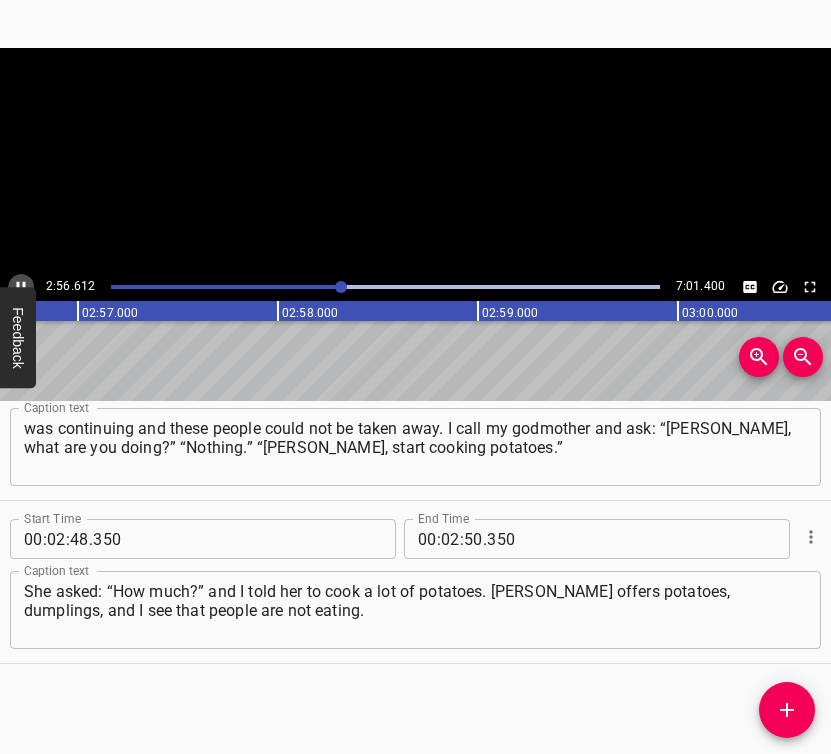 click 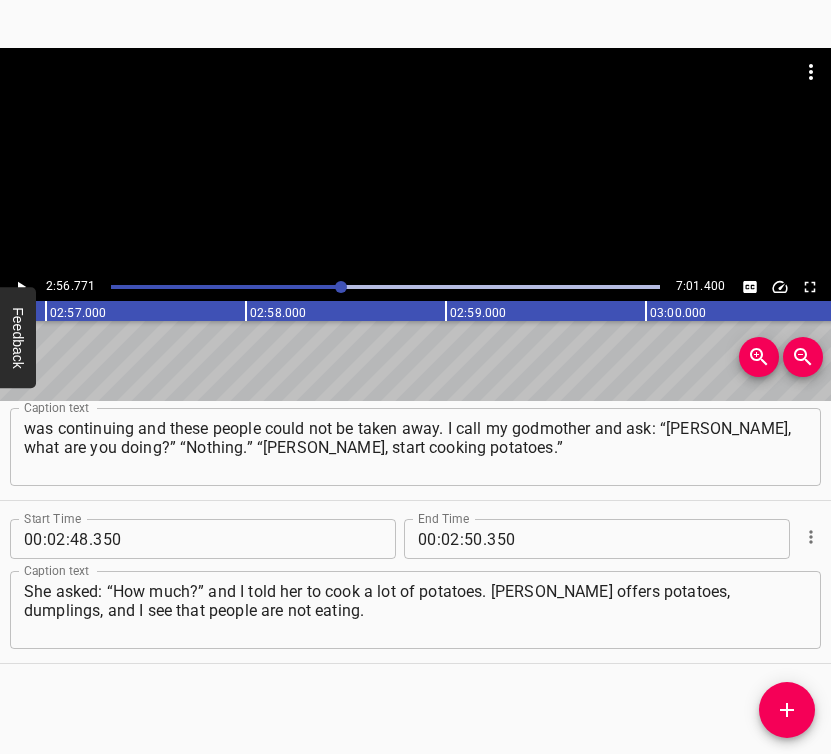 click 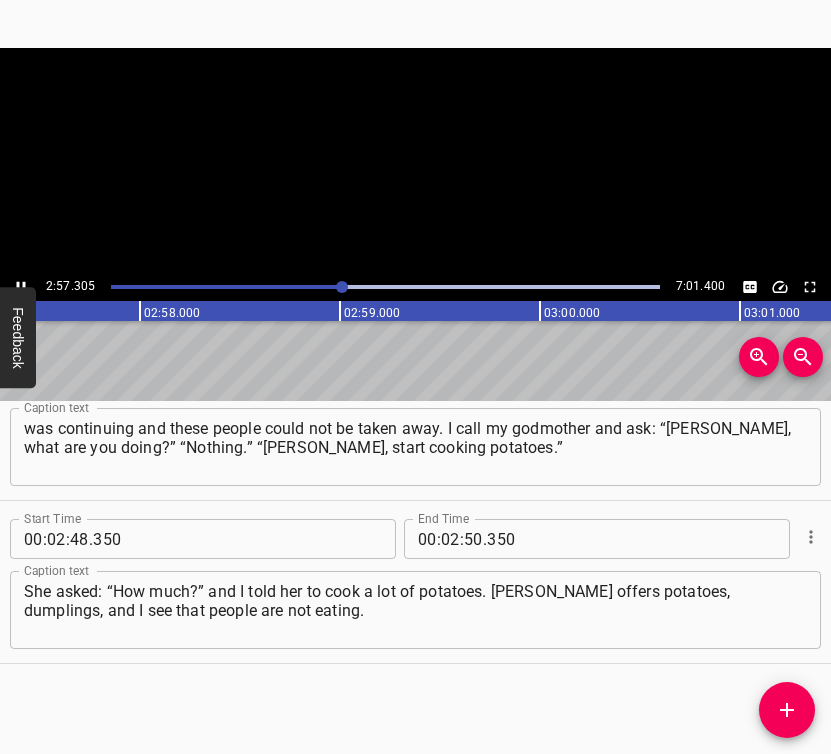 click 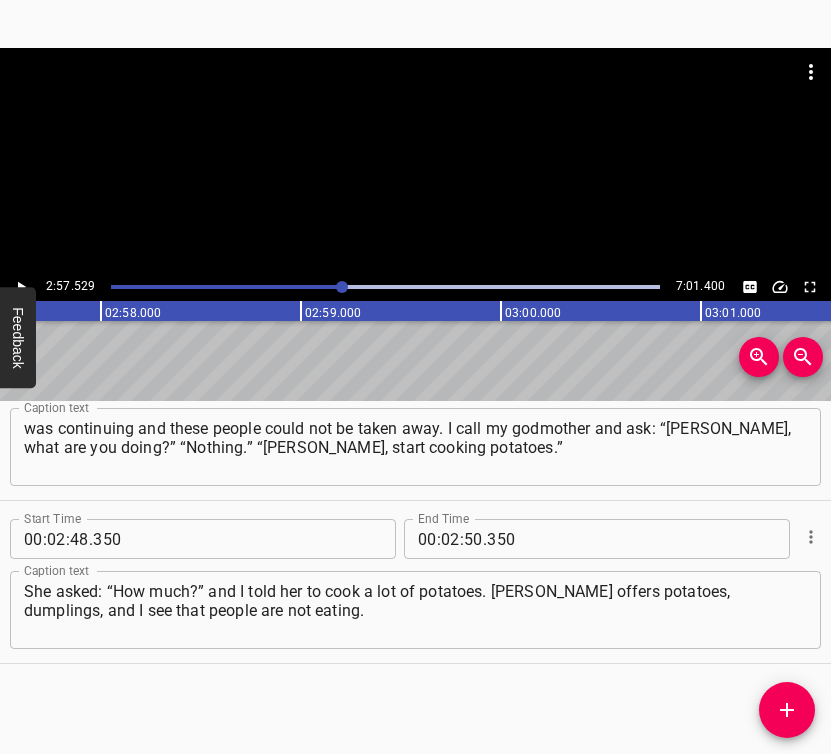 scroll, scrollTop: 0, scrollLeft: 35505, axis: horizontal 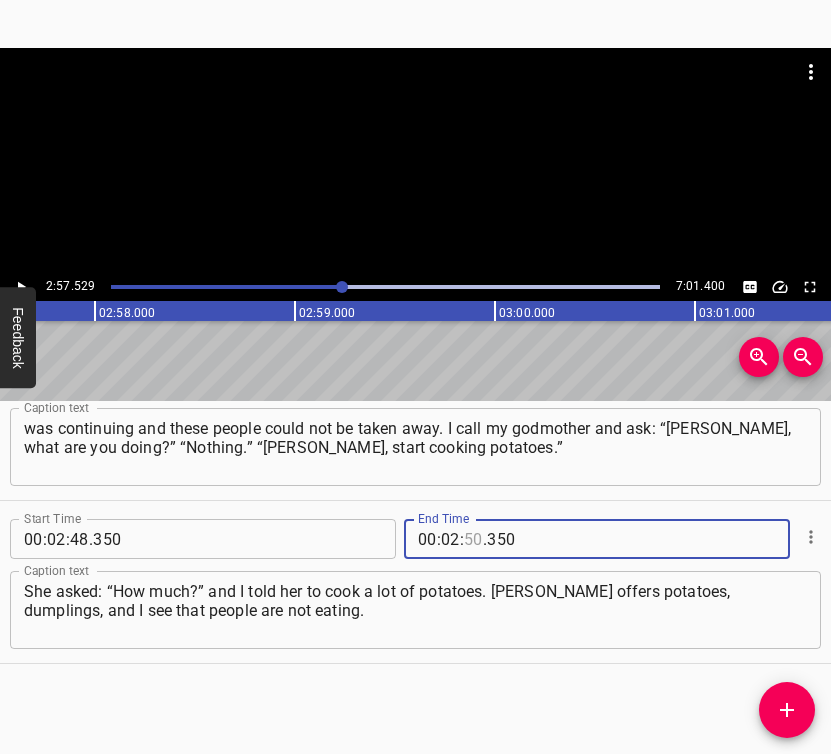 click at bounding box center [473, 539] 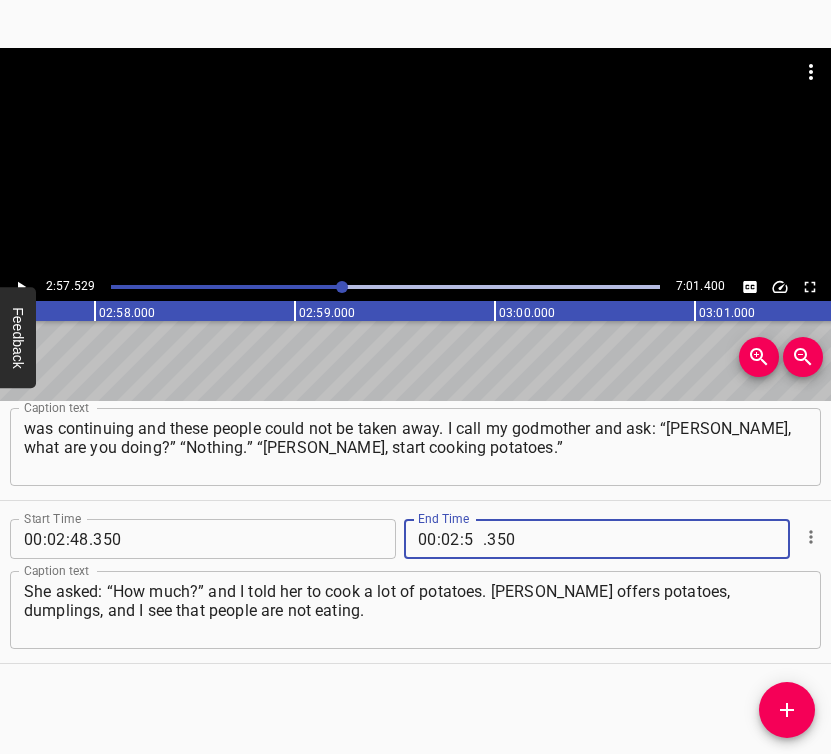 type on "57" 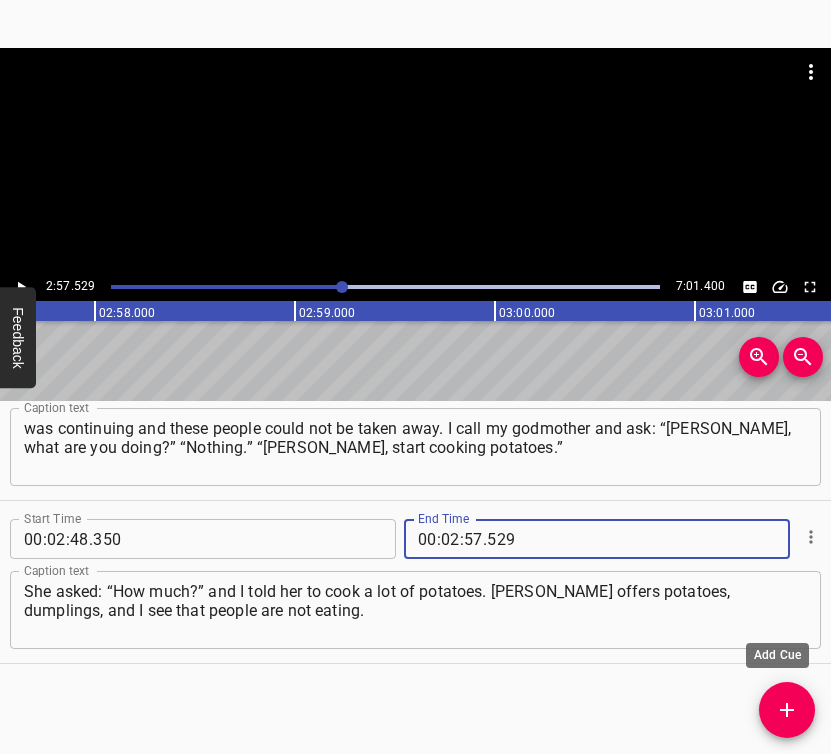 type on "529" 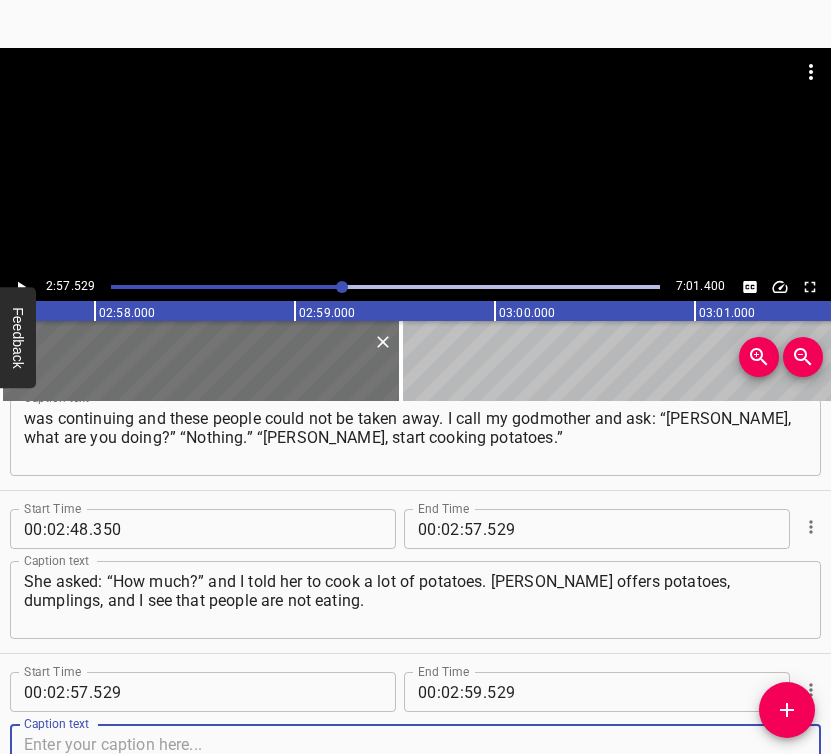 scroll, scrollTop: 2512, scrollLeft: 0, axis: vertical 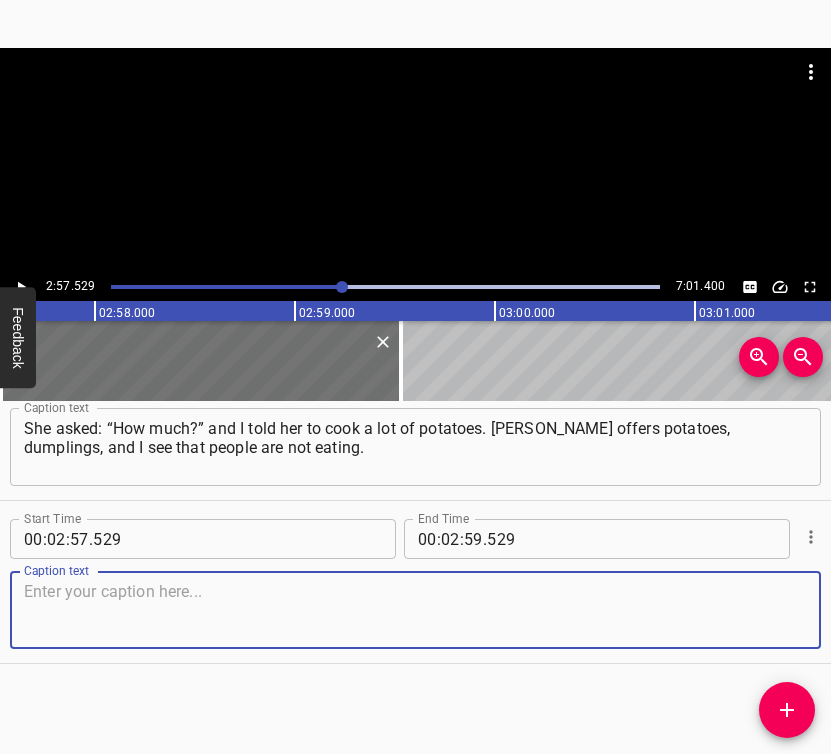 drag, startPoint x: 775, startPoint y: 616, endPoint x: 830, endPoint y: 605, distance: 56.089214 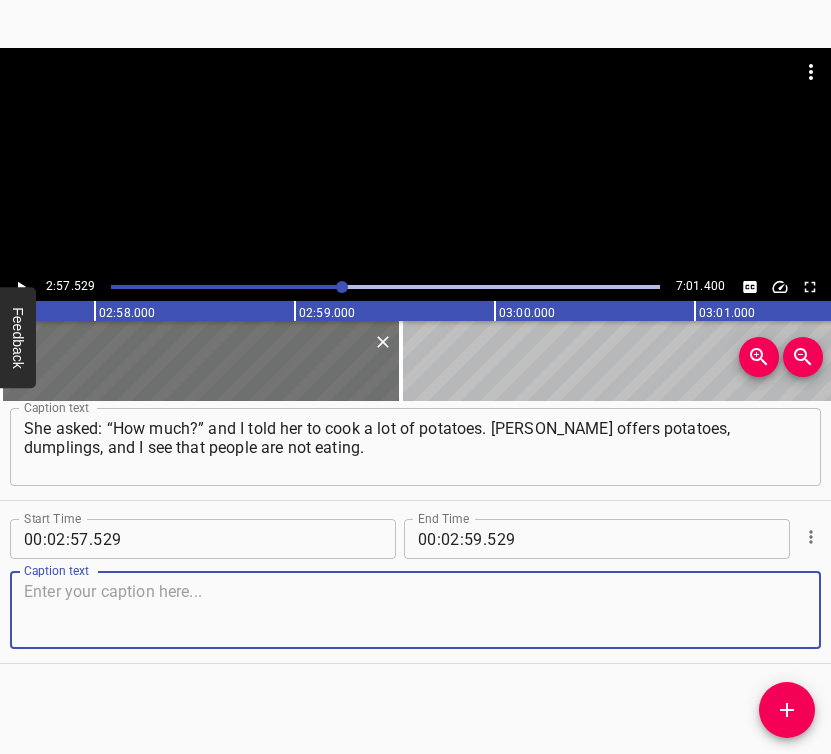 click at bounding box center [415, 610] 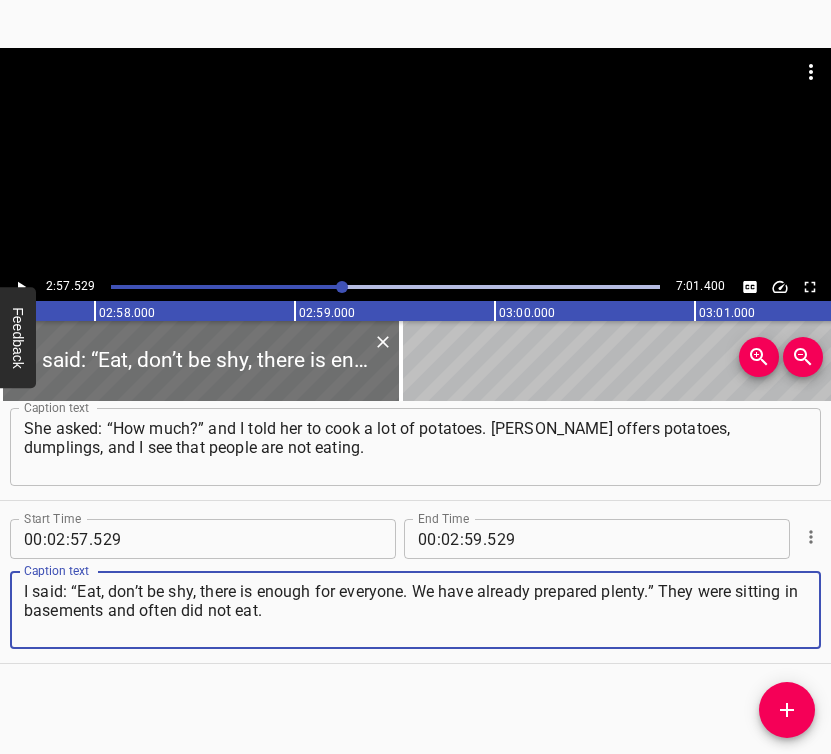 type on "I said: “Eat, don’t be shy, there is enough for everyone. We have already prepared plenty.” They were sitting in basements and often did not eat." 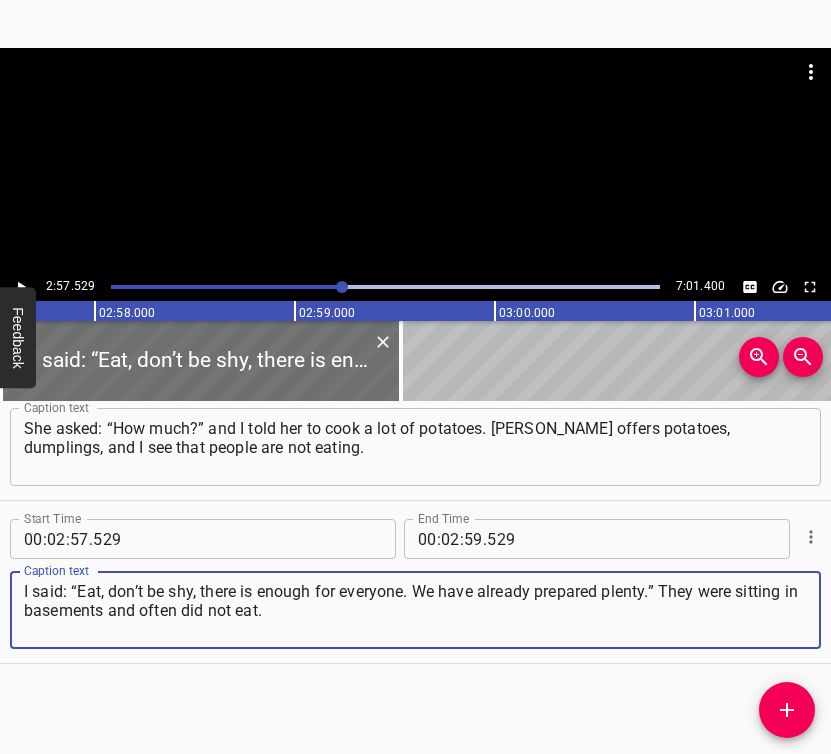 click 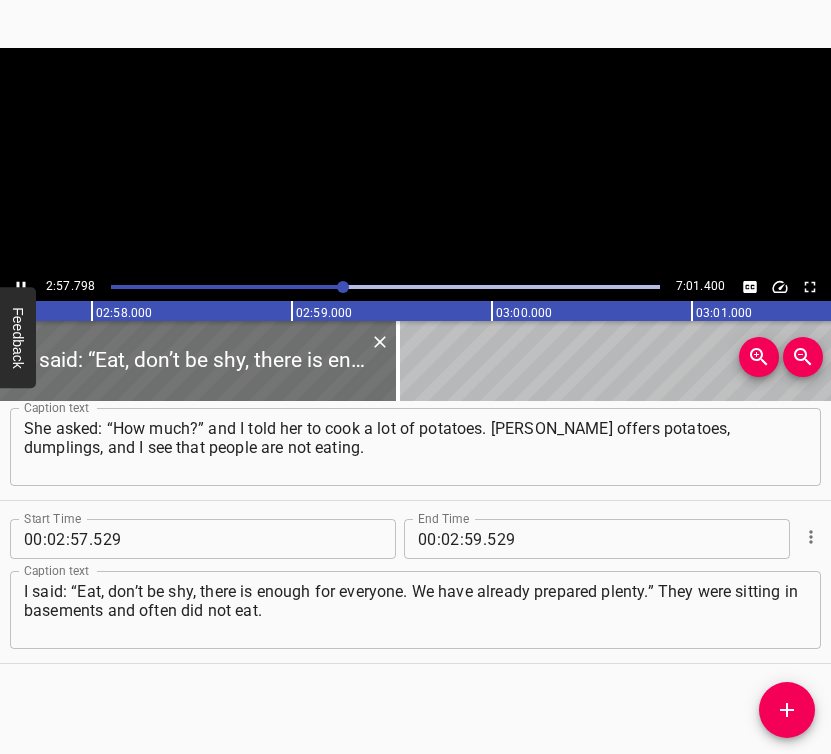 scroll, scrollTop: 0, scrollLeft: 35559, axis: horizontal 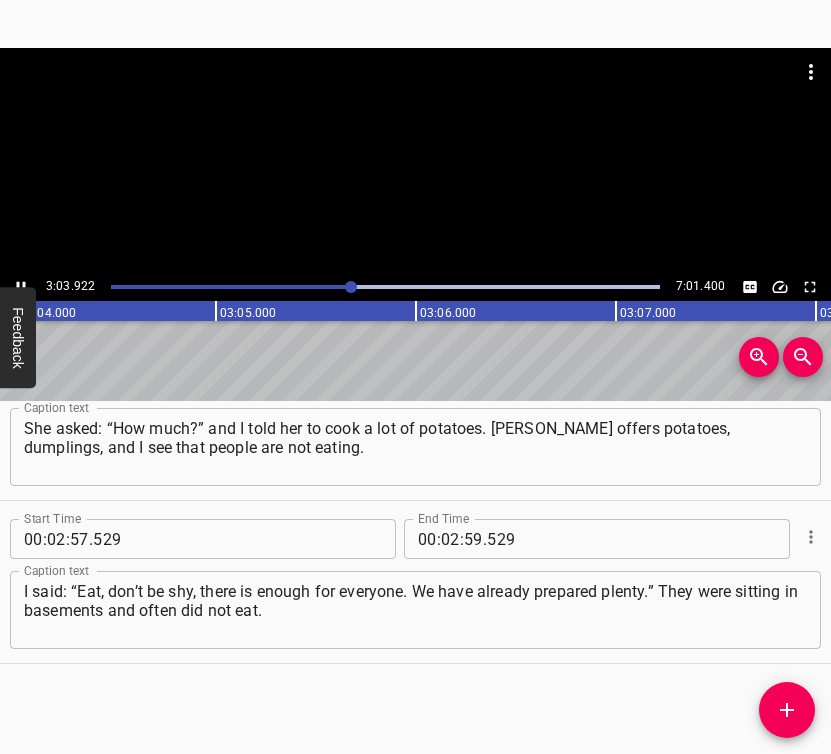 click at bounding box center (21, 287) 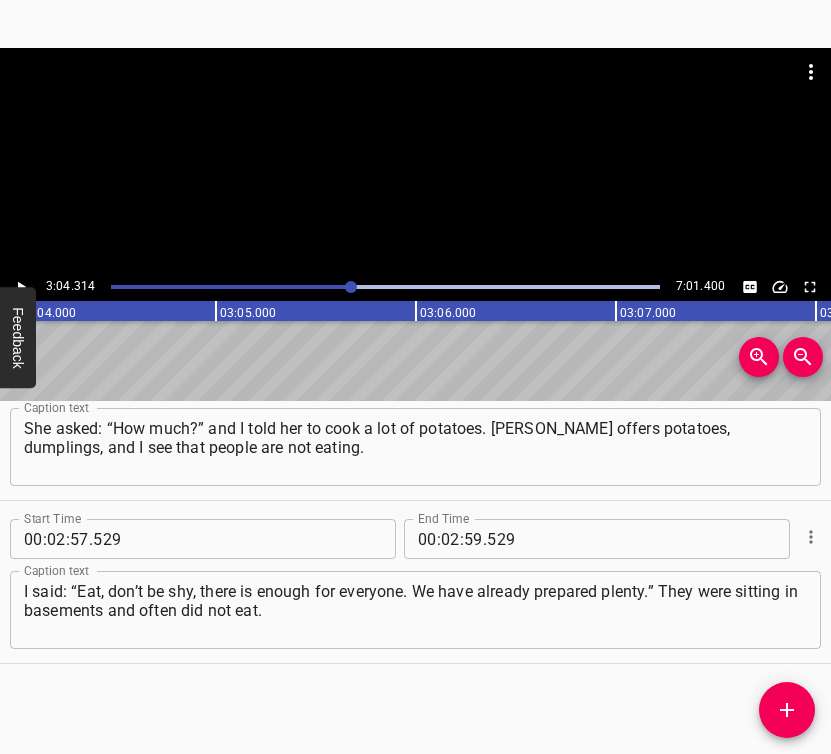 scroll, scrollTop: 0, scrollLeft: 36862, axis: horizontal 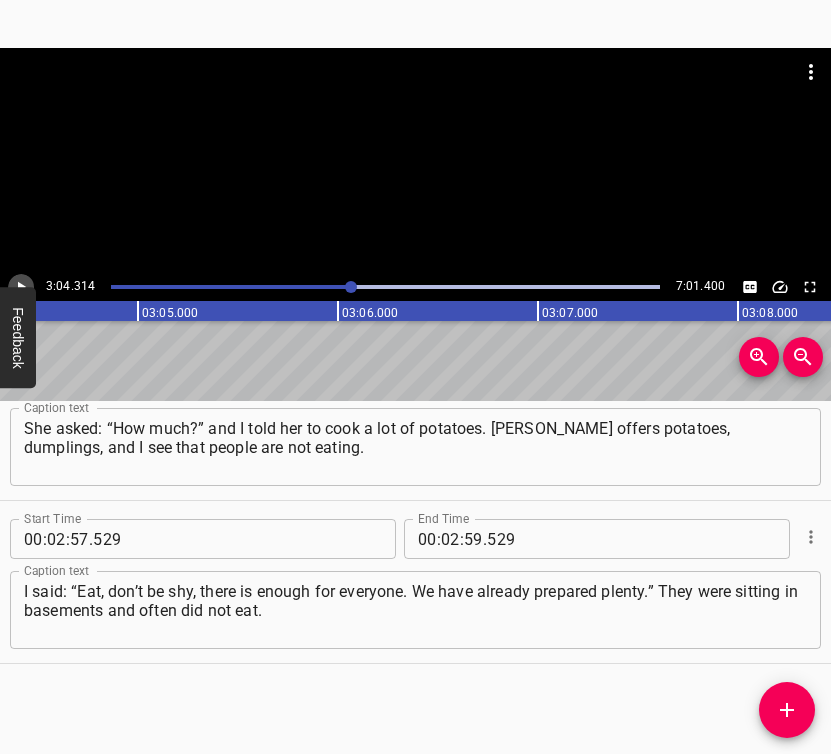 click at bounding box center [21, 287] 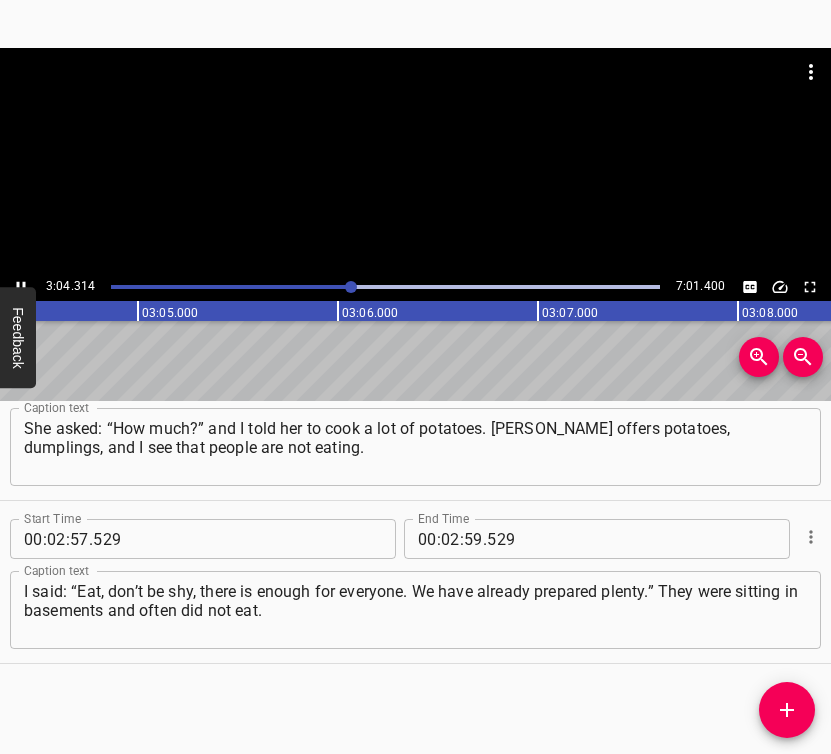 click at bounding box center (21, 287) 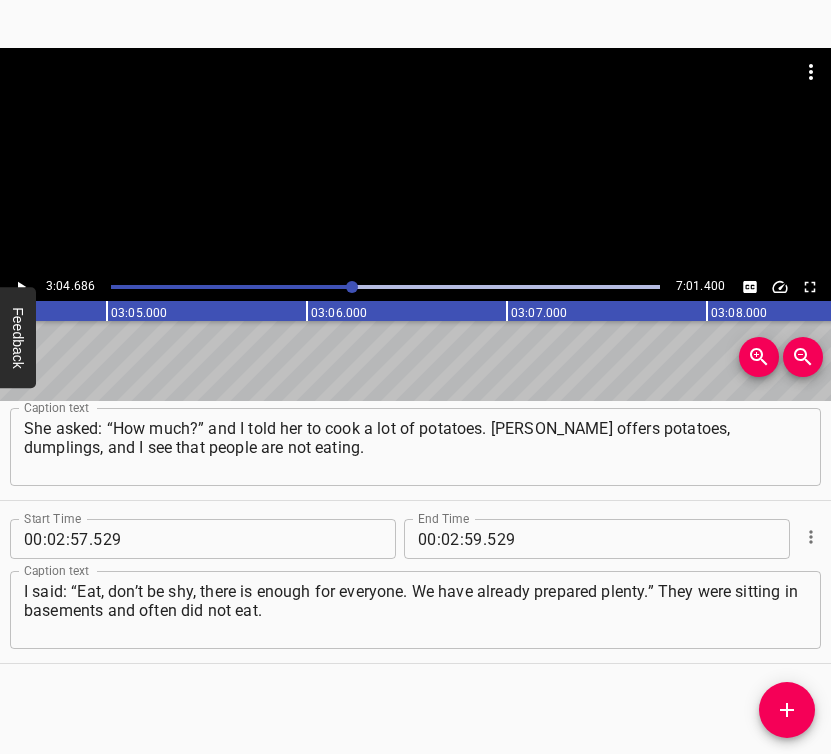 scroll, scrollTop: 0, scrollLeft: 36937, axis: horizontal 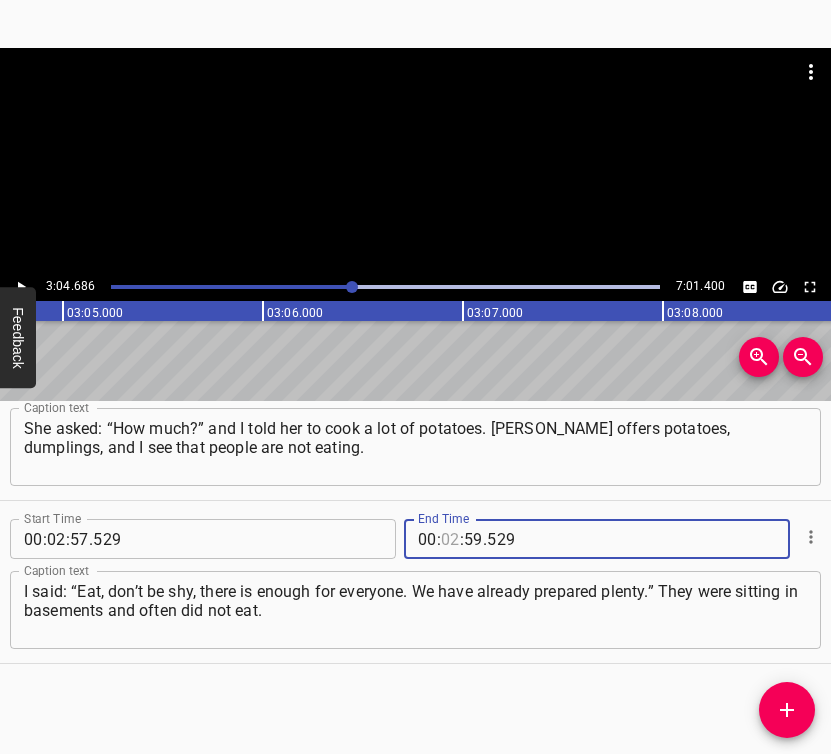 click at bounding box center [450, 539] 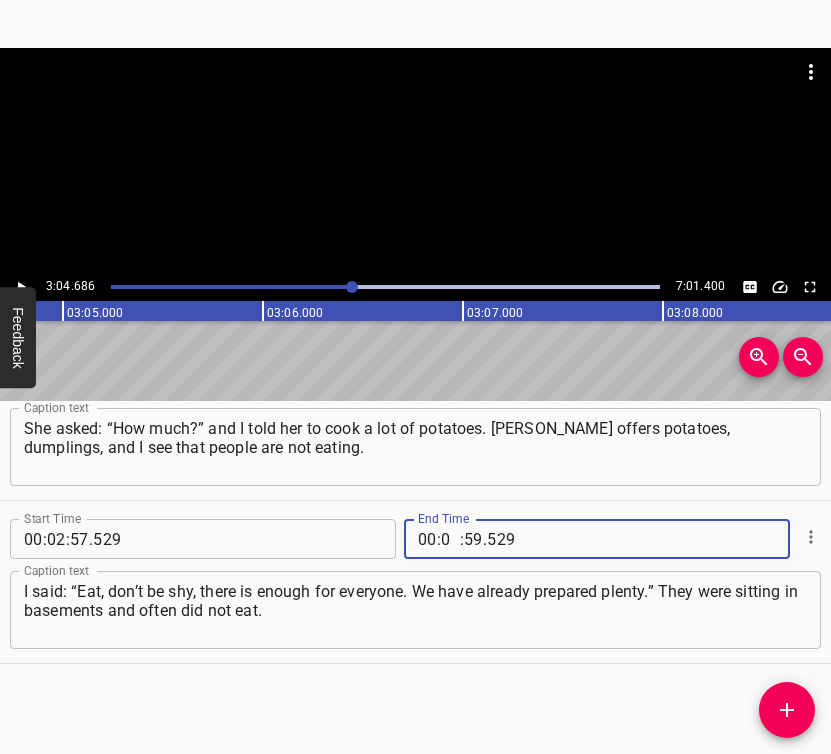 type on "03" 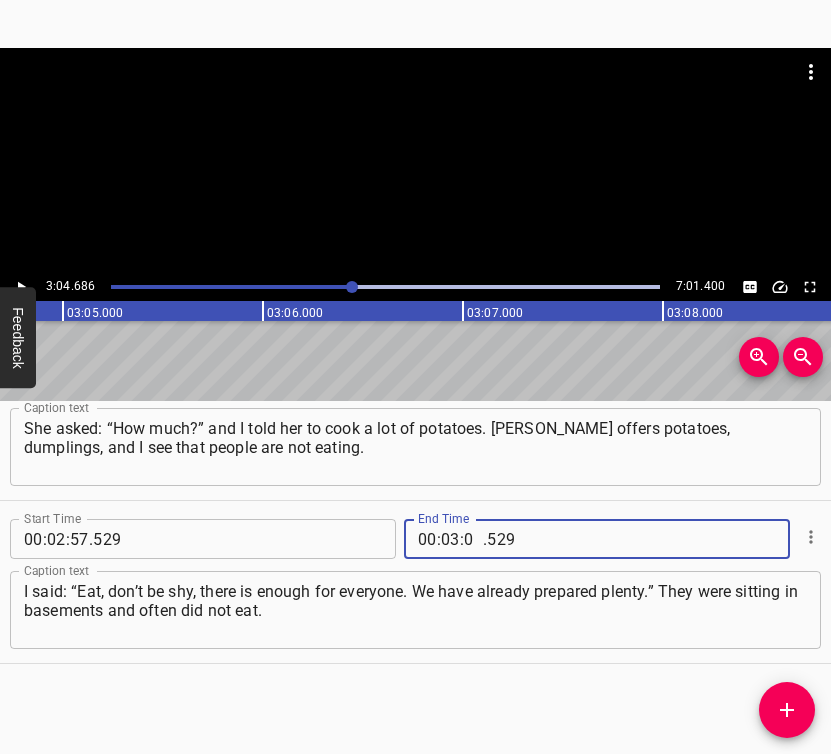 type on "04" 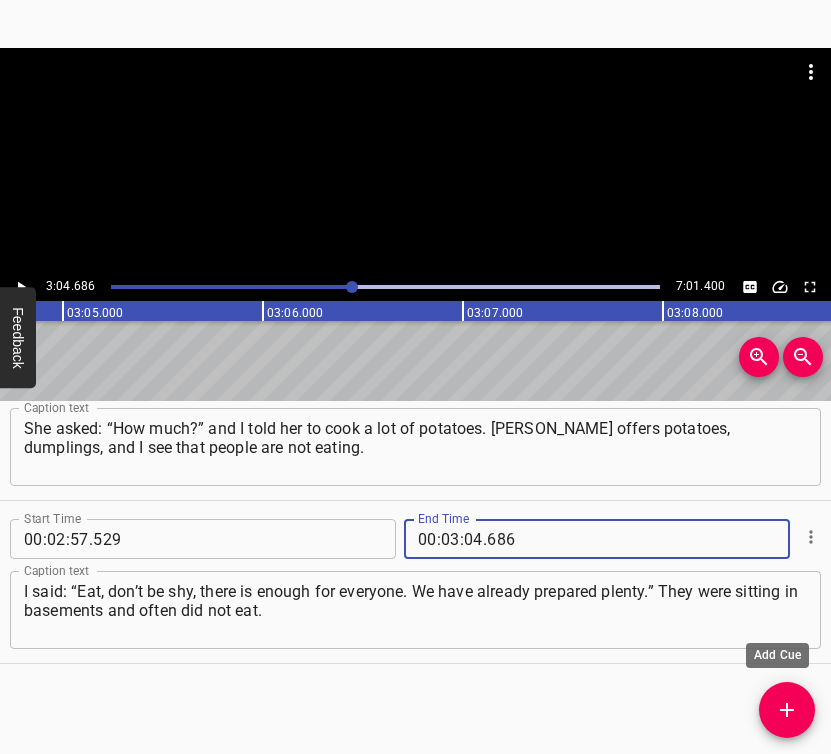 type on "686" 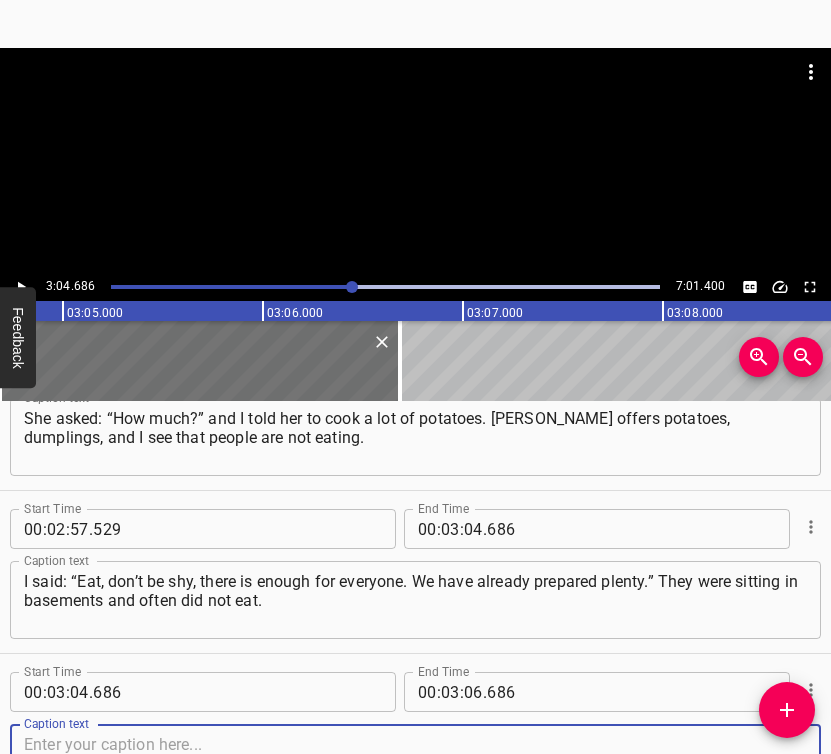 scroll, scrollTop: 2675, scrollLeft: 0, axis: vertical 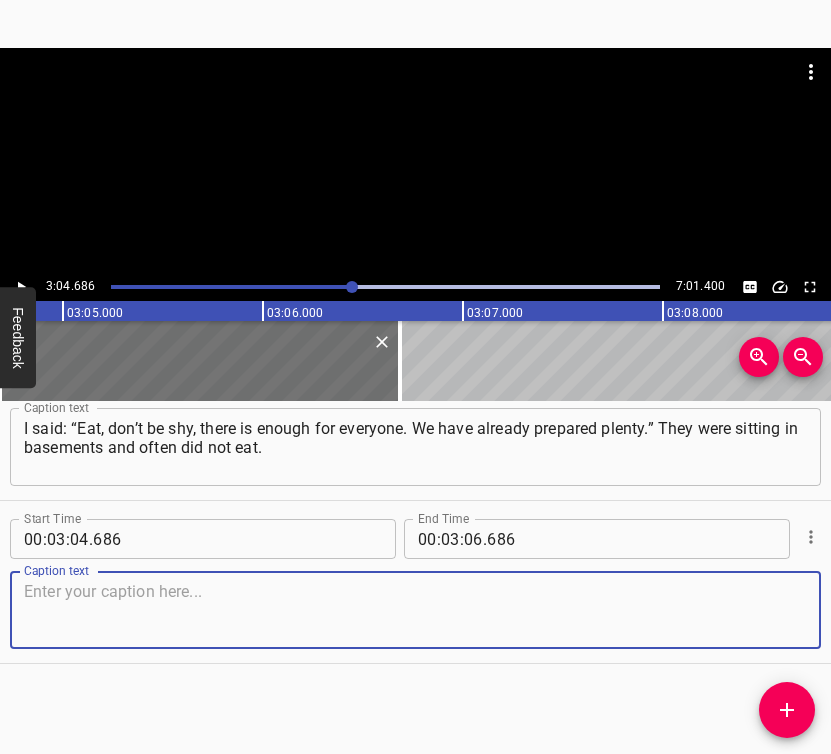 drag, startPoint x: 773, startPoint y: 612, endPoint x: 824, endPoint y: 602, distance: 51.971146 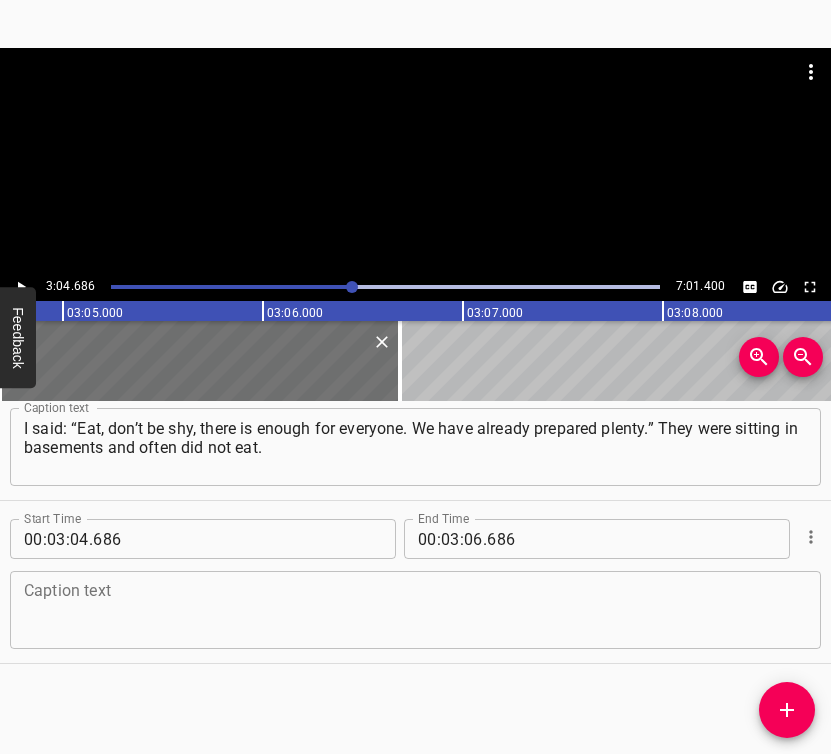 click at bounding box center (415, 610) 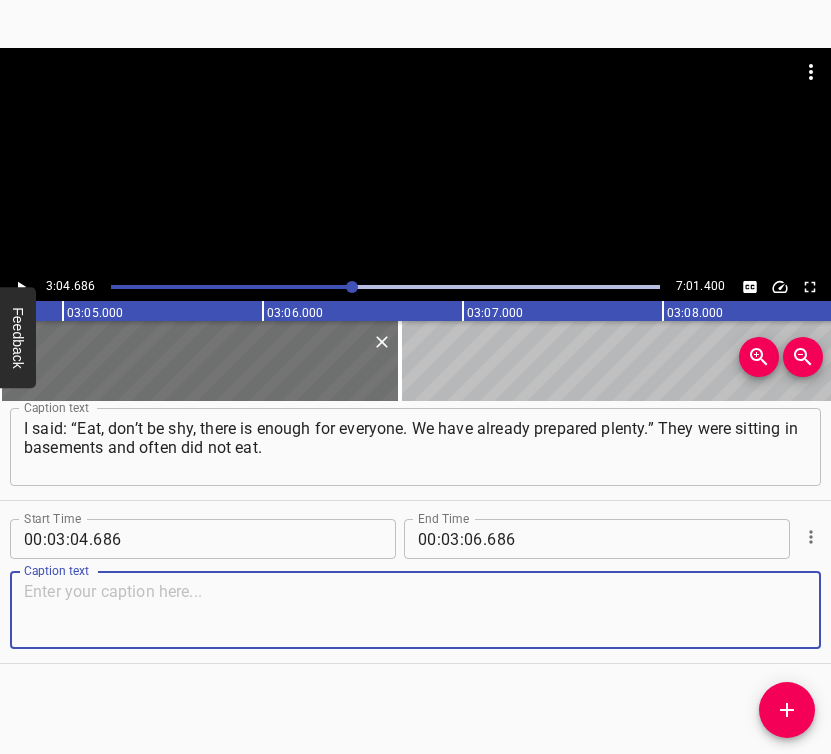 paste on "There was not even bread, the most essential food, and these people, of course, were heroes to us. A family was fleeing to us with small children," 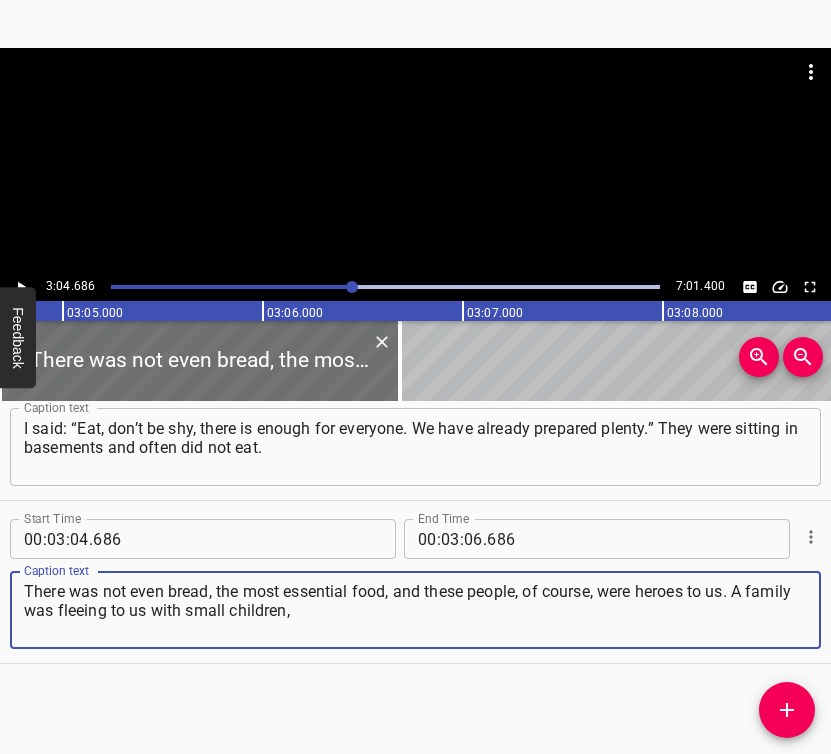 type on "There was not even bread, the most essential food, and these people, of course, were heroes to us. A family was fleeing to us with small children," 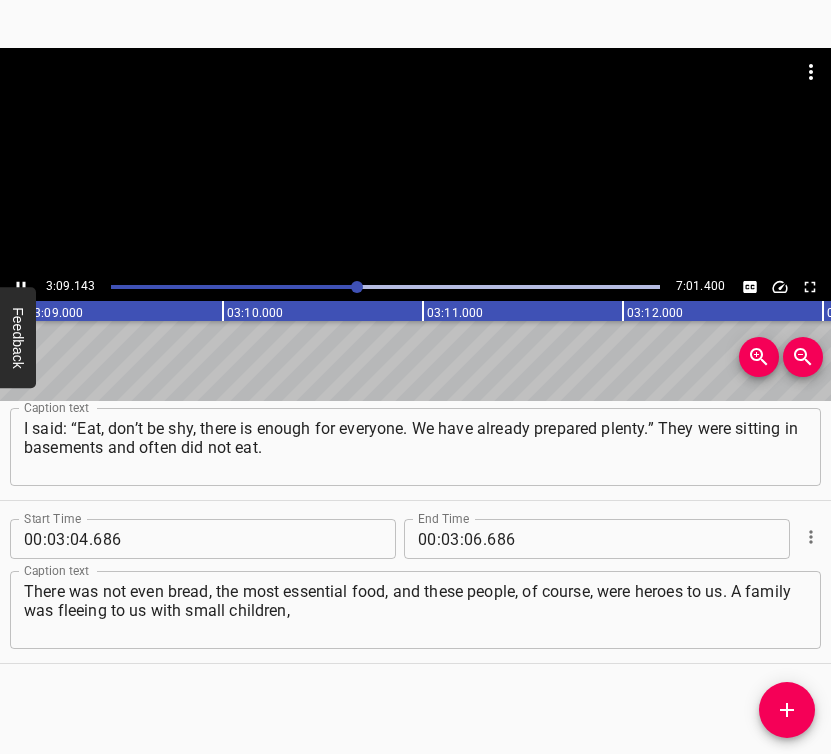 scroll, scrollTop: 0, scrollLeft: 37828, axis: horizontal 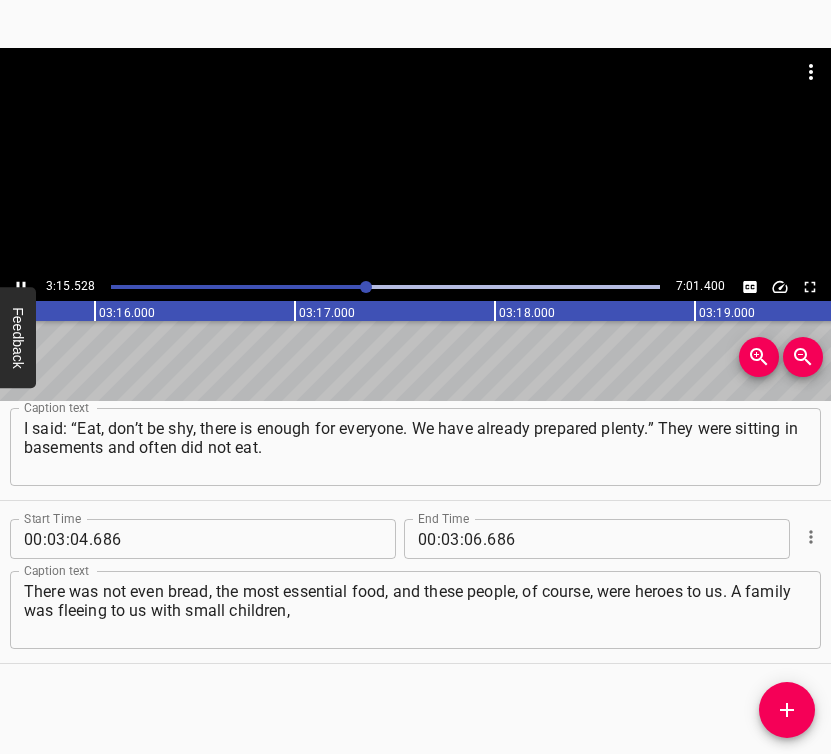 click 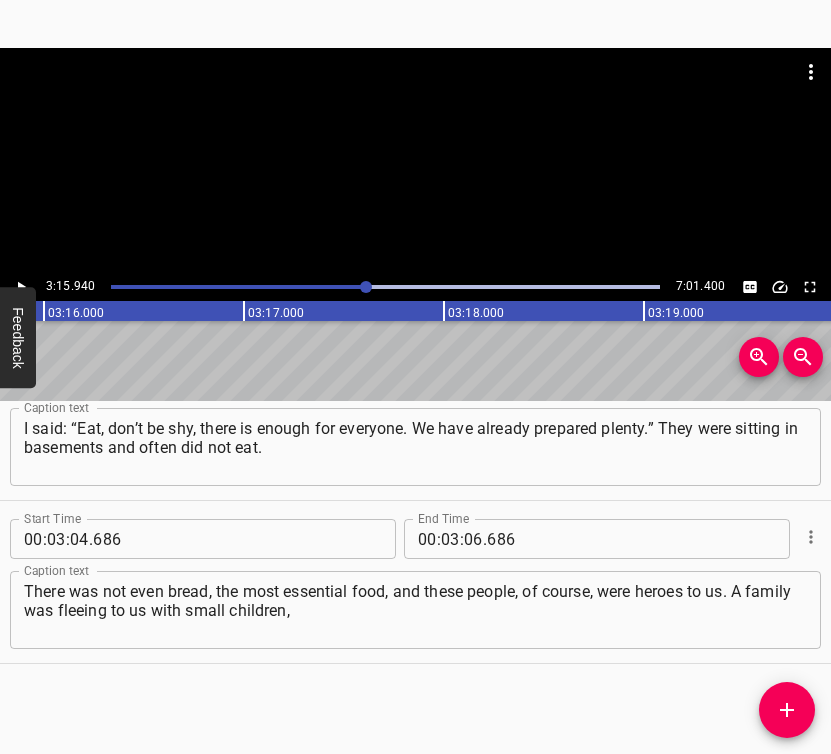 scroll, scrollTop: 0, scrollLeft: 39187, axis: horizontal 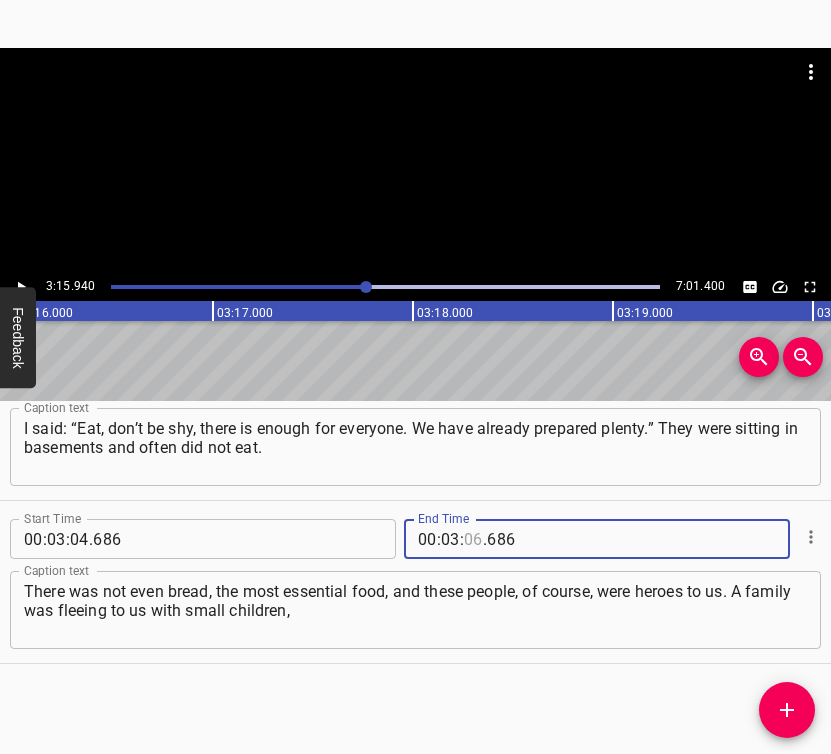 click at bounding box center (473, 539) 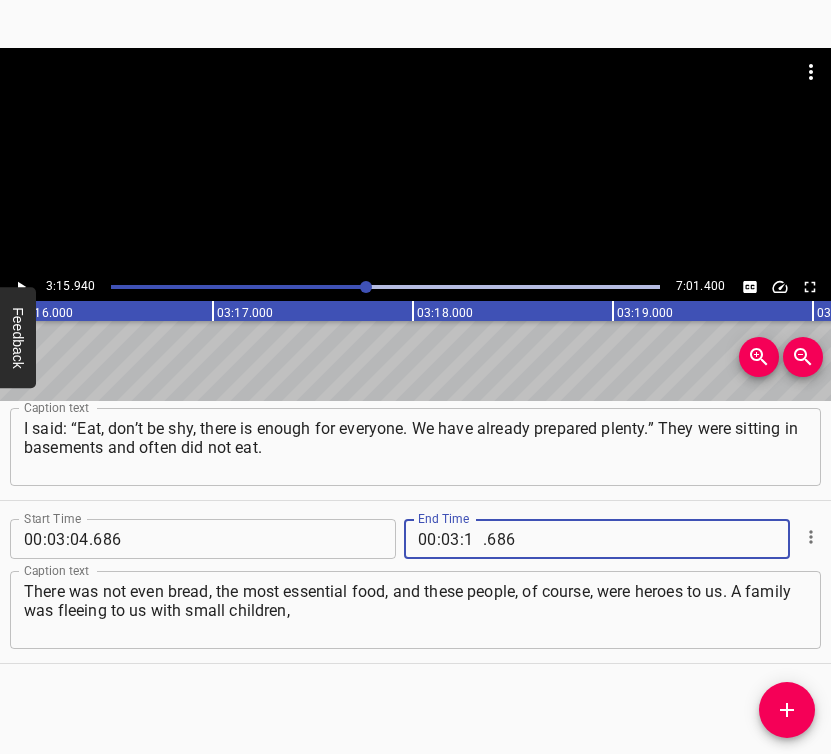 type on "15" 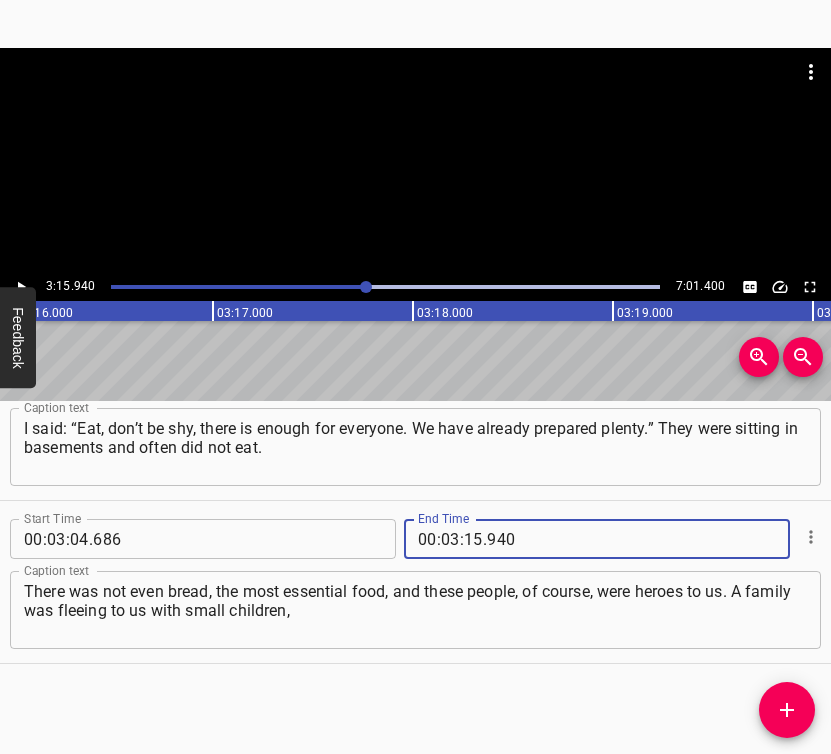 type on "940" 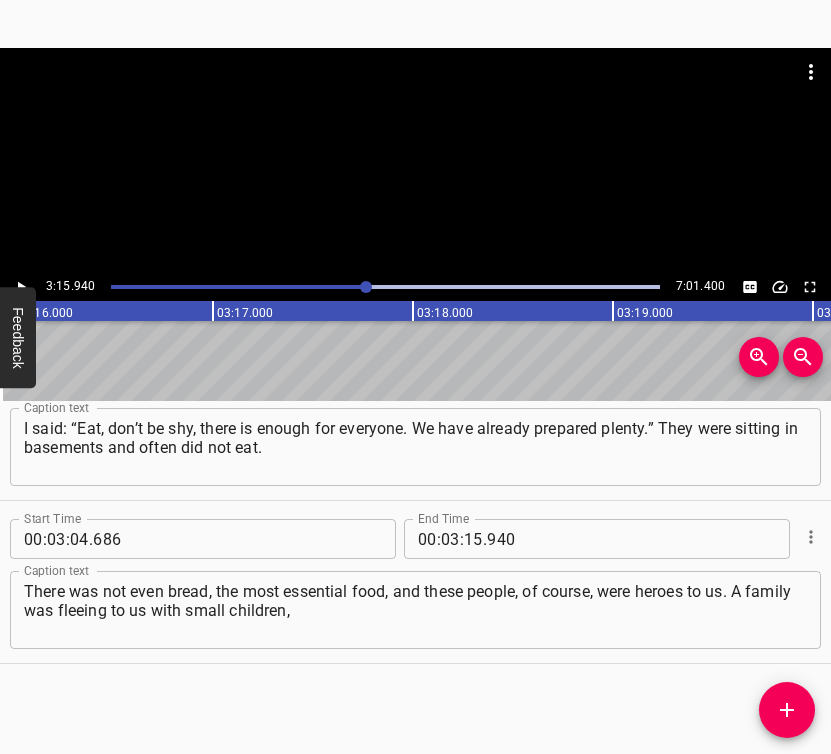 click on "Start Time 00 : 00 : 05 . 588 Start Time End Time 00 : 00 : 17 . 512 End Time Caption text By profession, I am a history teacher. I work as a clerk. Our school closed about [DATE]; there were few children, so they were transferred  Caption text Start Time 00 : 00 : 17 . 512 Start Time End Time 00 : 00 : 30 . 379 End Time Caption text to the Zgurivka school. Some went to the gymnasium, some to the lyceum. I stayed to work as a clerk. It happened that we met the war here, at work.  Caption text Start Time 00 : 00 : 30 . 379 Start Time End Time 00 : 00 : 42 . 007 End Time Caption text The building is large, so… When [PERSON_NAME] and Novyi Bykiv were occupied, after some time people began to leave from there. At that time, we worked Caption text Start Time 00 : 00 : 42 . 007 Start Time End Time 00 : 00 : 49 . 934 End Time Caption text without days off — coming in every day, Sundays and Saturdays included. It was the kind of work that involved preparing tea, for example.  Caption text Start Time 00 : 00 : ." at bounding box center [415, 577] 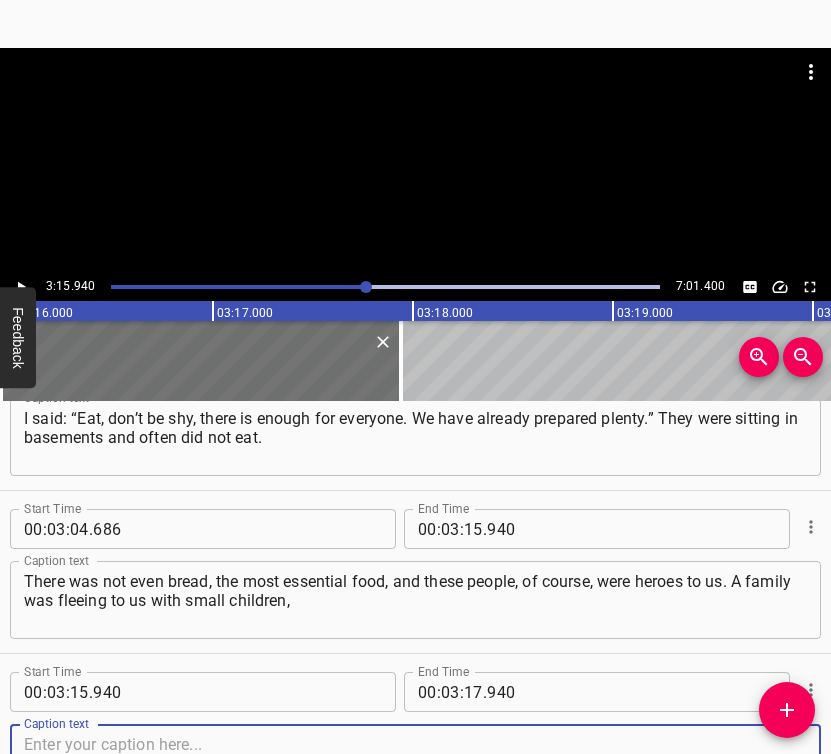 scroll, scrollTop: 2838, scrollLeft: 0, axis: vertical 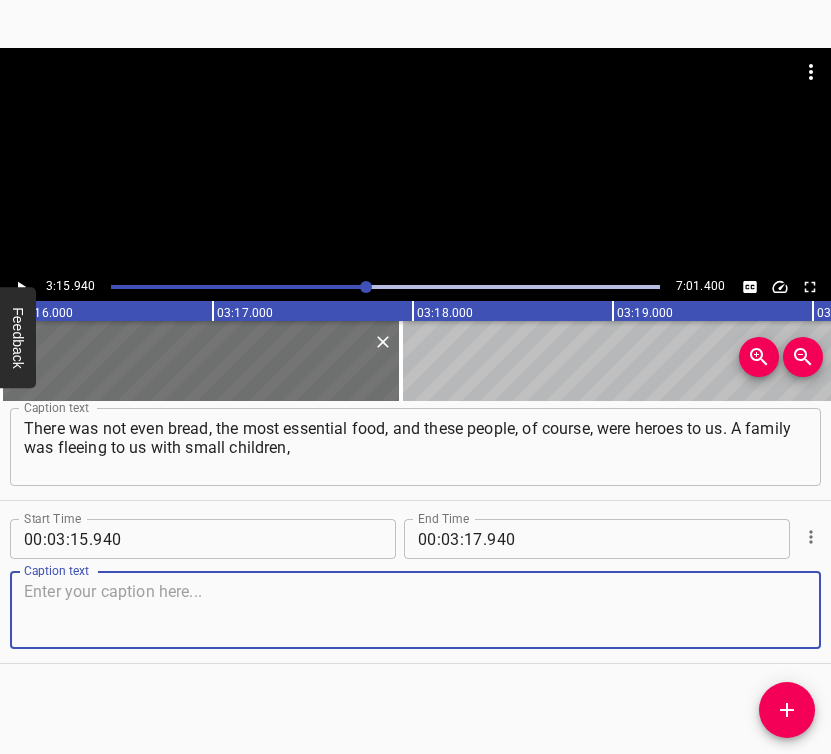 drag, startPoint x: 766, startPoint y: 614, endPoint x: 822, endPoint y: 601, distance: 57.48913 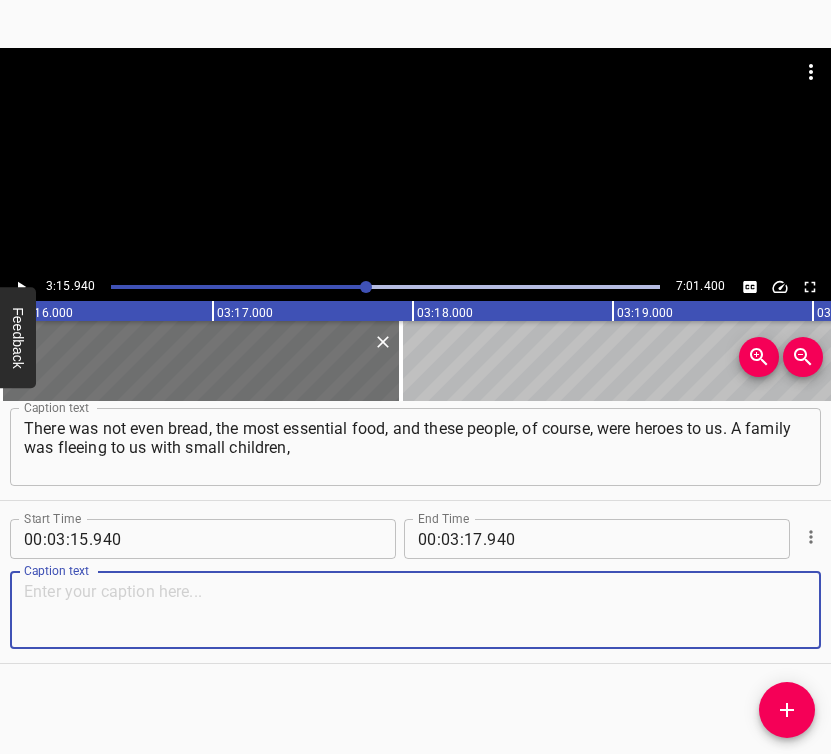 click at bounding box center [415, 610] 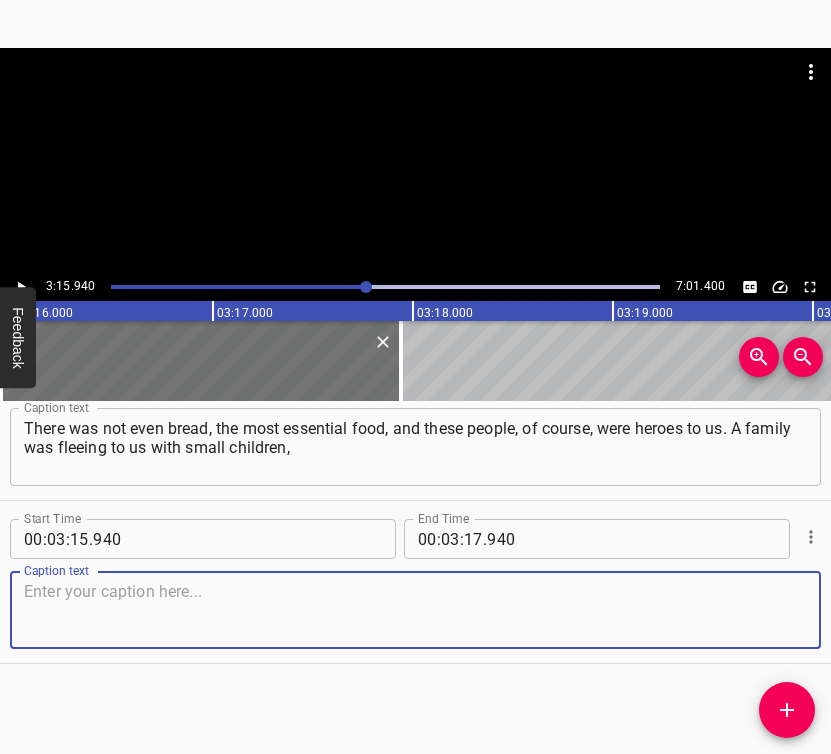 paste on "and there was a daughter about the same age as mine, a 10th grader. And they told me how one of the occupiers came to their house drunk, made the whole" 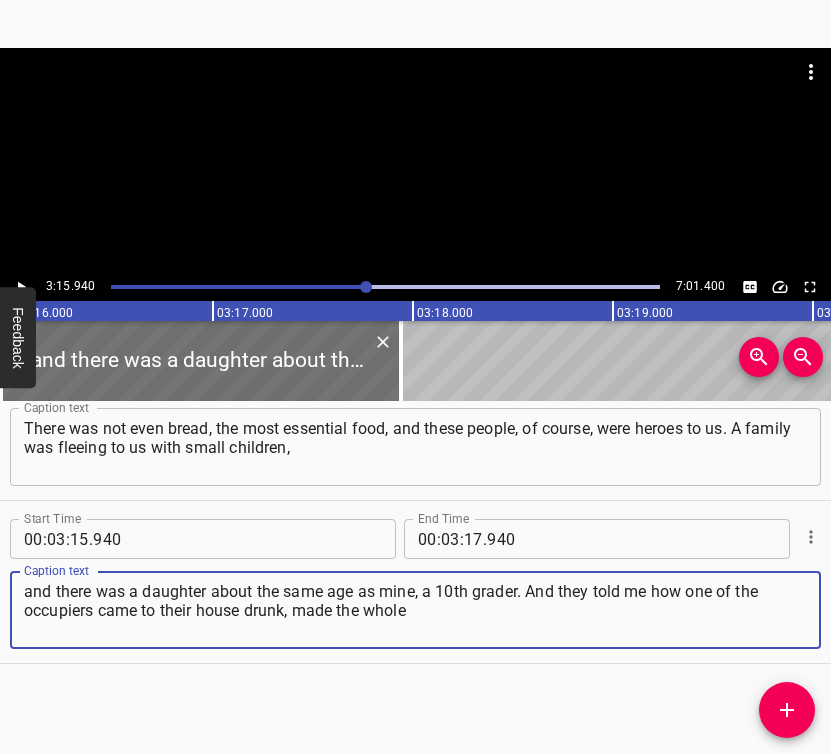 type on "and there was a daughter about the same age as mine, a 10th grader. And they told me how one of the occupiers came to their house drunk, made the whole" 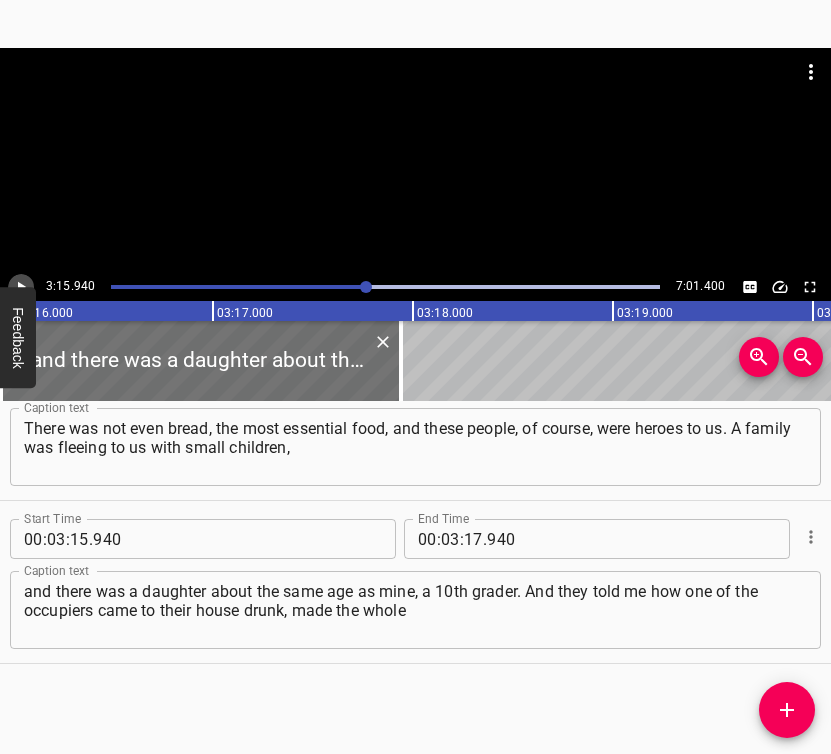 click 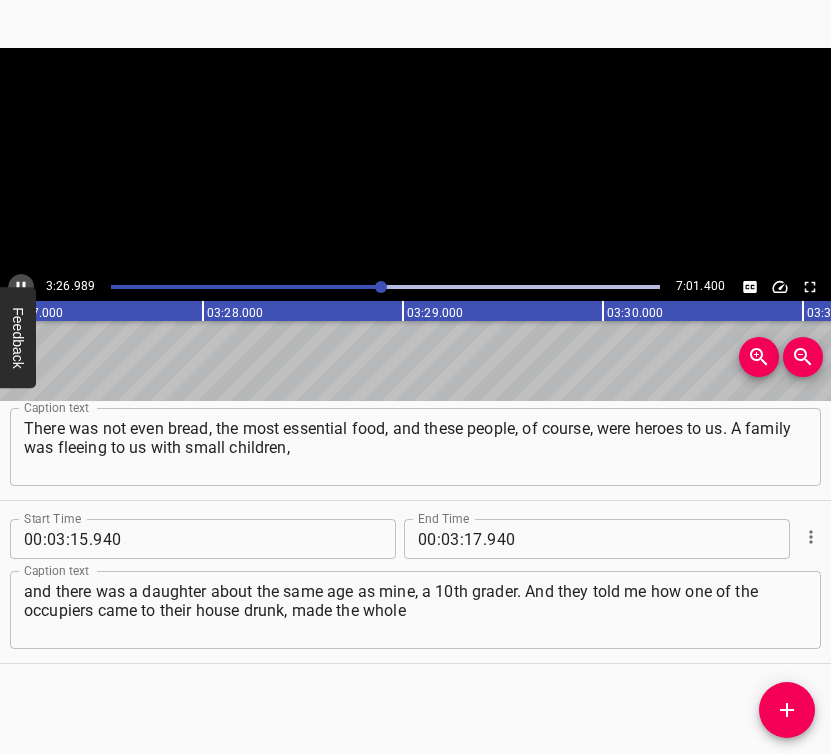click 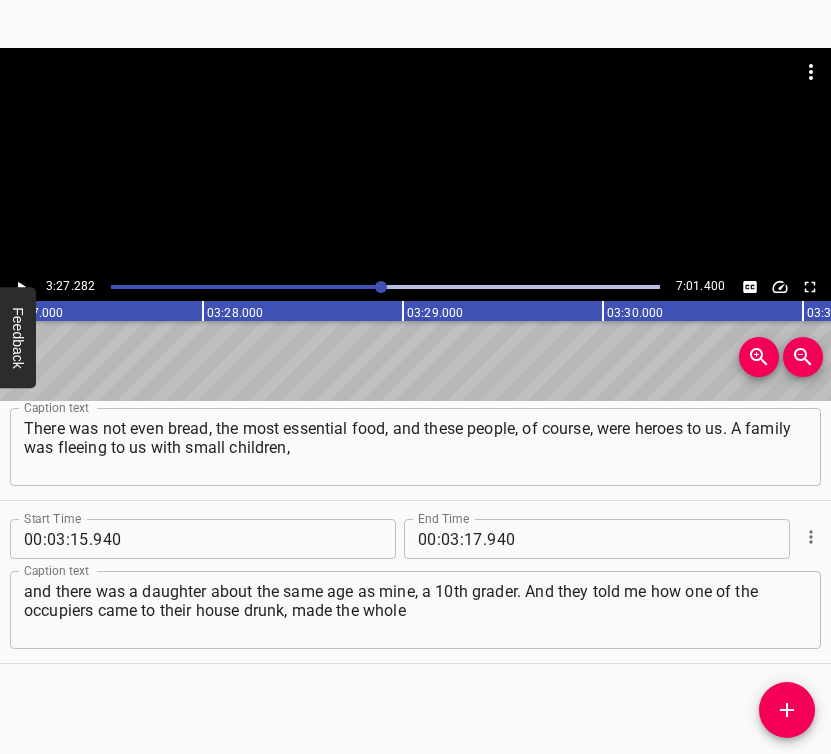 scroll, scrollTop: 0, scrollLeft: 41456, axis: horizontal 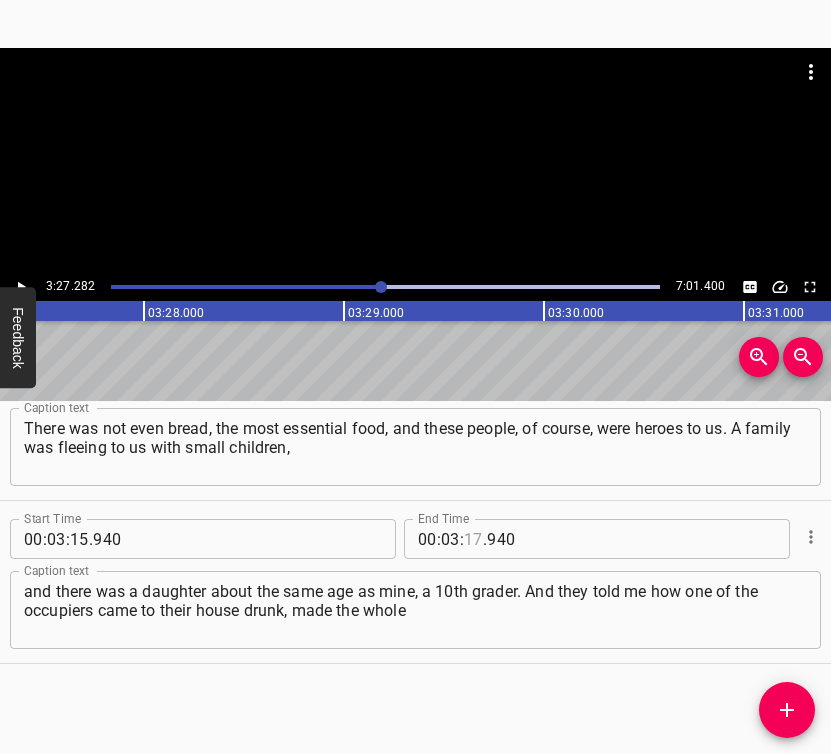 click at bounding box center [473, 539] 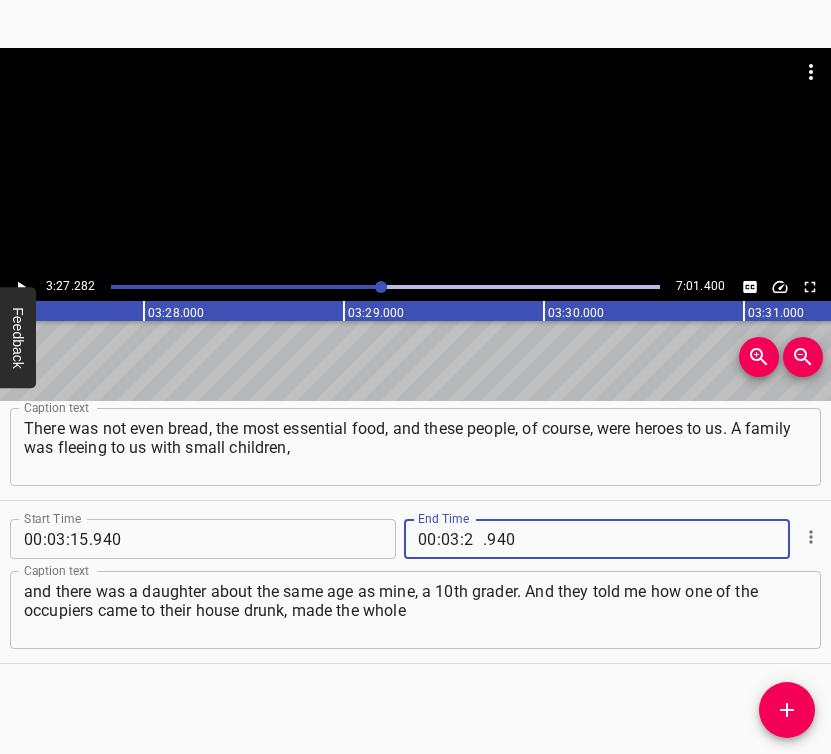 type on "27" 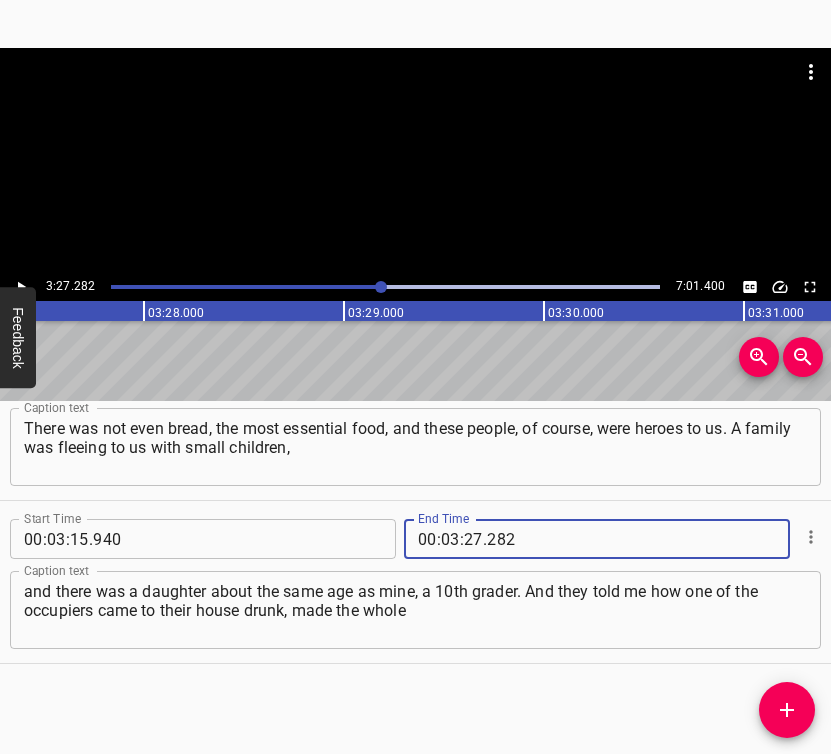 type on "282" 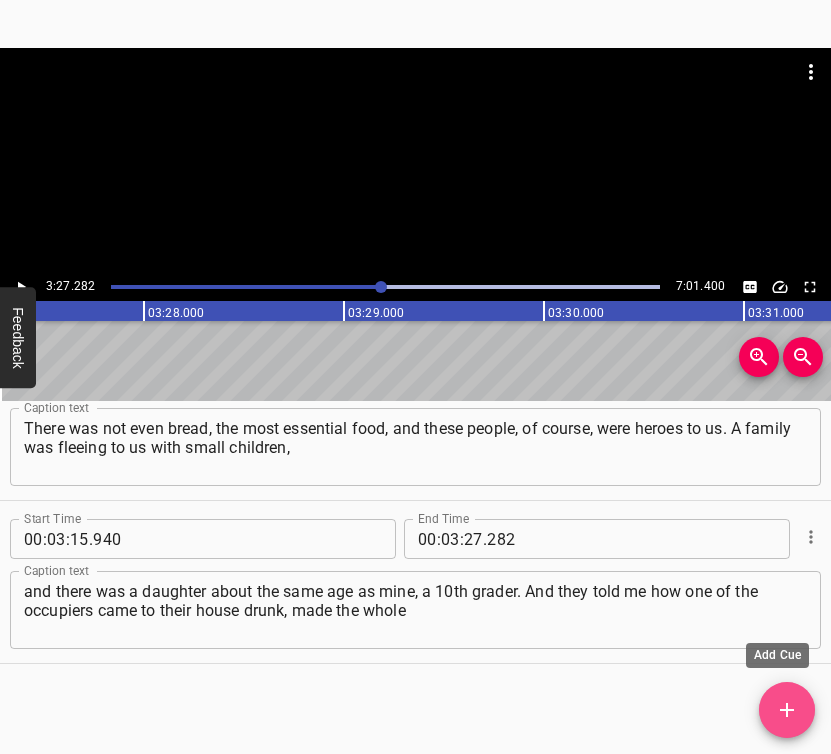 click 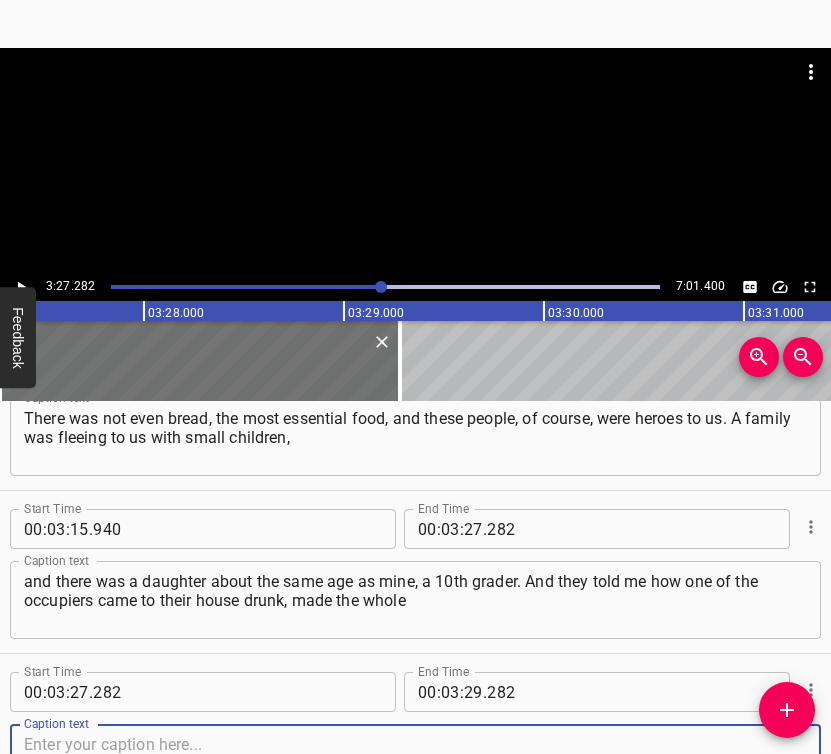 scroll, scrollTop: 3001, scrollLeft: 0, axis: vertical 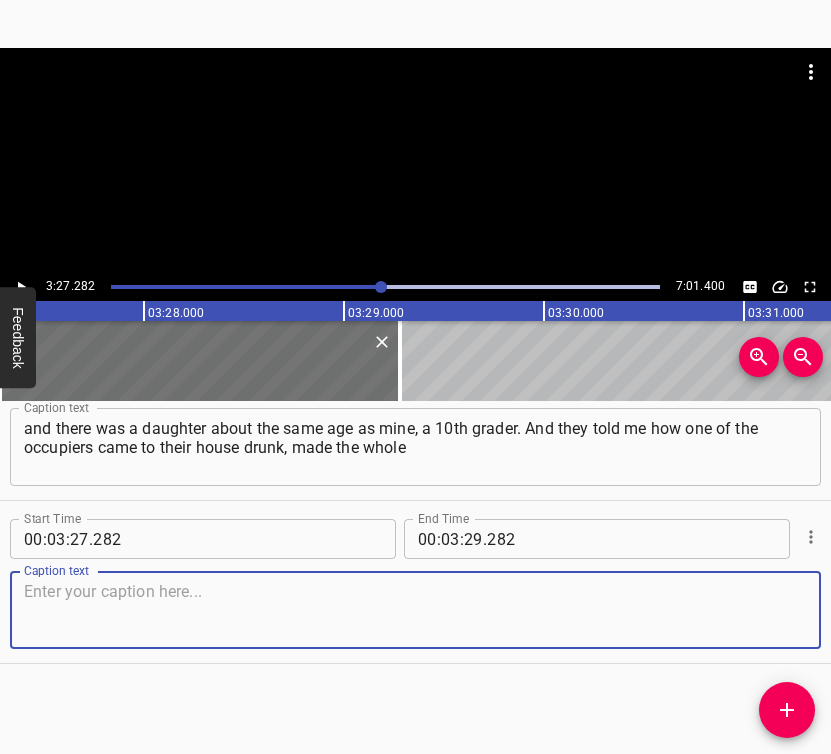 click at bounding box center [415, 610] 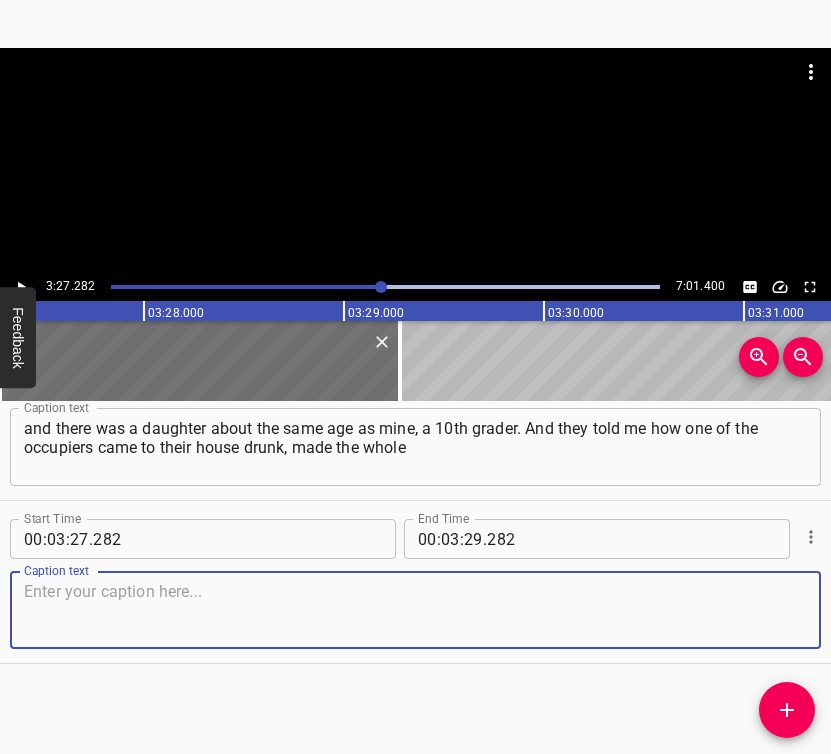 click at bounding box center [415, 610] 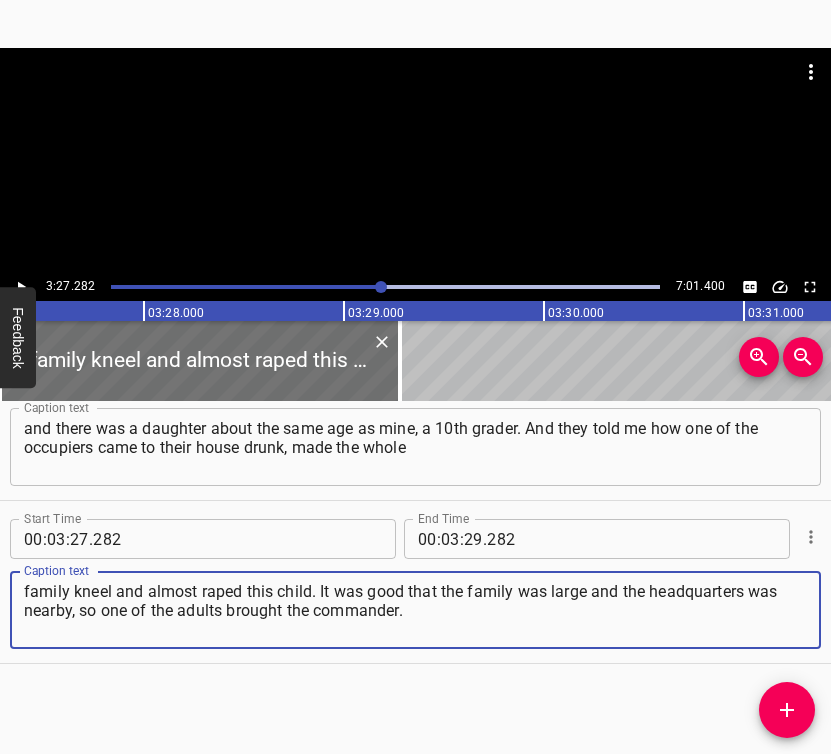 type on "family kneel and almost raped this child. It was good that the family was large and the headquarters was nearby, so one of the adults brought the commander." 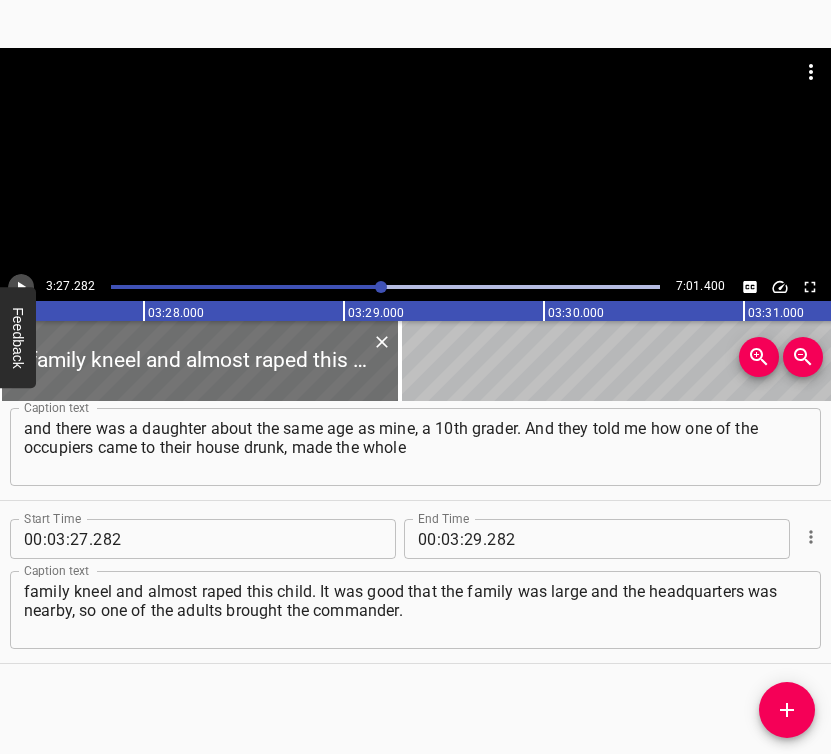 click at bounding box center (21, 287) 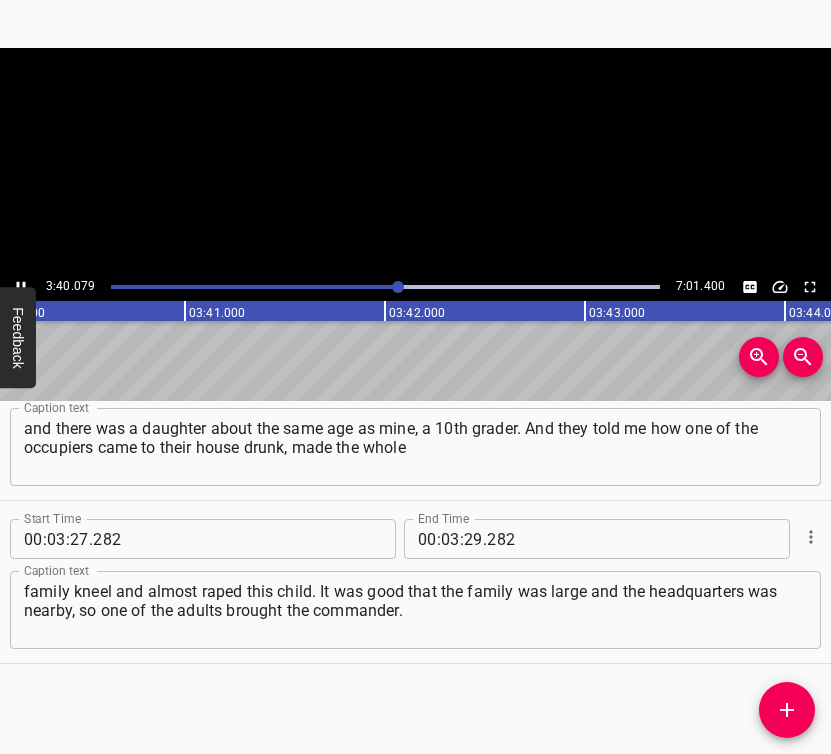 click at bounding box center [21, 287] 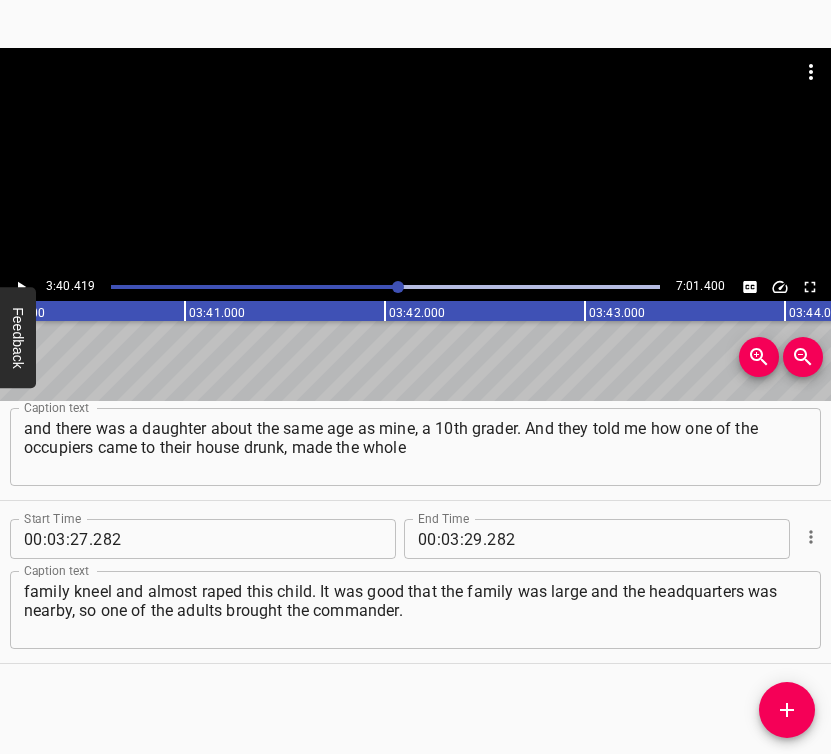 scroll, scrollTop: 0, scrollLeft: 44083, axis: horizontal 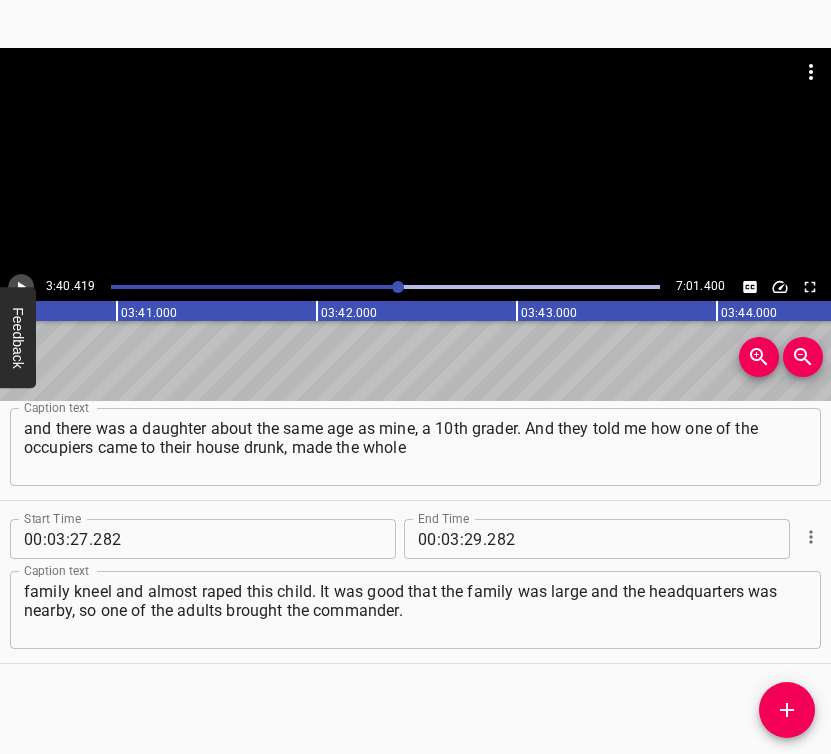 click at bounding box center (21, 287) 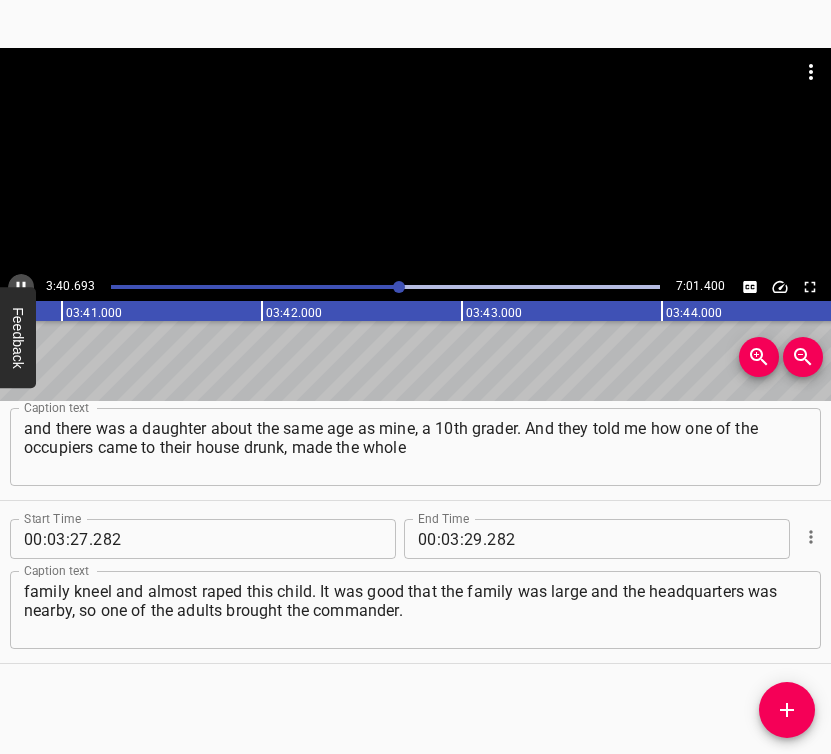 click at bounding box center (21, 287) 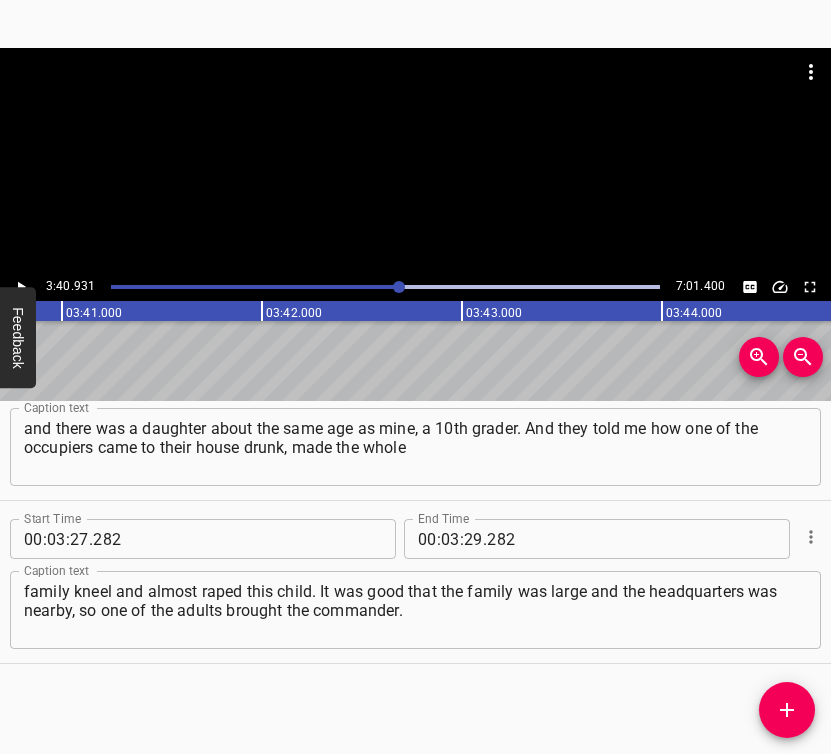 scroll, scrollTop: 0, scrollLeft: 44186, axis: horizontal 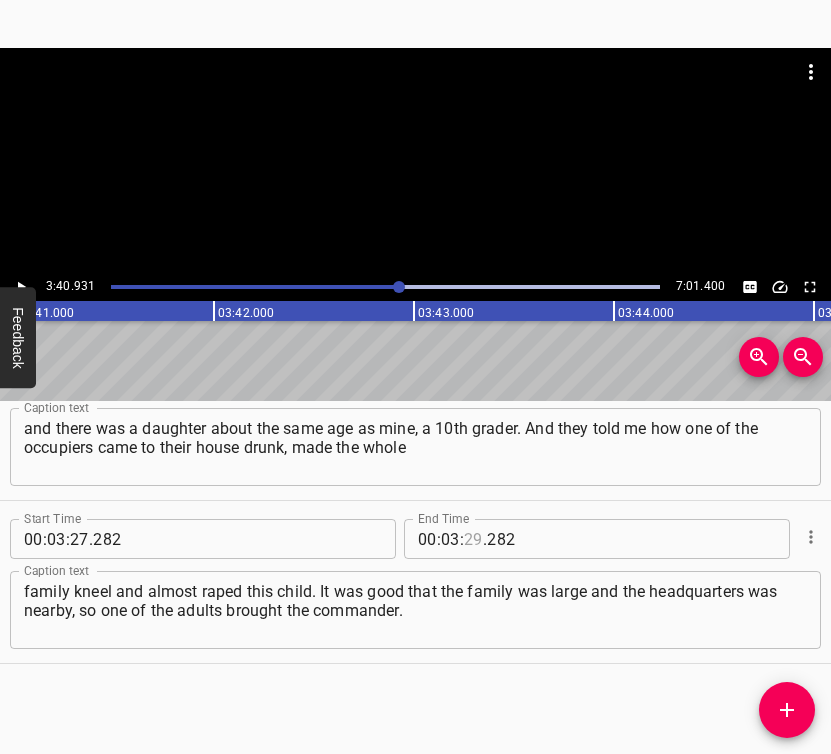 drag, startPoint x: 472, startPoint y: 538, endPoint x: 487, endPoint y: 509, distance: 32.649654 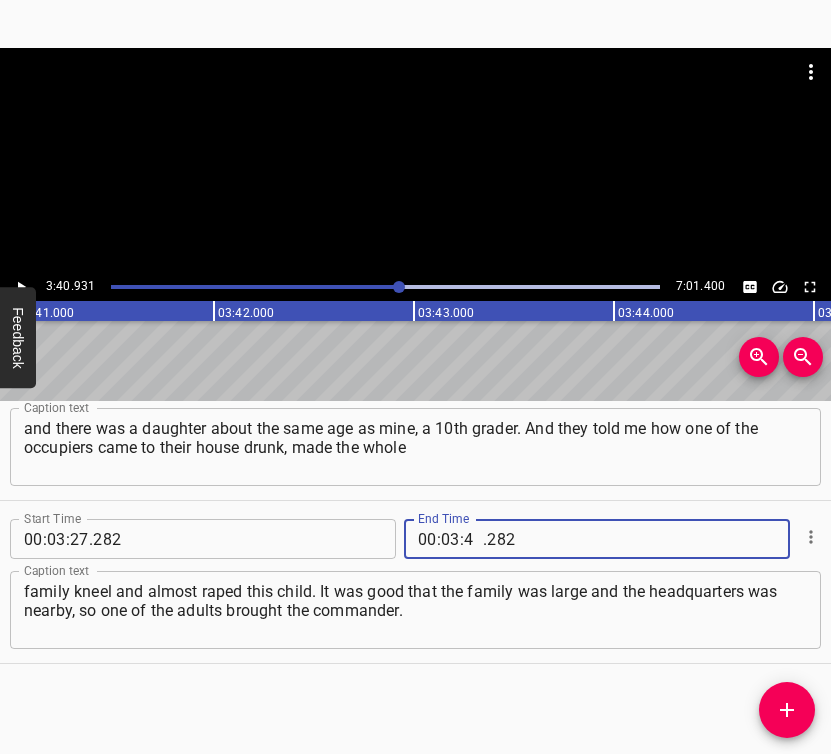 type on "40" 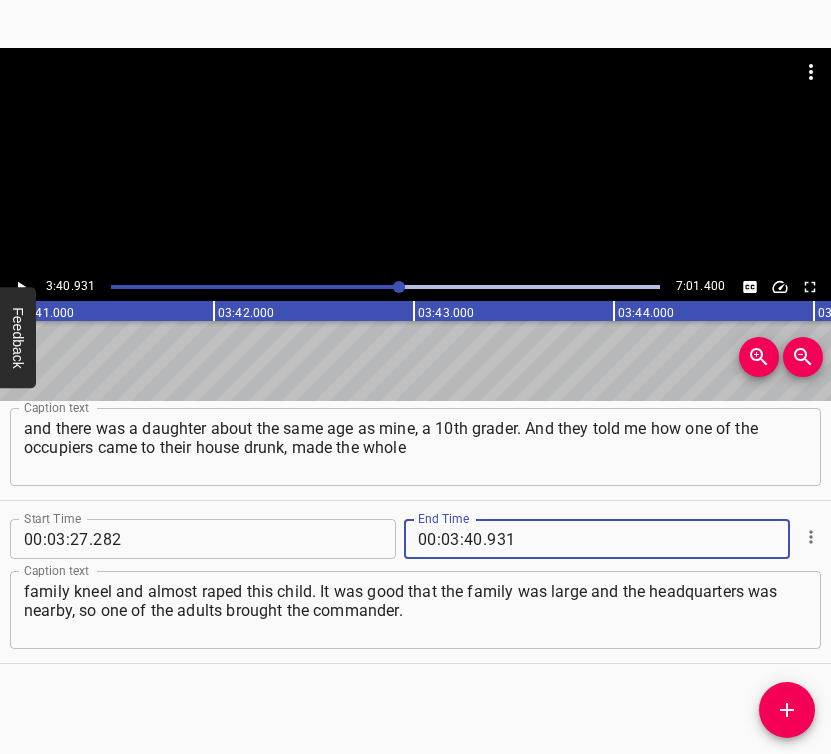 type on "931" 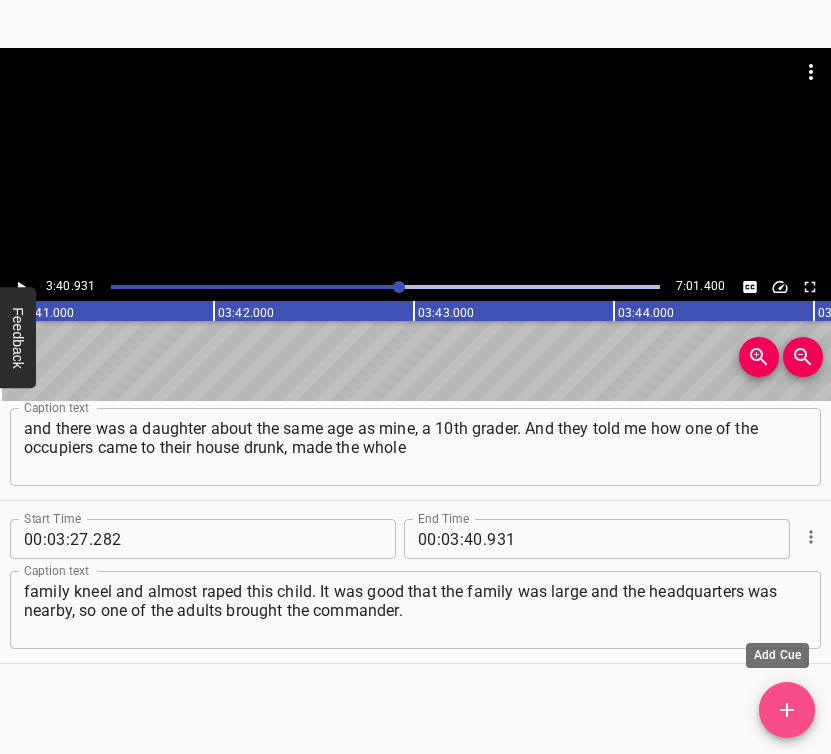 click 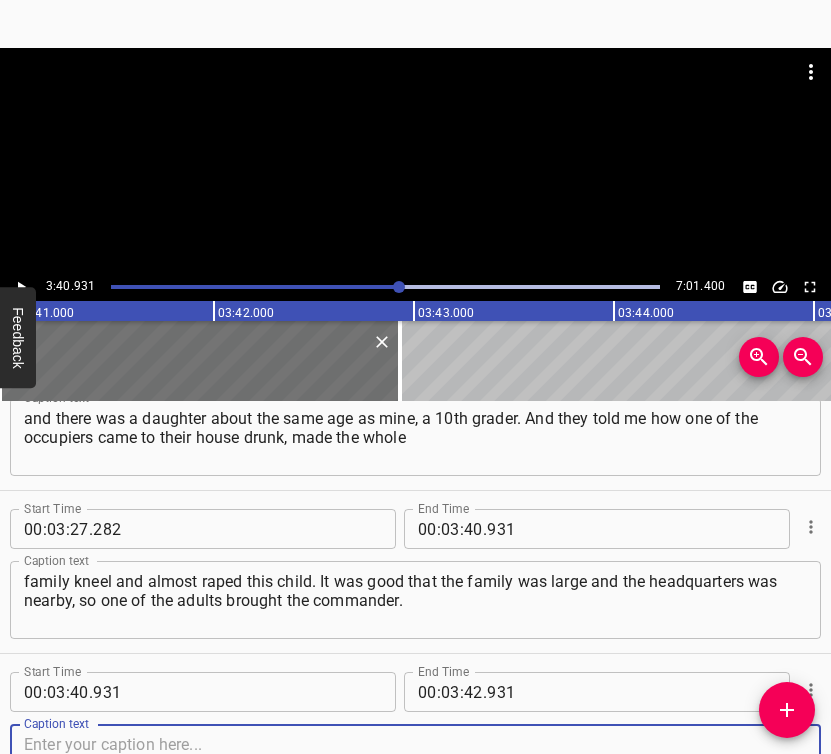 scroll, scrollTop: 3164, scrollLeft: 0, axis: vertical 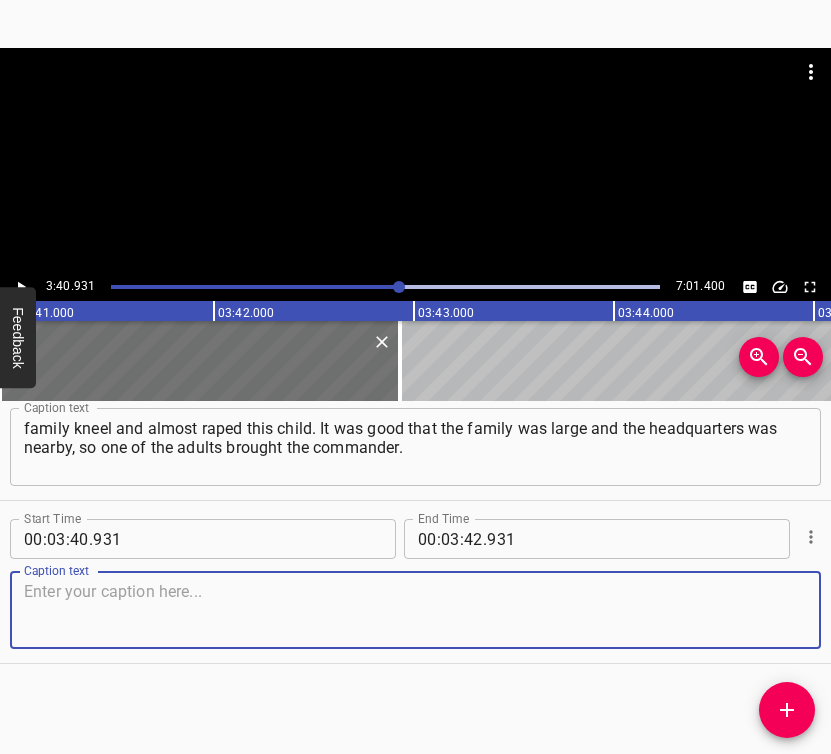 drag, startPoint x: 749, startPoint y: 613, endPoint x: 822, endPoint y: 588, distance: 77.16217 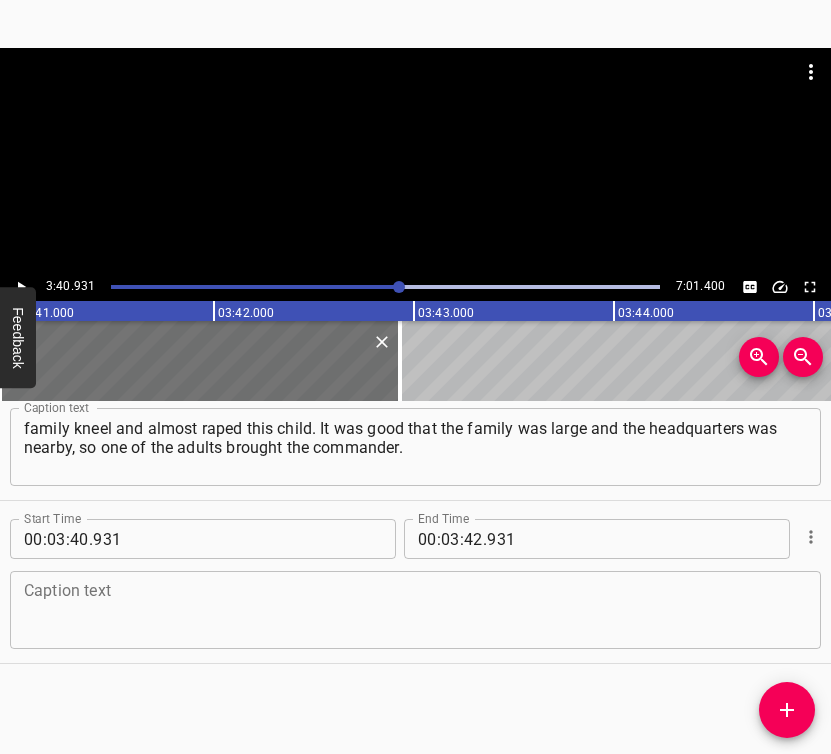 click at bounding box center [415, 610] 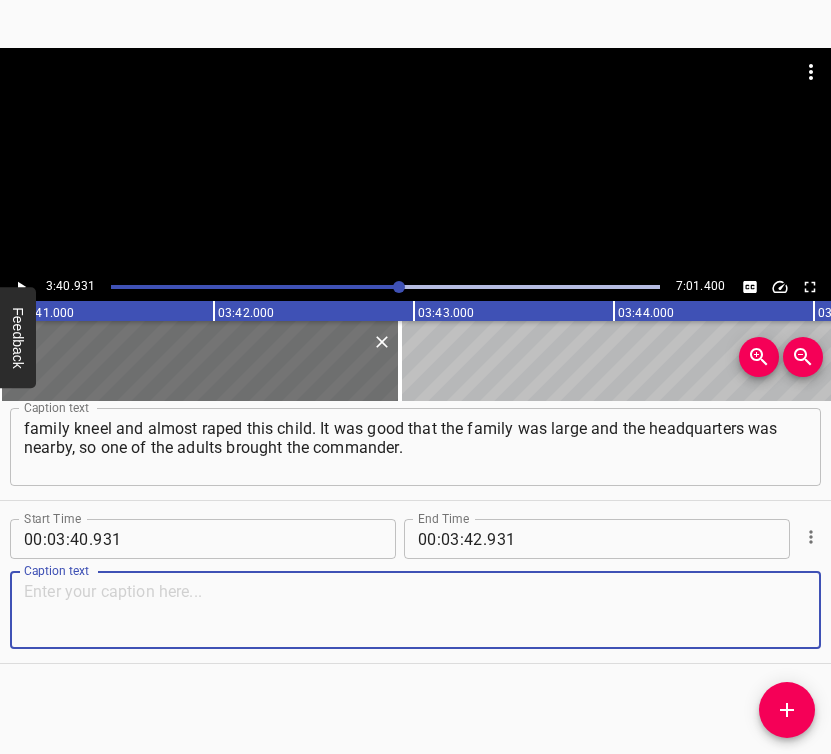 paste on "That is, the pain these people were in was immense. We did what we could: sandwiches, hot tea, wet cleaning. That was my job." 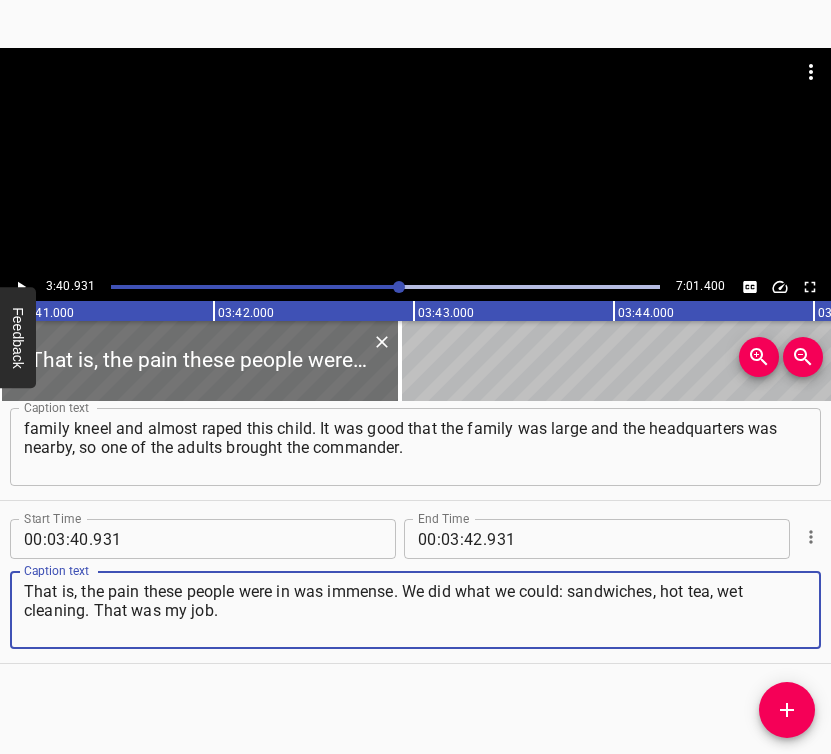 type on "That is, the pain these people were in was immense. We did what we could: sandwiches, hot tea, wet cleaning. That was my job." 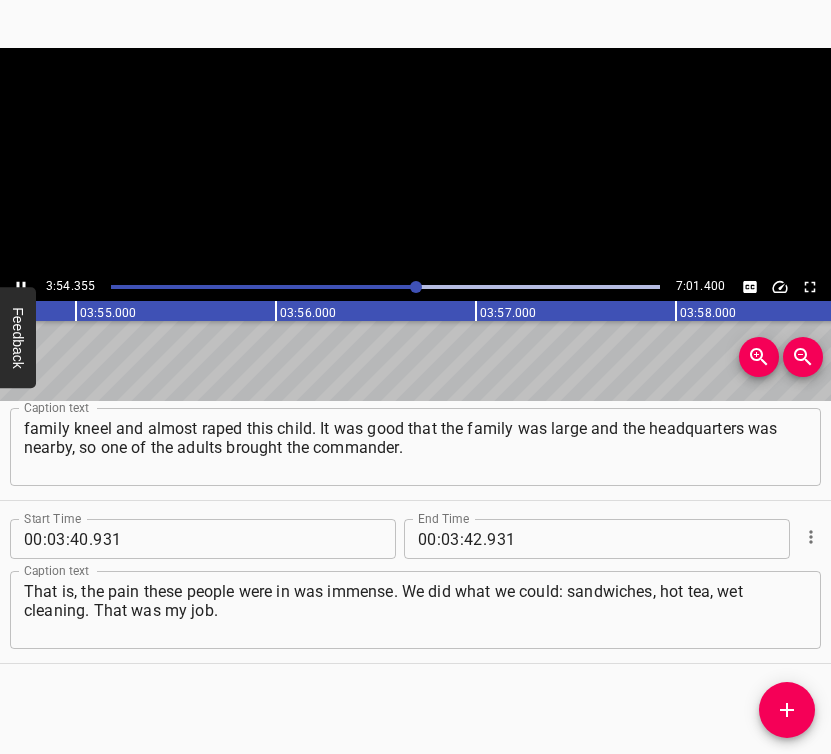 click 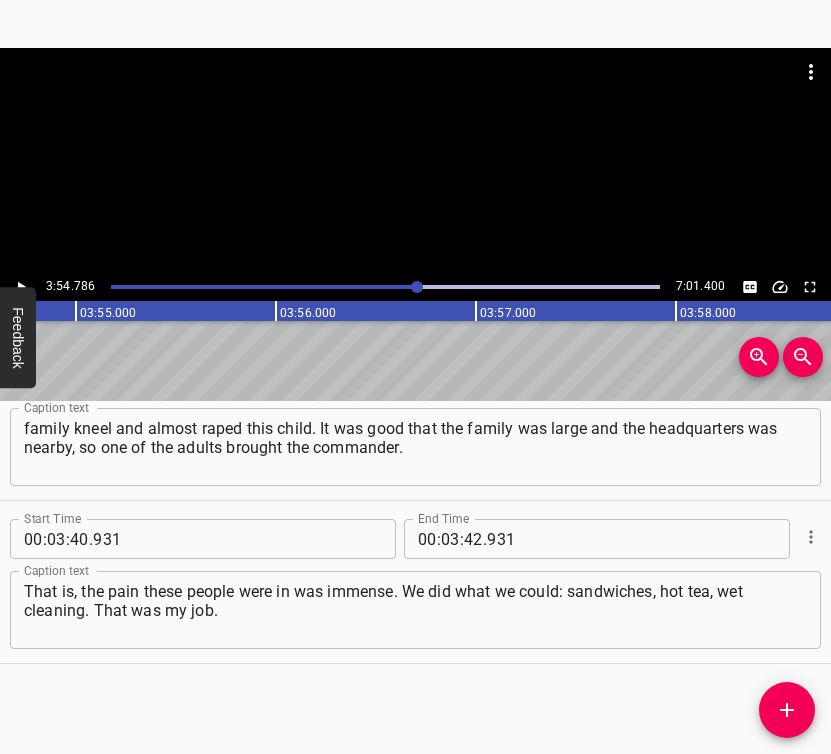 scroll, scrollTop: 0, scrollLeft: 46957, axis: horizontal 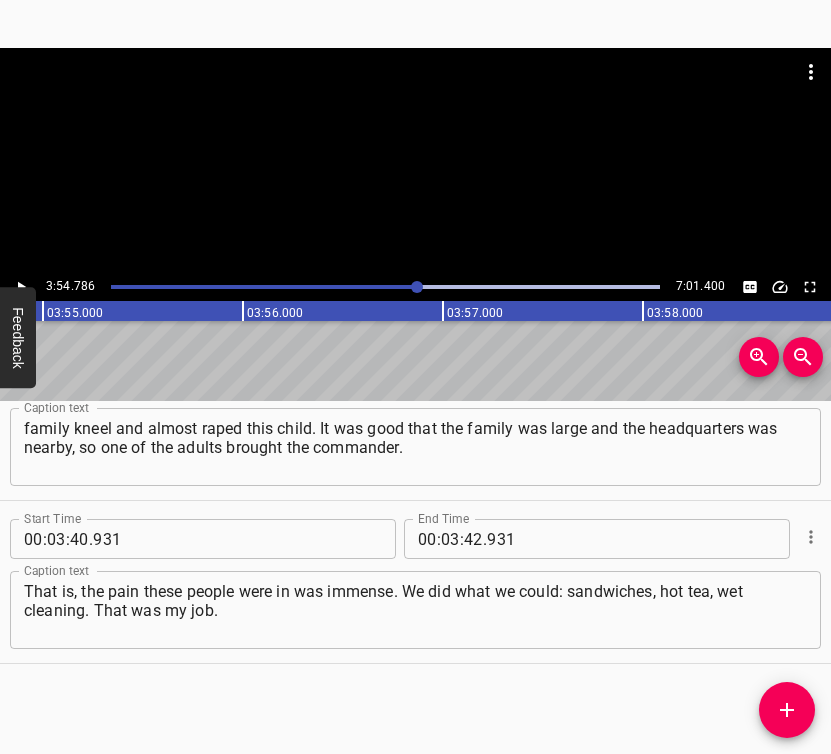 click 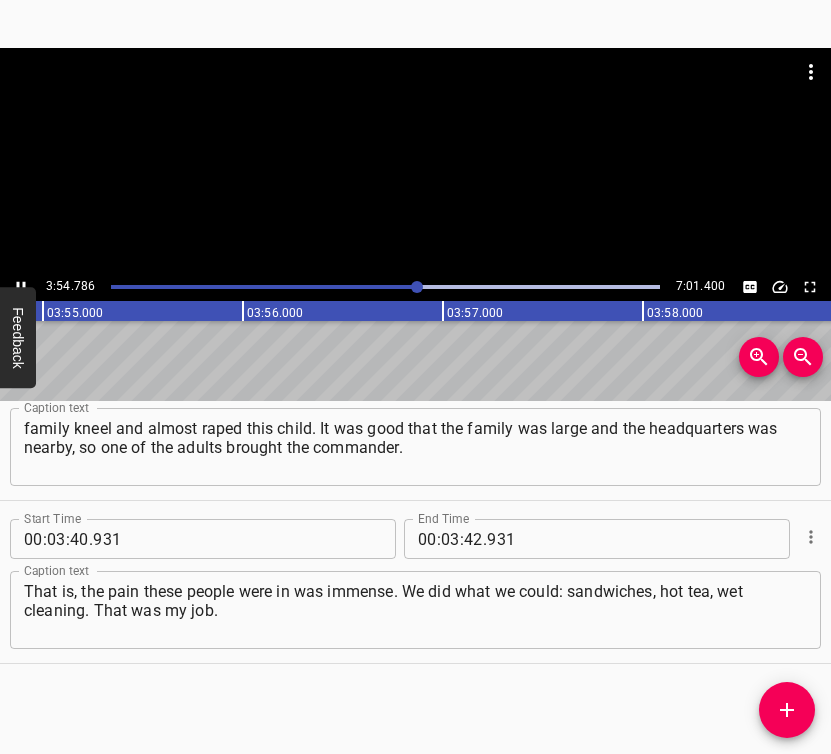 click 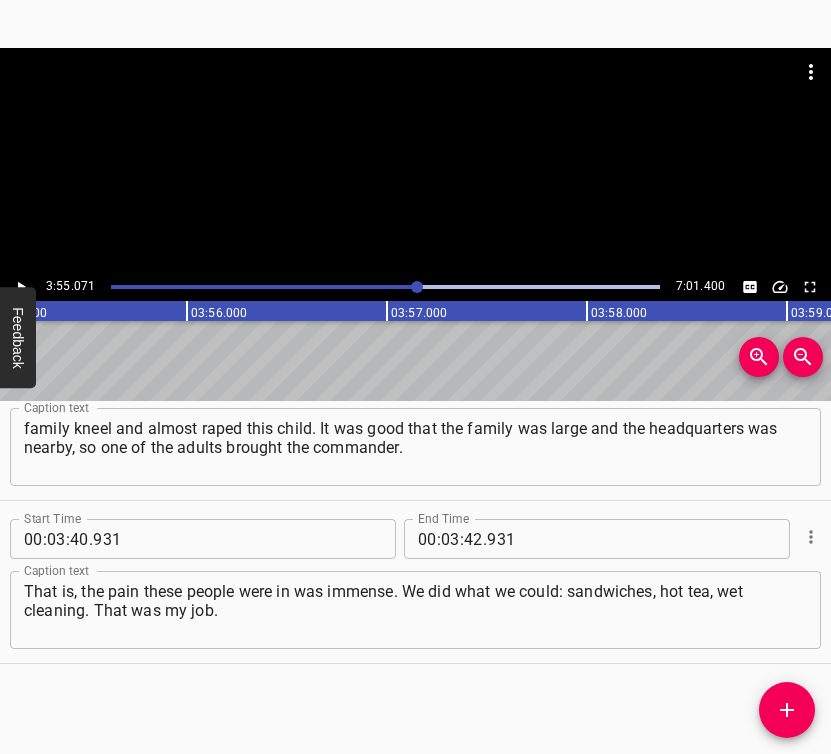 scroll, scrollTop: 0, scrollLeft: 47014, axis: horizontal 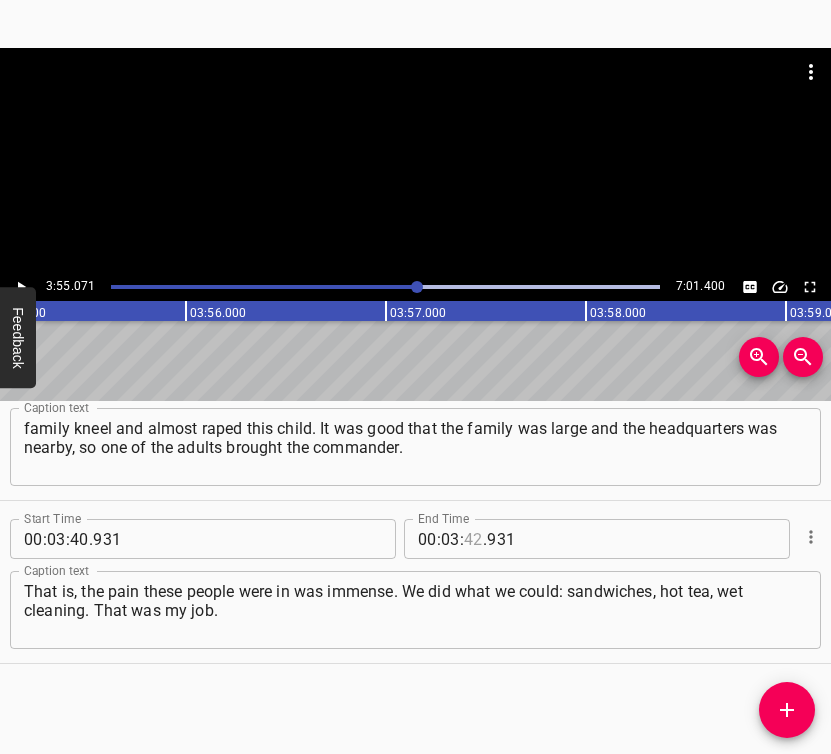 click at bounding box center [473, 539] 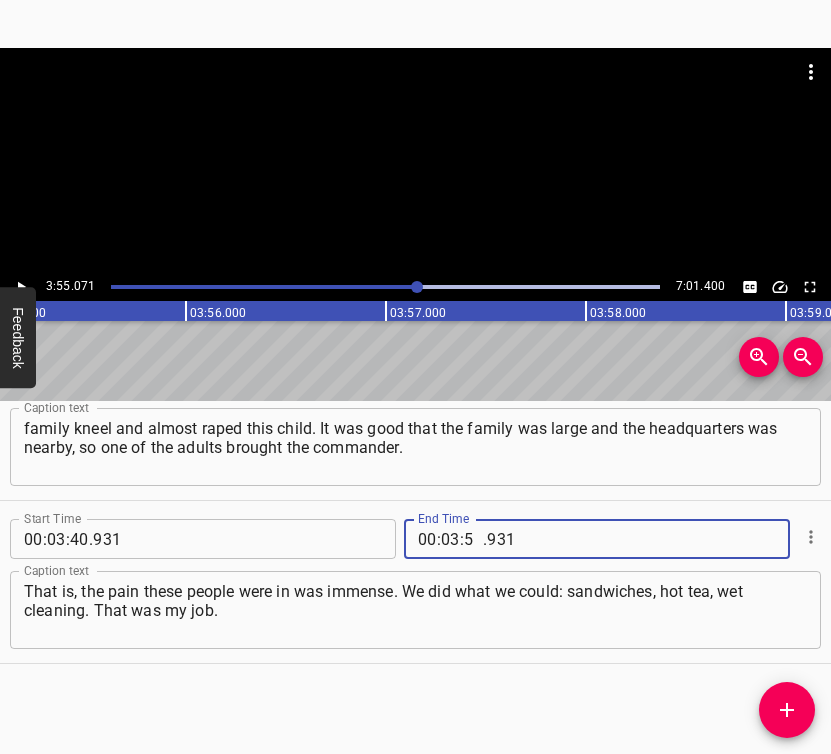 type on "55" 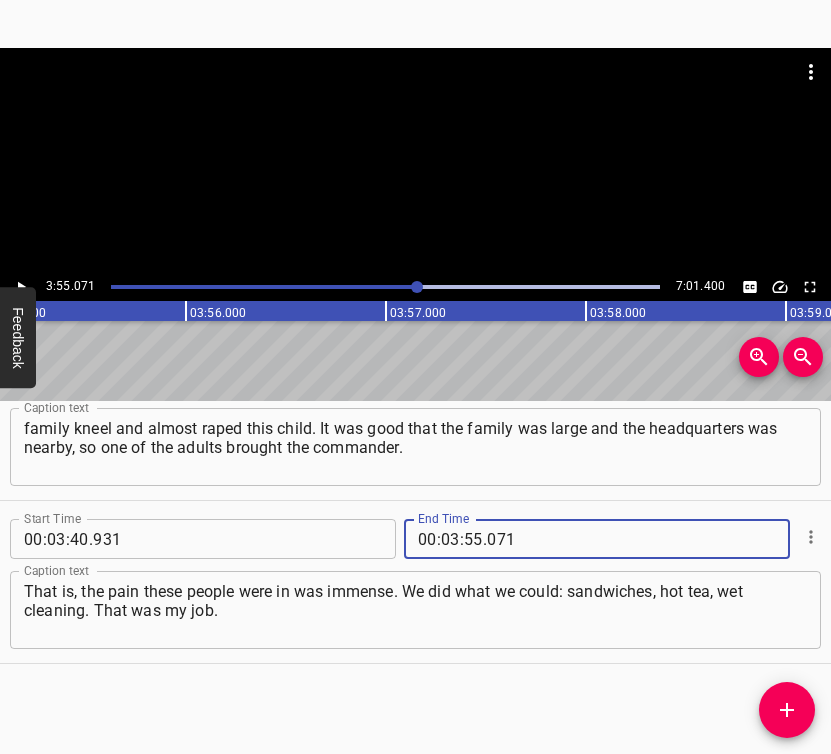 type on "071" 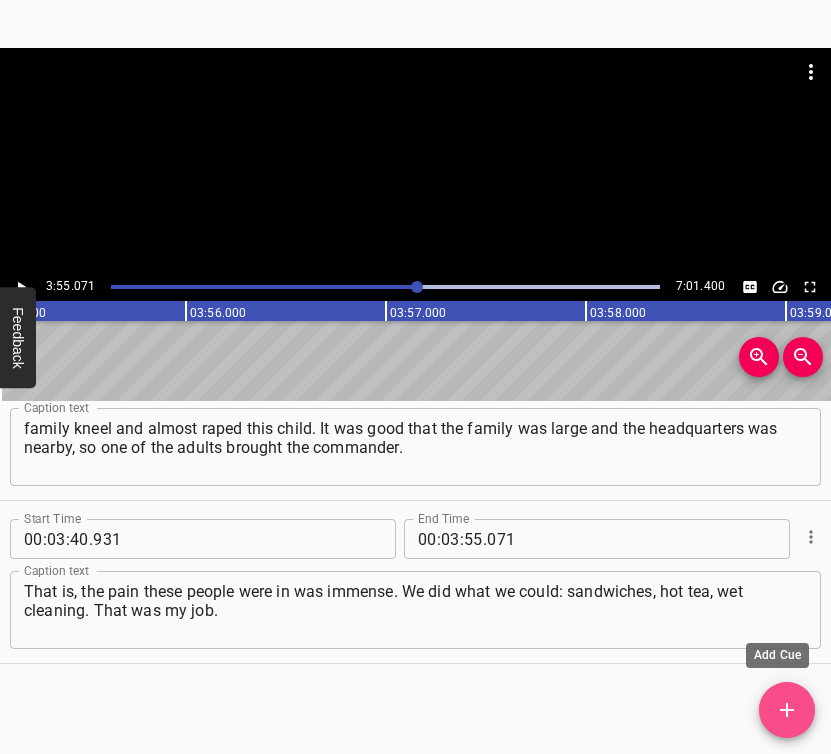 click at bounding box center [787, 710] 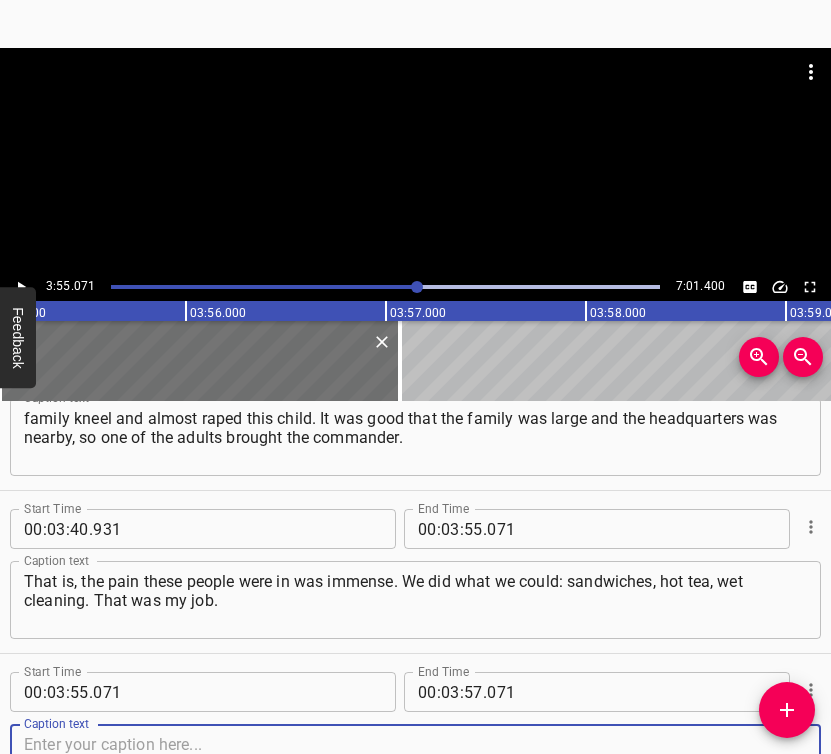 scroll, scrollTop: 3327, scrollLeft: 0, axis: vertical 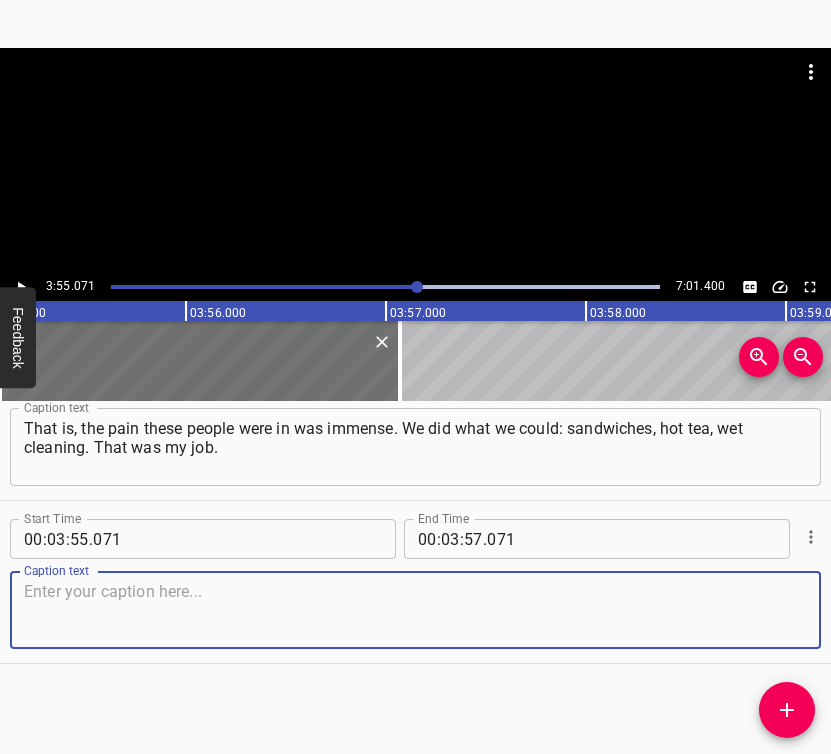 drag, startPoint x: 753, startPoint y: 610, endPoint x: 826, endPoint y: 600, distance: 73.68175 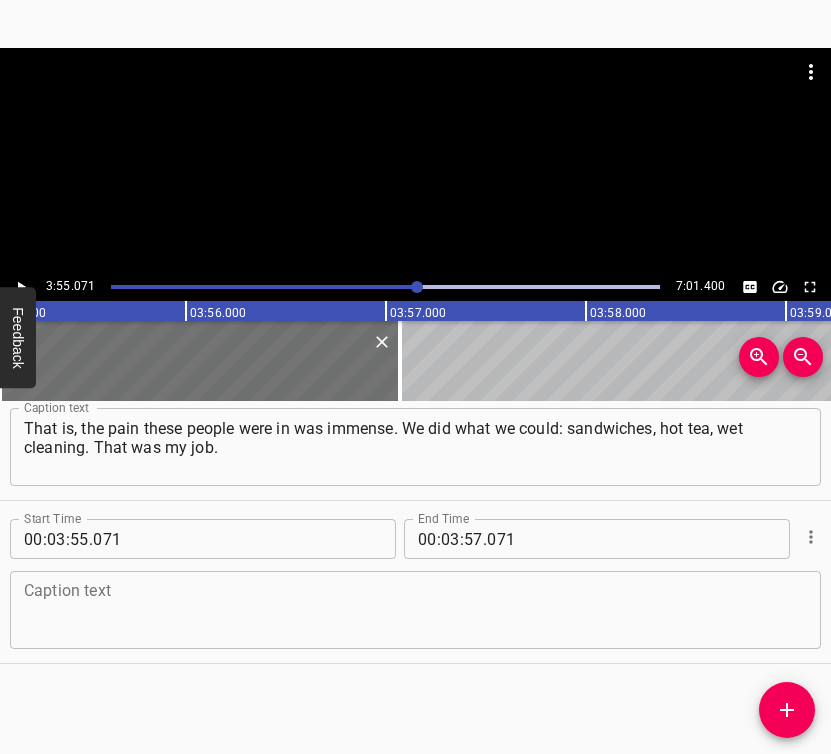 click at bounding box center (415, 610) 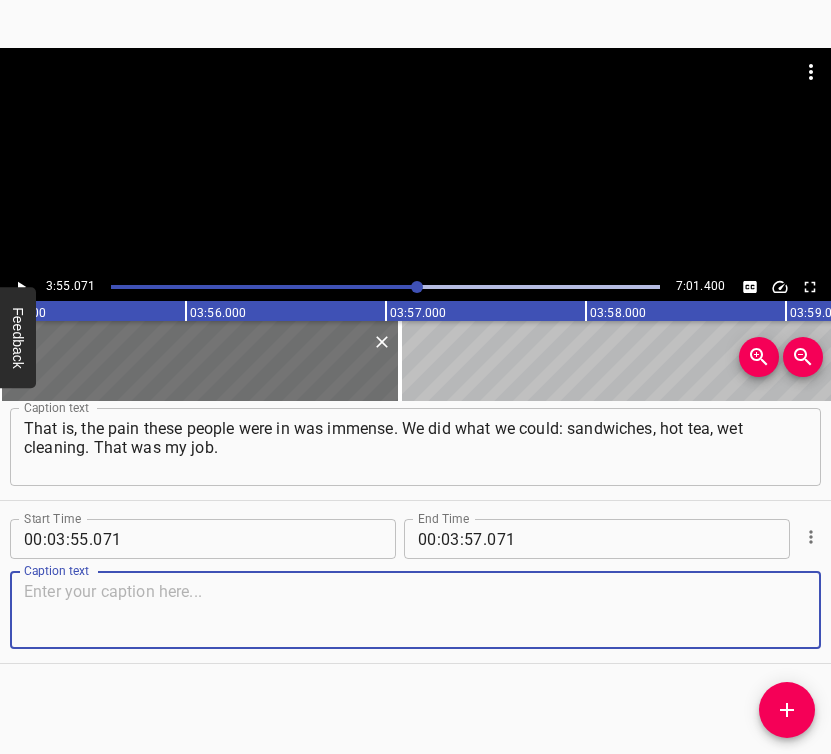 paste on "People were brought home more than once. I slept peacefully the whole time after I sent the children away. A bit further, to [PERSON_NAME], my husband took them." 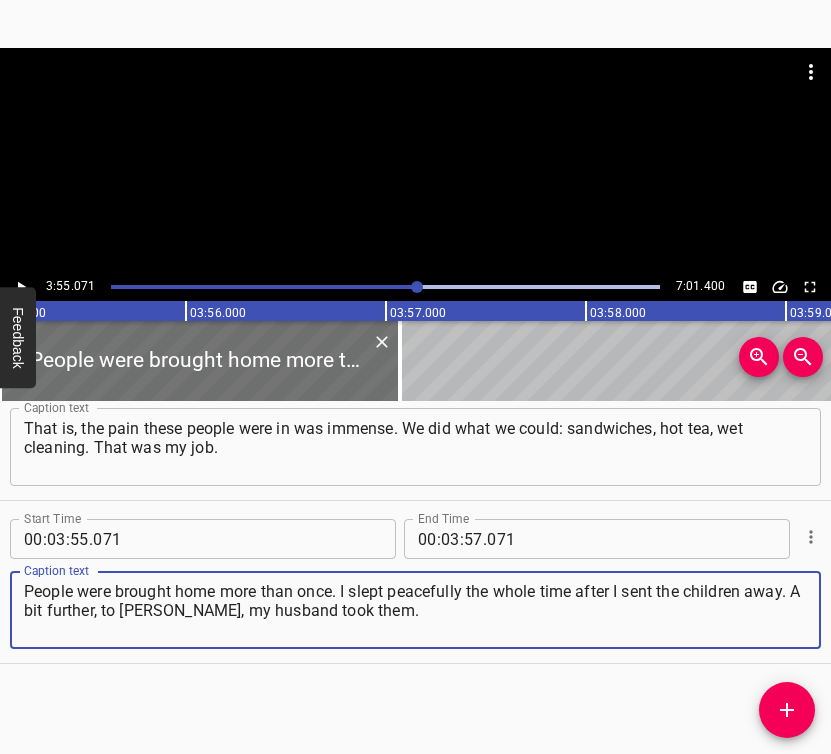 type on "People were brought home more than once. I slept peacefully the whole time after I sent the children away. A bit further, to [PERSON_NAME], my husband took them." 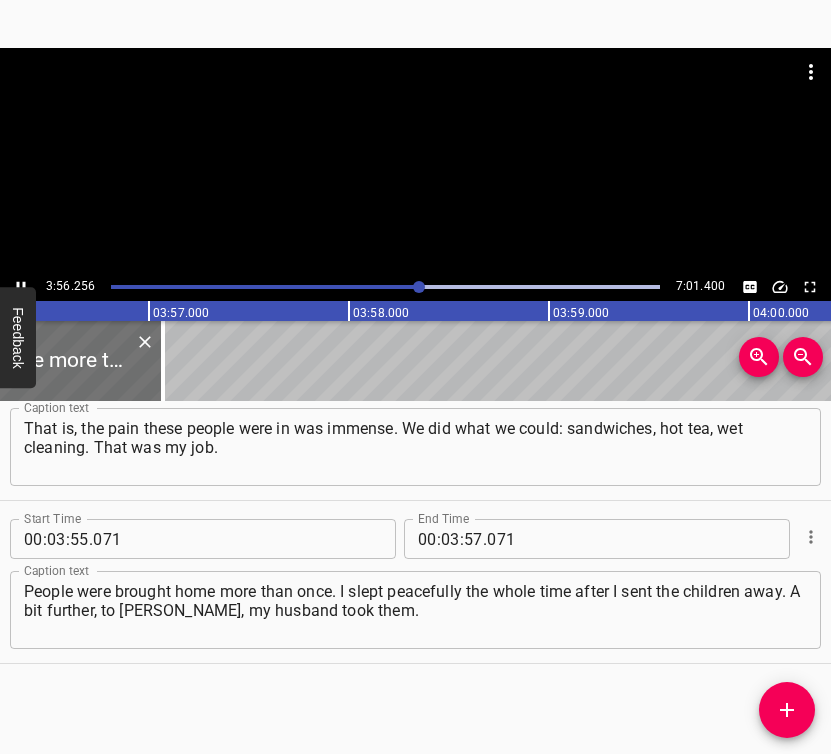 scroll, scrollTop: 0, scrollLeft: 47304, axis: horizontal 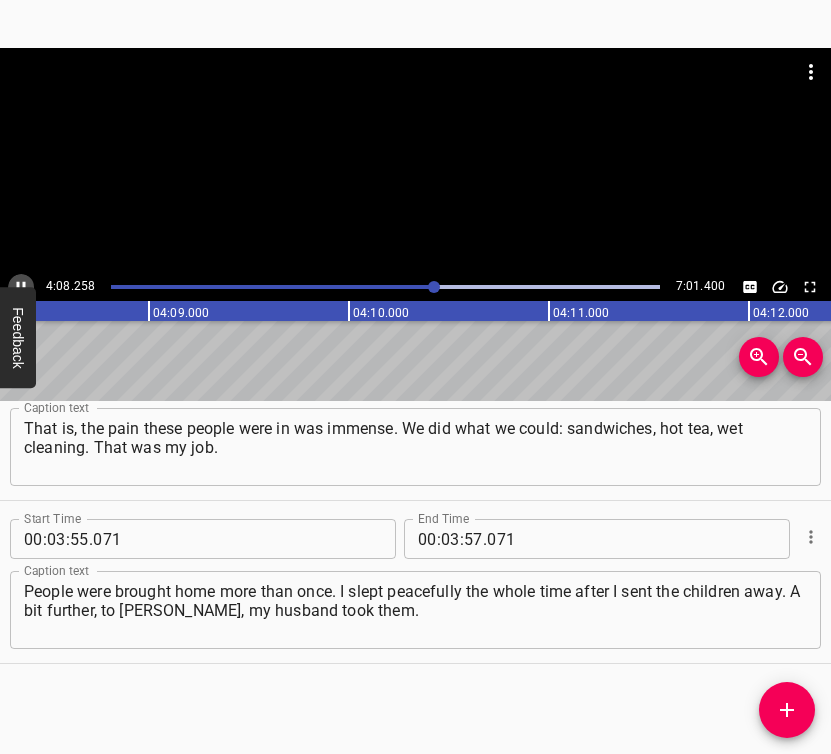 click 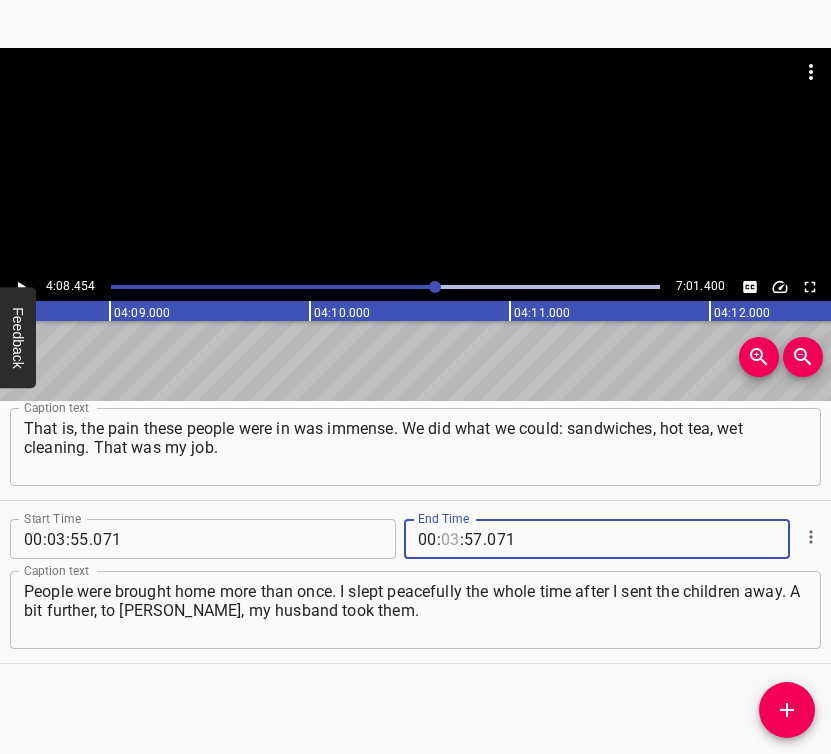 drag, startPoint x: 443, startPoint y: 536, endPoint x: 456, endPoint y: 530, distance: 14.3178215 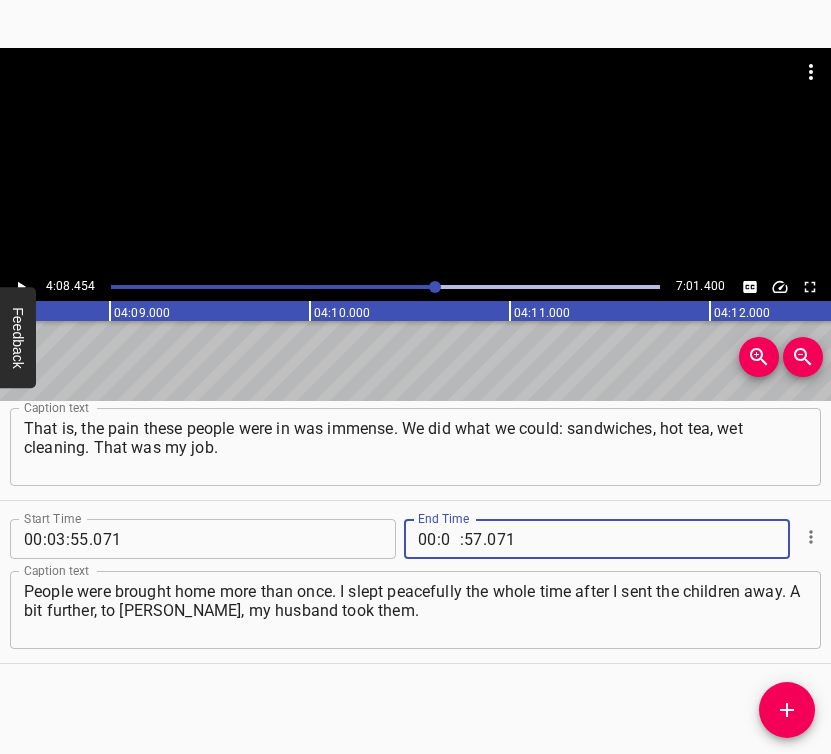 type on "04" 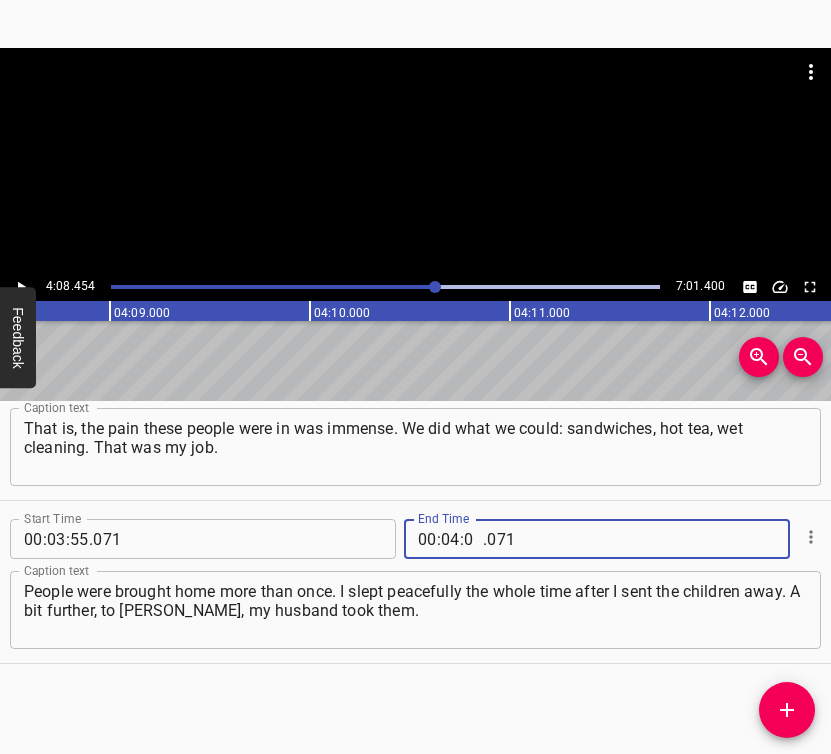 type on "08" 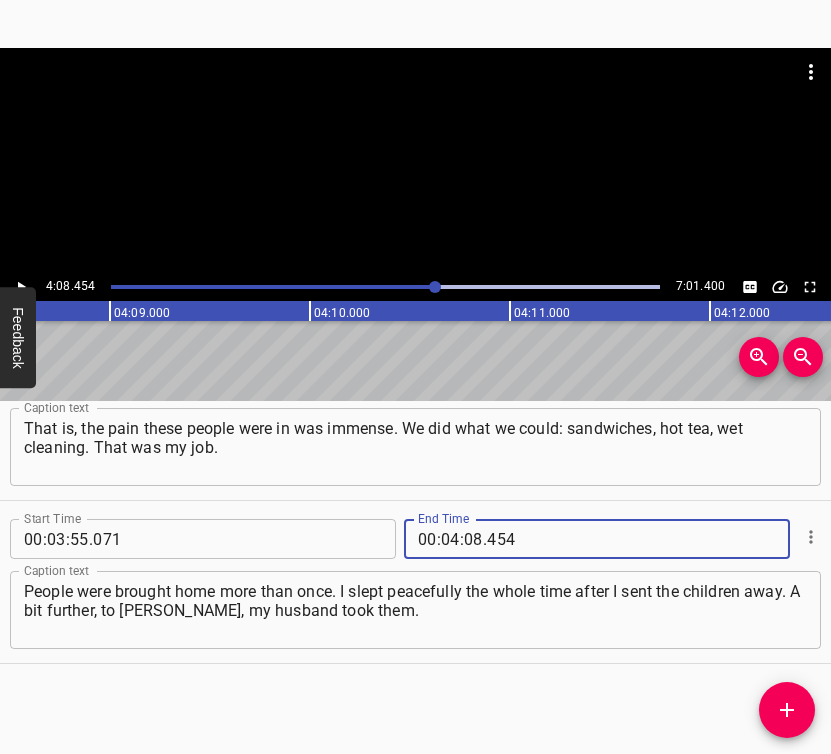 type on "454" 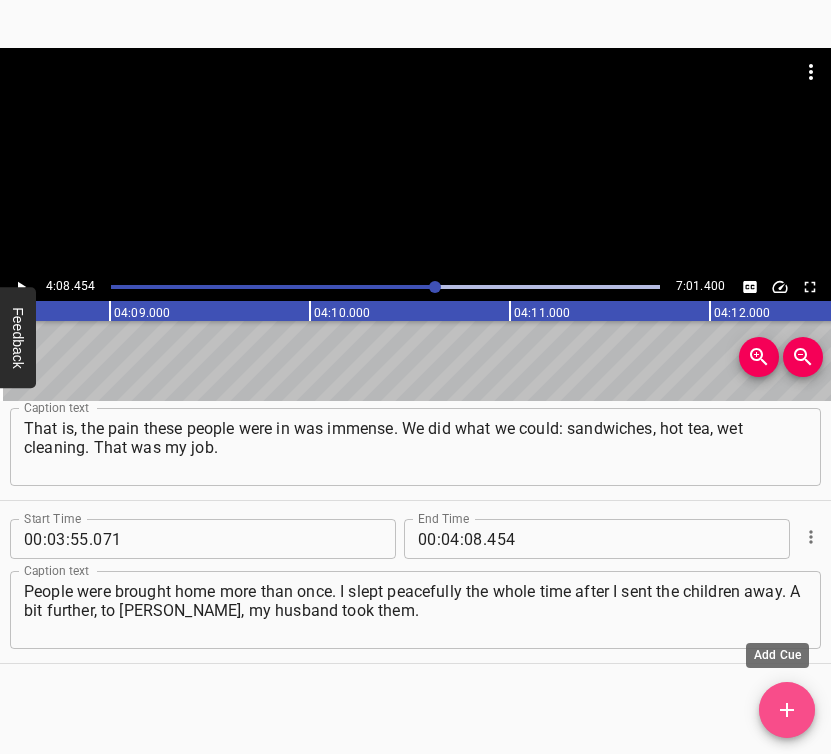 click 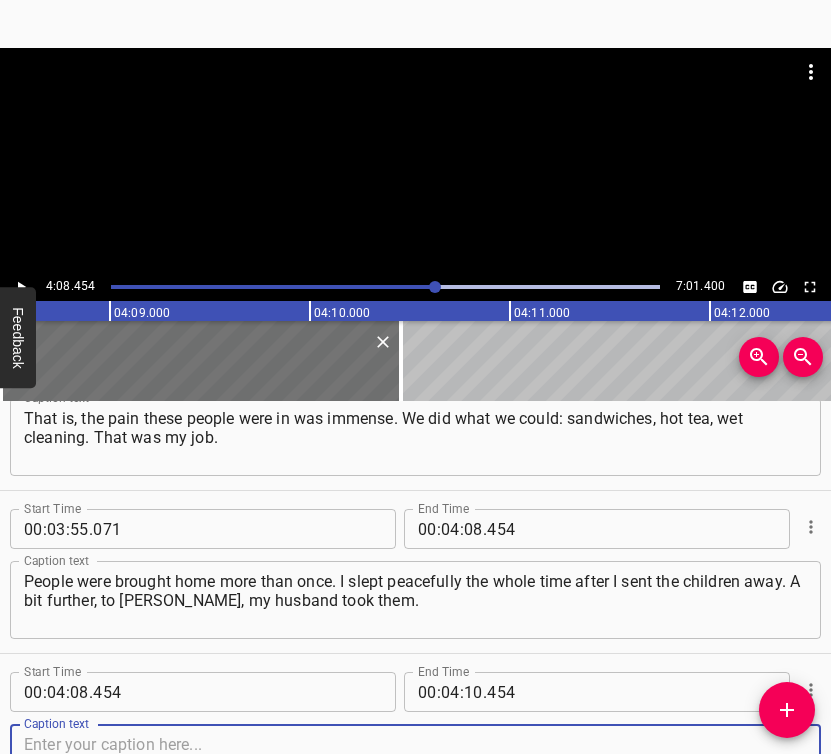 scroll, scrollTop: 3490, scrollLeft: 0, axis: vertical 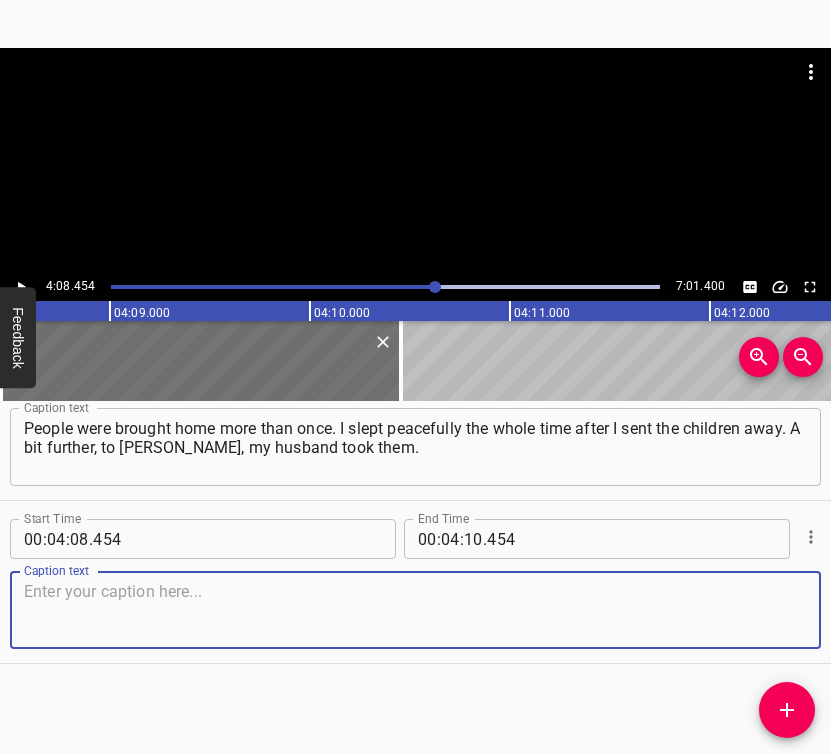 click at bounding box center (415, 610) 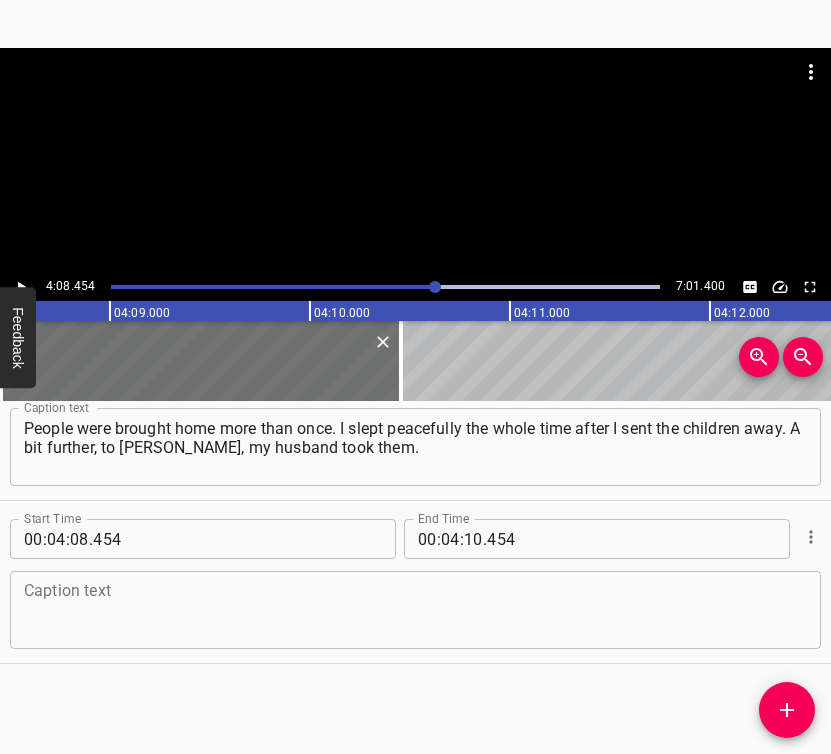 click at bounding box center (415, 610) 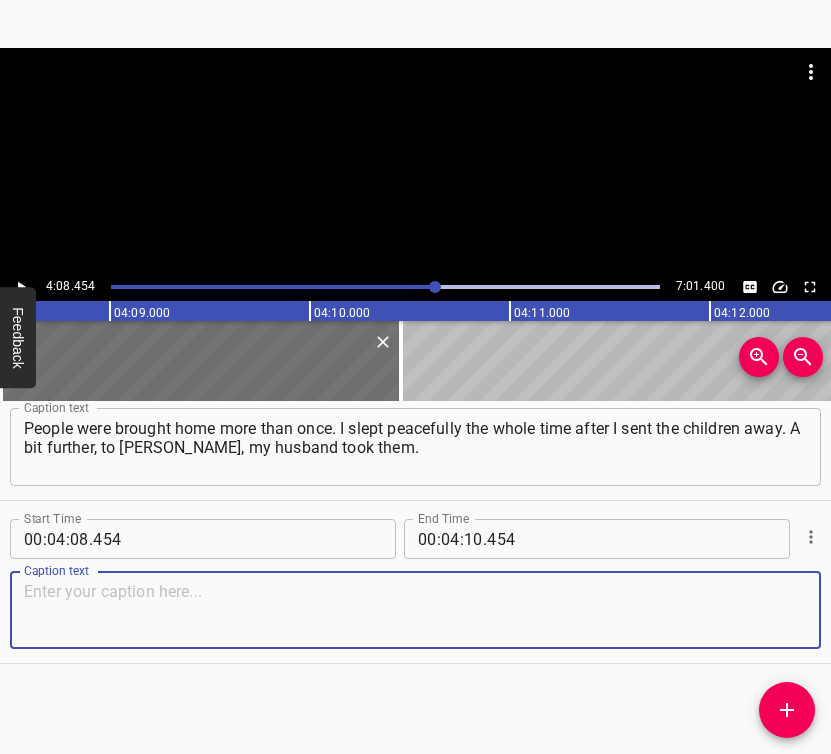 paste on "He took them after a woman who was fleeing... We were receiving refugees, and she was frightened. She said they couldn’t sleep all night" 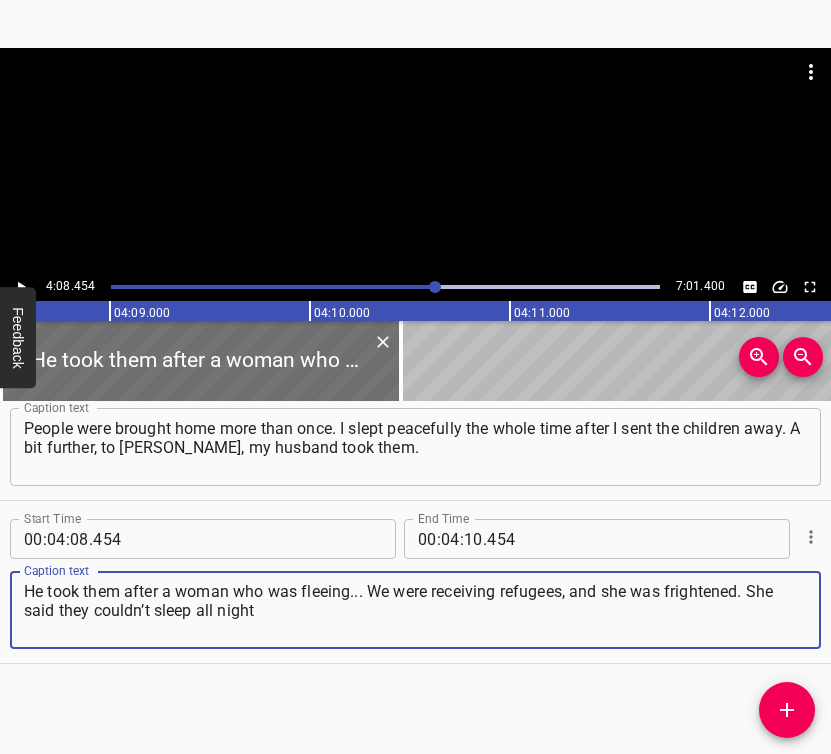 type on "He took them after a woman who was fleeing... We were receiving refugees, and she was frightened. She said they couldn’t sleep all night" 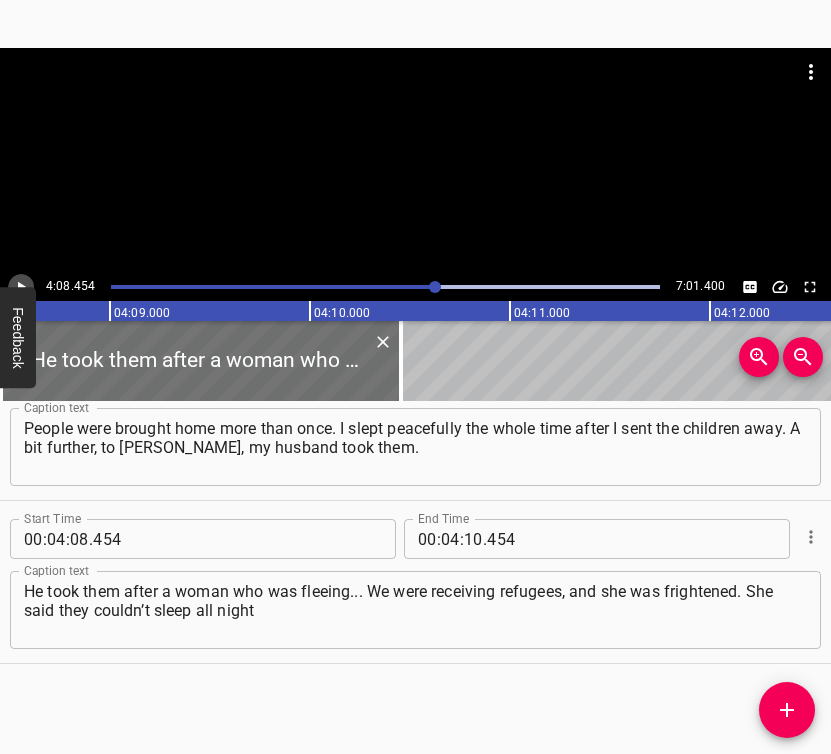 click 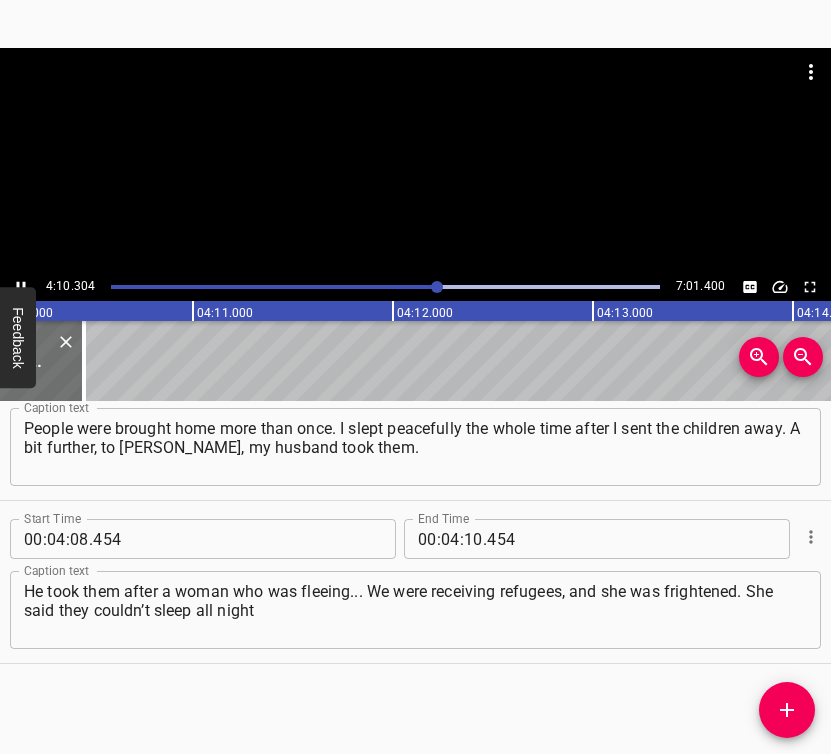 scroll, scrollTop: 0, scrollLeft: 50060, axis: horizontal 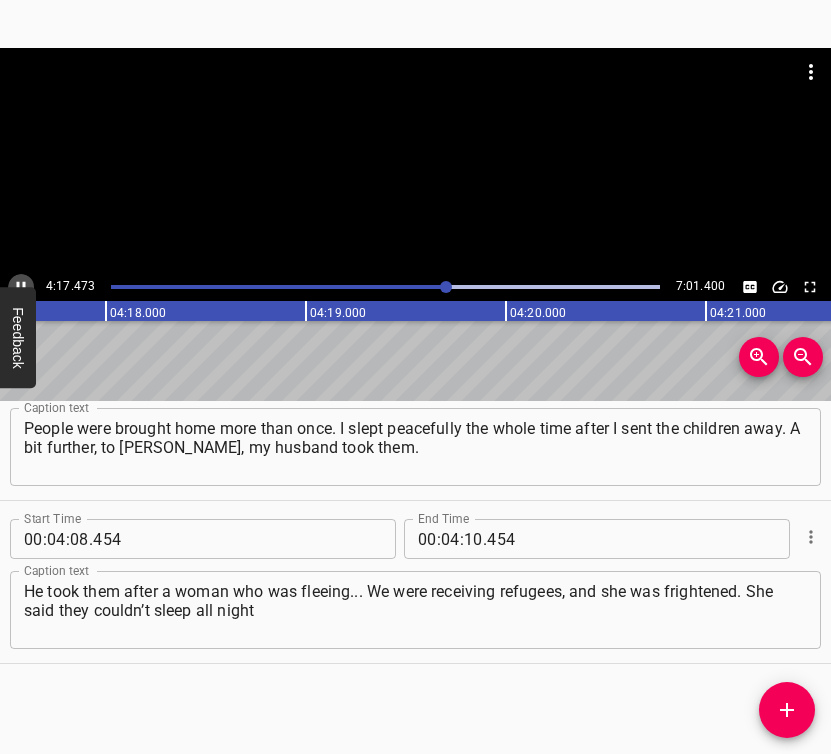click 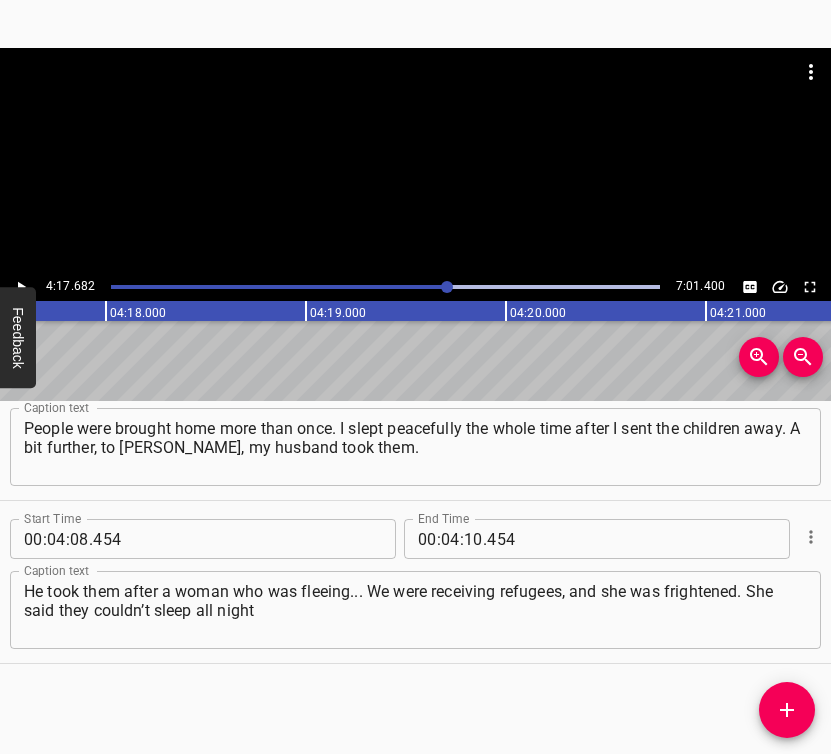 scroll, scrollTop: 0, scrollLeft: 51536, axis: horizontal 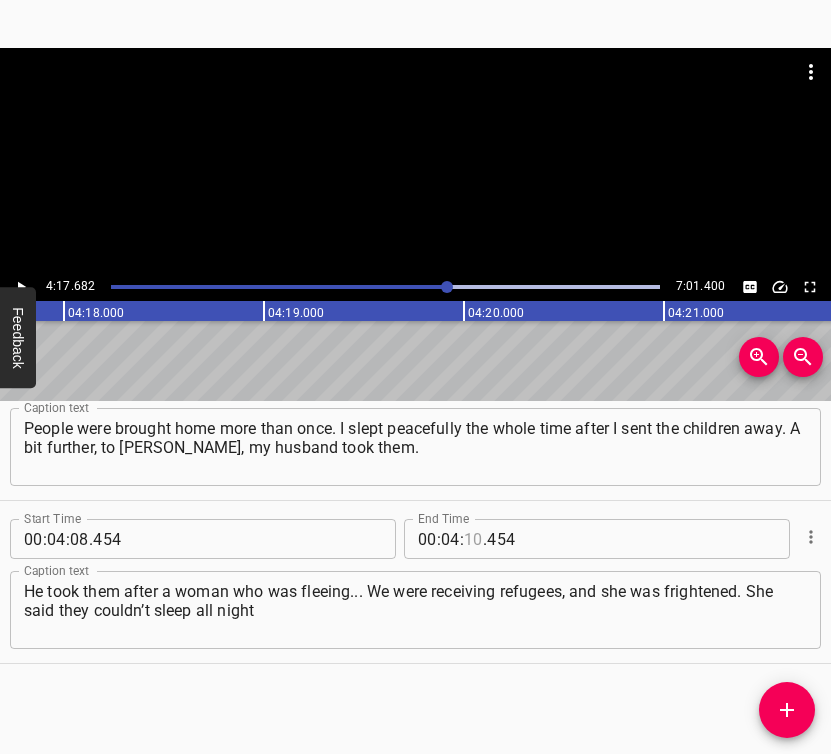 click at bounding box center [473, 539] 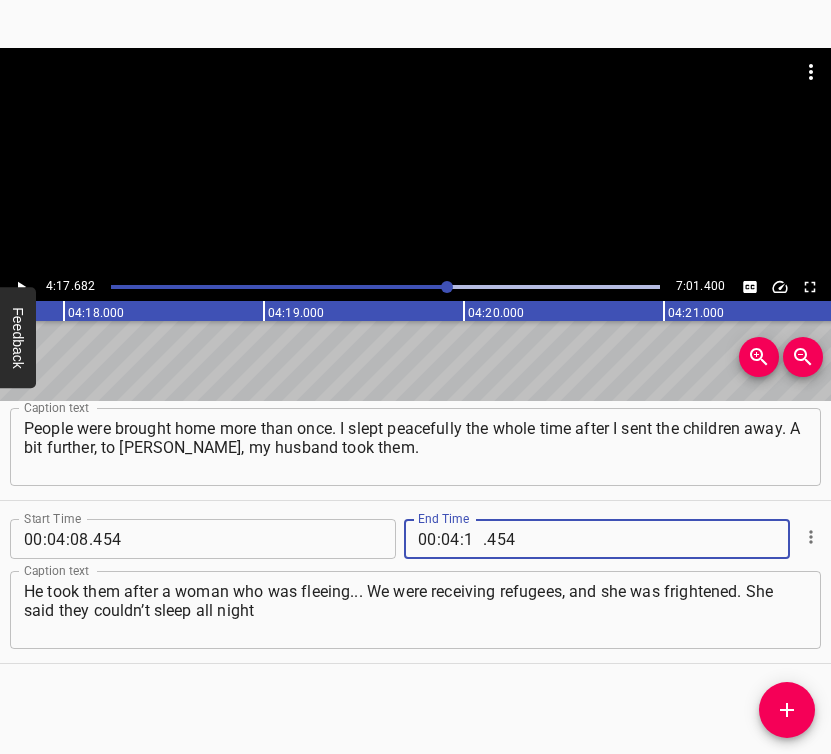 type on "17" 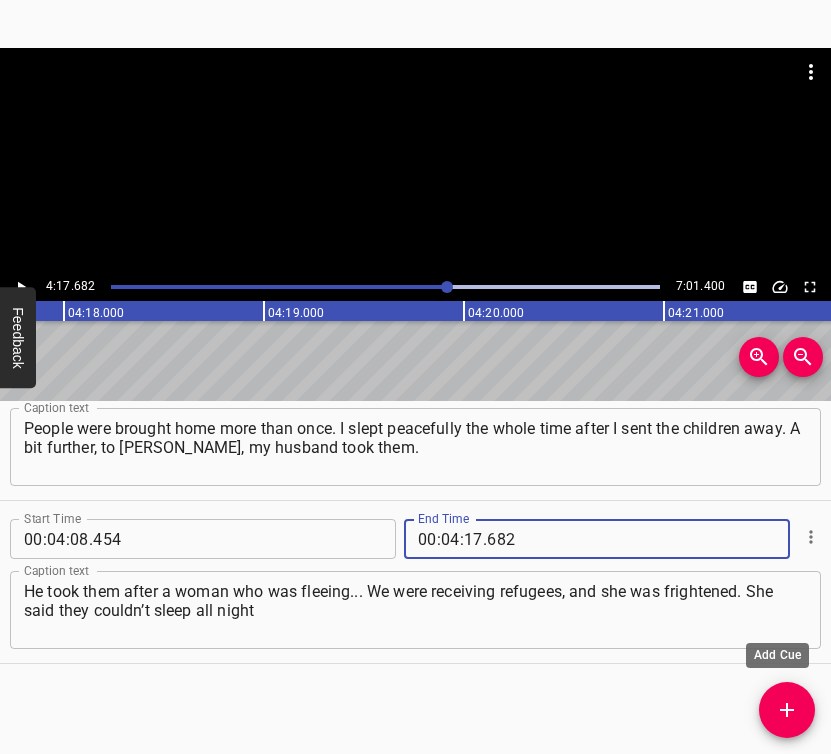 type on "682" 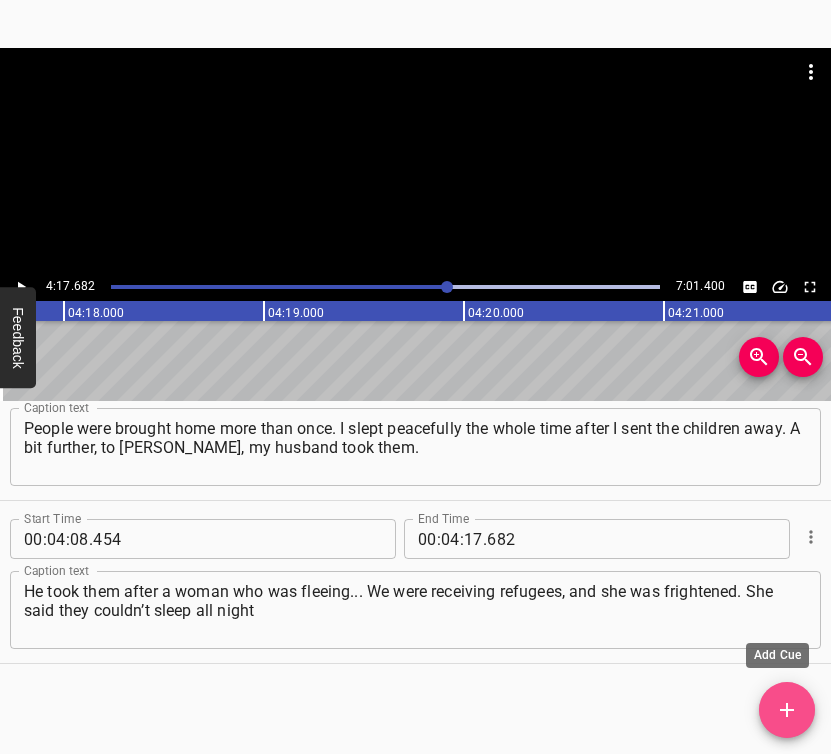 click 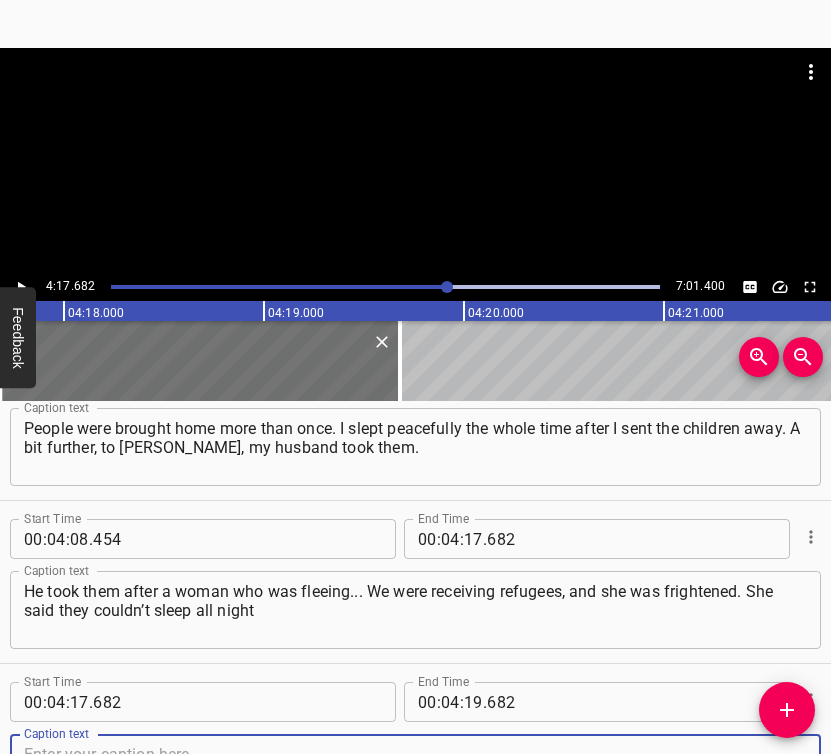 scroll, scrollTop: 3500, scrollLeft: 0, axis: vertical 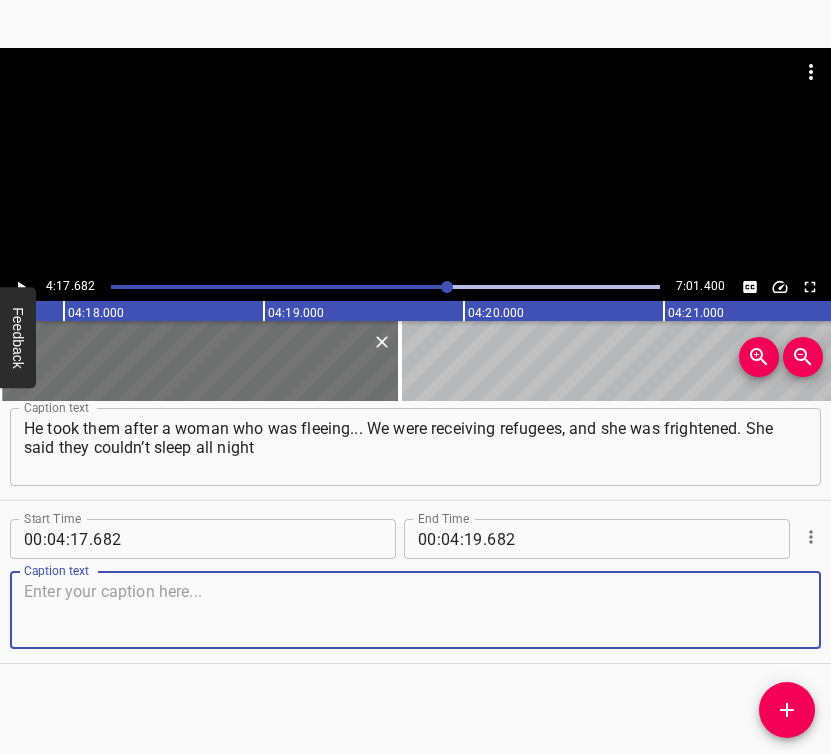click at bounding box center [415, 610] 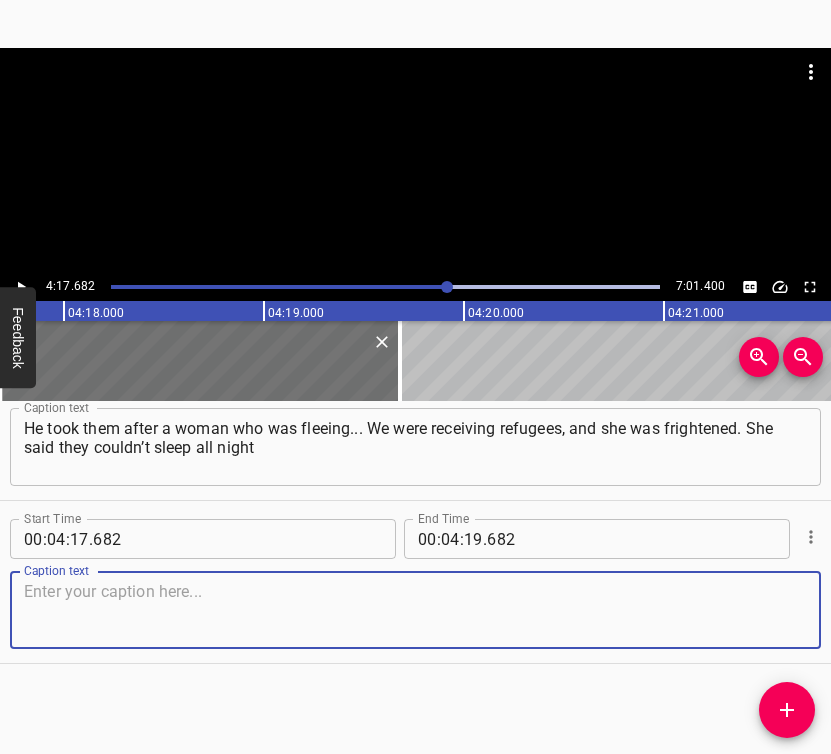 click at bounding box center [415, 610] 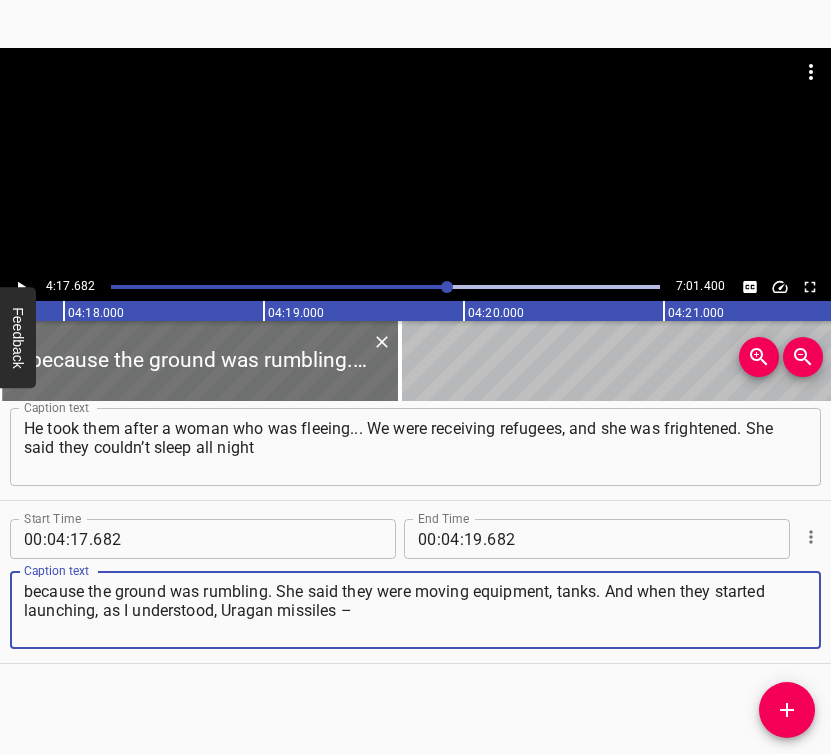 type on "because the ground was rumbling. She said they were moving equipment, tanks. And when they started launching, as I understood, Uragan missiles –" 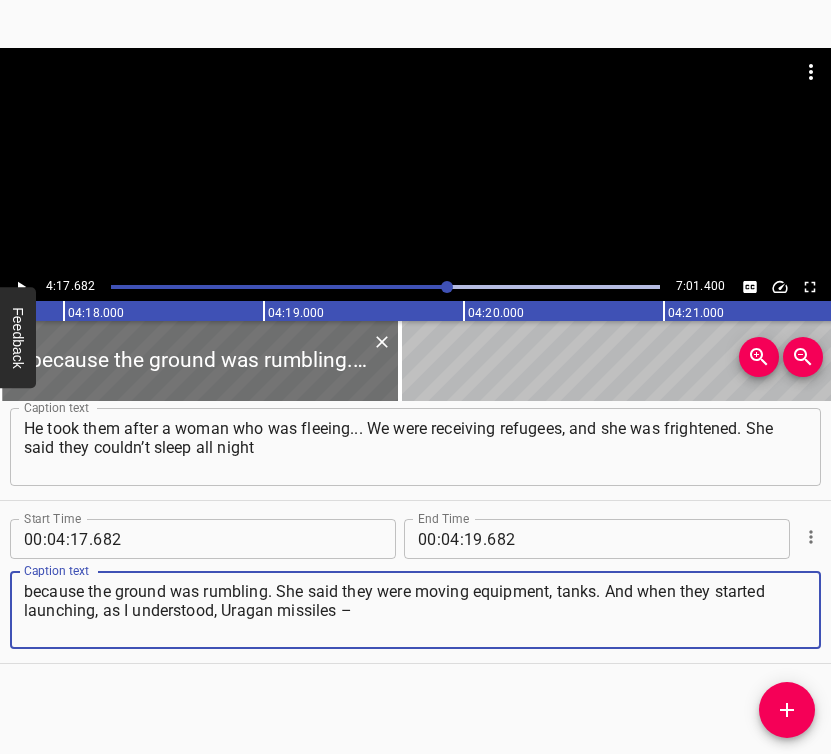 click 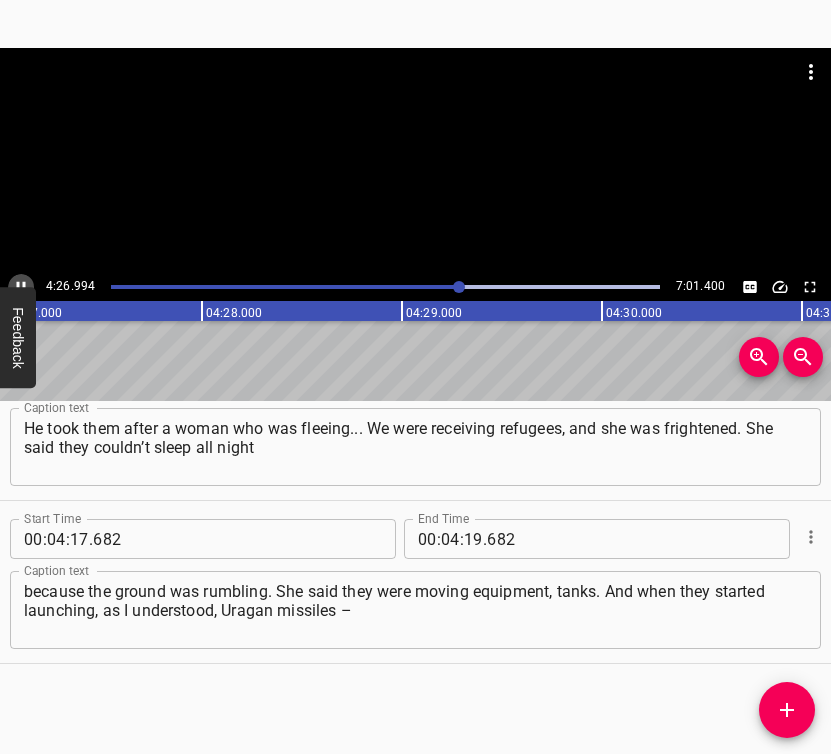 click at bounding box center [21, 287] 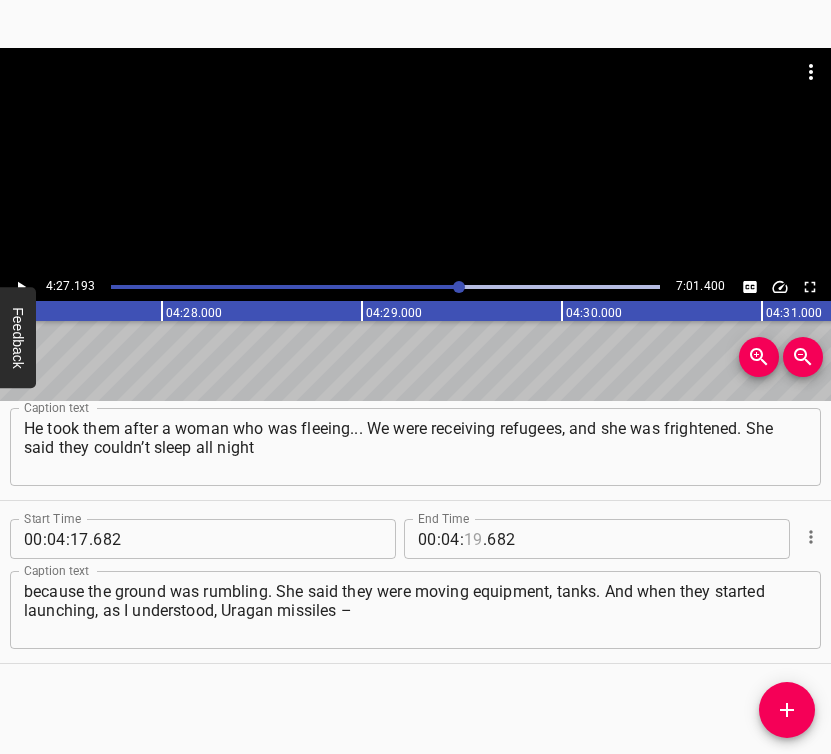 click at bounding box center [473, 539] 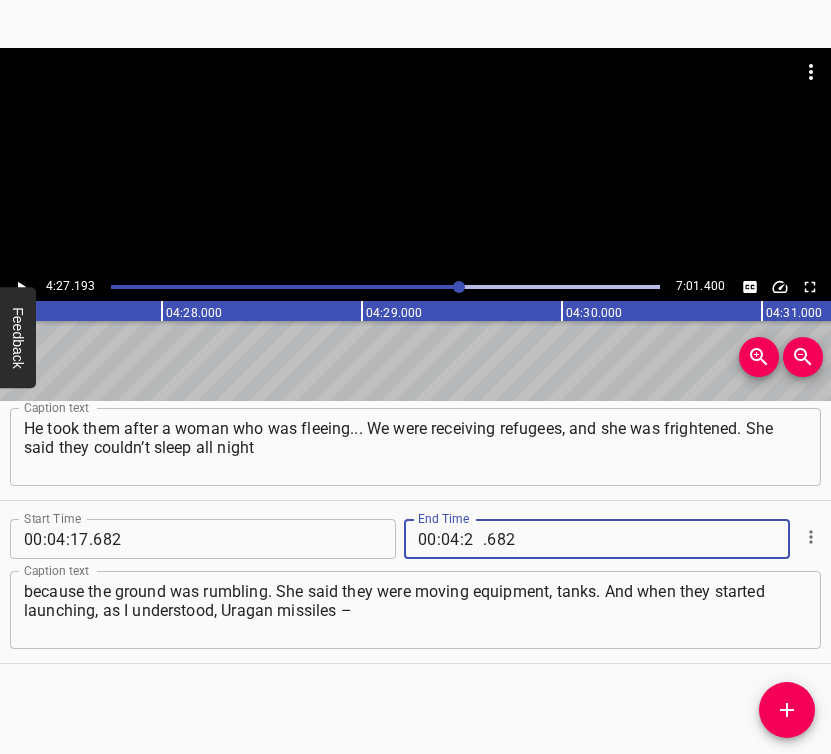 type 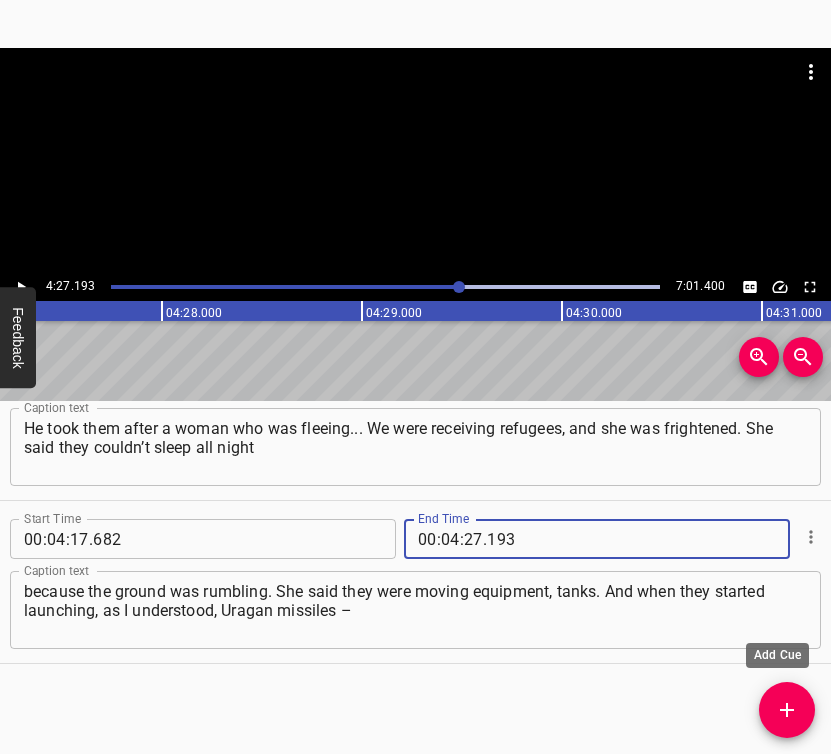 click 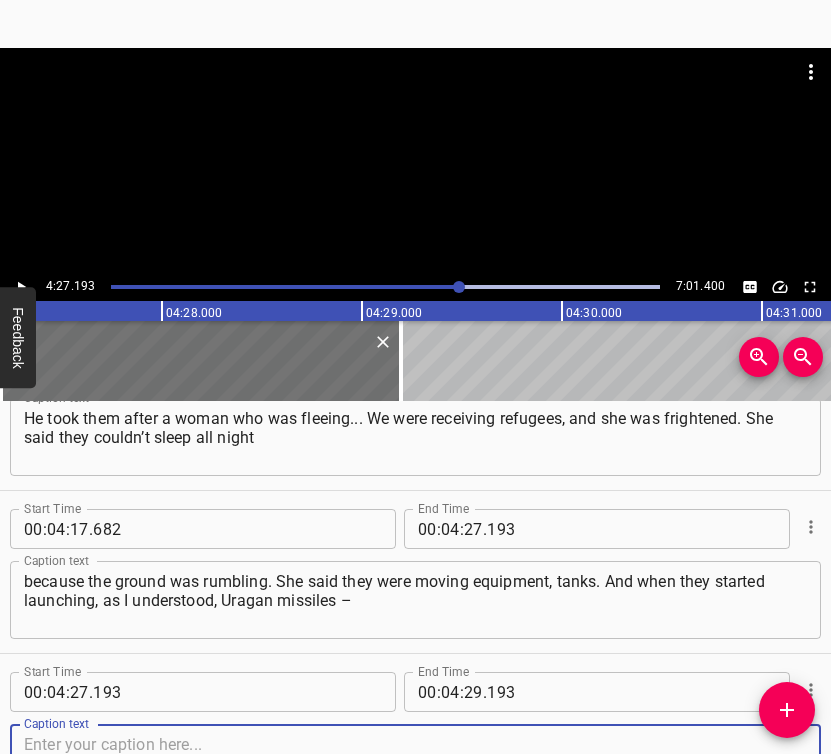 scroll, scrollTop: 3816, scrollLeft: 0, axis: vertical 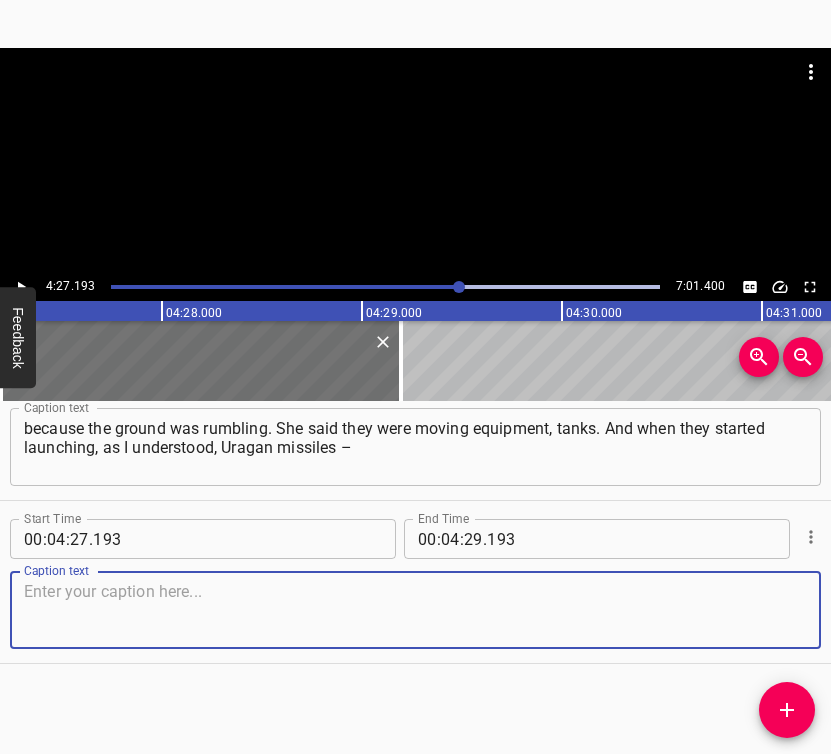 drag, startPoint x: 777, startPoint y: 625, endPoint x: 828, endPoint y: 593, distance: 60.207973 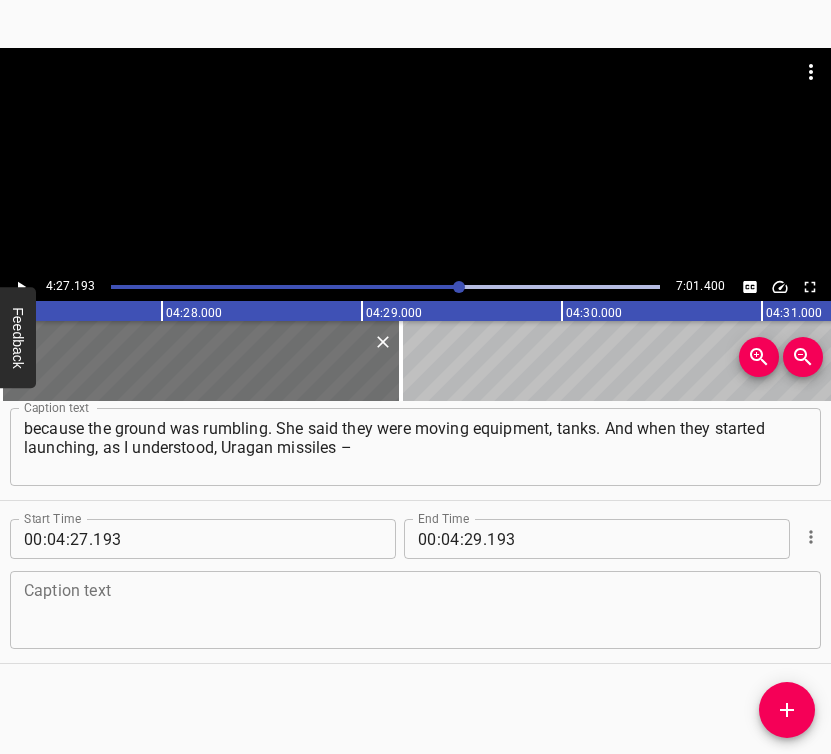 click at bounding box center (415, 610) 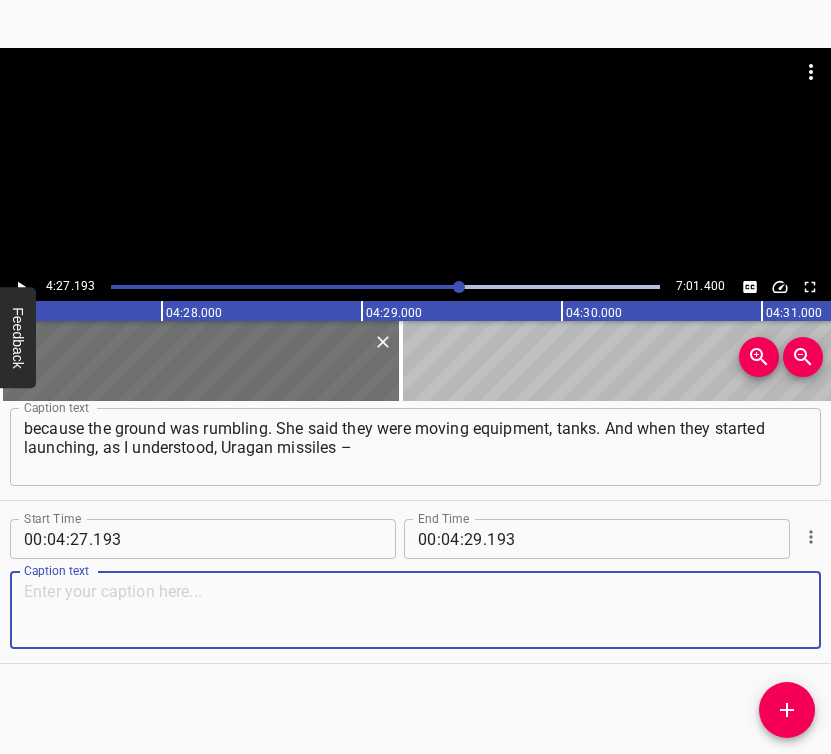 paste on "that was the last straw. That’s when I realized that even if the [DEMOGRAPHIC_DATA] didn’t come our way, ours would gradually push them out. And where would they fire?" 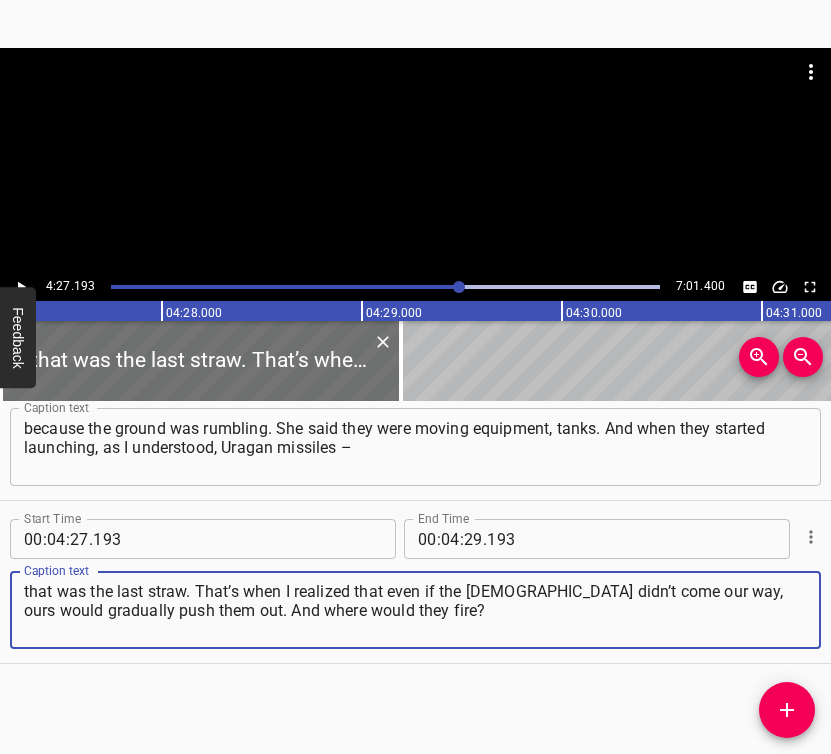 click 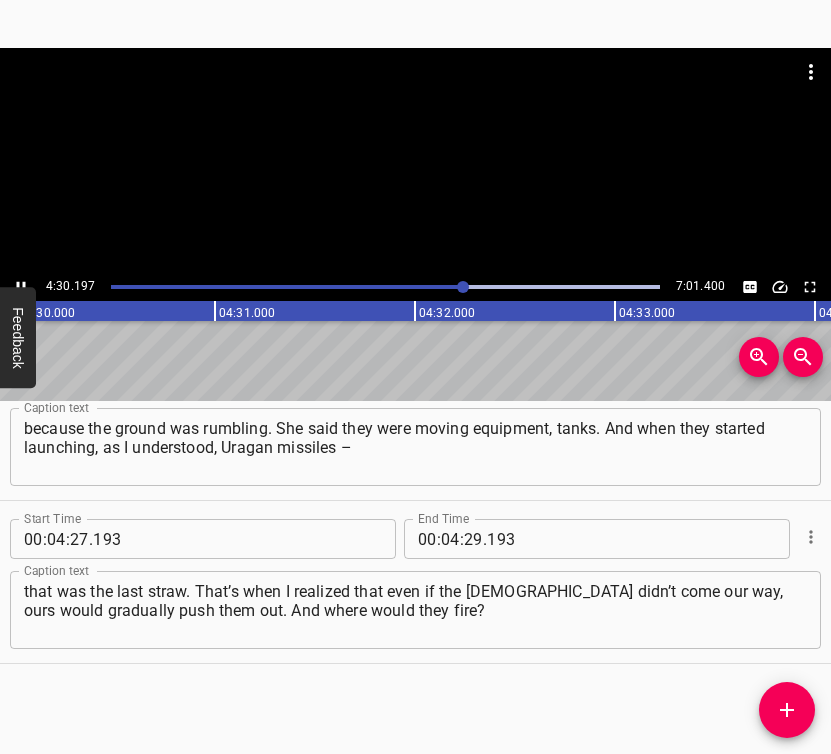 scroll, scrollTop: 0, scrollLeft: 54039, axis: horizontal 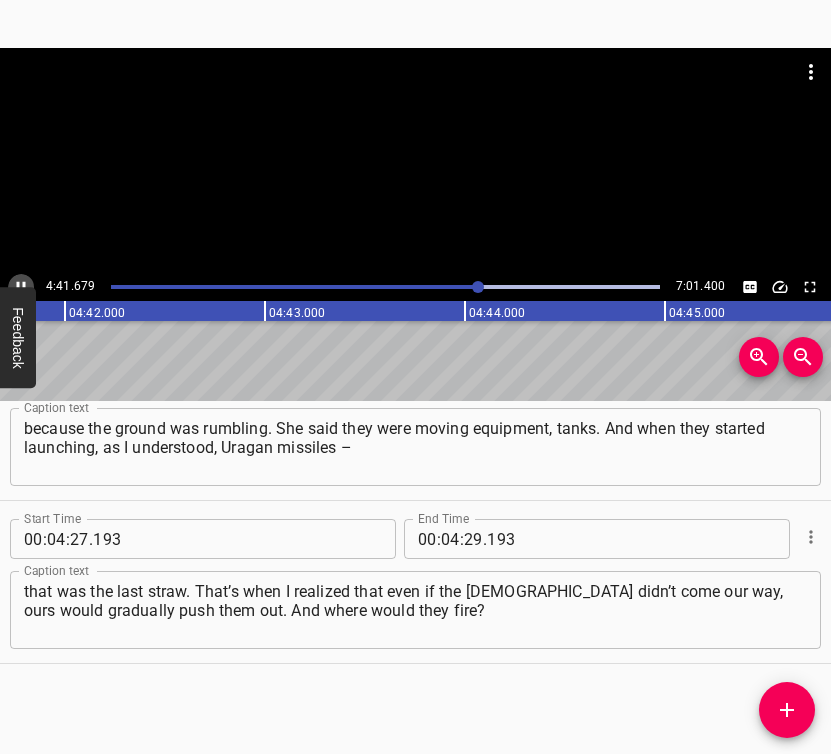 click 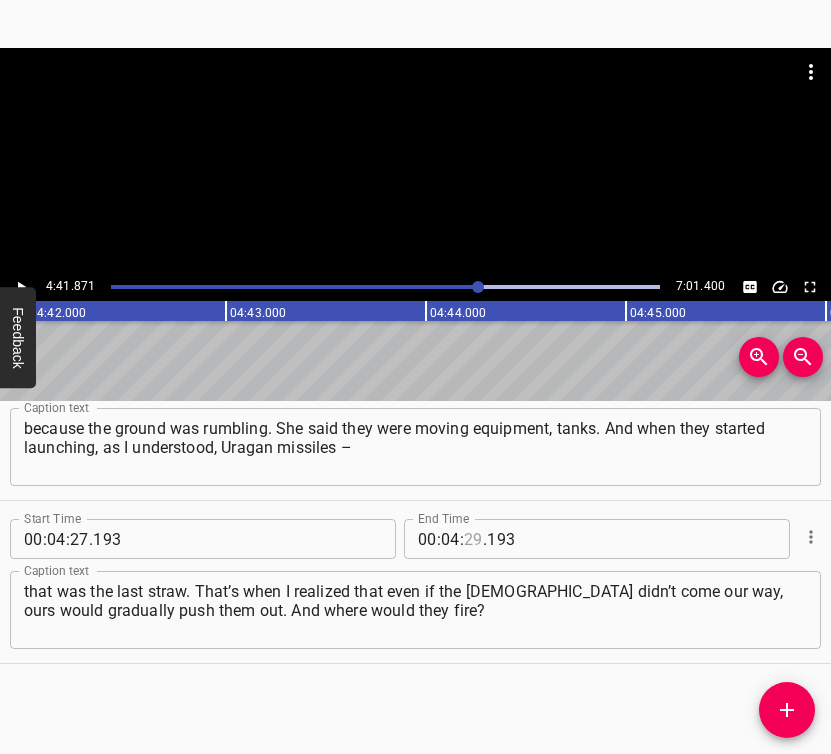 click at bounding box center [473, 539] 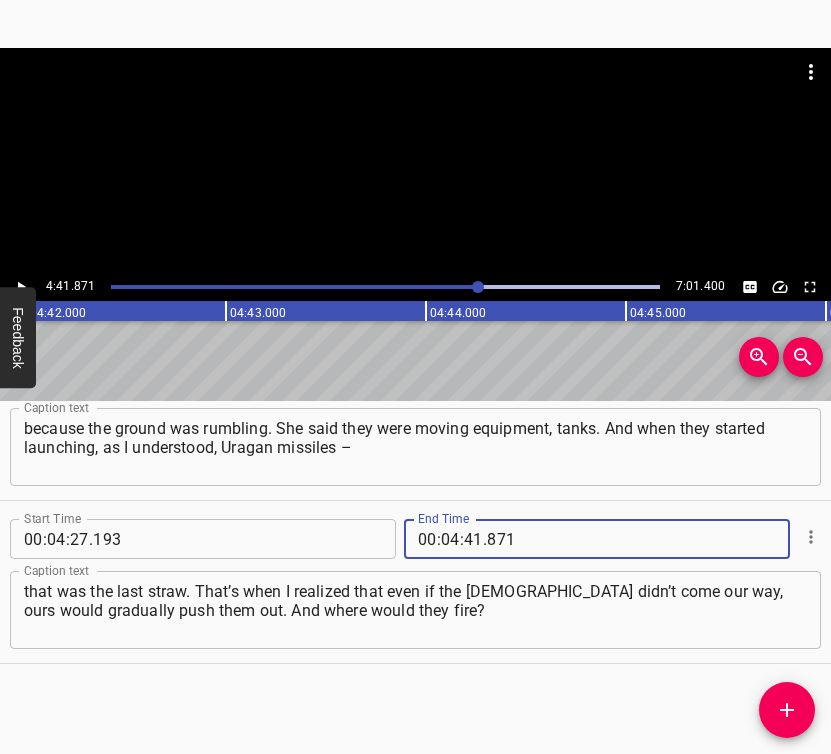 click 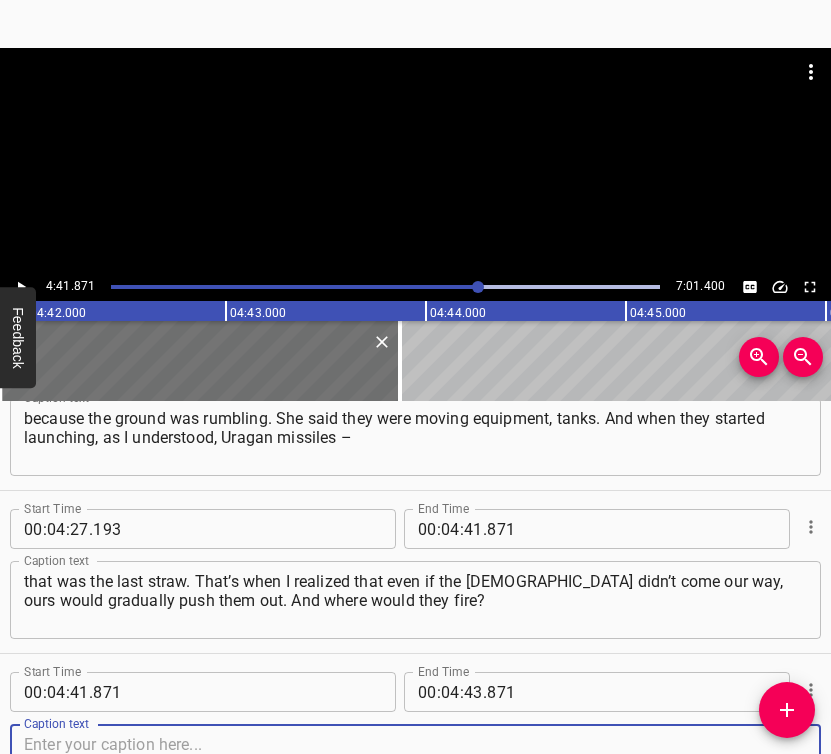 scroll, scrollTop: 3979, scrollLeft: 0, axis: vertical 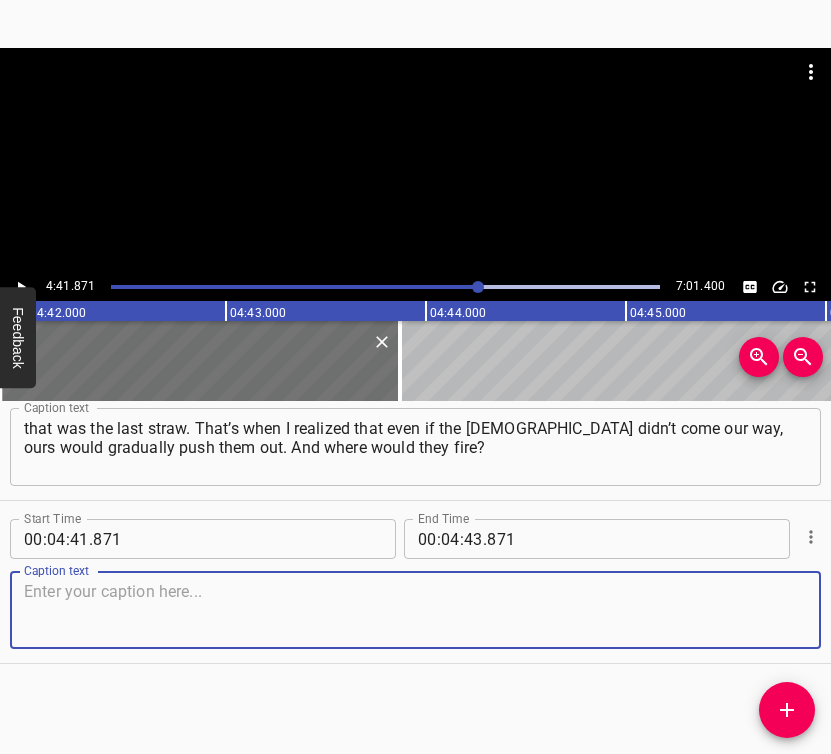 click at bounding box center [415, 610] 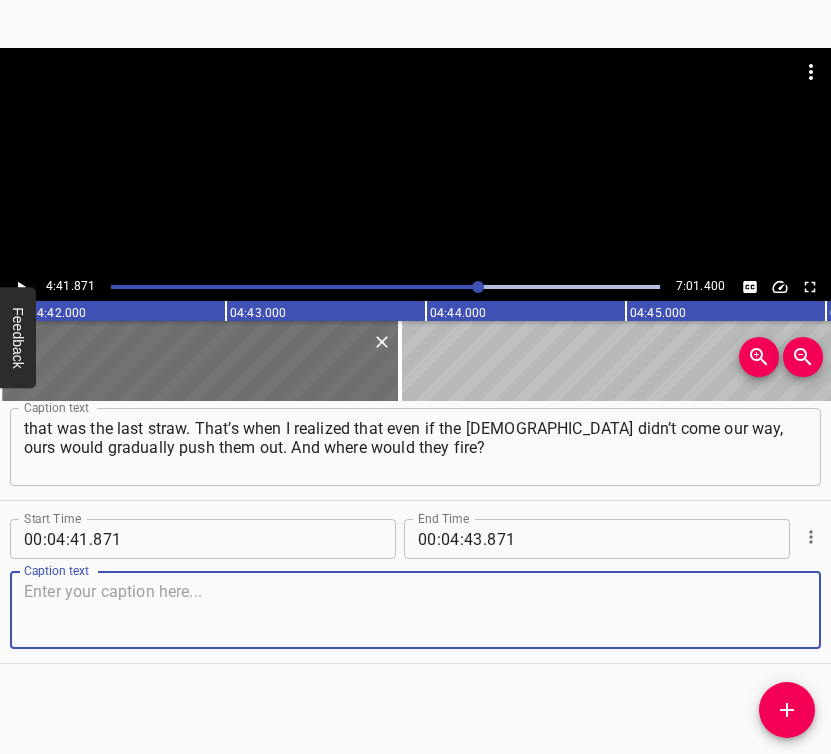 click at bounding box center [415, 610] 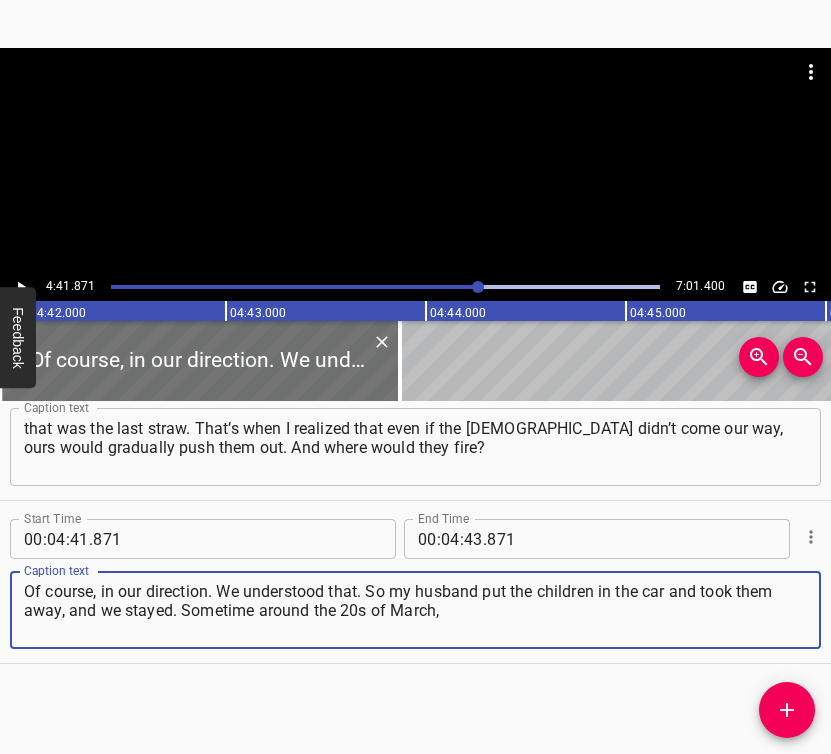 click 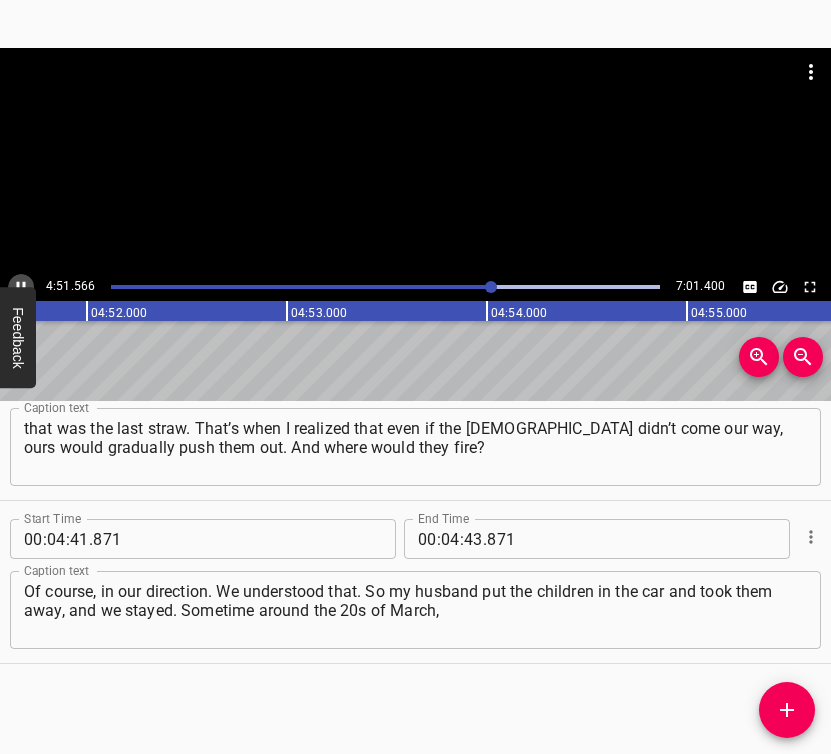 click 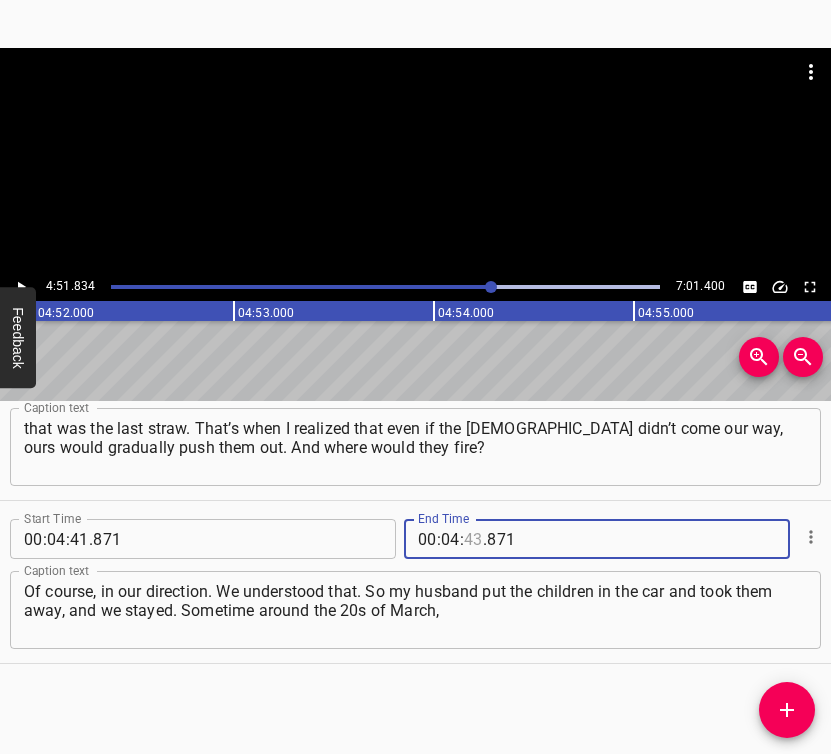 click at bounding box center [473, 539] 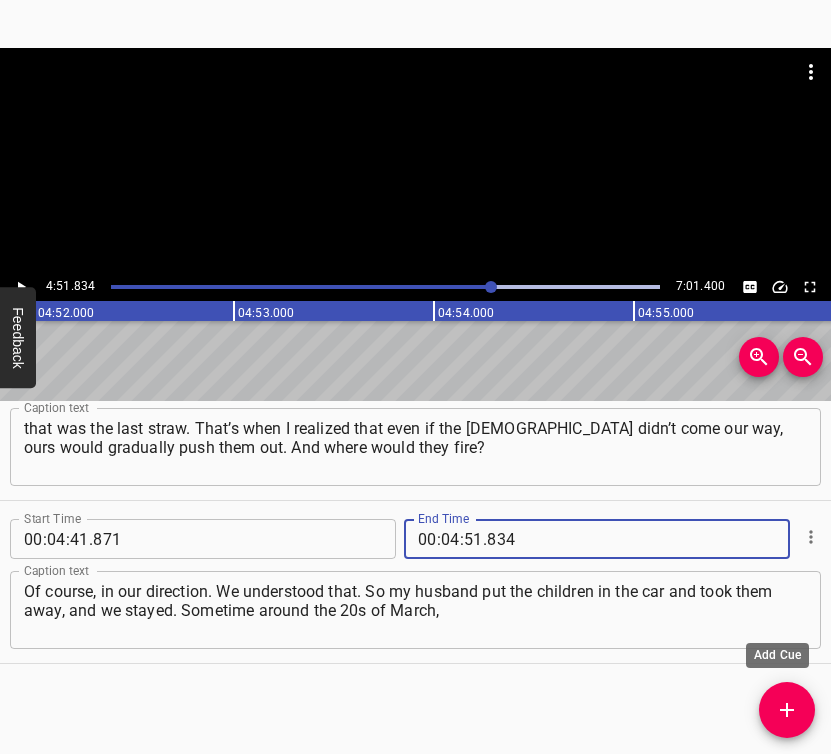 click at bounding box center [787, 710] 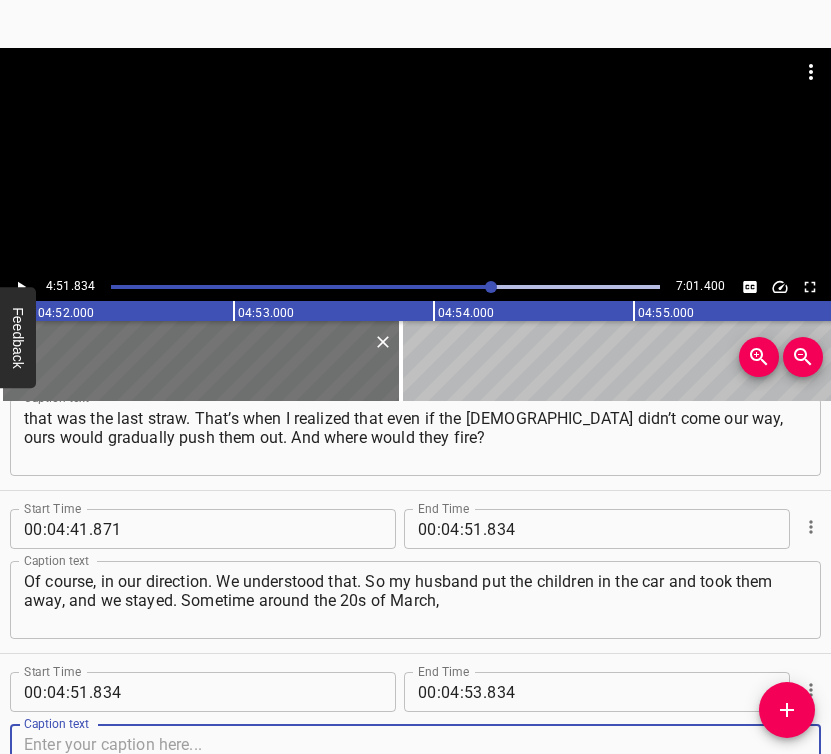 scroll, scrollTop: 4142, scrollLeft: 0, axis: vertical 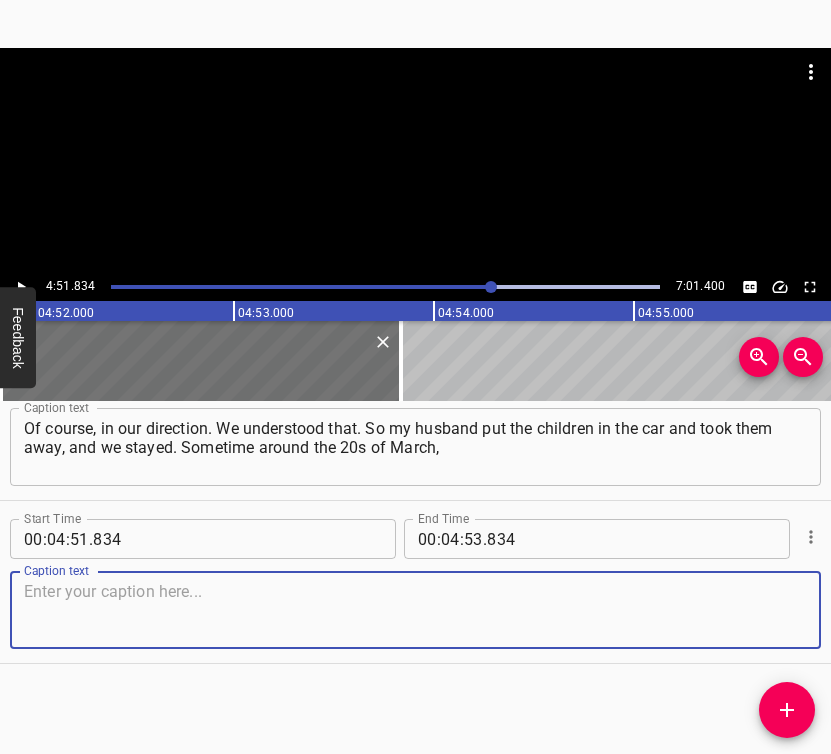 click at bounding box center (415, 610) 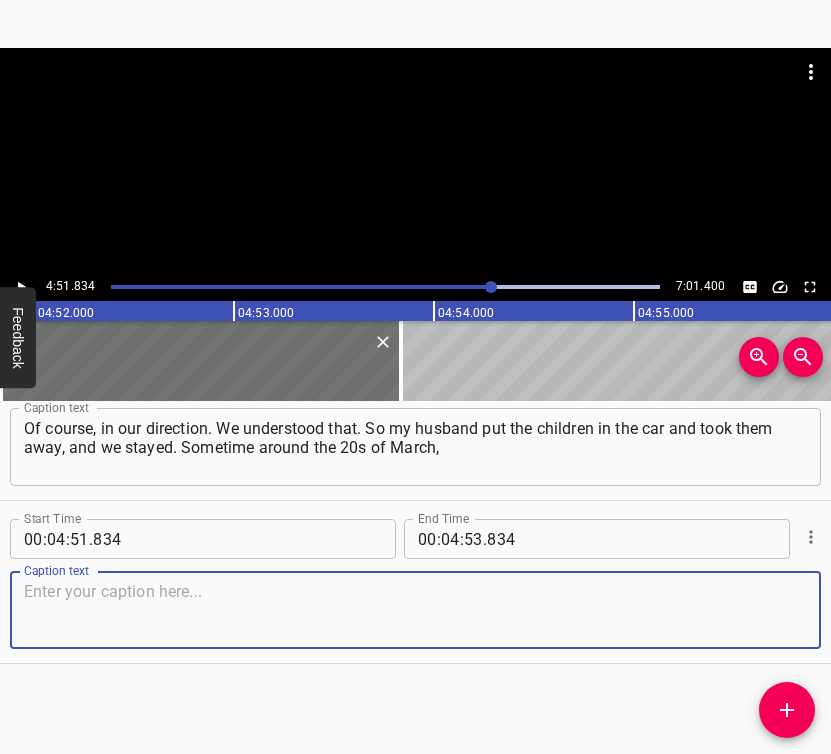 drag, startPoint x: 345, startPoint y: 618, endPoint x: 350, endPoint y: 608, distance: 11.18034 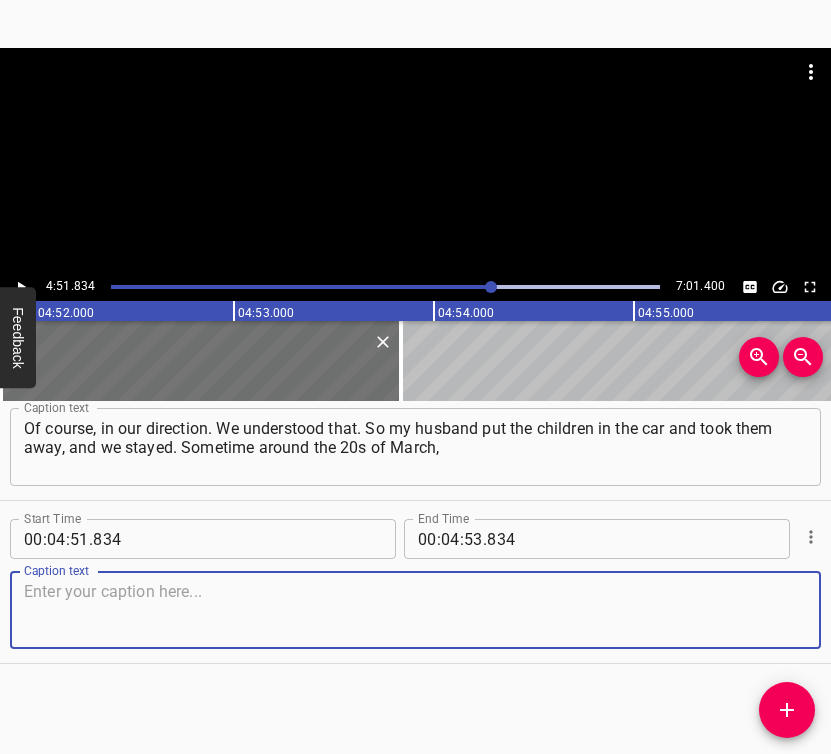 click at bounding box center [415, 610] 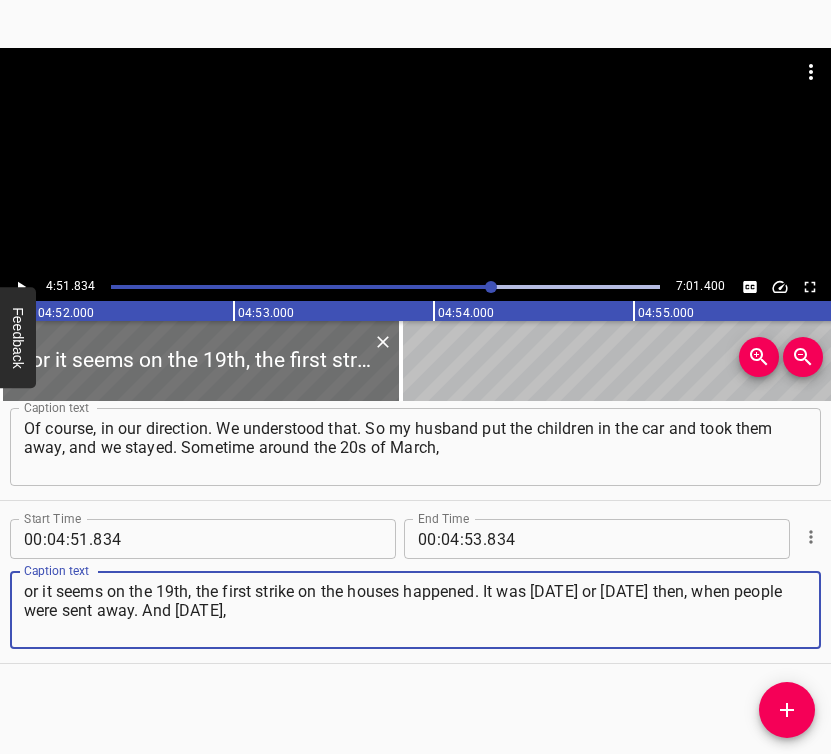 click 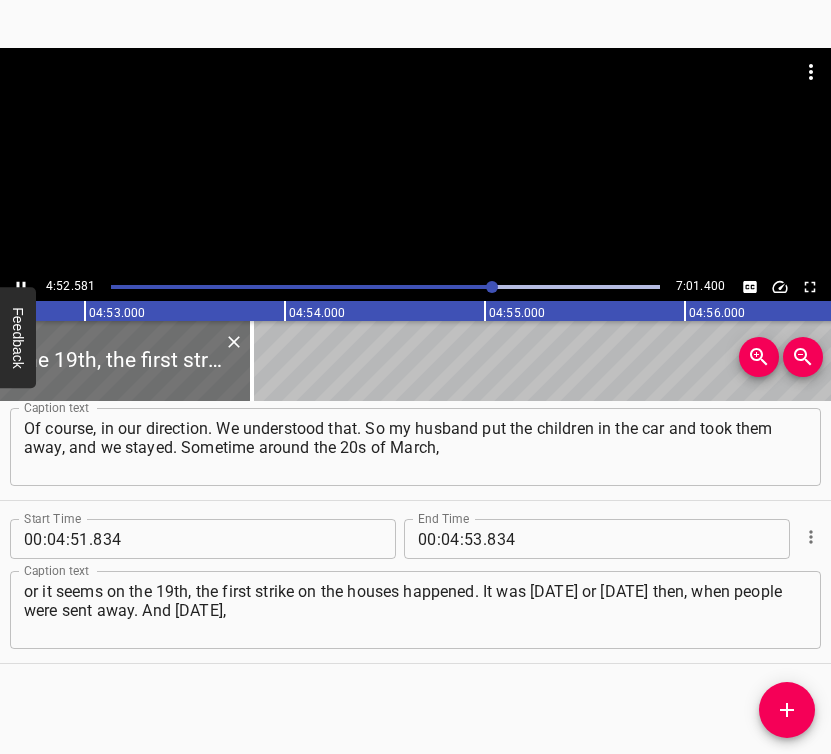 scroll, scrollTop: 0, scrollLeft: 58516, axis: horizontal 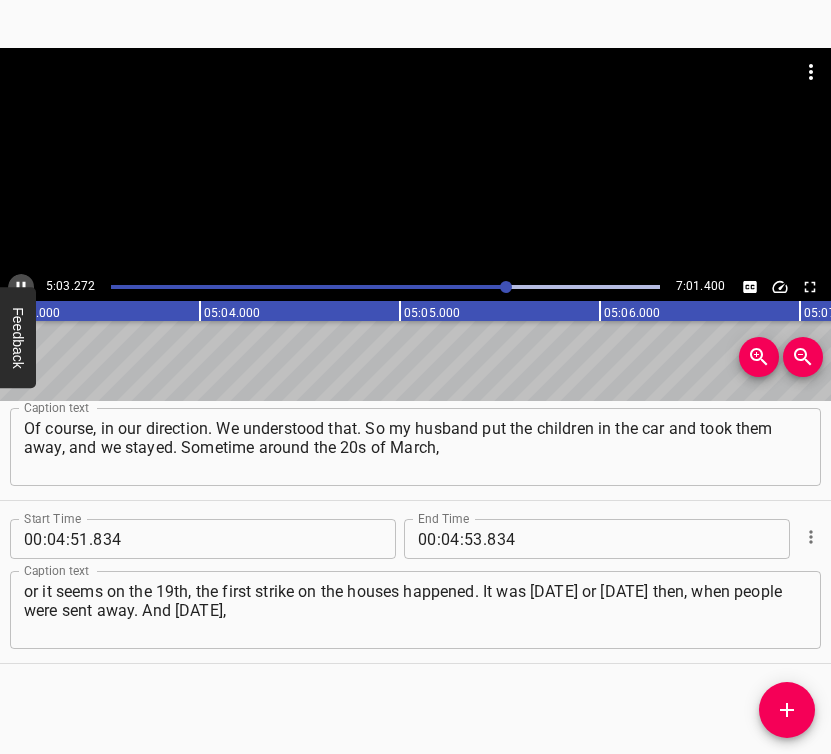 click at bounding box center [21, 287] 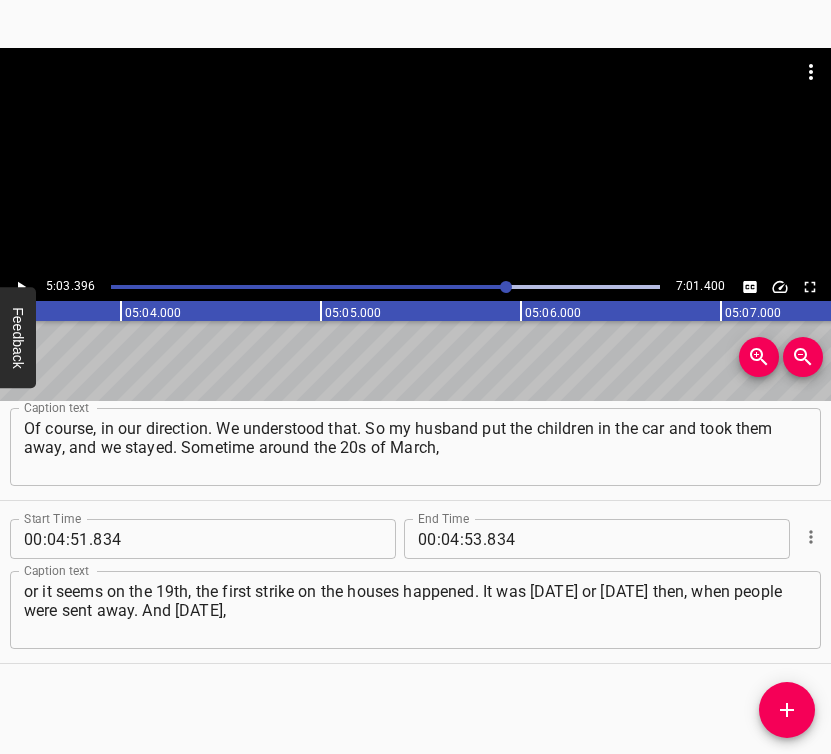 click at bounding box center (21, 287) 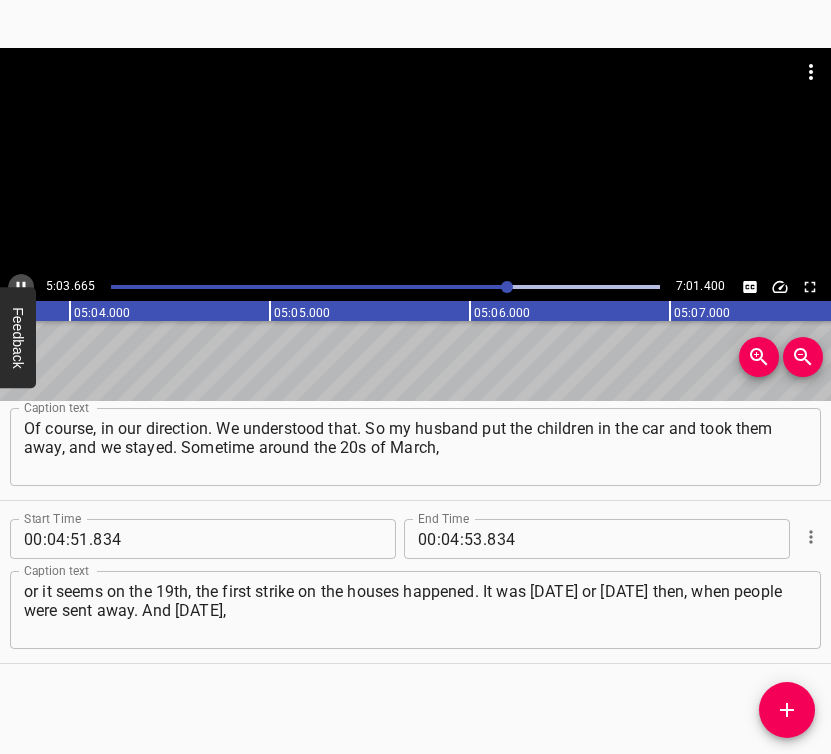 click at bounding box center [21, 287] 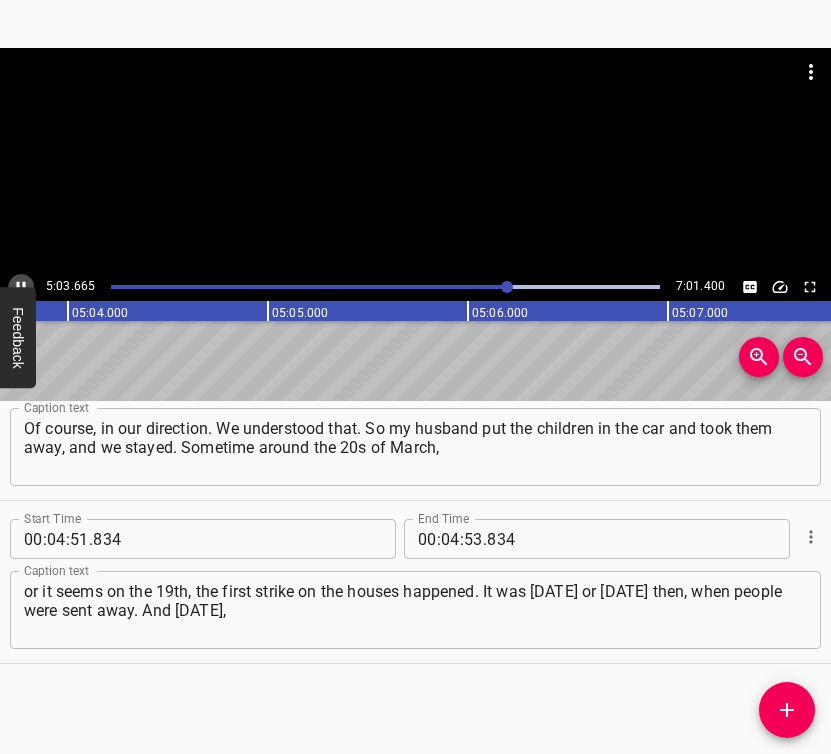 scroll, scrollTop: 0, scrollLeft: 60768, axis: horizontal 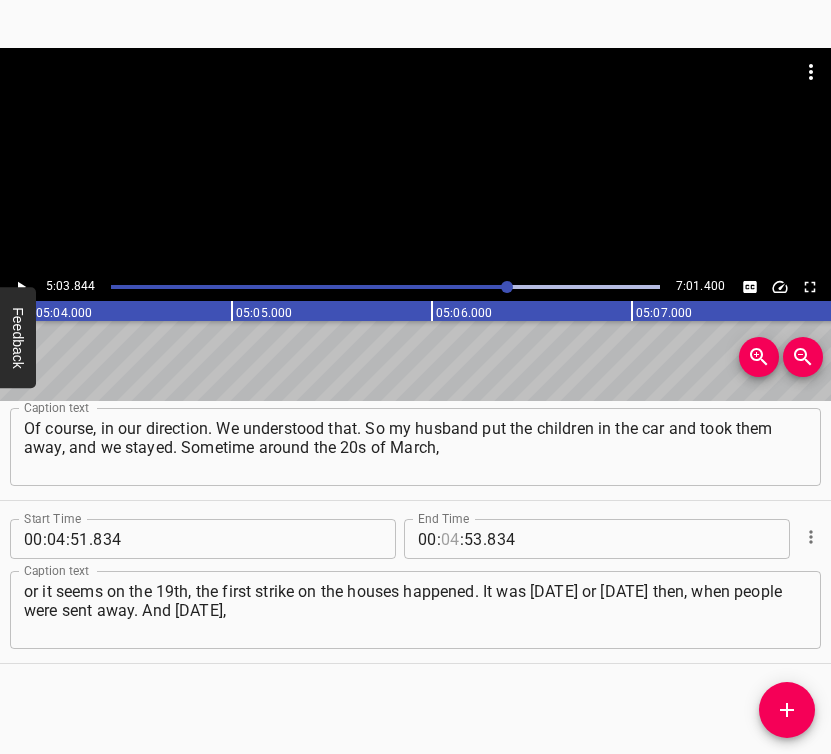 click at bounding box center [450, 539] 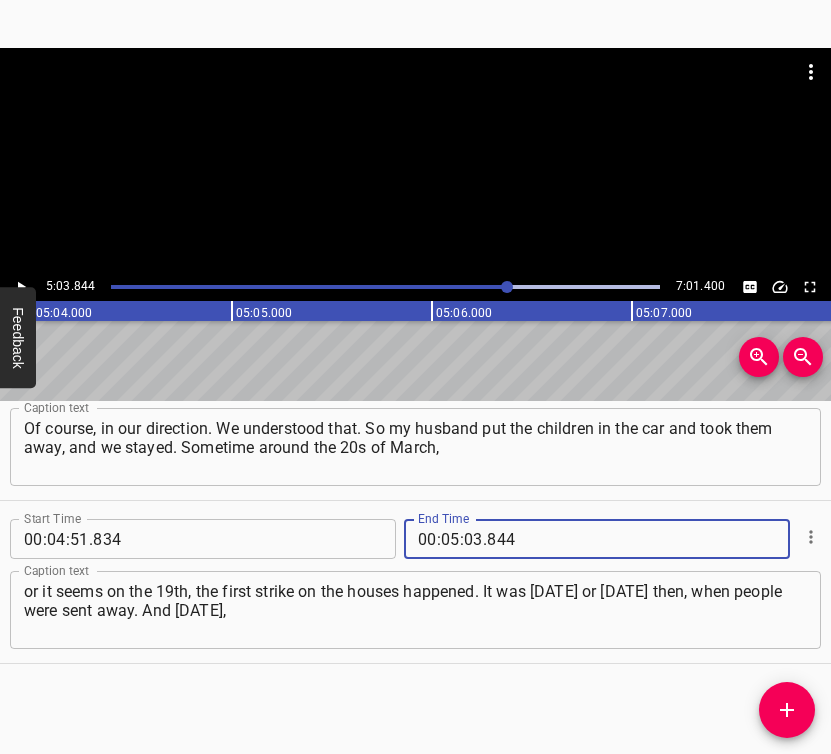 click 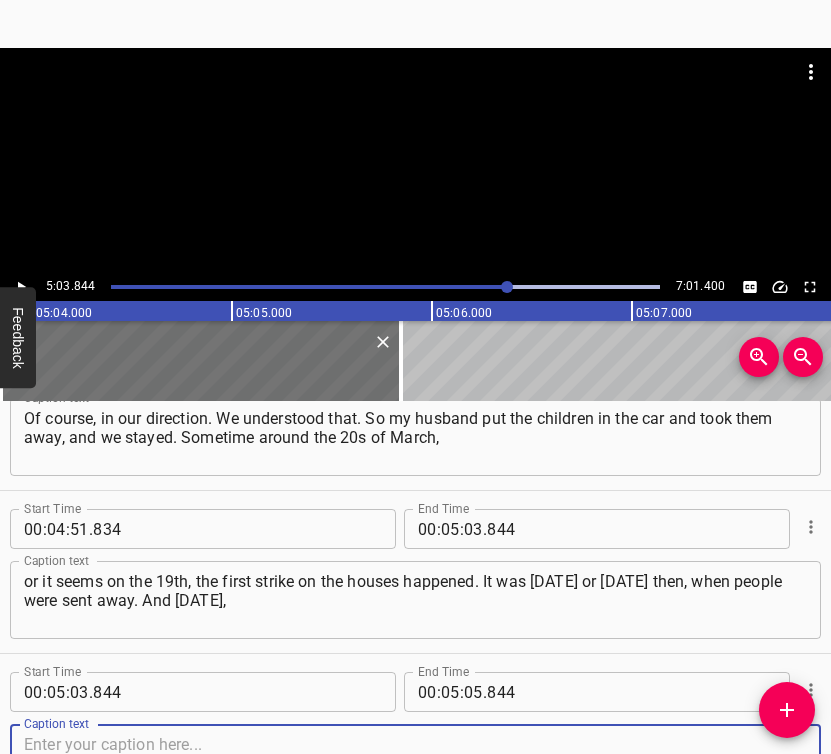 scroll, scrollTop: 4305, scrollLeft: 0, axis: vertical 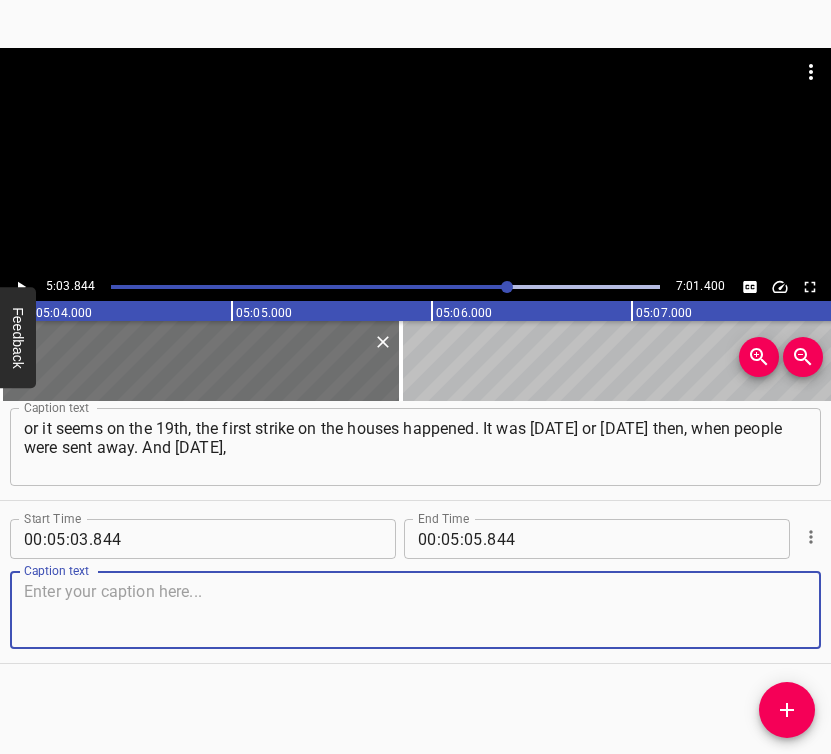 click at bounding box center (415, 610) 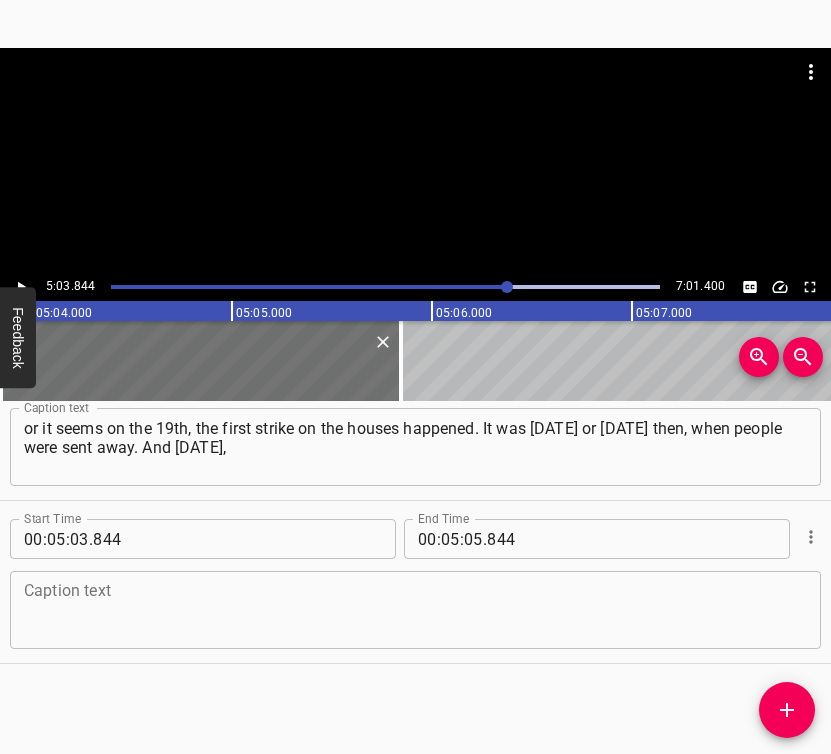 click at bounding box center [415, 610] 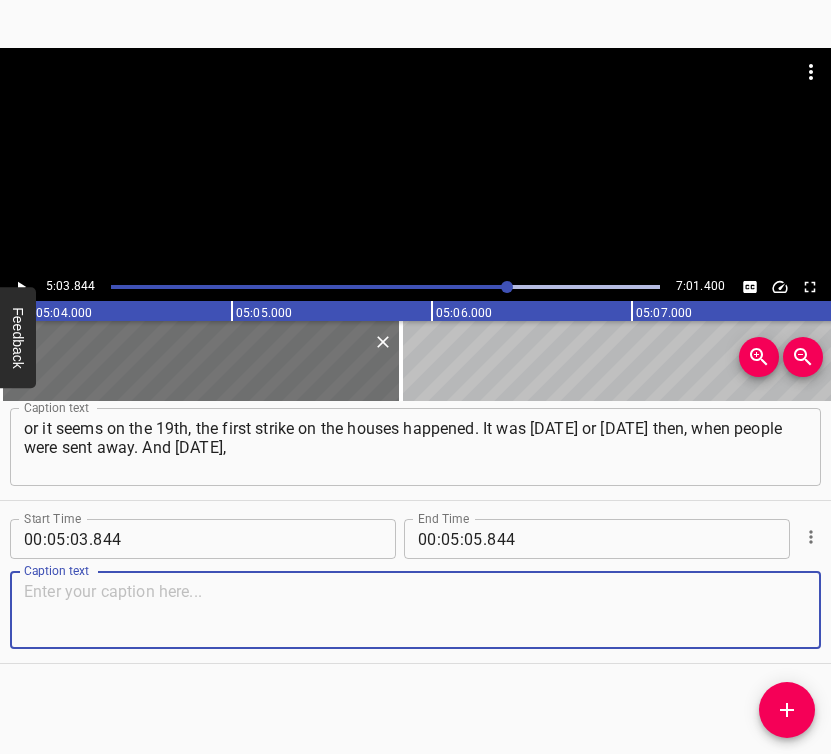 paste on "refugees were fleeing and said that in [GEOGRAPHIC_DATA] there were [PERSON_NAME] stationed, and they were turned toward [GEOGRAPHIC_DATA]. That is, at any moment something could hit," 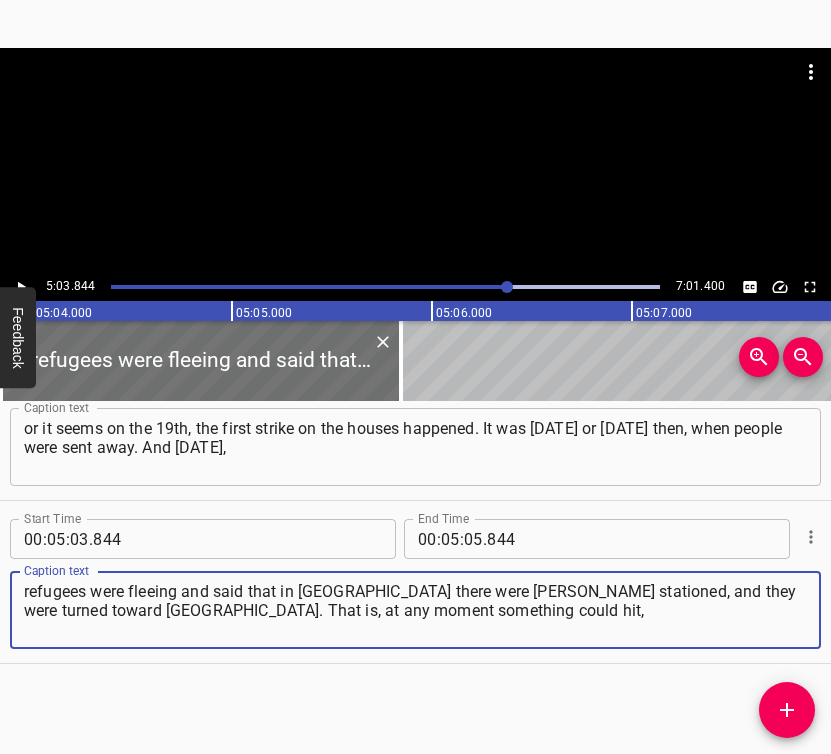 click 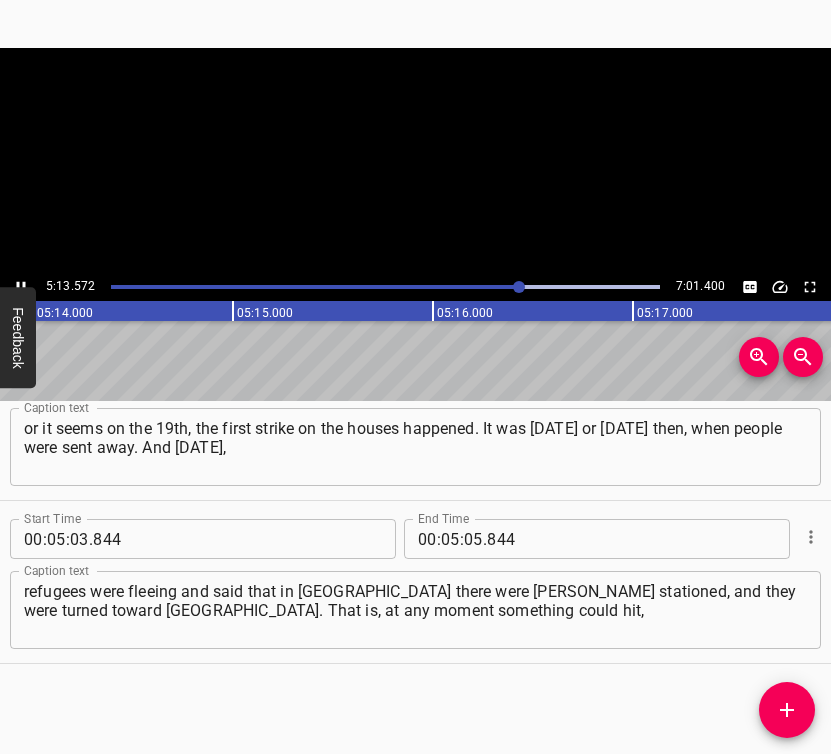click 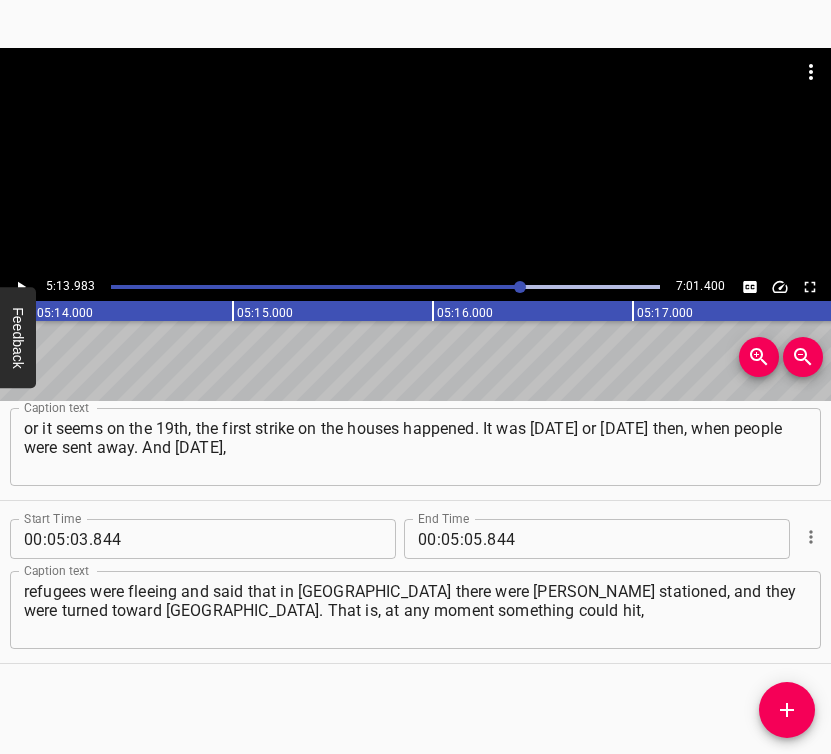 scroll, scrollTop: 0, scrollLeft: 62796, axis: horizontal 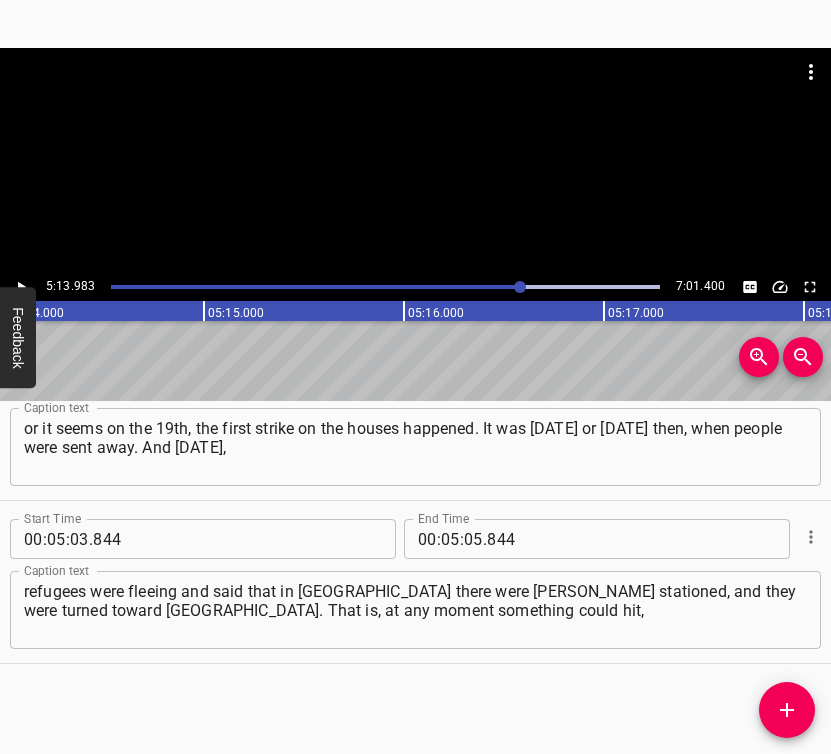 click on "." at bounding box center [485, 539] 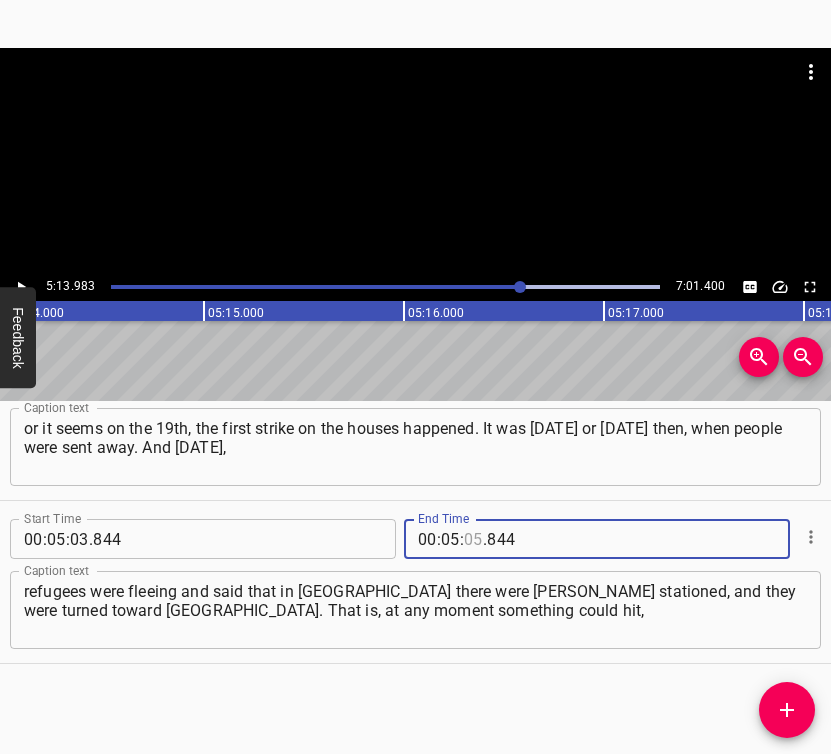 click at bounding box center (473, 539) 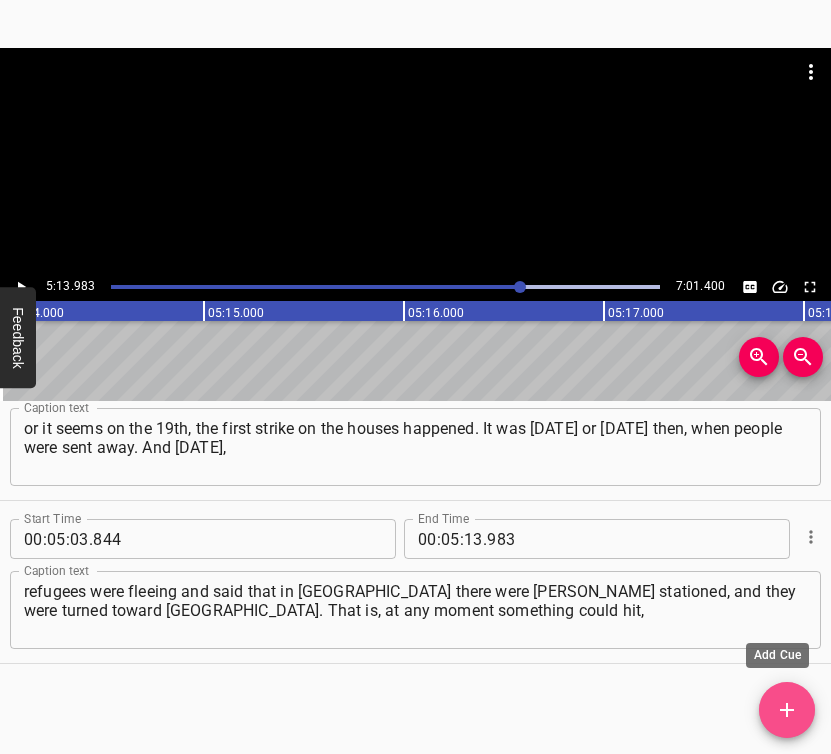 click at bounding box center (787, 710) 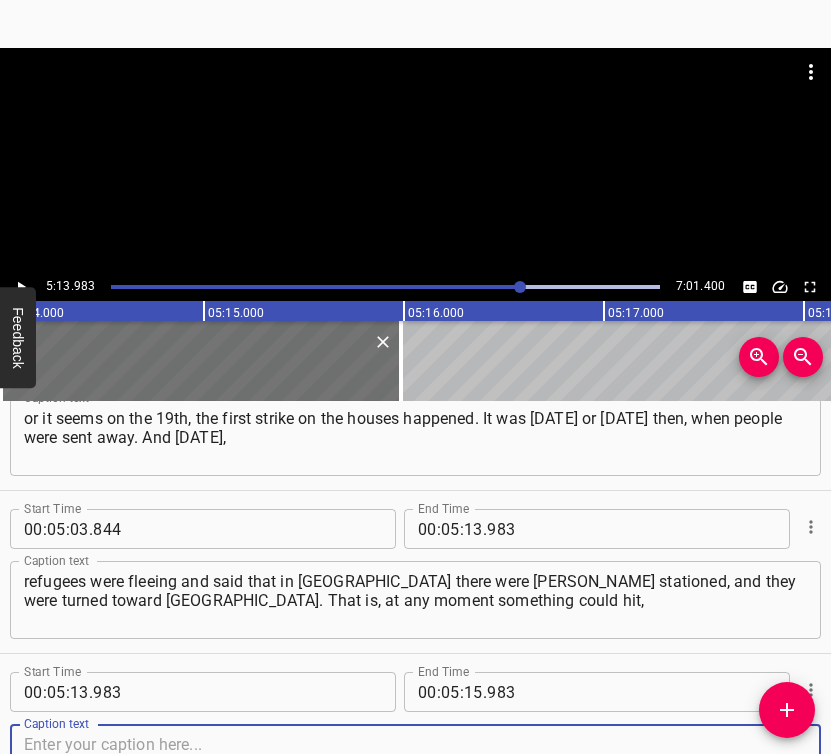 scroll, scrollTop: 4468, scrollLeft: 0, axis: vertical 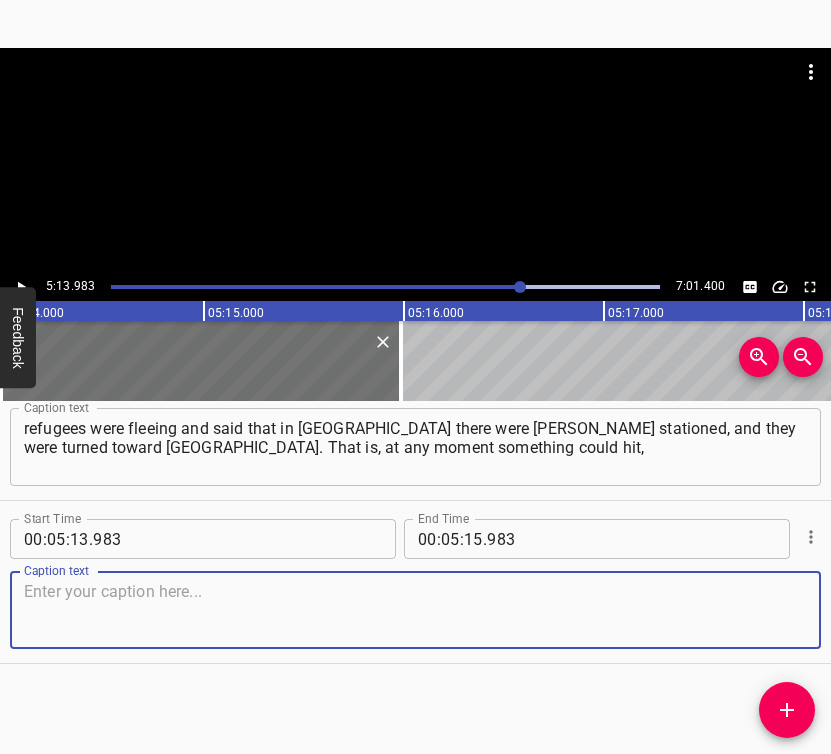 click at bounding box center (415, 610) 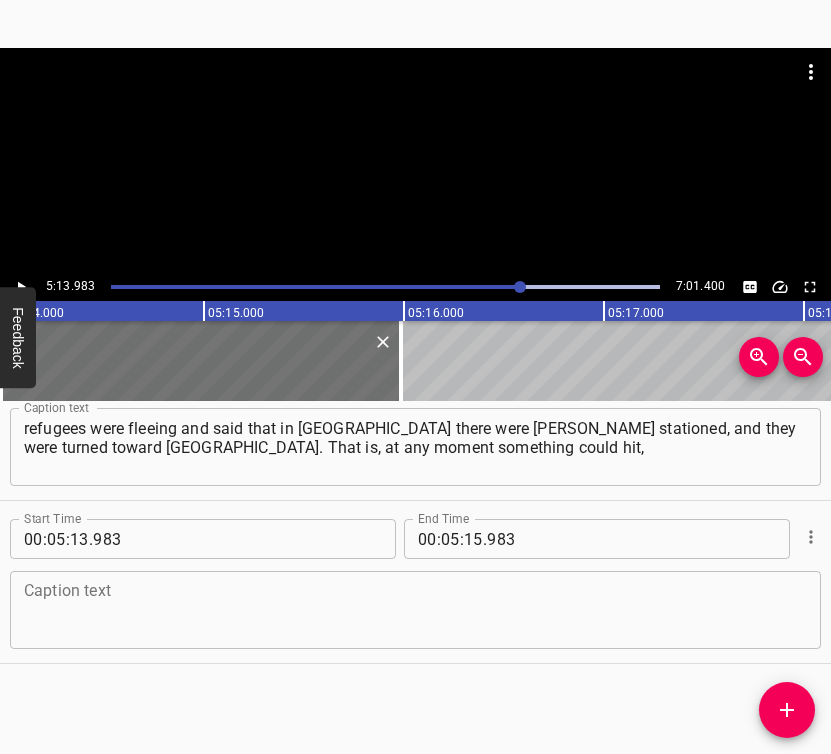 click at bounding box center (415, 610) 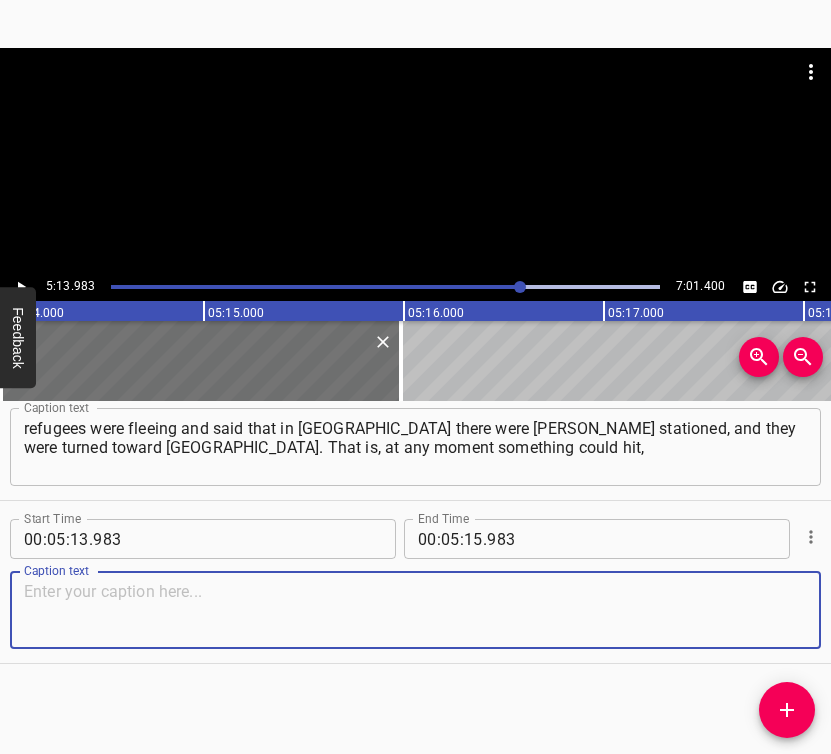 paste on "but someone still had to do this kind of work. Of course, people responded, there was no need to even… For example, somewhere at the end of March a missile" 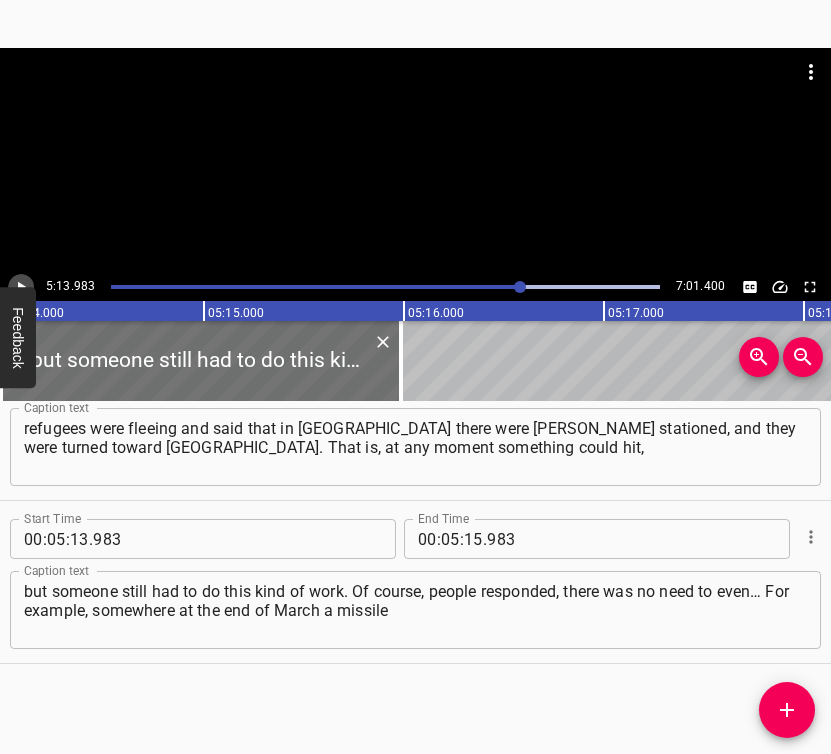 click 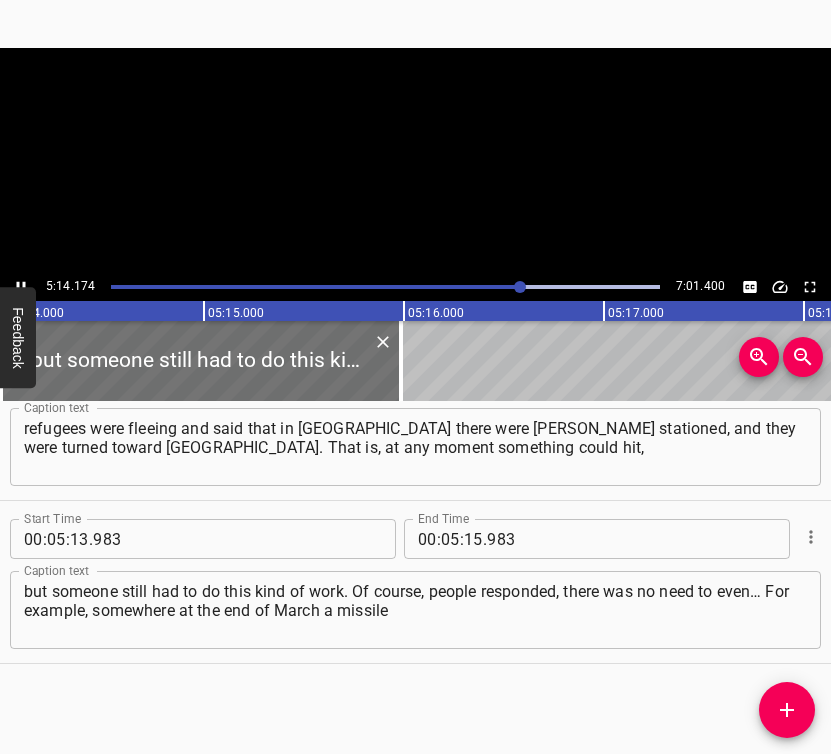 scroll, scrollTop: 0, scrollLeft: 62834, axis: horizontal 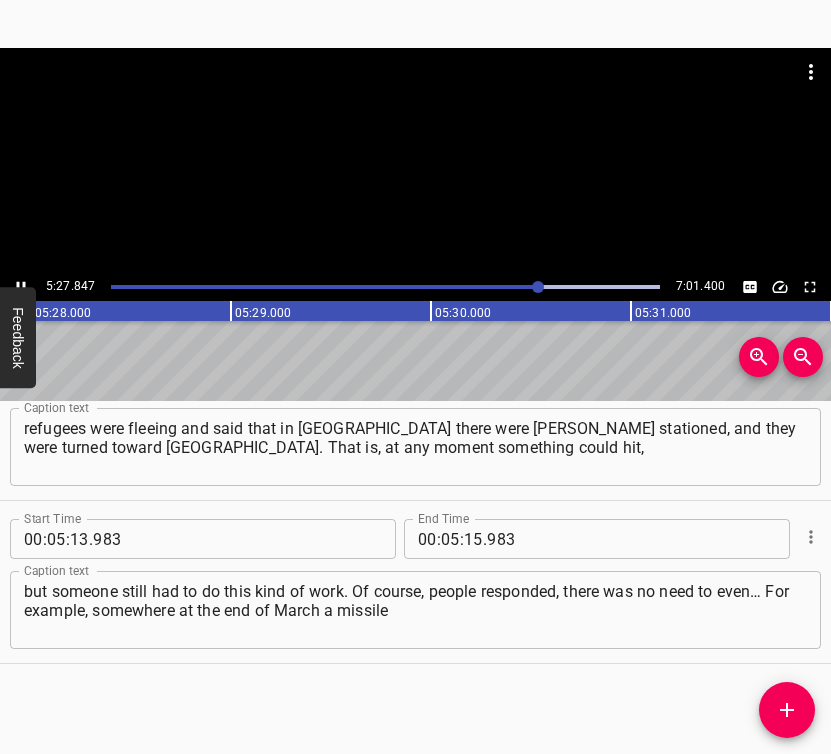 click 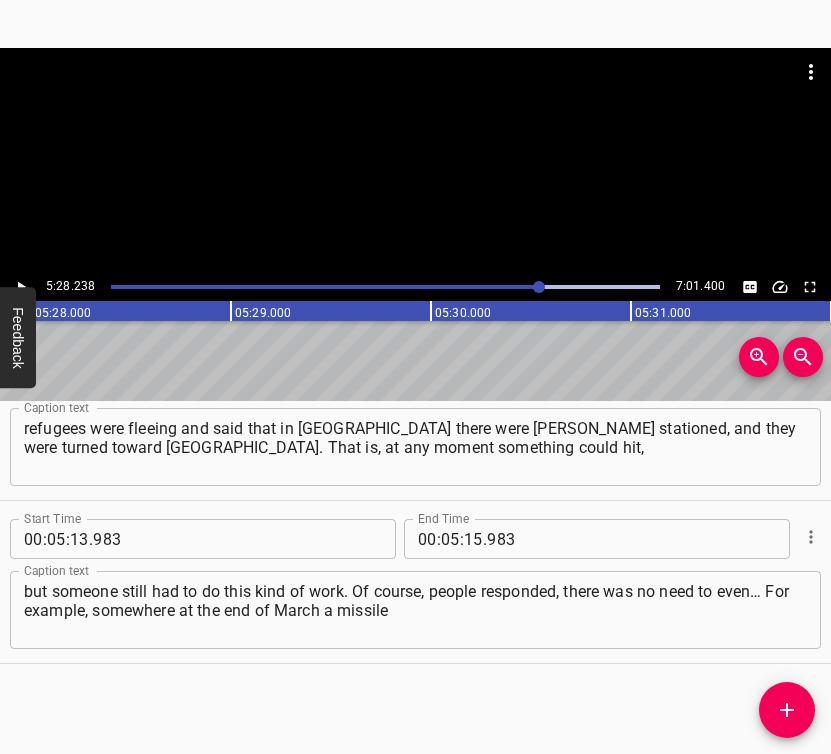 scroll, scrollTop: 0, scrollLeft: 65647, axis: horizontal 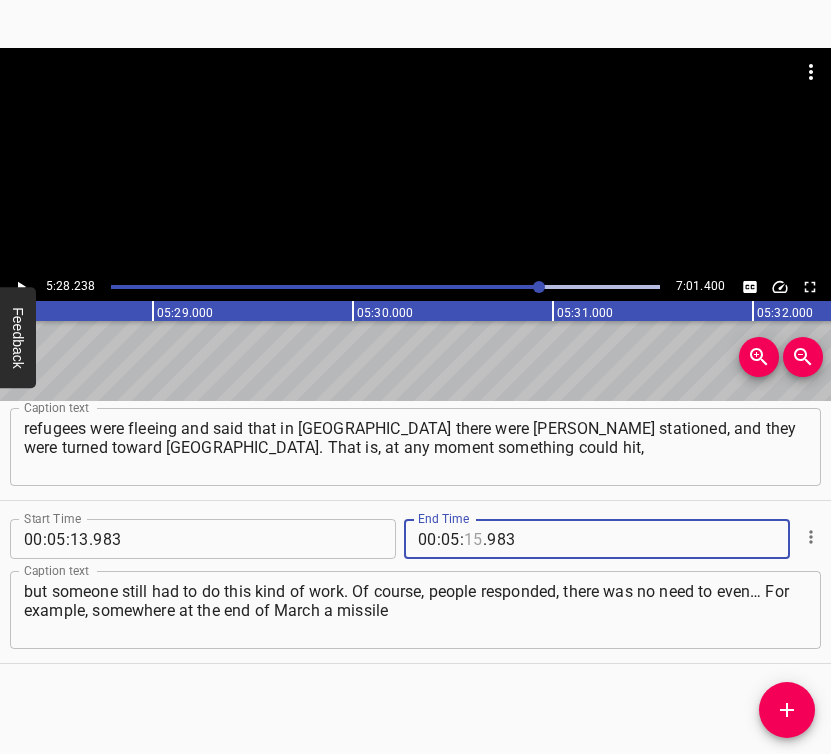 click at bounding box center [473, 539] 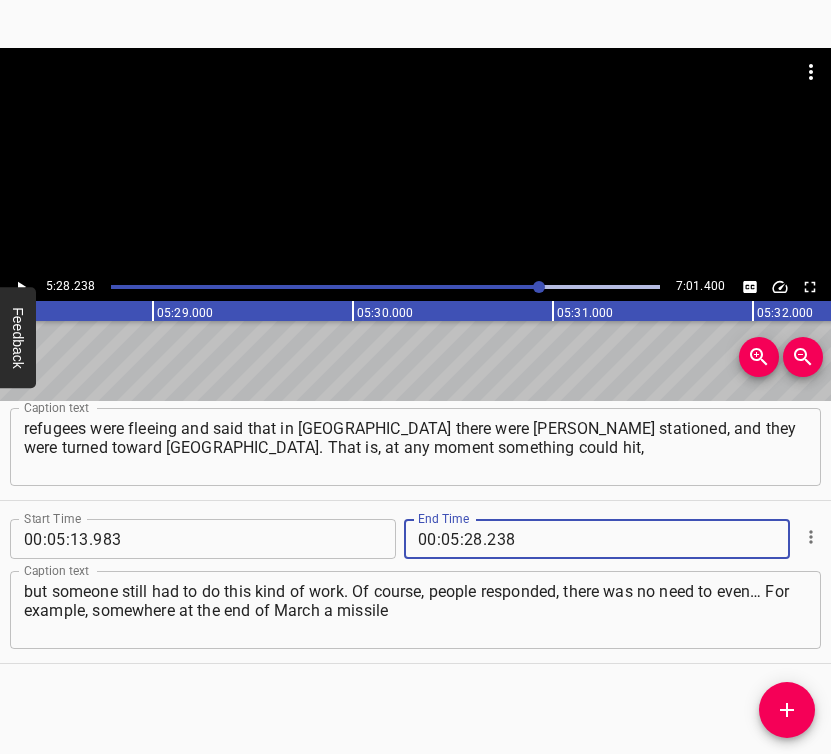 click 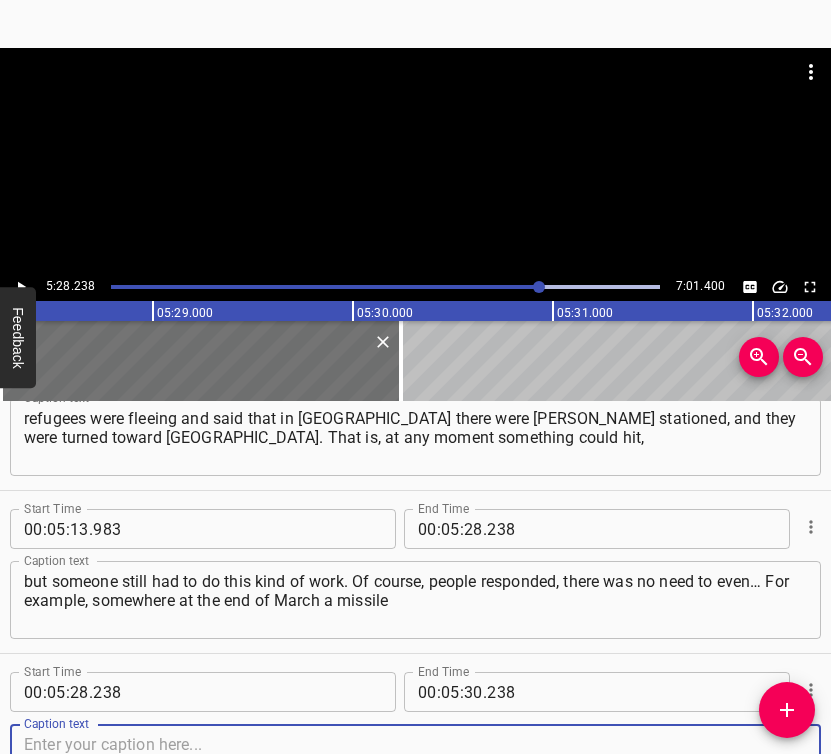 scroll, scrollTop: 4631, scrollLeft: 0, axis: vertical 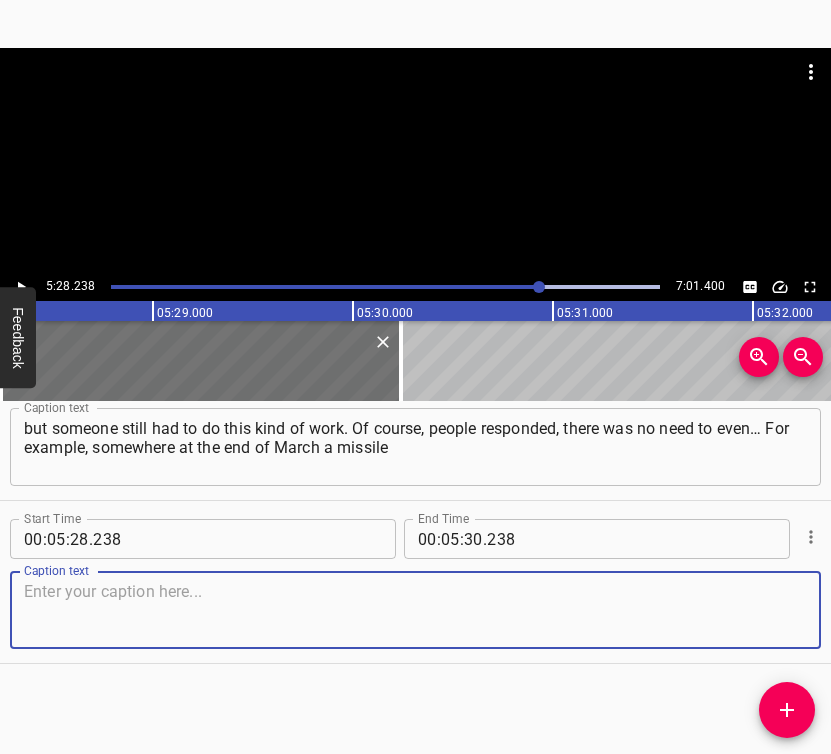 click at bounding box center [415, 610] 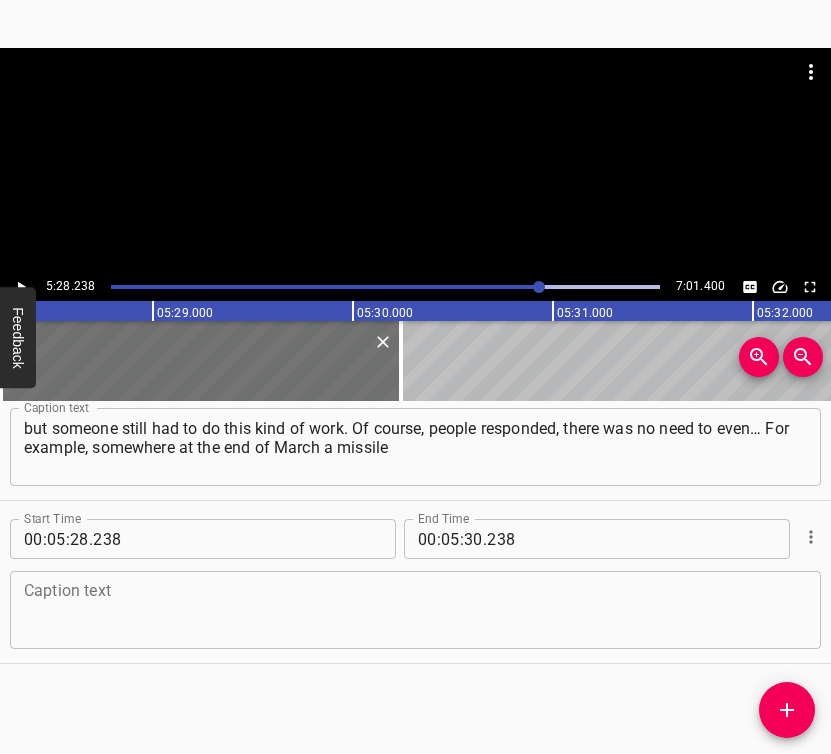 click at bounding box center [415, 610] 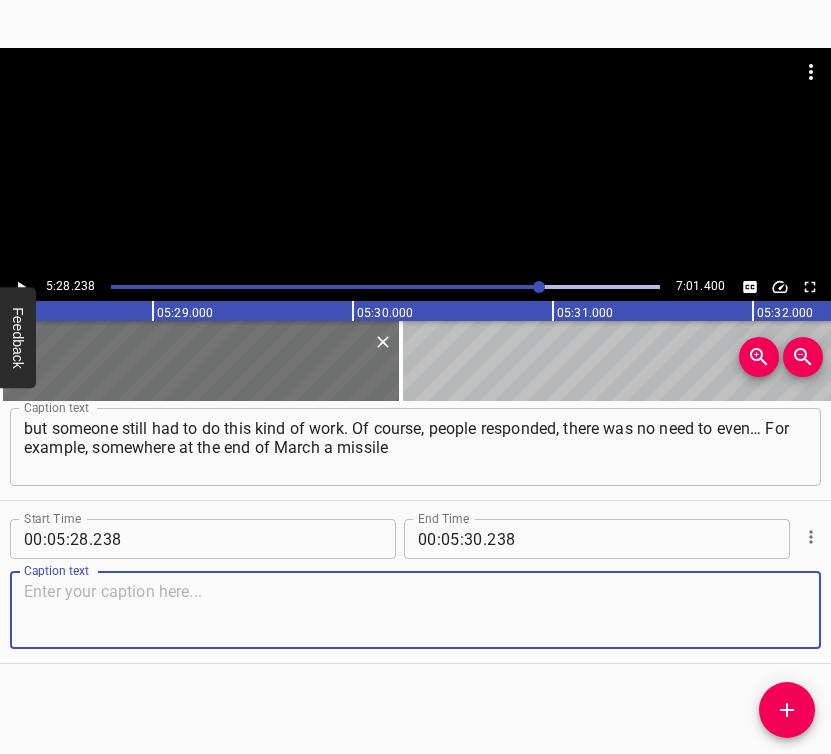 paste on "was shot down, and it fell near the grain storage in our area. I was at work, keeping records of families who had suffered from the shelling," 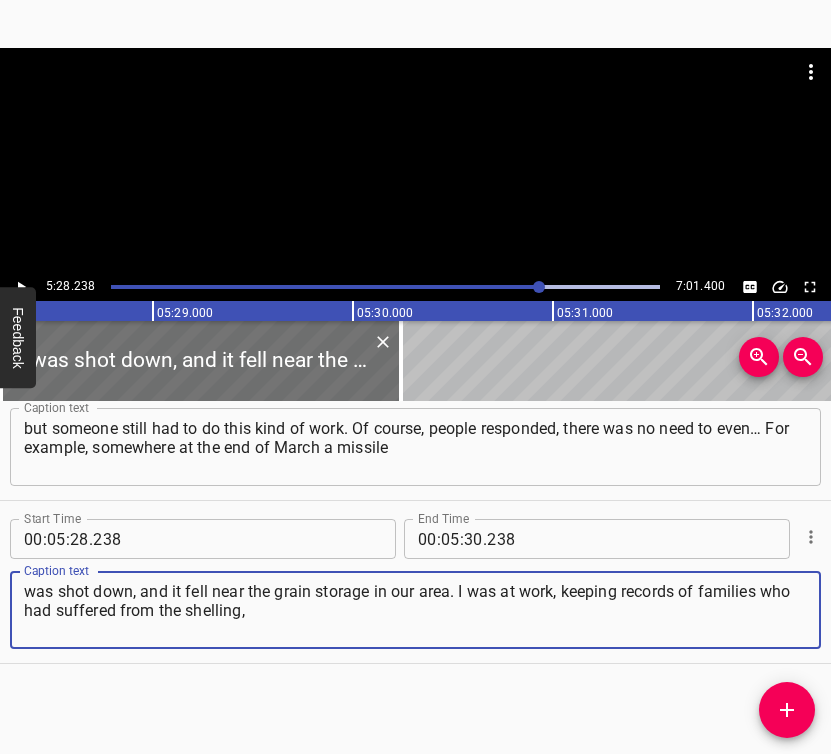click 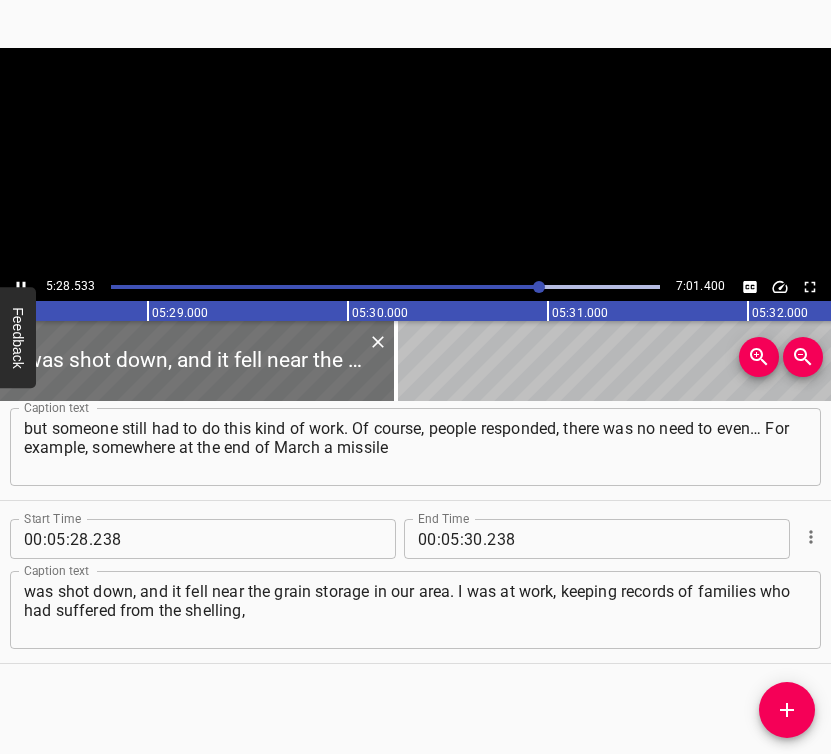 scroll, scrollTop: 0, scrollLeft: 65706, axis: horizontal 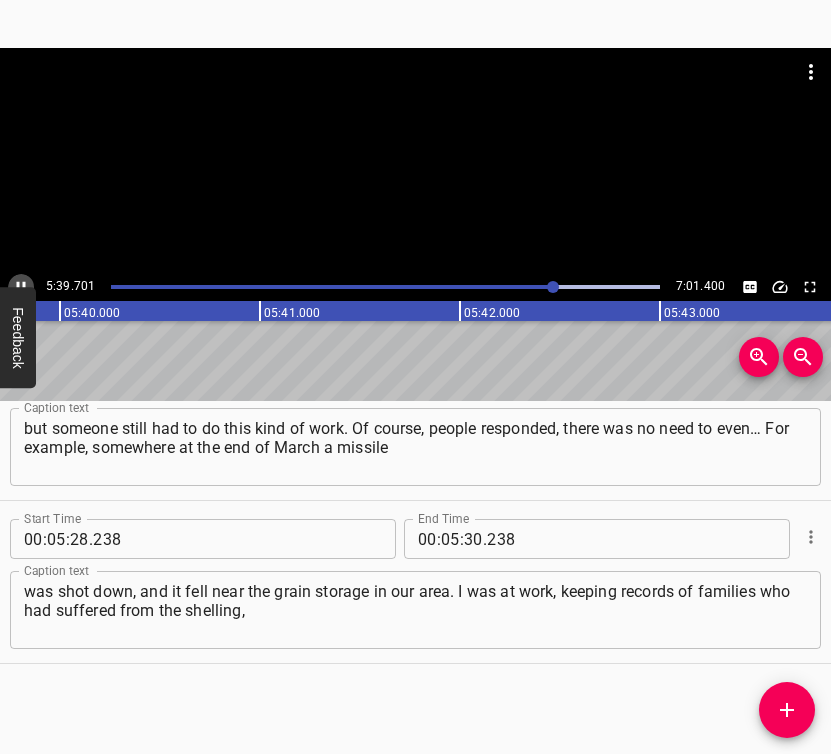 click 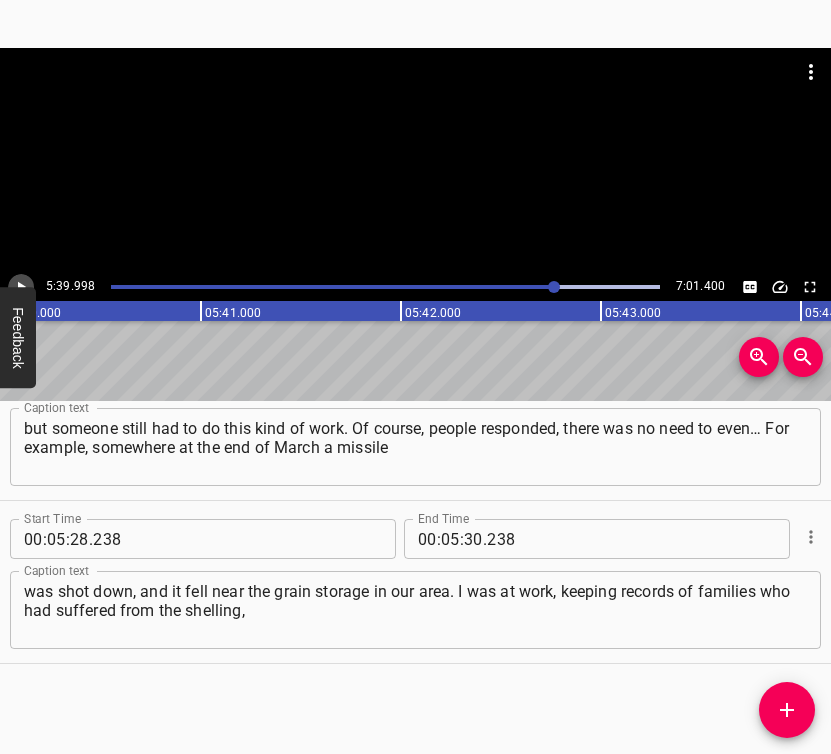 click 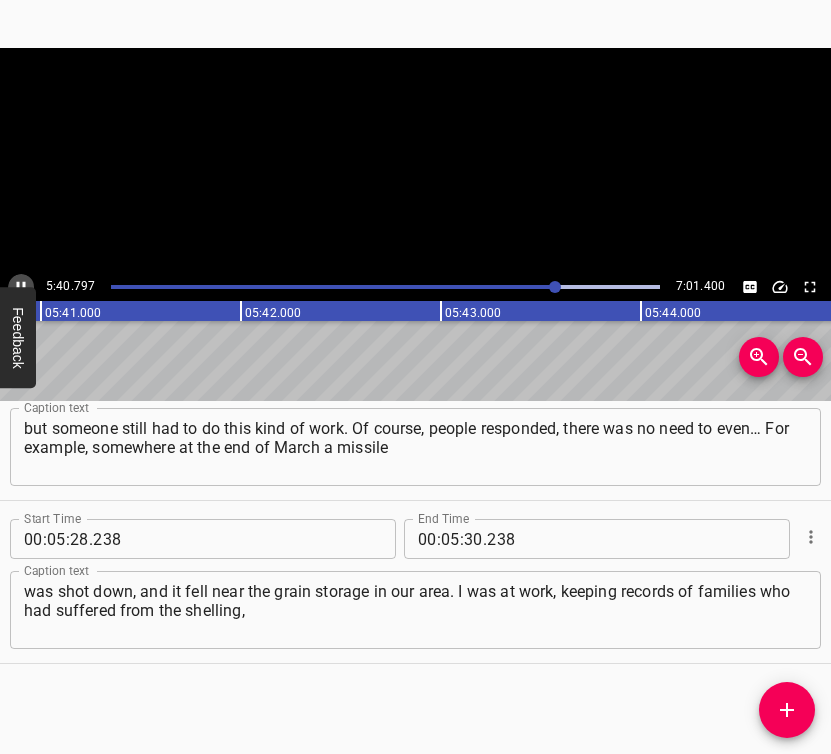 click 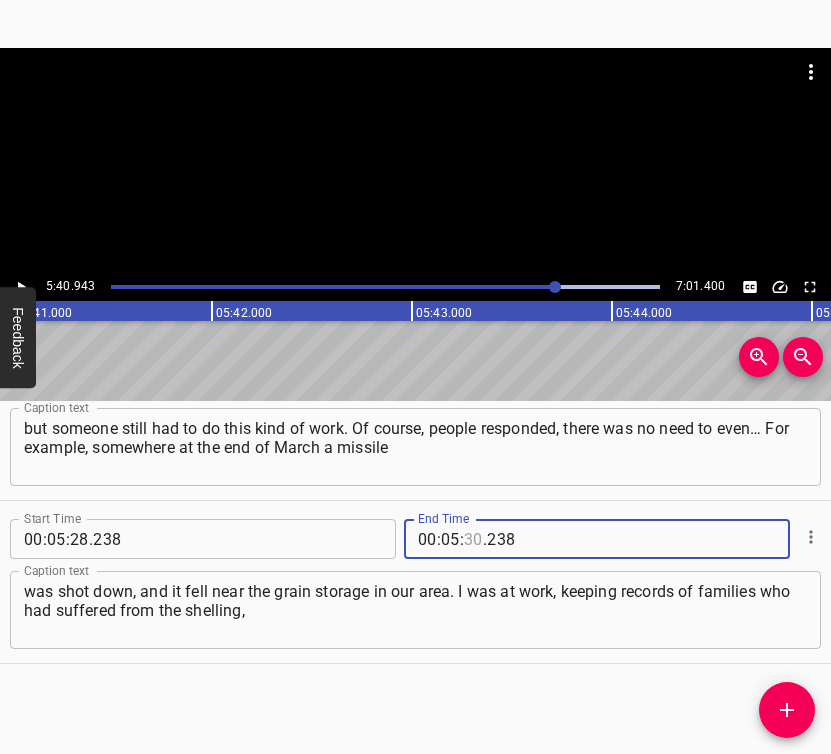 click at bounding box center [473, 539] 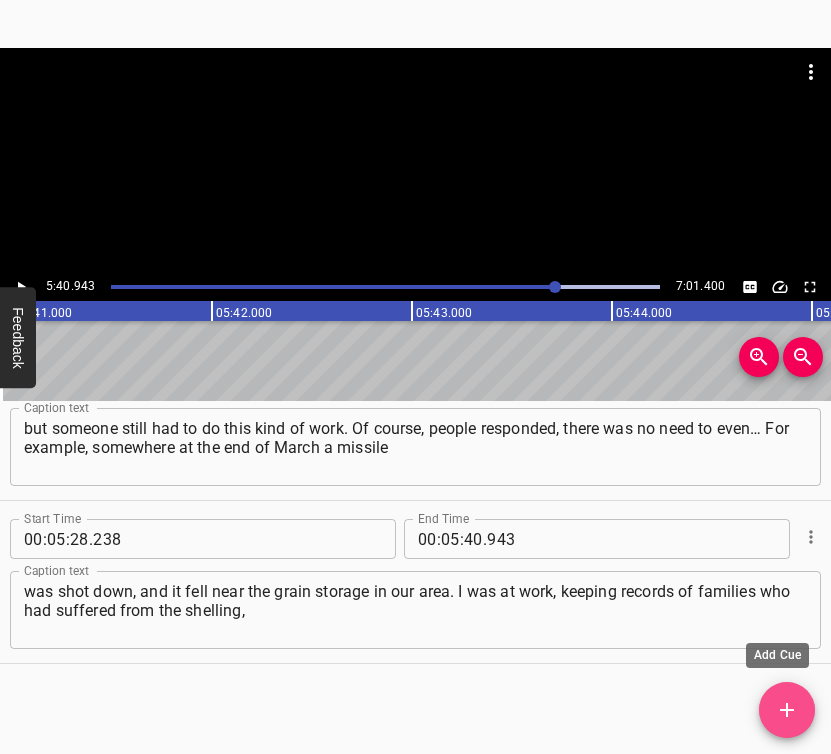 click 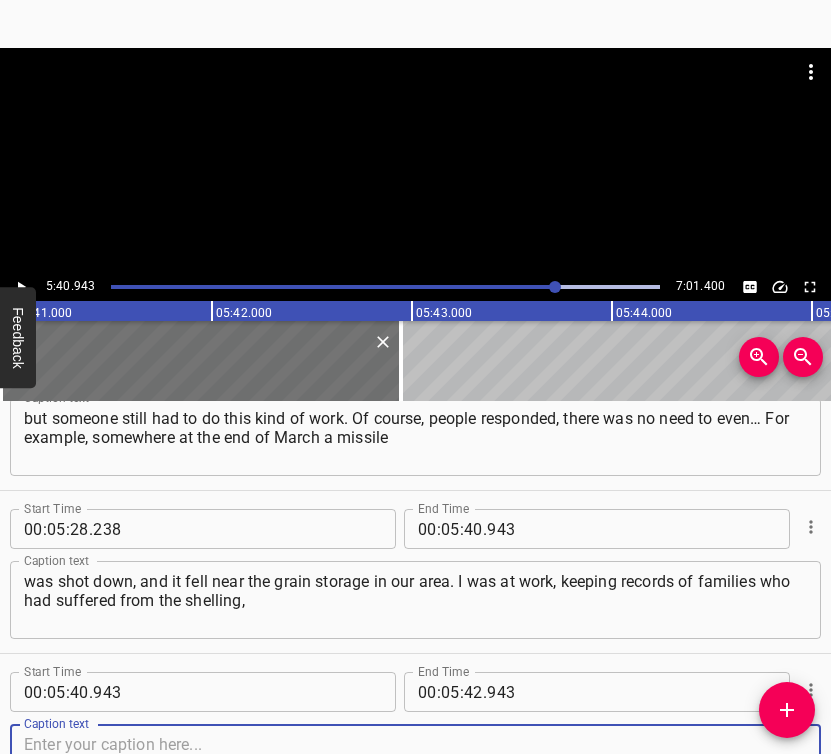 scroll, scrollTop: 4794, scrollLeft: 0, axis: vertical 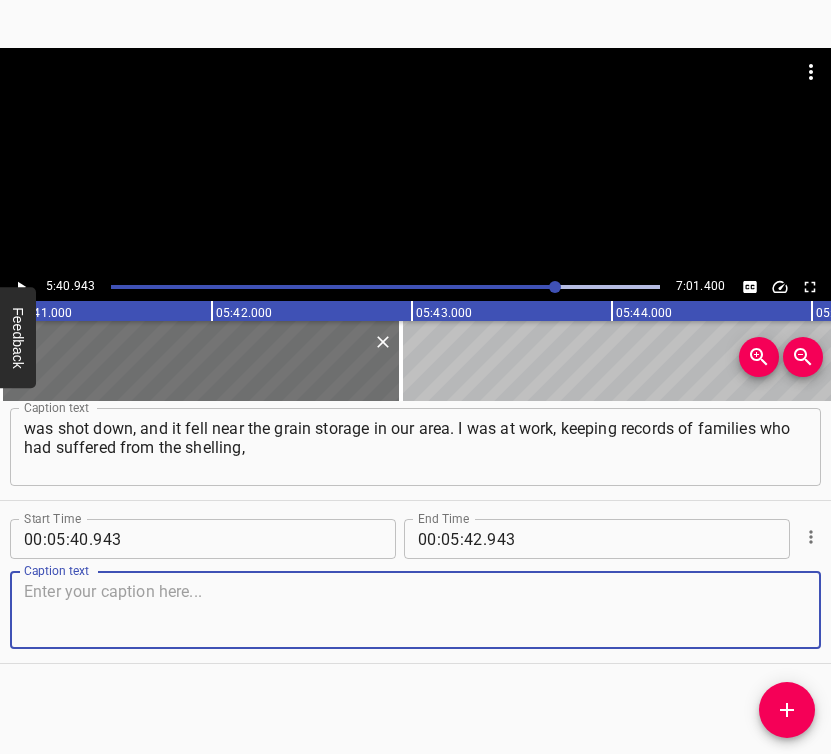 click at bounding box center [415, 610] 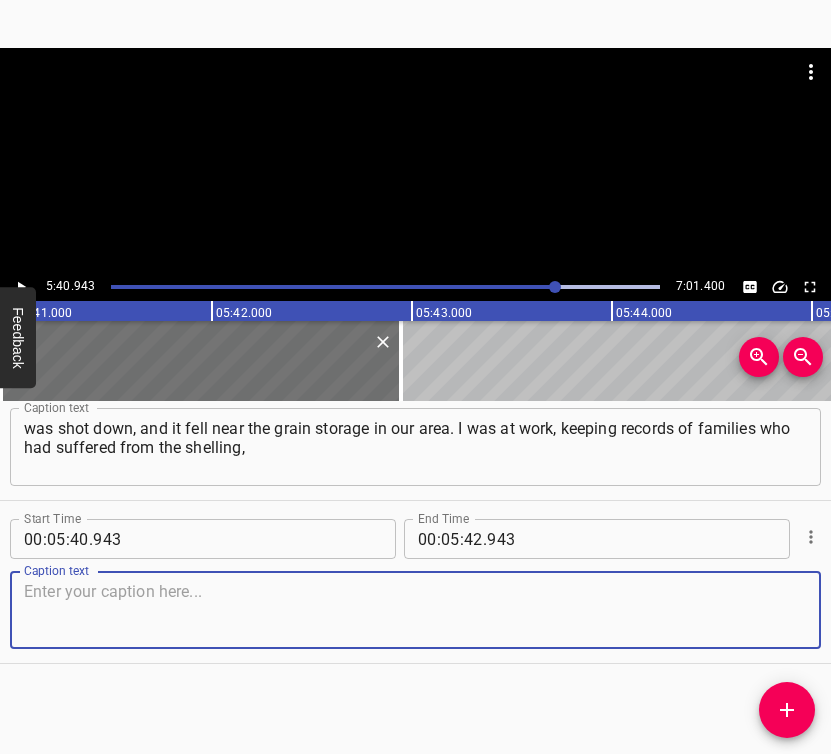 click at bounding box center (415, 610) 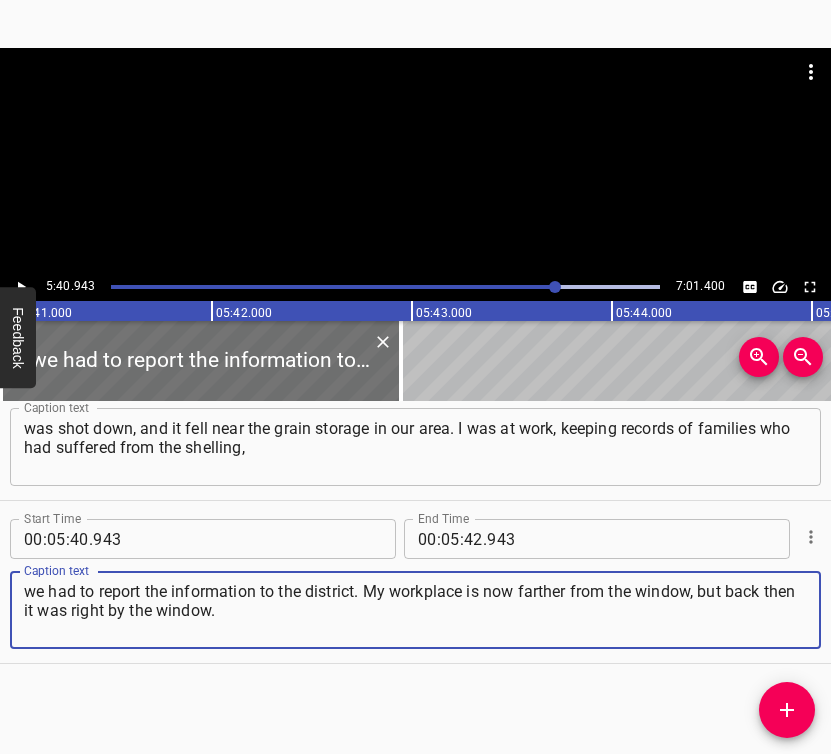 click at bounding box center [21, 287] 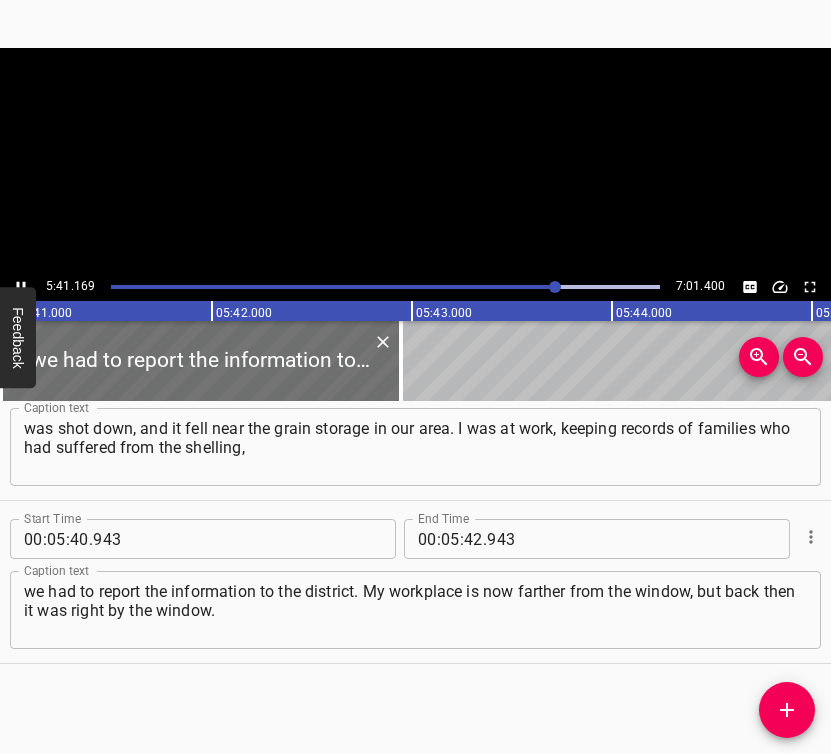 scroll, scrollTop: 0, scrollLeft: 68229, axis: horizontal 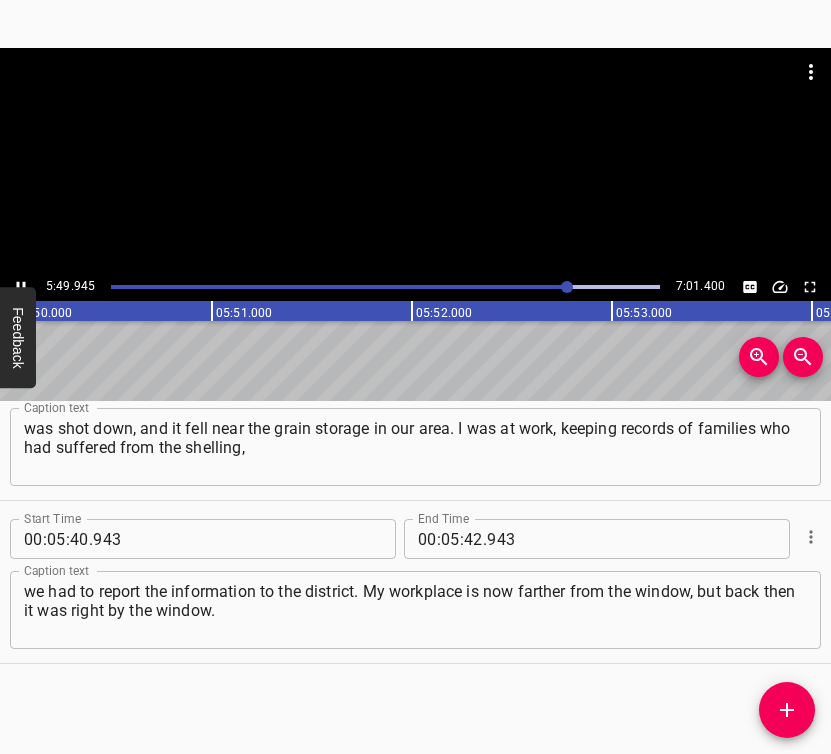 click 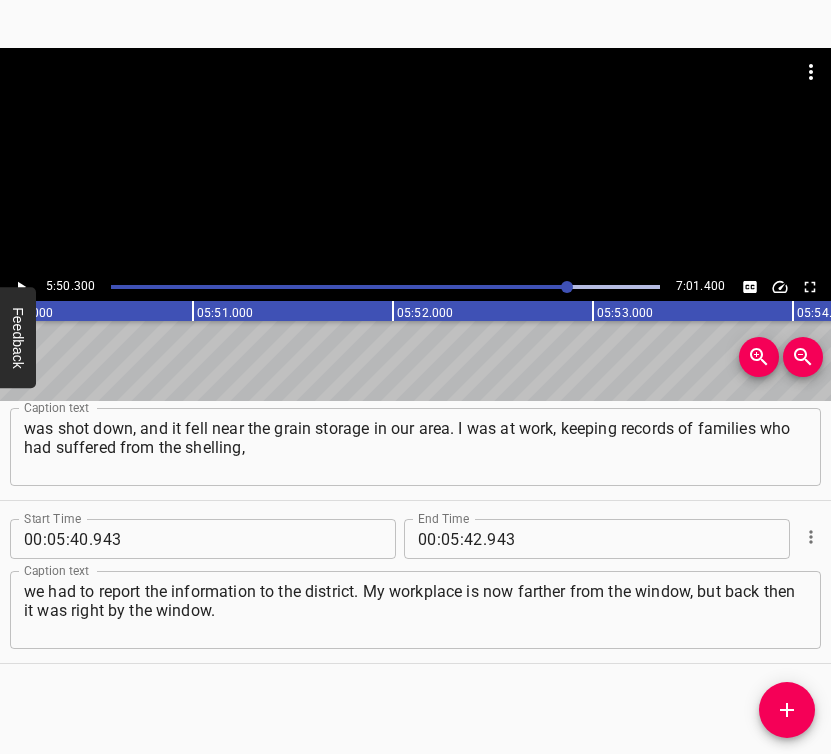 scroll, scrollTop: 0, scrollLeft: 70059, axis: horizontal 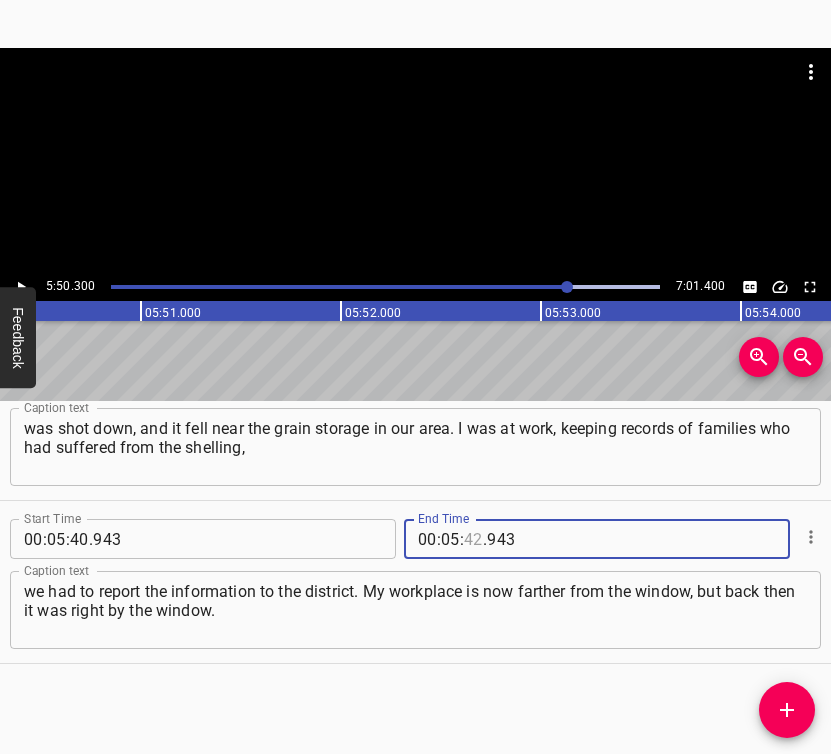 drag, startPoint x: 460, startPoint y: 534, endPoint x: 473, endPoint y: 514, distance: 23.853722 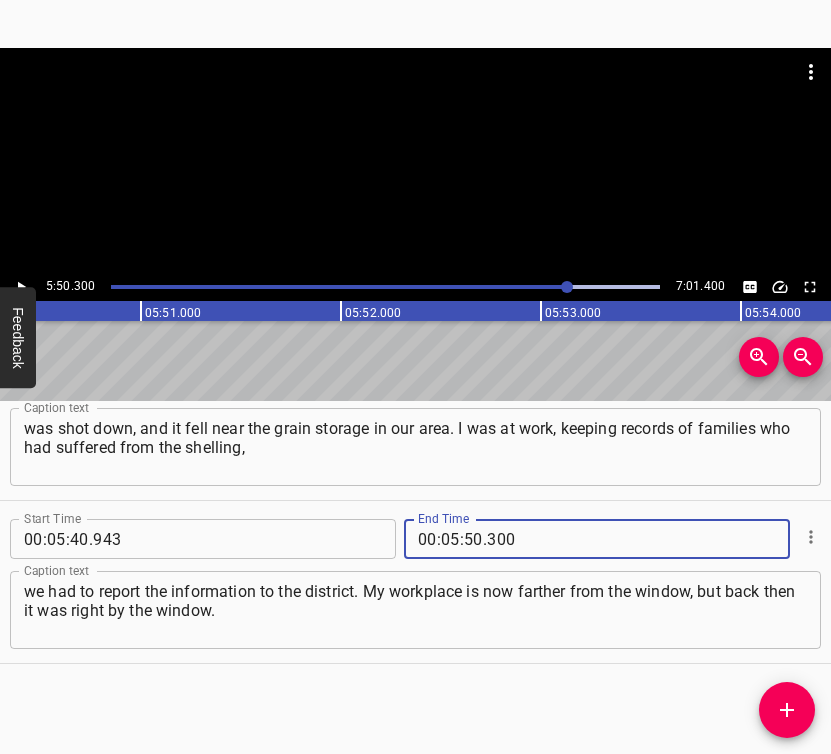 click 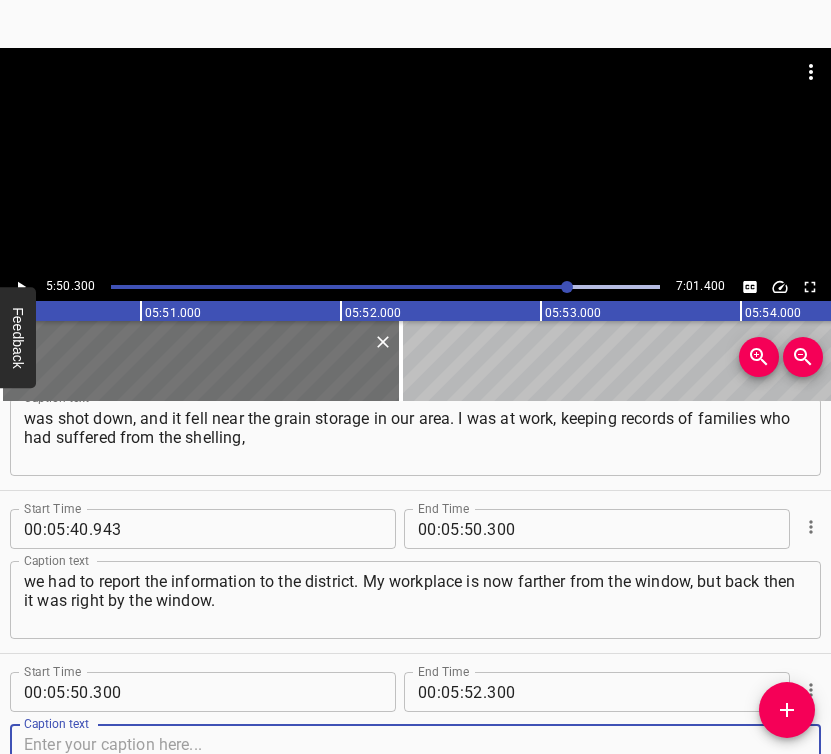 scroll, scrollTop: 4957, scrollLeft: 0, axis: vertical 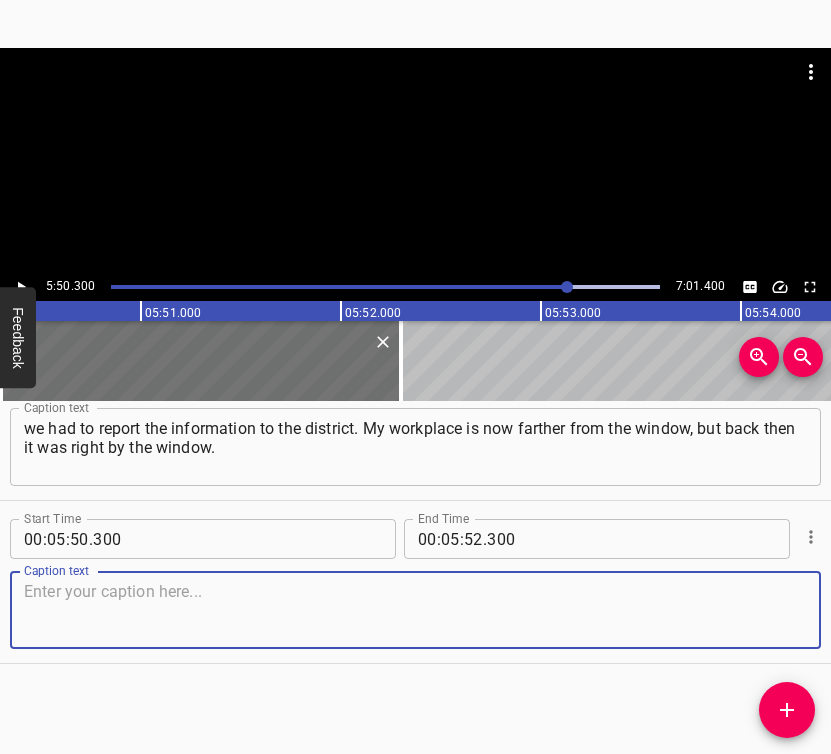 click at bounding box center (415, 610) 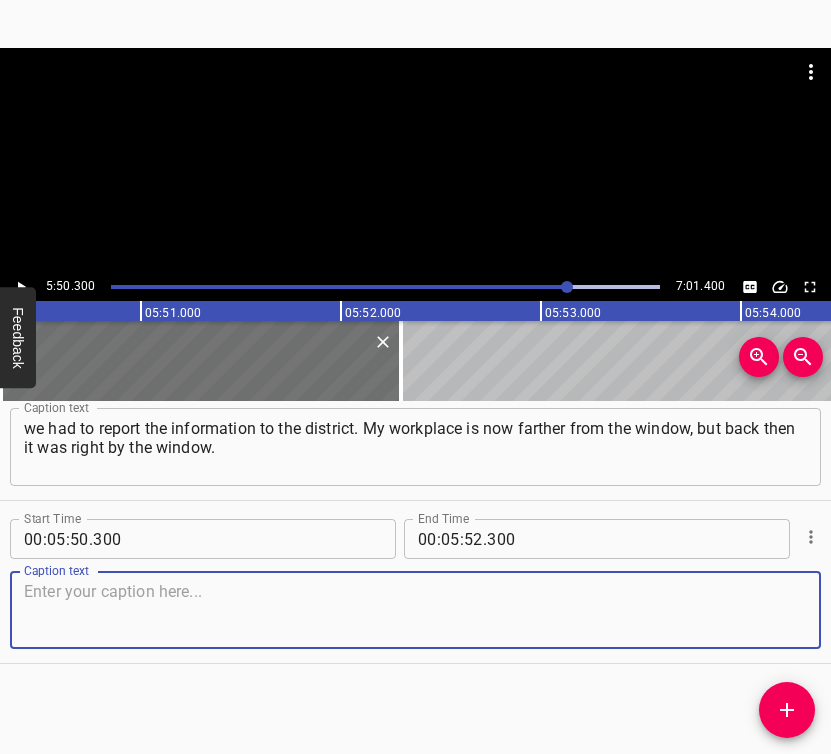 click at bounding box center [415, 610] 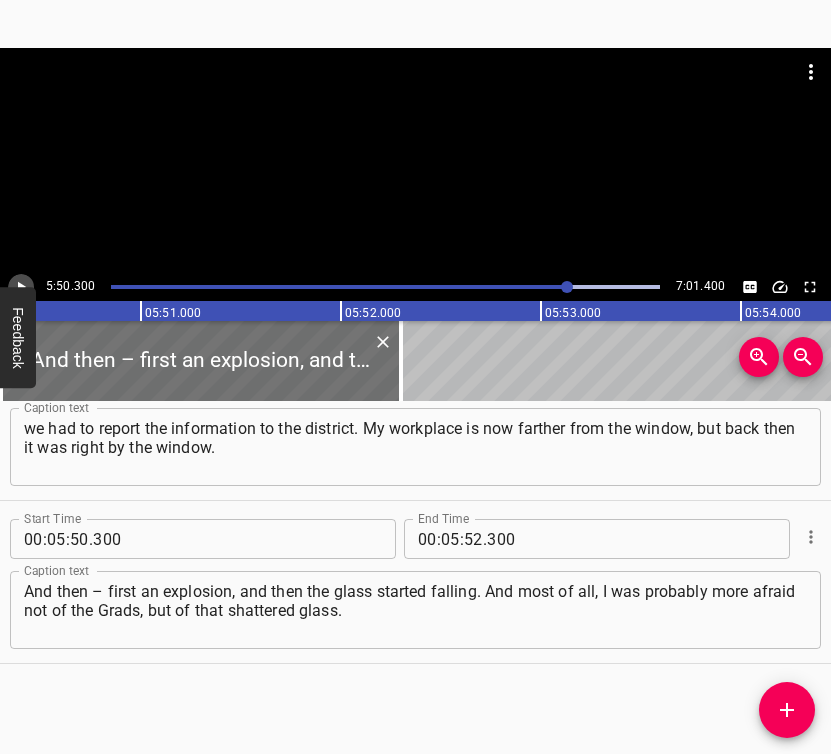 click 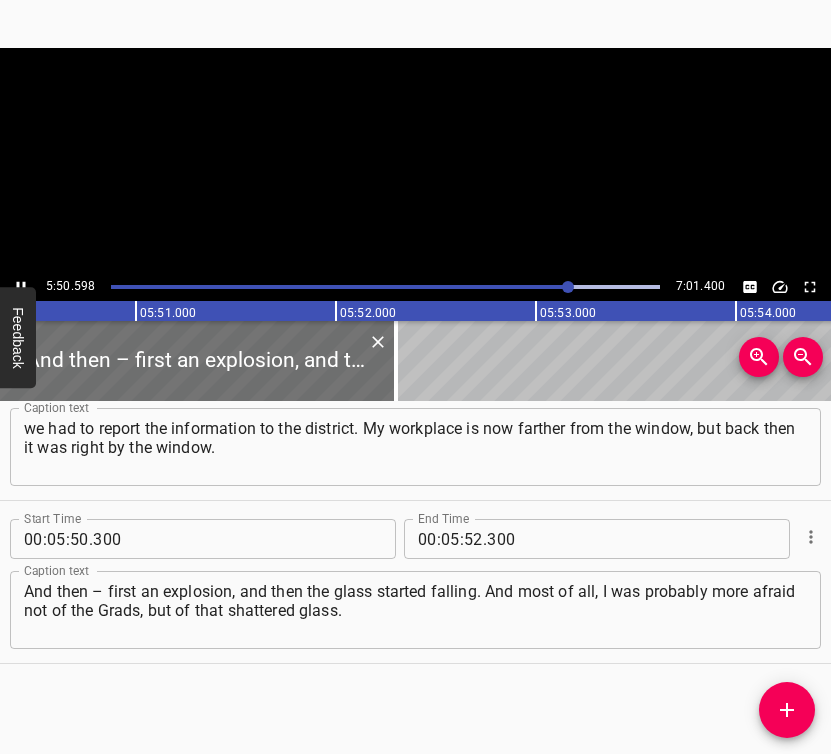 scroll, scrollTop: 0, scrollLeft: 70117, axis: horizontal 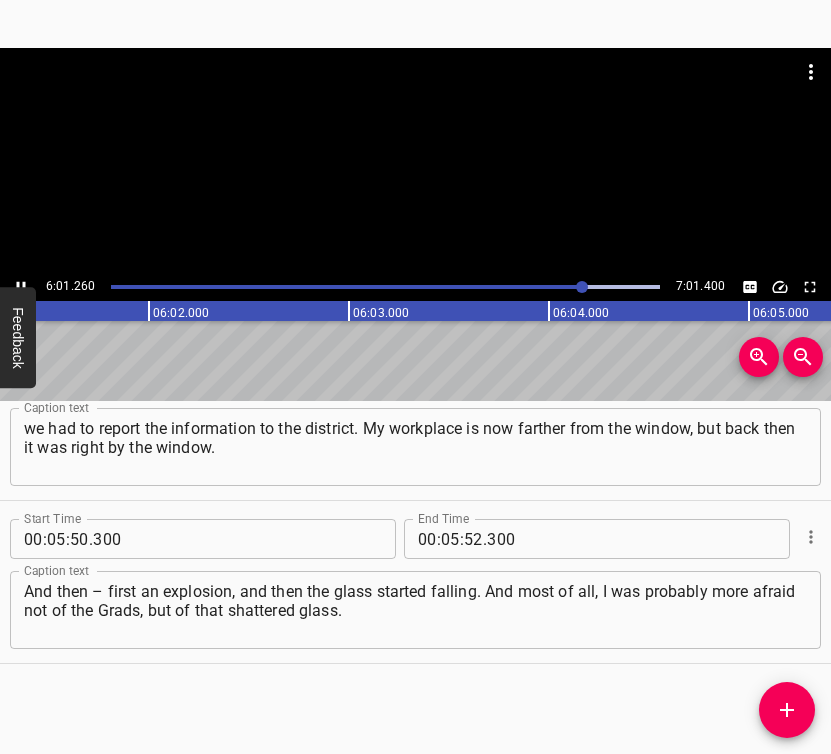 click 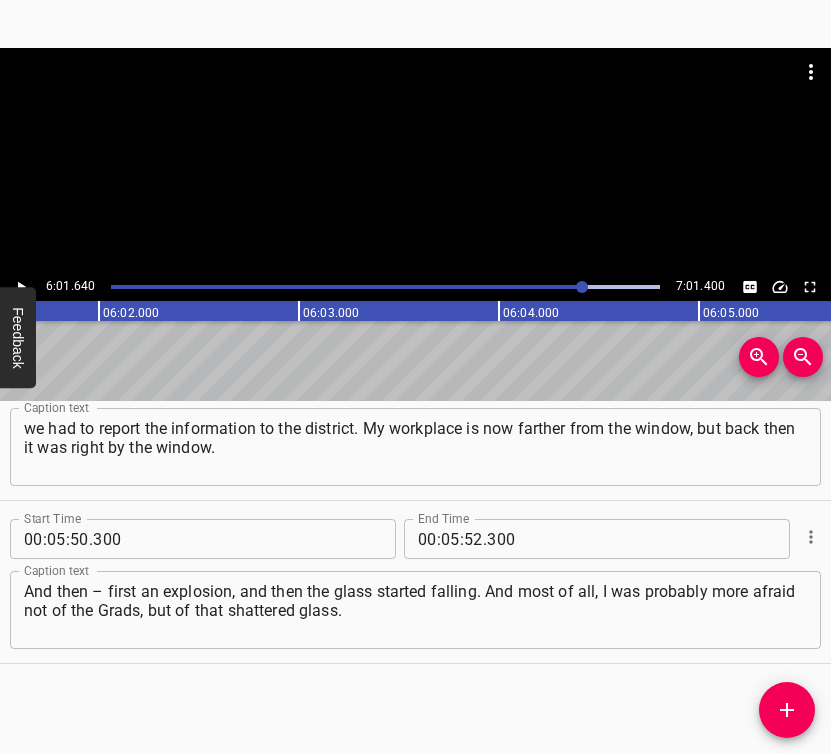 scroll, scrollTop: 0, scrollLeft: 72327, axis: horizontal 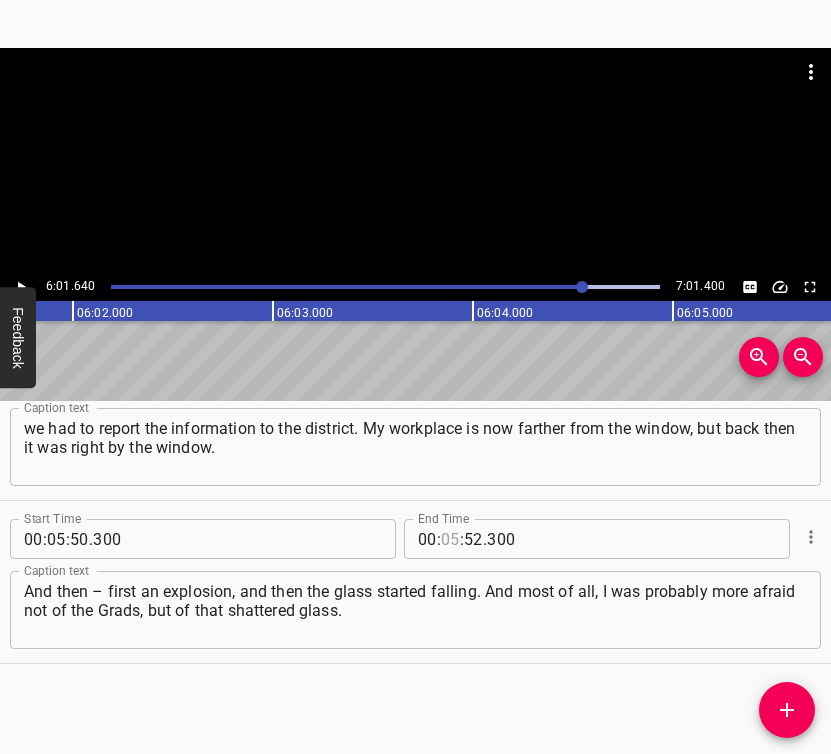 click at bounding box center [450, 539] 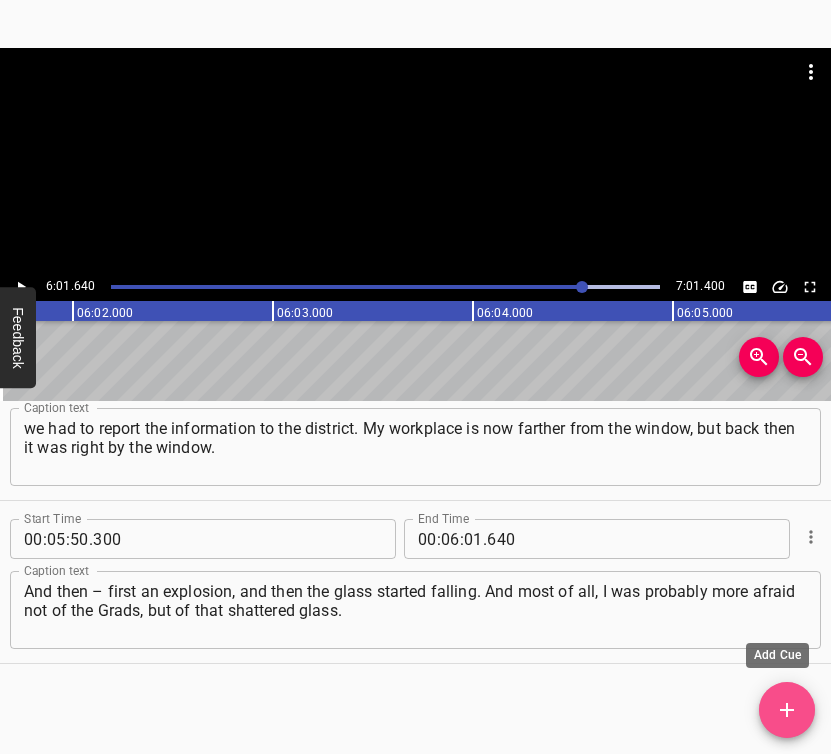 click 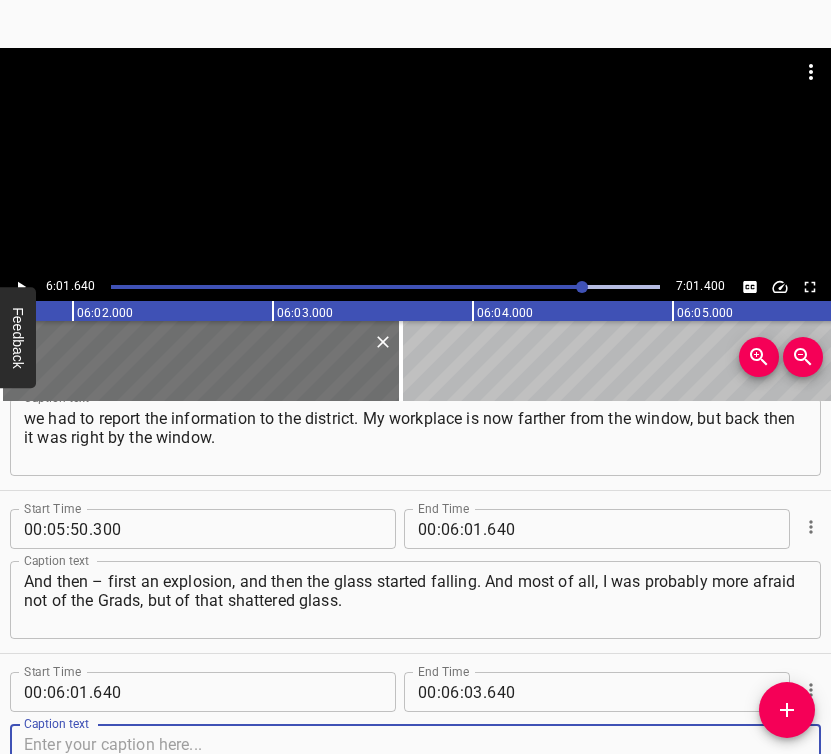 scroll, scrollTop: 5120, scrollLeft: 0, axis: vertical 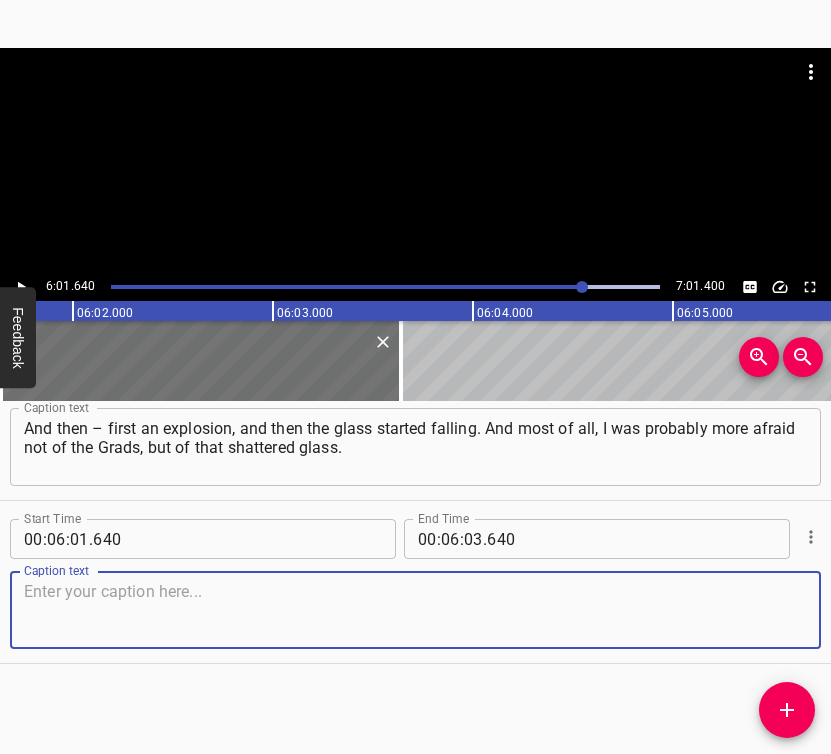 click at bounding box center (415, 610) 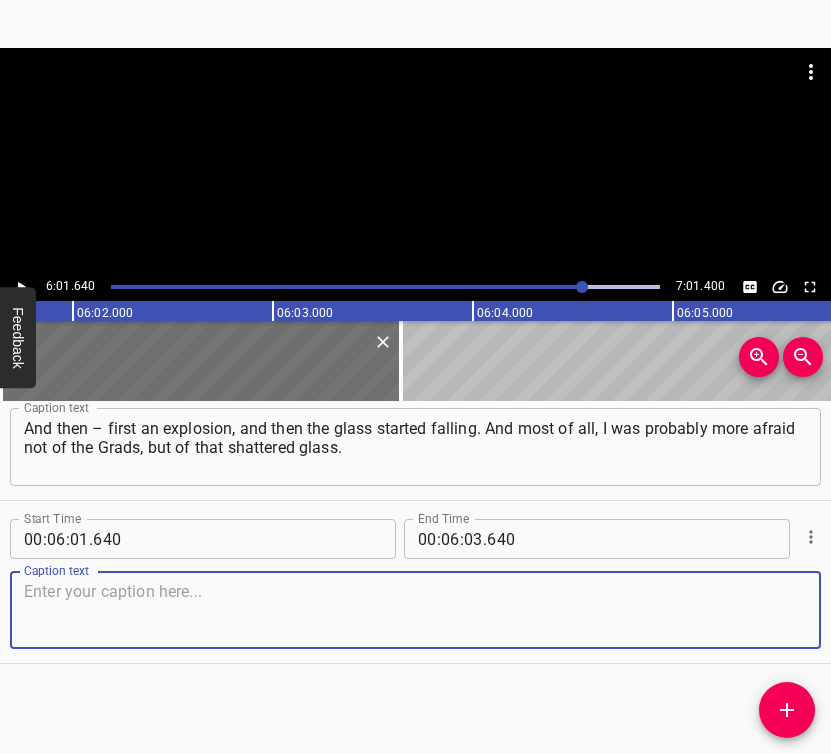 click at bounding box center (415, 610) 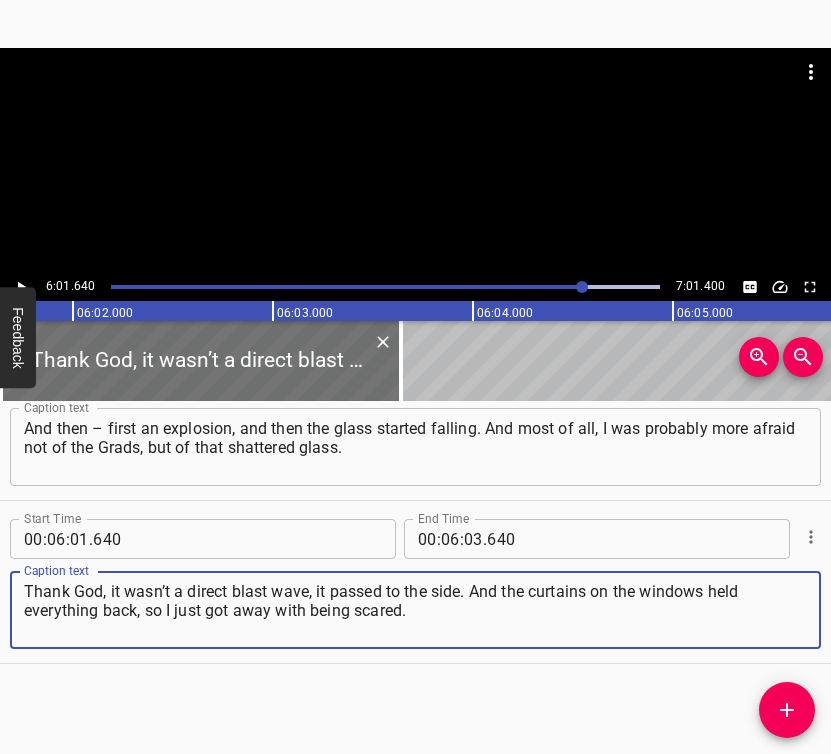 click 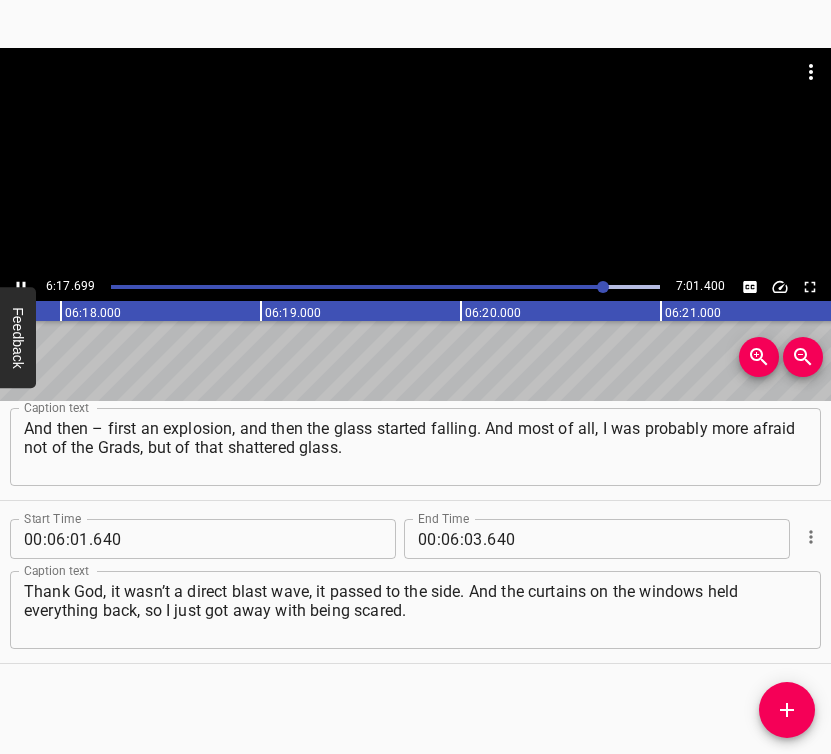 click at bounding box center (21, 287) 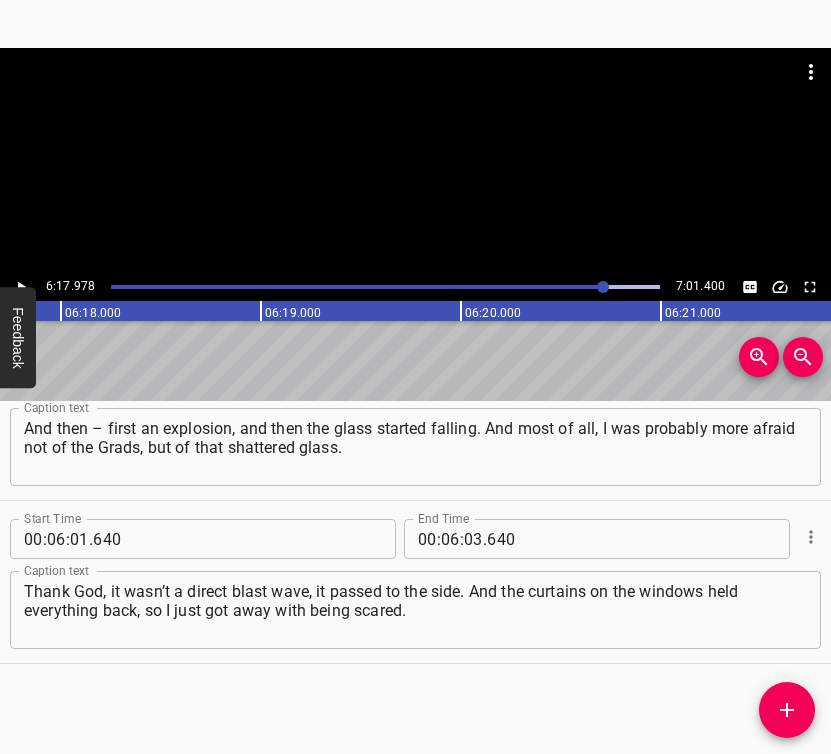 scroll, scrollTop: 0, scrollLeft: 75595, axis: horizontal 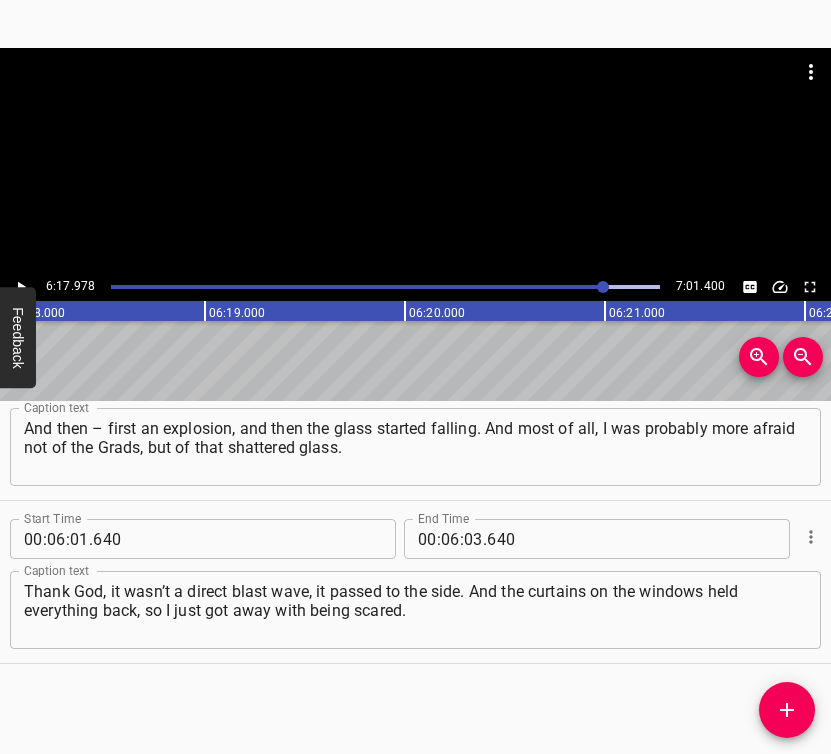 click at bounding box center (21, 287) 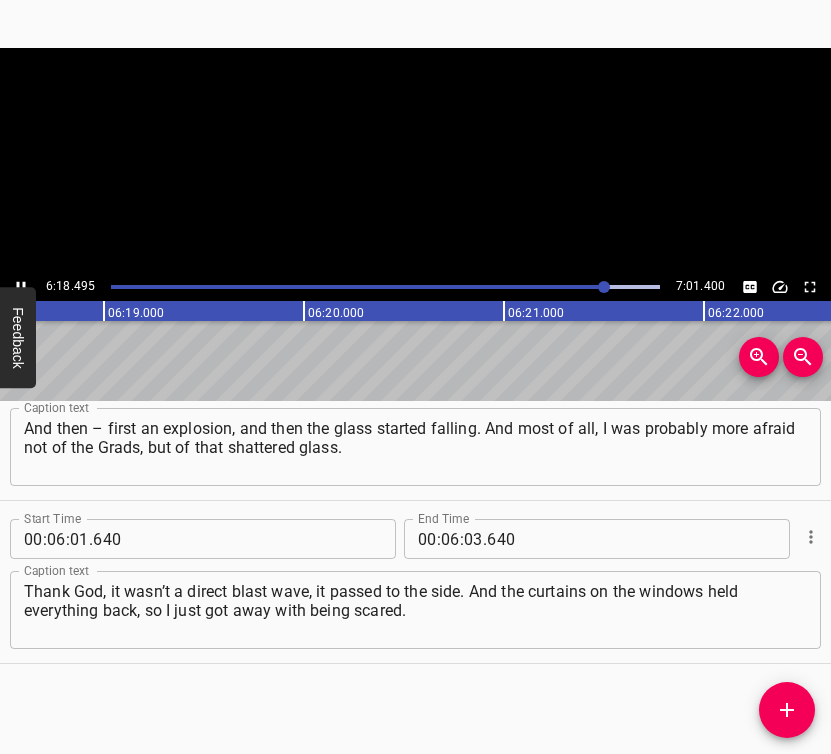 click at bounding box center [21, 287] 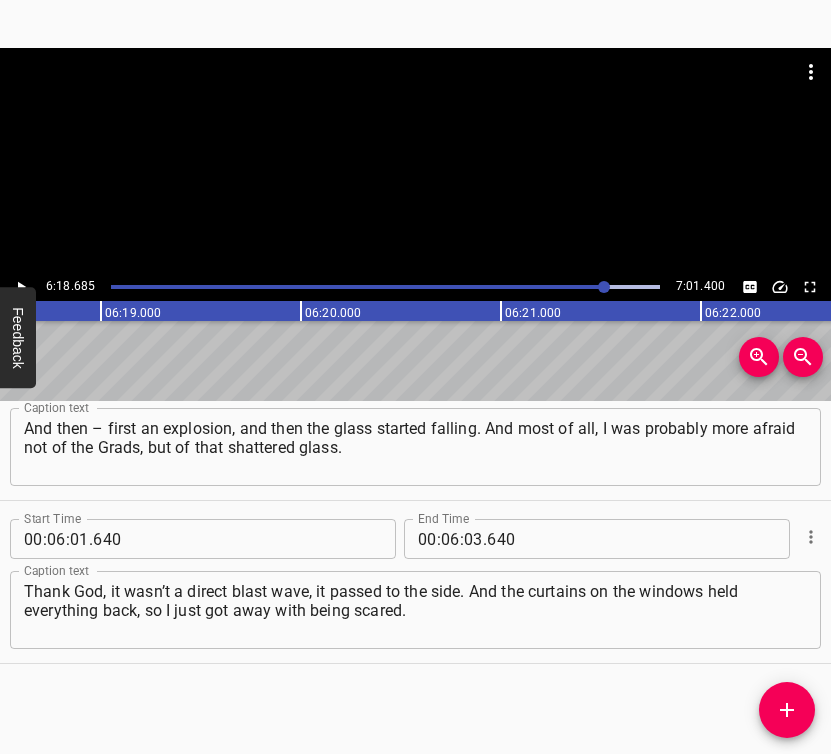 scroll, scrollTop: 0, scrollLeft: 75737, axis: horizontal 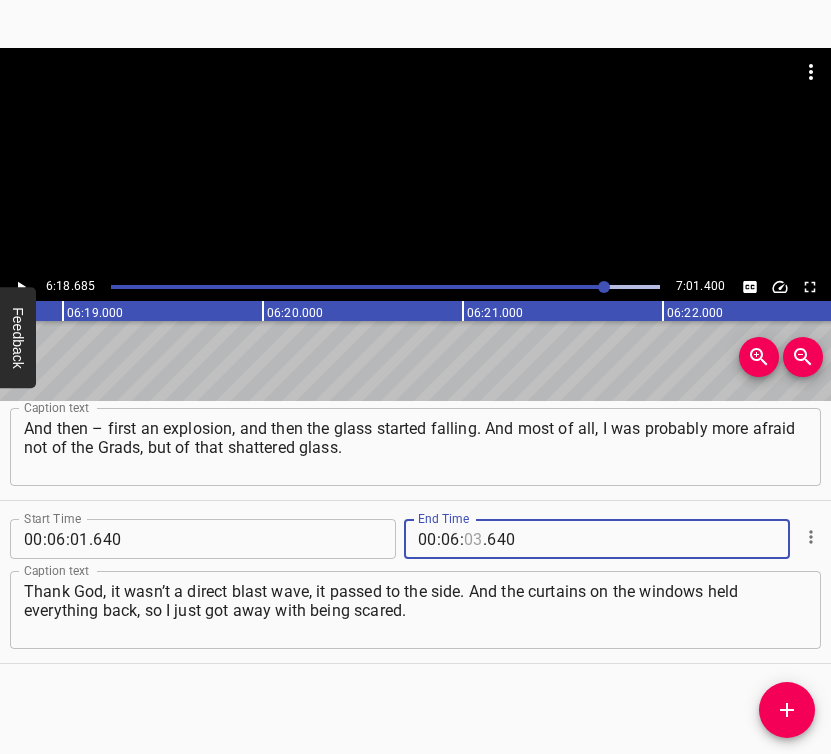click at bounding box center [473, 539] 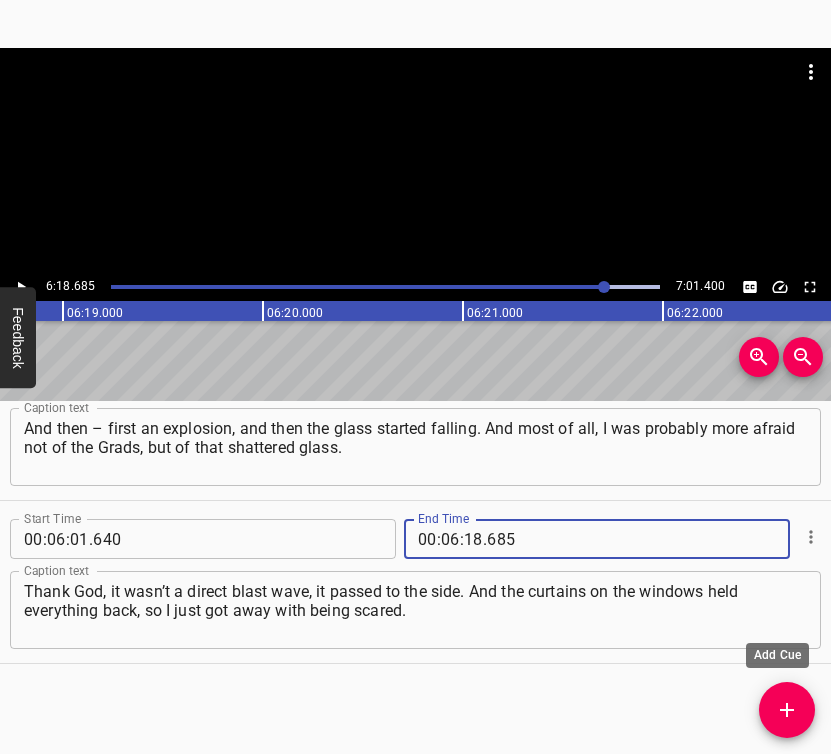 click 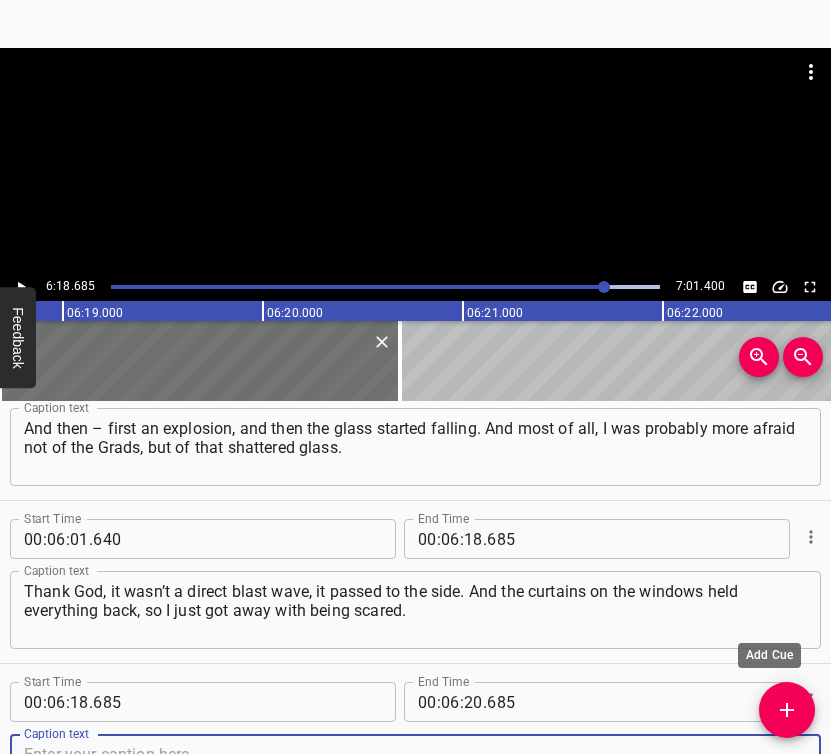 scroll, scrollTop: 5130, scrollLeft: 0, axis: vertical 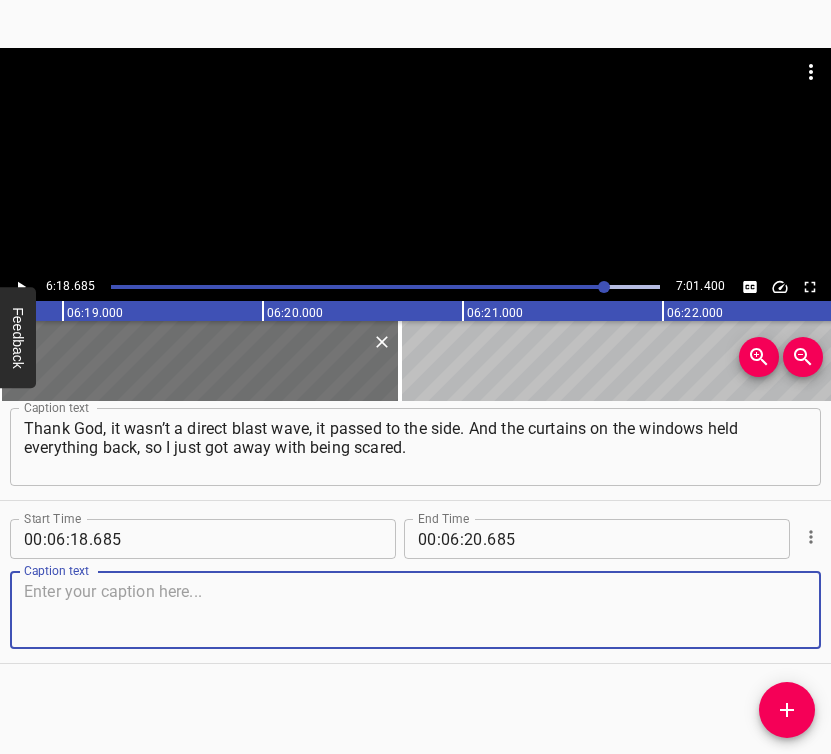 drag, startPoint x: 767, startPoint y: 611, endPoint x: 820, endPoint y: 611, distance: 53 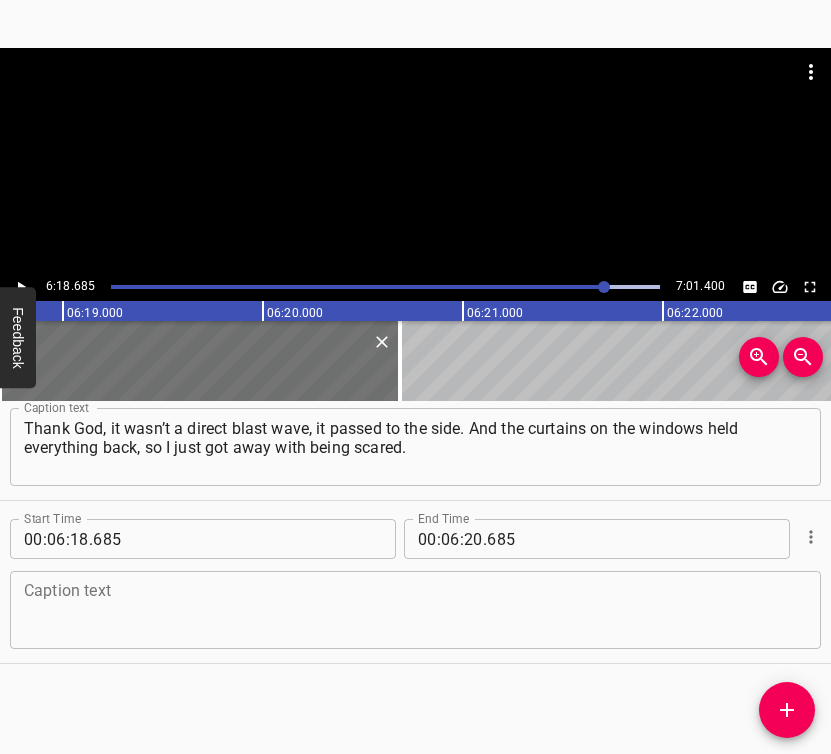 click at bounding box center (415, 610) 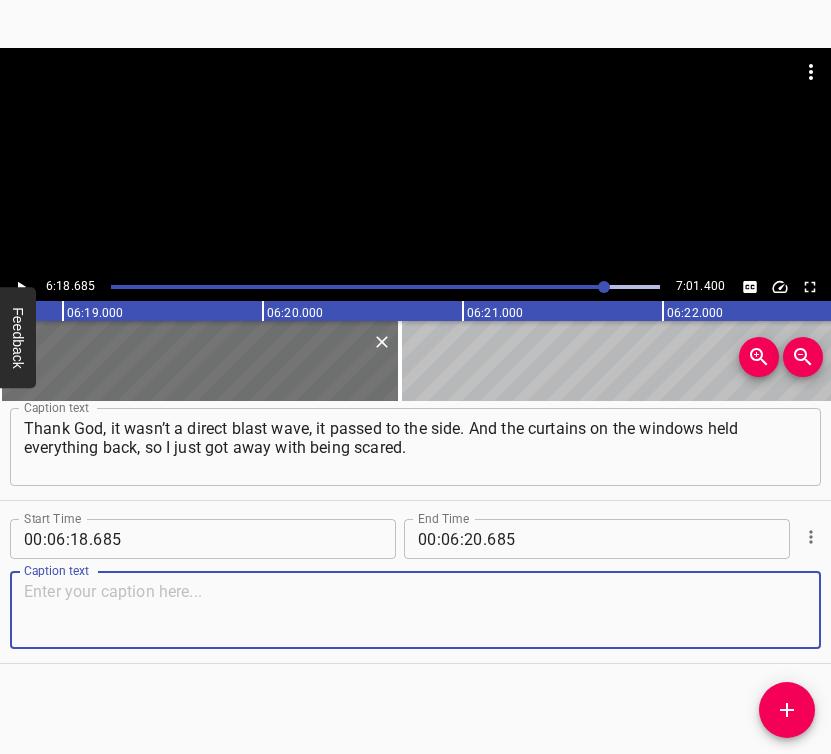 paste on "After that, for a while, it really was hard for me to go to my workplace. I was afraid of those windows. And our windows were blown" 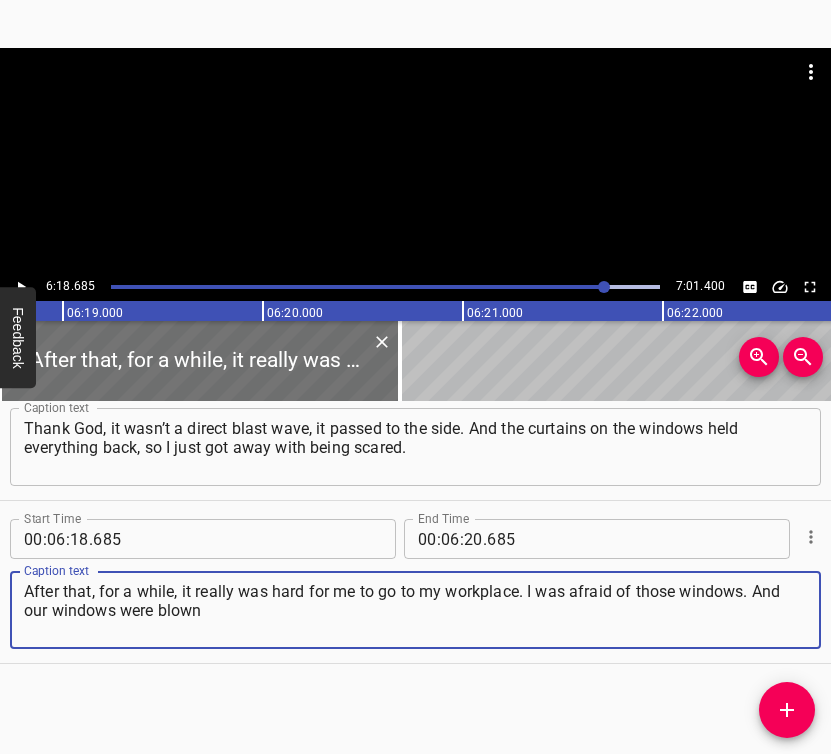 click 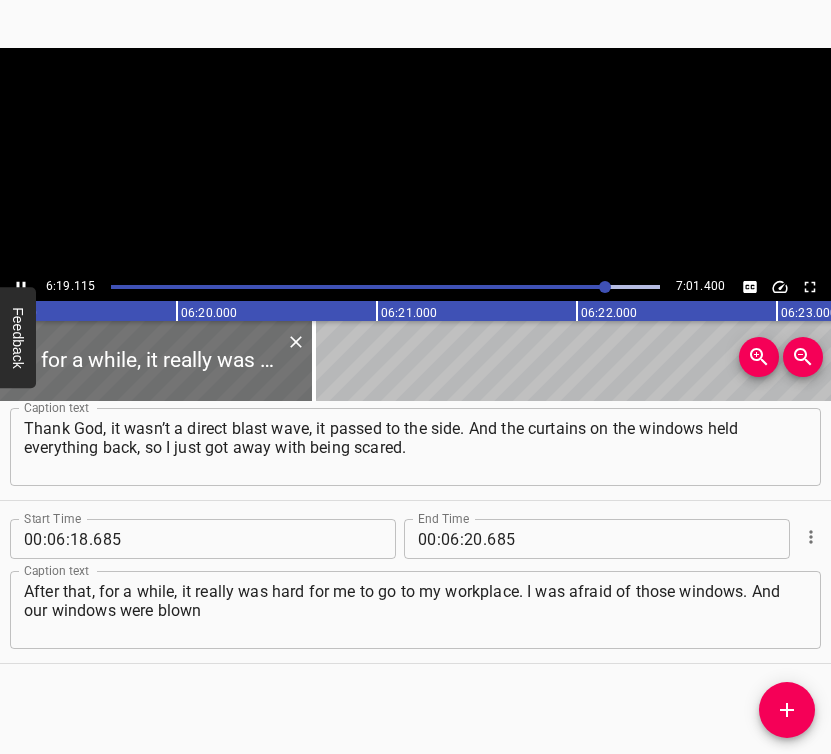 scroll, scrollTop: 0, scrollLeft: 75876, axis: horizontal 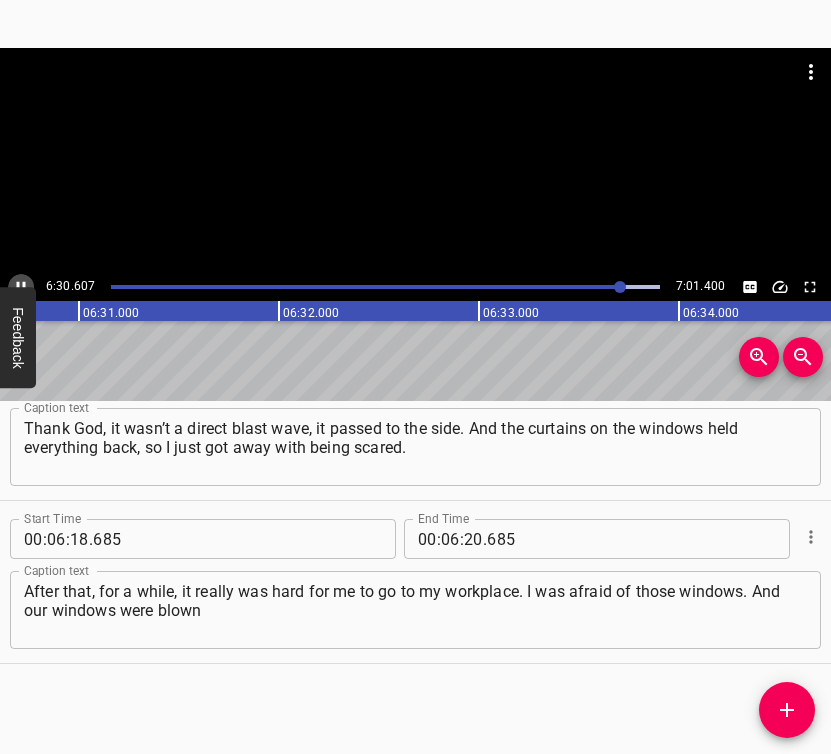 click at bounding box center (21, 287) 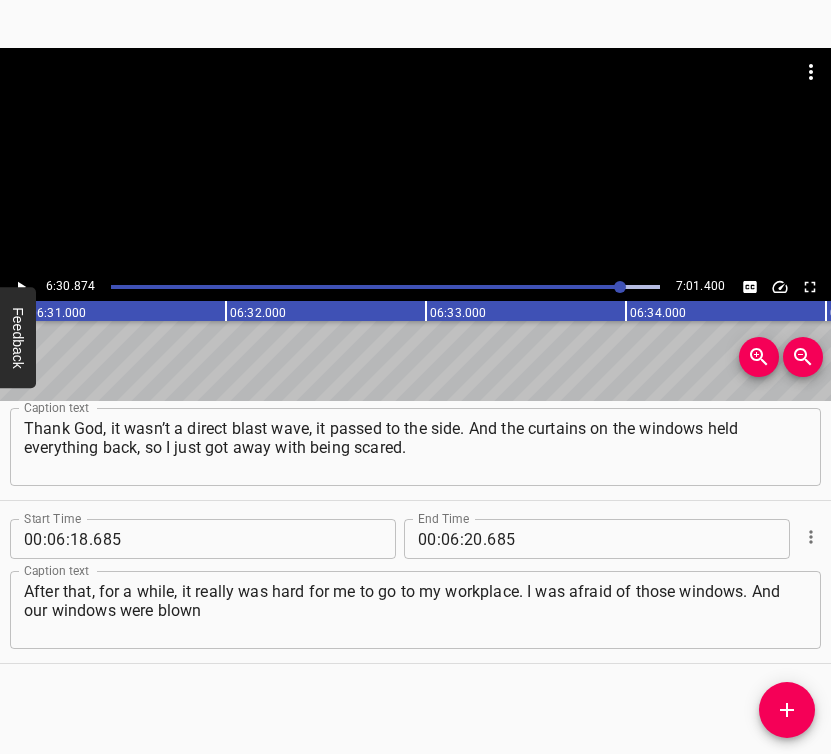 click at bounding box center (21, 287) 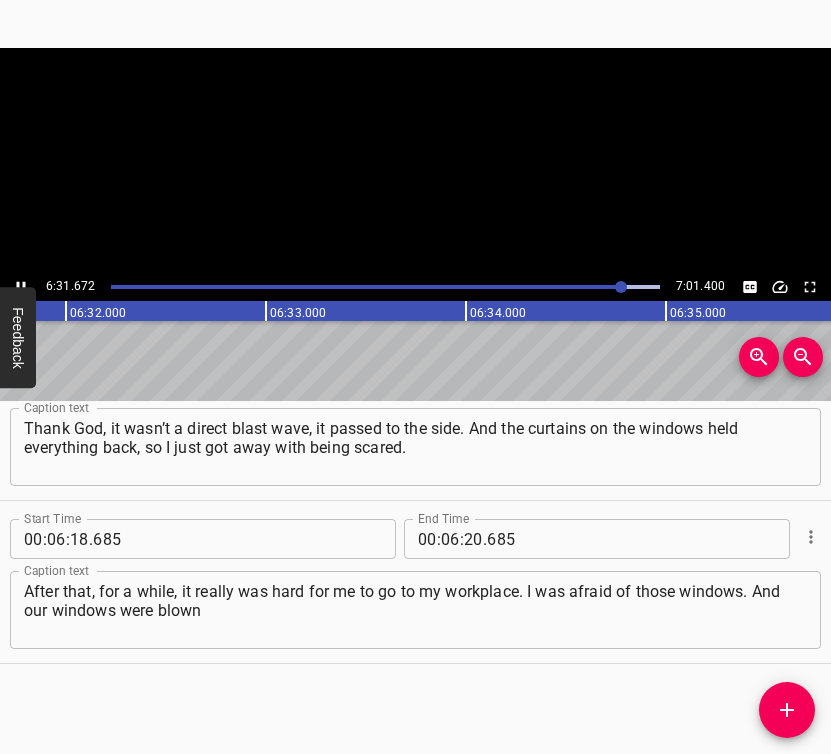 click at bounding box center (21, 287) 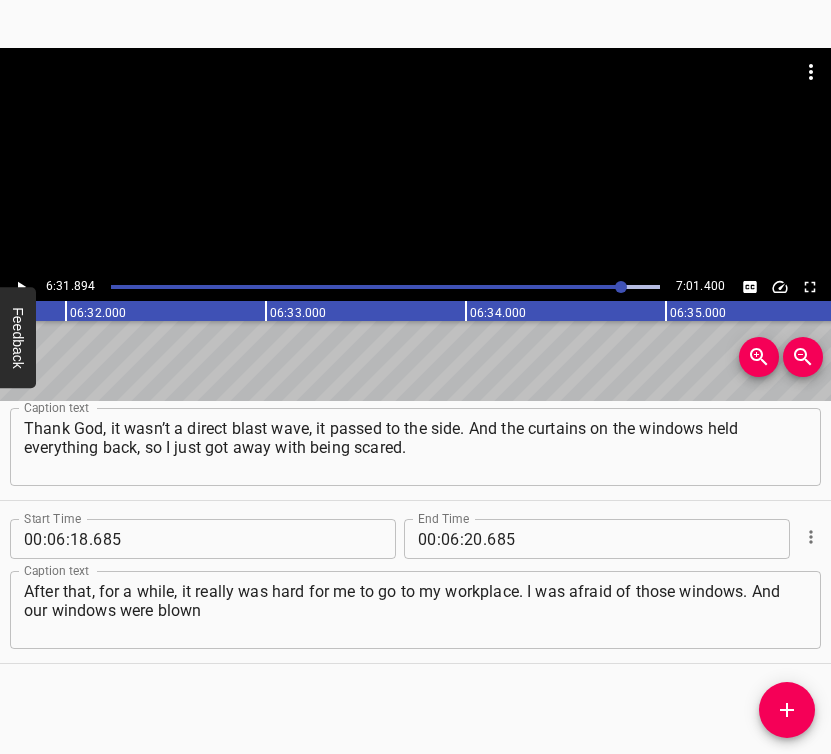 scroll, scrollTop: 0, scrollLeft: 78378, axis: horizontal 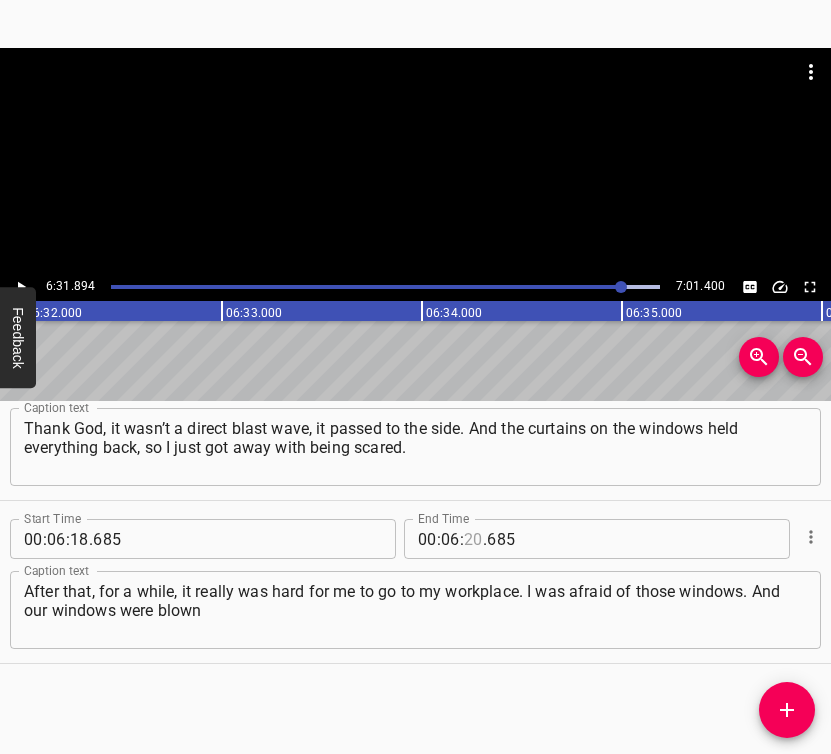 click at bounding box center (473, 539) 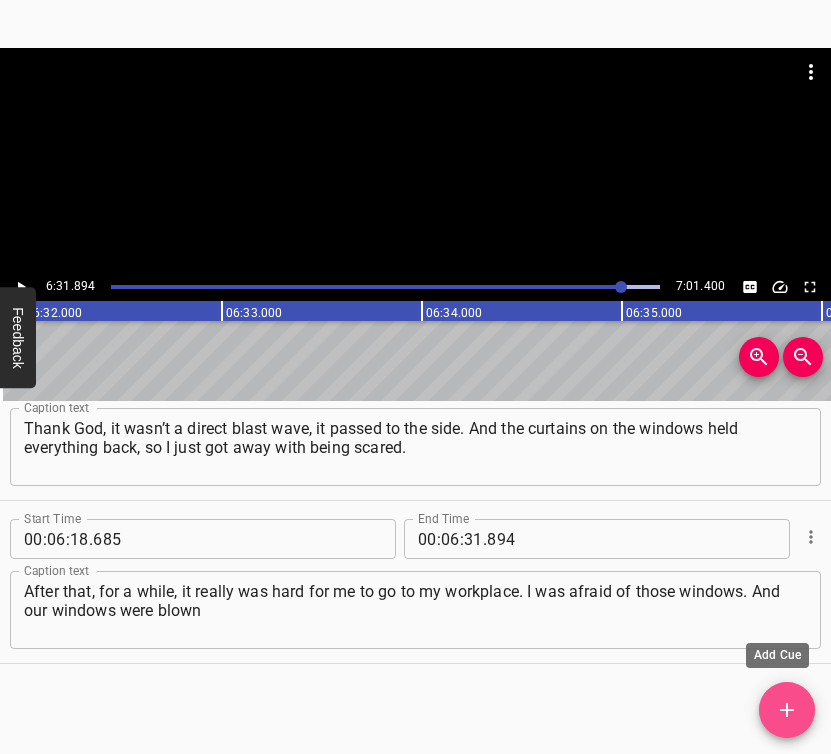 click at bounding box center (787, 710) 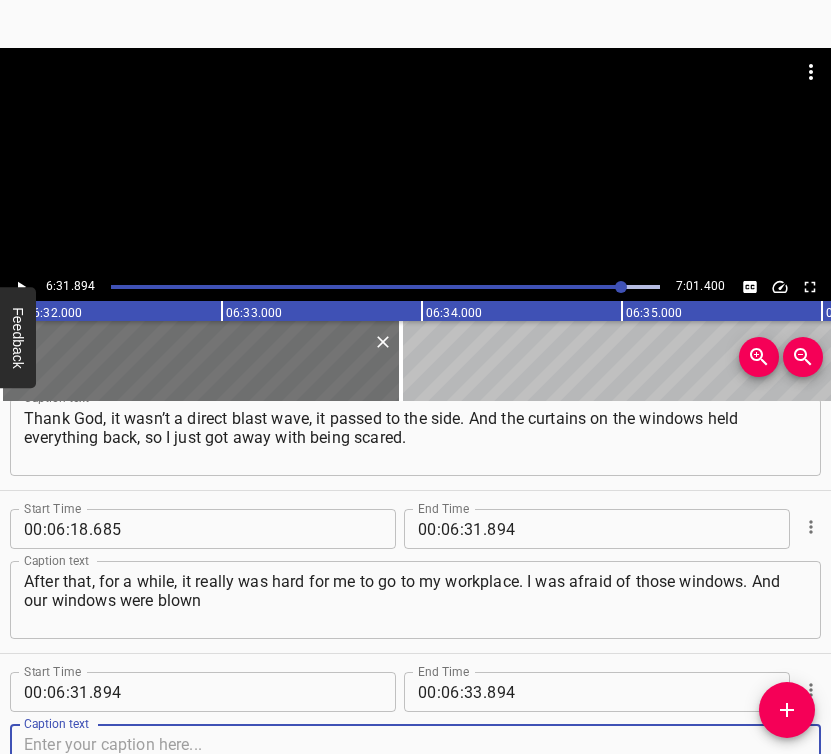 scroll, scrollTop: 5446, scrollLeft: 0, axis: vertical 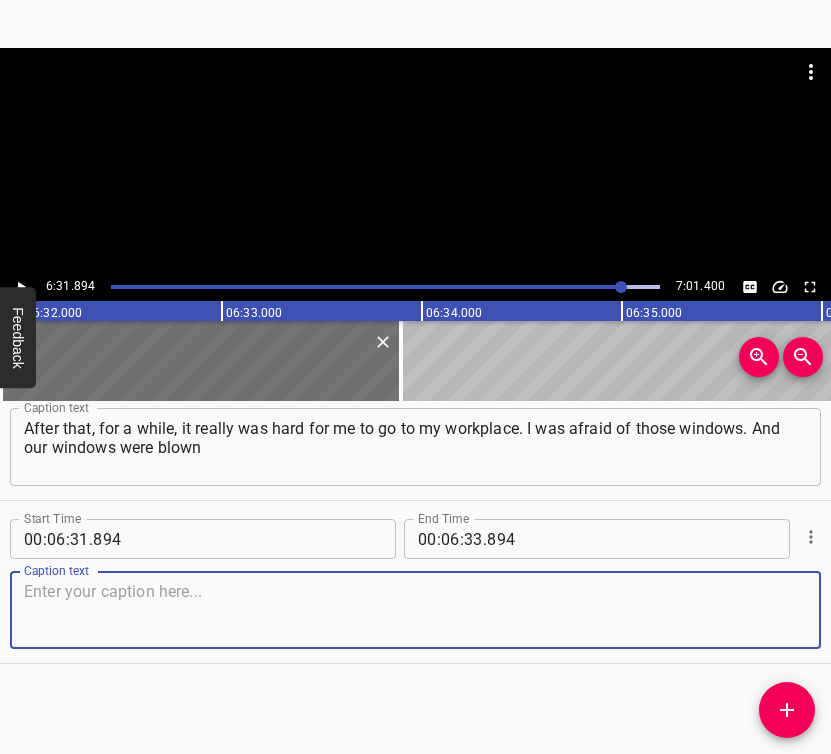click at bounding box center (415, 610) 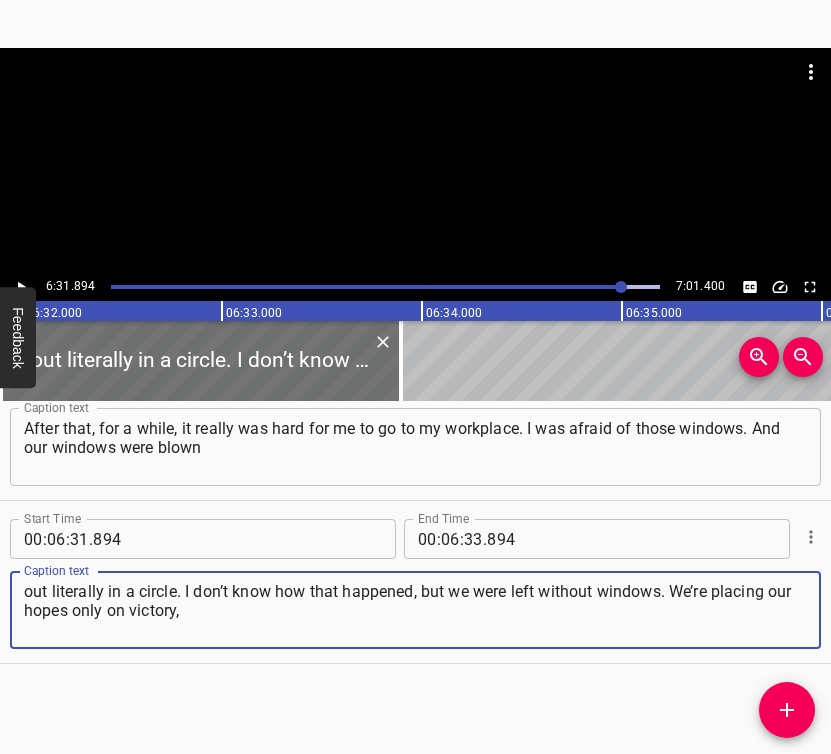 click 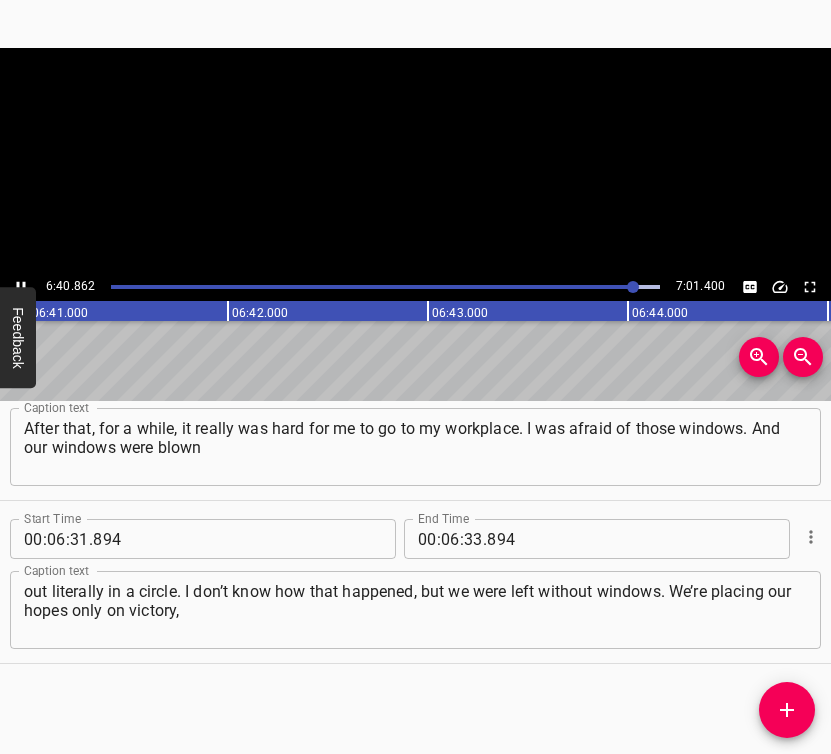 click at bounding box center (21, 287) 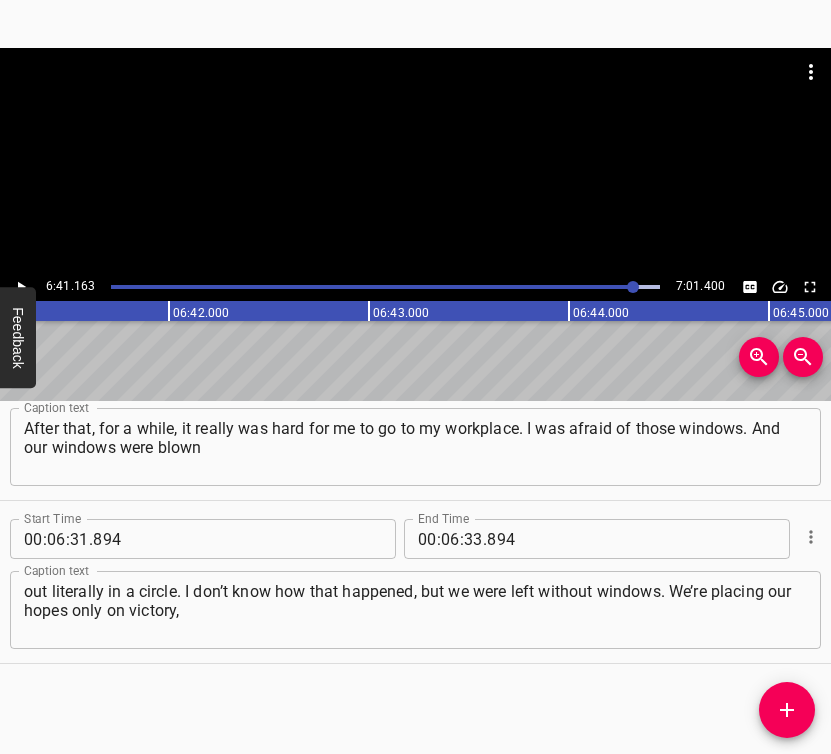 scroll, scrollTop: 0, scrollLeft: 80232, axis: horizontal 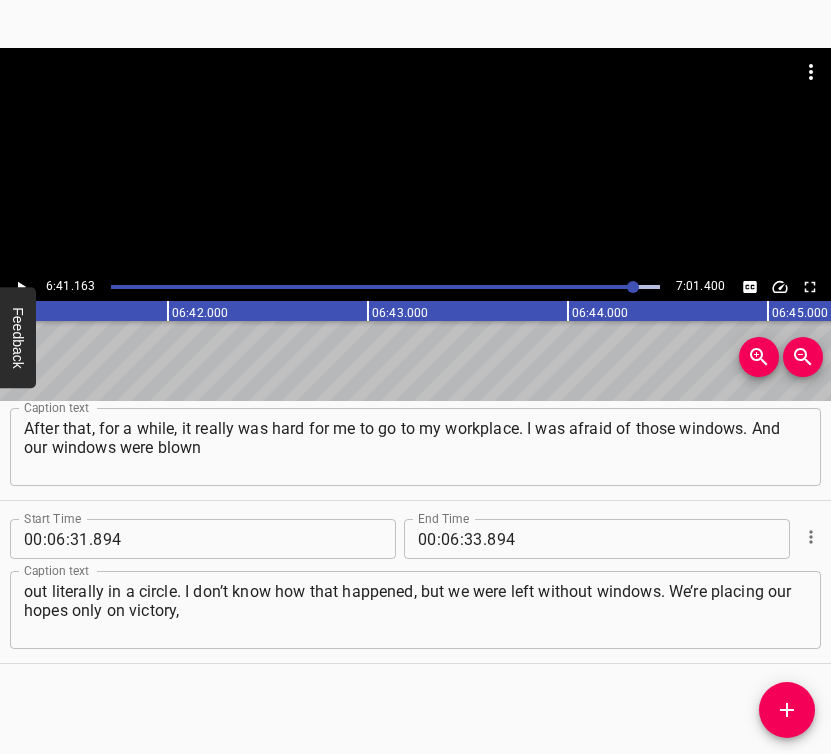 click on "." at bounding box center [485, 539] 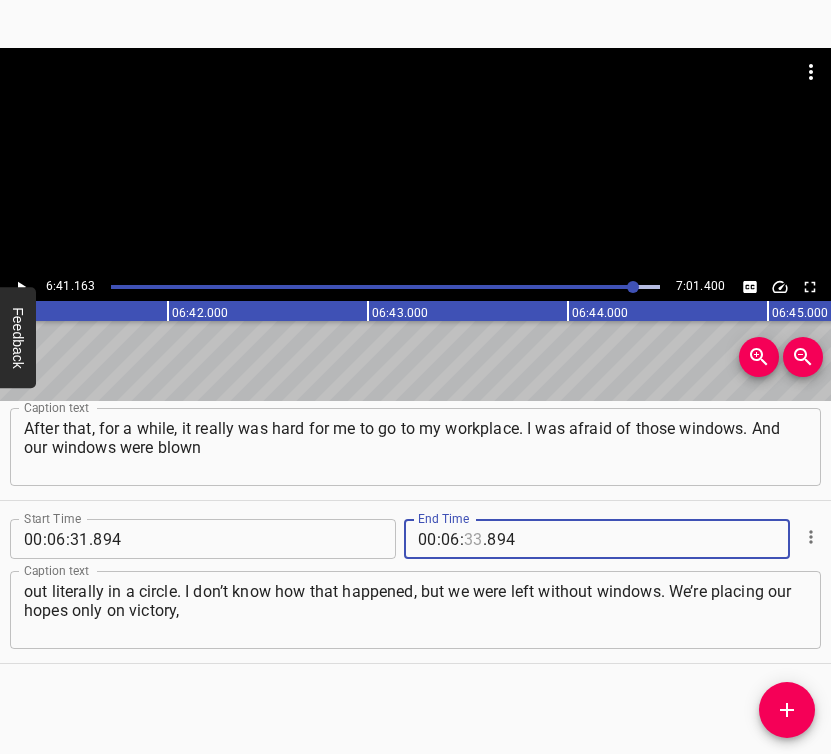 click at bounding box center [473, 539] 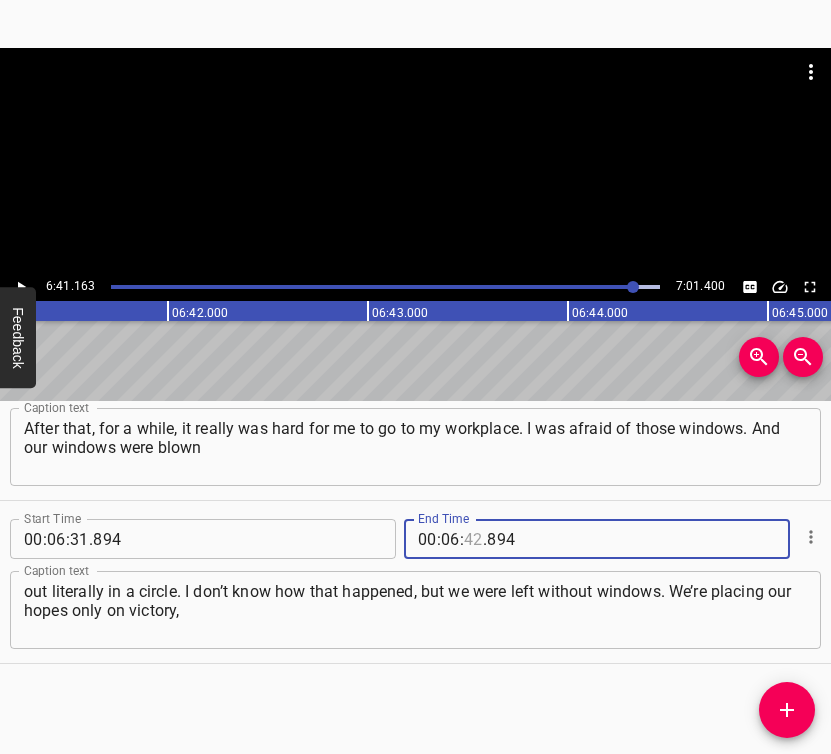 click at bounding box center [473, 539] 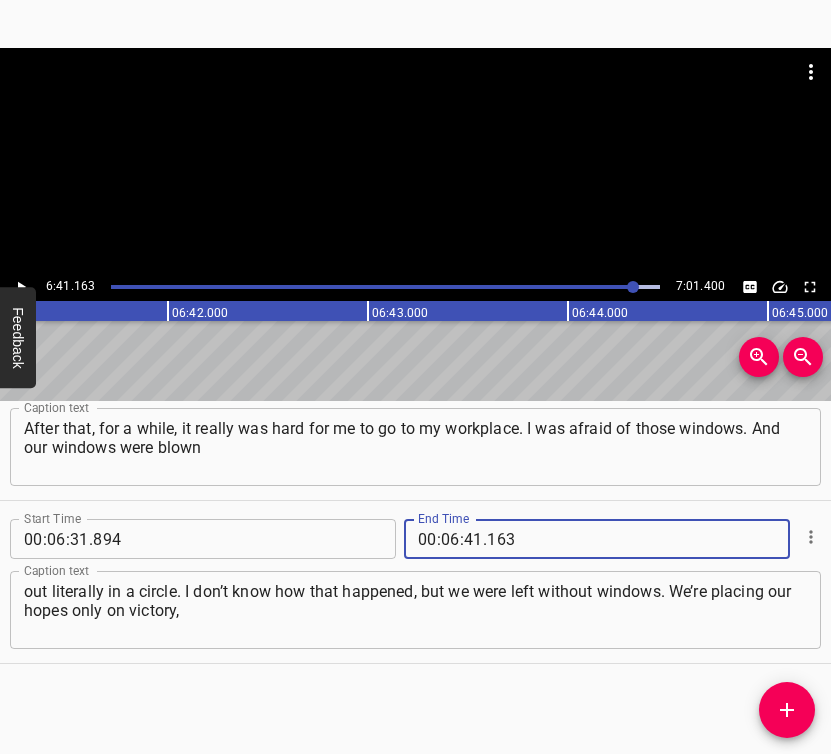 click 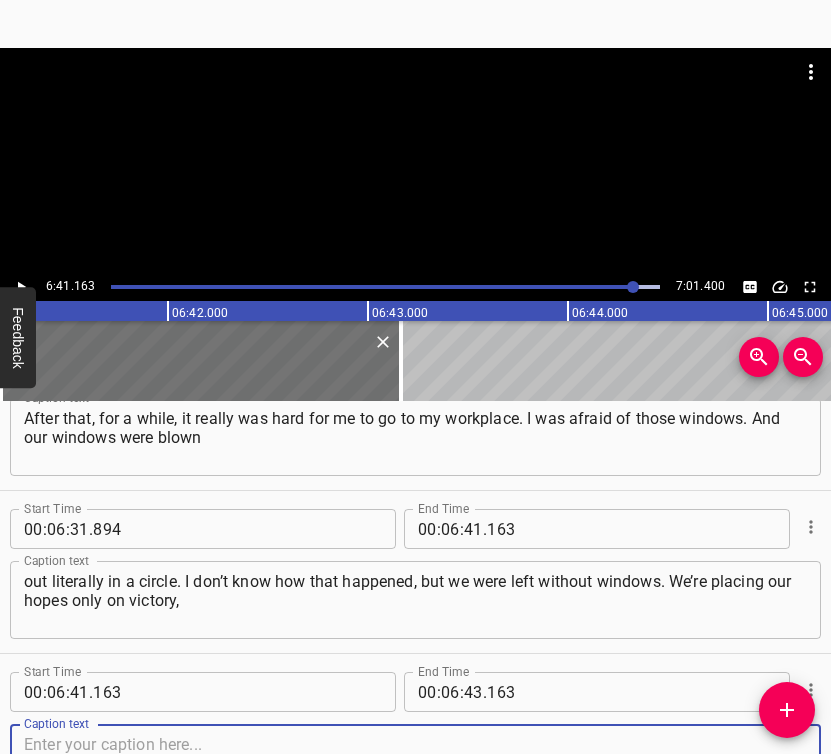 scroll, scrollTop: 5609, scrollLeft: 0, axis: vertical 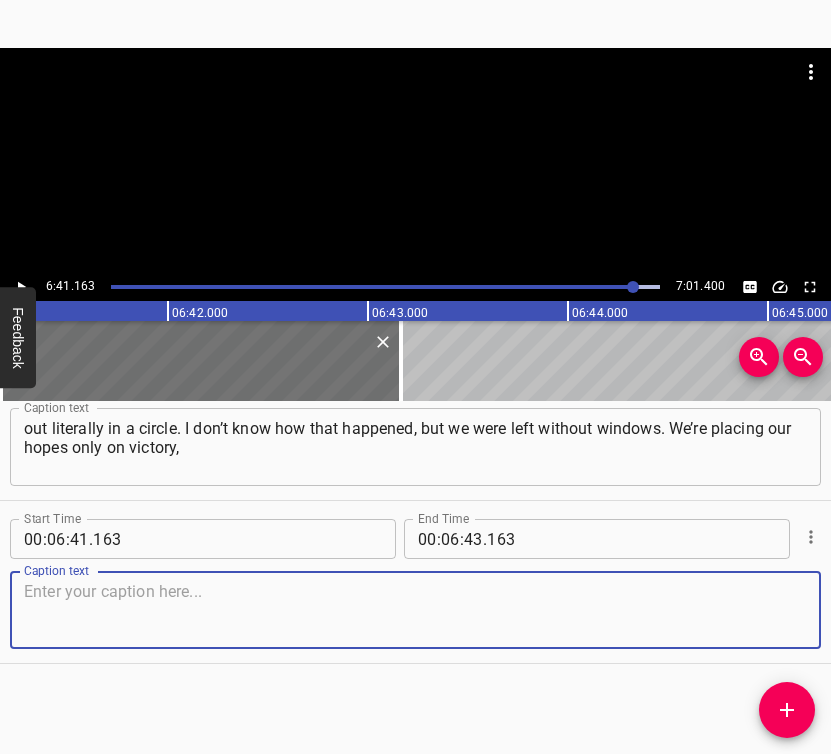 click at bounding box center [415, 610] 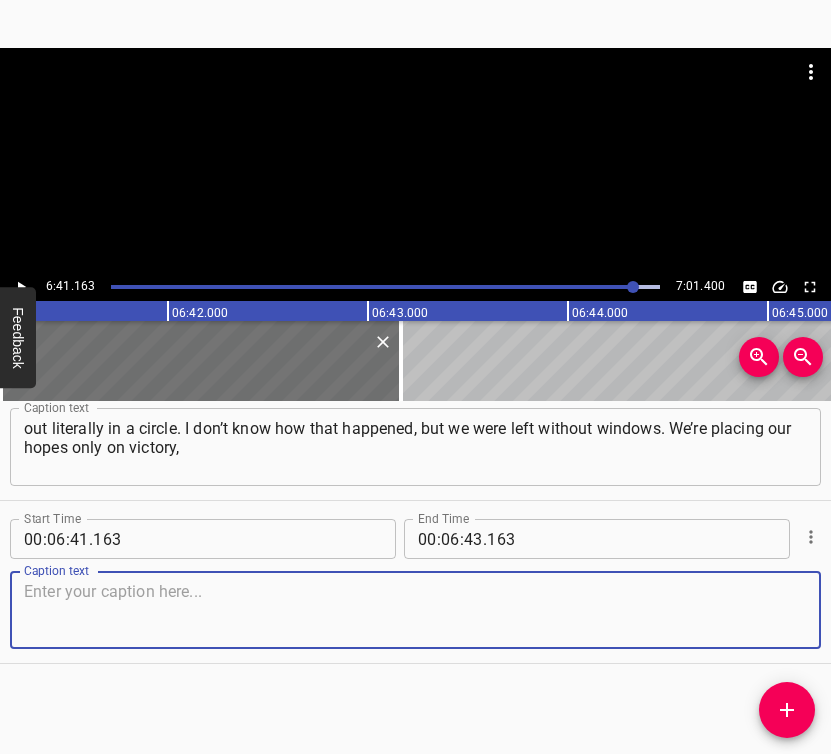 click at bounding box center [415, 610] 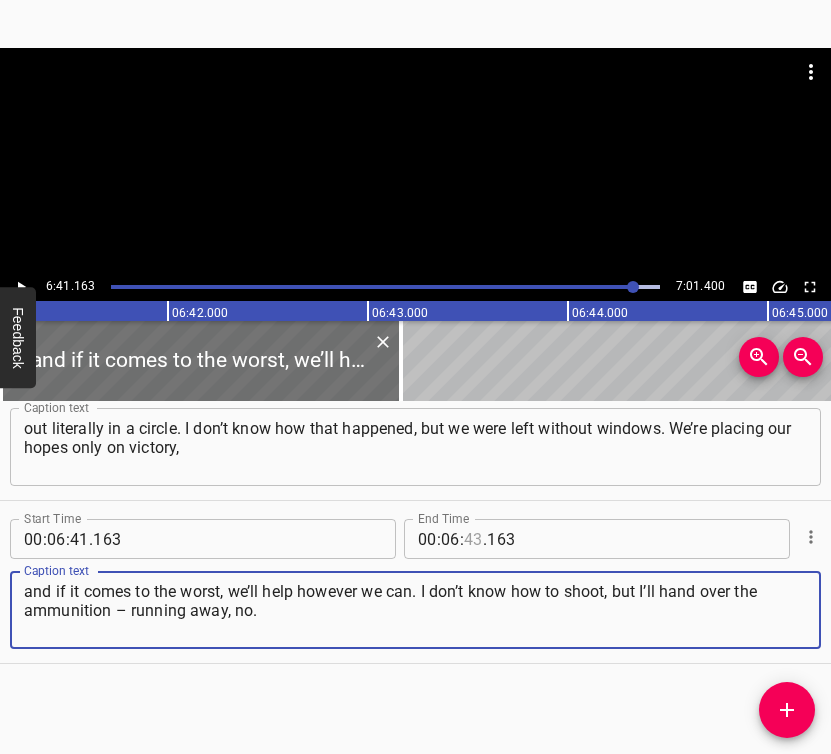 click at bounding box center (473, 539) 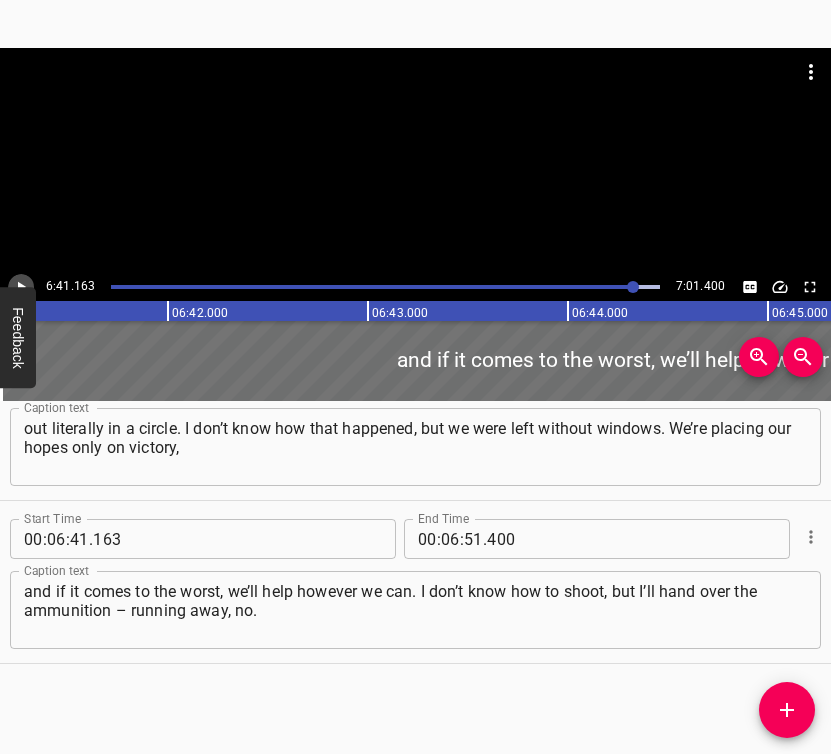 click 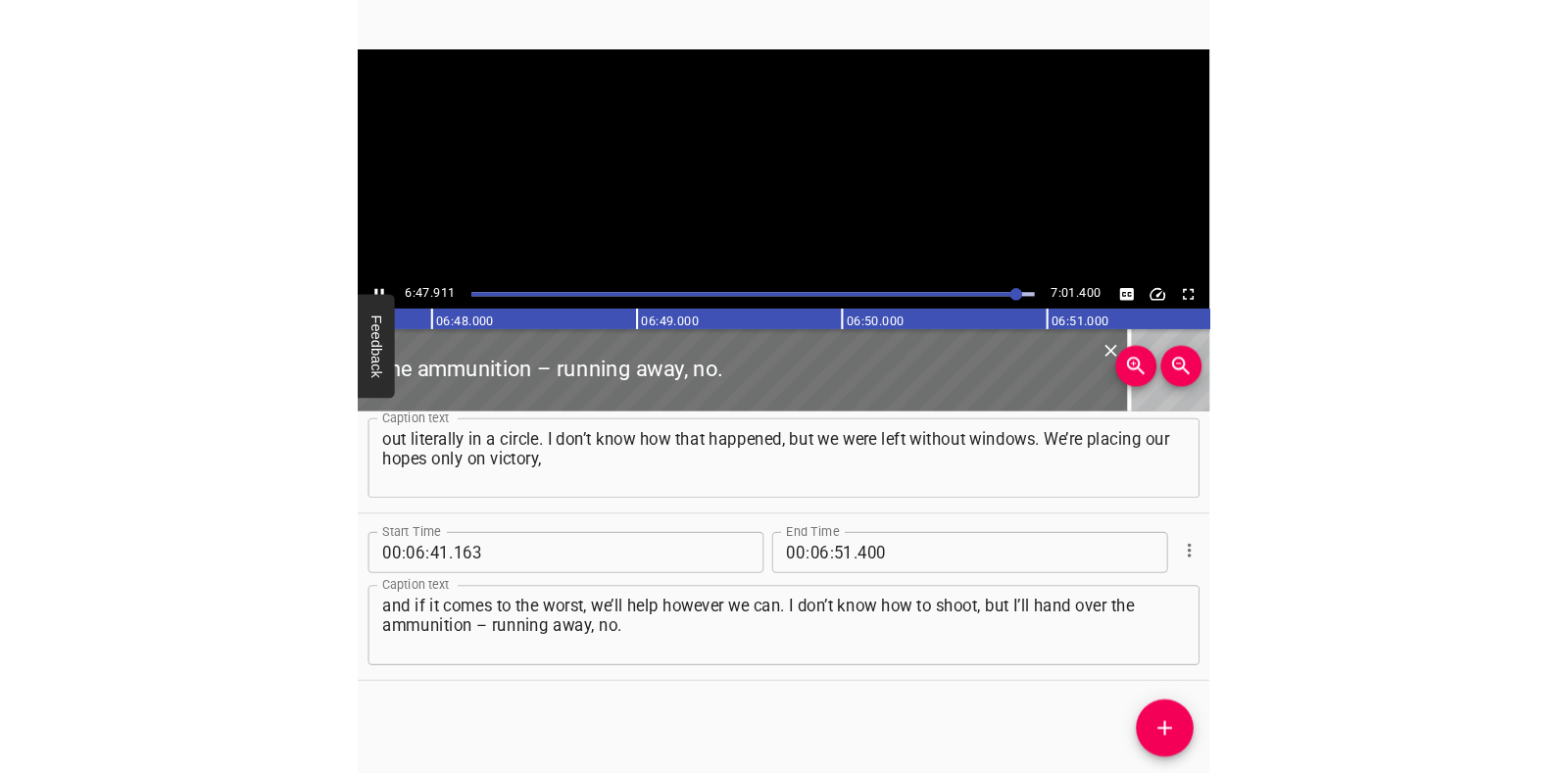 scroll, scrollTop: 0, scrollLeft: 79950, axis: horizontal 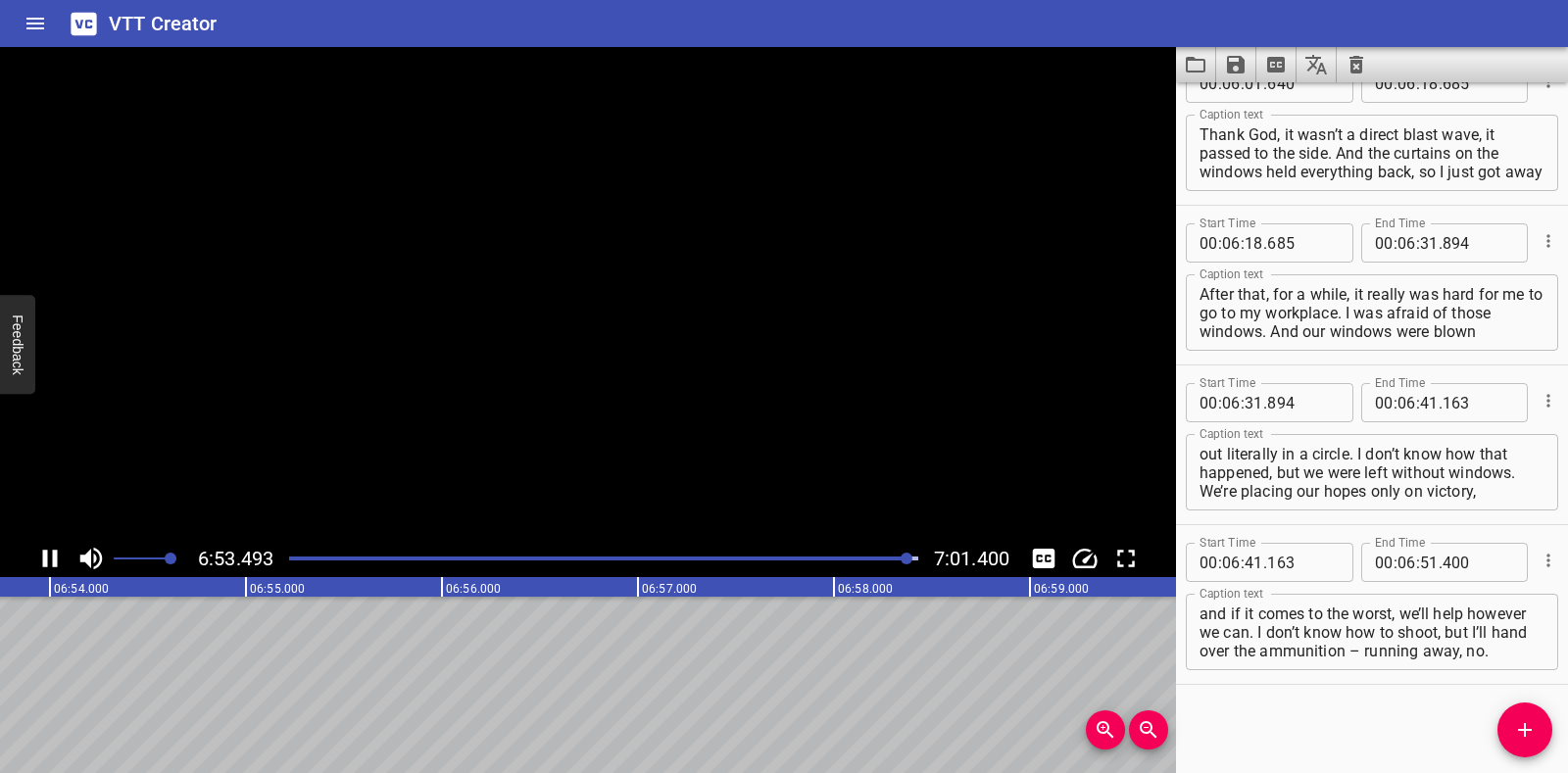 click 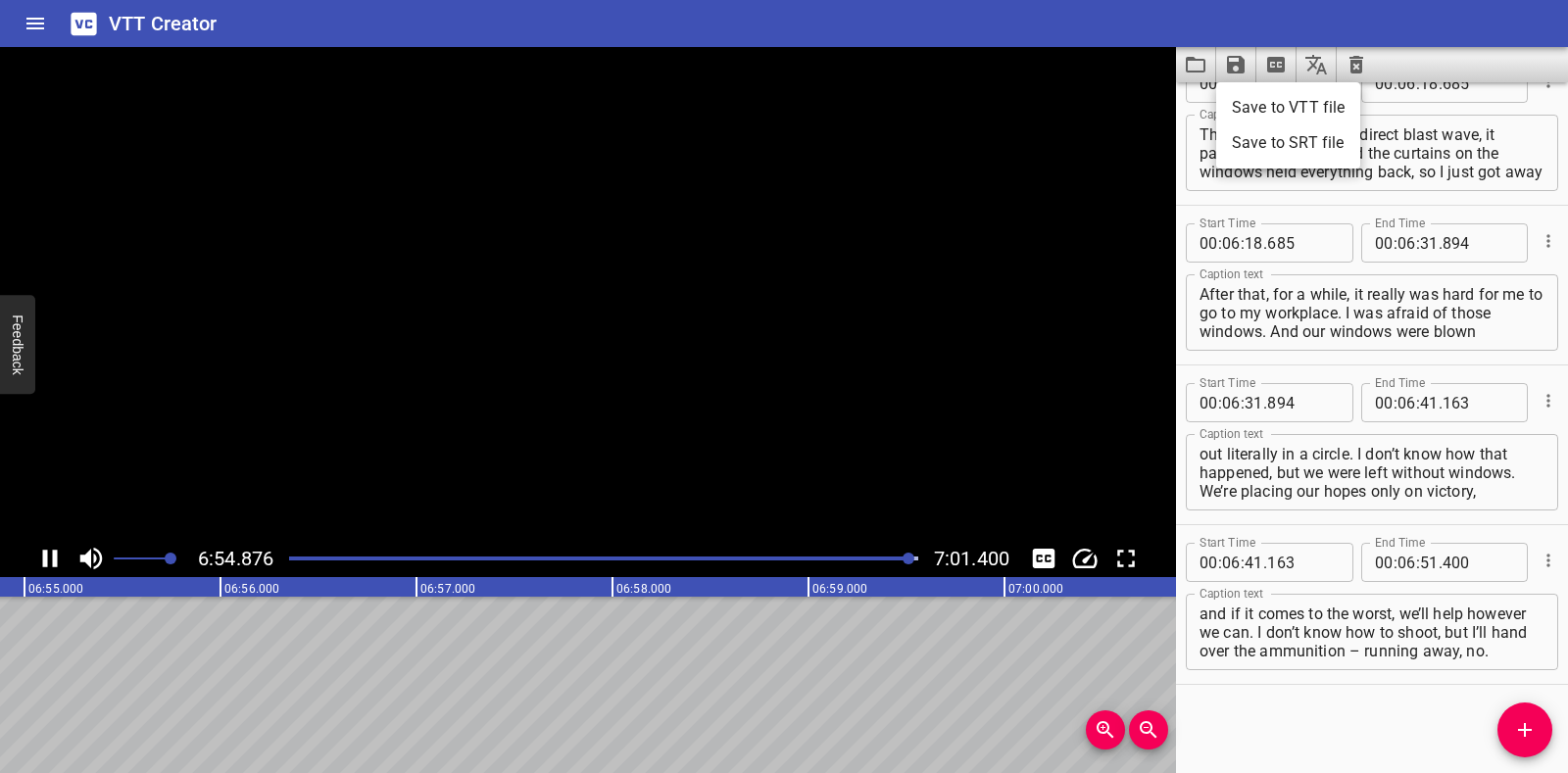 click on "Save to VTT file" at bounding box center [1288, 108] 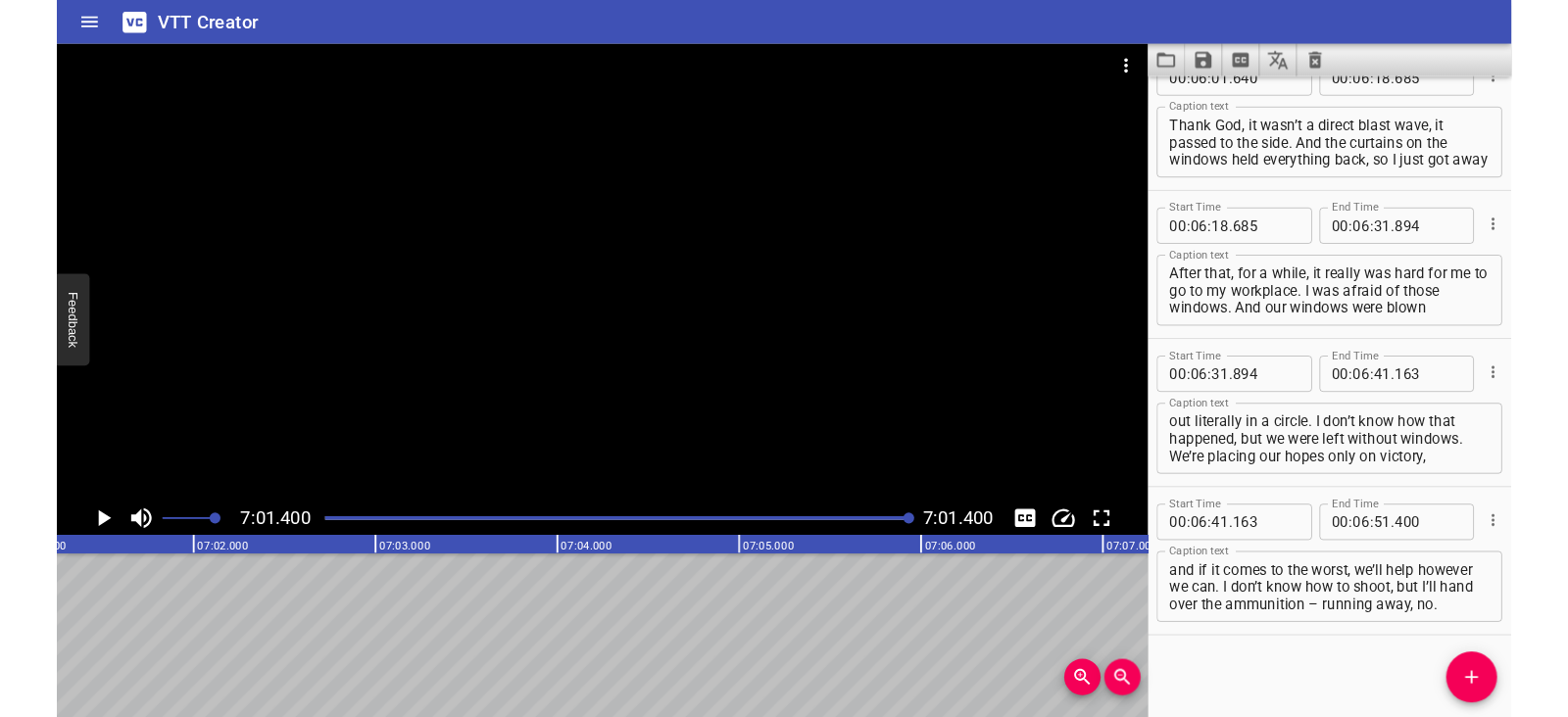 scroll, scrollTop: 0, scrollLeft: 82594, axis: horizontal 